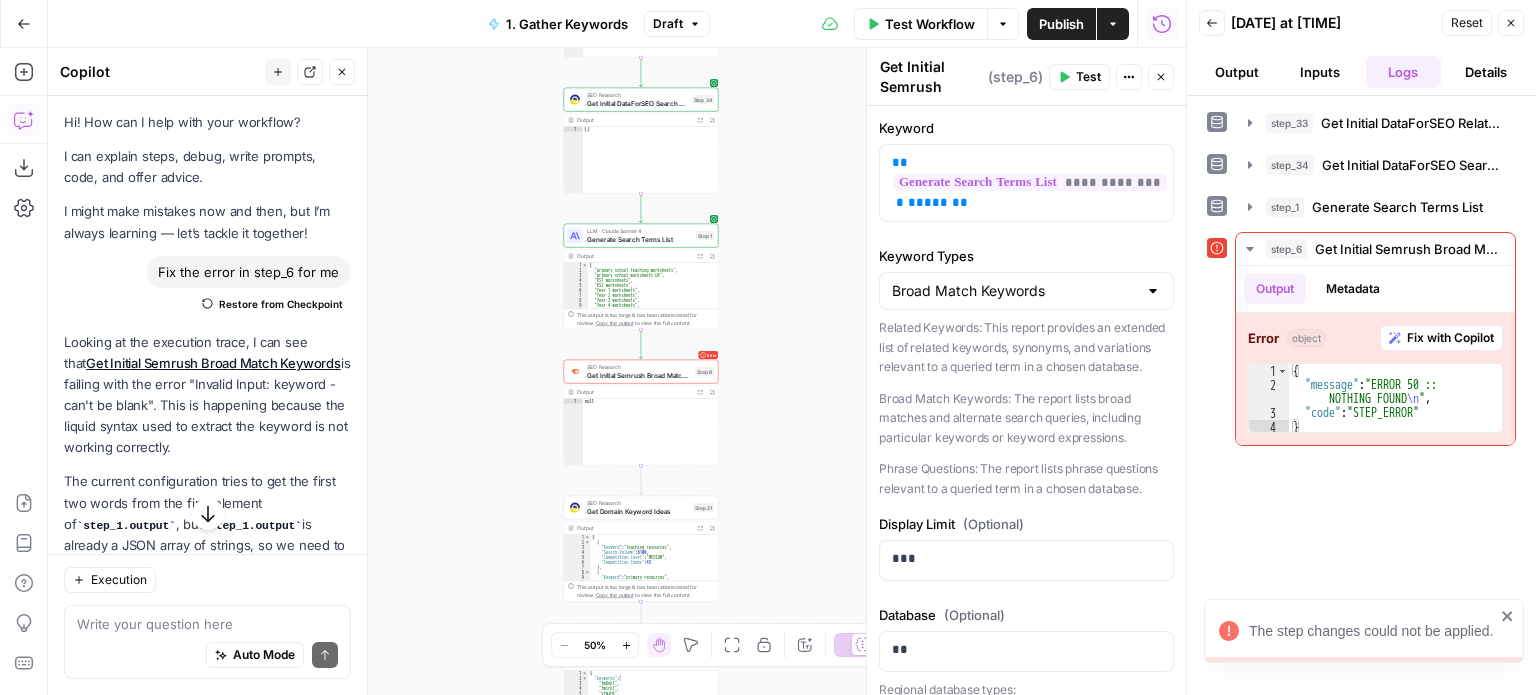 scroll, scrollTop: 0, scrollLeft: 0, axis: both 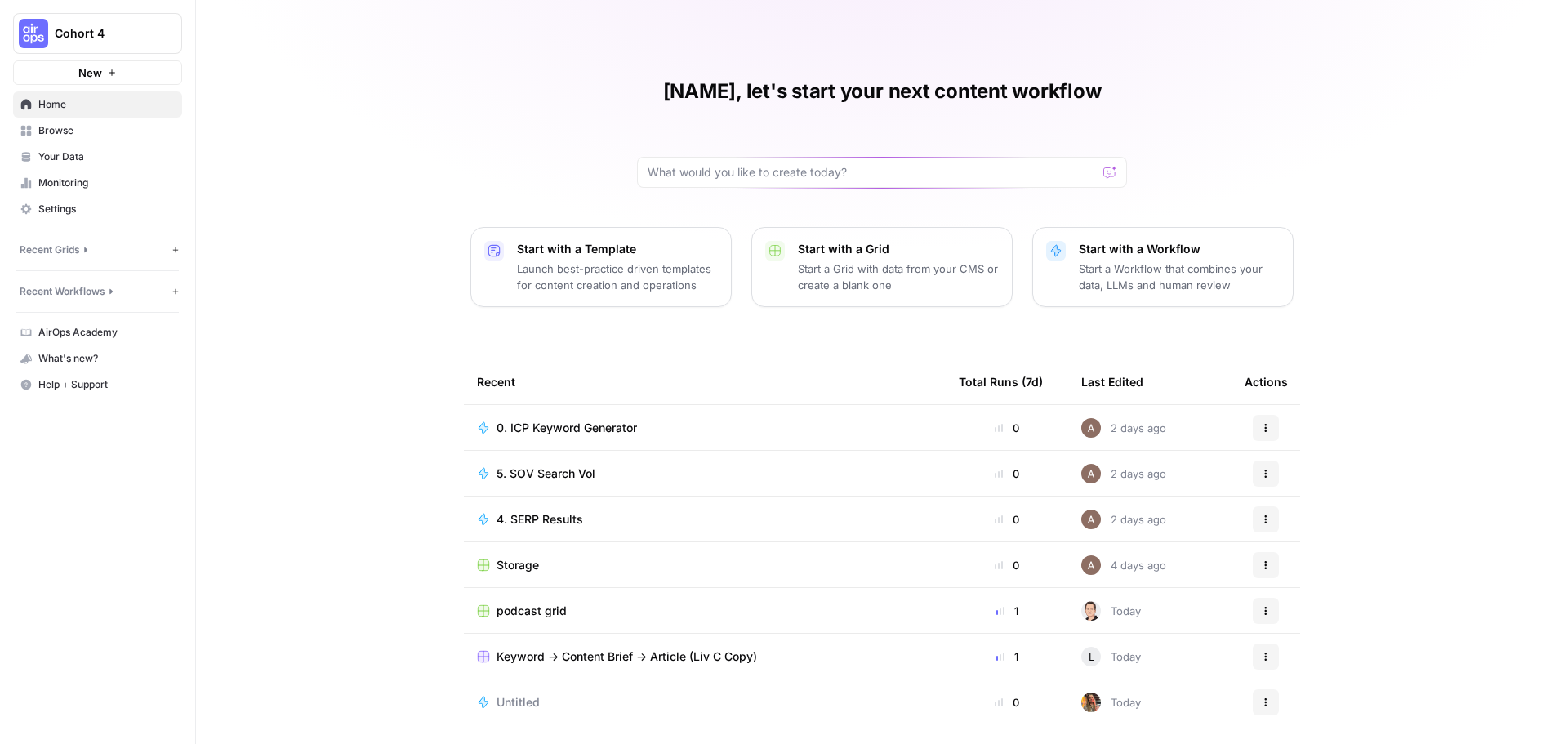 click on "Browse" at bounding box center (106, 131) 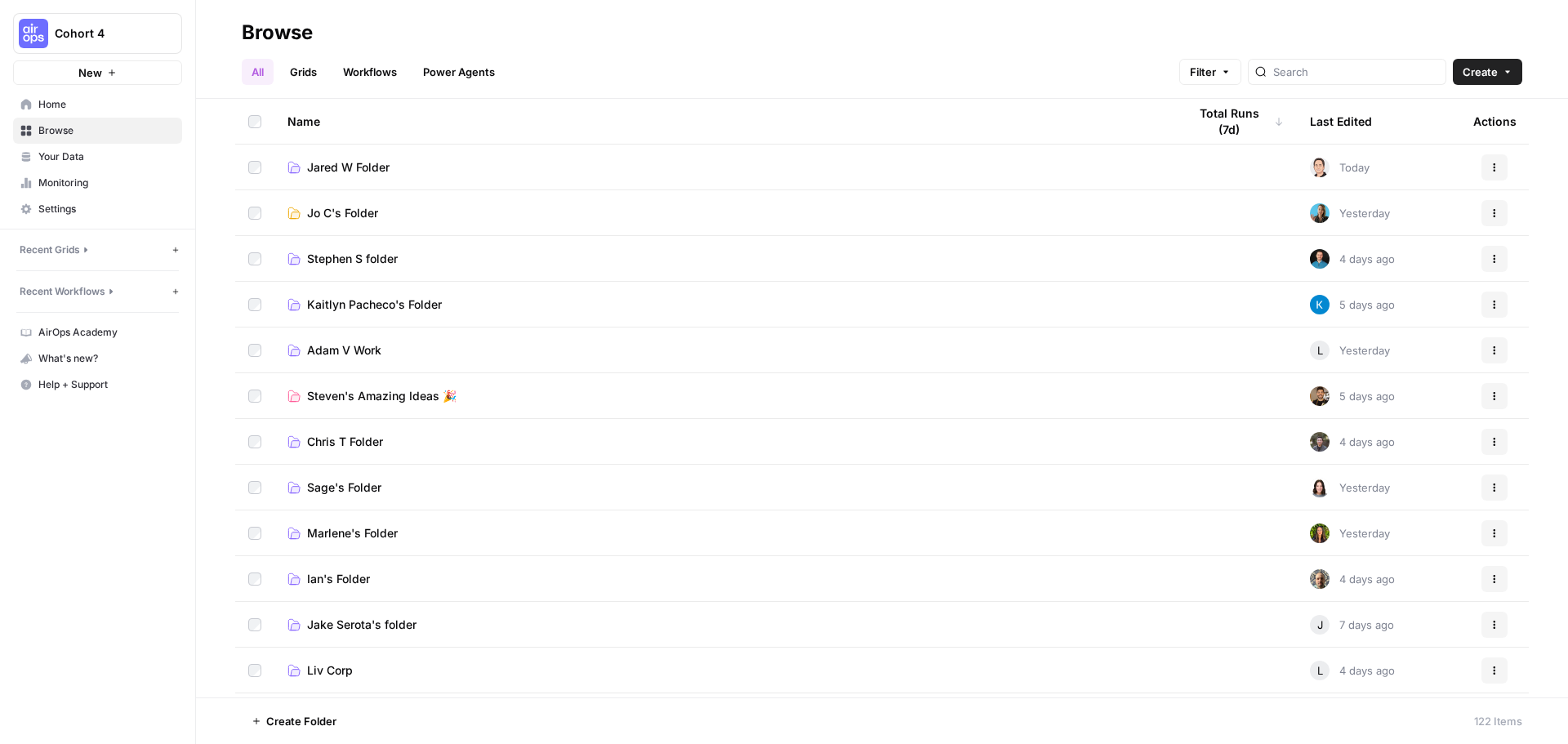 click on "Adam V Work" at bounding box center [344, 350] 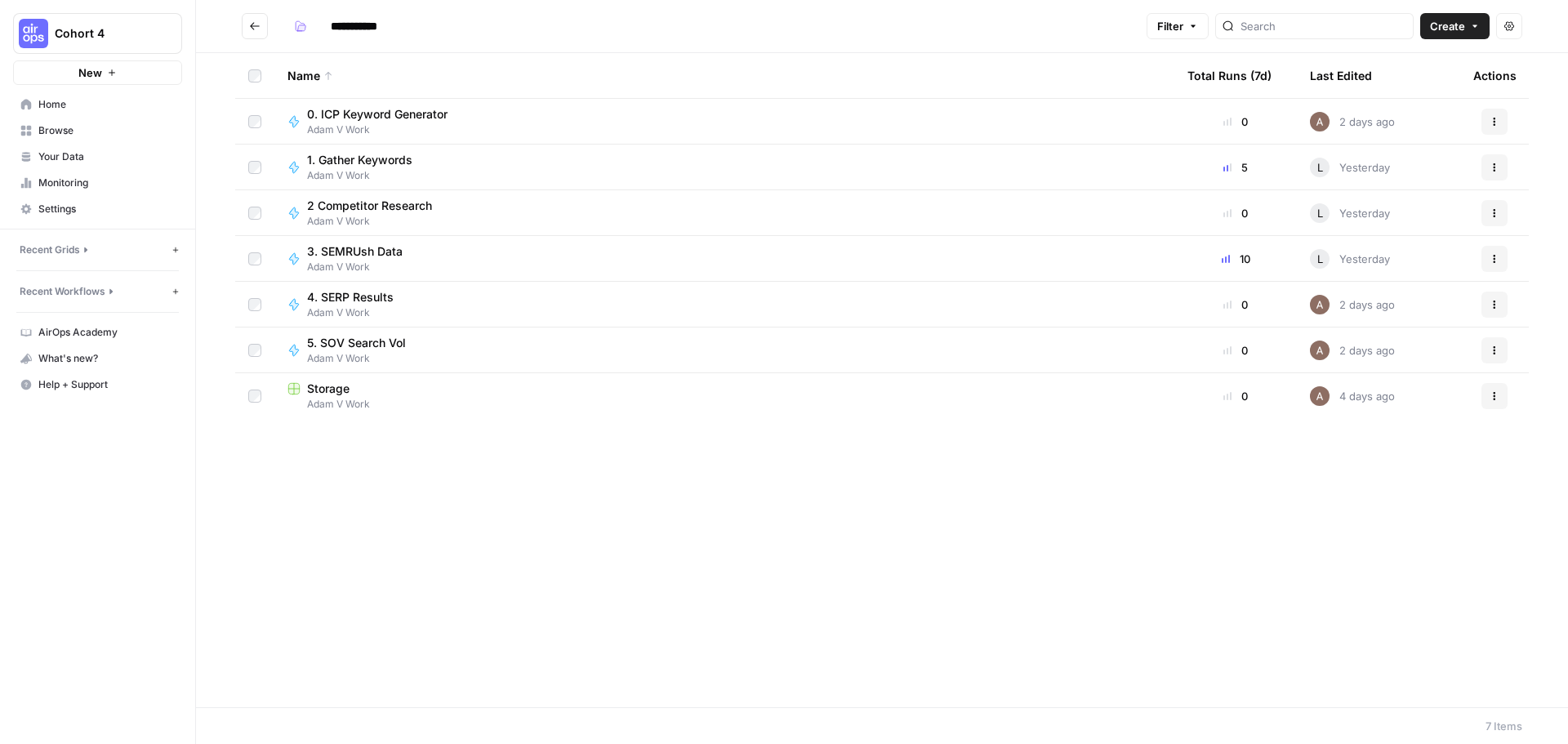 click on "1. Gather Keywords" at bounding box center (359, 160) 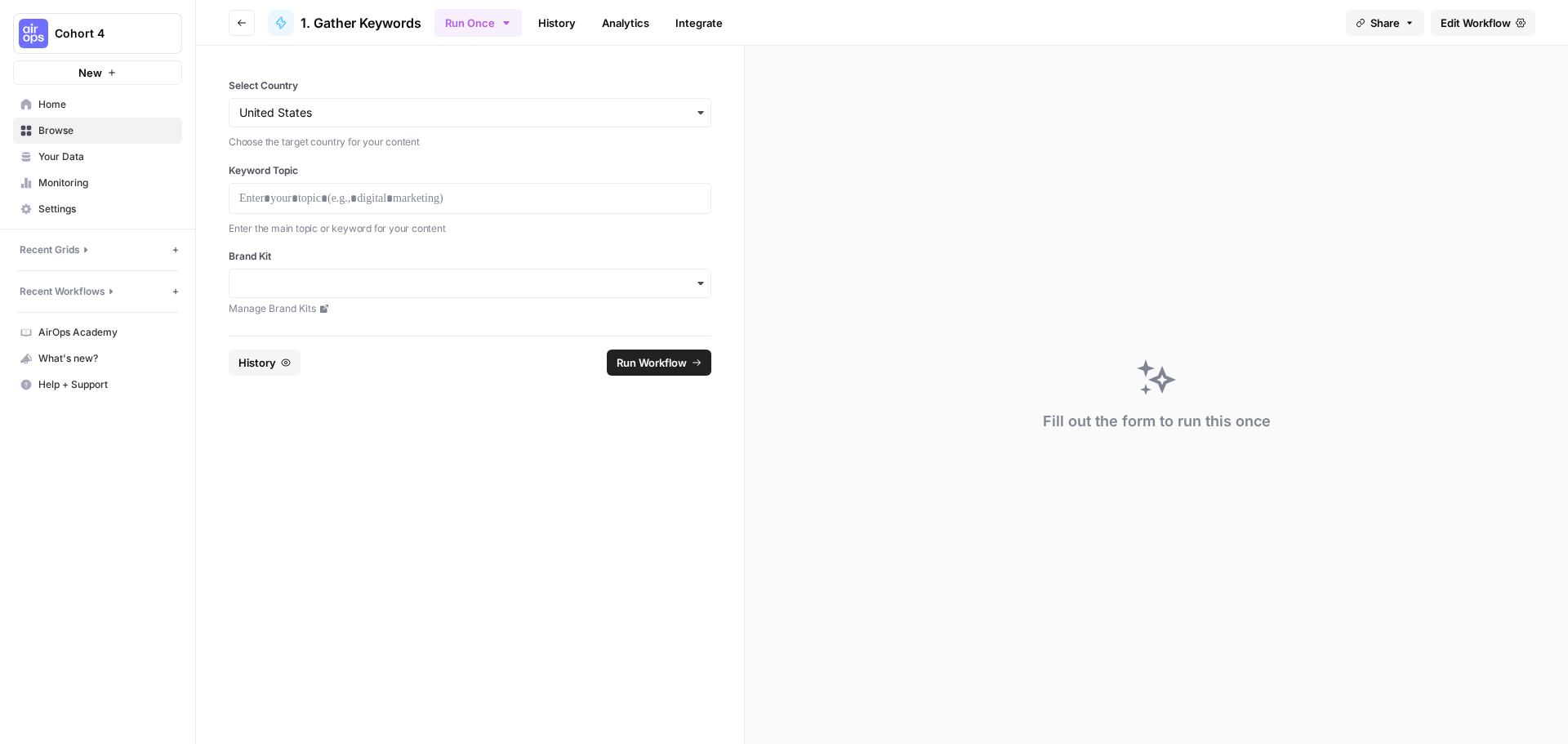 click on "Edit Workflow" at bounding box center (1476, 23) 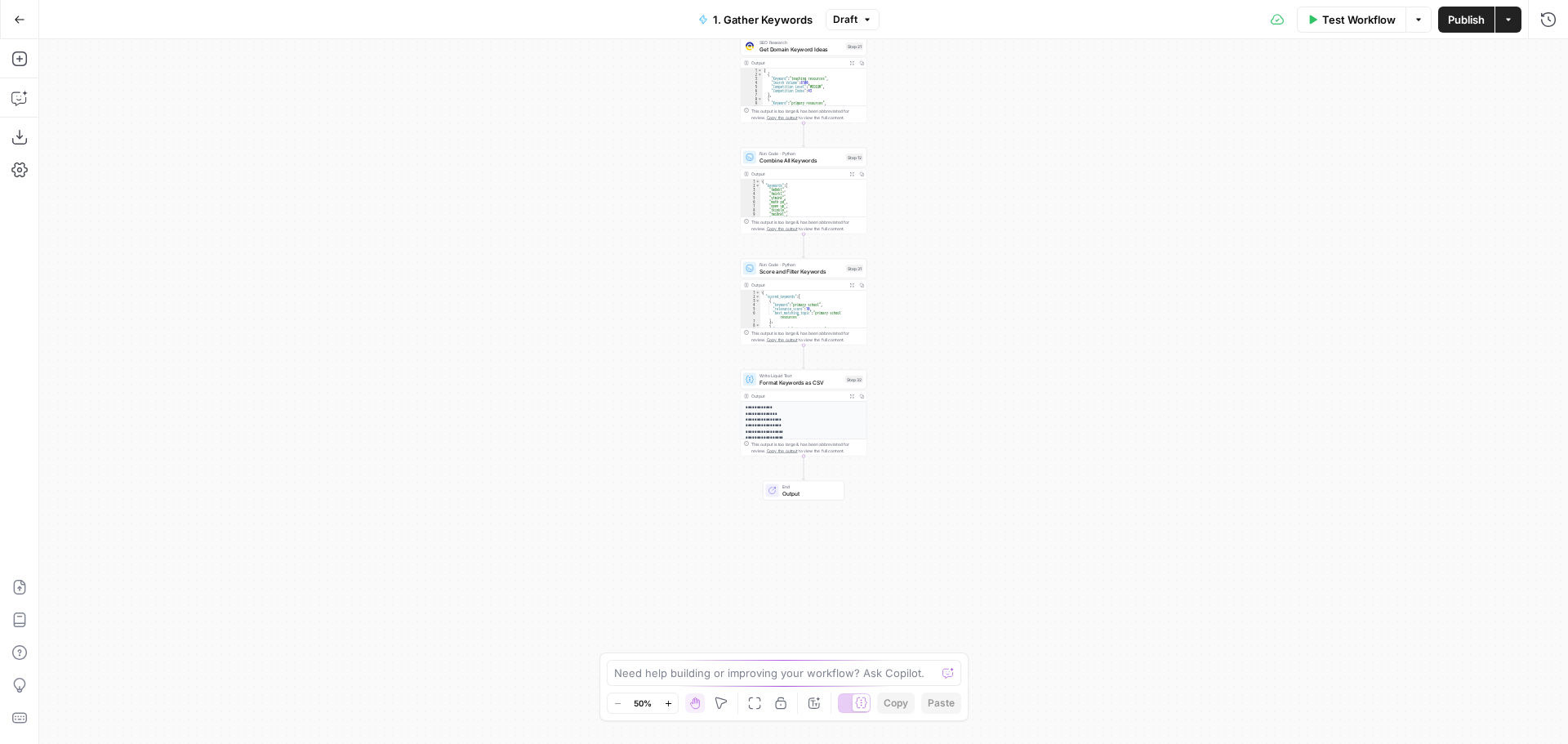click on "**********" at bounding box center [800, 528] 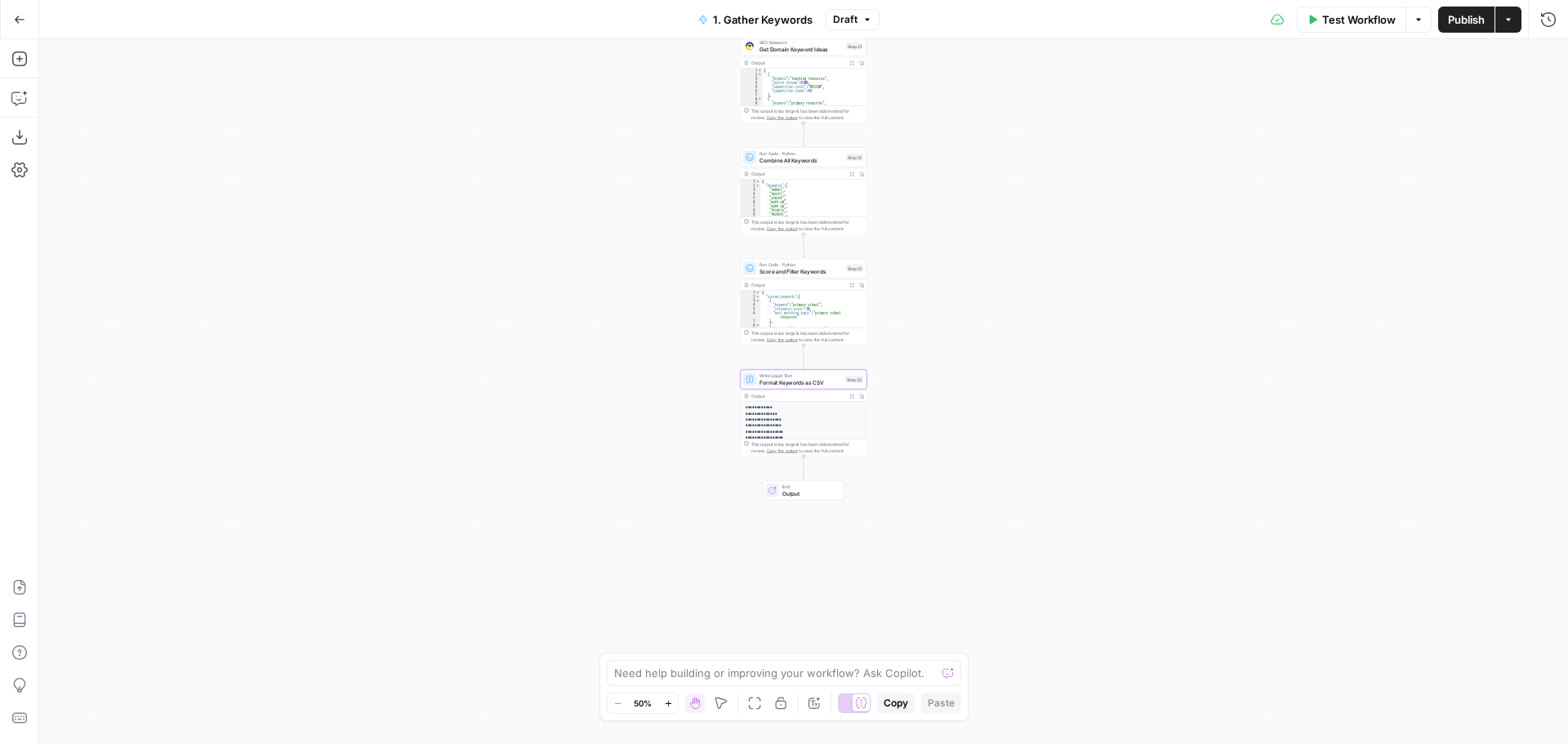 click on "Workflow Set Inputs Inputs SEO Research Get Initial DataForSEO Related Keywords Step 33 Output Expand Output Copy 1 [ ]     XXXXXXXXXXXXXXXXXXXXXXXXXXXXXXXXXXXXXXXXXXXXXXXXXXXXXXXXXXXXXXXXXXXXXXXXXXXXXXXXXXXXXXXXXXXXXXXXXXXXXXXXXXXXXXXXXXXXXXXXXXXXXXXXXXXXXXXXXXXXXXXXXXXXXXXXXXXXXXXXXXXXXXXXXXXXXXXXXXXXXXXXXXXXXXXXXXXXXXXXXXXXXXXXXXXXXXXXXXXXXXXXXXXXXXXXXXXXXXXXXXXXXXXXXXXXXXXXXXXXXXXXXXXXXXXXXXXXXXXXXXXXXXXXXXXXXXXXXXXXXXXXXXXXXXXXXXXXXXXXXXXXXXXXXXXXXXXXXXXXXXXXXXXXXXXXXXXXXXXXXXXXXXXXXXXXXXXXXXXXXXXXXXXXXXXXXXXXXXXXXXXXXXXXXXXXXXXXXXXXXXXXXXXXXXXXXXXXXXXXXXXXXXXXXXXXXXXXXXXXXXXXXXXXXXXXXXXXXXXXXXXXXXXXXXXXXXXXXXXXXXXXXXXXXXXX SEO Research Get Initial DataForSEO Search Suggestions Step 34 Output Expand Output Copy 1 2 3 4 5 6 7 8 9 10 [    {      "Keyword" :  "primary school resources" ,      "Competition" : null ,      "Search Volume" : null ,      "Keyword Difficulty Index" :  50 ,      "Related Keywords" : null ,      "CPC" : null    } ]     LLM · Claude Sonnet 4 Generate Search Terms List Step 1 1" at bounding box center (804, 391) 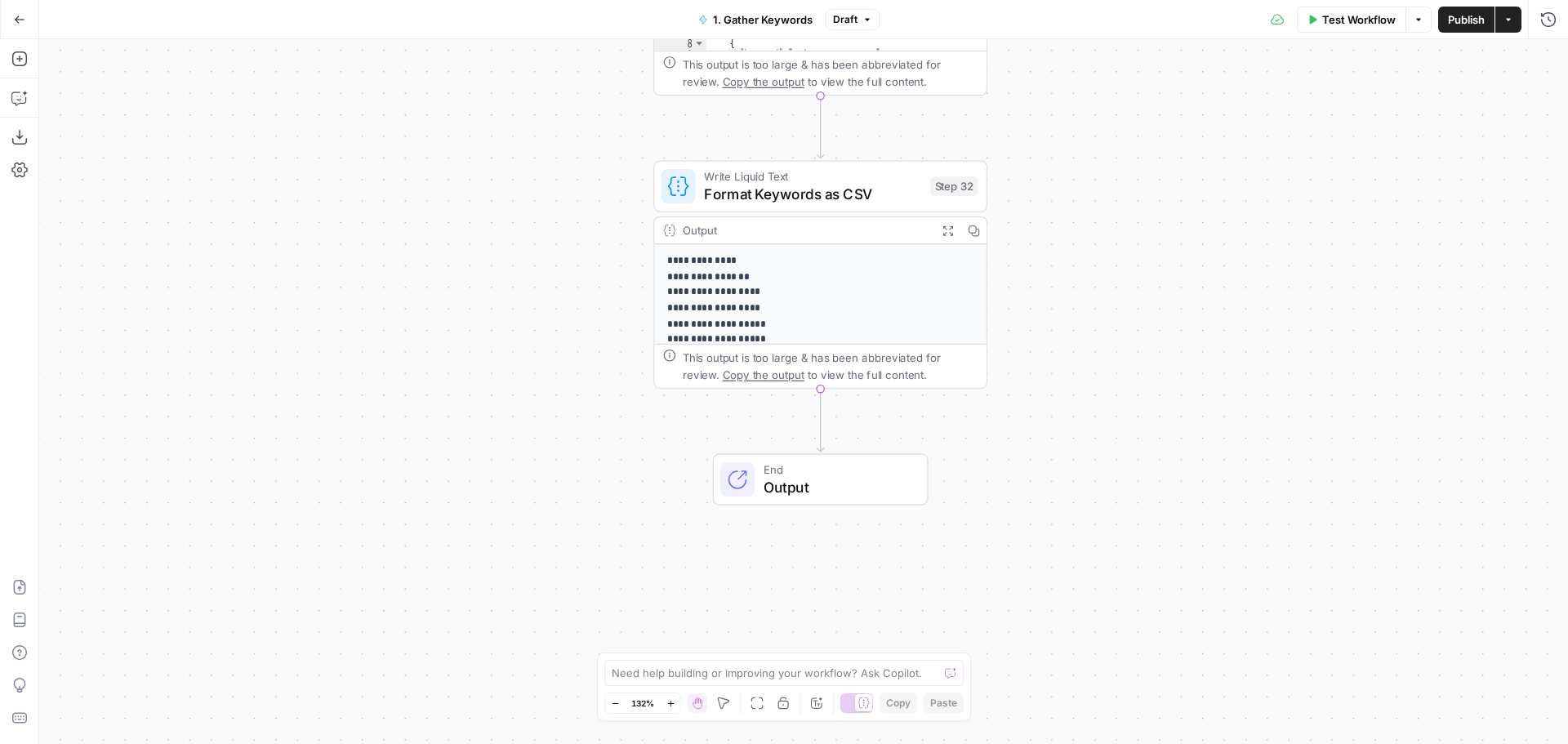 drag, startPoint x: 773, startPoint y: 453, endPoint x: 1048, endPoint y: 491, distance: 277.613 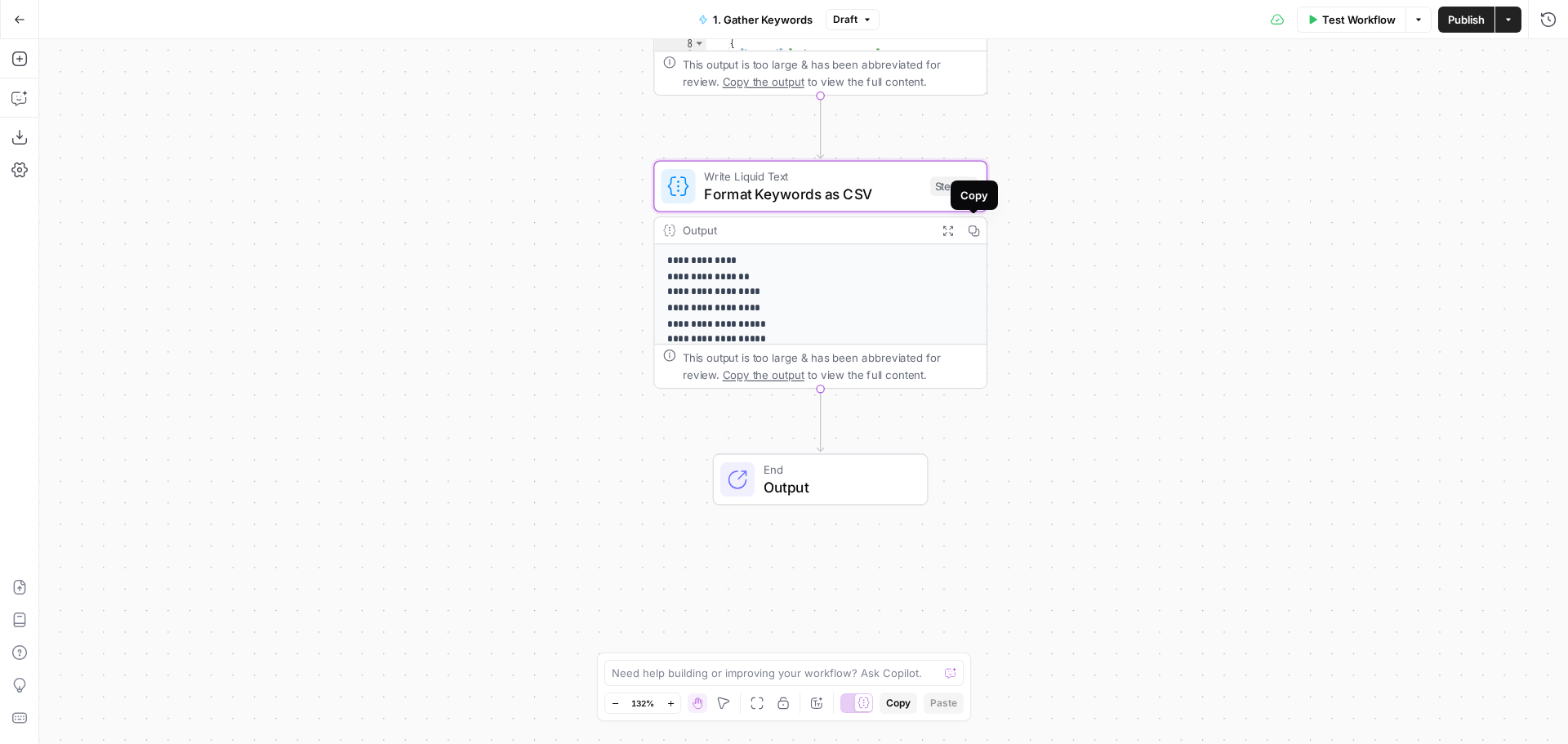 click 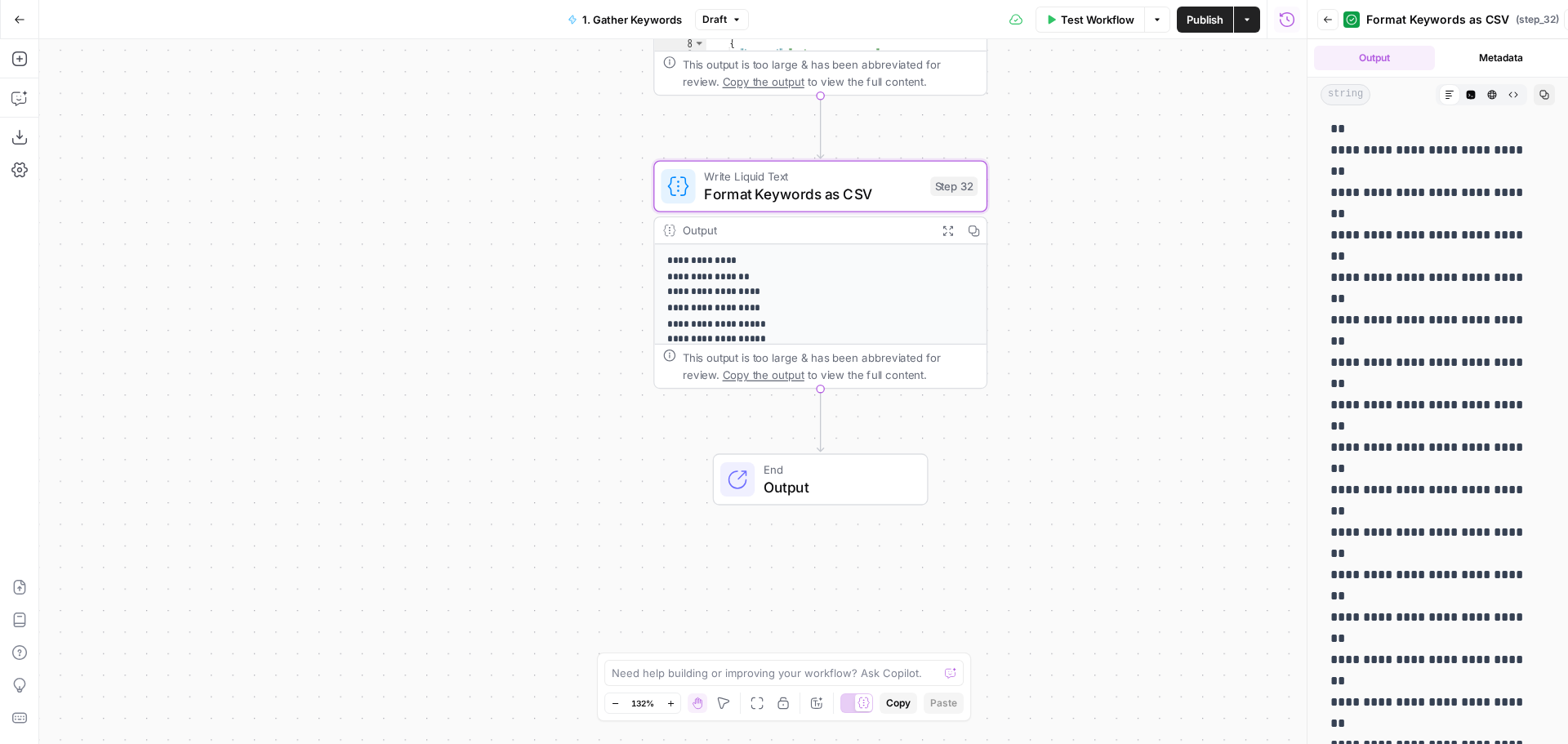 scroll, scrollTop: 0, scrollLeft: 0, axis: both 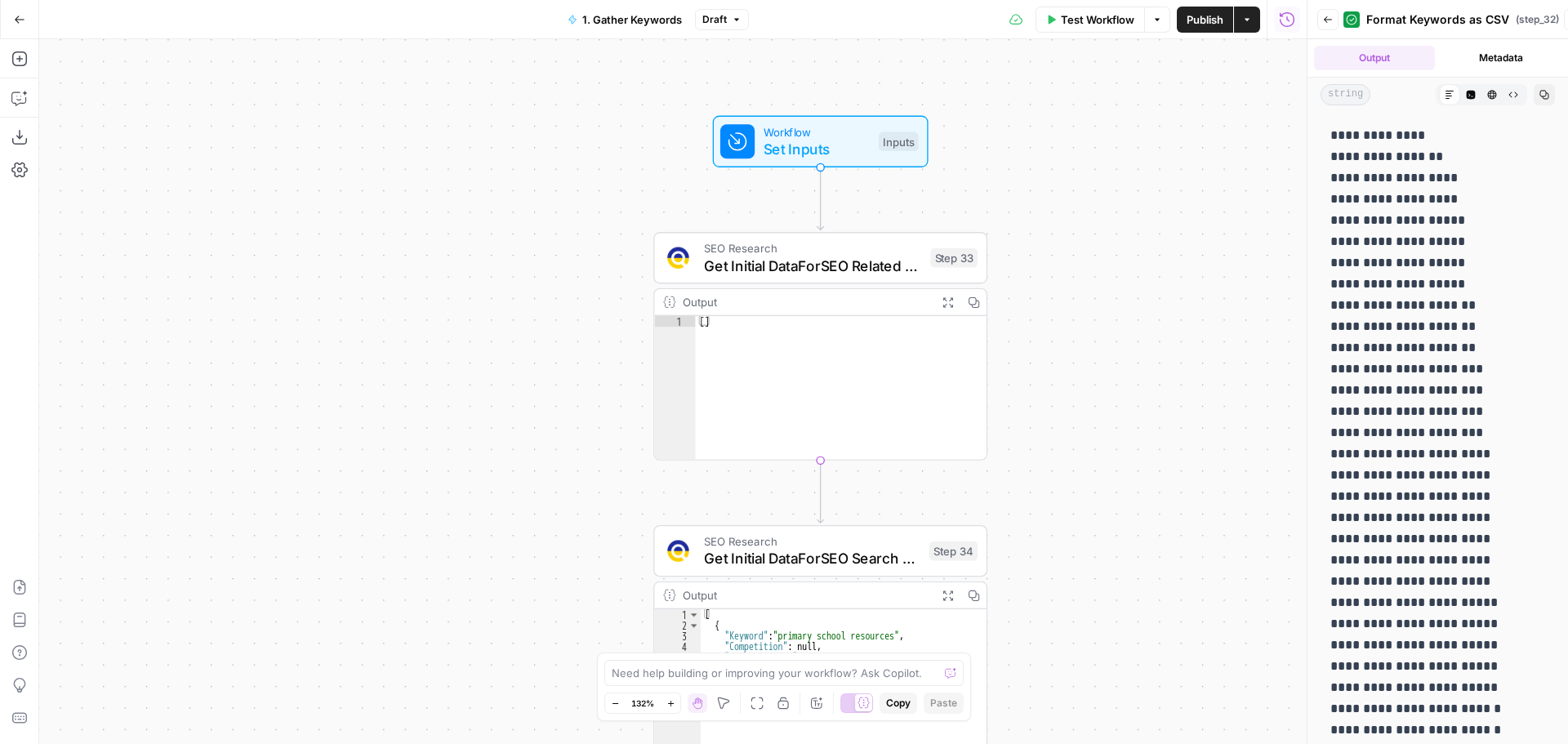 click on "Test Workflow" at bounding box center [1098, 20] 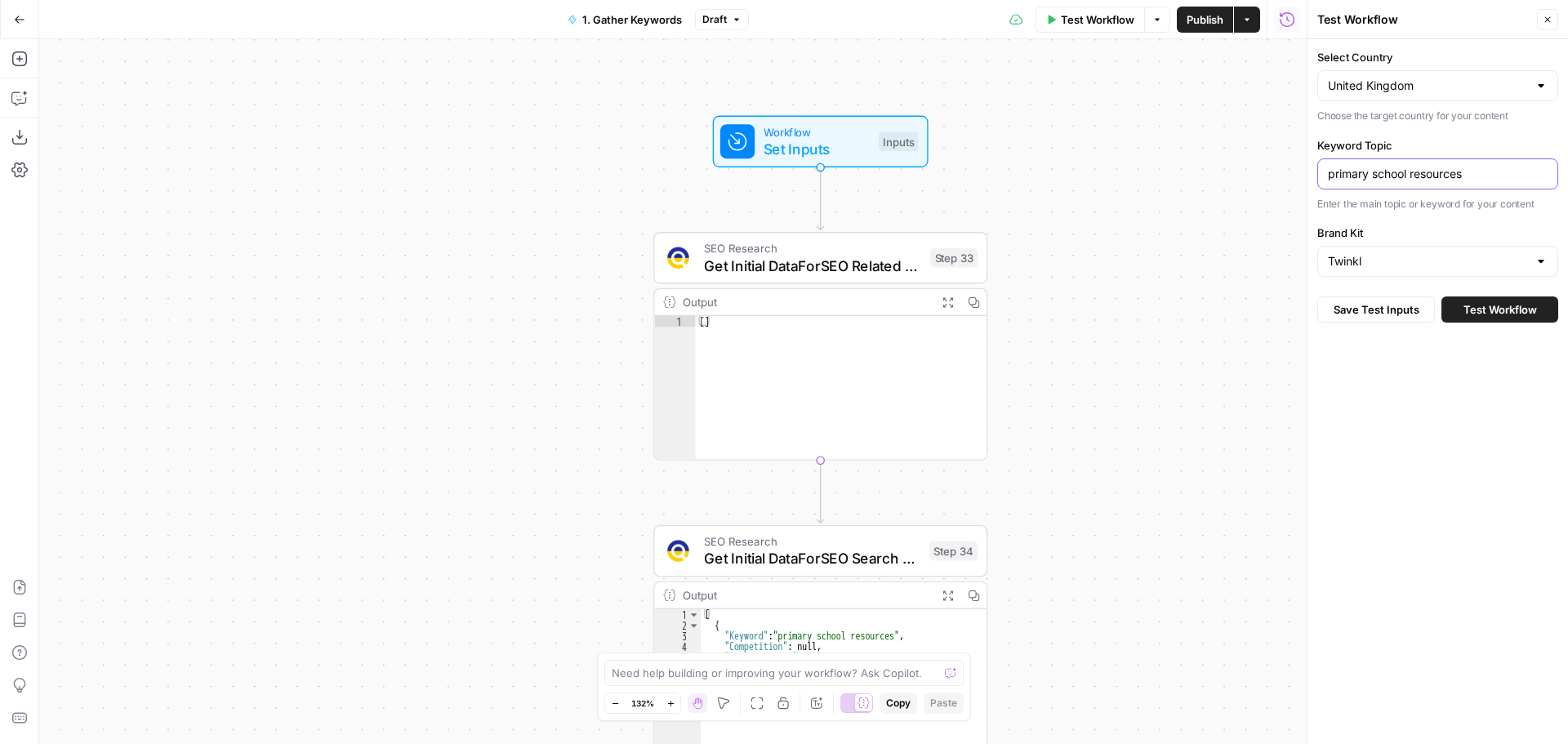 drag, startPoint x: 1477, startPoint y: 174, endPoint x: 1412, endPoint y: 175, distance: 65.00769 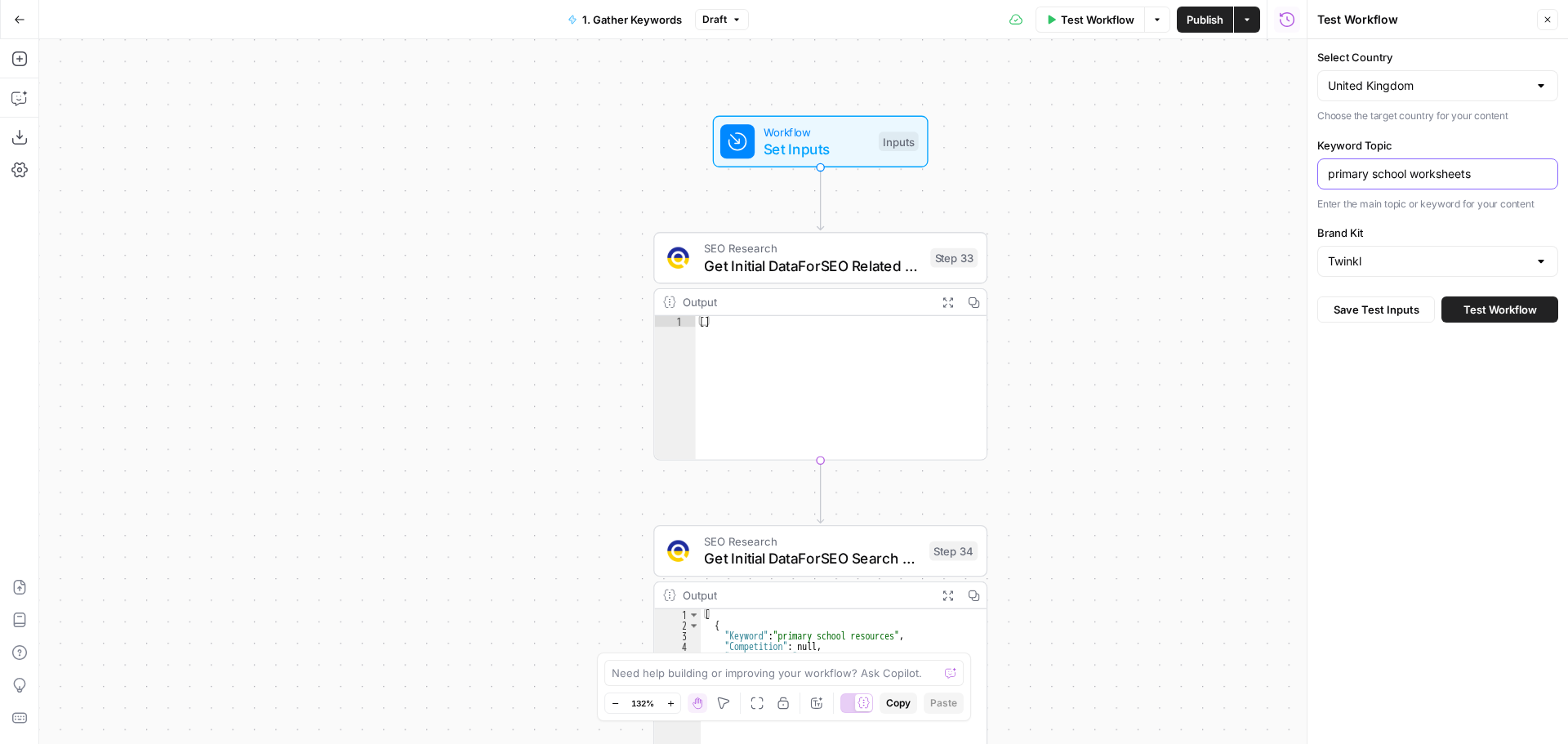 type on "primary school worksheets" 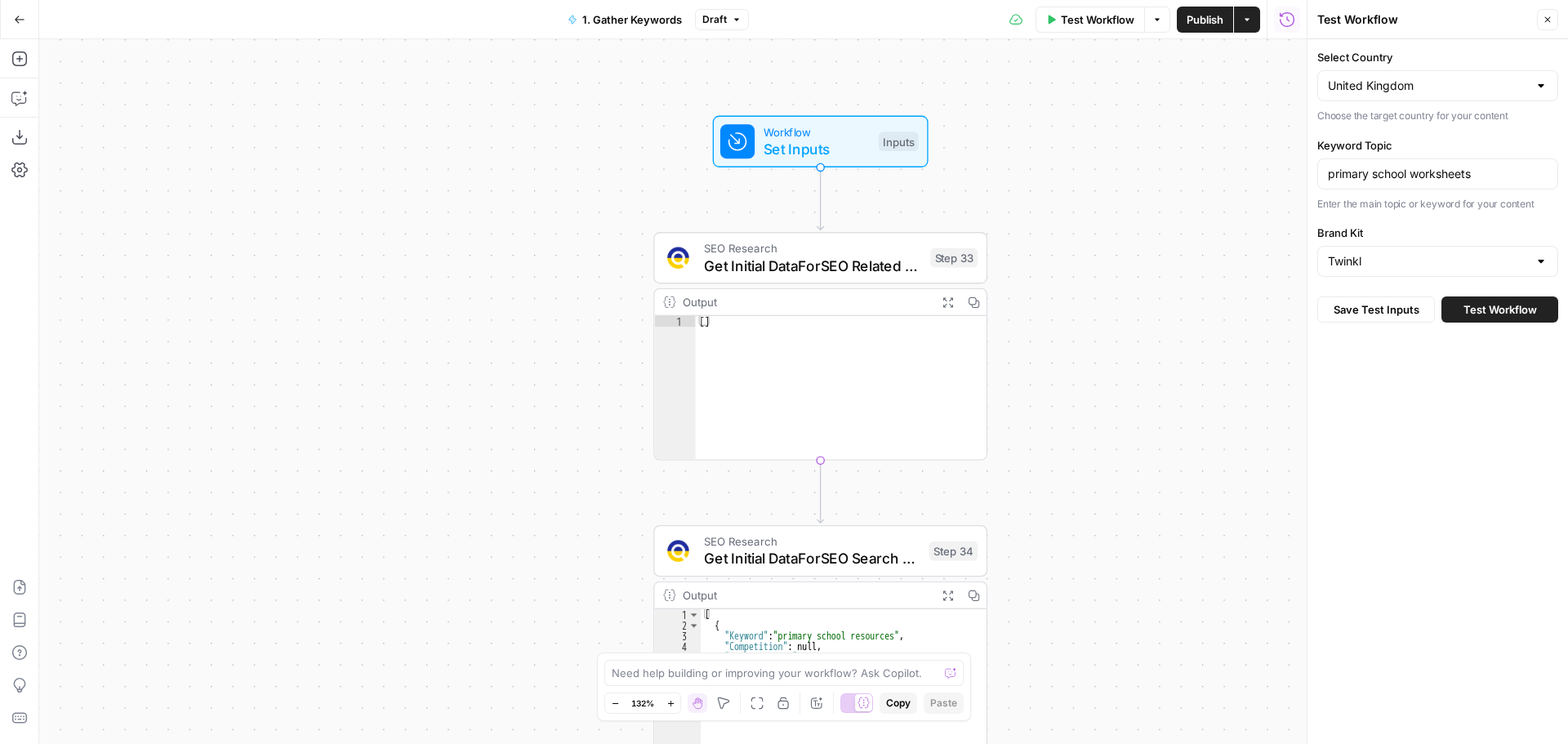 click on "Test Workflow" at bounding box center [1500, 310] 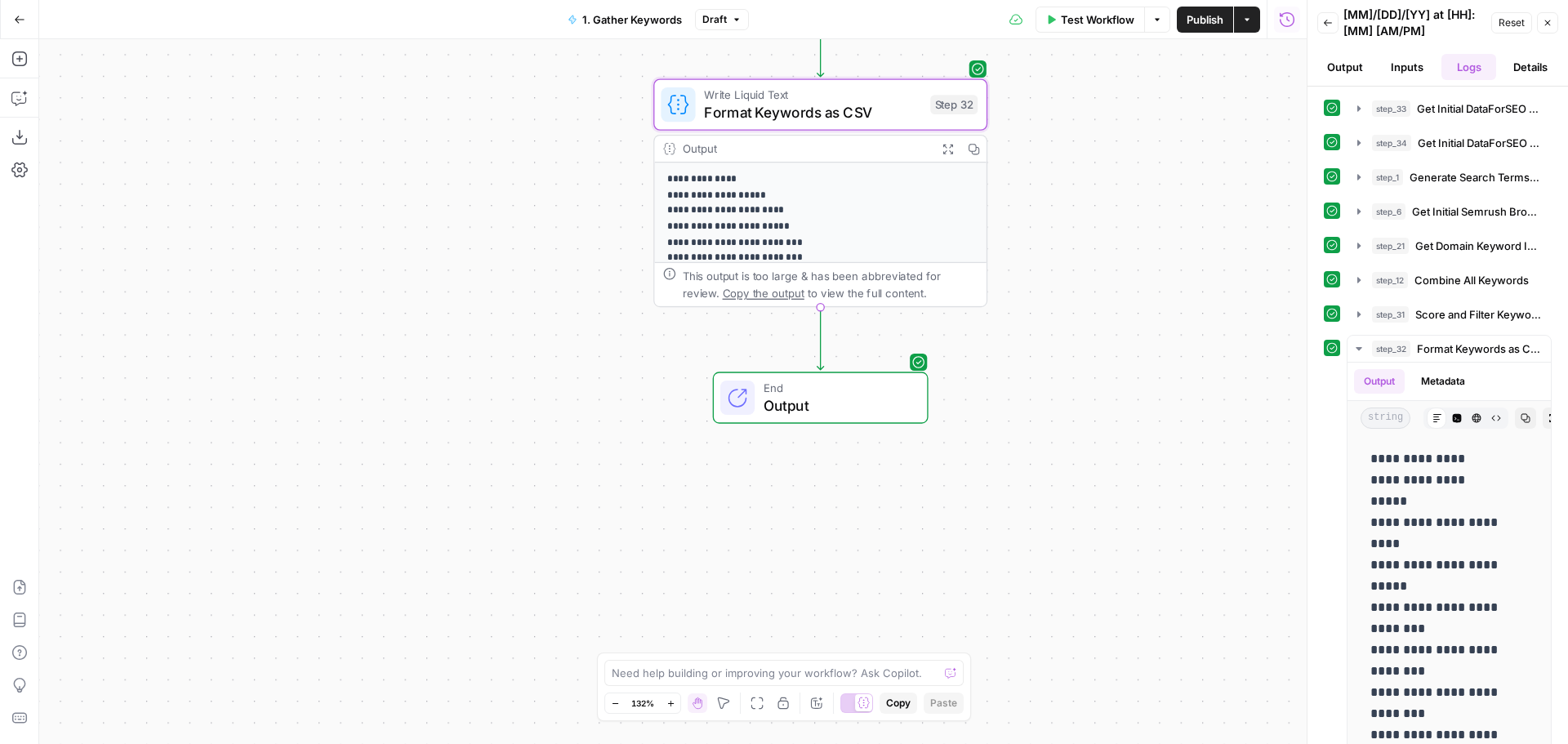 click on "Go Back" at bounding box center (20, 20) 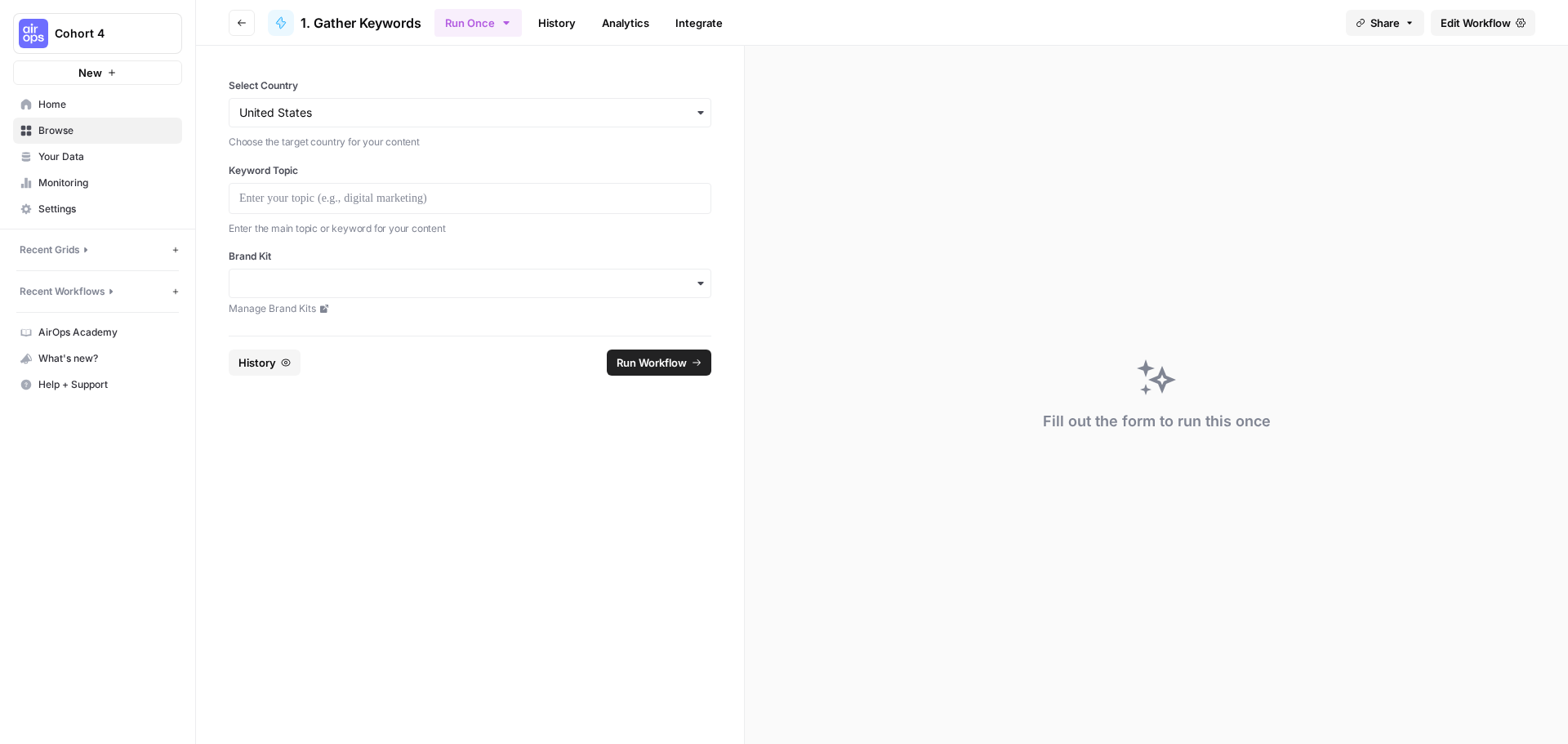click on "Browse" at bounding box center (106, 131) 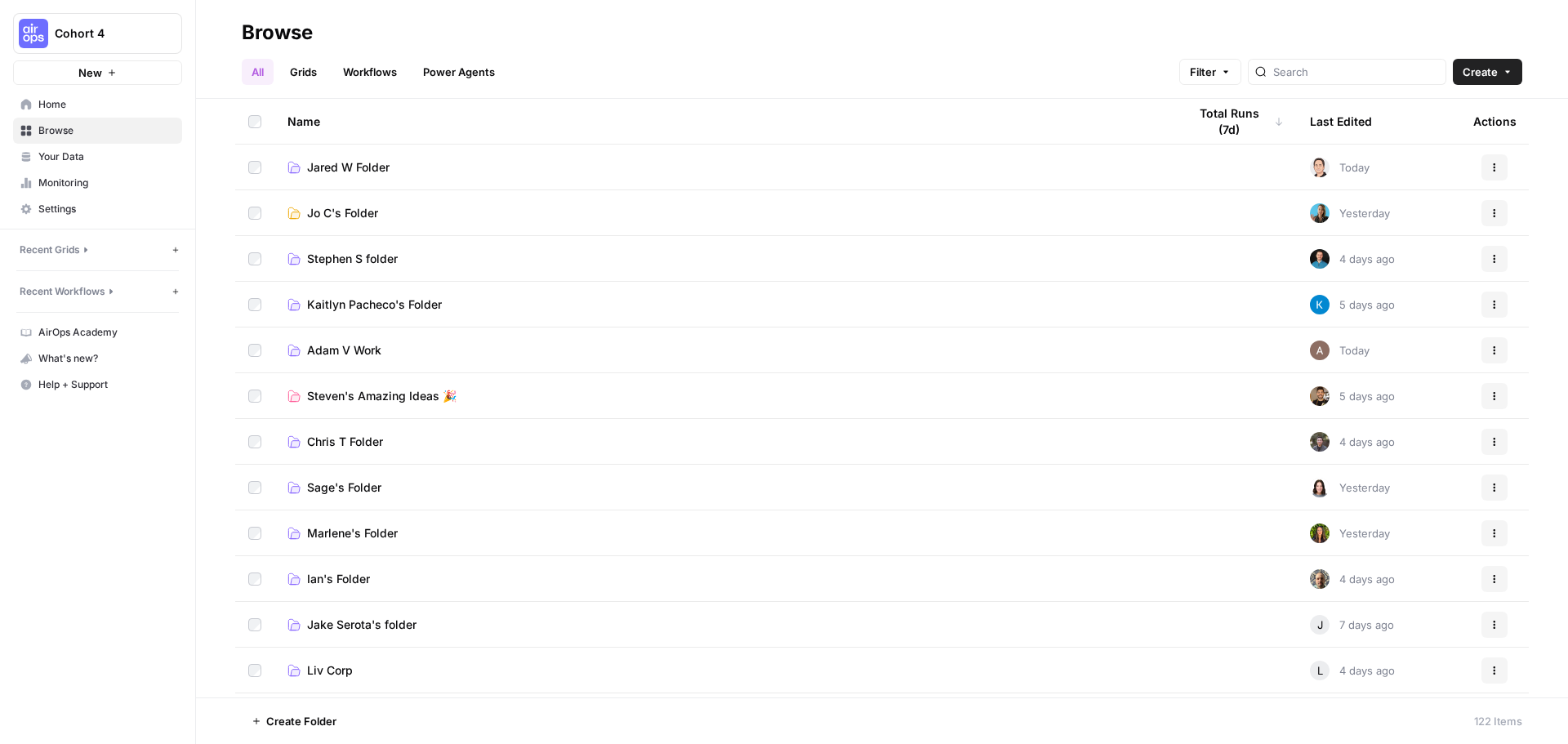 click on "Adam V Work" at bounding box center [344, 350] 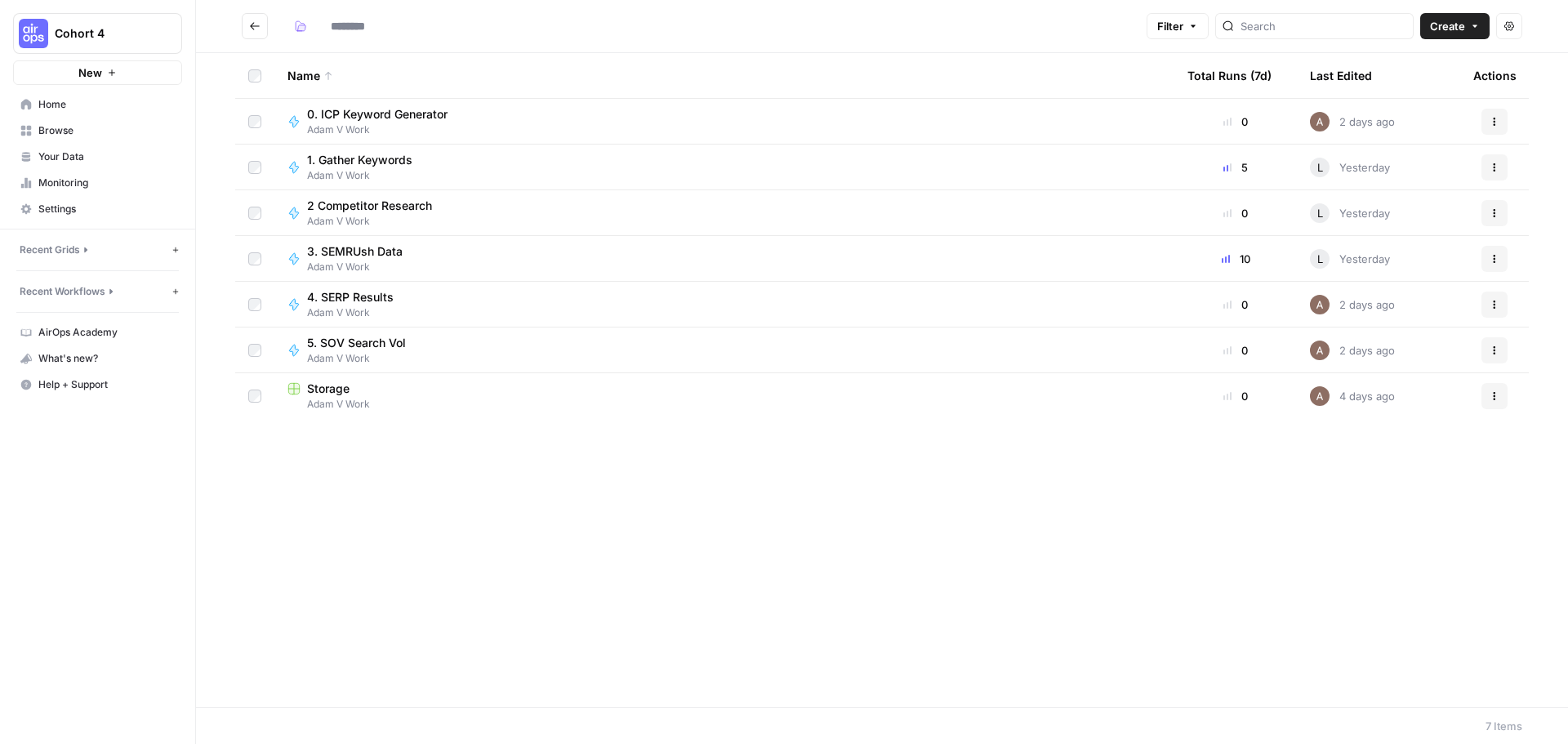 type on "**********" 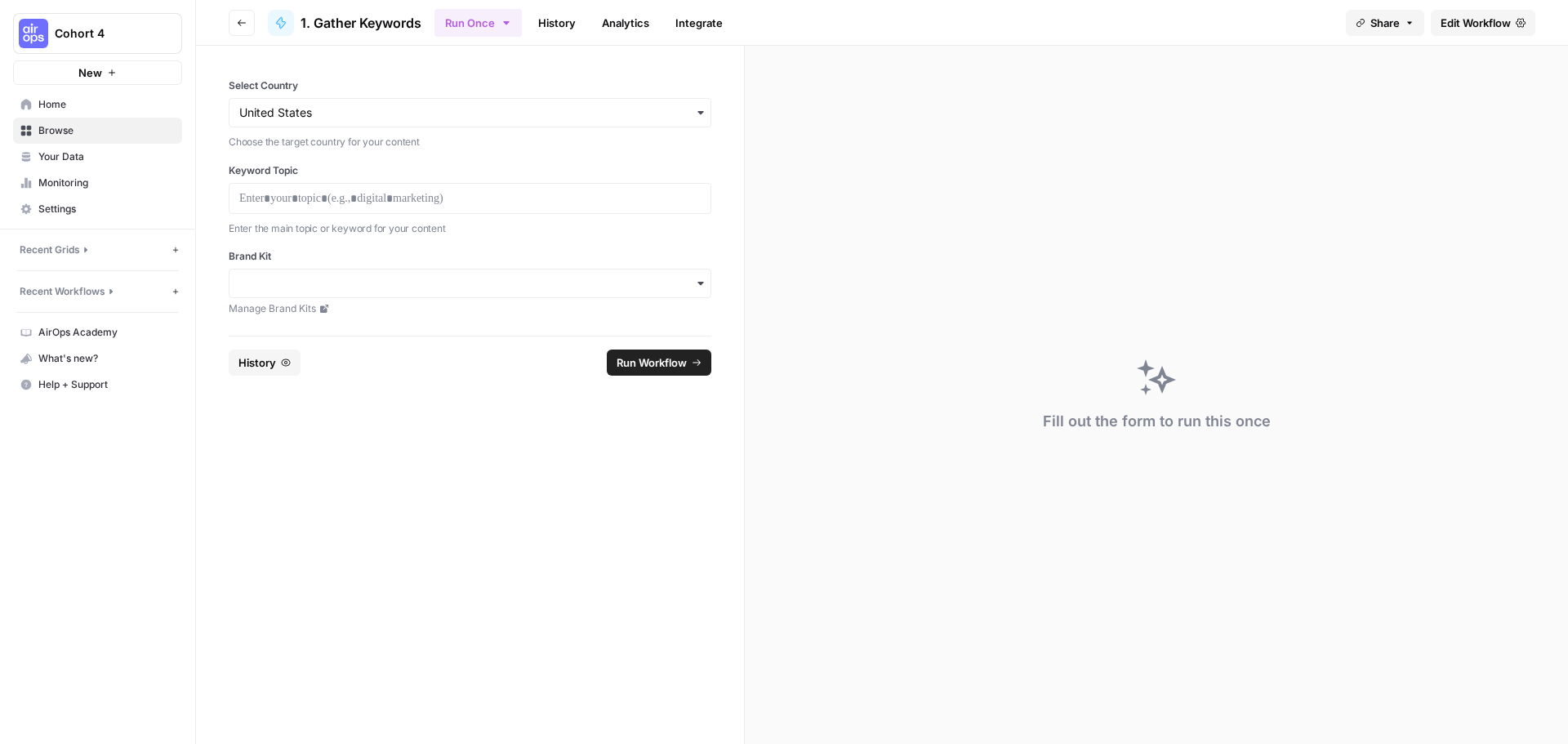 scroll, scrollTop: 0, scrollLeft: 0, axis: both 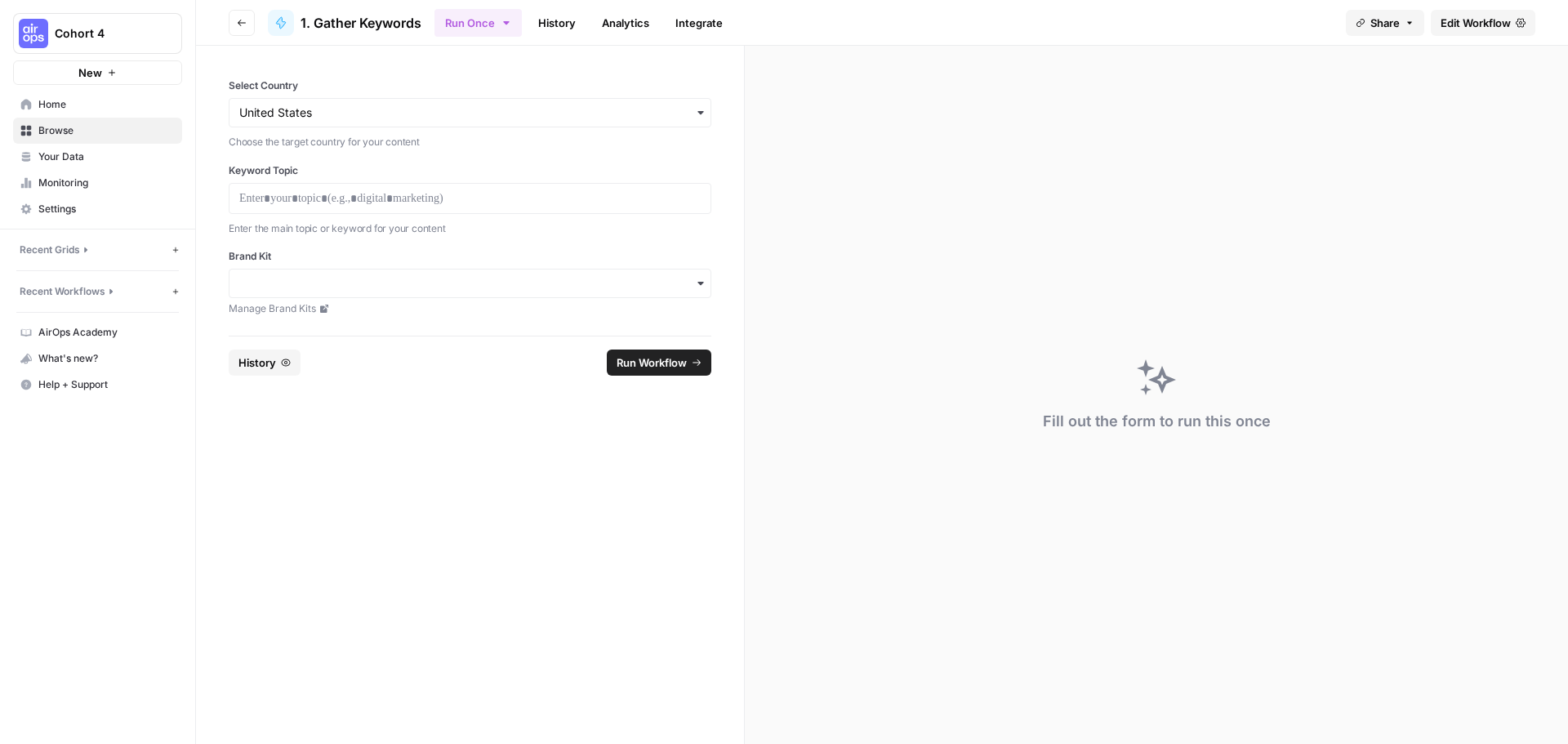 click on "Edit Workflow" at bounding box center (1476, 23) 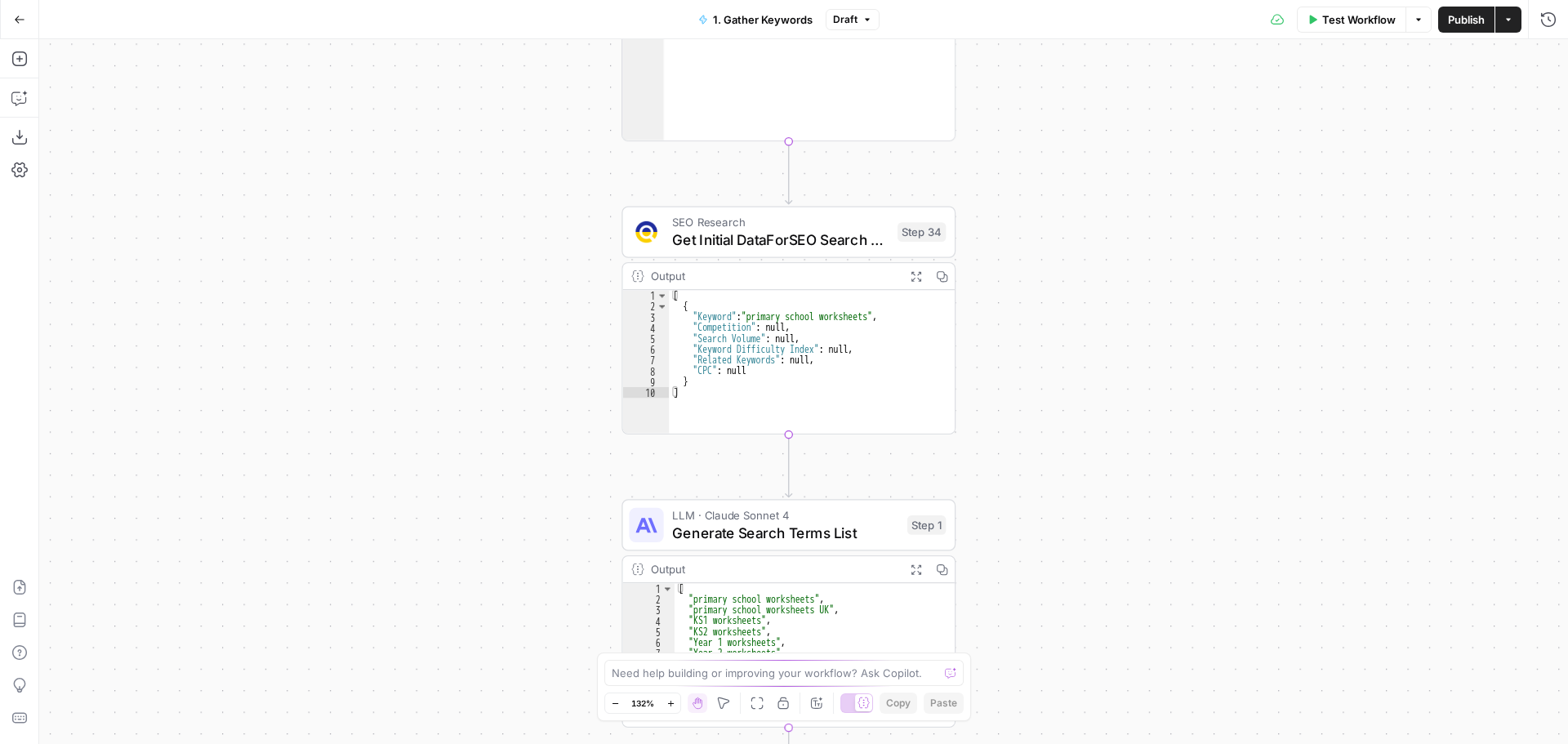drag, startPoint x: 817, startPoint y: 134, endPoint x: 1107, endPoint y: 448, distance: 427.42953 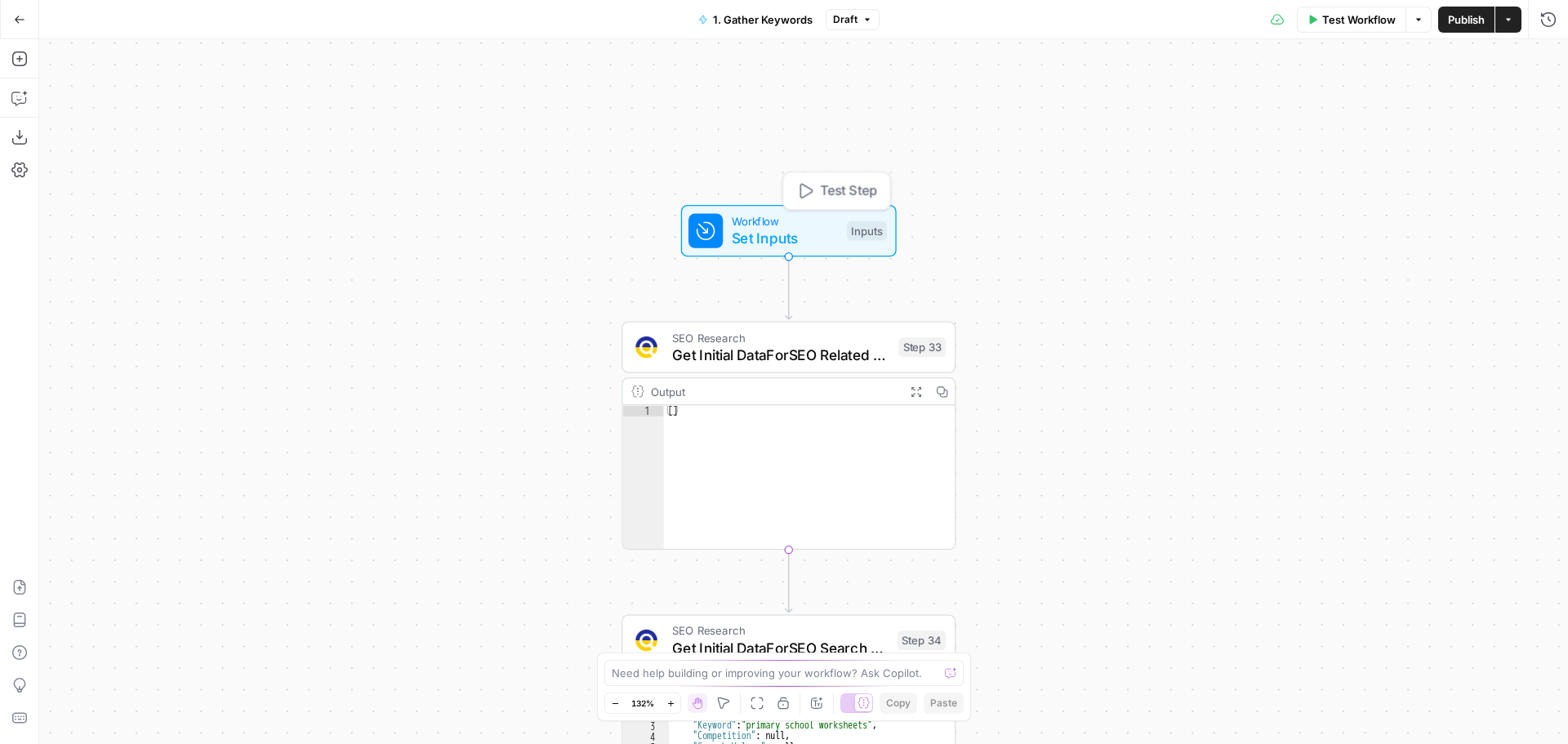 click on "Workflow Set Inputs Inputs Test Step" at bounding box center [787, 230] 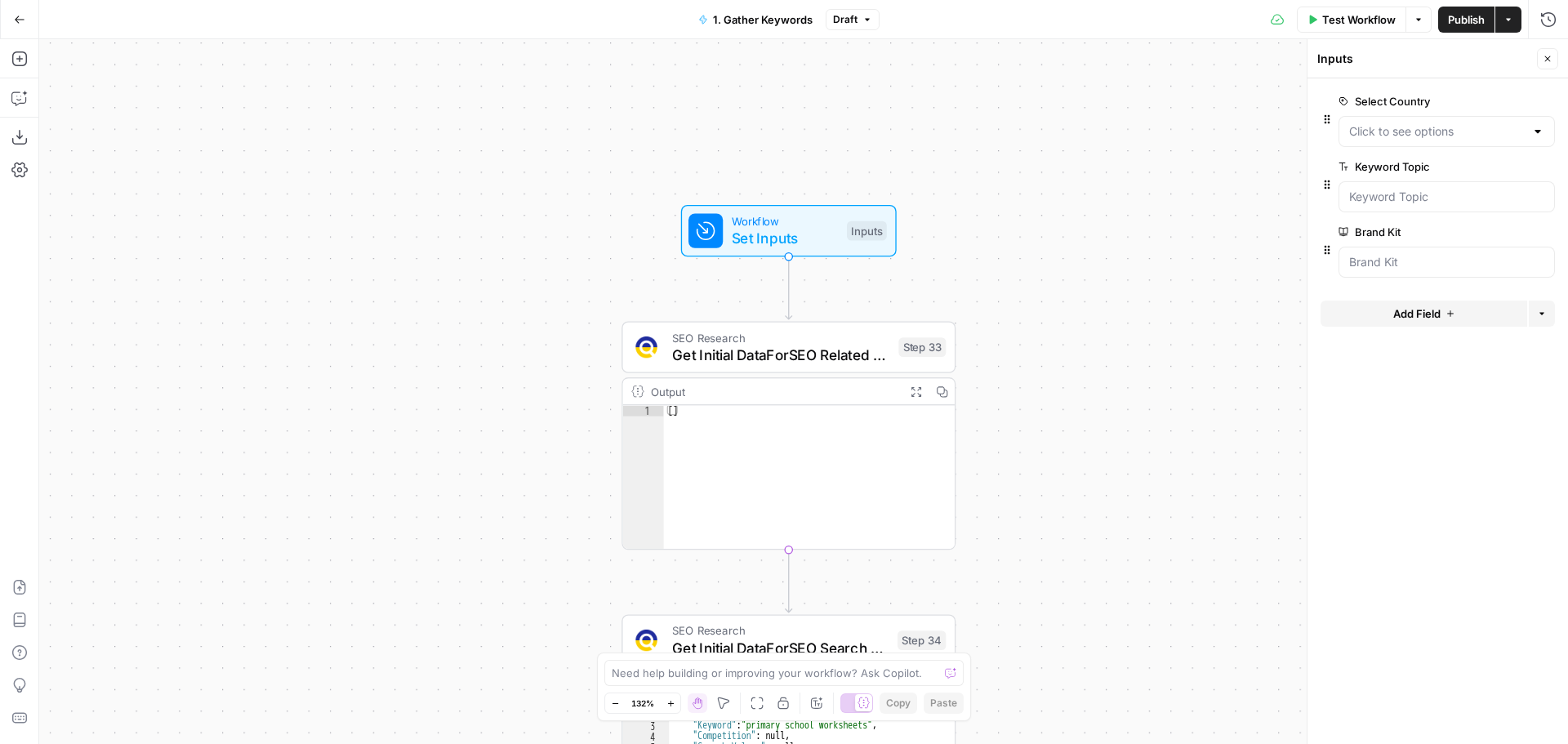 click on "Test Workflow" at bounding box center [1359, 20] 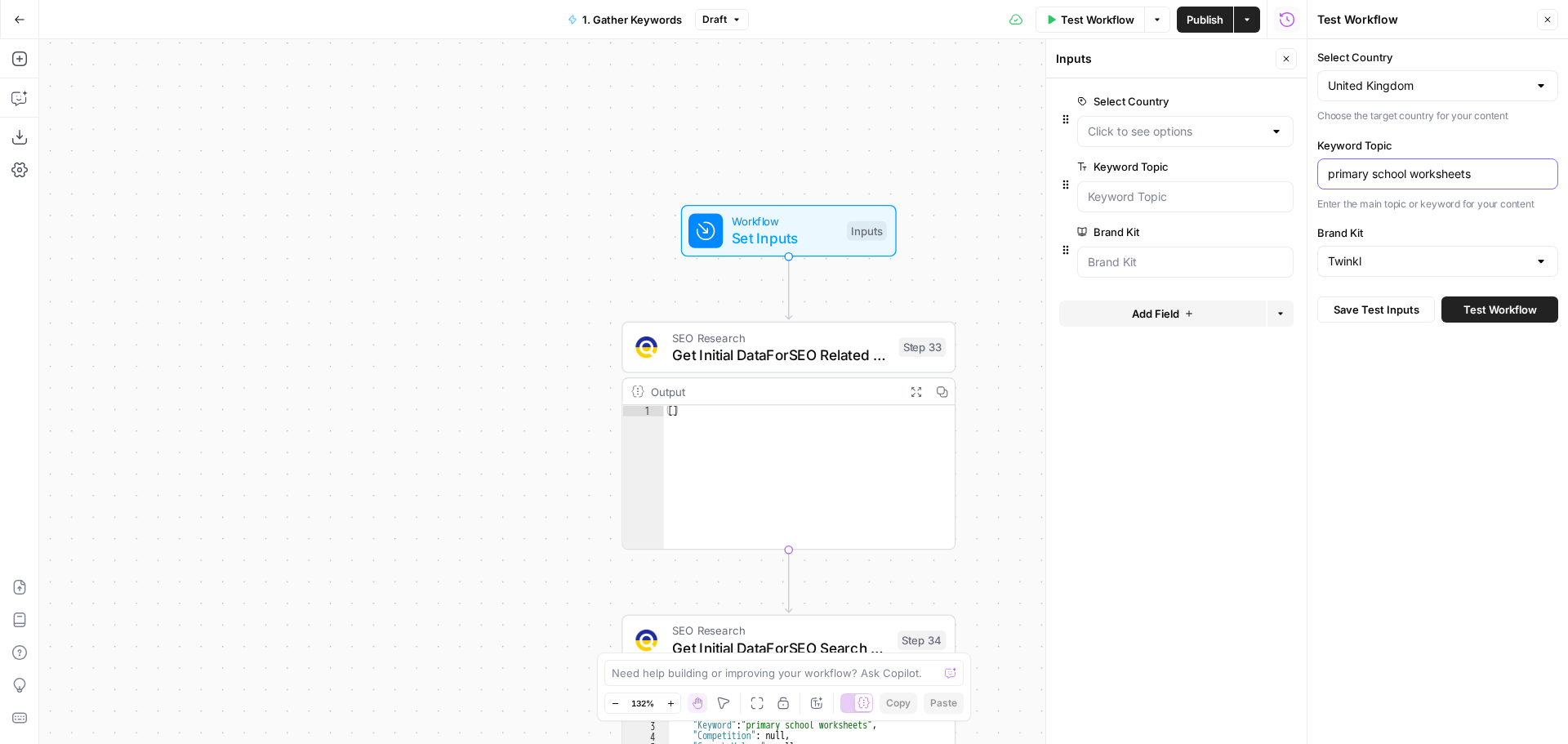 click on "primary school worksheets" at bounding box center [1437, 174] 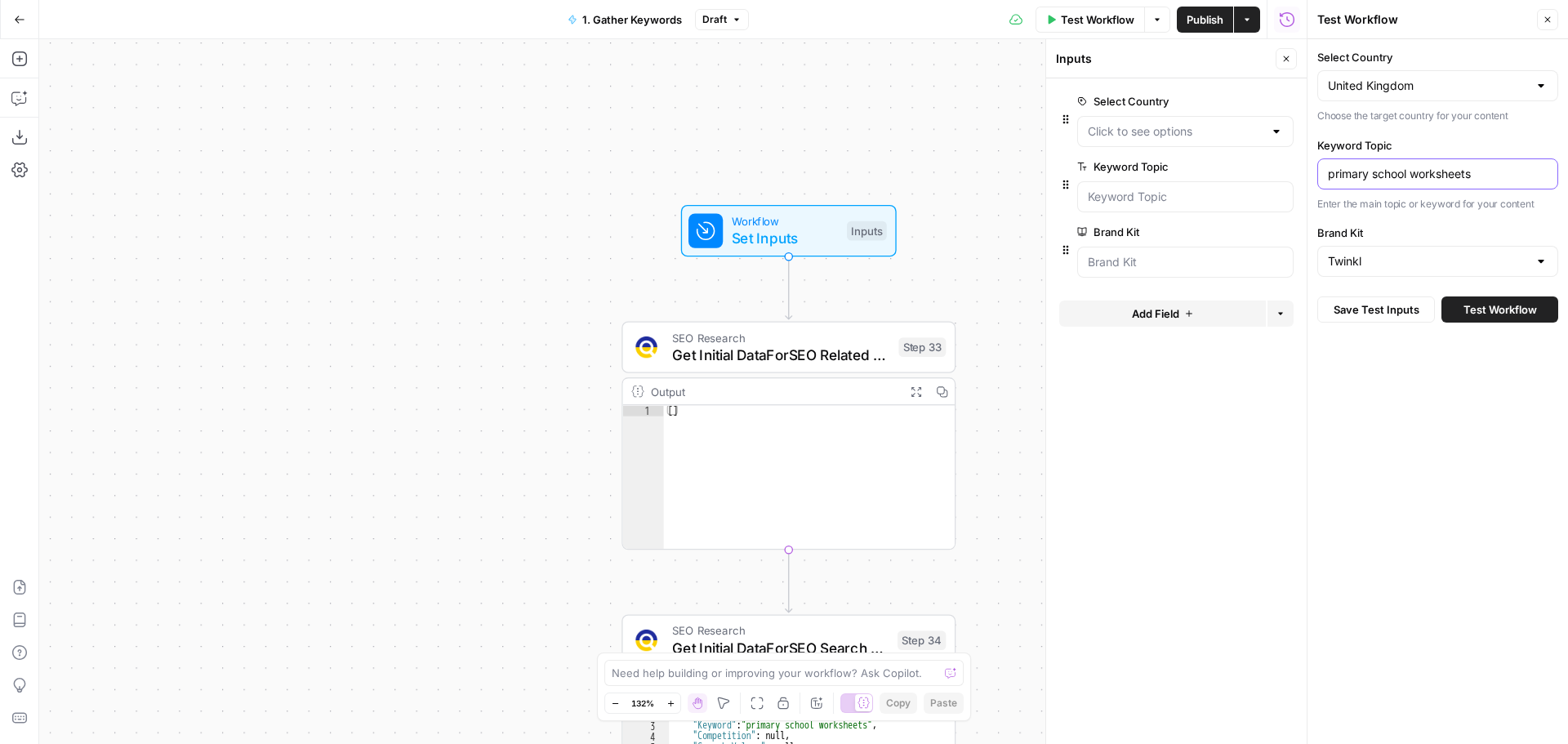 click on "primary school worksheets" at bounding box center [1437, 174] 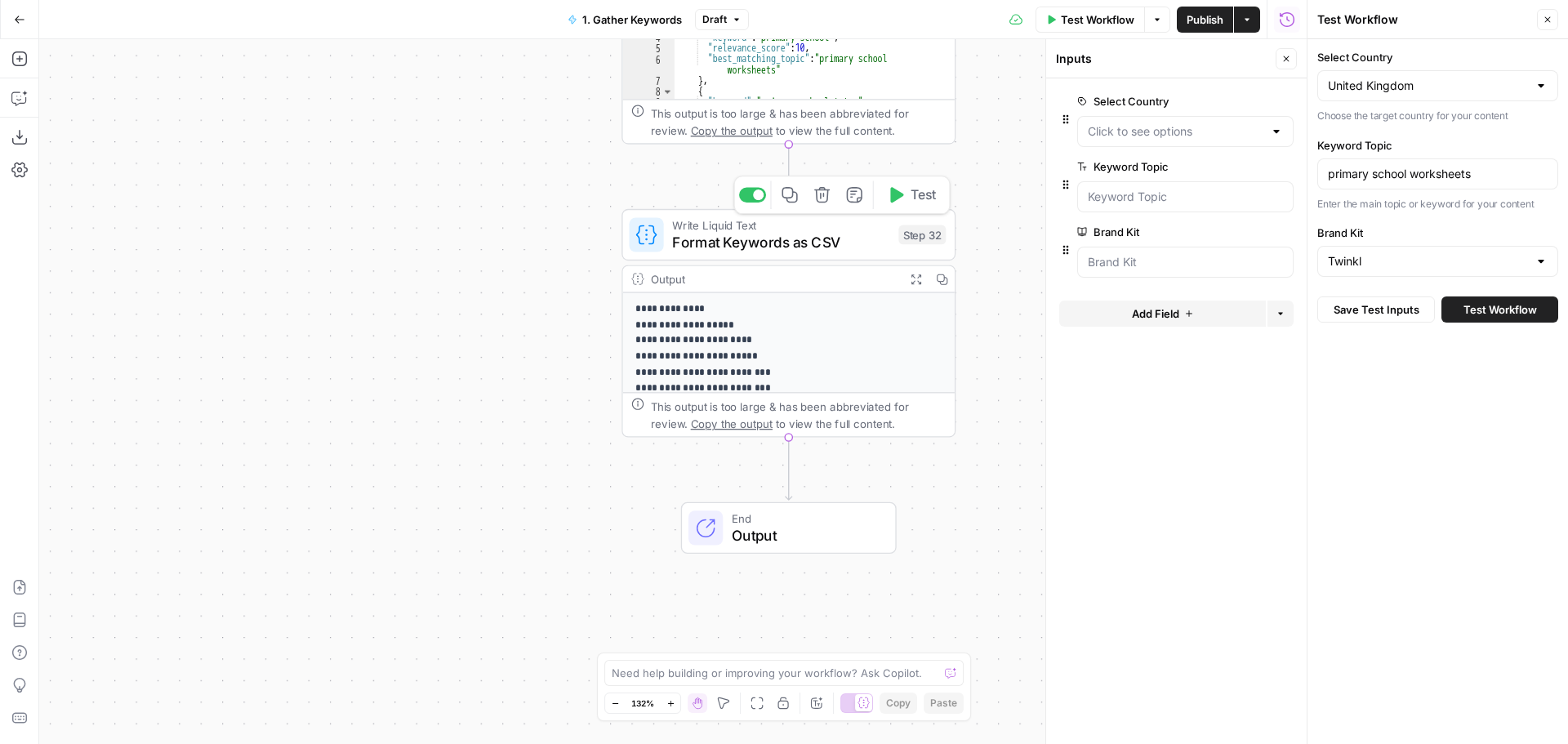 click on "Format Keywords as CSV" at bounding box center (781, 243) 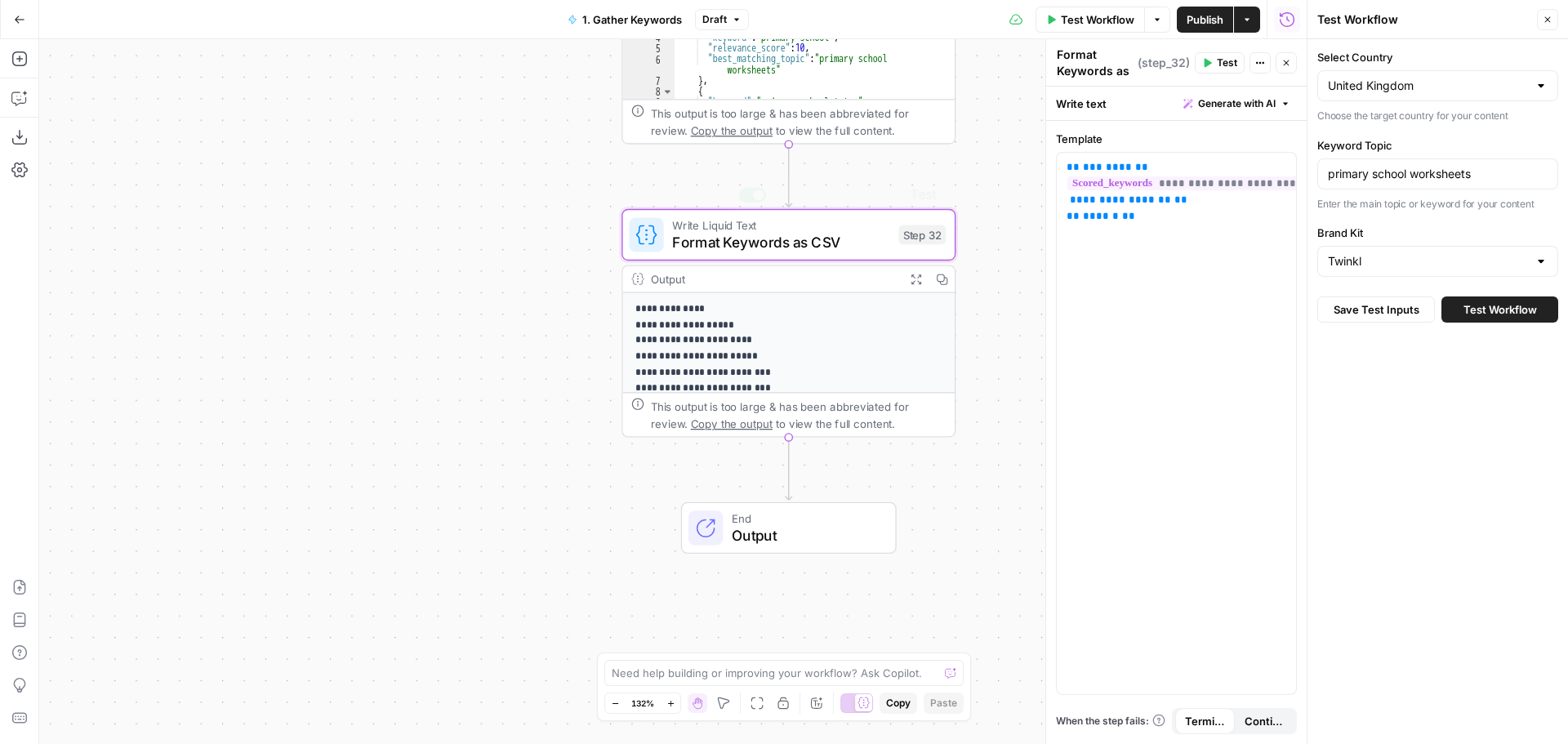 click on "**********" at bounding box center [780, 577] 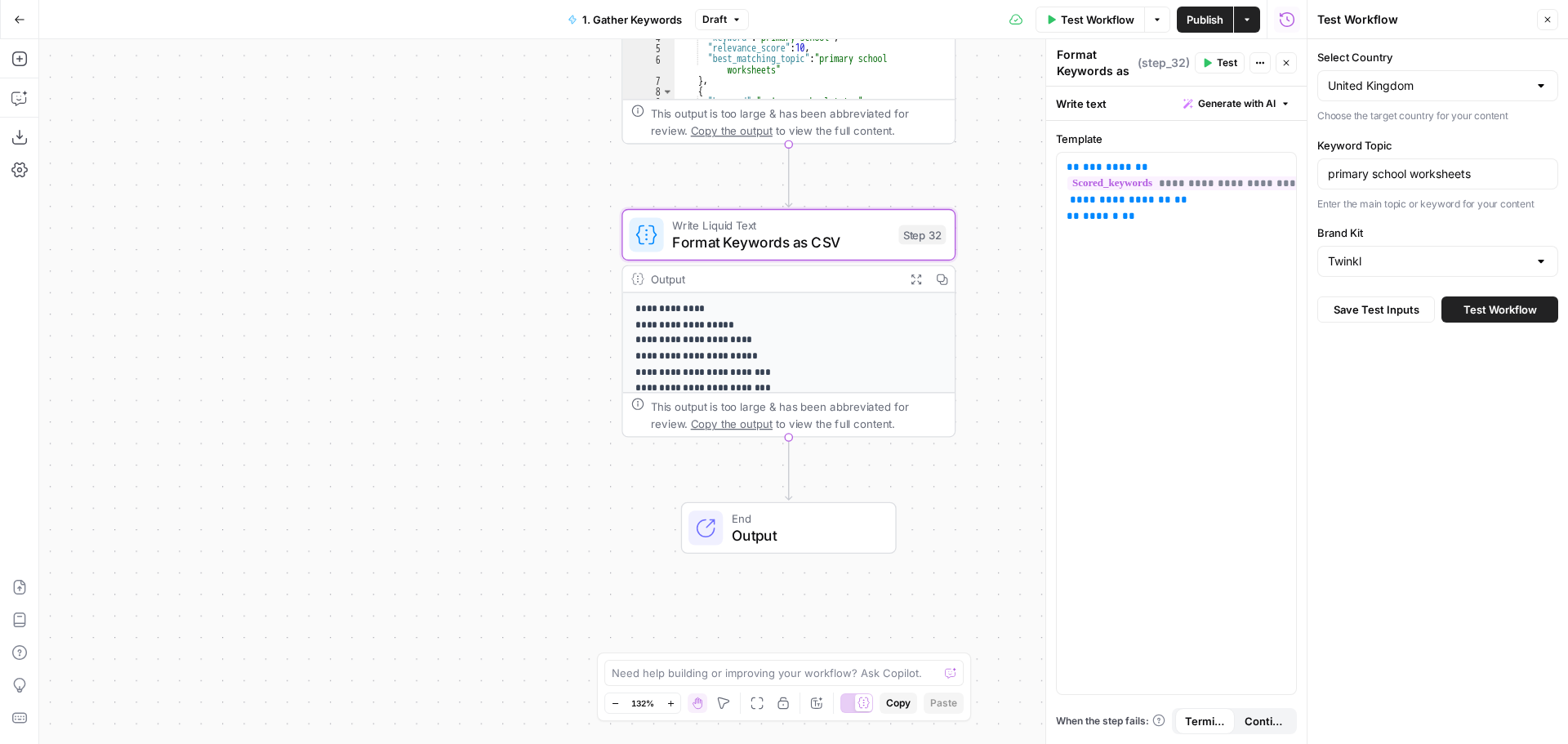 click on "Output" at bounding box center [773, 278] 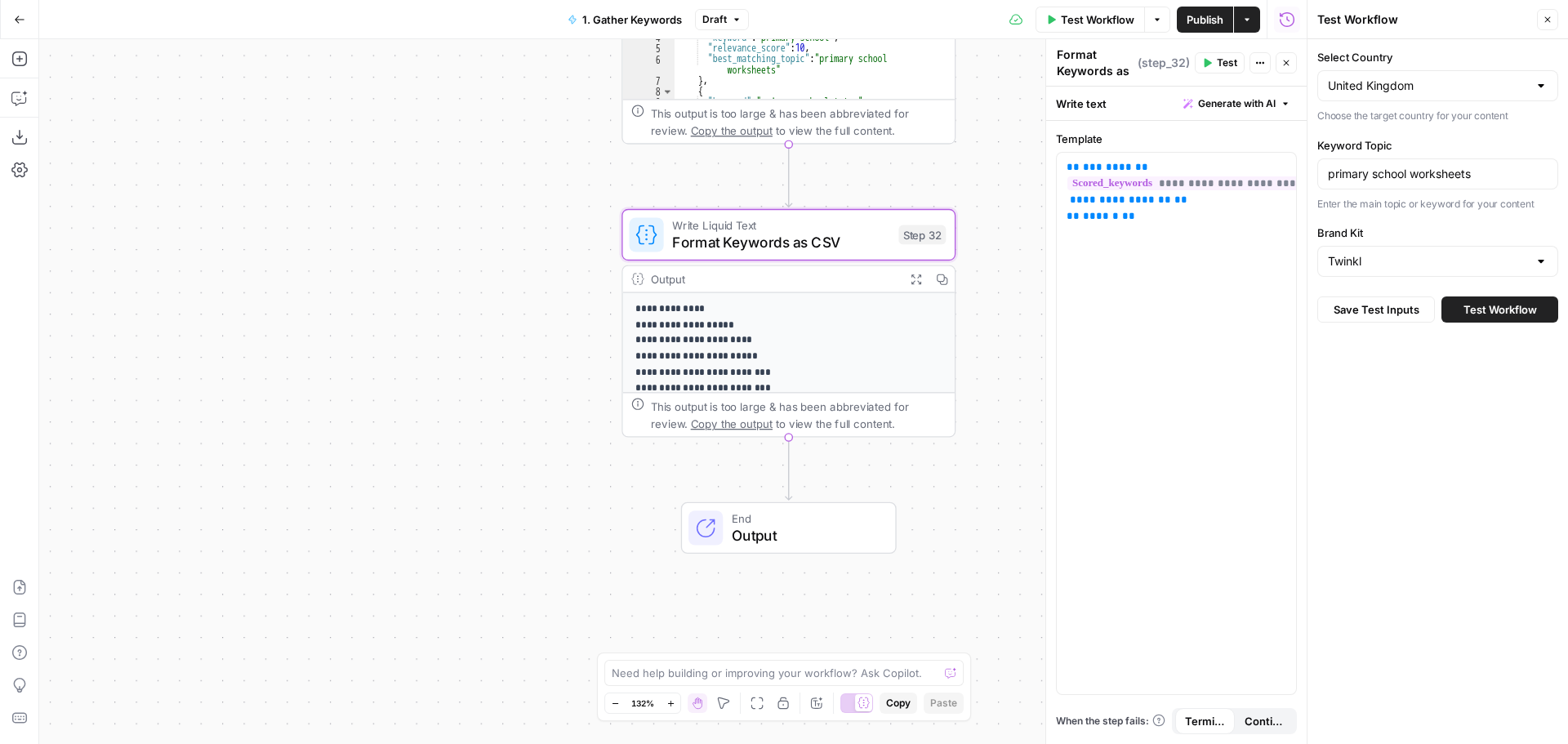 click 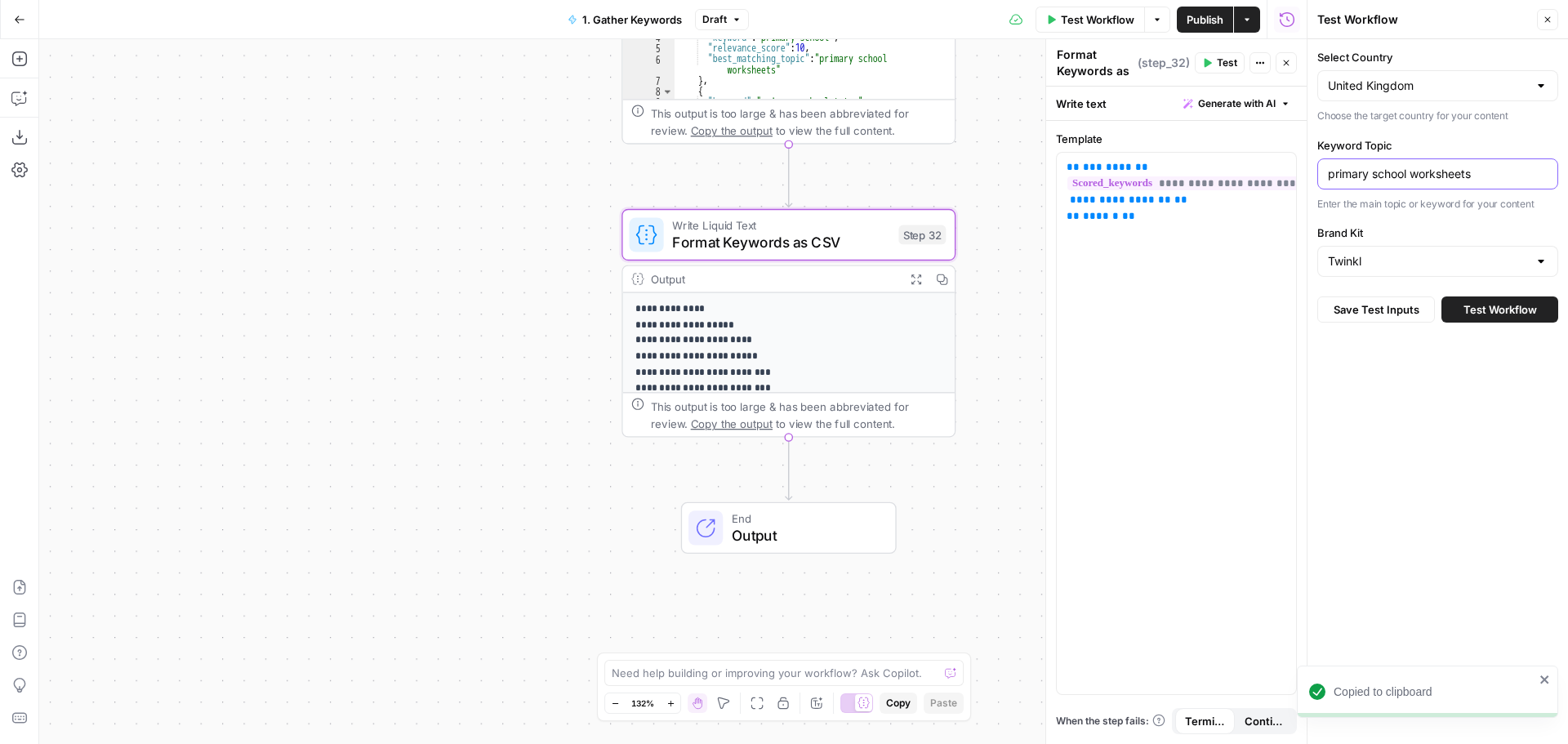 click on "primary school worksheets" at bounding box center (1437, 174) 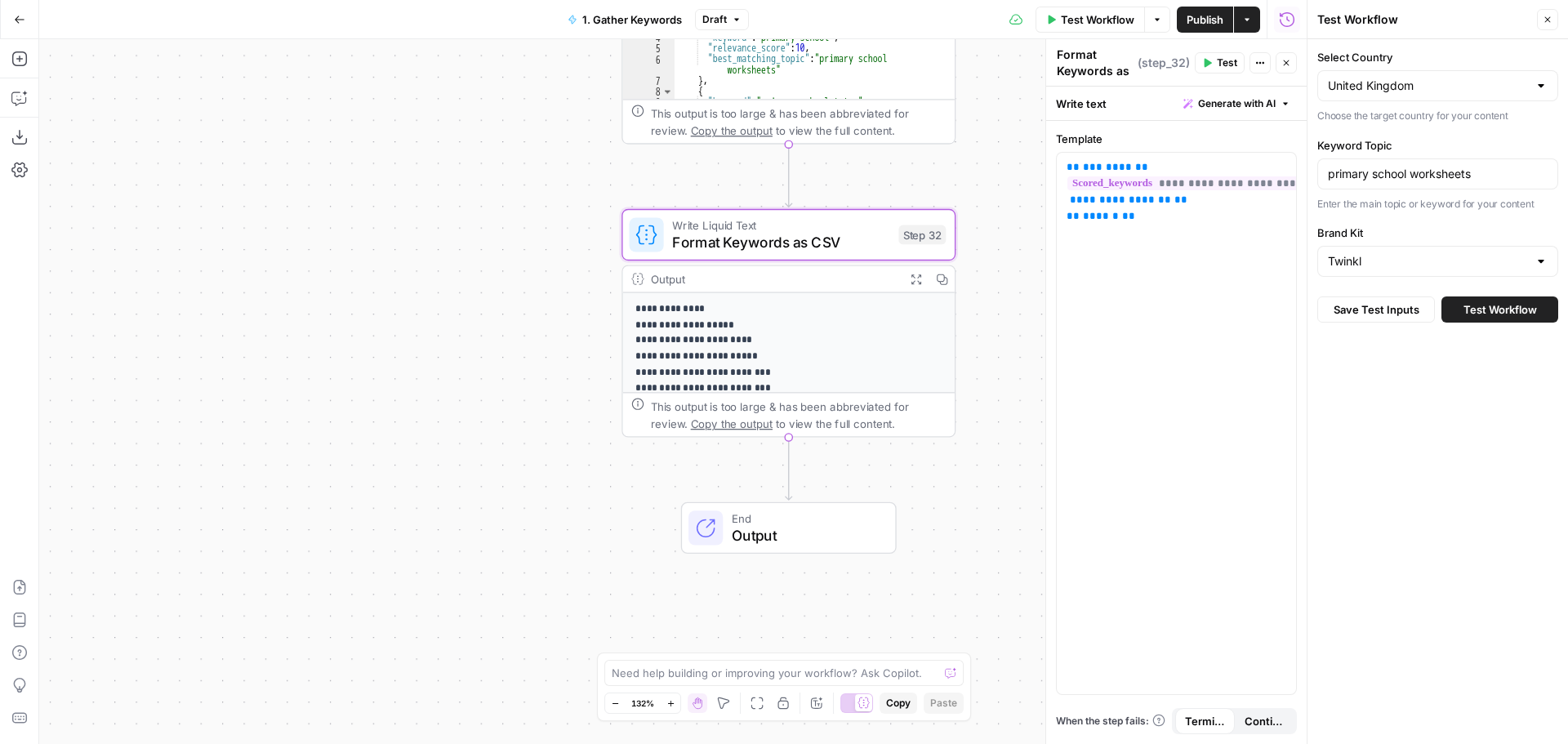 drag, startPoint x: 708, startPoint y: 323, endPoint x: 728, endPoint y: 372, distance: 52.92447 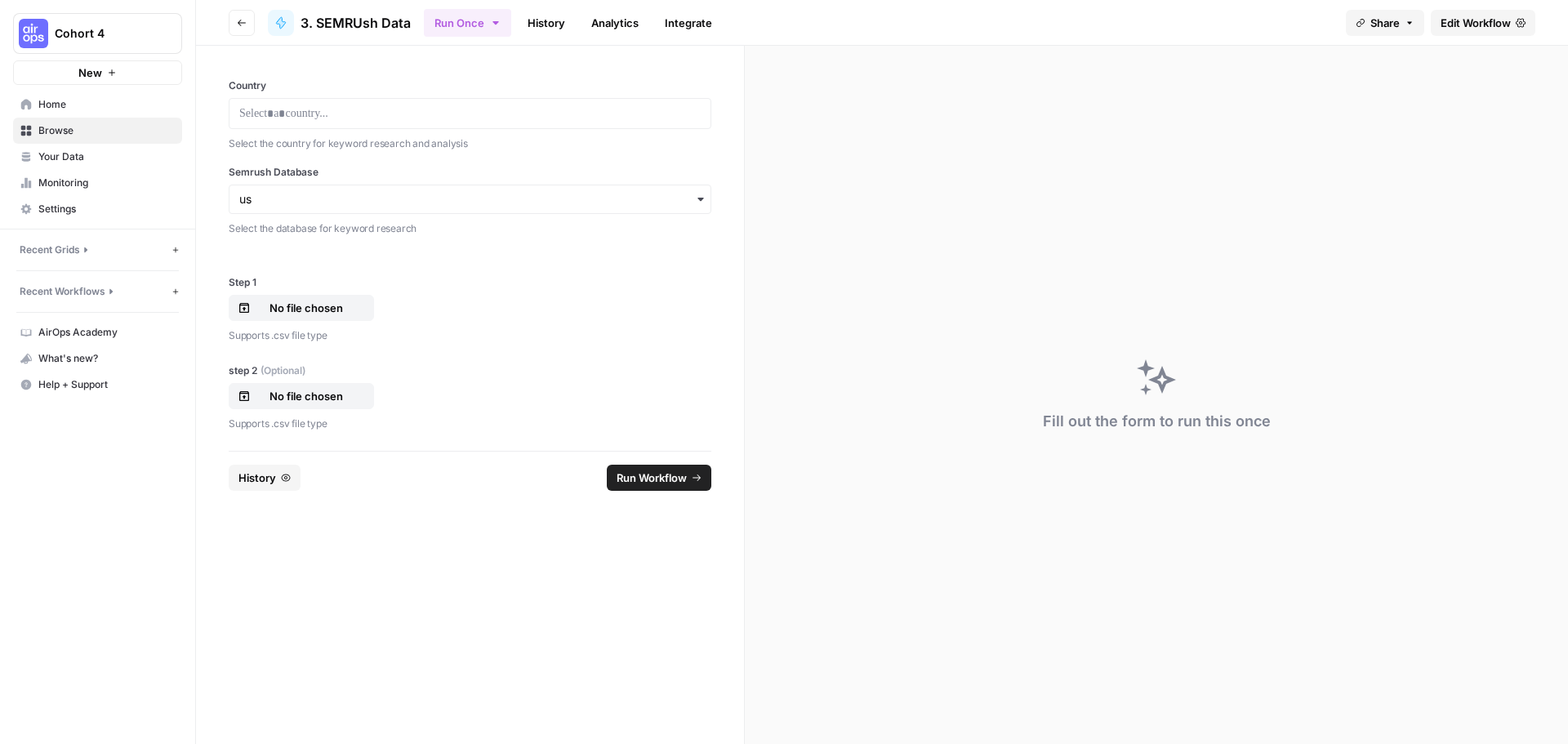scroll, scrollTop: 0, scrollLeft: 0, axis: both 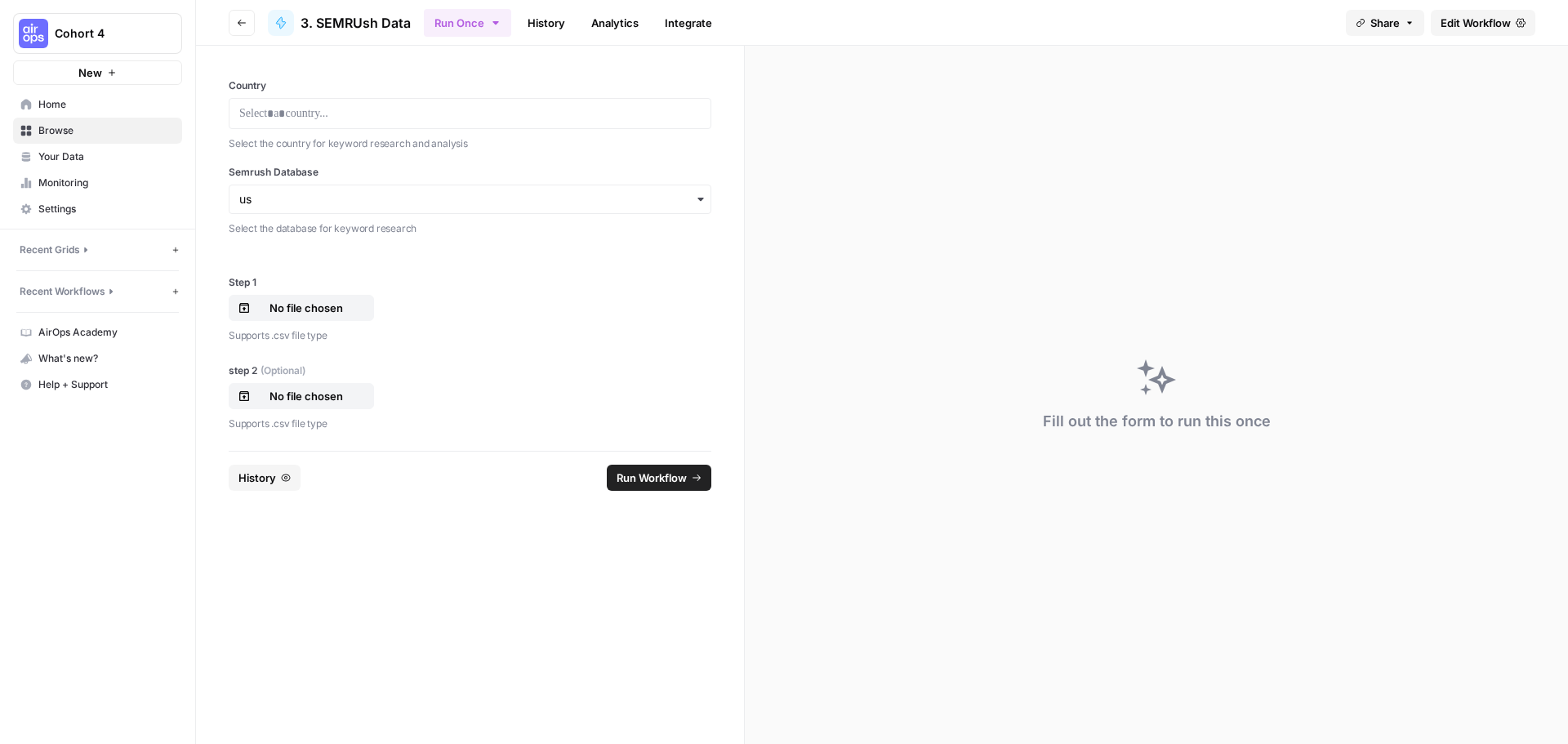 click on "Edit Workflow" at bounding box center (1476, 23) 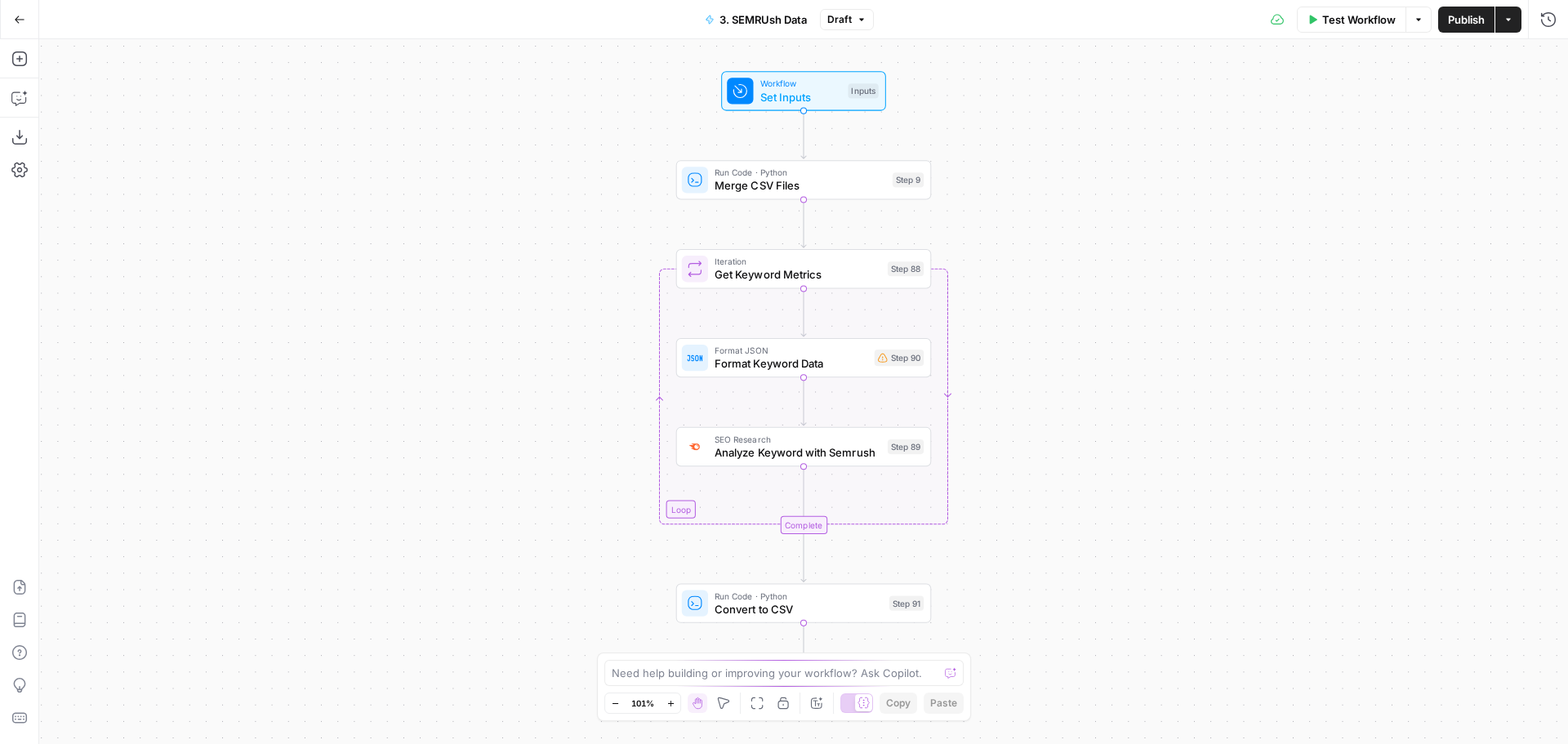 click on "Test Workflow" at bounding box center (1352, 20) 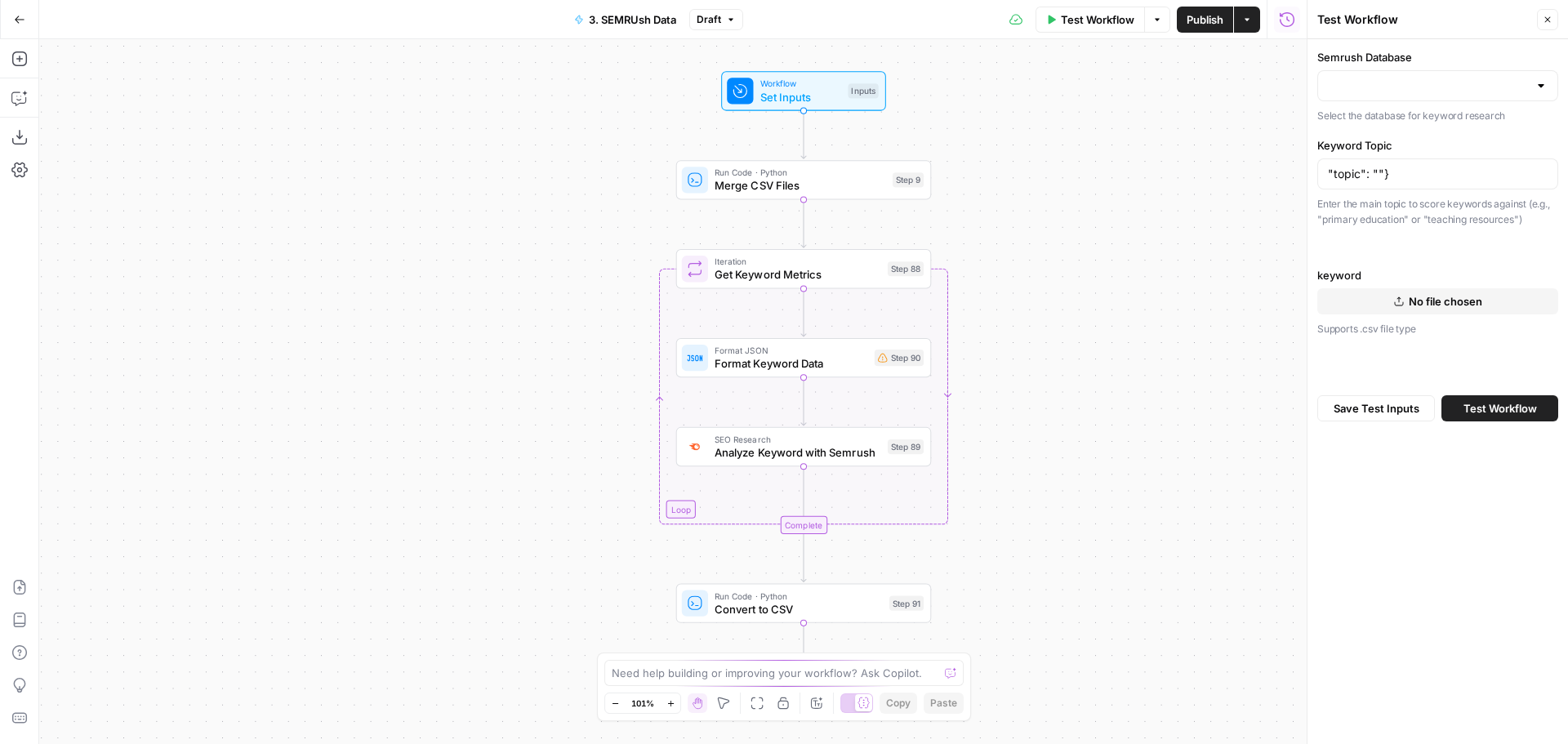 click on ""topic": ""}" at bounding box center (1437, 174) 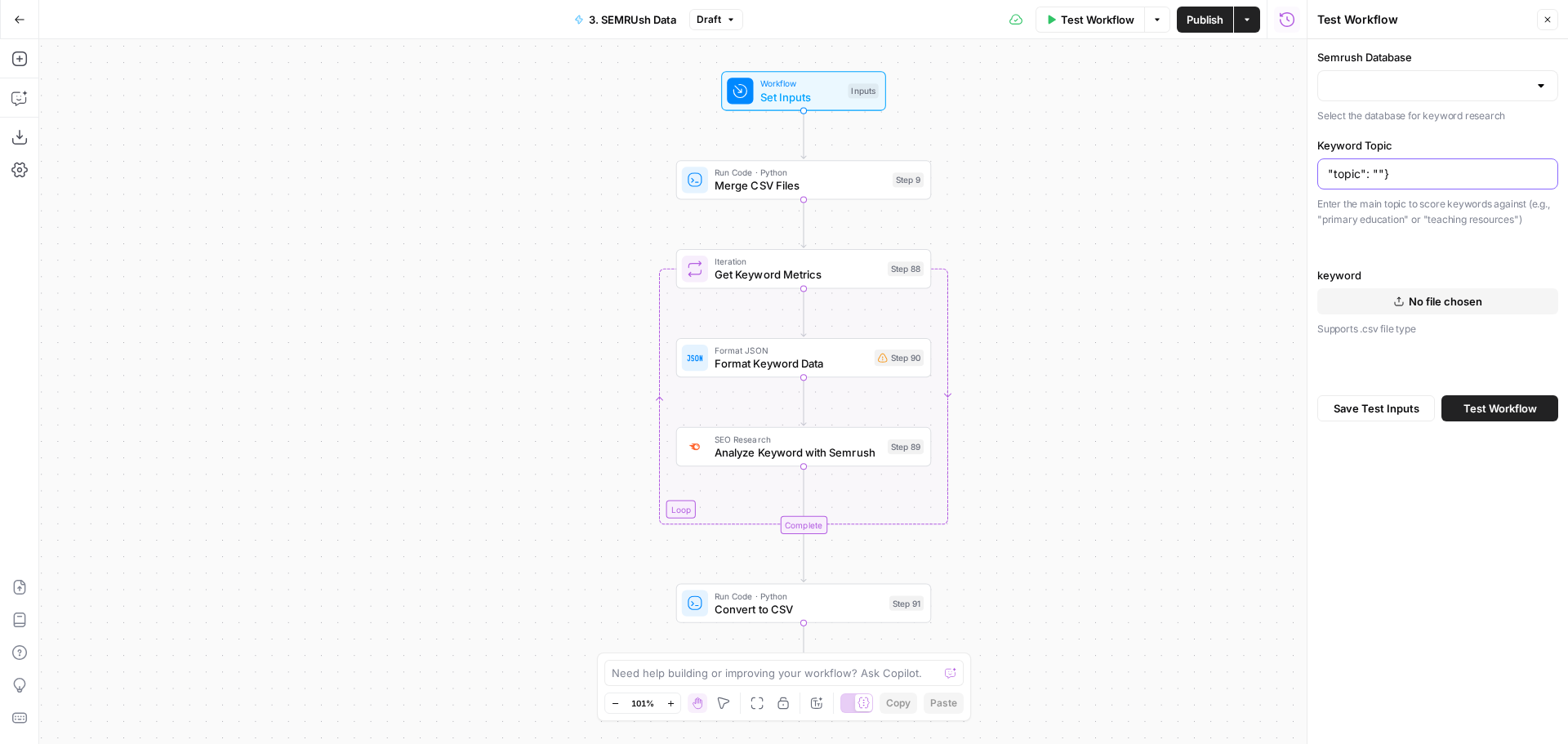click on ""topic": ""}" at bounding box center [1437, 174] 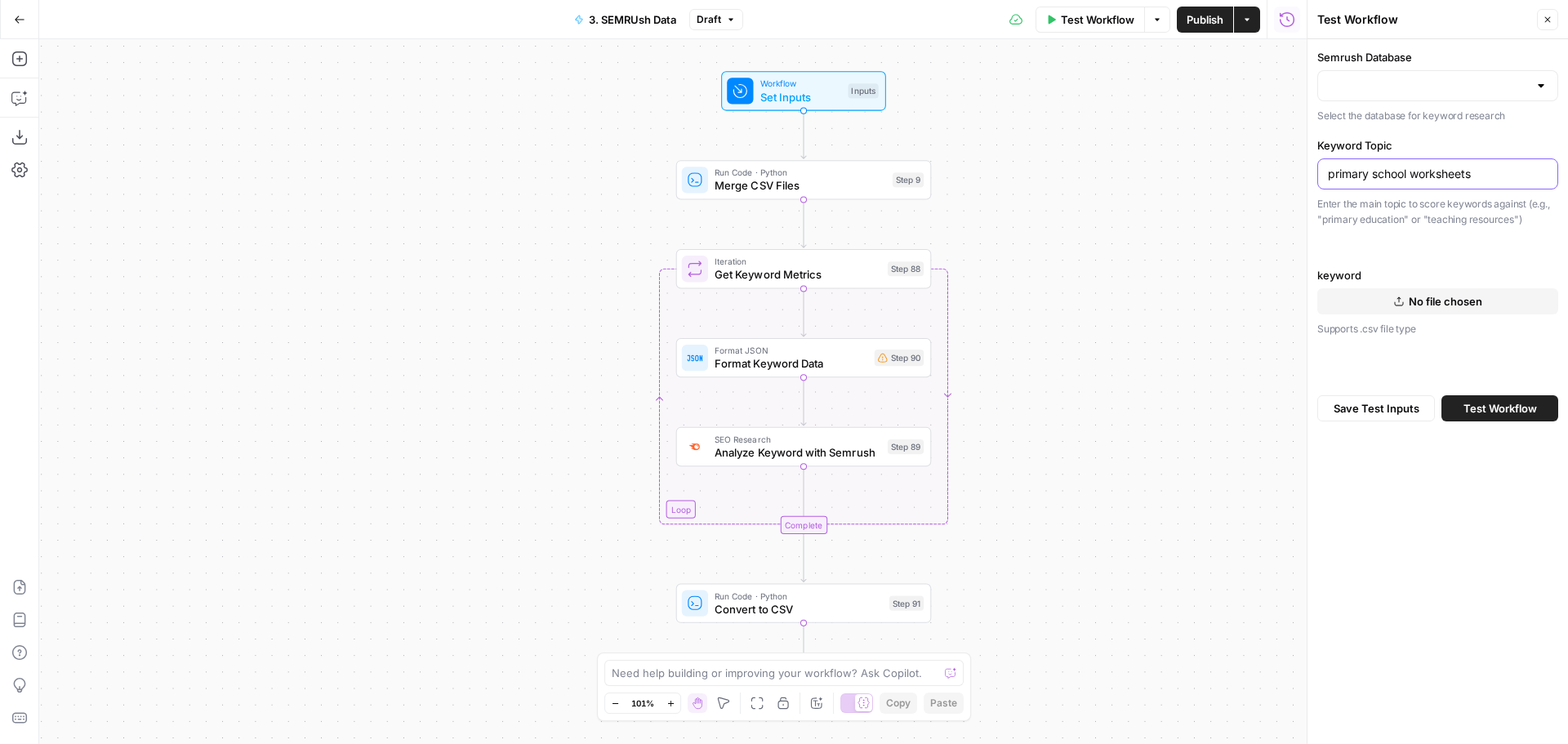 type on "primary school worksheets" 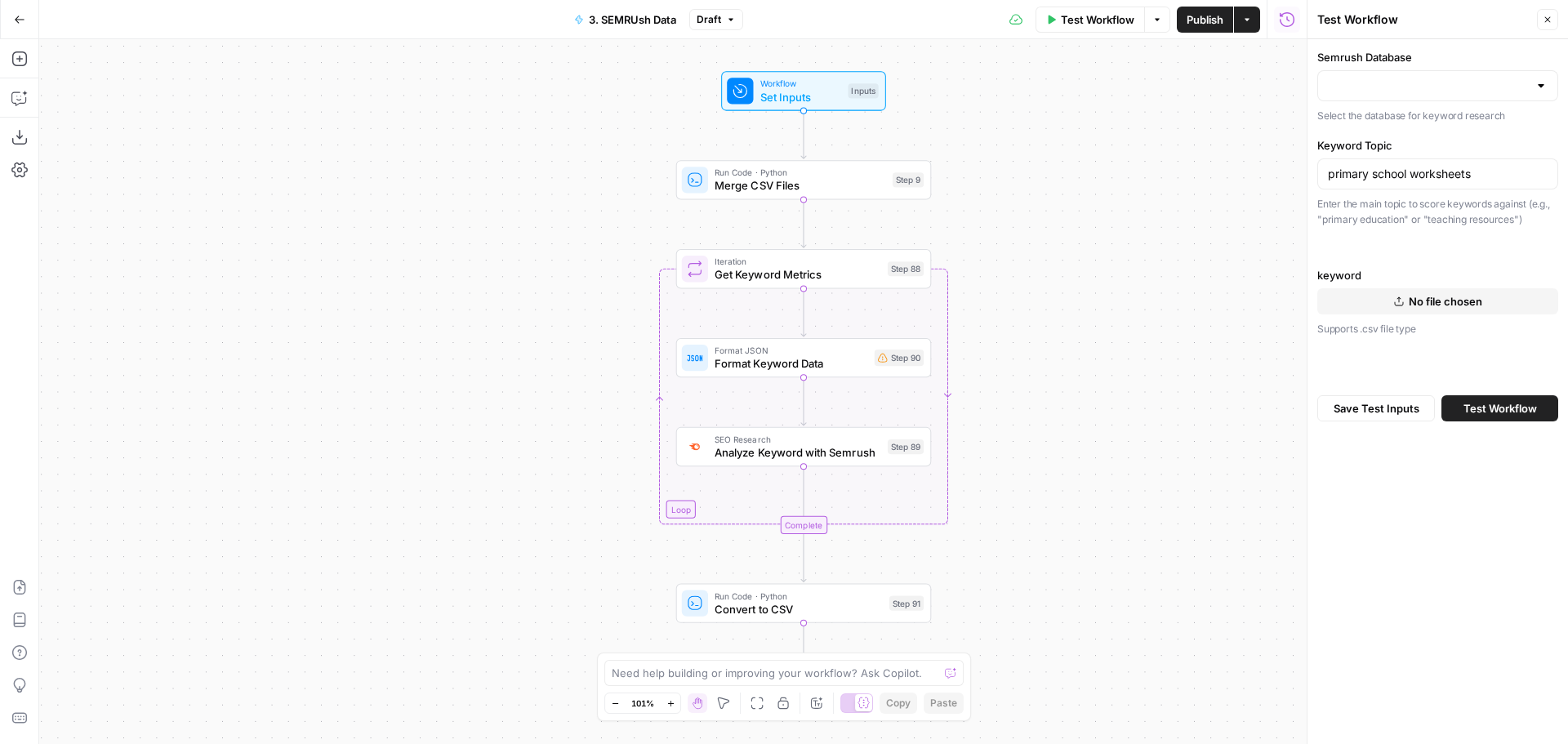 click on "Workflow Set Inputs Inputs Run Code · Python Merge CSV Files Step 9 Loop Iteration Get Keyword Metrics Step 88 Format JSON Format Keyword Data Step 90 SEO Research Analyze Keyword with Semrush Step 89 Complete Run Code · Python Convert to CSV Step 91 End Output" at bounding box center (673, 391) 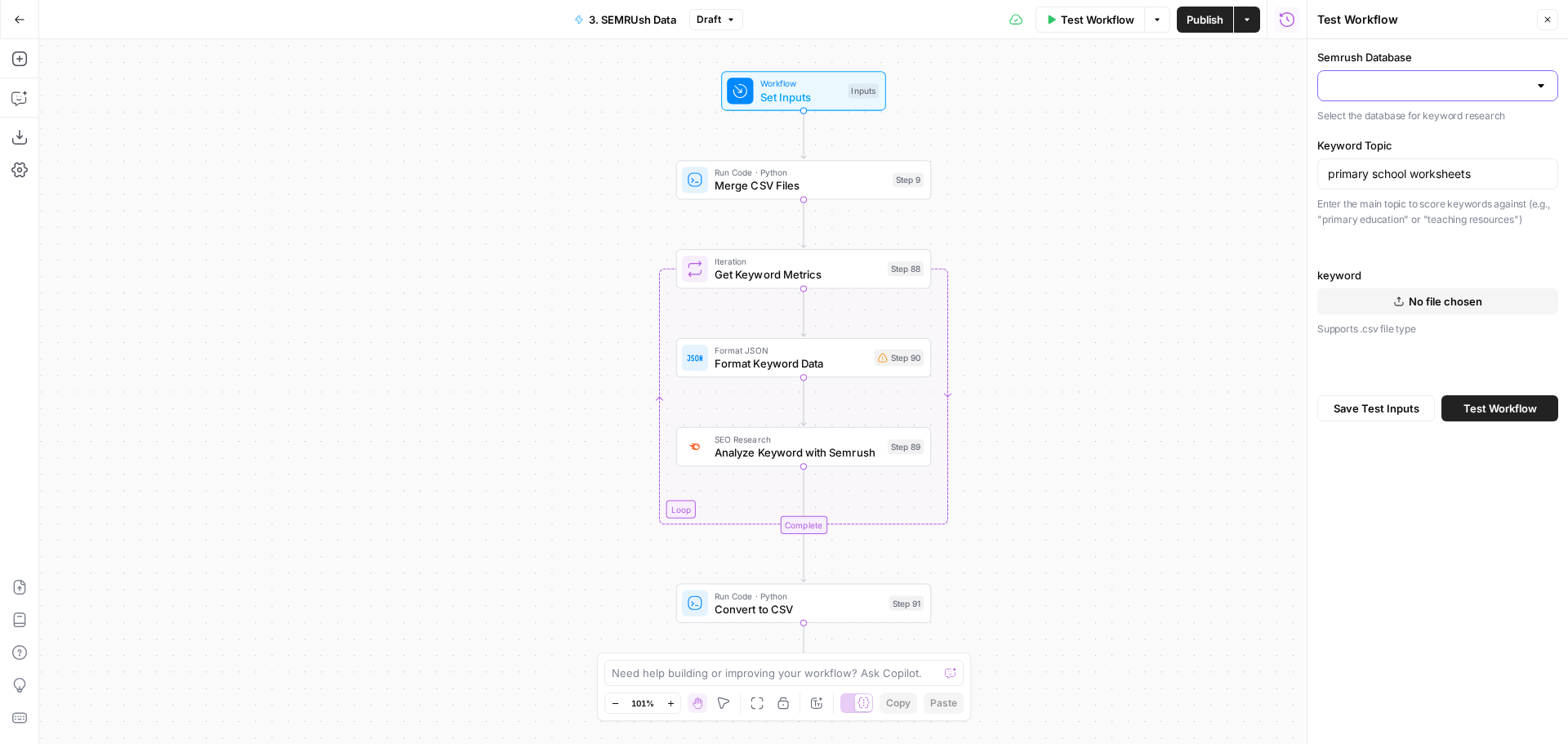click on "Semrush Database" at bounding box center (1428, 86) 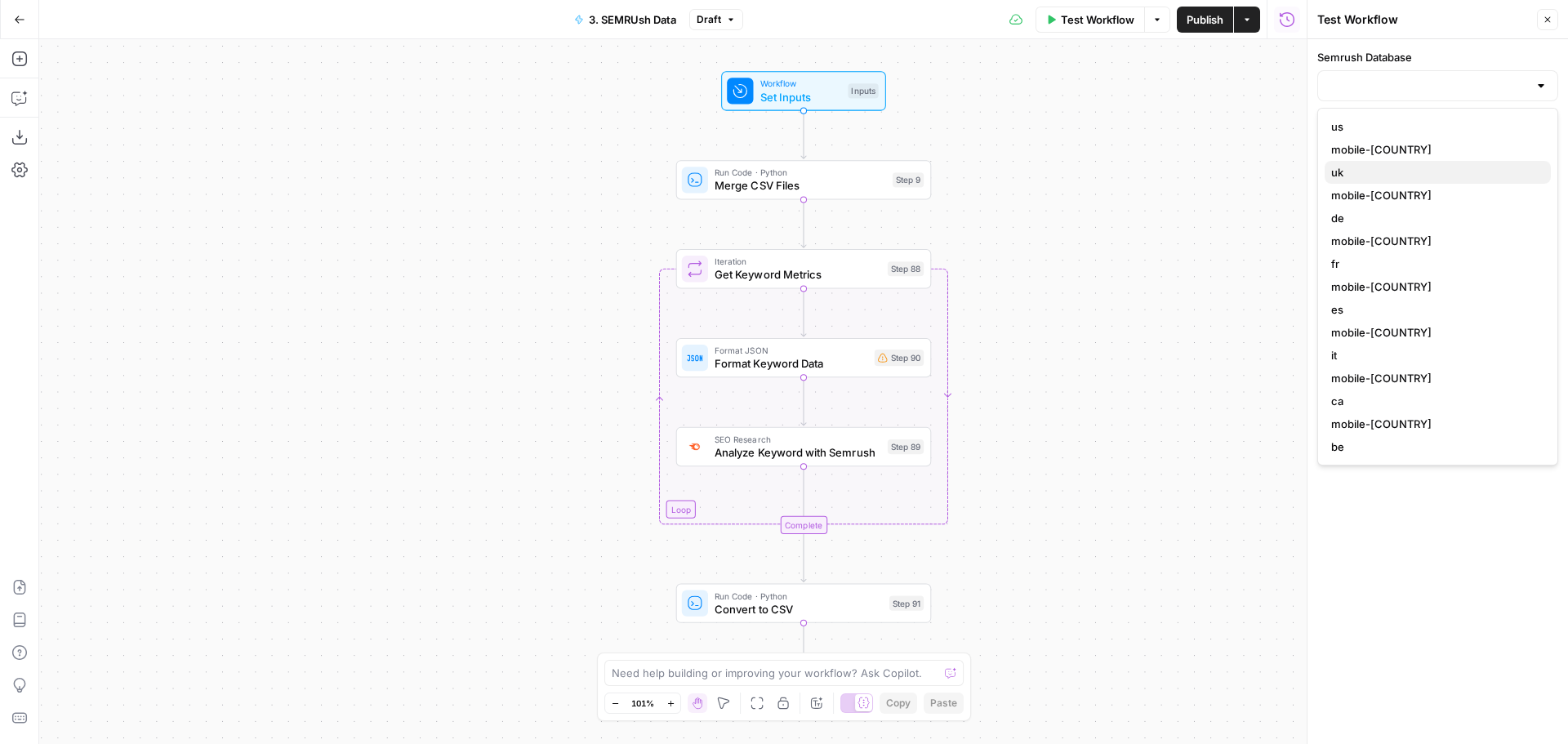 drag, startPoint x: 1388, startPoint y: 134, endPoint x: 1386, endPoint y: 176, distance: 42.04759 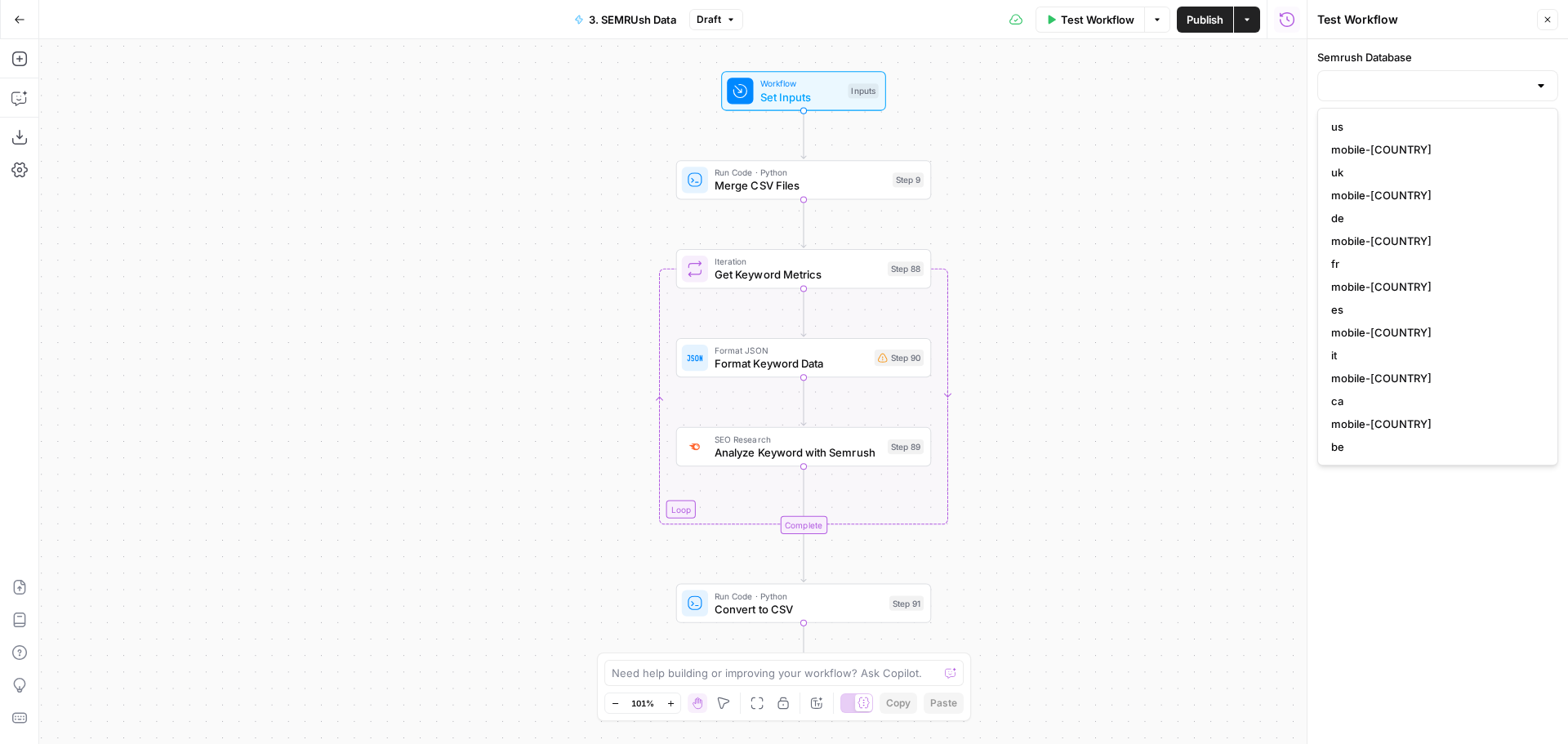type on "uk" 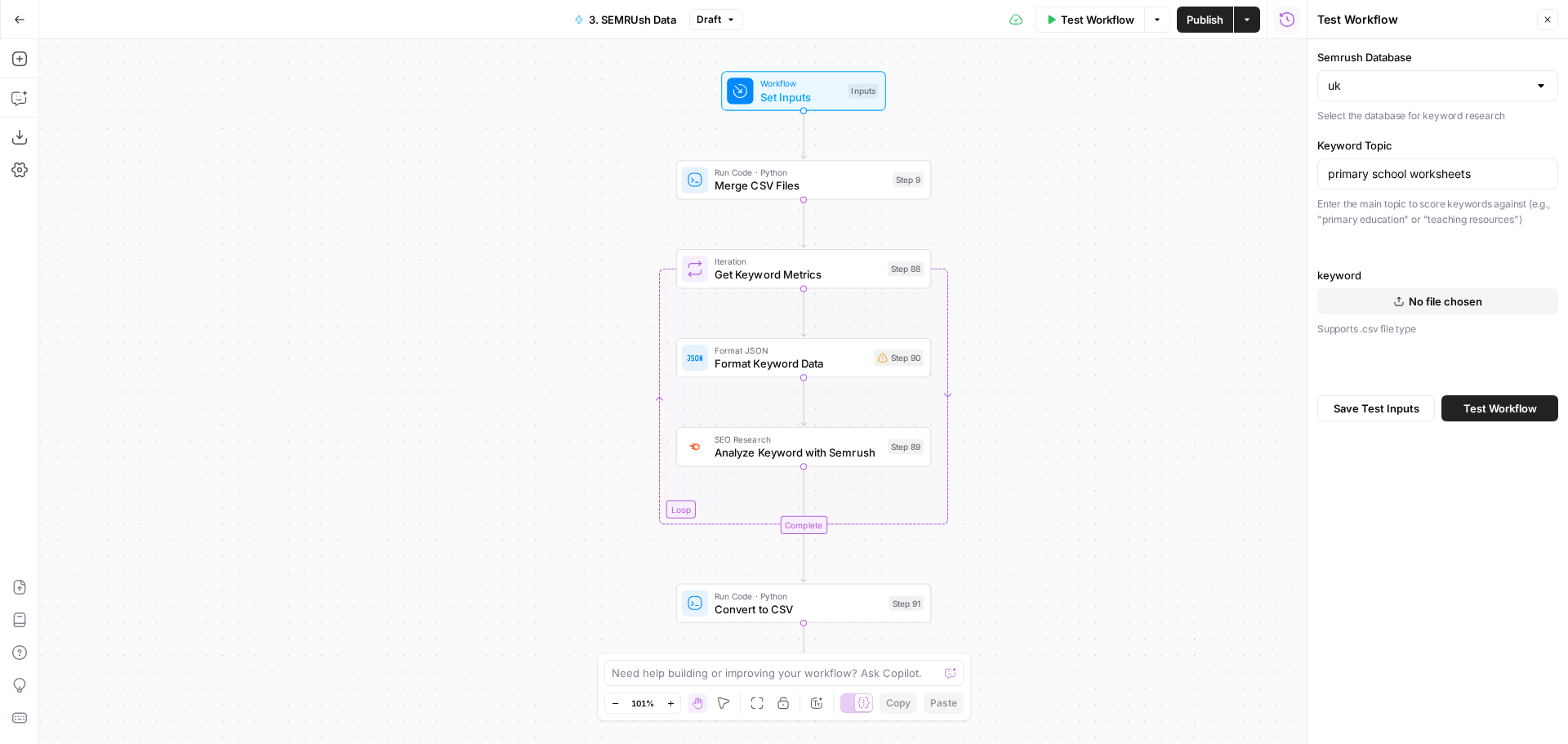 click on "No file chosen" at bounding box center [1446, 301] 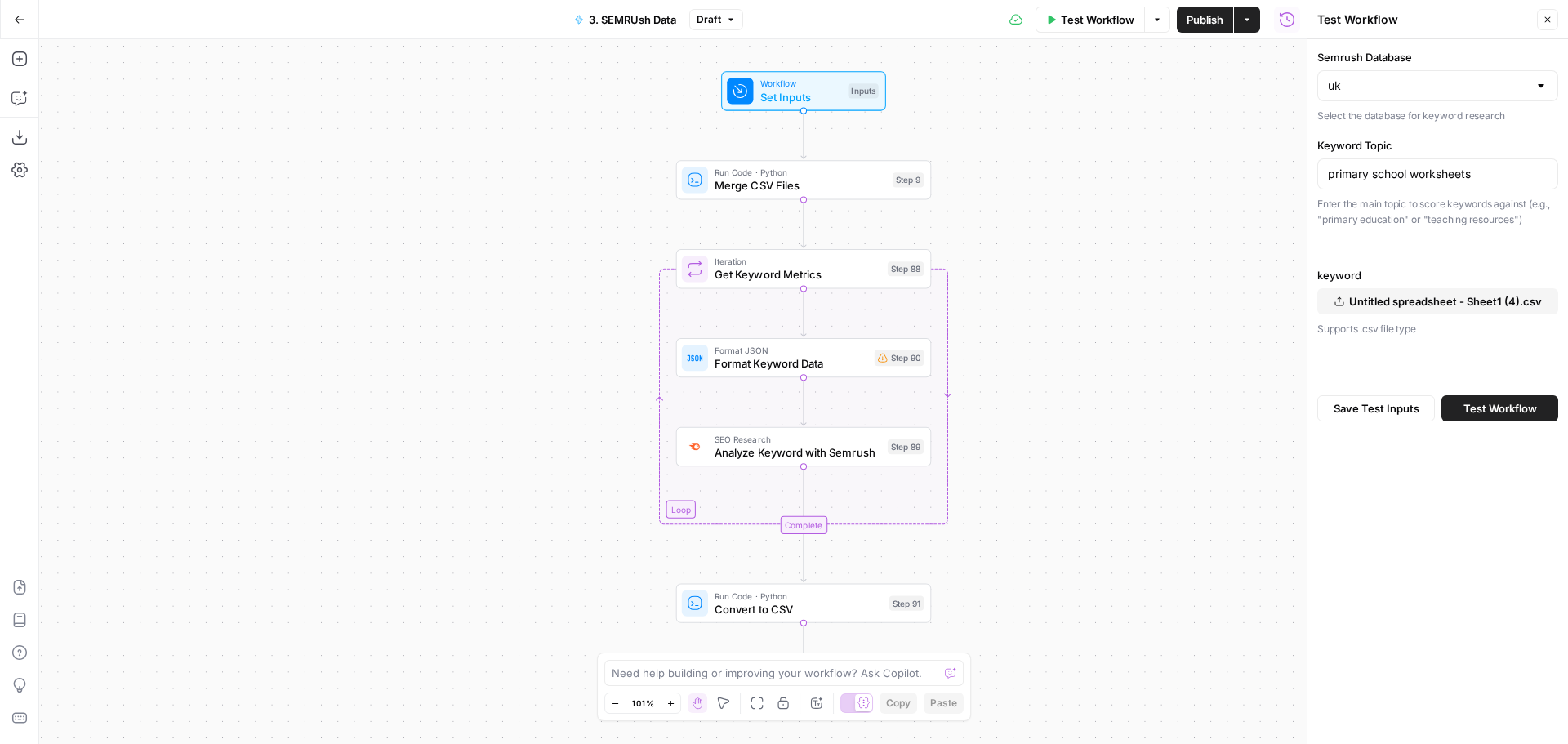 click on "Semrush Database uk Select the database for keyword research Keyword Topic primary school worksheets Enter the main topic to score keywords against (e.g., "primary education" or "teaching resources") keyword Untitled spreadsheet - Sheet1 (4).csv Supports .csv file type" at bounding box center [1437, 212] 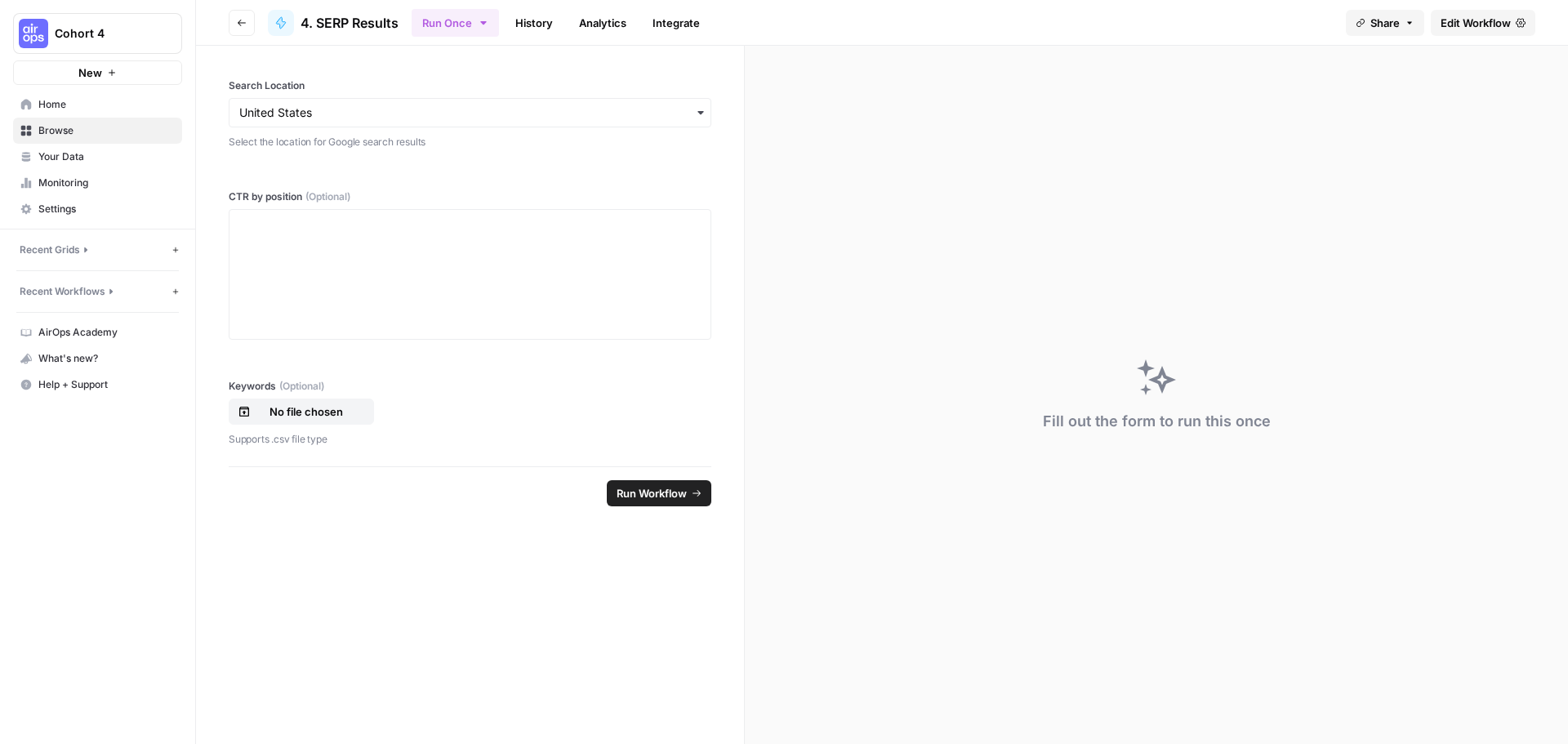 scroll, scrollTop: 0, scrollLeft: 0, axis: both 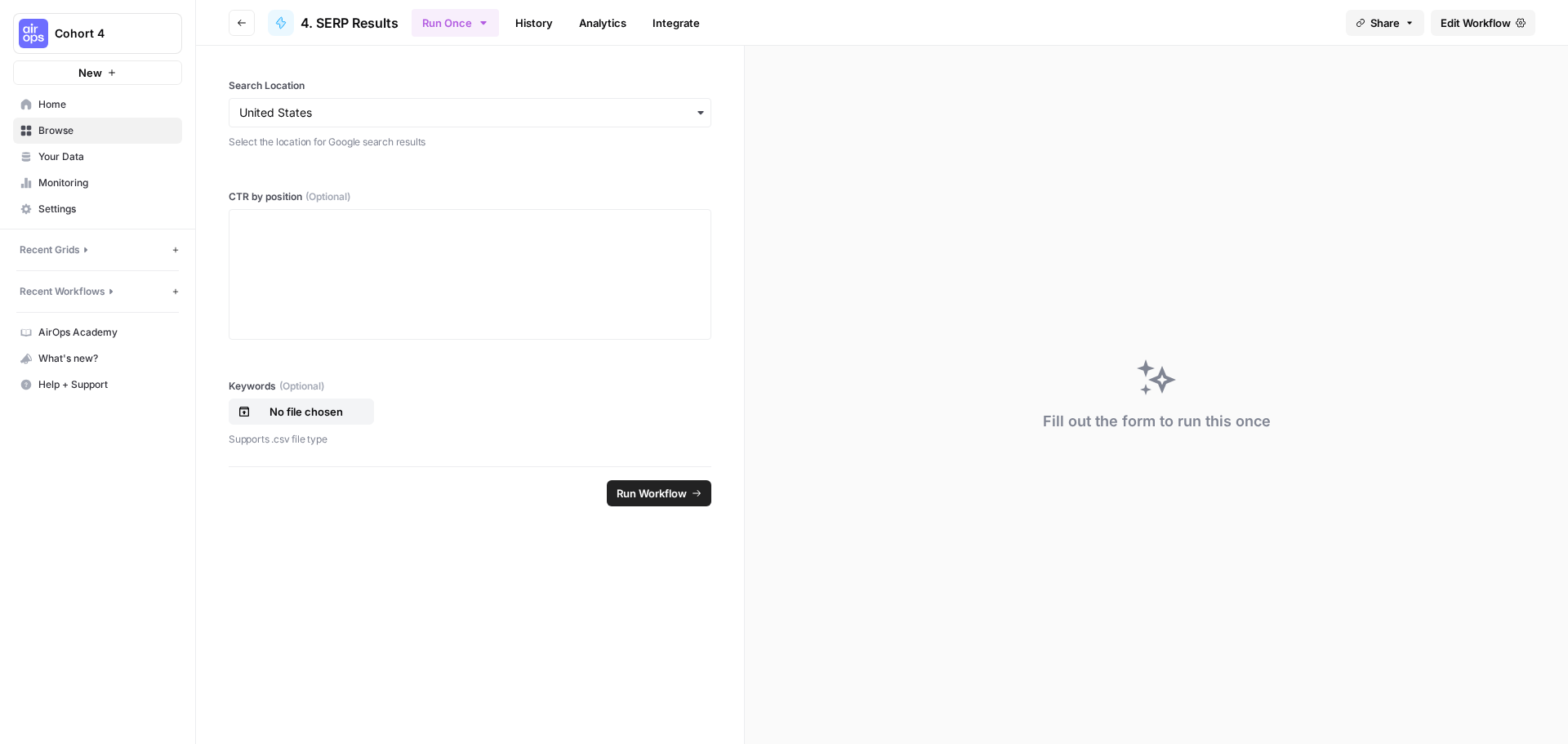 click on "Edit Workflow" at bounding box center [1476, 23] 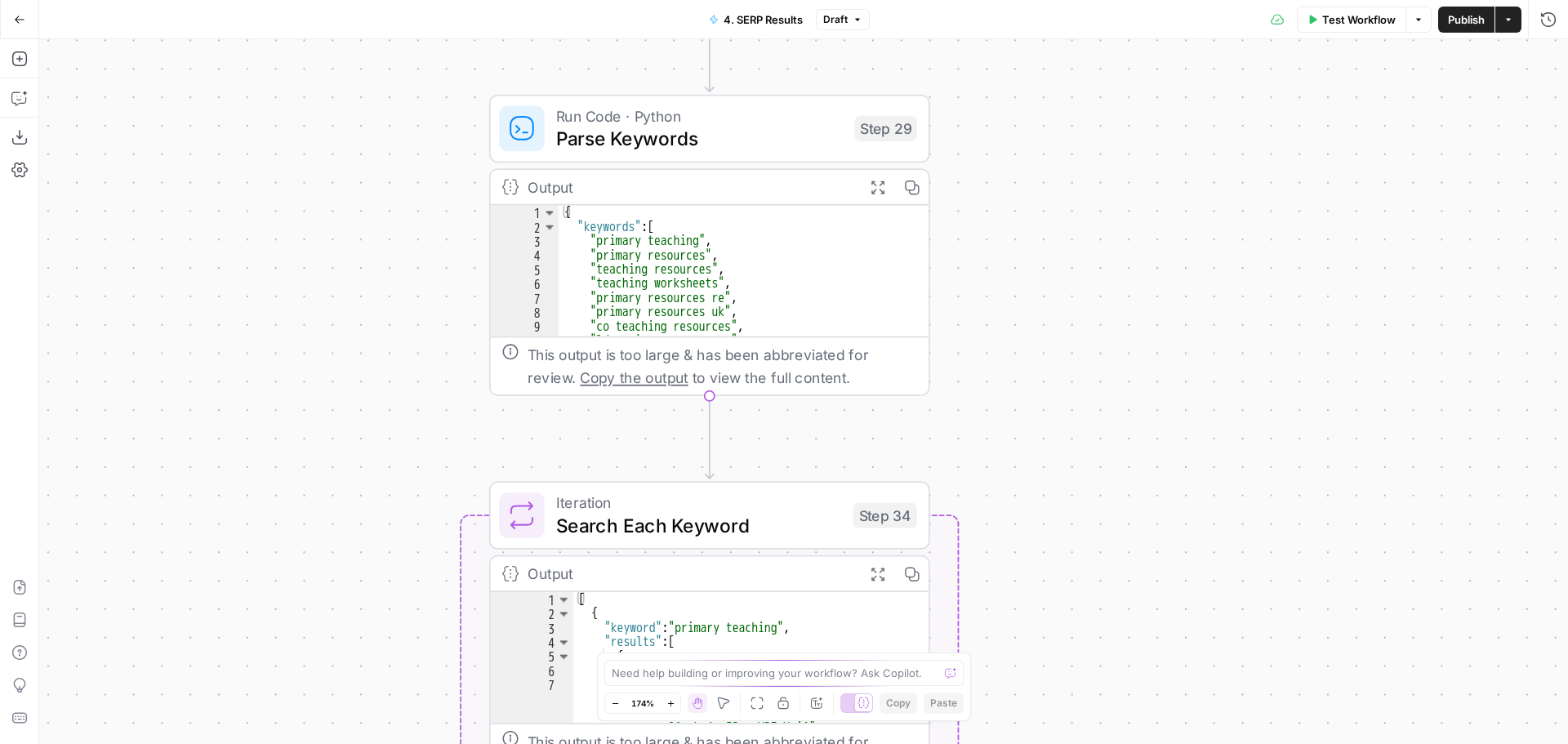 drag, startPoint x: 844, startPoint y: 221, endPoint x: 1285, endPoint y: 559, distance: 555.63 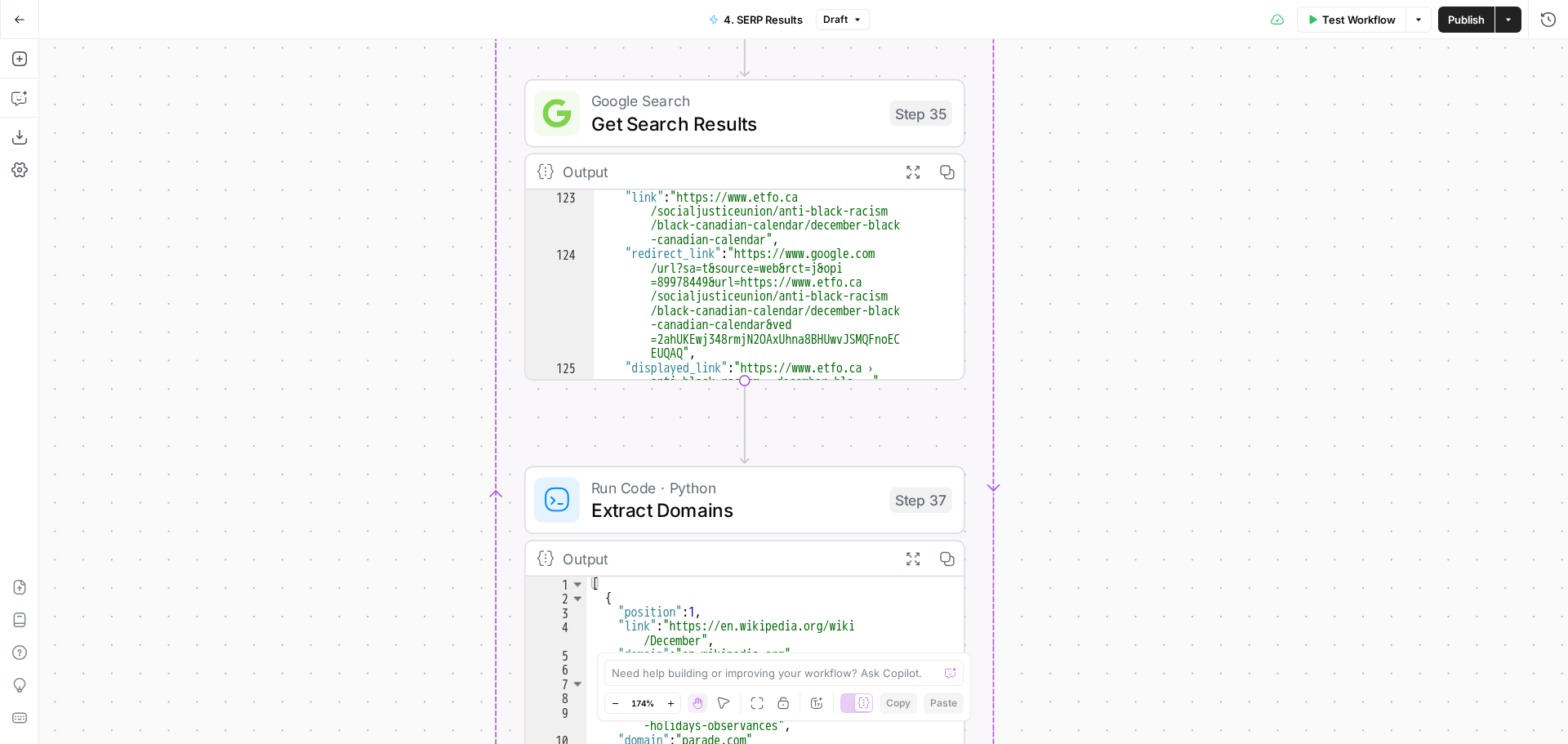 scroll, scrollTop: 1911, scrollLeft: 0, axis: vertical 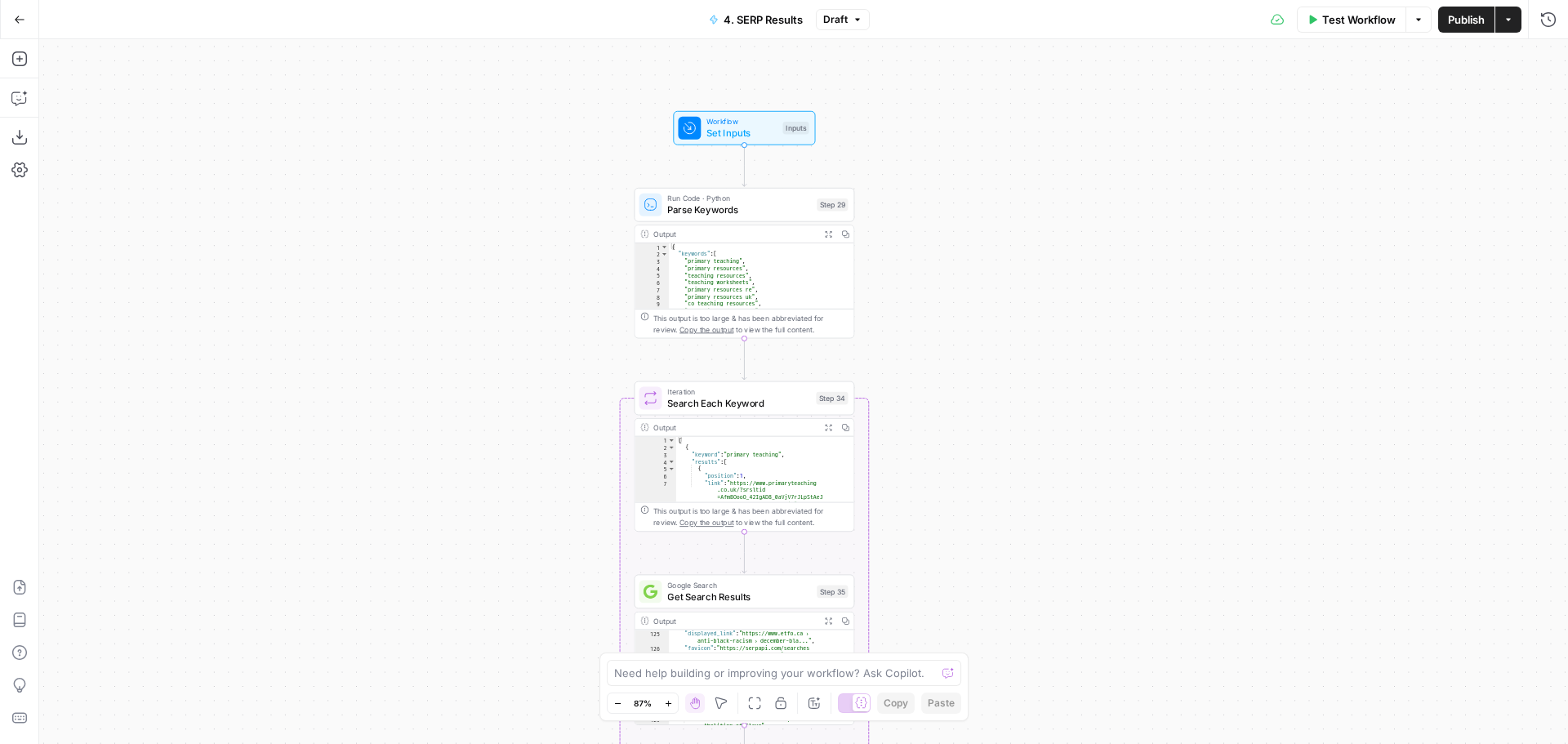drag, startPoint x: 1238, startPoint y: 366, endPoint x: 930, endPoint y: 286, distance: 318.22 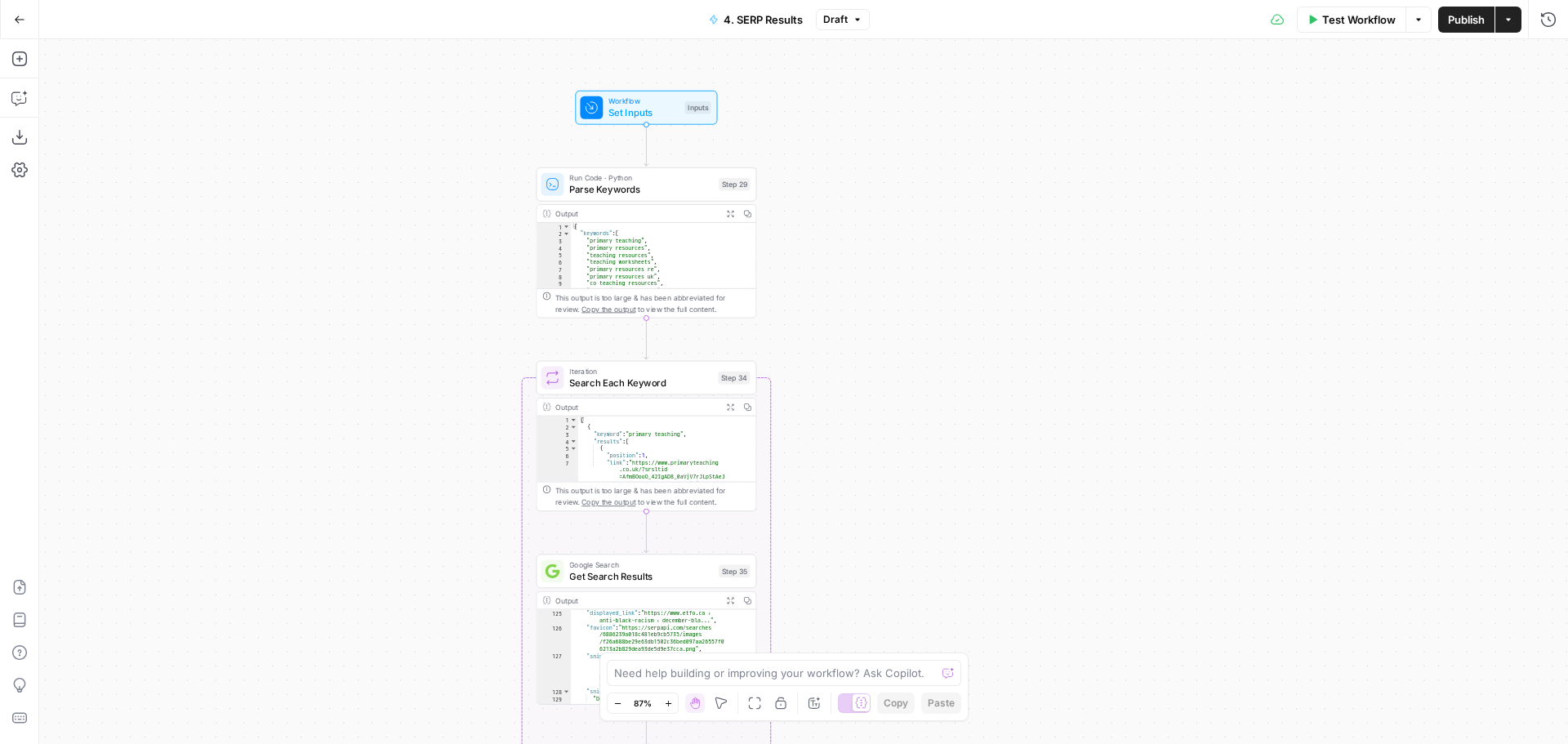 click on "Test Workflow" at bounding box center [1359, 20] 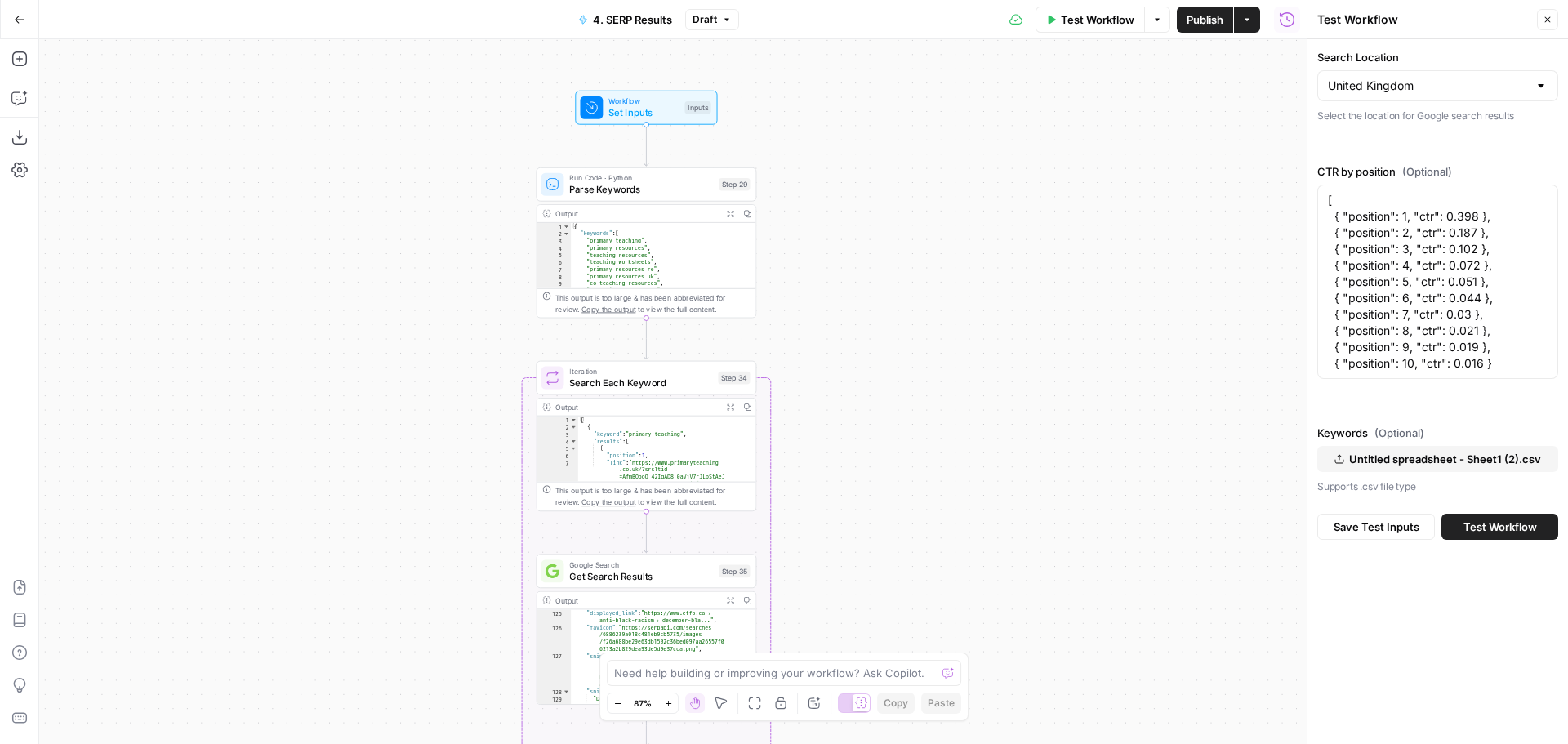 click on "Test Workflow" at bounding box center [1500, 527] 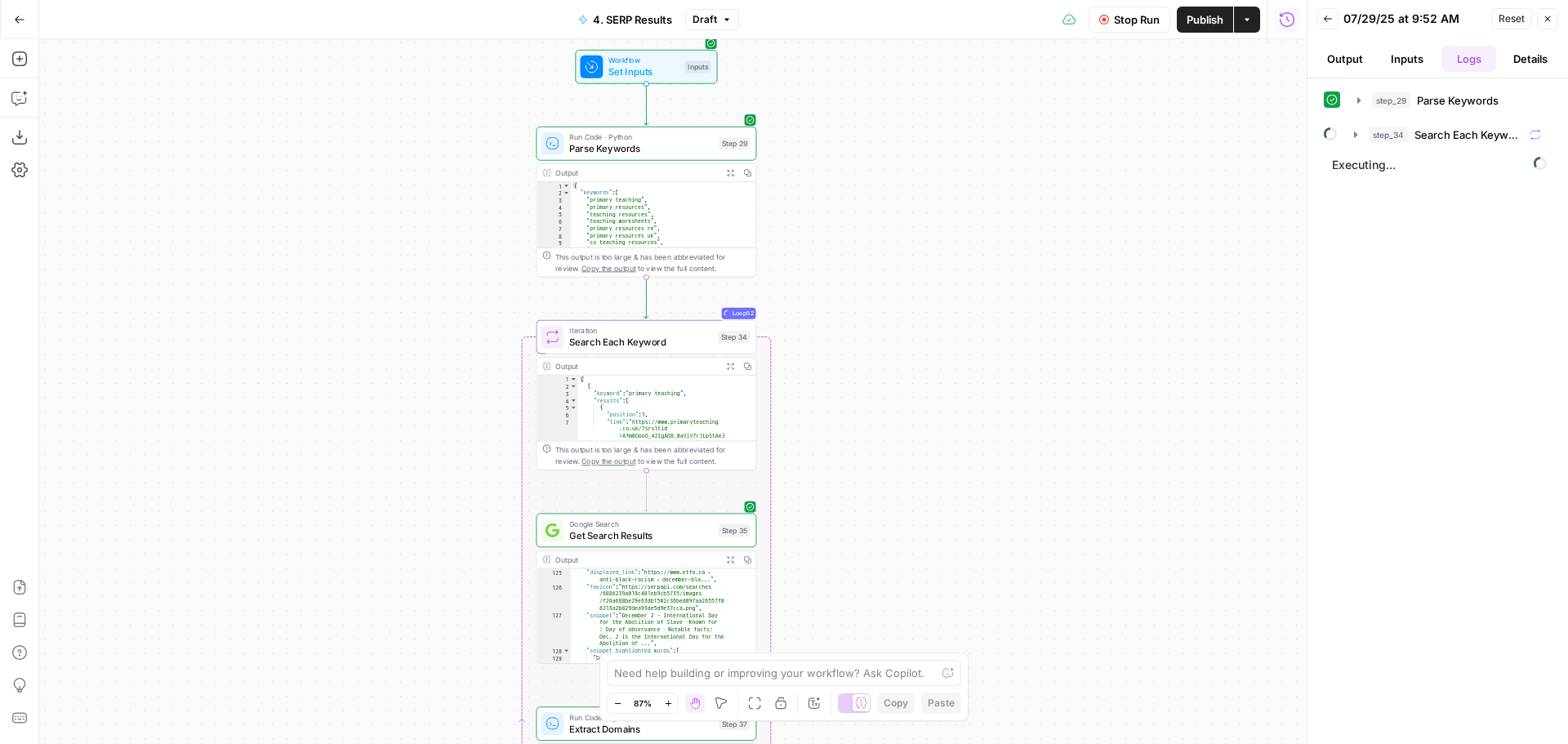 click on "Stop Run" at bounding box center [1129, 20] 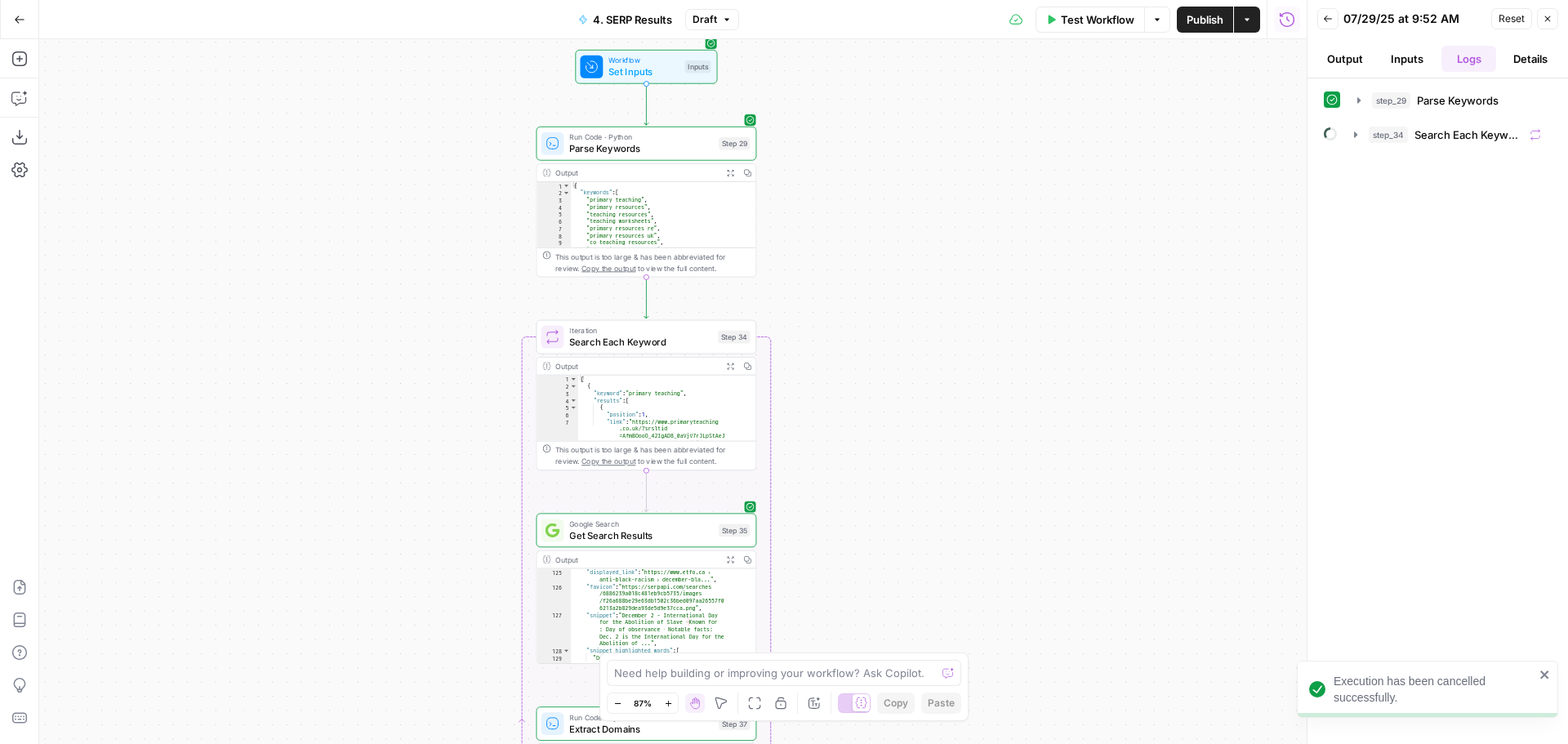 click on "Inputs" at bounding box center (1407, 59) 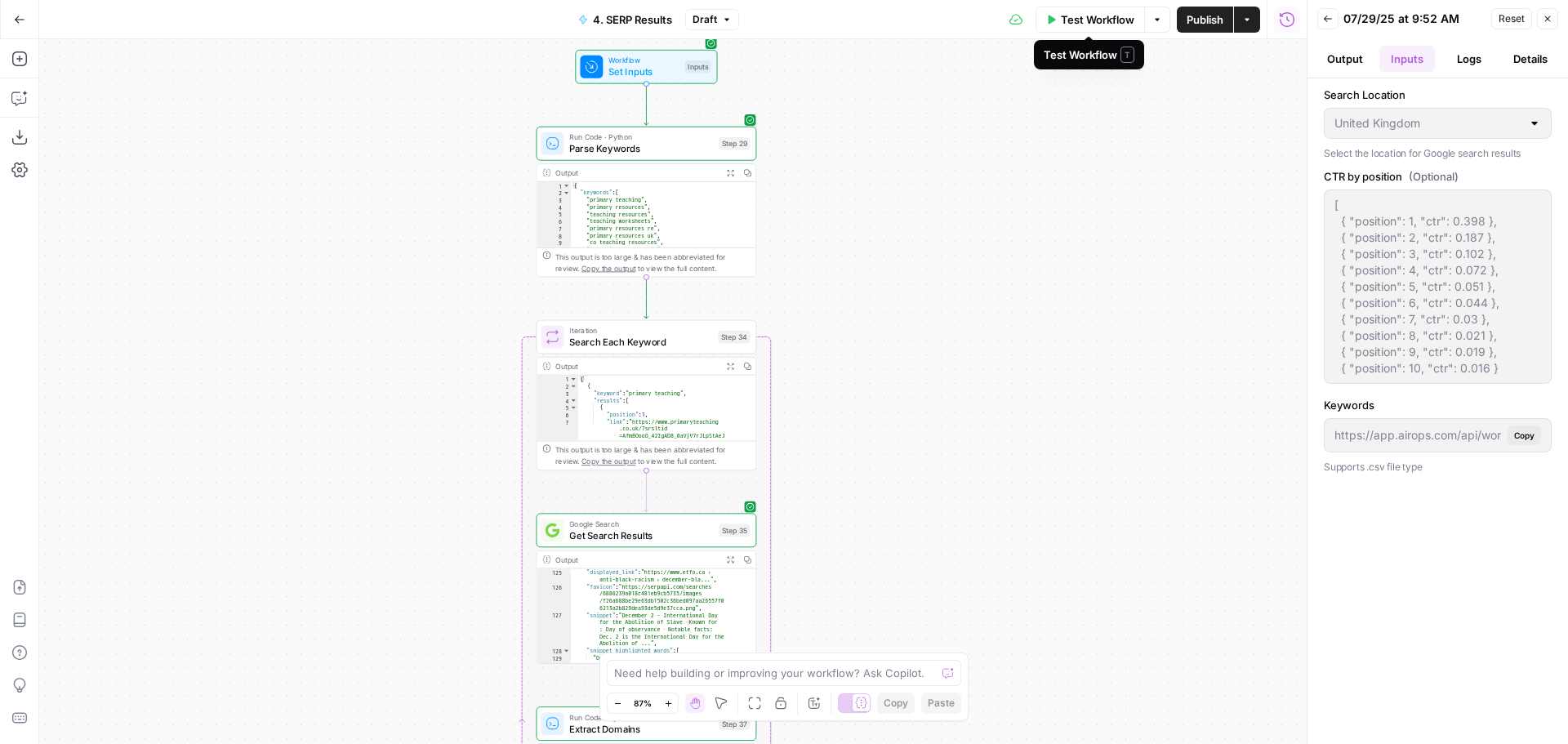 click on "Test Workflow" at bounding box center [1098, 20] 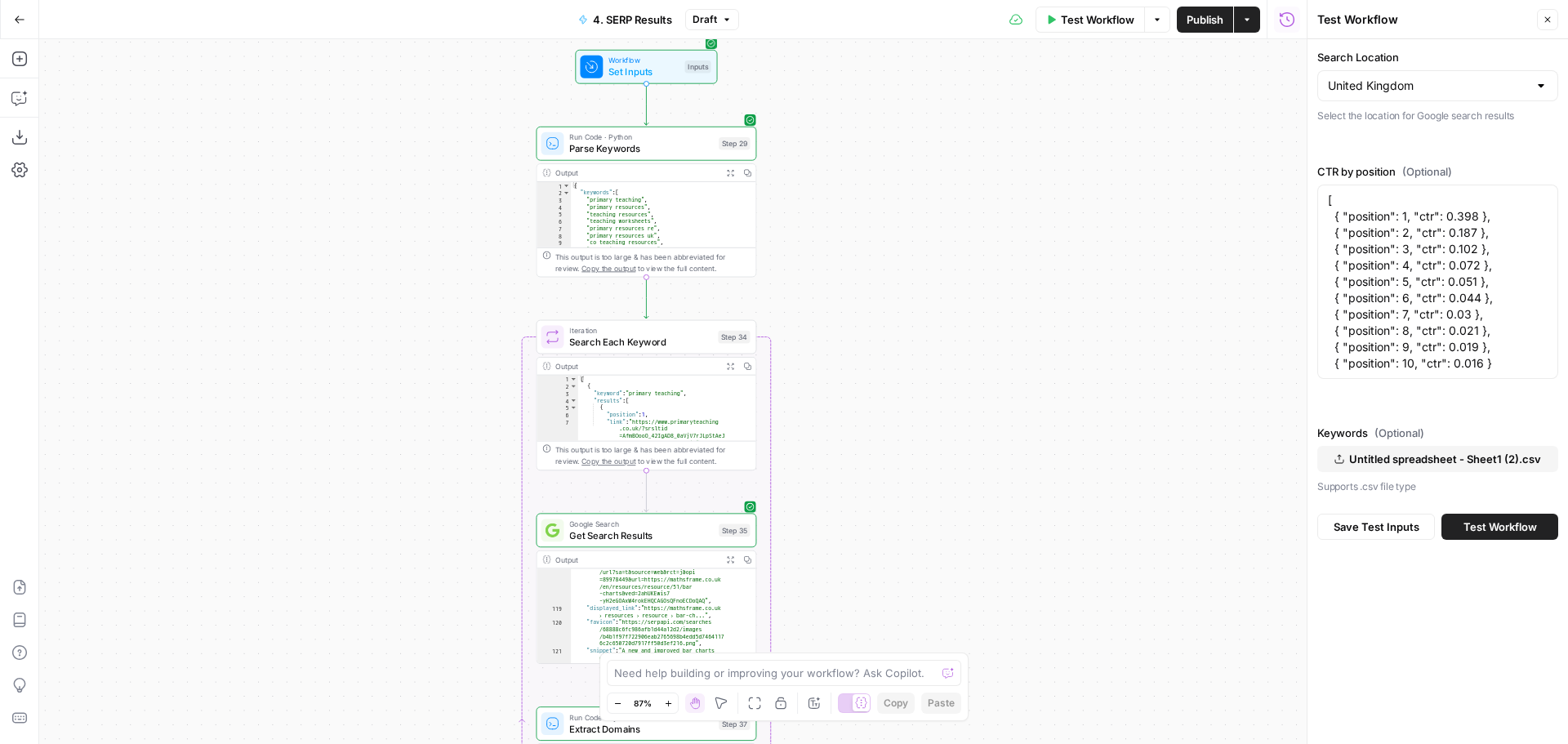 click on "Workflow" at bounding box center [644, 60] 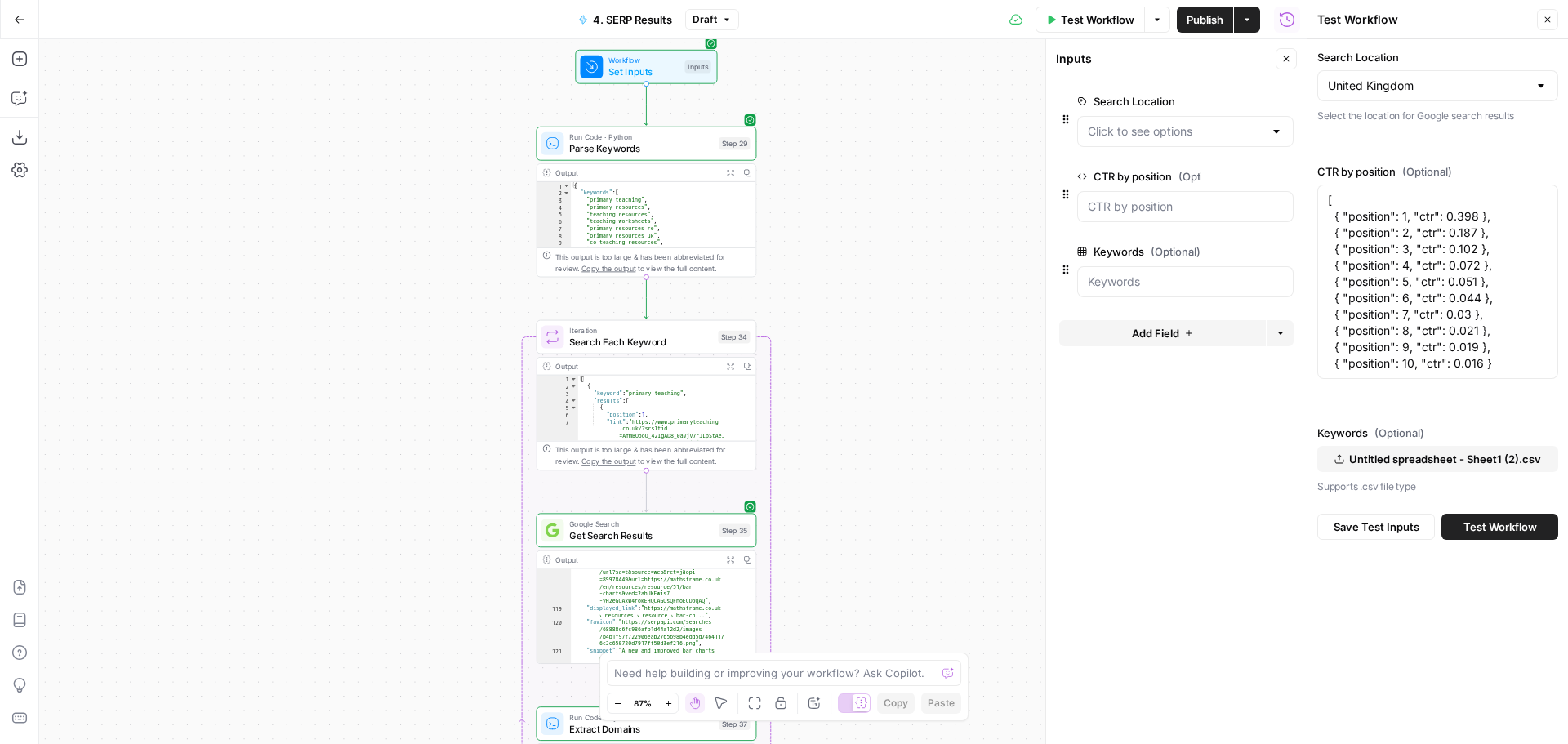 click on "Add Field" at bounding box center (1162, 333) 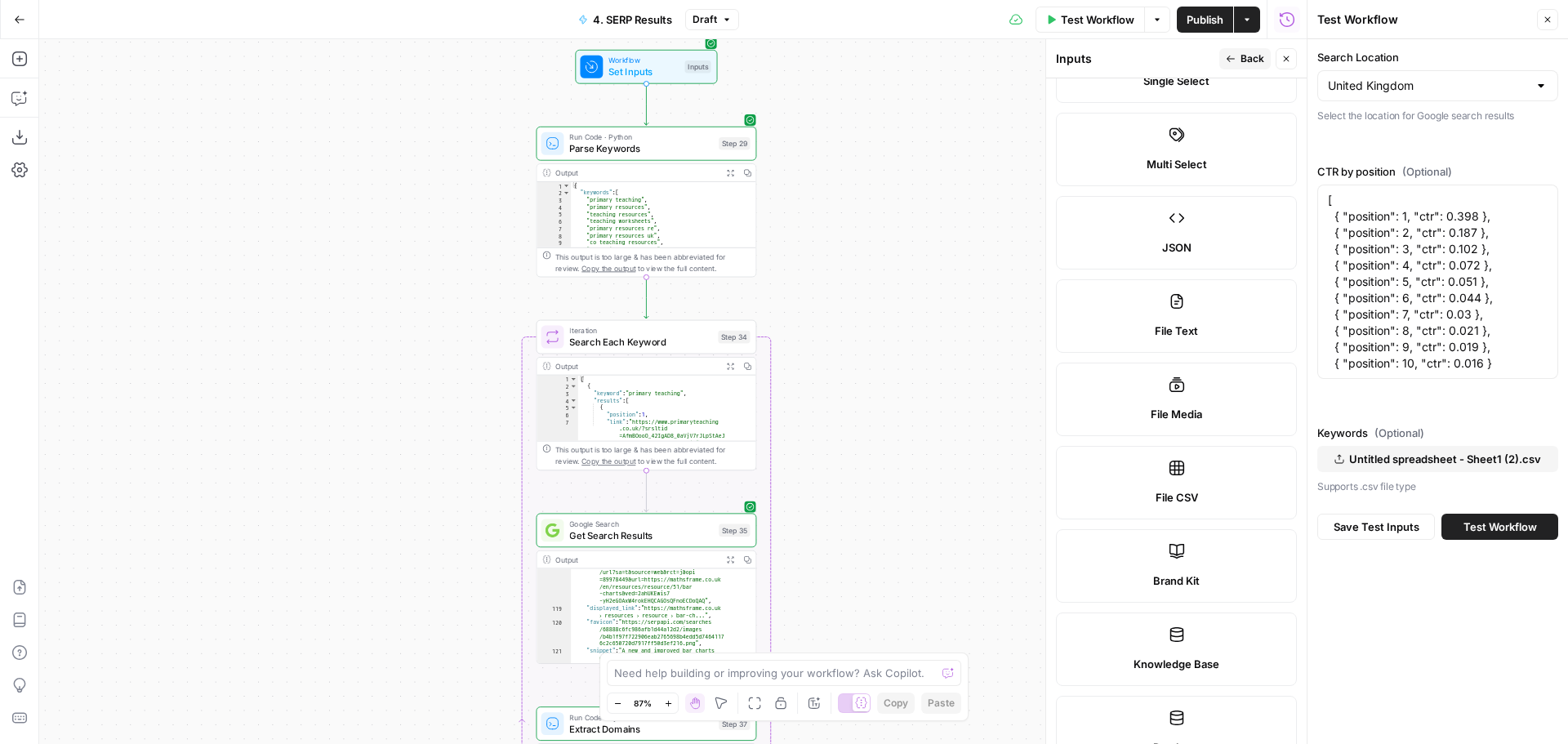 scroll, scrollTop: 245, scrollLeft: 0, axis: vertical 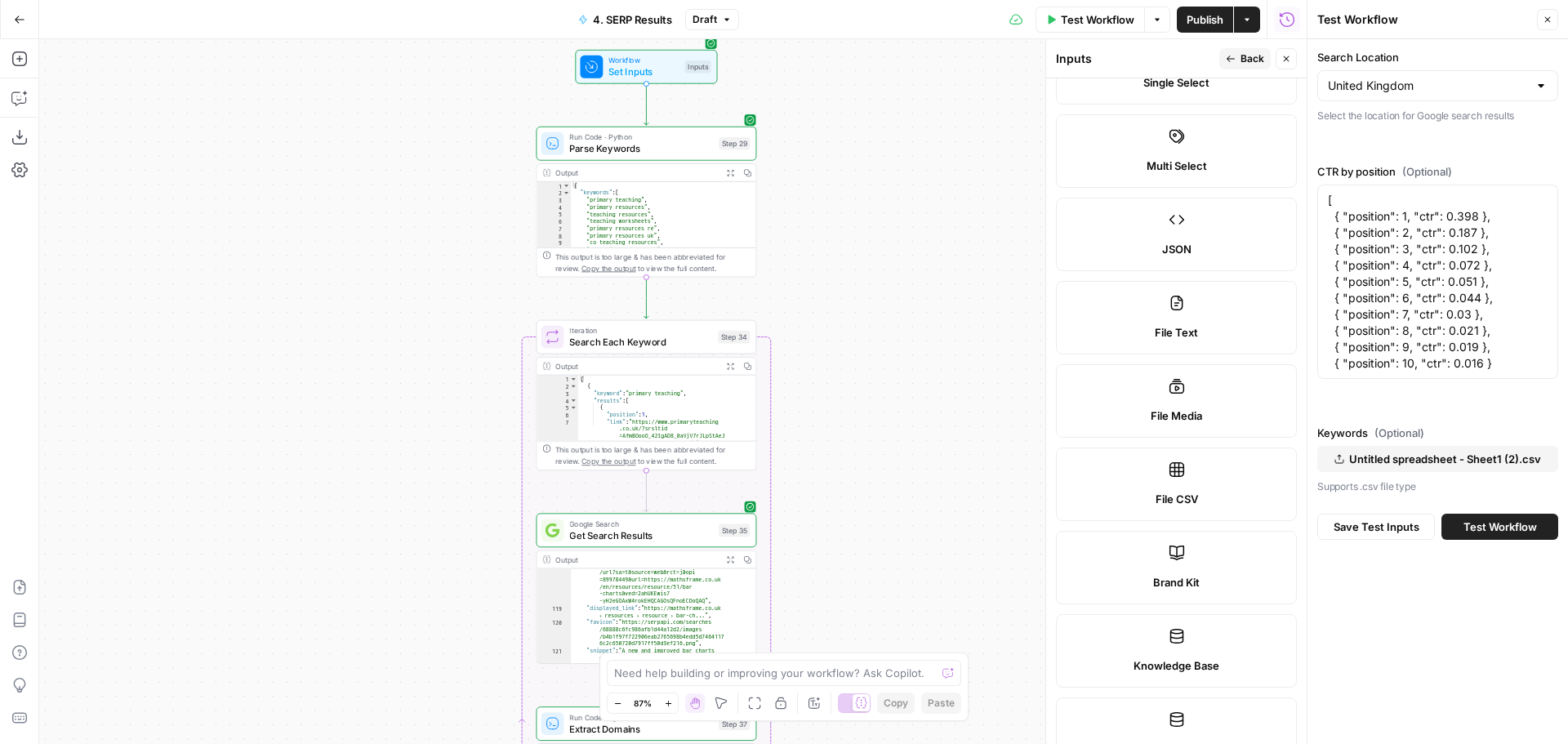 click on "JSON" at bounding box center (1176, 249) 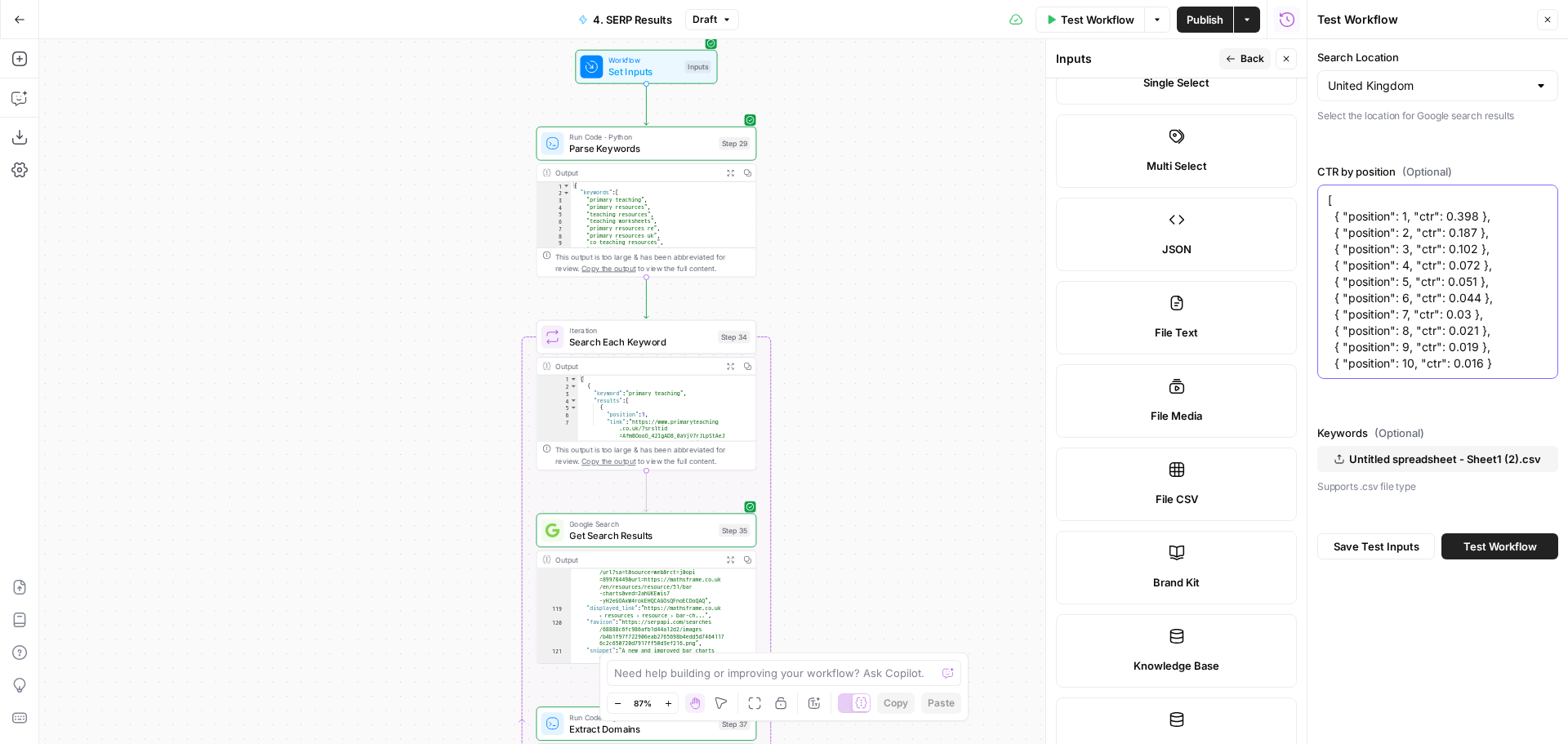 drag, startPoint x: 1490, startPoint y: 359, endPoint x: 1195, endPoint y: 136, distance: 369.80265 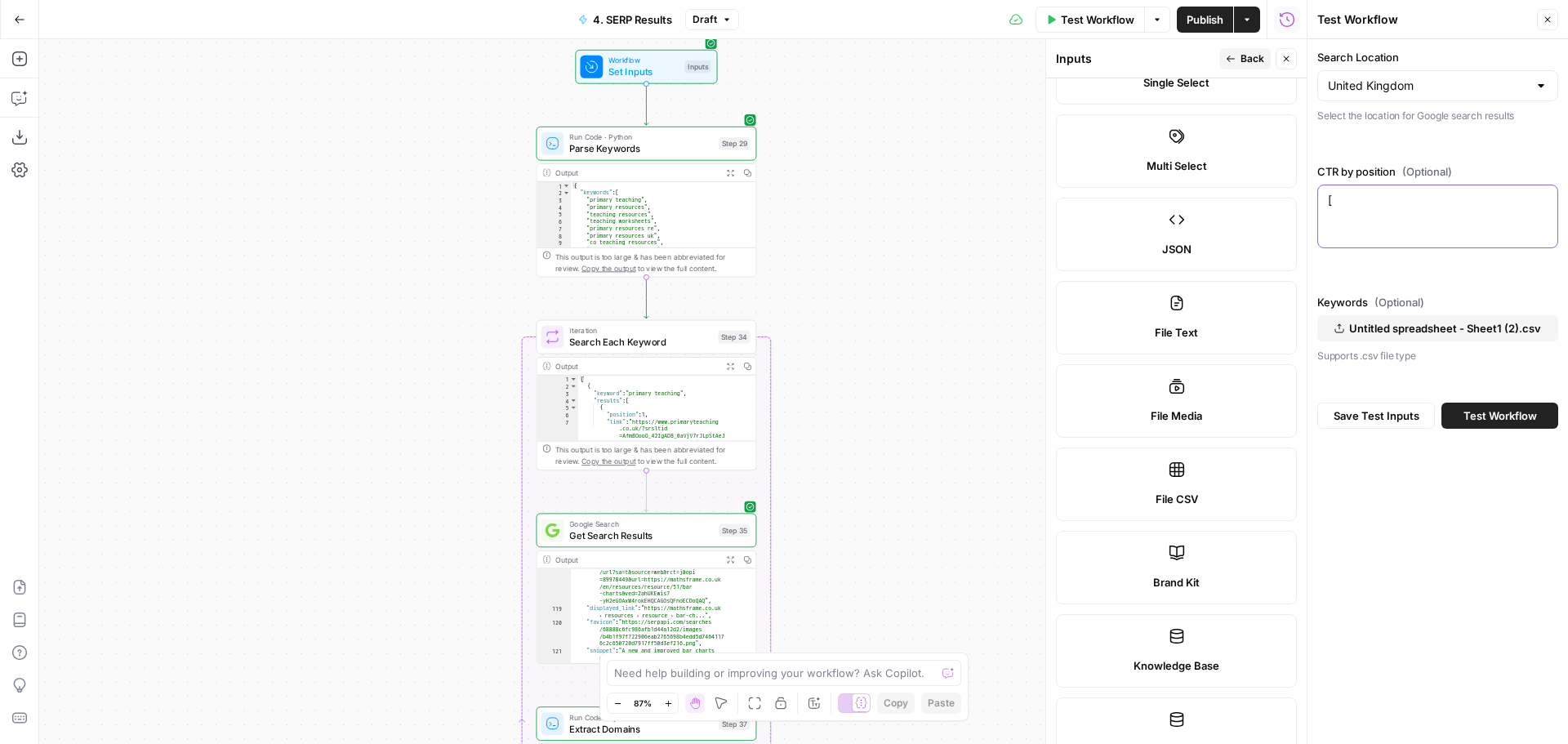 type on "[" 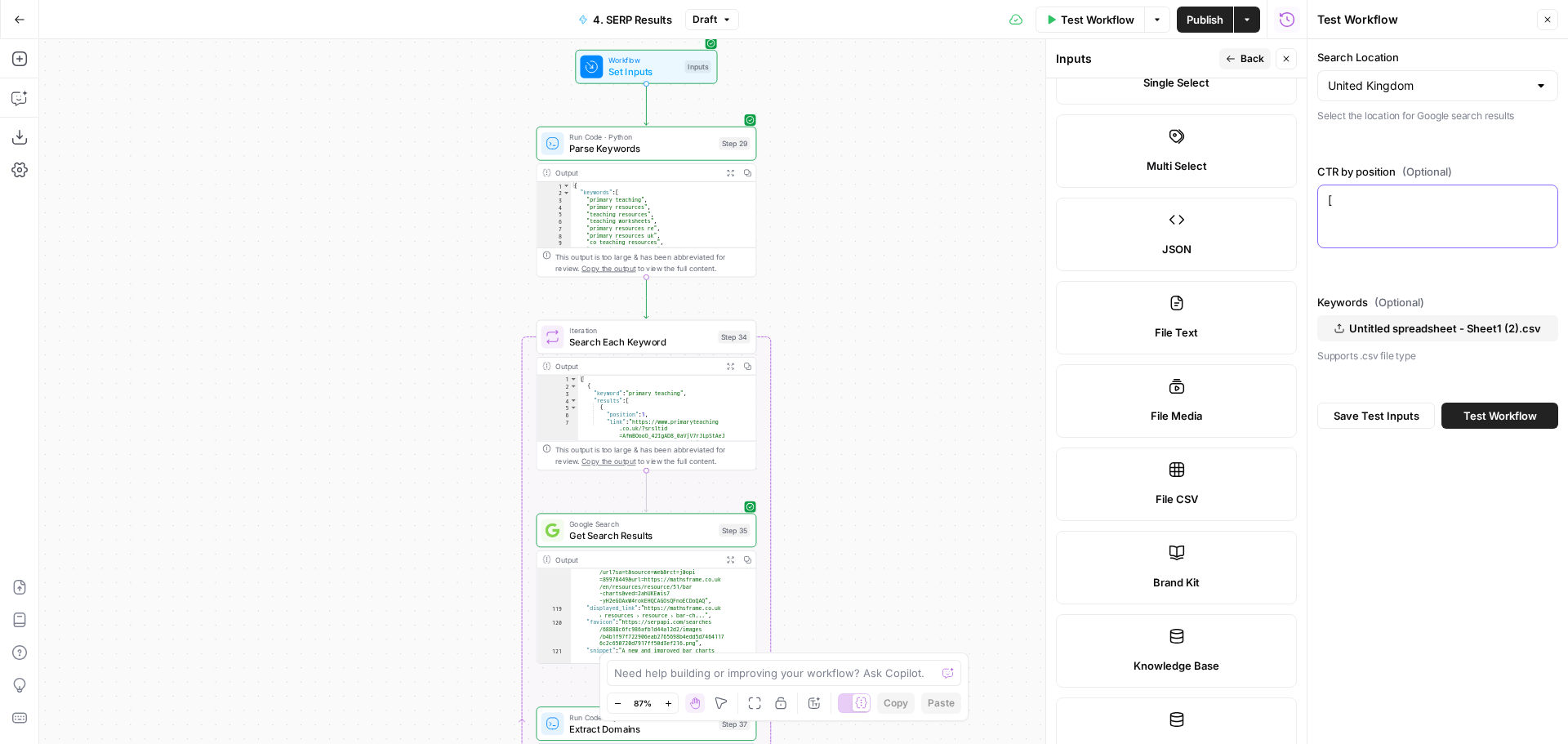 click on "[" at bounding box center (1437, 200) 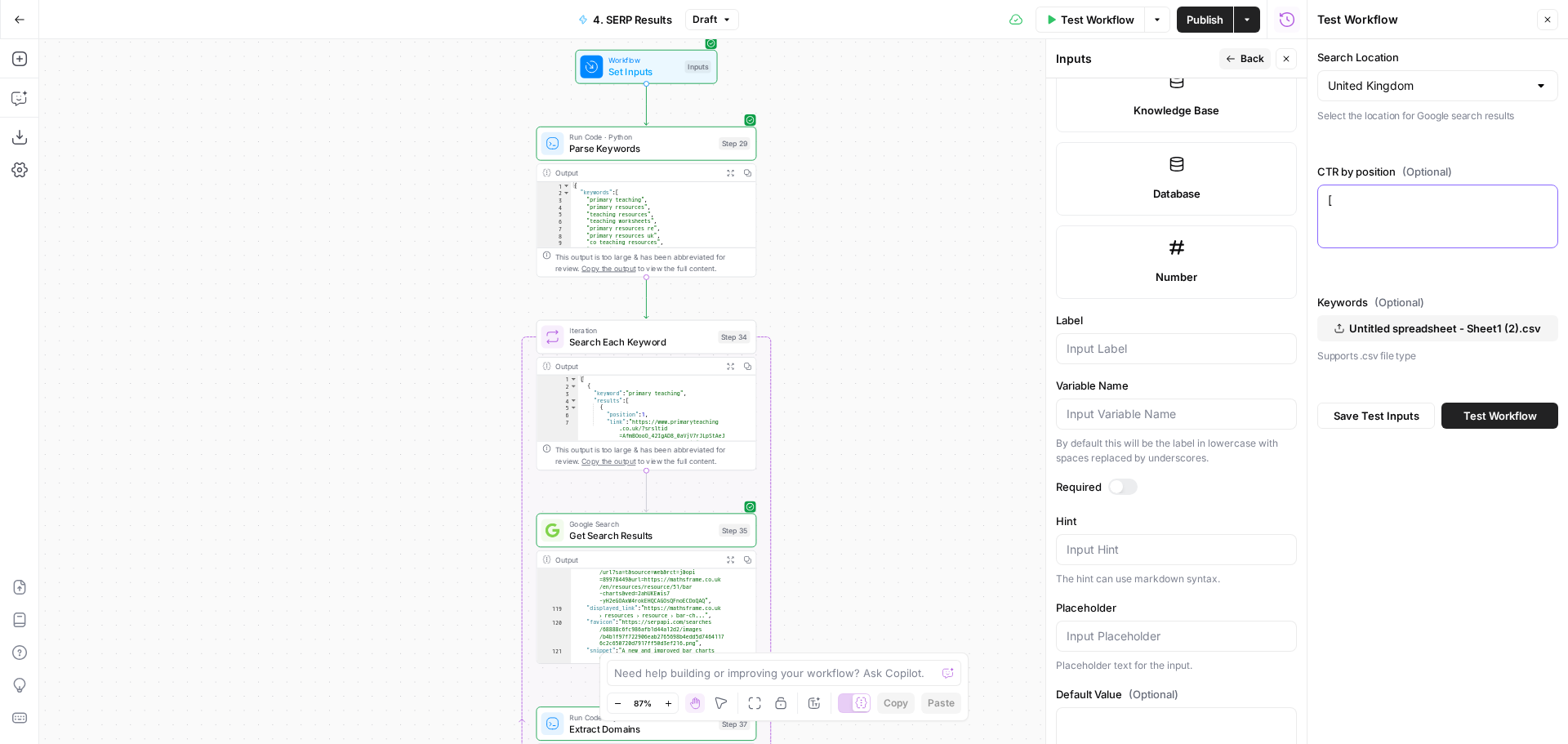 scroll, scrollTop: 860, scrollLeft: 0, axis: vertical 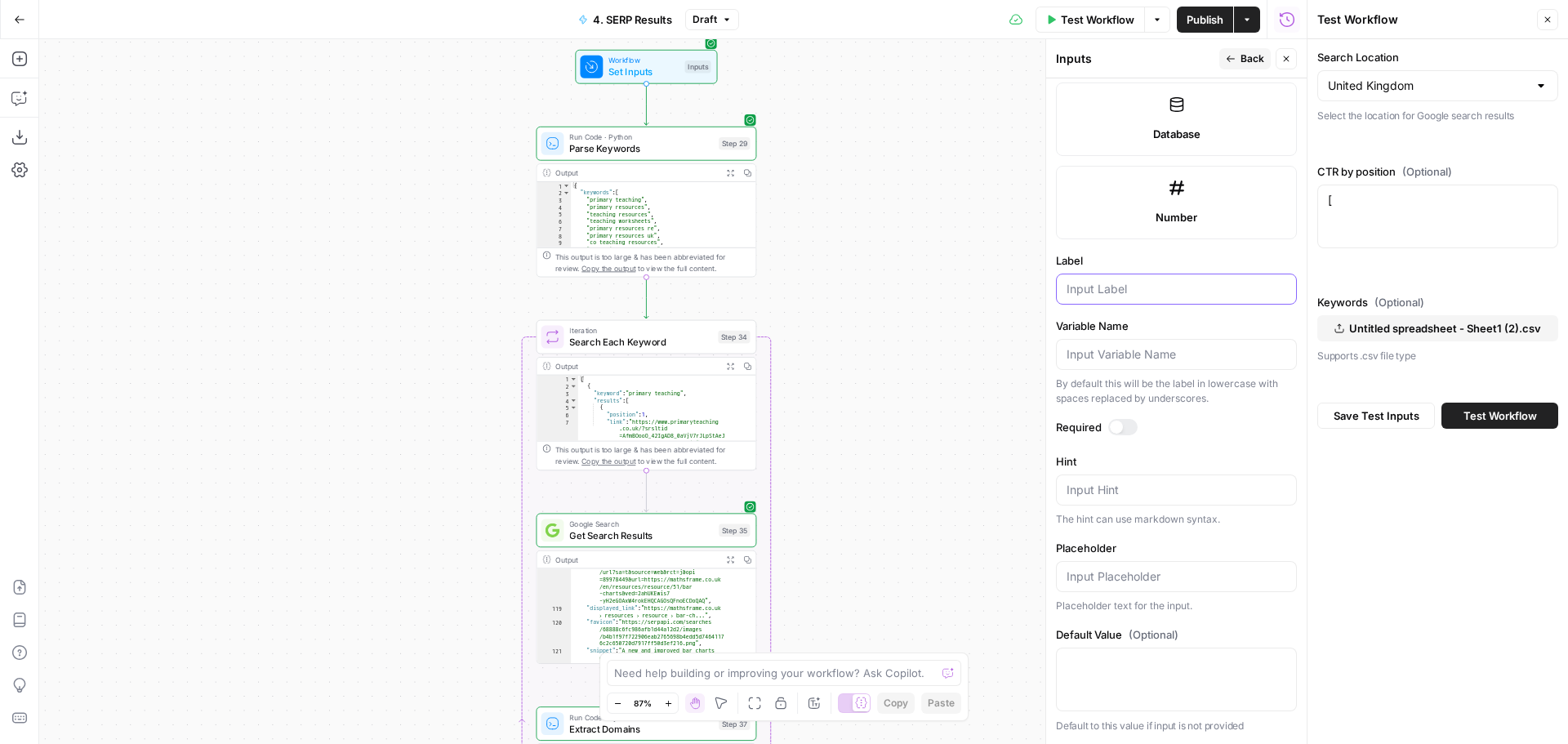 click on "Label" at bounding box center [1176, 289] 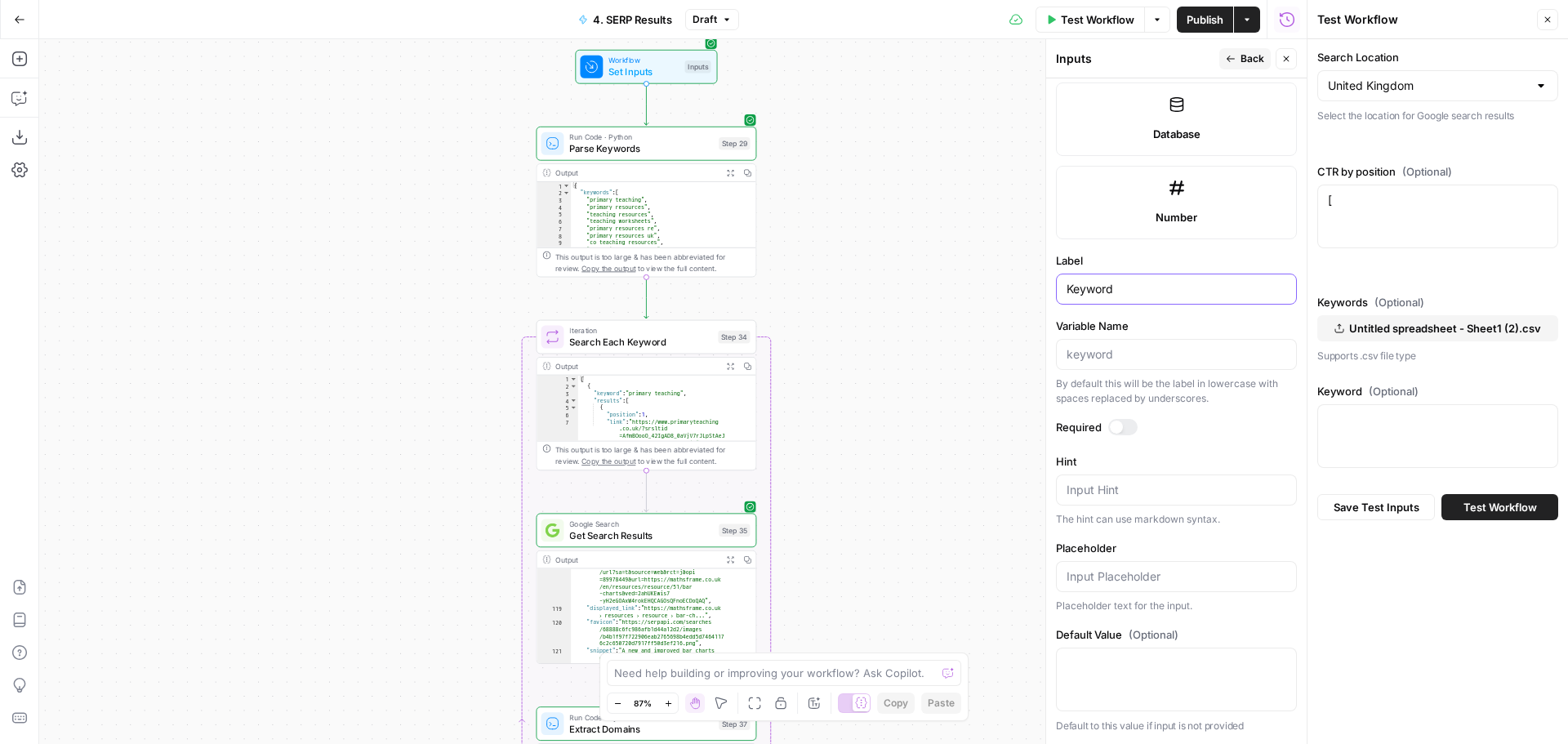 type on "Keyword" 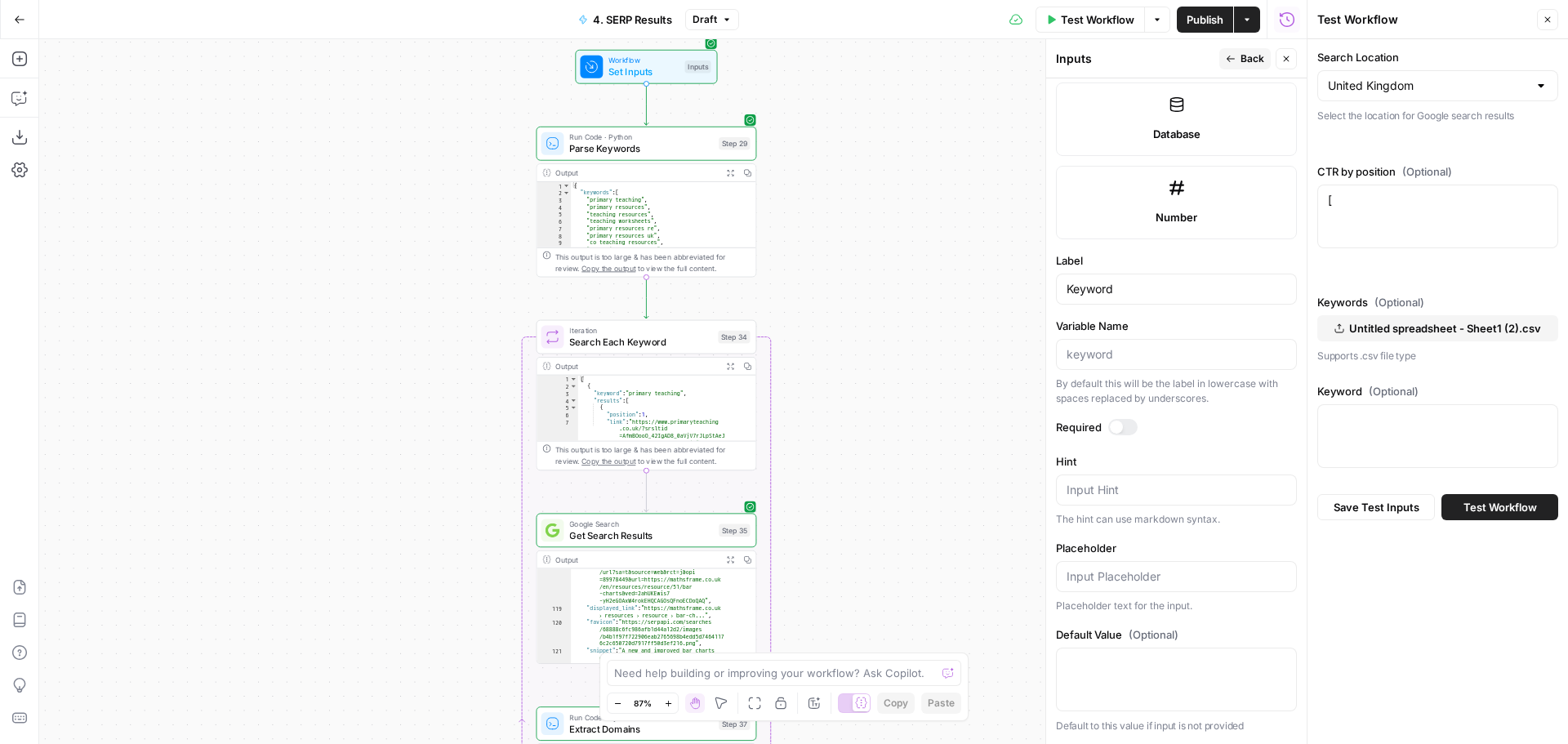 click on "Back" at bounding box center (1252, 59) 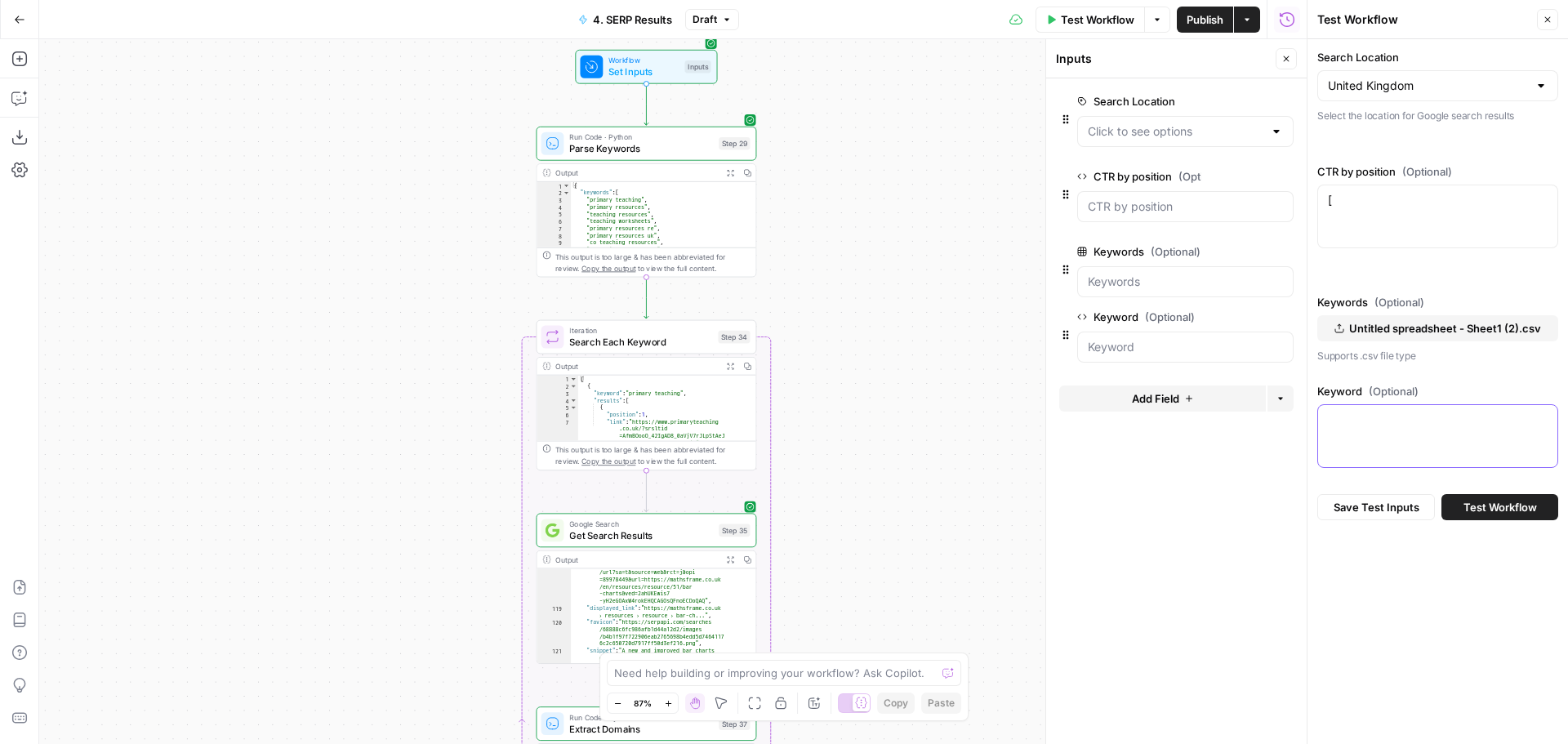 click on "Keyword   (Optional)" at bounding box center (1437, 420) 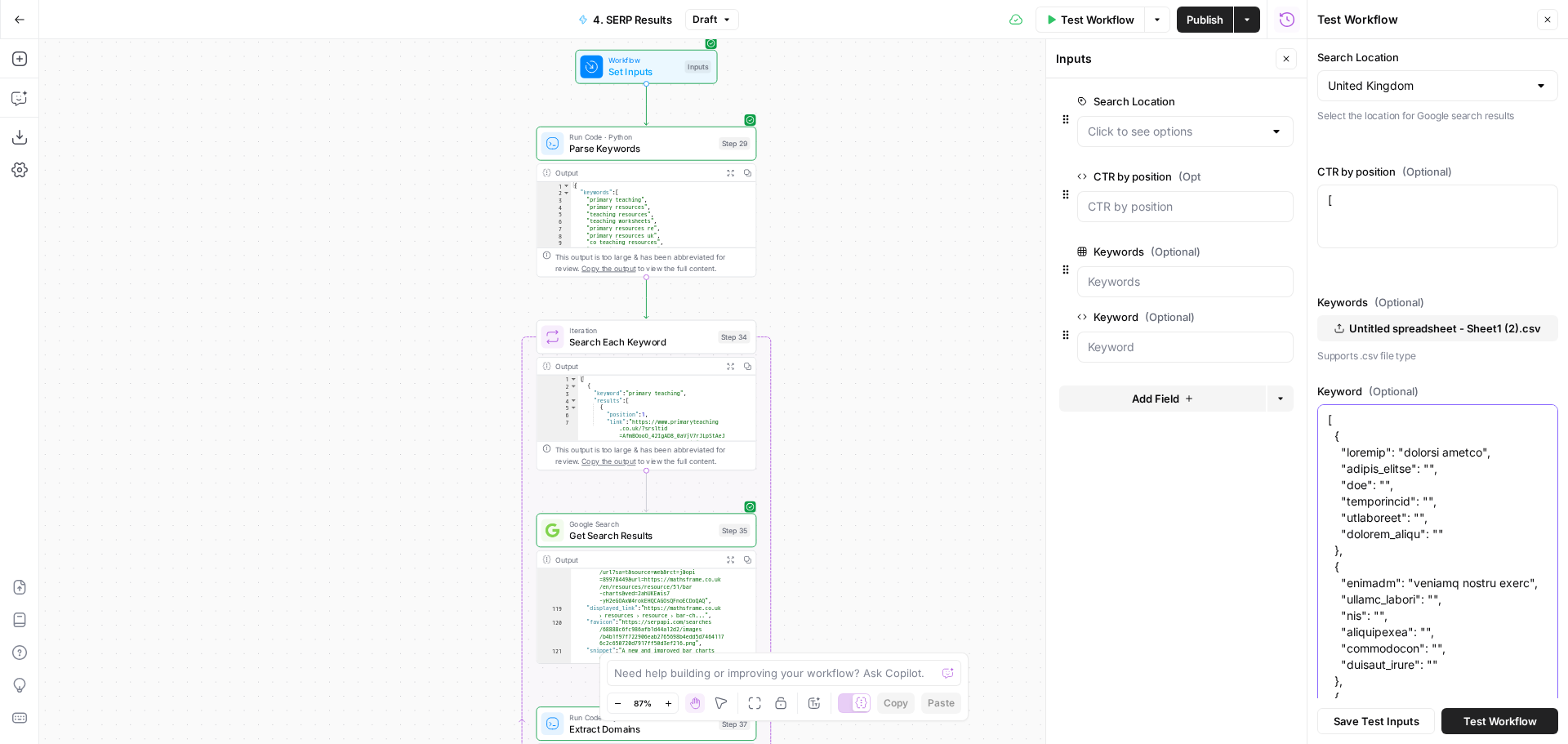 scroll, scrollTop: 59120, scrollLeft: 0, axis: vertical 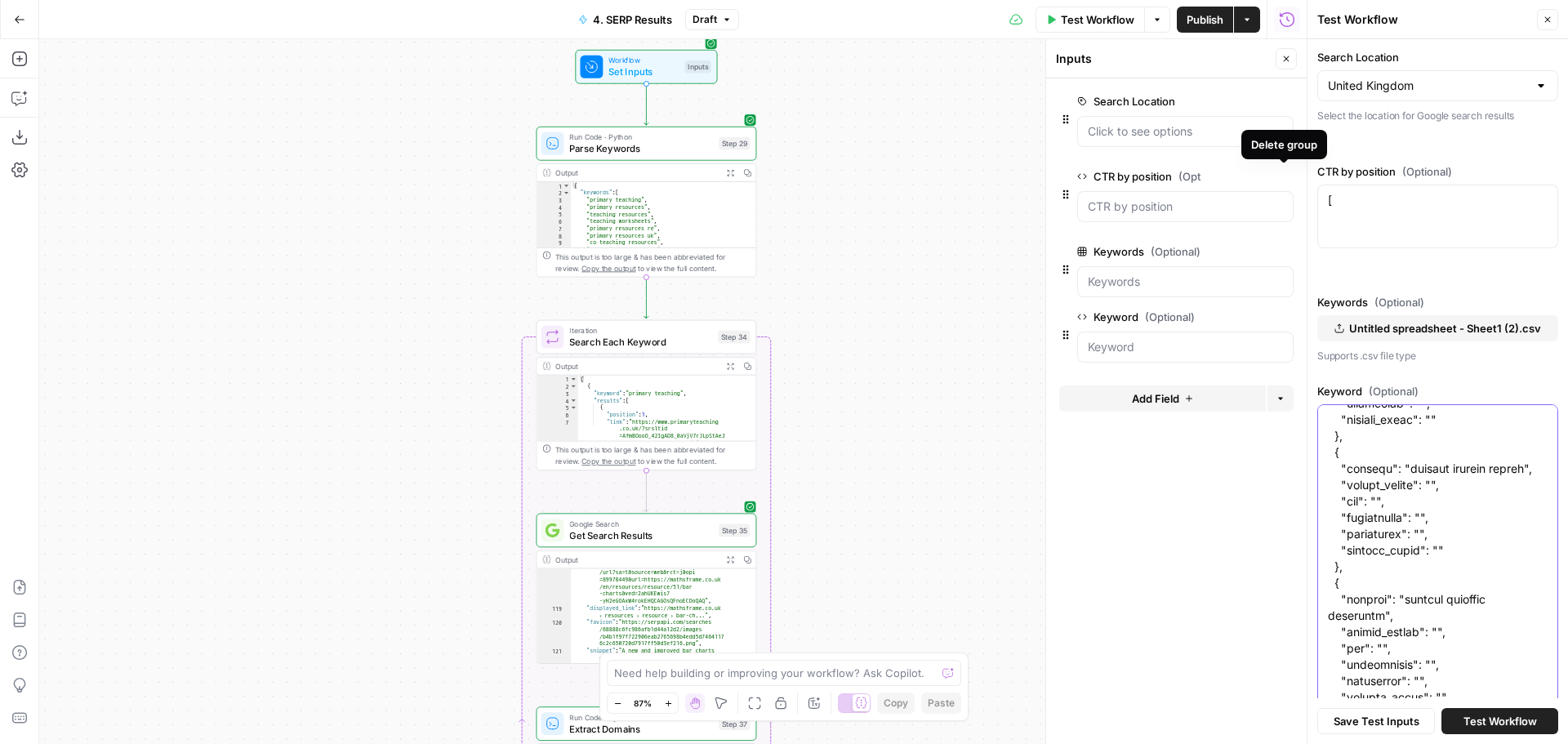 type on "[
{
"keyword": "primary school",
"search_volume": "",
"cpc": "",
"competition": "",
"difficulty": "",
"results_count": ""
},
{
"keyword": "primary school tutor",
"search_volume": "",
"cpc": "",
"competition": "",
"difficulty": "",
"results_count": ""
},
{
"keyword": "primary school workbooks",
"search_volume": "",
"cpc": "",
"competition": "",
"difficulty": "",
"results_count": ""
},
{
"keyword": "primary school worksheets",
"search_volume": "",
"cpc": "",
"competition": "",
"difficulty": "",
"results_count": ""
},
{
"keyword": "primary school worksheets pe",
"search_volume": "",
"cpc": "",
"competition": "",
"difficulty": "",
"results_count": ""
},
{
"keyword": "primary school worksheets re",
"search_volume": "",
"cpc": "",
"competition": "",
"difficulty": "",
"results_count": ""
},
{
"keyword": "primary school worksheets uk",
"se..." 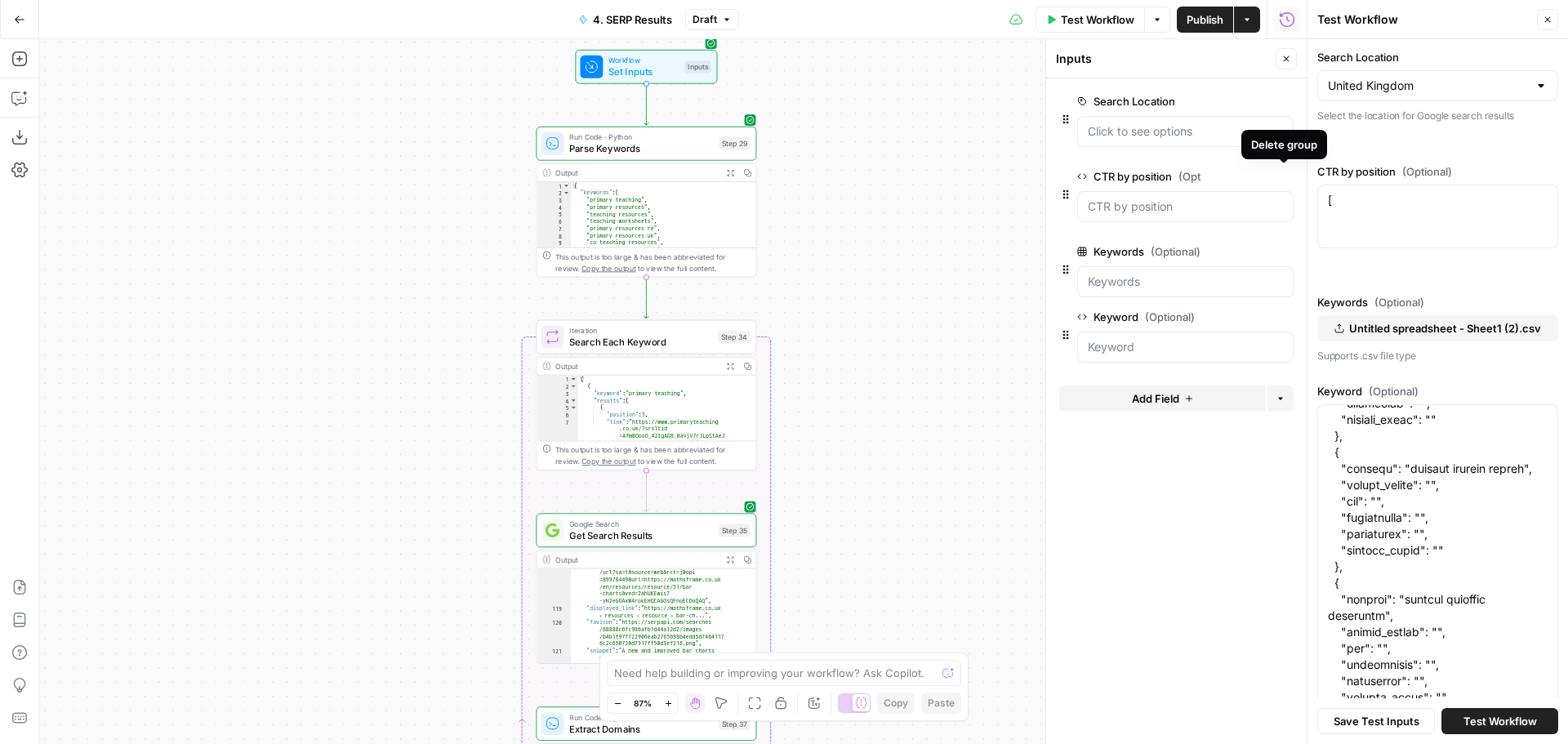 click on "Delete group" at bounding box center (1284, 176) 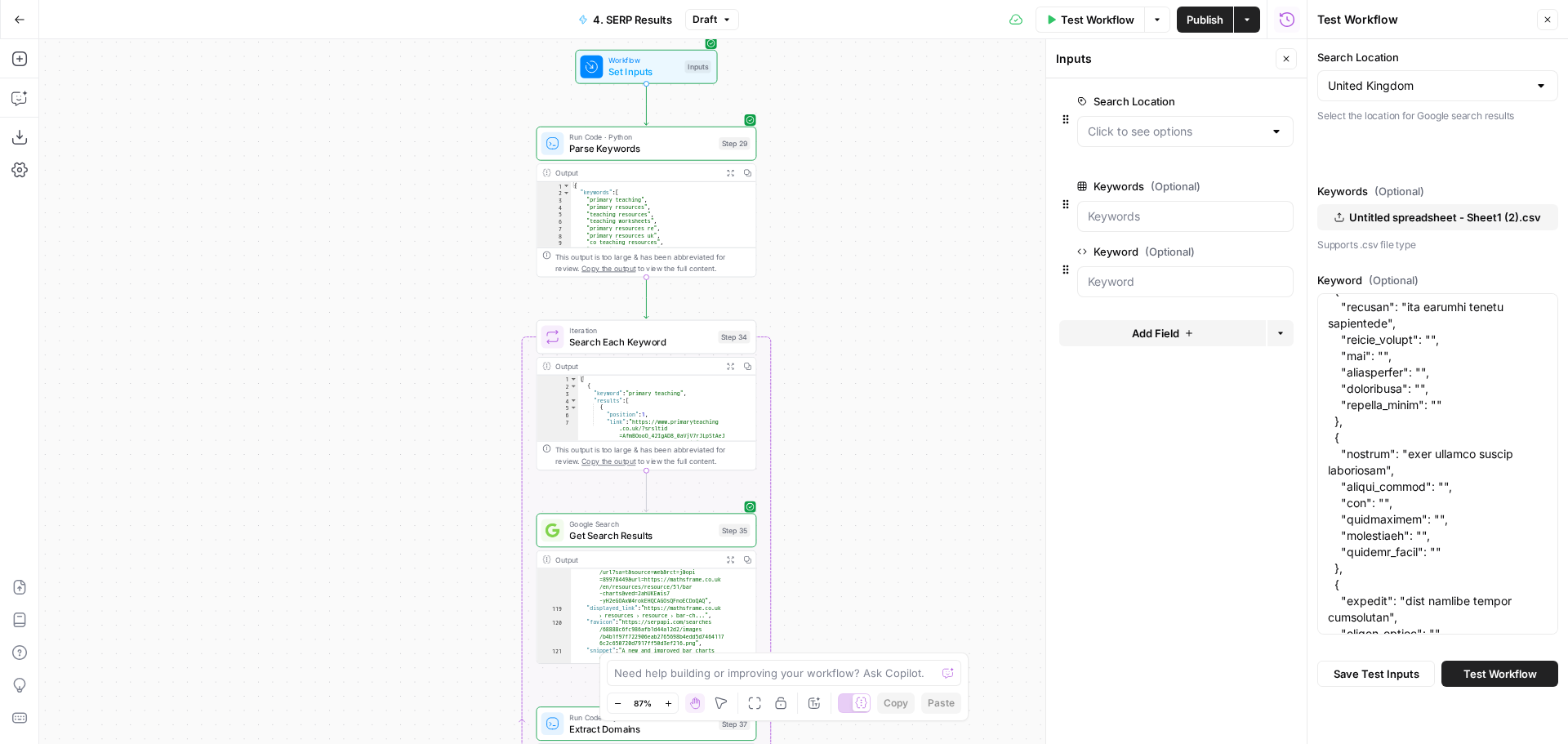 scroll, scrollTop: 2777, scrollLeft: 0, axis: vertical 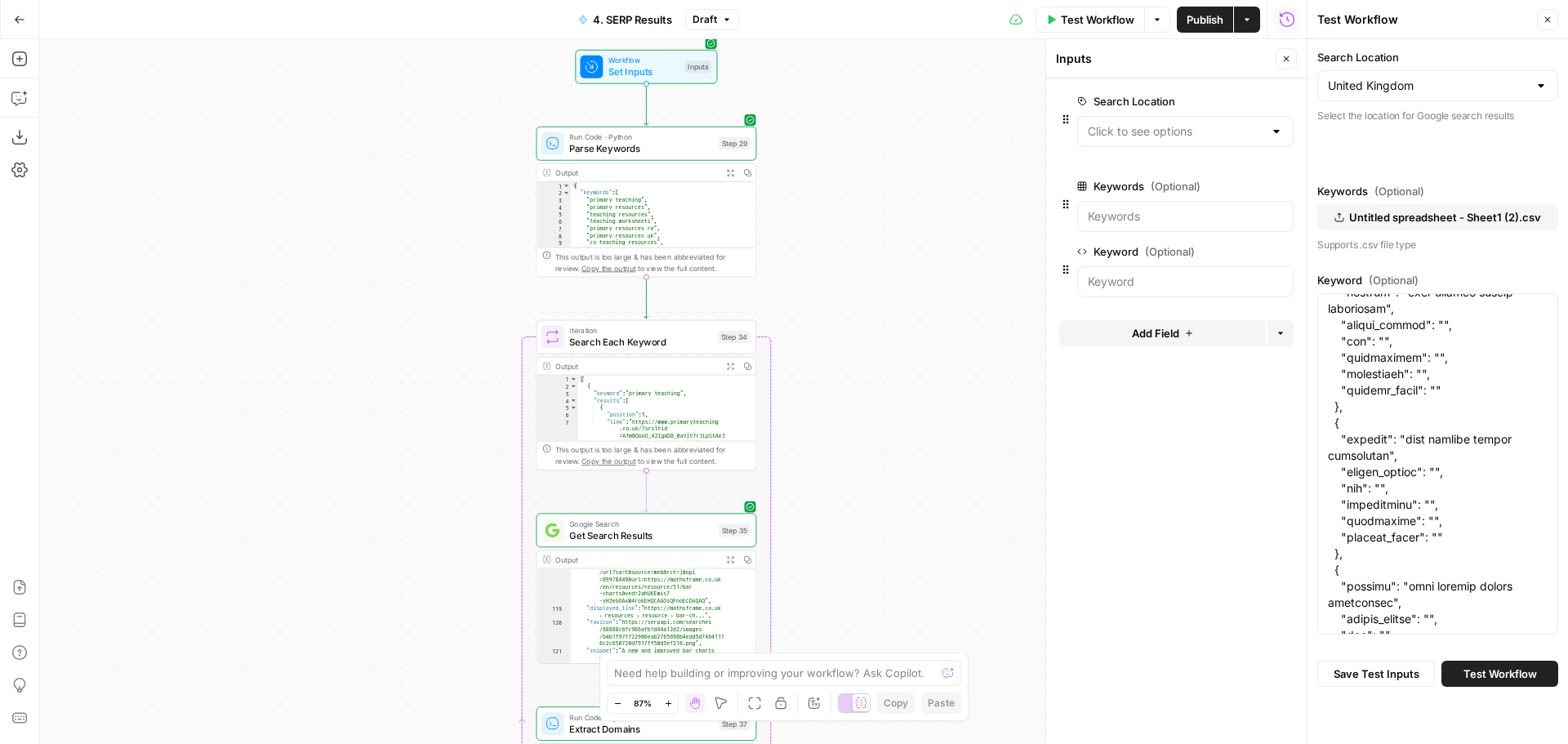 click 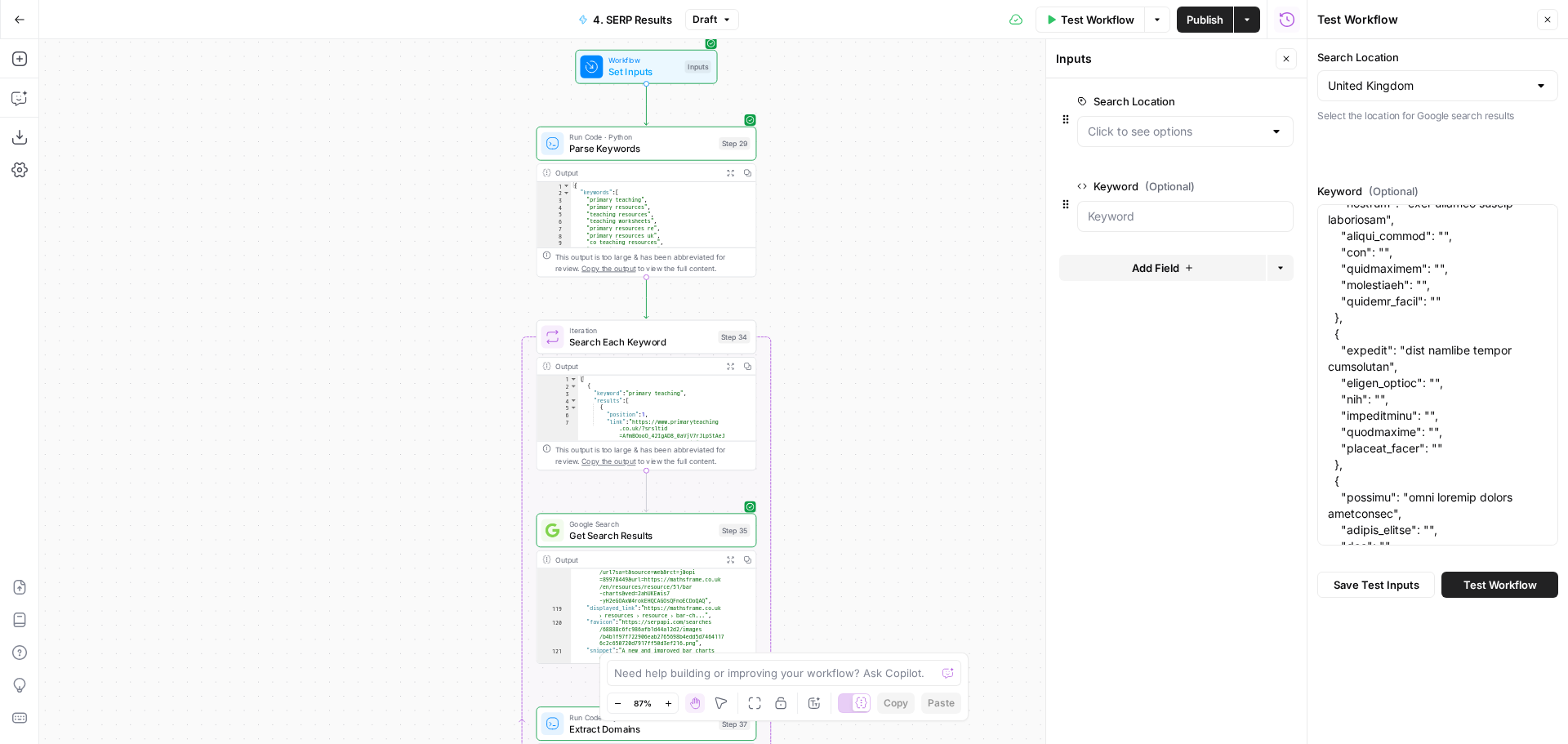click 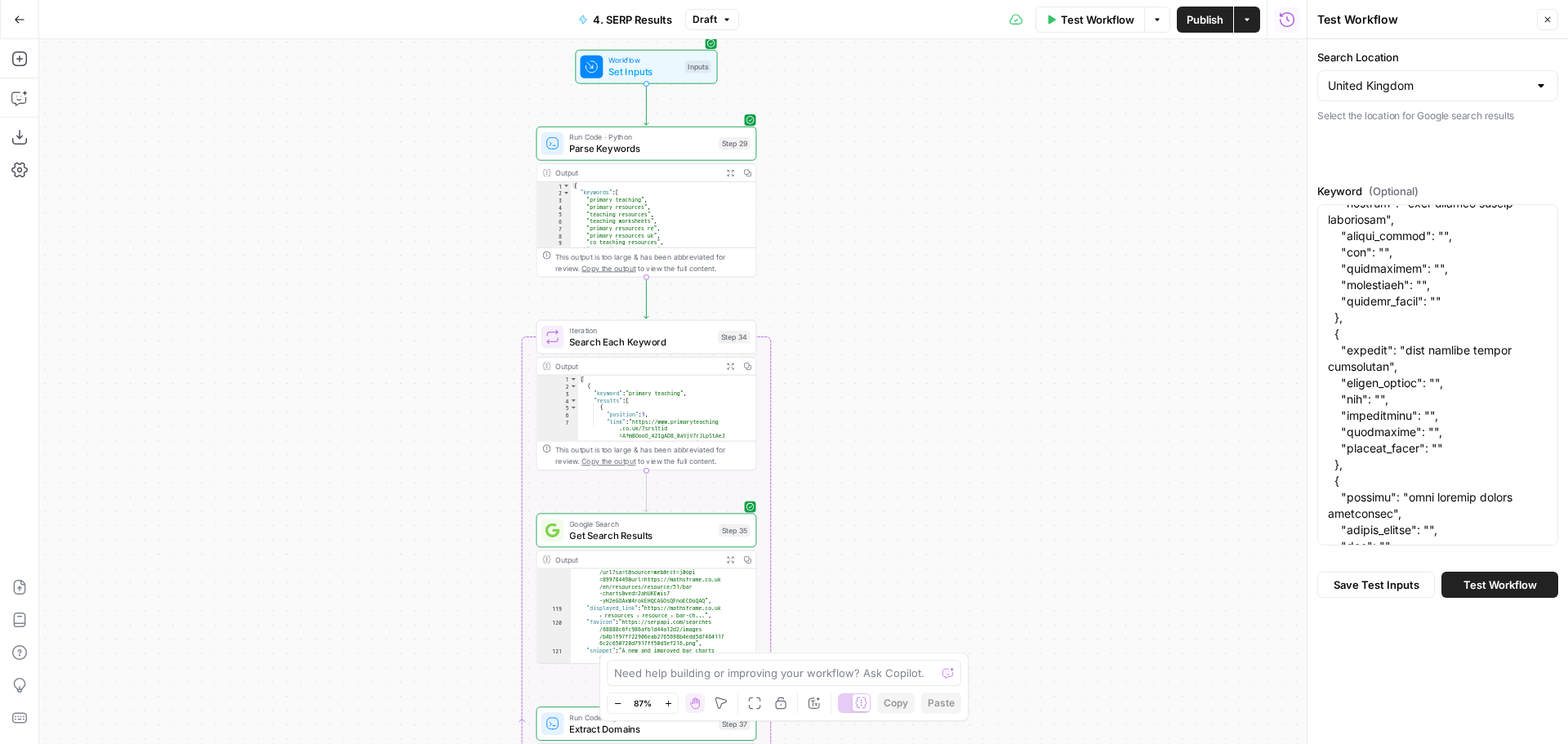 click on "Workflow Set Inputs Inputs Run Code · Python Parse Keywords Step 29 Output Expand Output Copy 1 2 3 4 5 6 7 8 9 10 11 {    "keywords" :  [      "primary teaching" ,      "primary resources" ,      "teaching resources" ,      "teaching worksheets" ,      "primary resources re" ,      "primary resources uk" ,      "co teaching resources" ,      "lds primary resources" ,      "primary art resources" ,     XXXXXXXXXXXXXXXXXXXXXXXXXXXXXXXXXXXXXXXXXXXXXXXXXXXXXXXXXXXXXXXXXXXXXXXXXXXXXXXXXXXXXXXXXXXXXXXXXXXXXXXXXXXXXXXXXXXXXXXXXXXXXXXXXXXXXXXXXXXXXXXXXXXXXXXXXXXXXXXXXXXXXXXXXXXXXXXXXXXXXXXXXXXXXXXXXXXXXXXXXXXXXXXXXXXXXXXXXXXXXXXXXXXXXXXXXXXXXXXXXXXXXXXXXXXXXXXXXXXXXXXXXXXXXXXXXXXXXXXXXXXXXXXXXXXXXXXXXXXXXXXXXXXXXXXXXXXXXXXXXXXXXXXXXXXXXXXXXXXXXXXXXXXXXXXXXXXXXXXXXXXXXXXXXXXXXXXXXXXXXXXXXXXXXXXXXXXXXXXXXXXXXXXXXXXXXXXXXXXXXXXXXXXXXXXXXXXXXXXXXXXXXXXXXXXXXXXXXXXXXXXXXXXXXXXXXXXXXXXXXXXXXXXXXXXXXXXXXXXXXXXXXXXXXXXX This output is too large & has been abbreviated for review.   Copy the output   Loop Iteration Step 34" at bounding box center (673, 391) 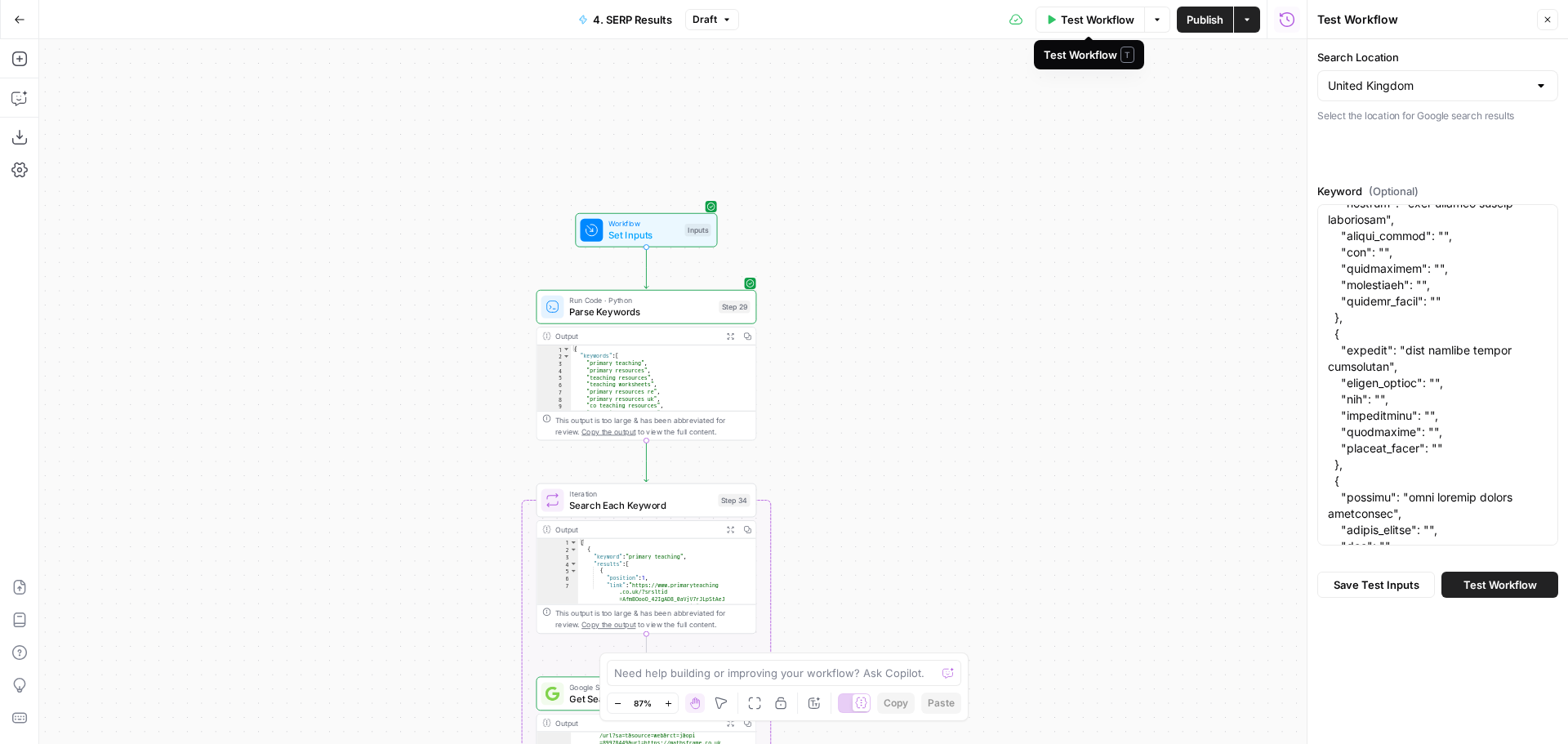 click on "Test Workflow" at bounding box center [1090, 20] 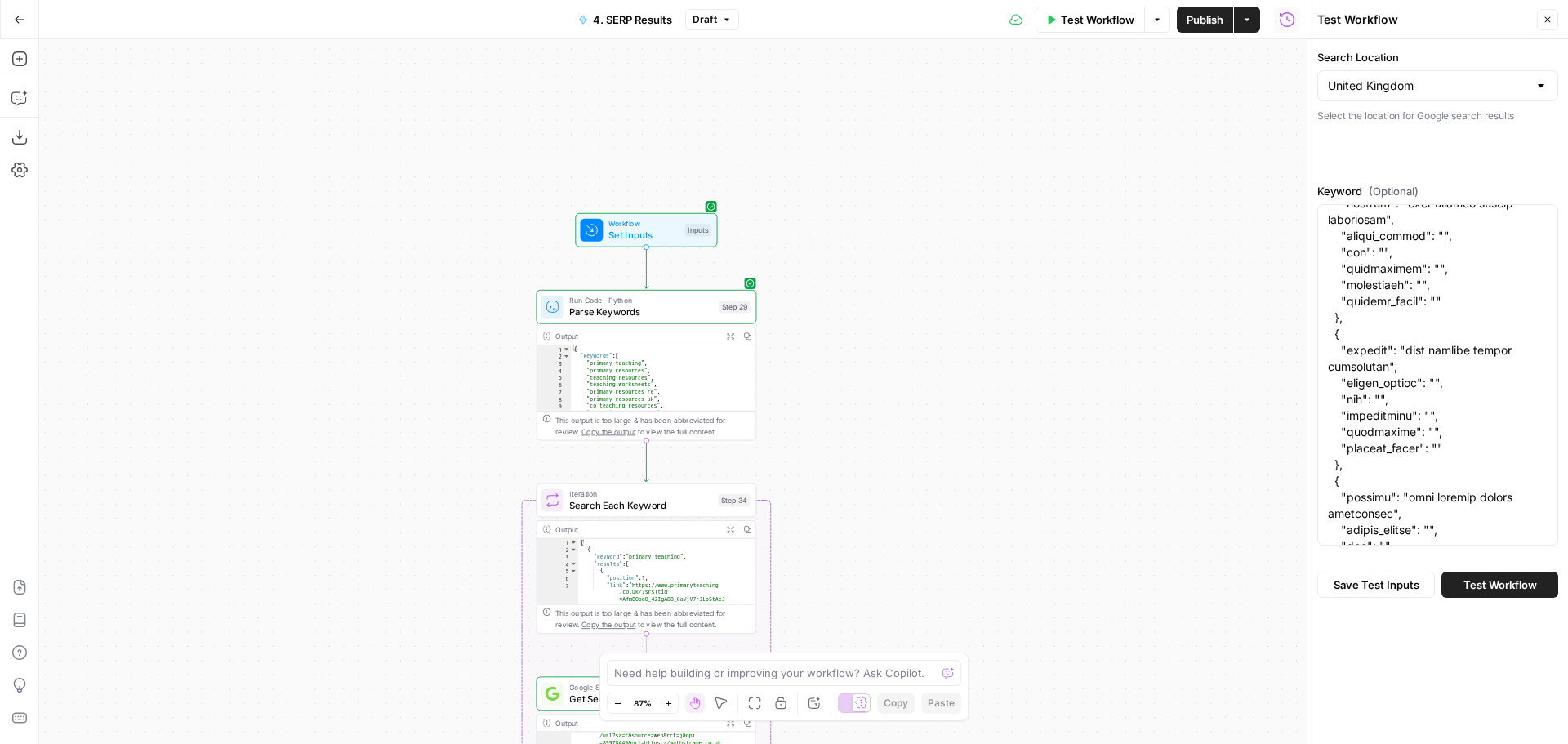 click on "Test Workflow" at bounding box center (1098, 20) 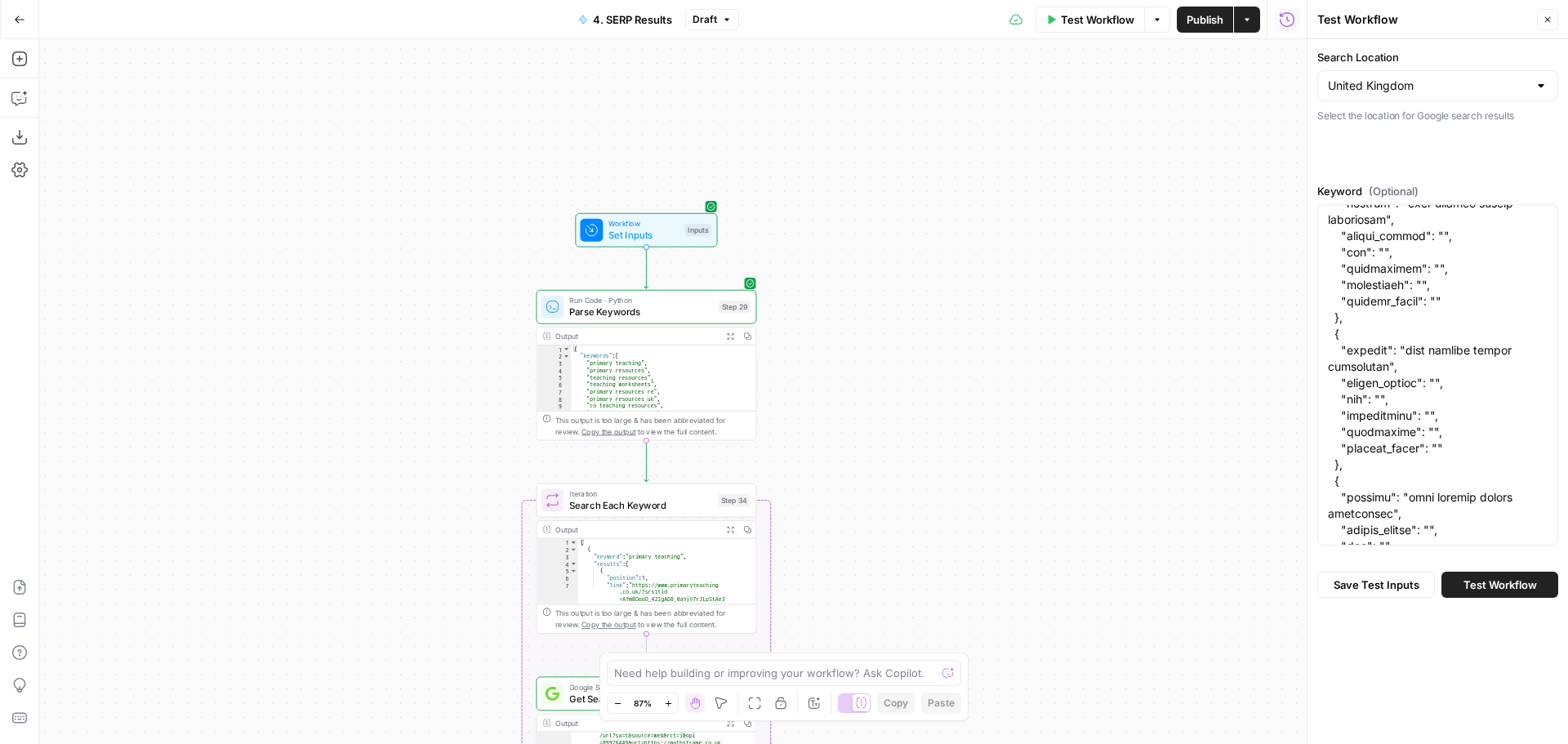 click on "Test Workflow" at bounding box center [1500, 585] 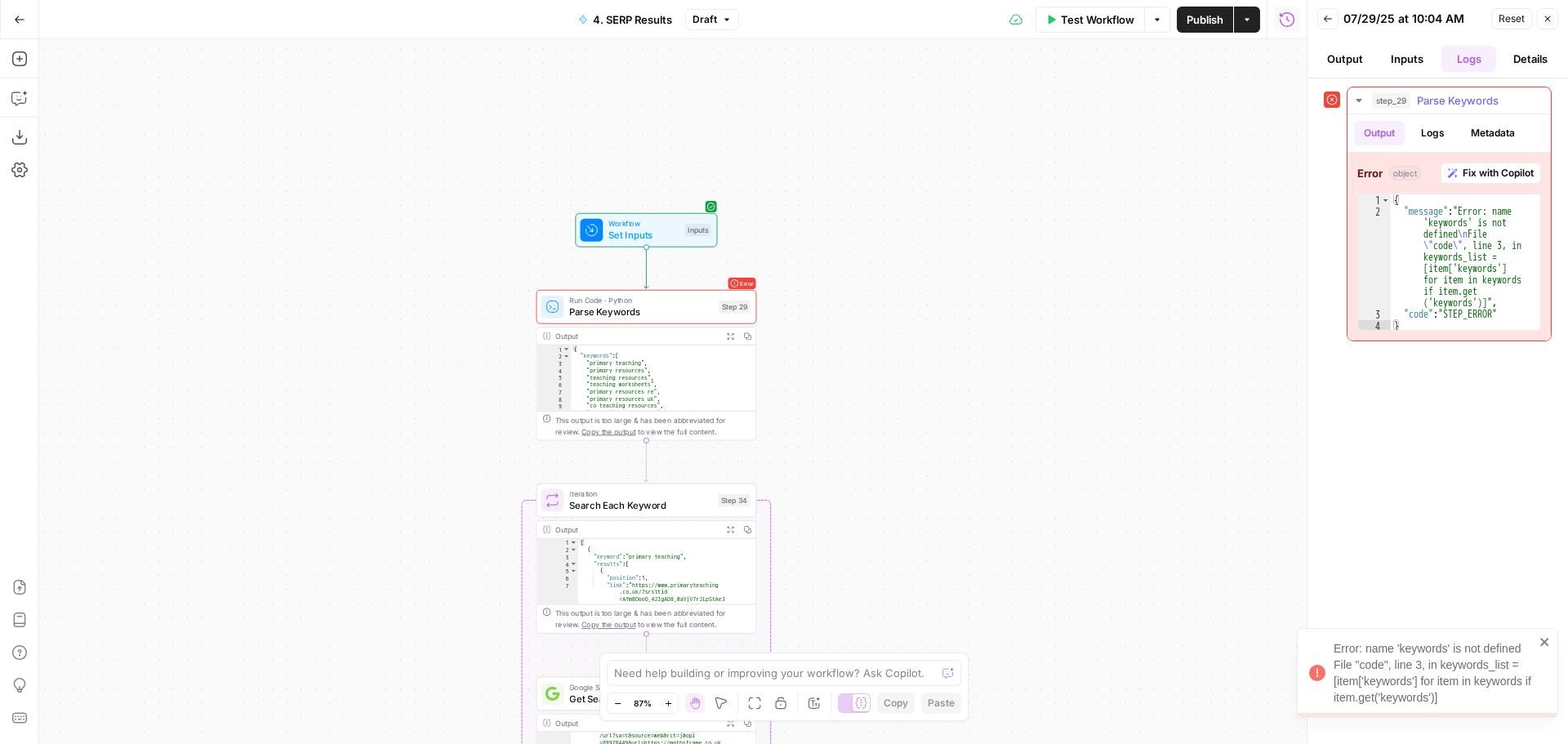click on "Fix with Copilot" at bounding box center (1498, 173) 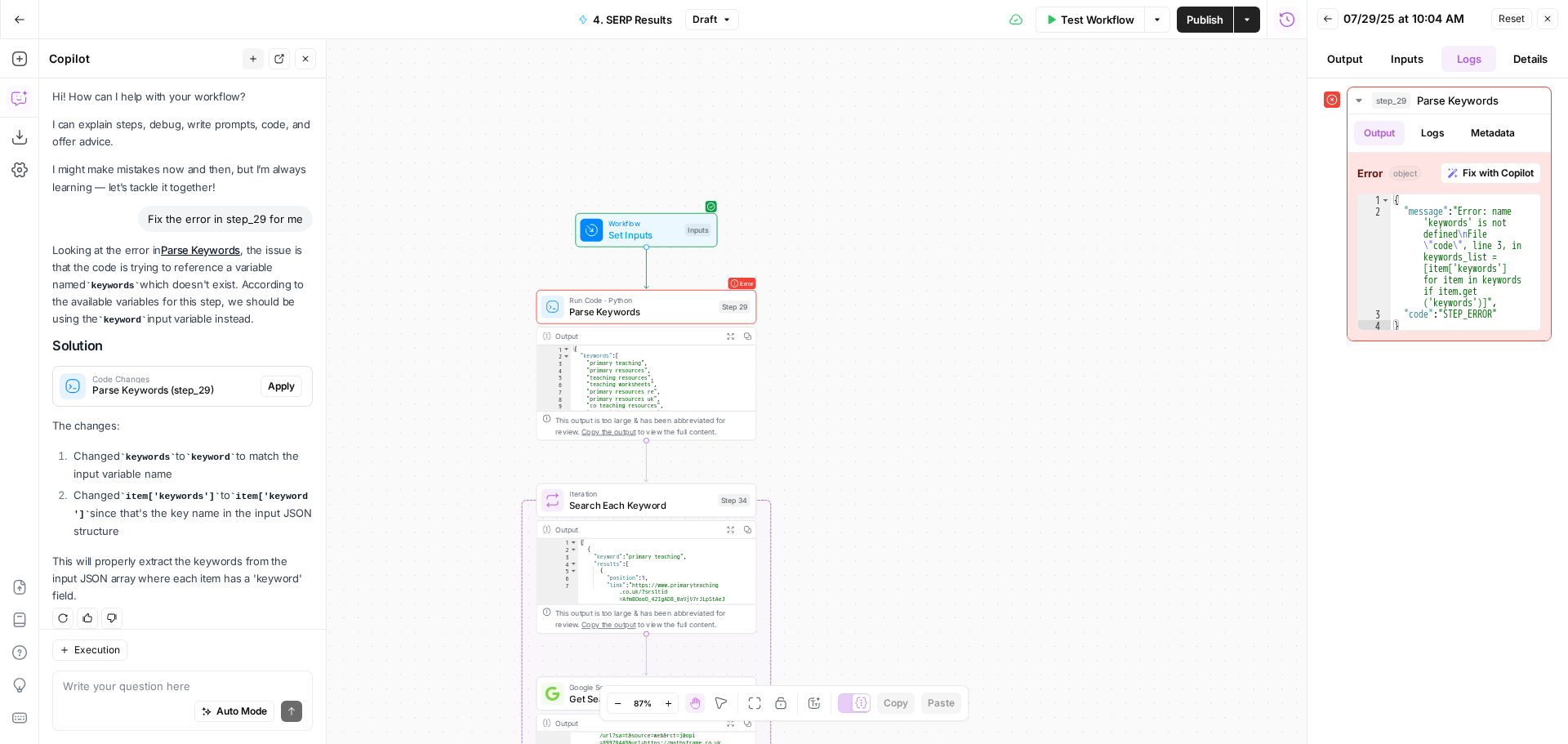 scroll, scrollTop: 0, scrollLeft: 0, axis: both 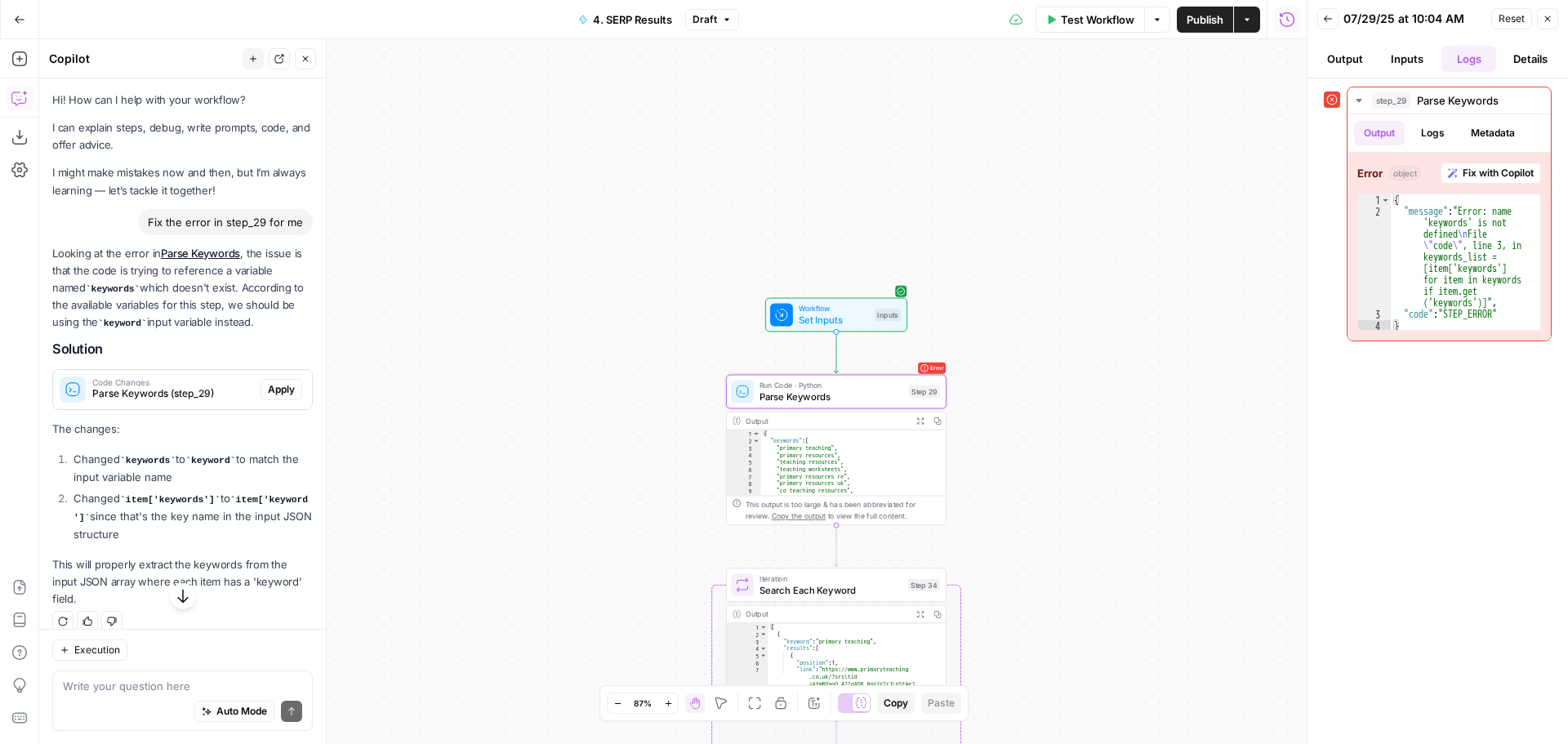 click on "Apply" at bounding box center (281, 390) 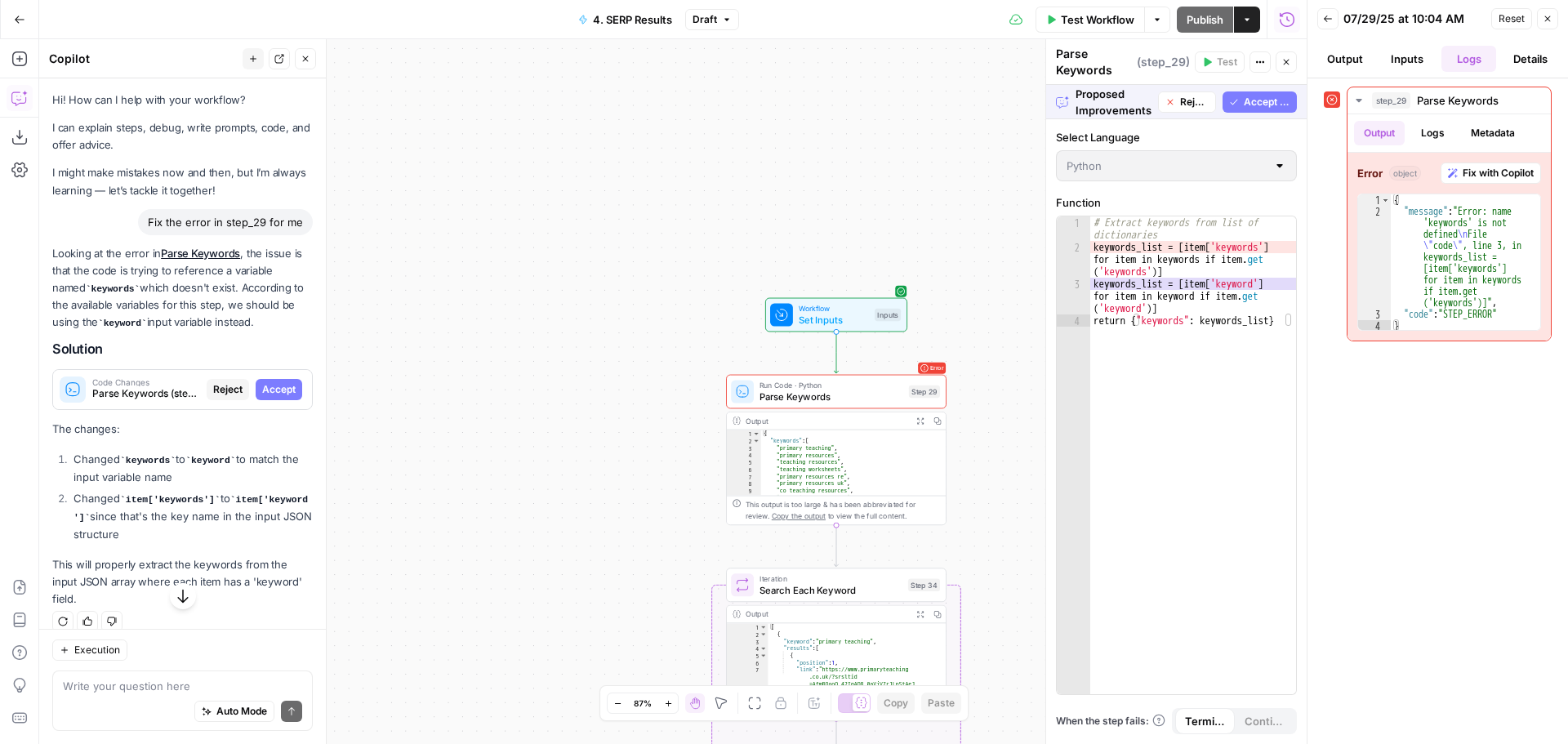 scroll, scrollTop: 18, scrollLeft: 0, axis: vertical 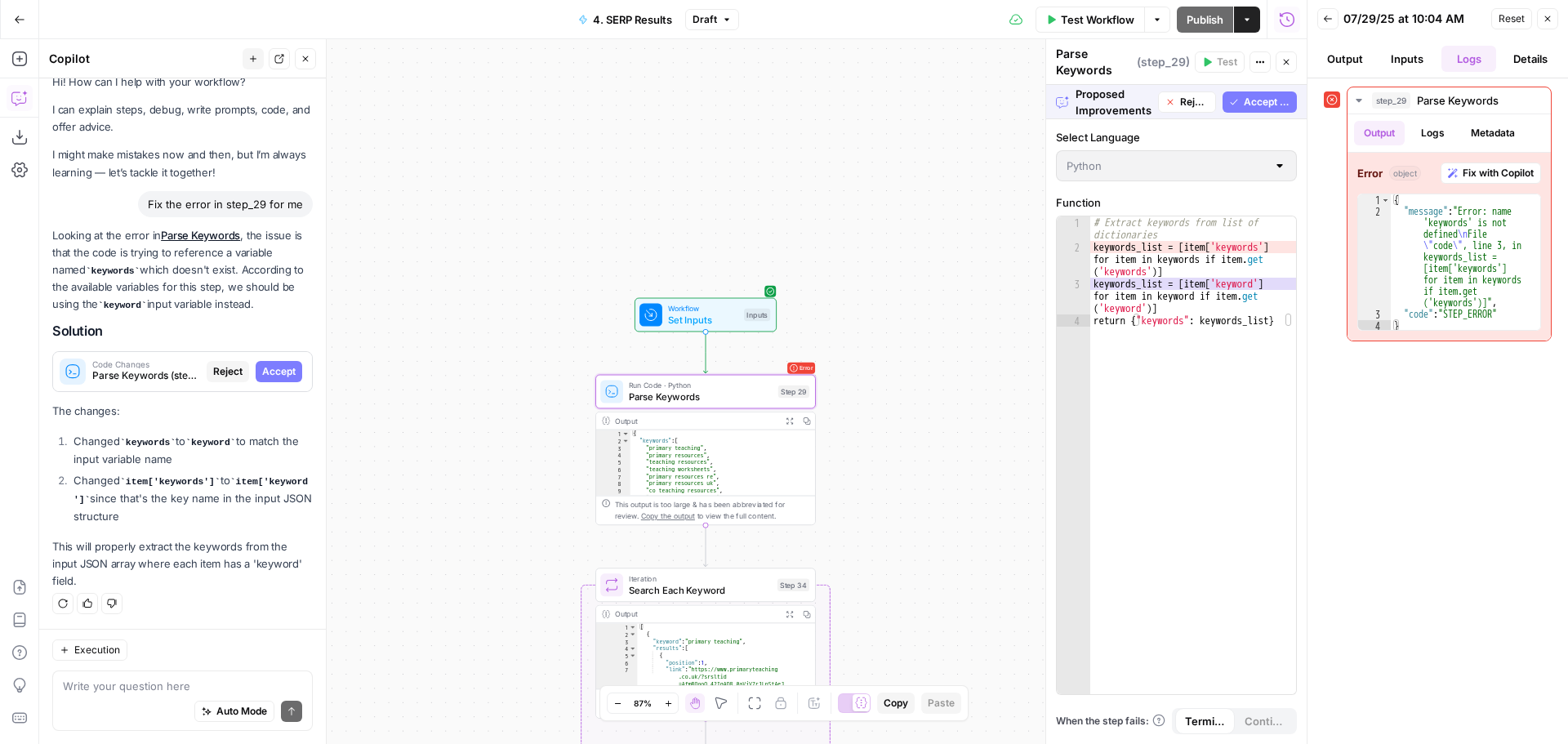 click on "Accept" at bounding box center (278, 372) 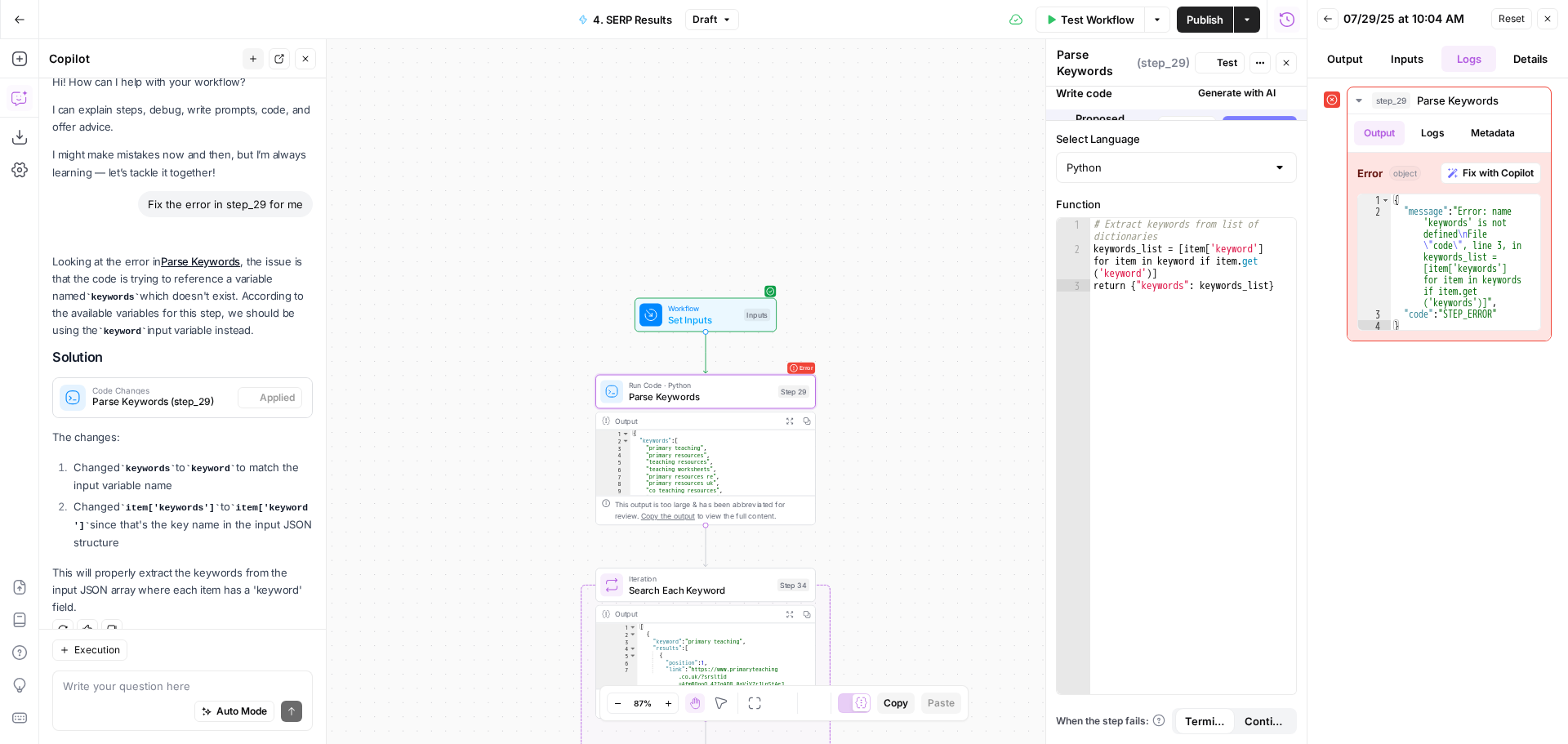 scroll, scrollTop: 44, scrollLeft: 0, axis: vertical 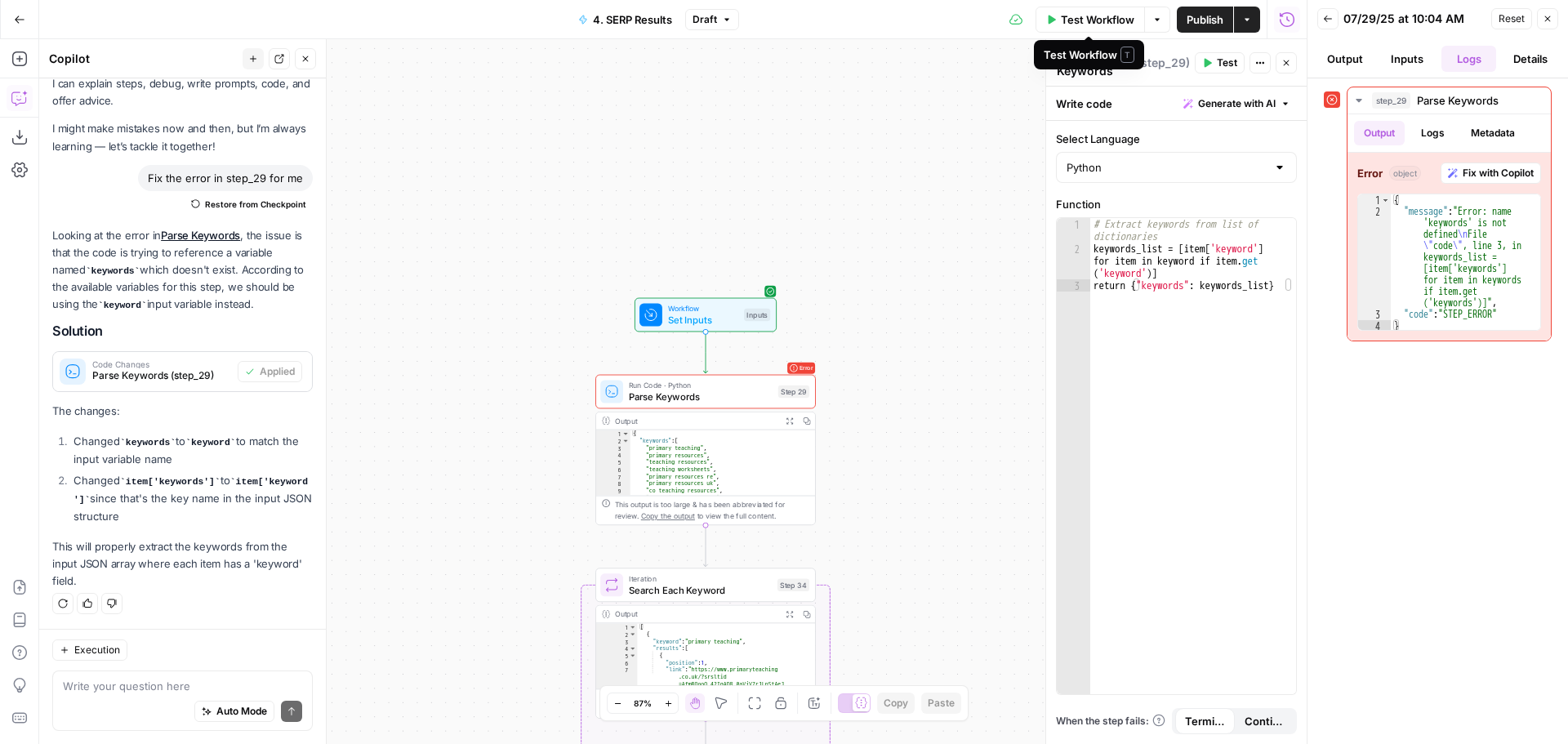 click on "Test Workflow" at bounding box center [1098, 20] 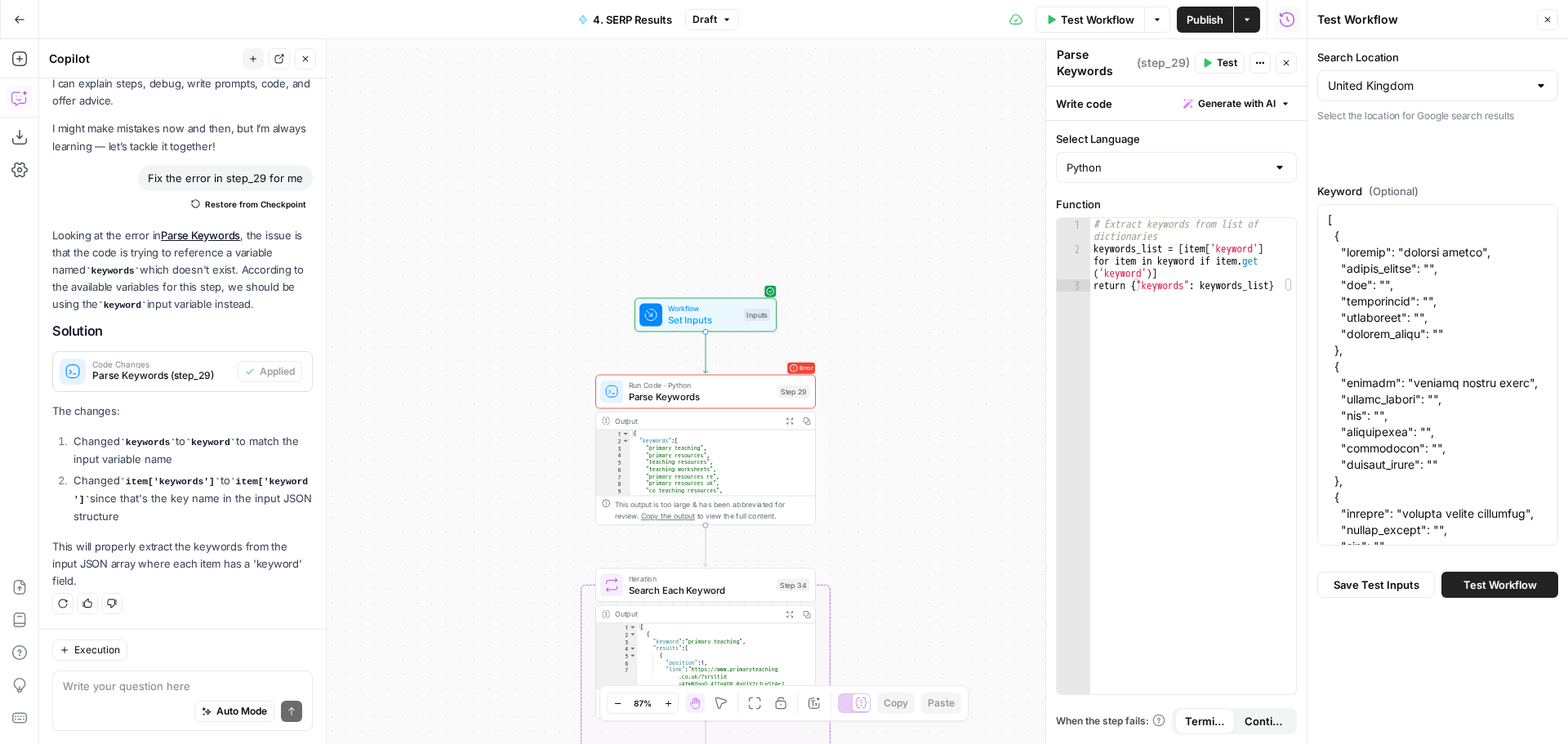 click on "Test Workflow" at bounding box center [1500, 585] 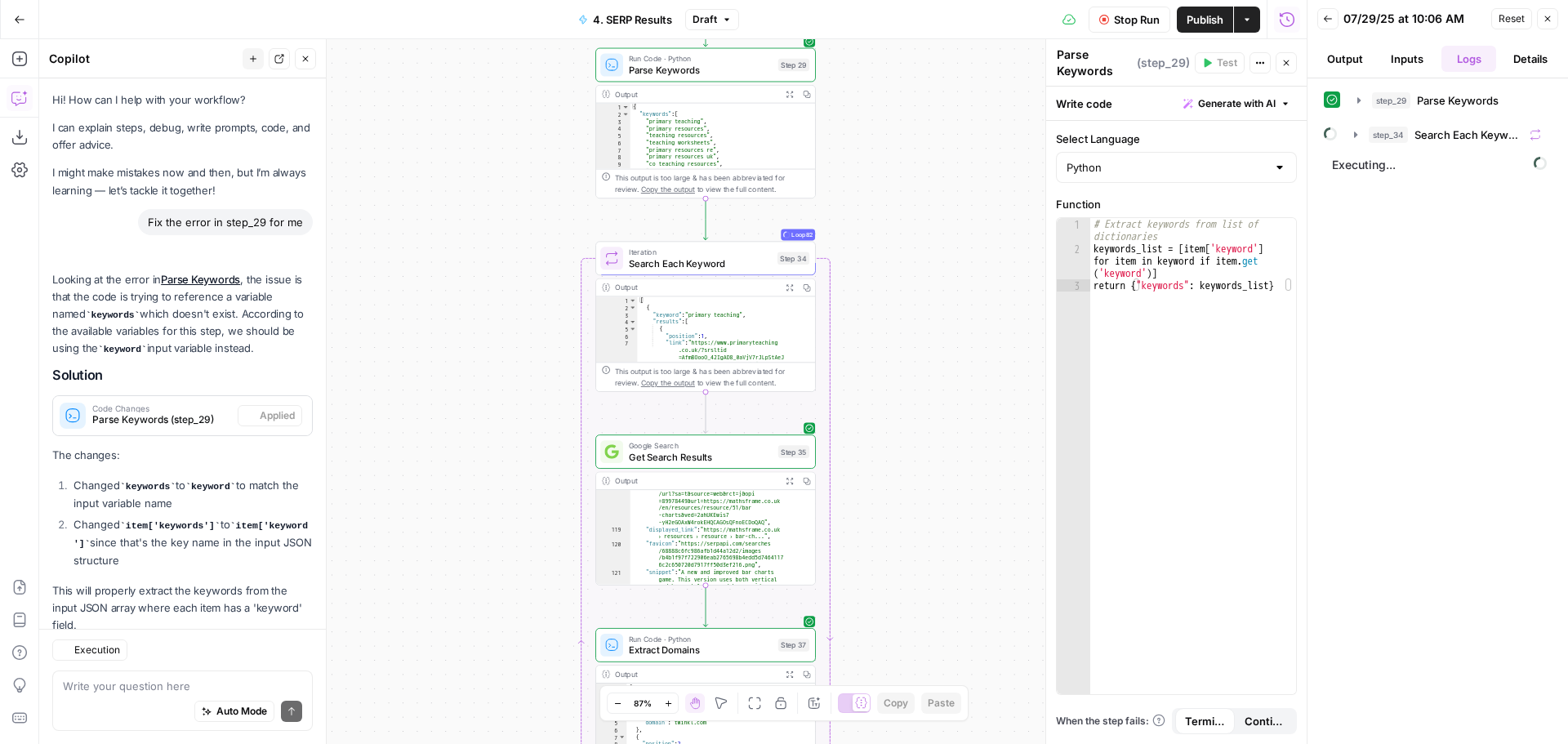 scroll, scrollTop: 44, scrollLeft: 0, axis: vertical 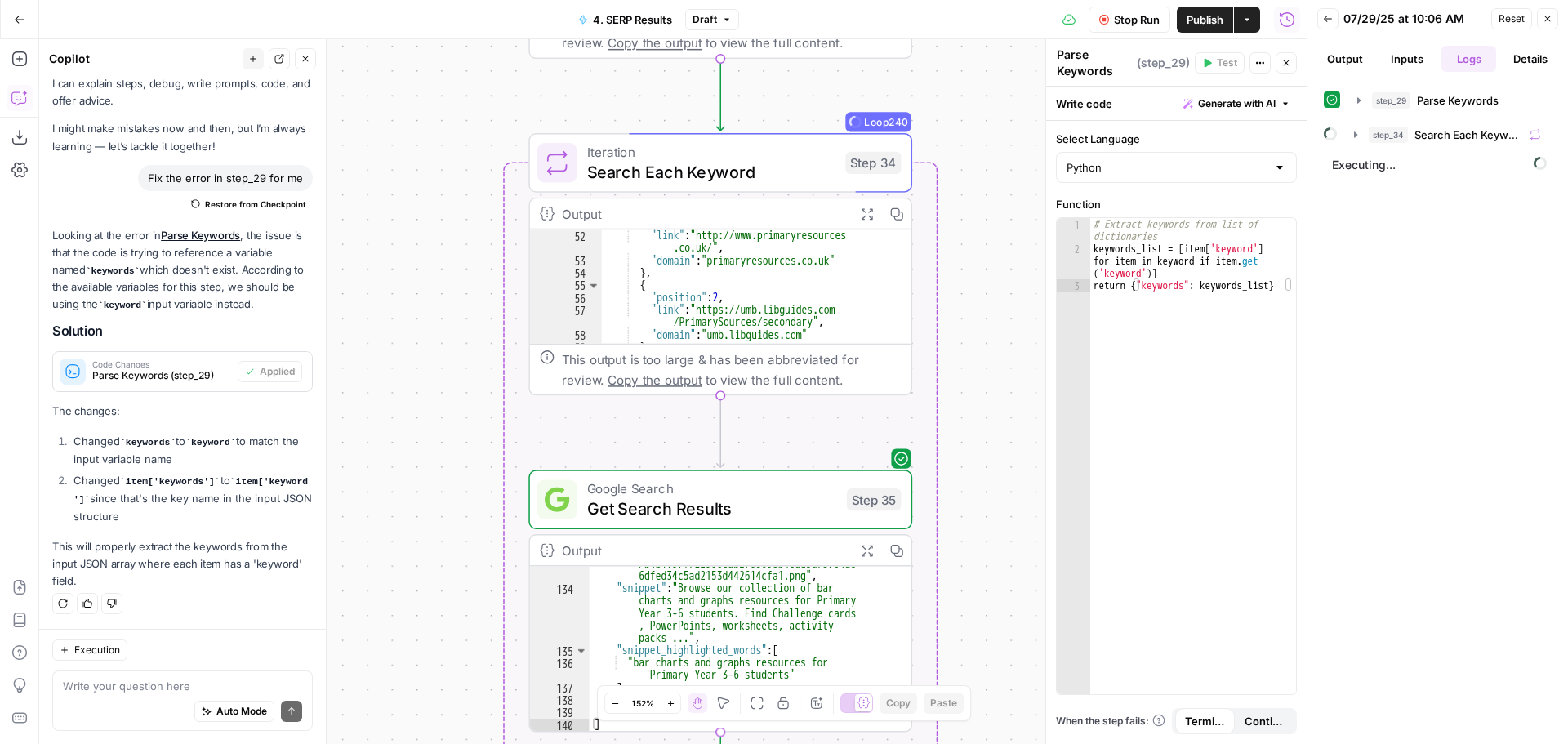 drag, startPoint x: 950, startPoint y: 152, endPoint x: 1003, endPoint y: 141, distance: 54.129474 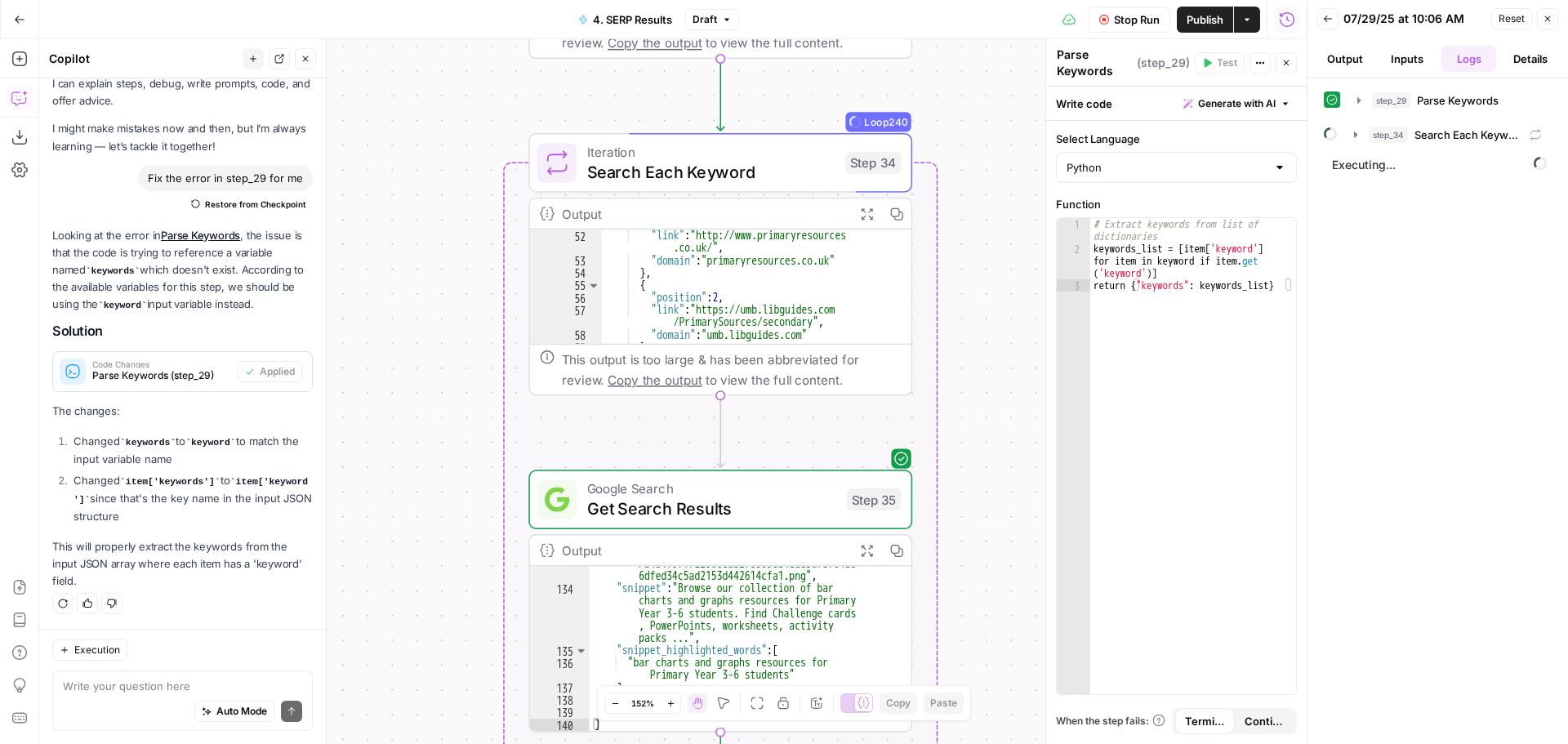 click on "Workflow Set Inputs Inputs Run Code · Python Parse Keywords Step 29 Output Expand Output Copy 160 161 162 163 164 165 166 167 168 169      "primary school worksheets year six" ,      "primary school worksheets year two" ,      "what are primary school worksheets" ,      "primary school effective worksheets" ,      "primary school essential worksheets" ,      "primary school worksheets challenge" ,      "primary school worksheets christmas" ,      "primary school worksheets computing"    ] }     XXXXXXXXXXXXXXXXXXXXXXXXXXXXXXXXXXXXXXXXXXXXXXXXXXXXXXXXXXXXXXXXXXXXXXXXXXXXXXXXXXXXXXXXXXXXXXXXXXXXXXXXXXXXXXXXXXXXXXXXXXXXXXXXXXXXXXXXXXXXXXXXXXXXXXXXXXXXXXXXXXXXXXXXXXXXXXXXXXXXXXXXXXXXXXXXXXXXXXXXXXXXXXXXXXXXXXXXXXXXXXXXXXXXXXXXXXXXXXXXXXXXXXXXXXXXXXXXXXXXXXXXXXXXXXXXXXXXXXXXXXXXXXXXXXXXXXXXXXXXXXXXXXXXXXXXXXXXXXXXXXXXXXXXXXXXXXXXXXXXXXXXXXXXXXXXXXXXXXXXXXXXXXXXXXXXXXXXXXXXXXXXXXXXXXXXXXXXXXXXXXXXXXXXXXXXXXXXXXXXXXXXXXXXXXXXXXXXXXXXXXXXXXXXXXXXXXXXXXXXXXXXXXXXXXXXXXXXXXXXXXXXXXXXXXXXXXXXXXXXXXXXXXXXXXXX     Loop" at bounding box center (673, 391) 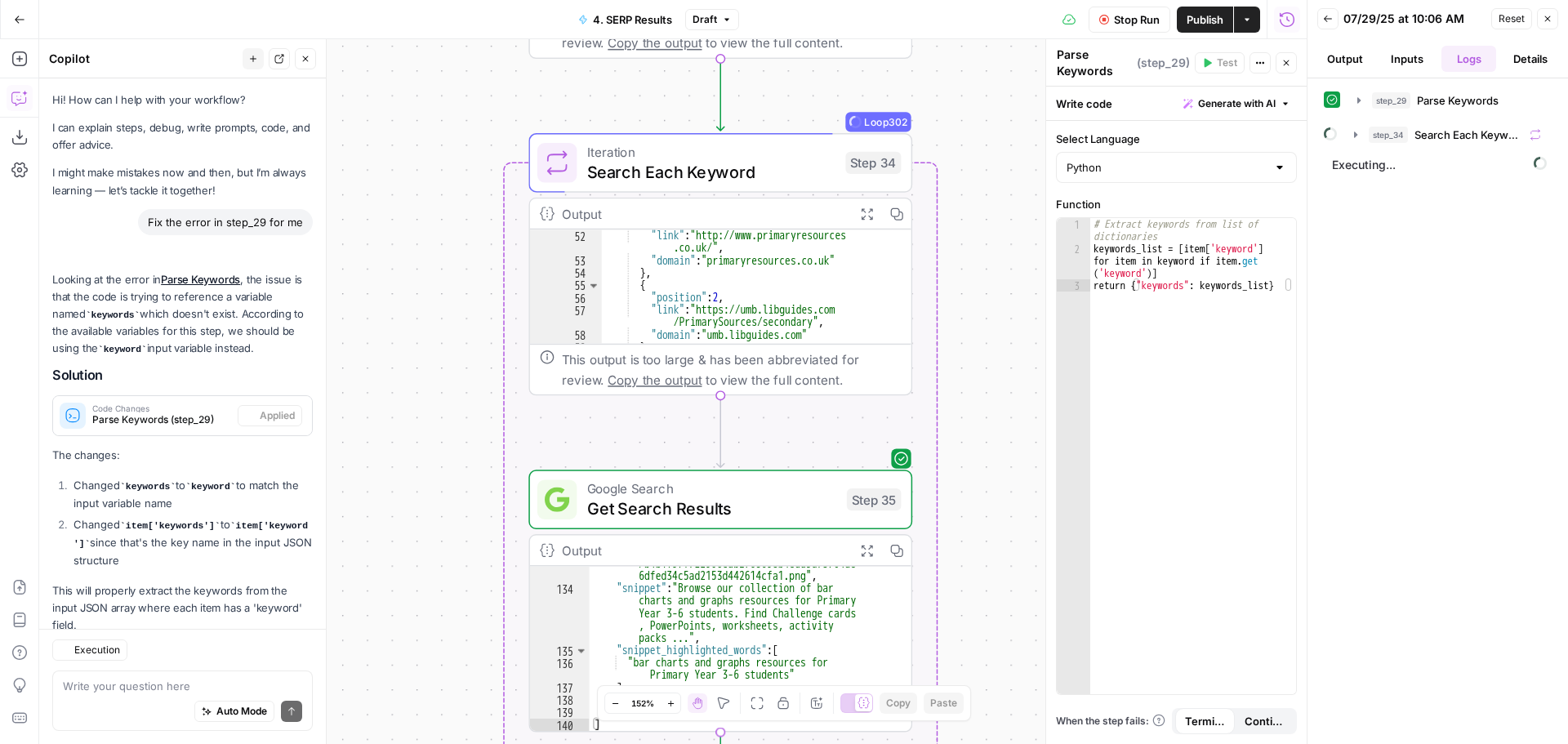 scroll, scrollTop: 44, scrollLeft: 0, axis: vertical 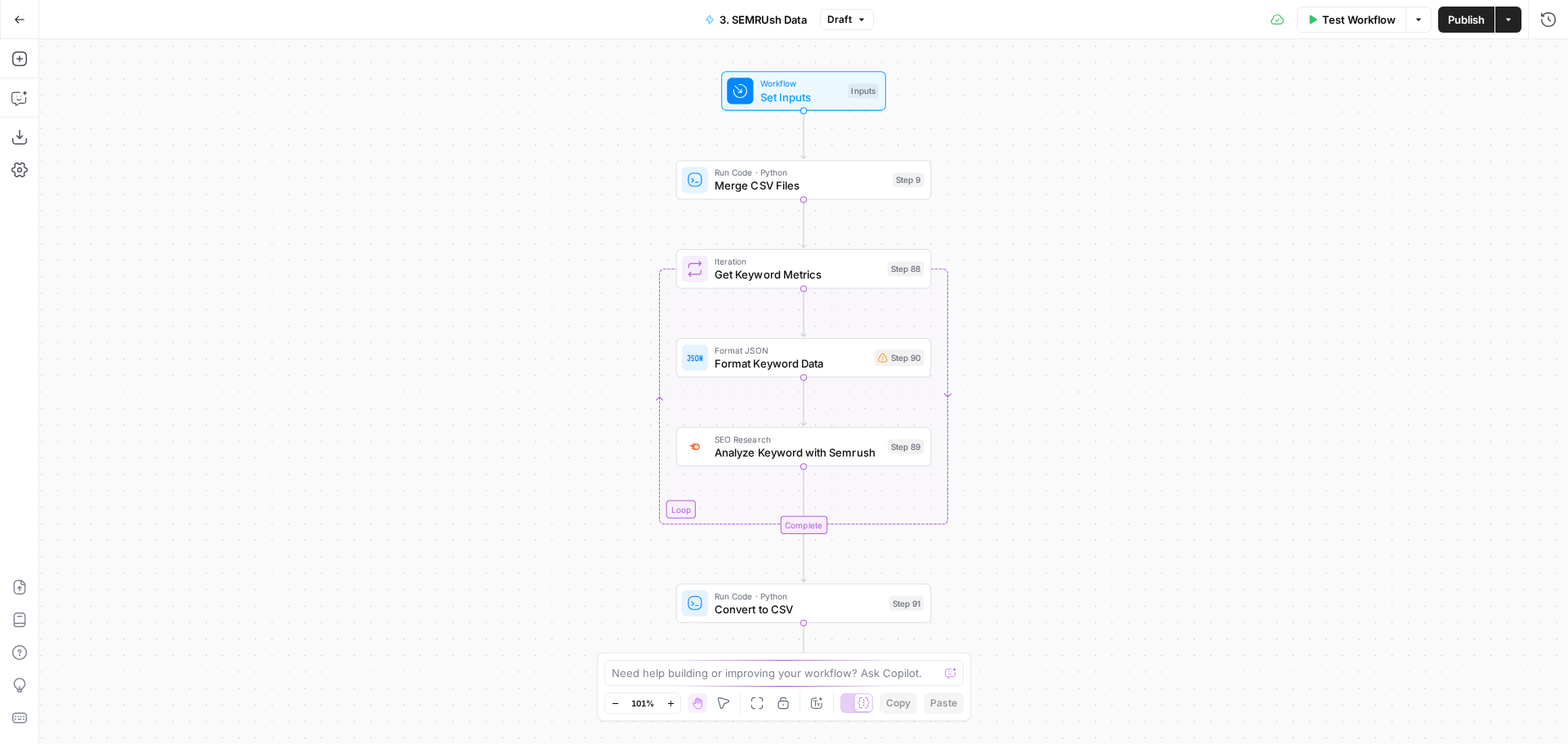 click on "Test Workflow" at bounding box center (1359, 20) 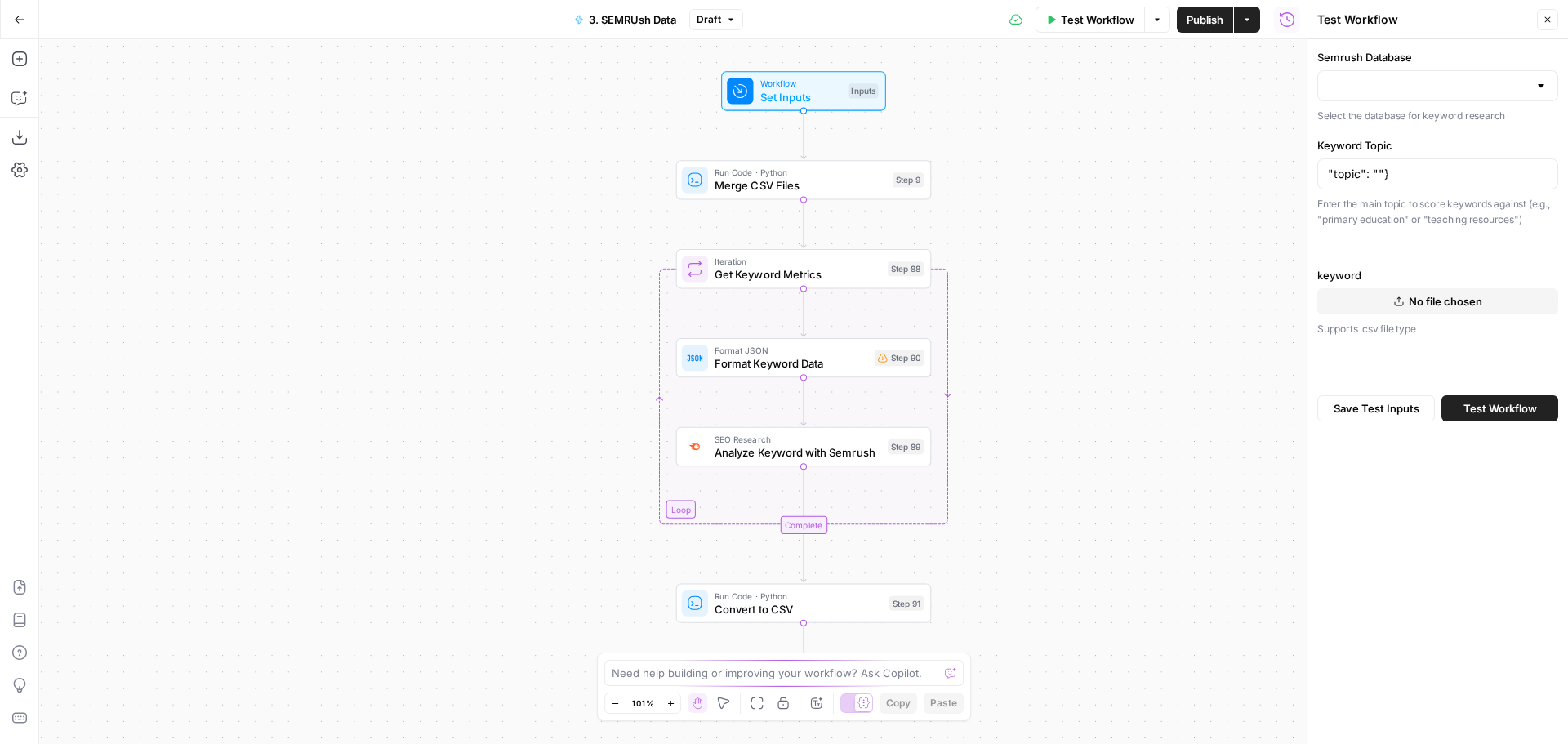 click on "Test Workflow" at bounding box center [1500, 408] 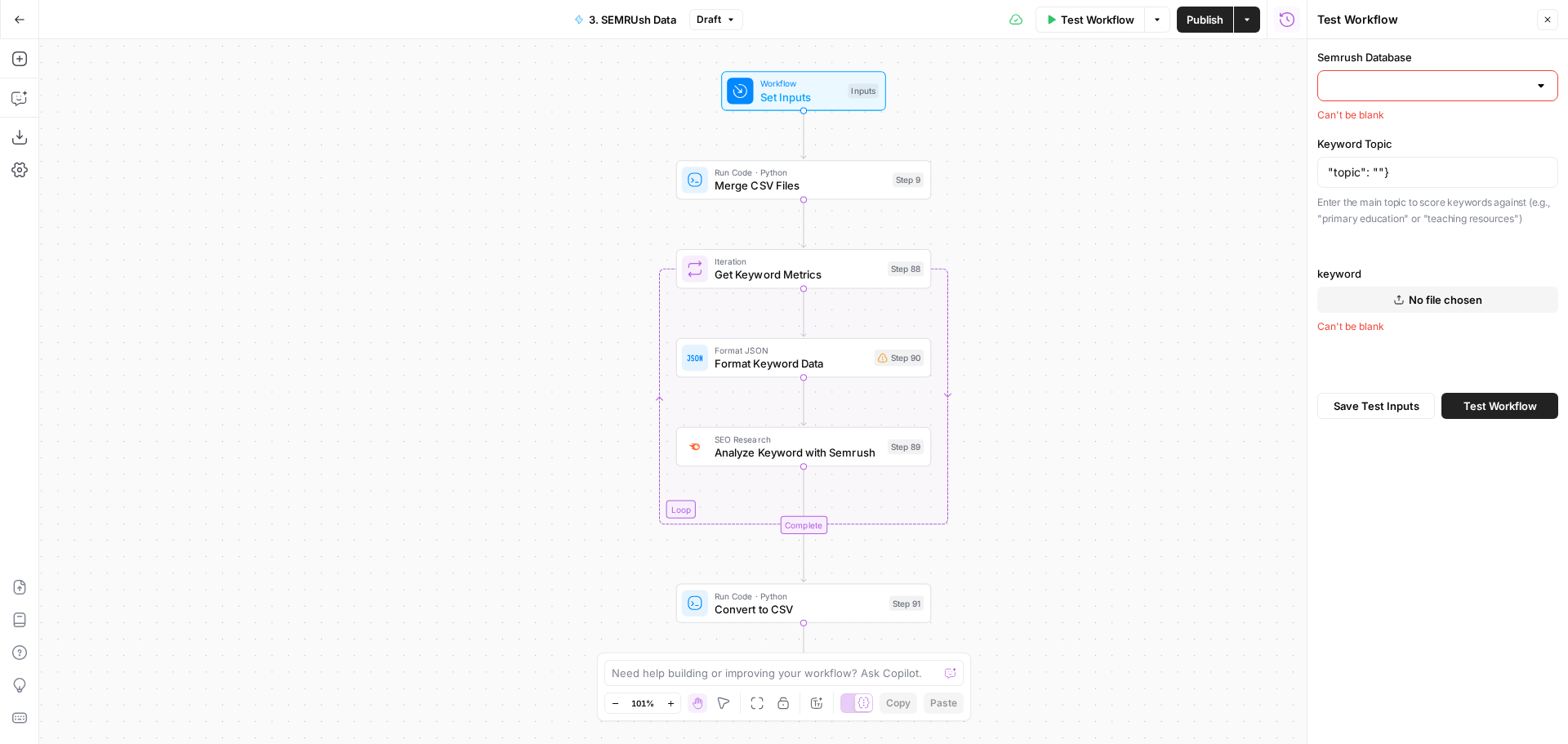 click on "Semrush Database" at bounding box center (1428, 86) 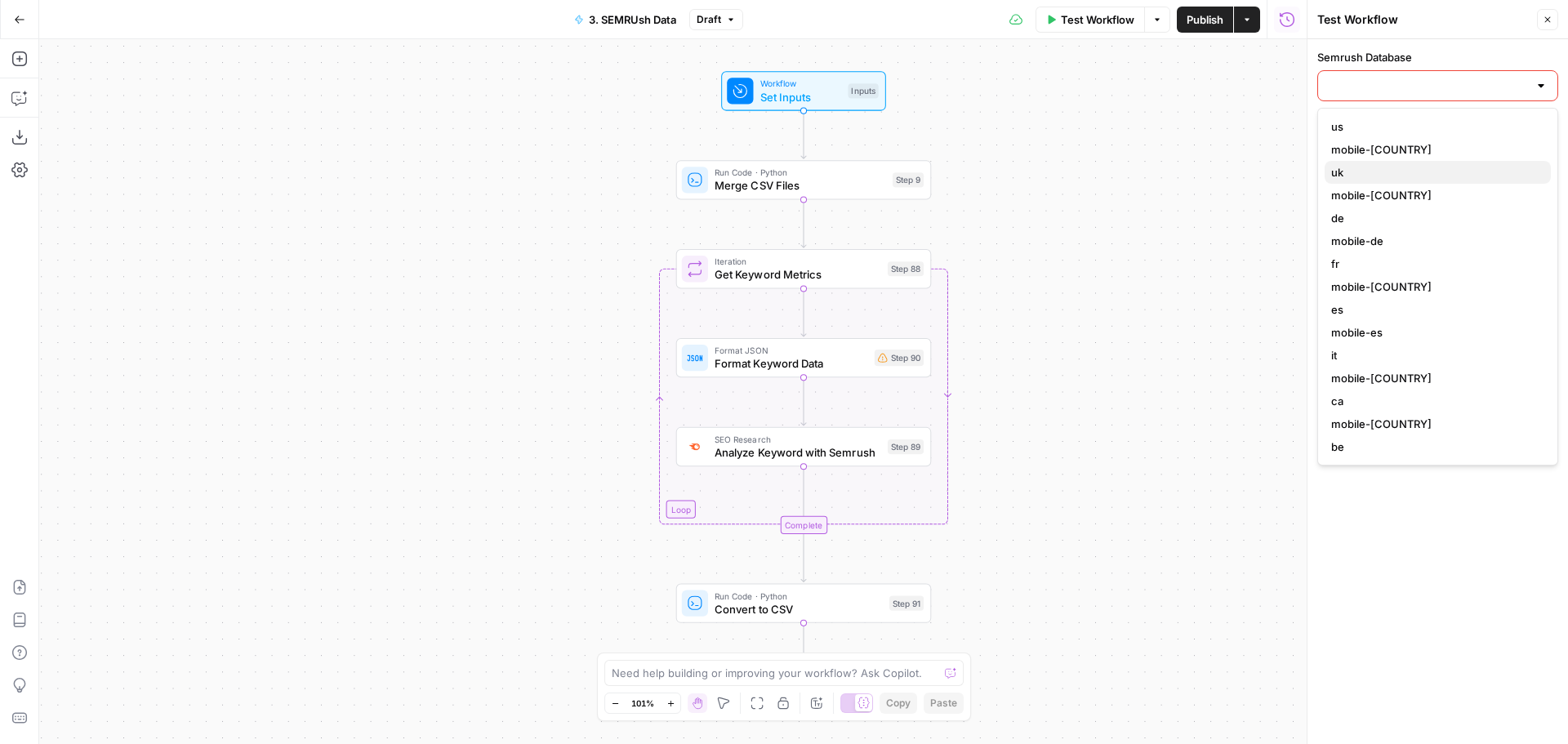 drag, startPoint x: 1376, startPoint y: 127, endPoint x: 1379, endPoint y: 172, distance: 45.099889 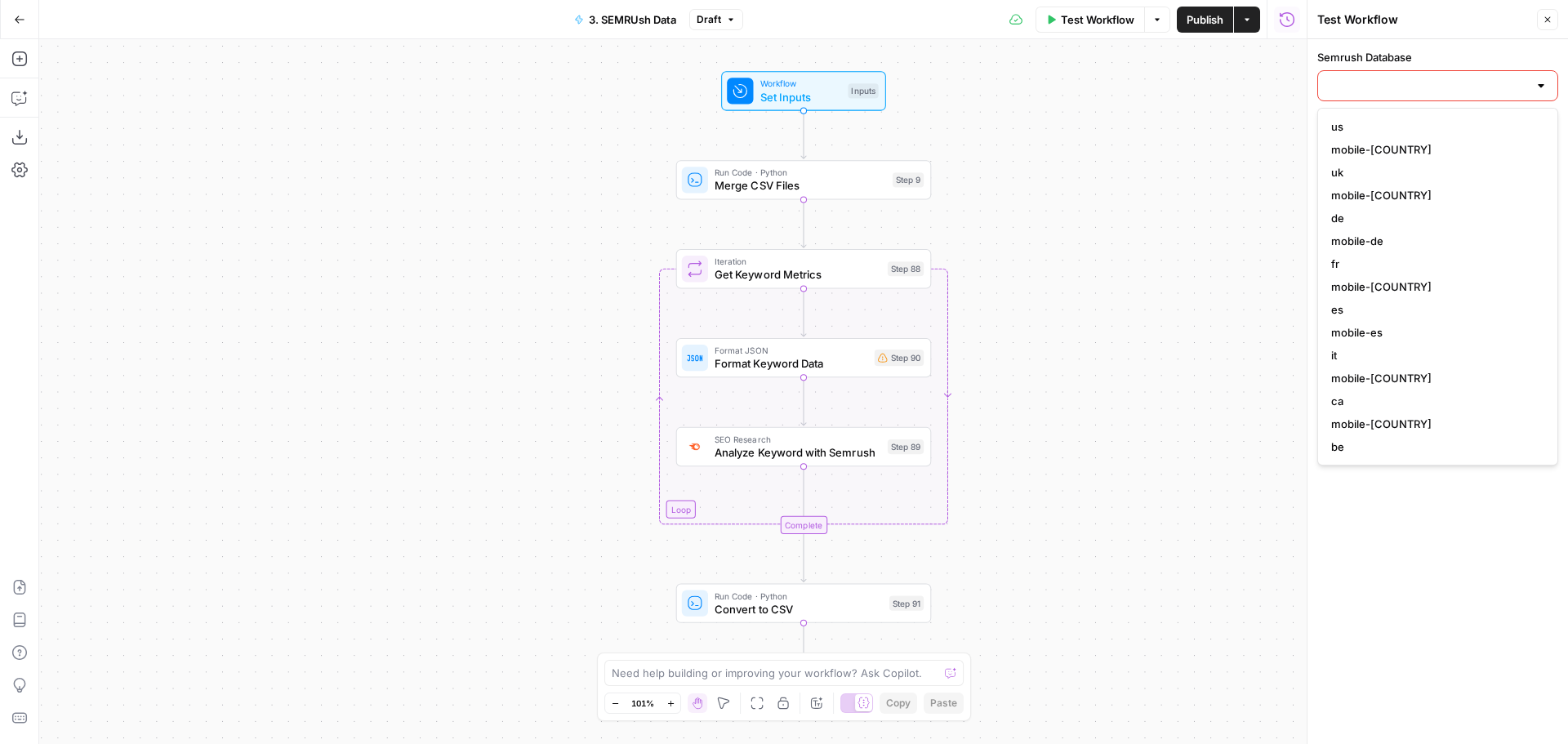 type on "uk" 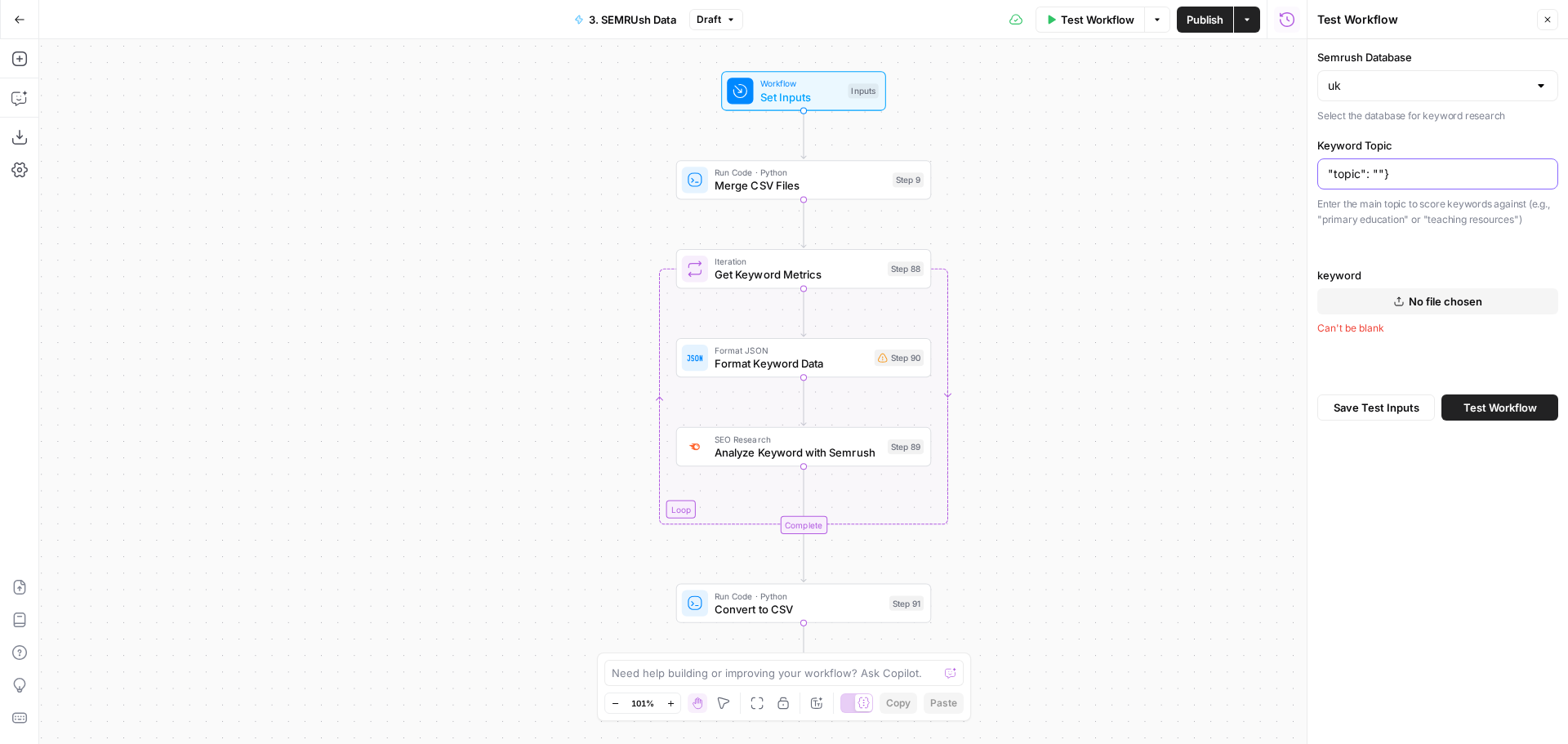 click on ""topic": ""}" at bounding box center [1437, 174] 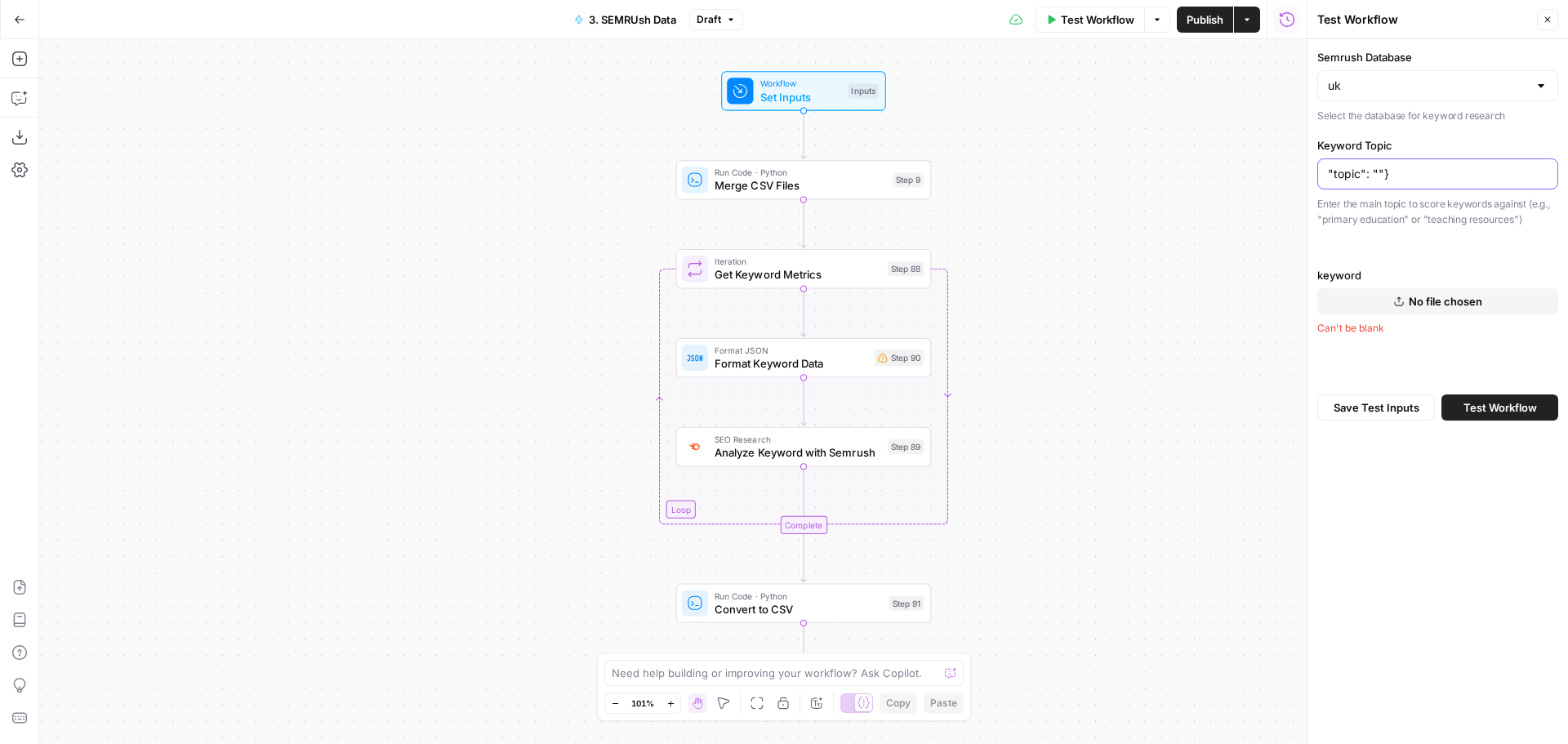 drag, startPoint x: 1411, startPoint y: 176, endPoint x: 1277, endPoint y: 181, distance: 134.09325 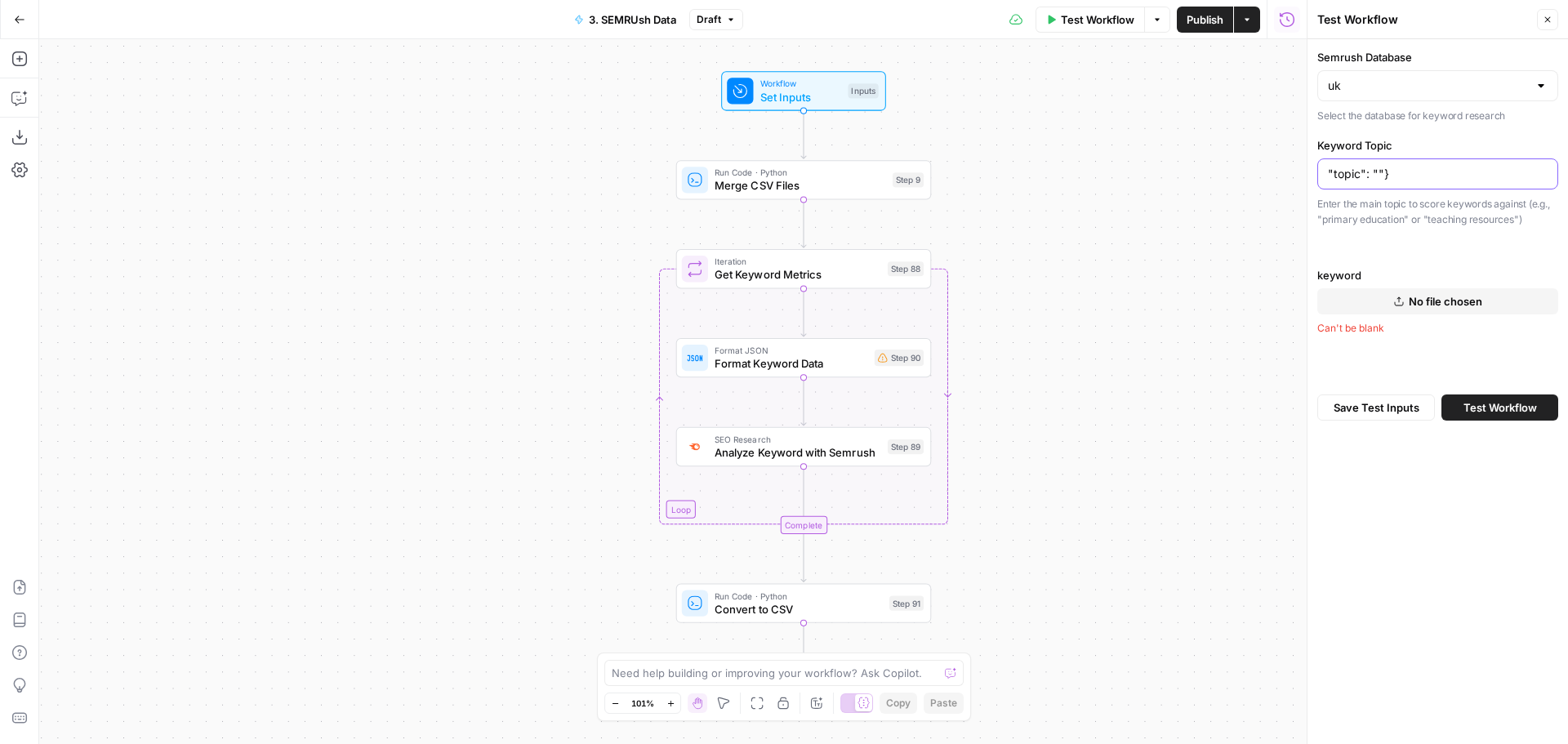 click on ""topic": ""}" at bounding box center [1437, 174] 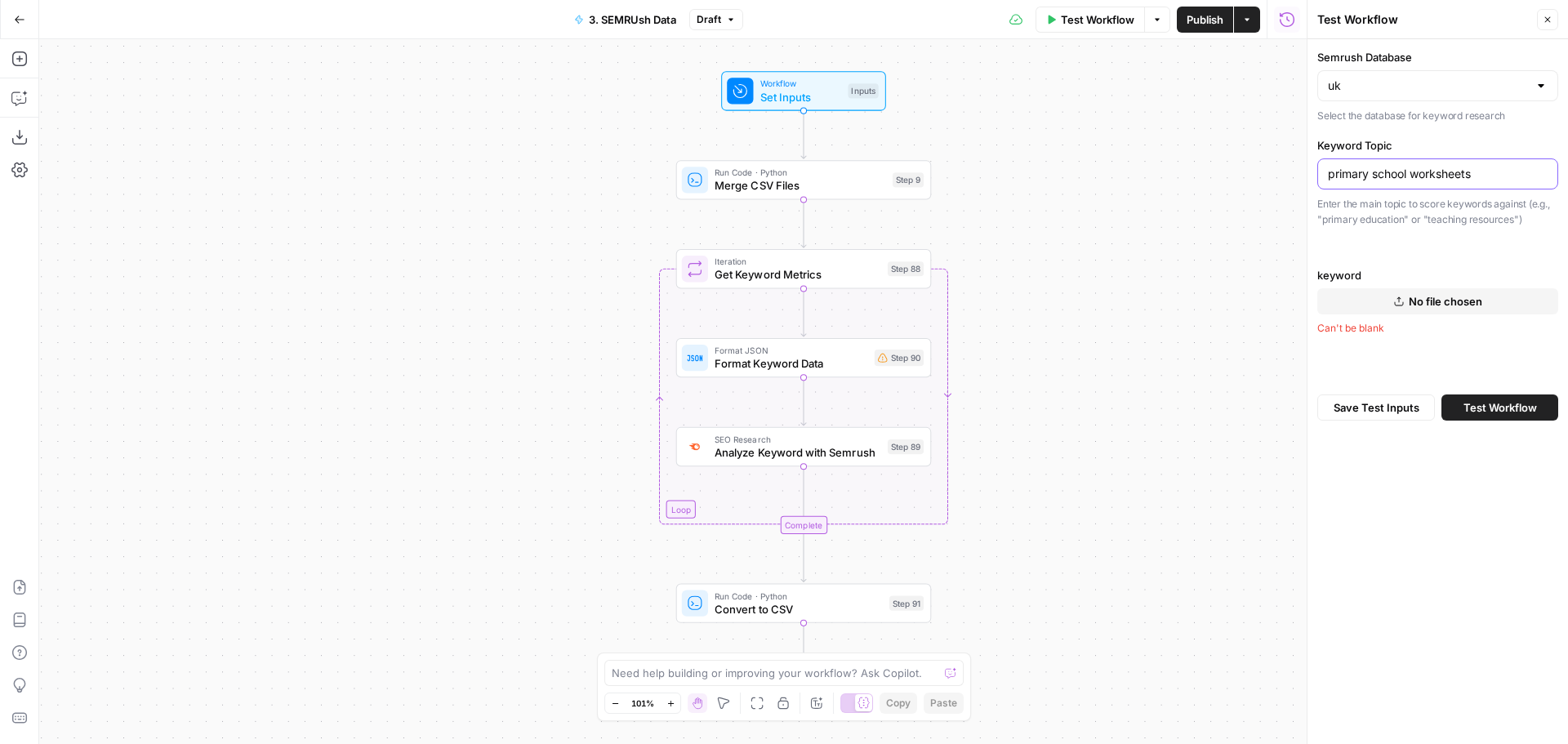 type on "primary school worksheets" 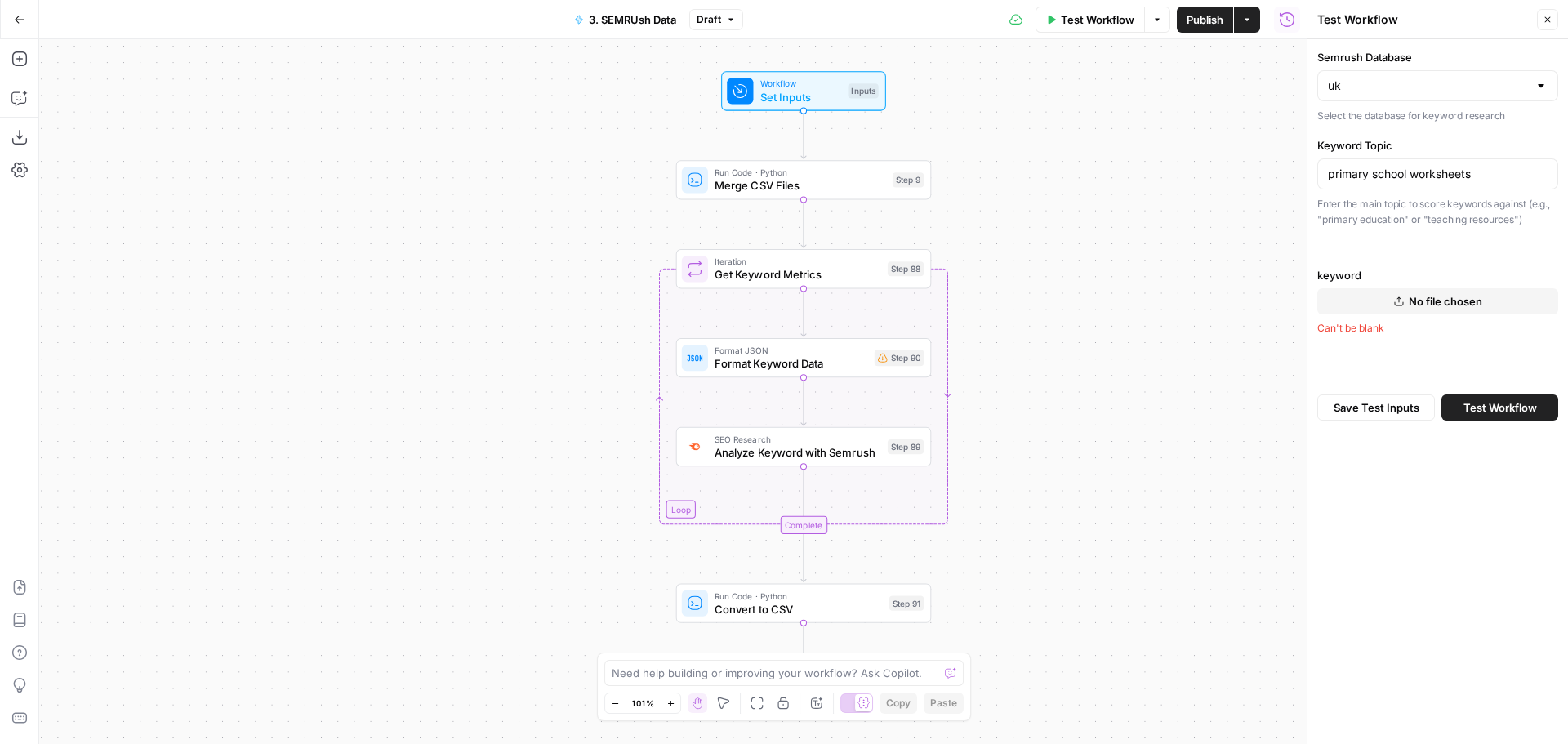 click on "No file chosen" at bounding box center [1446, 301] 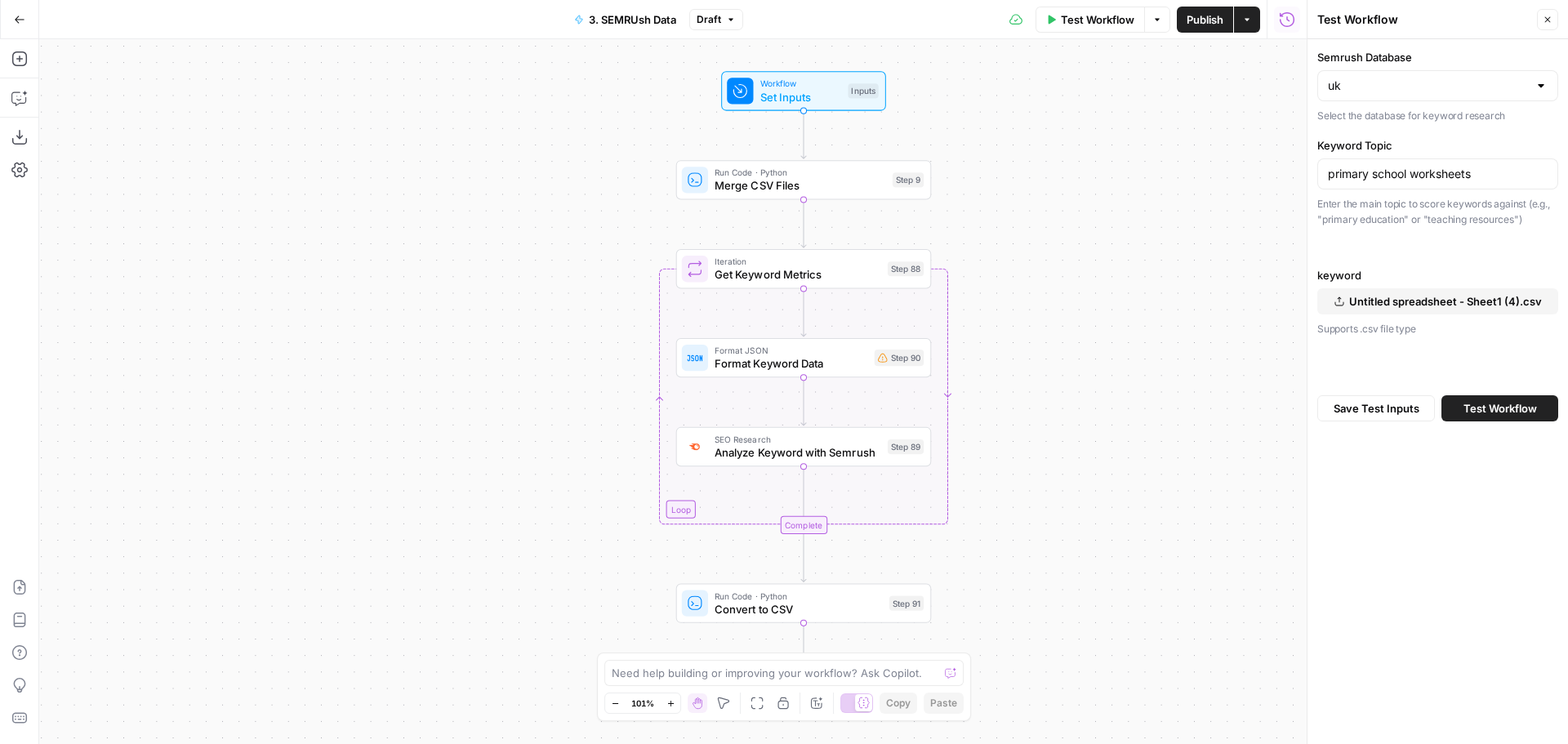 click on "Untitled spreadsheet - Sheet1 (4).csv" at bounding box center (1446, 301) 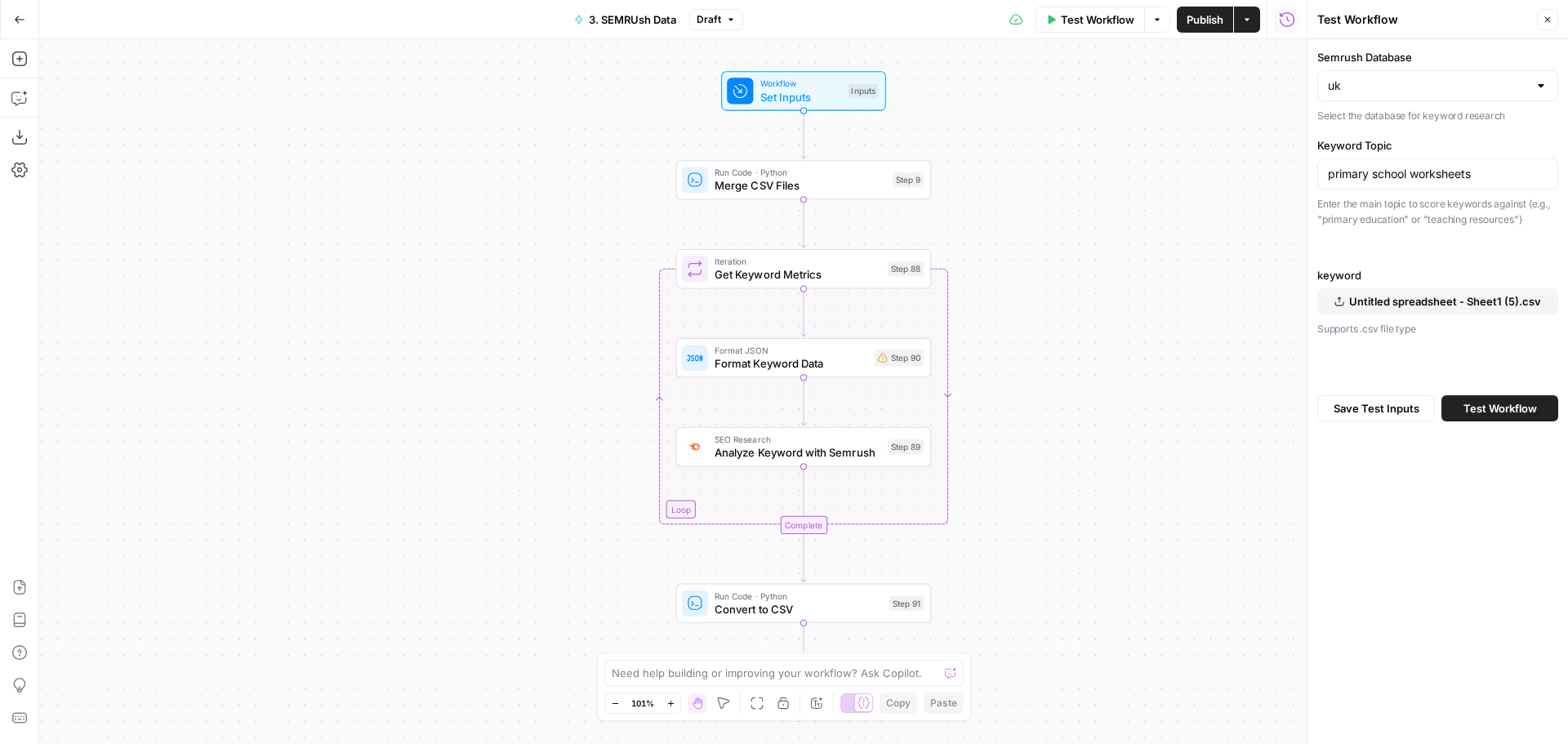 click on "Test Workflow" at bounding box center [1500, 408] 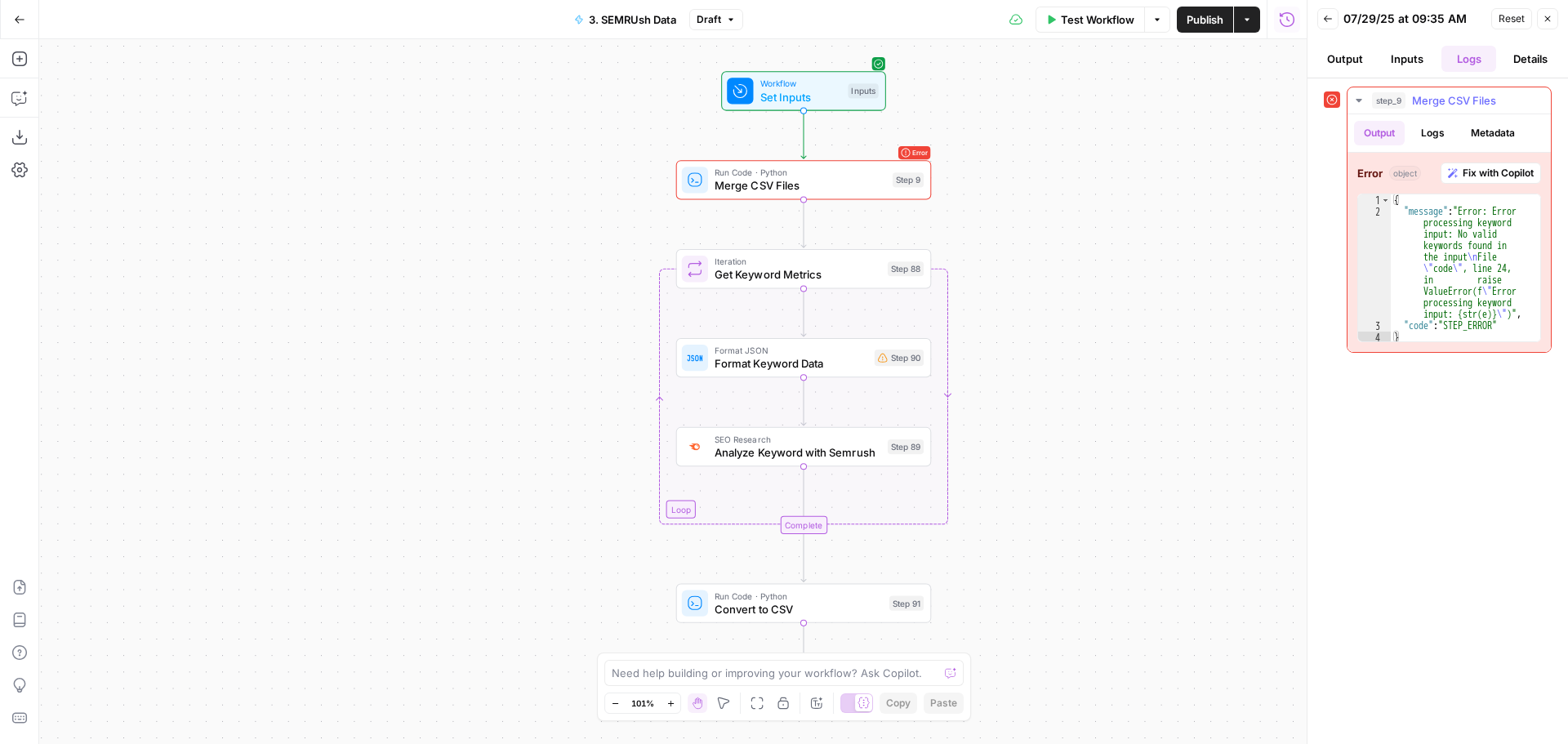 click on "Fix with Copilot" at bounding box center (1498, 173) 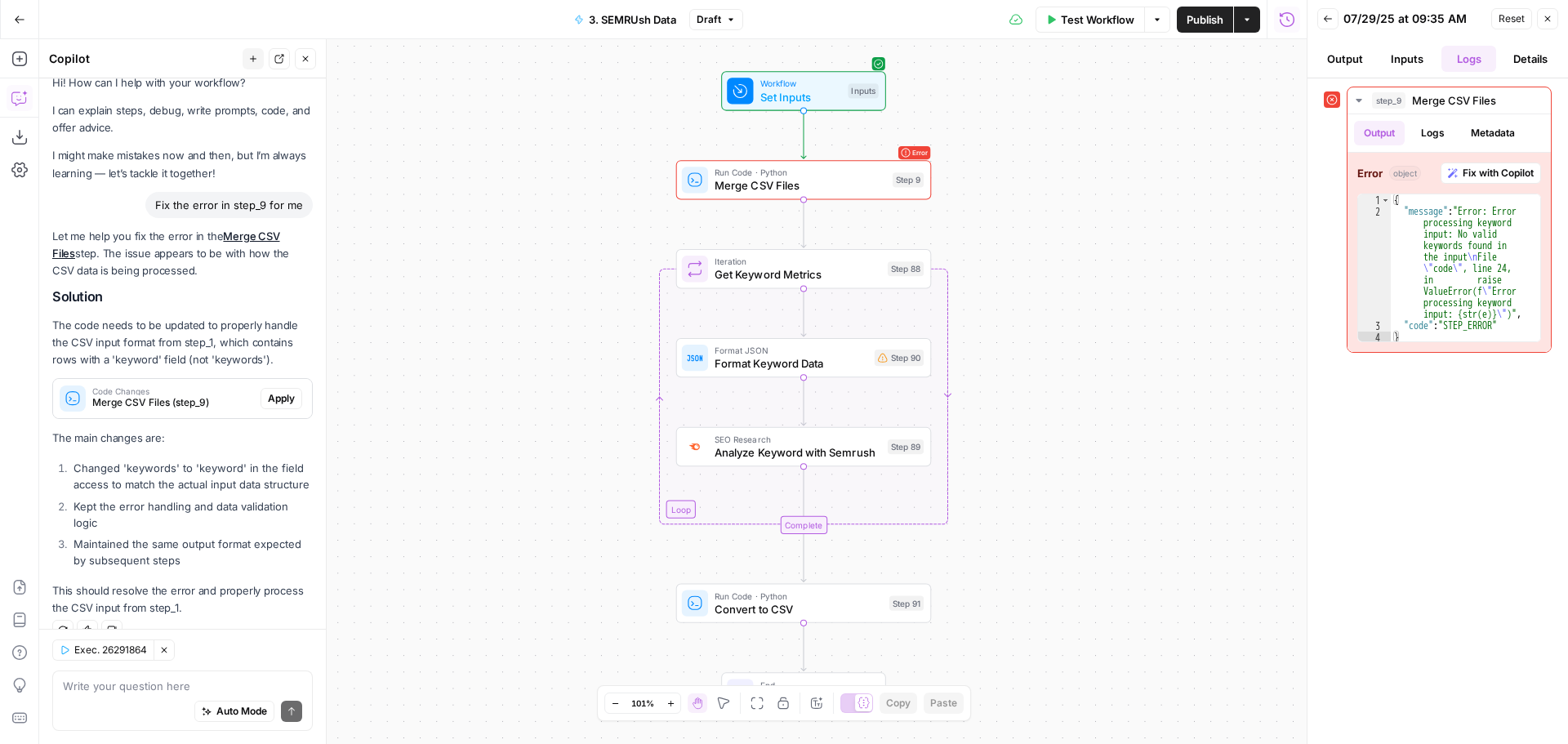 scroll, scrollTop: 0, scrollLeft: 0, axis: both 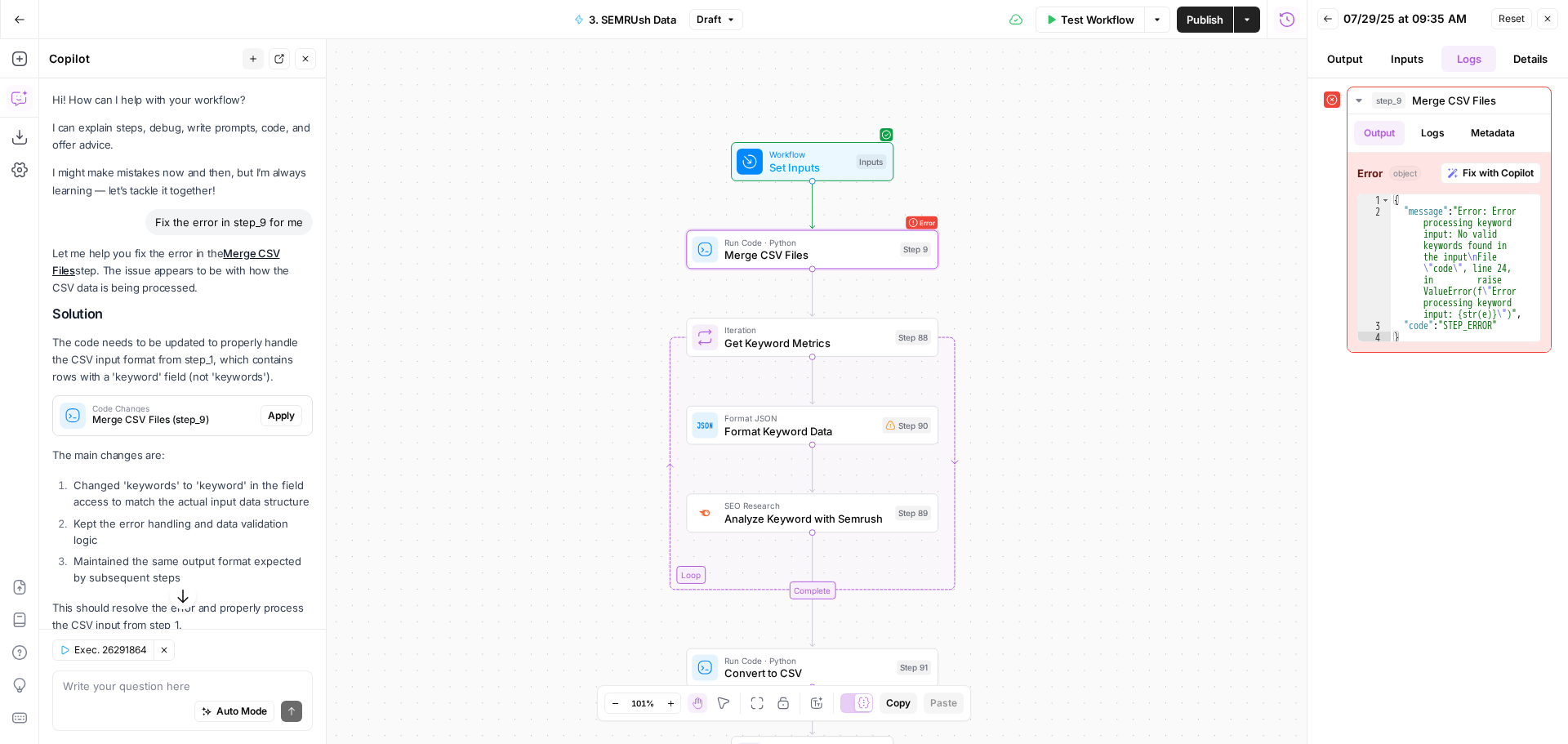 click on "Apply" at bounding box center (281, 416) 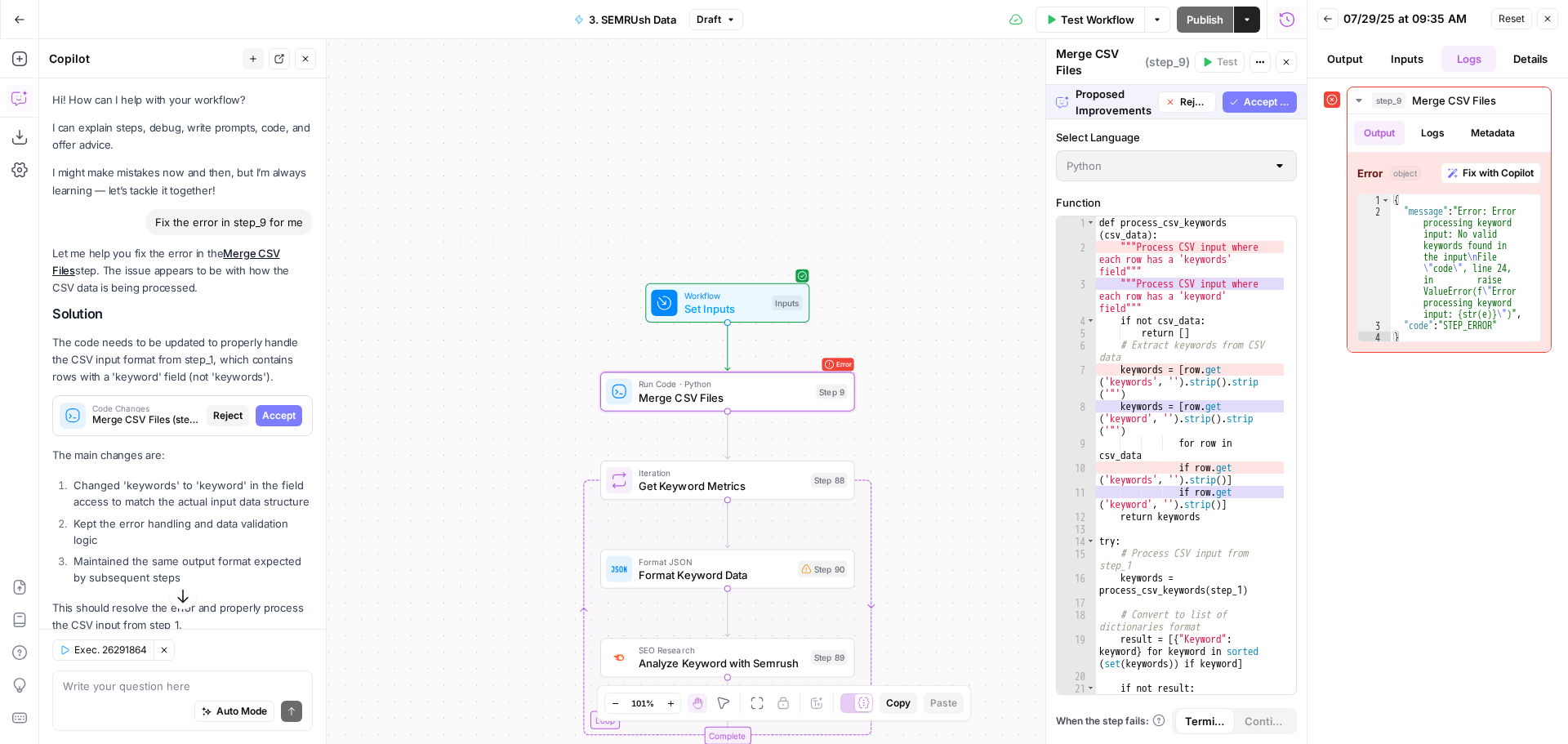 click on "Accept" at bounding box center (278, 416) 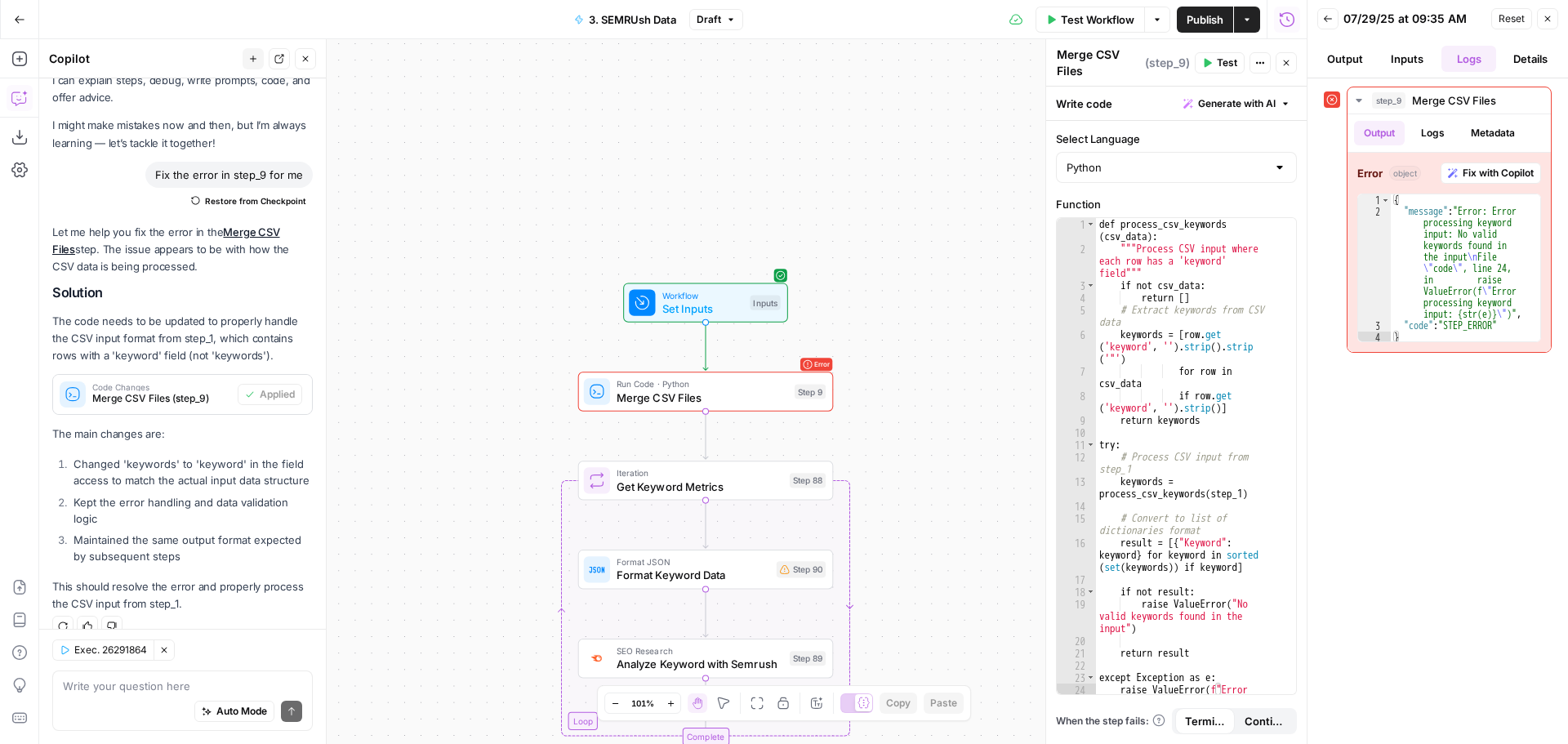 scroll, scrollTop: 87, scrollLeft: 0, axis: vertical 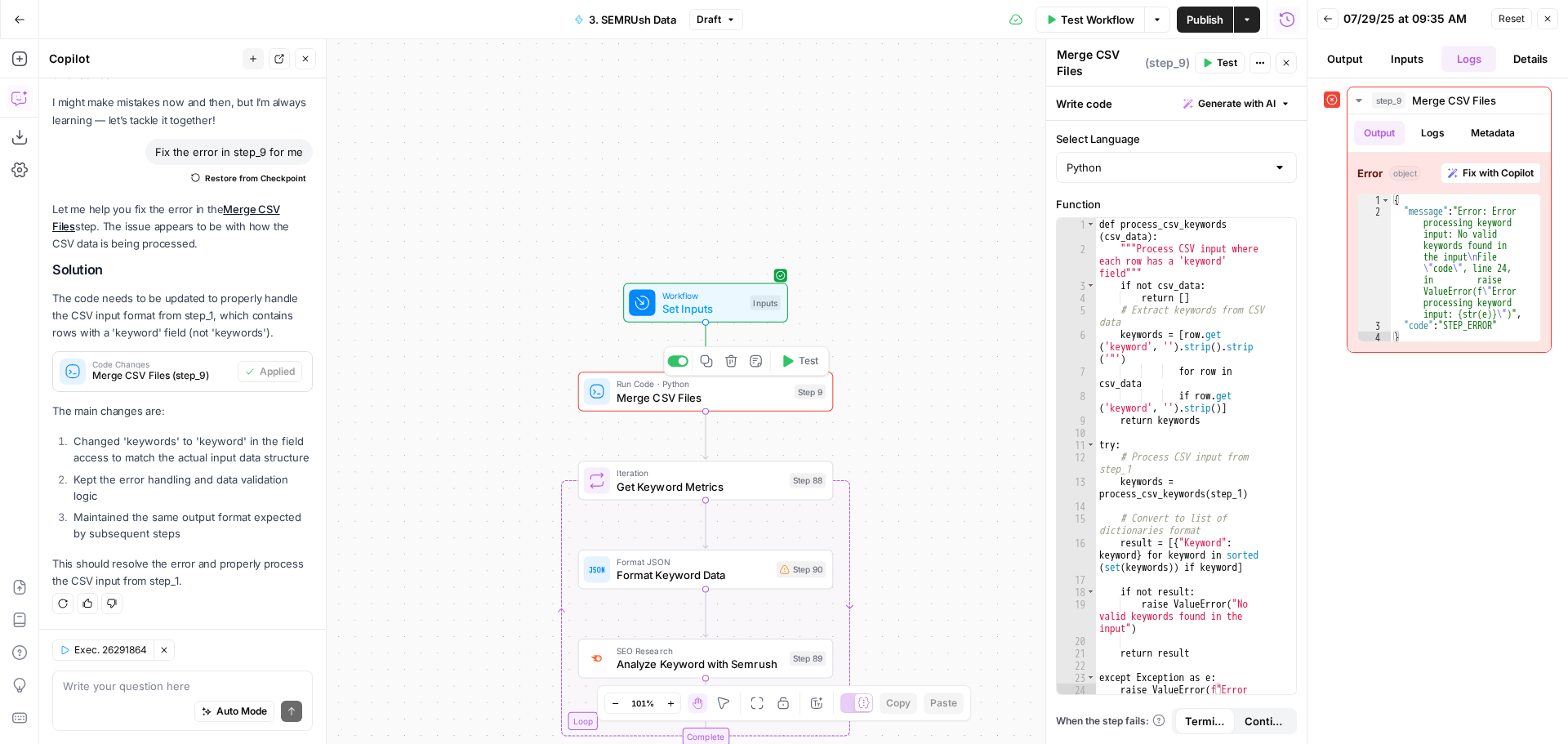 click on "Test" at bounding box center [808, 361] 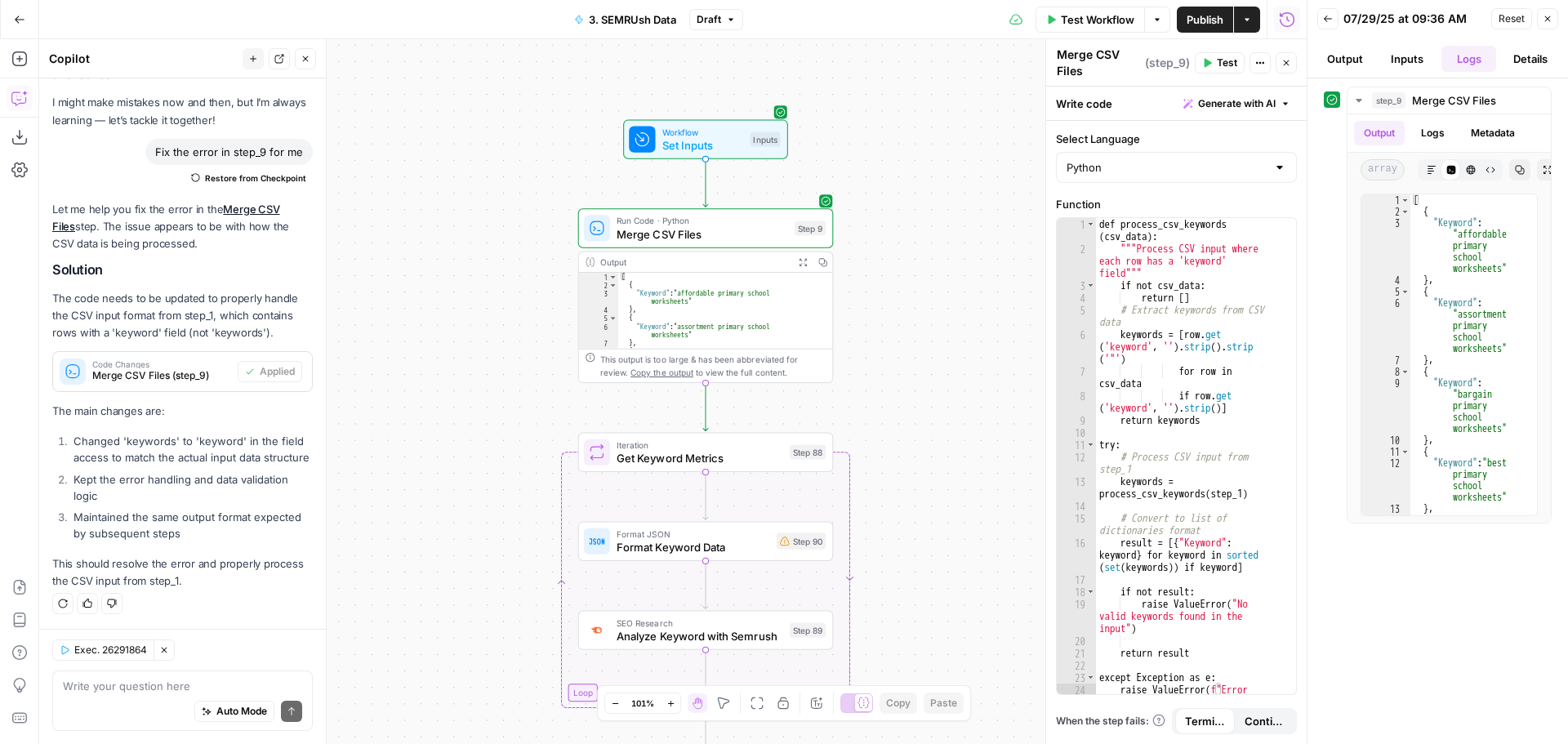 click on "Test Workflow" at bounding box center [1098, 20] 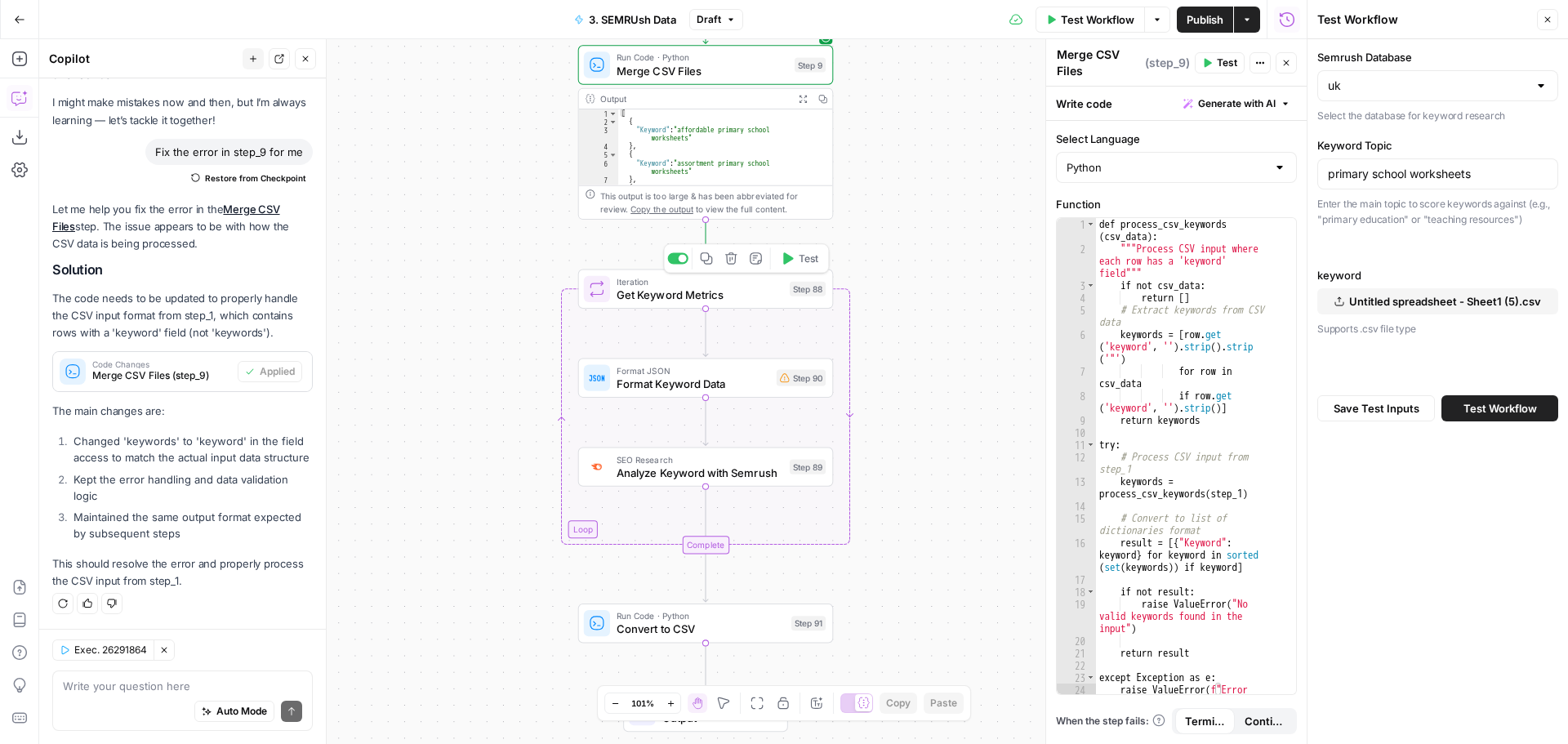 click on "Test" at bounding box center [808, 258] 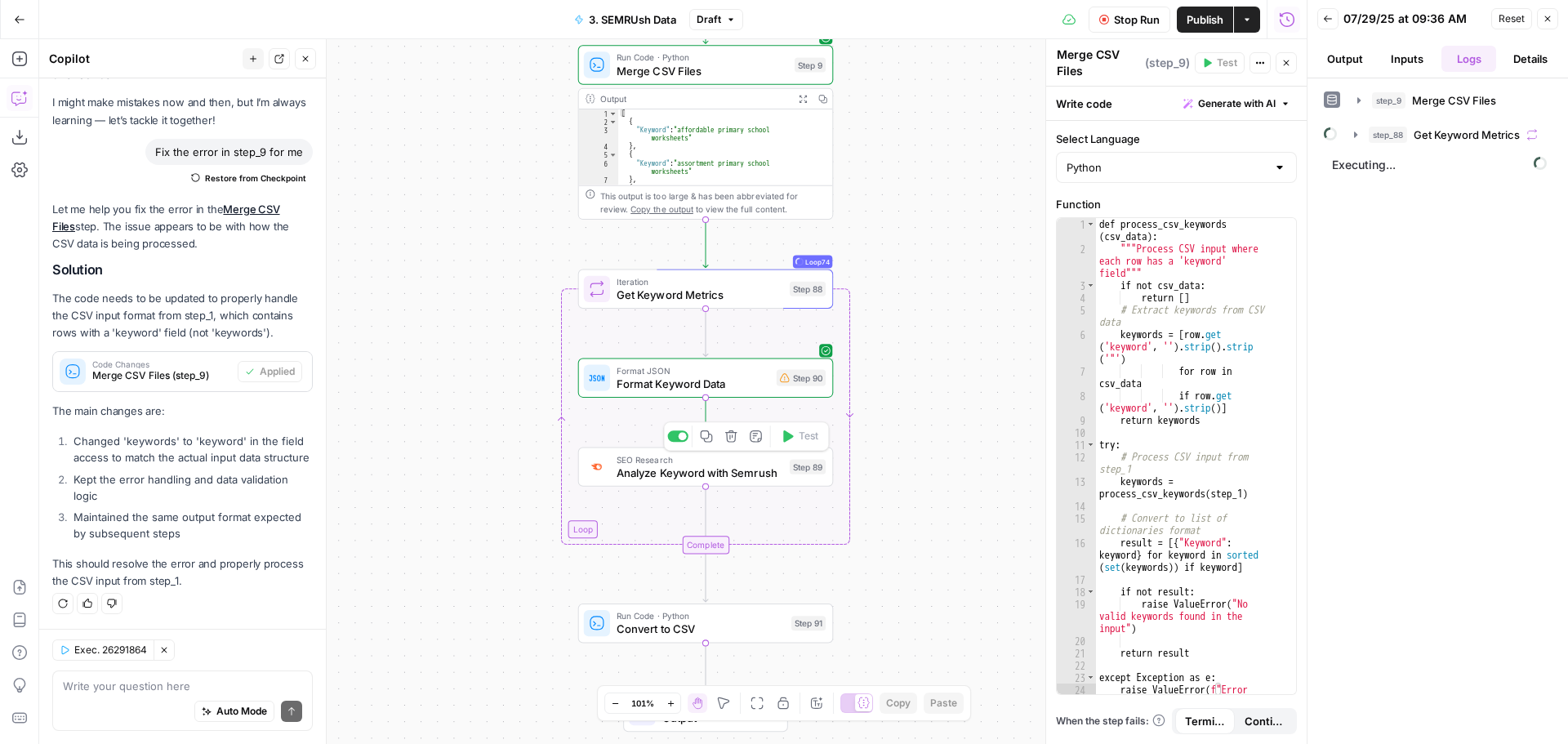 click on "Step 89" at bounding box center (808, 467) 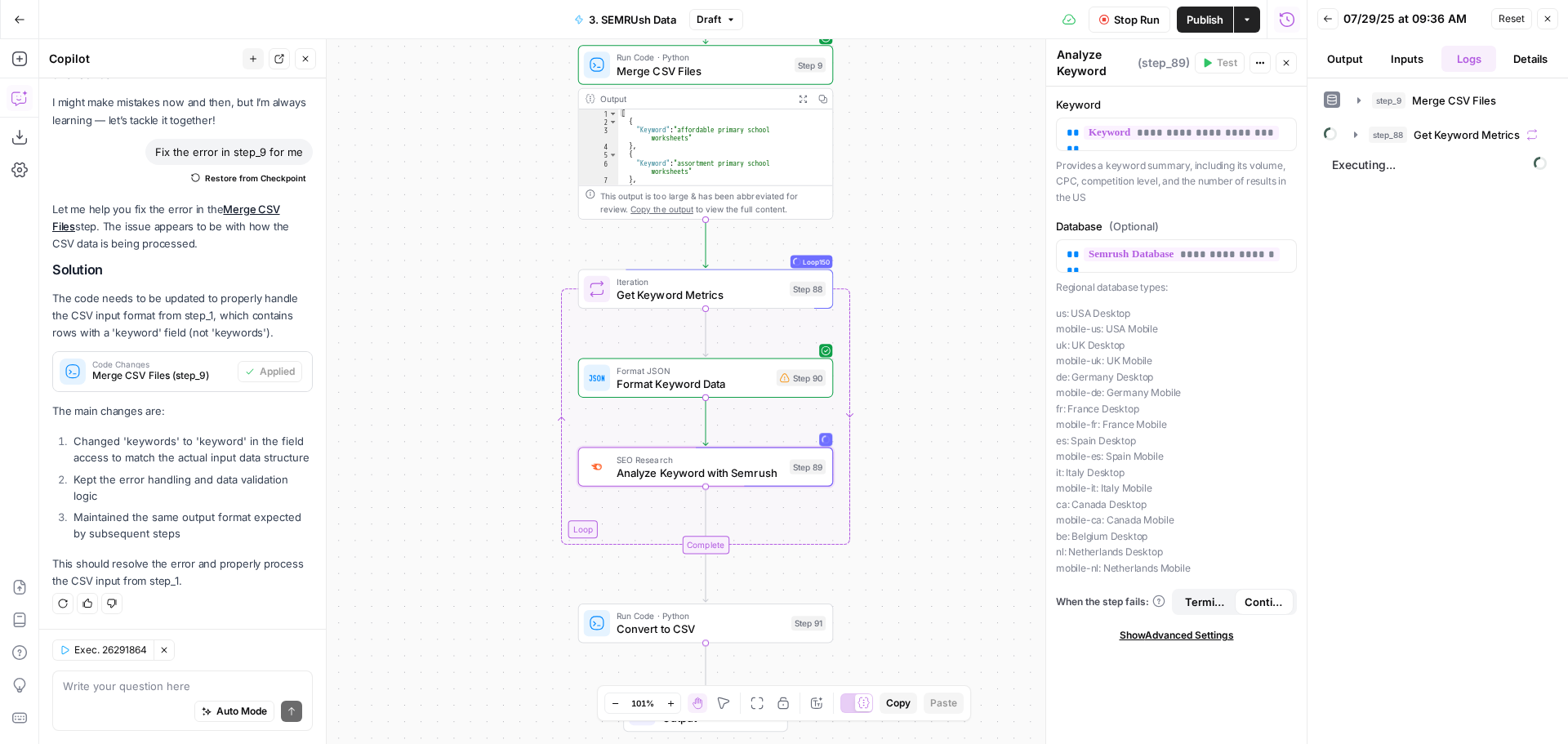 click on "Analyze Keyword with Semrush" at bounding box center [700, 473] 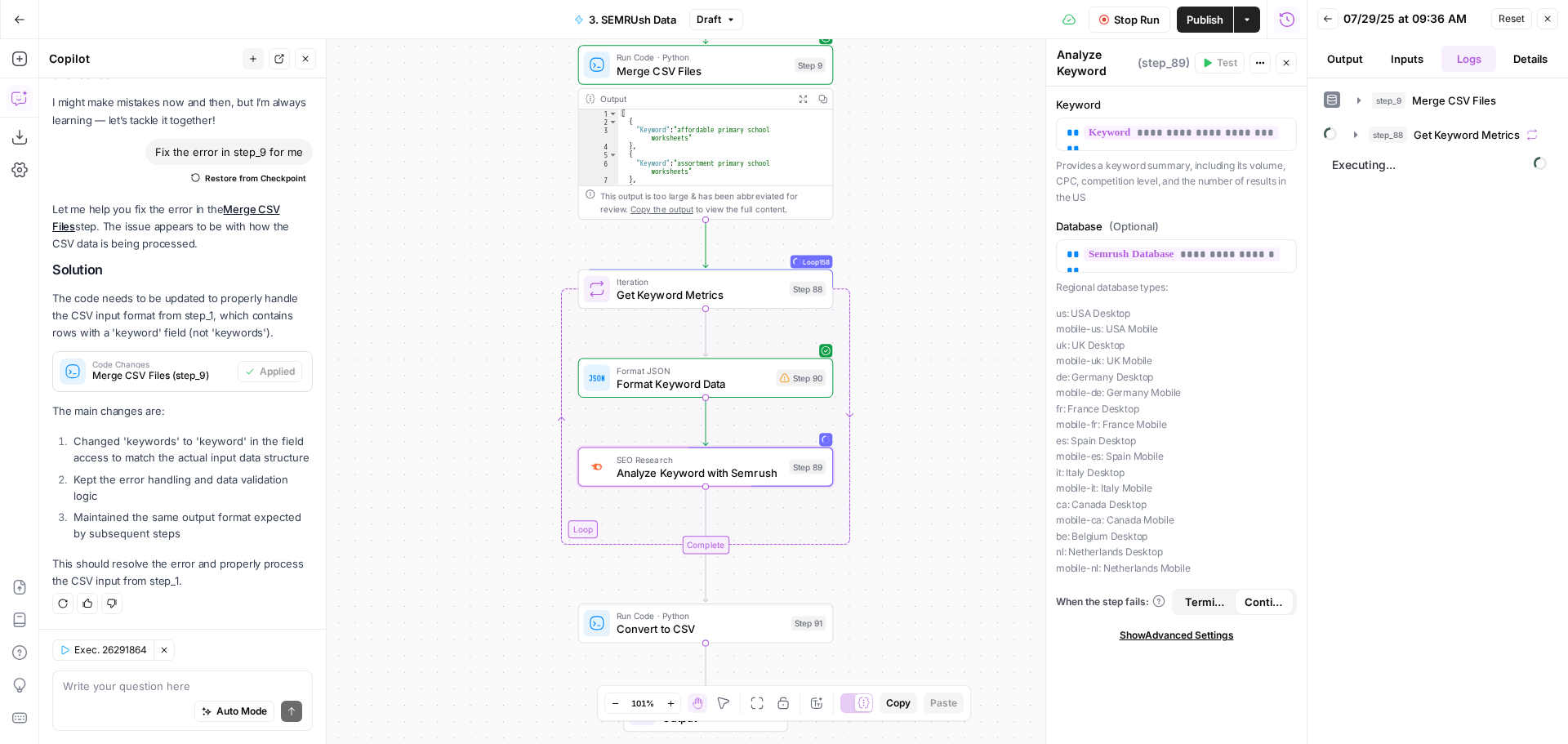 click on "Output" at bounding box center [1345, 59] 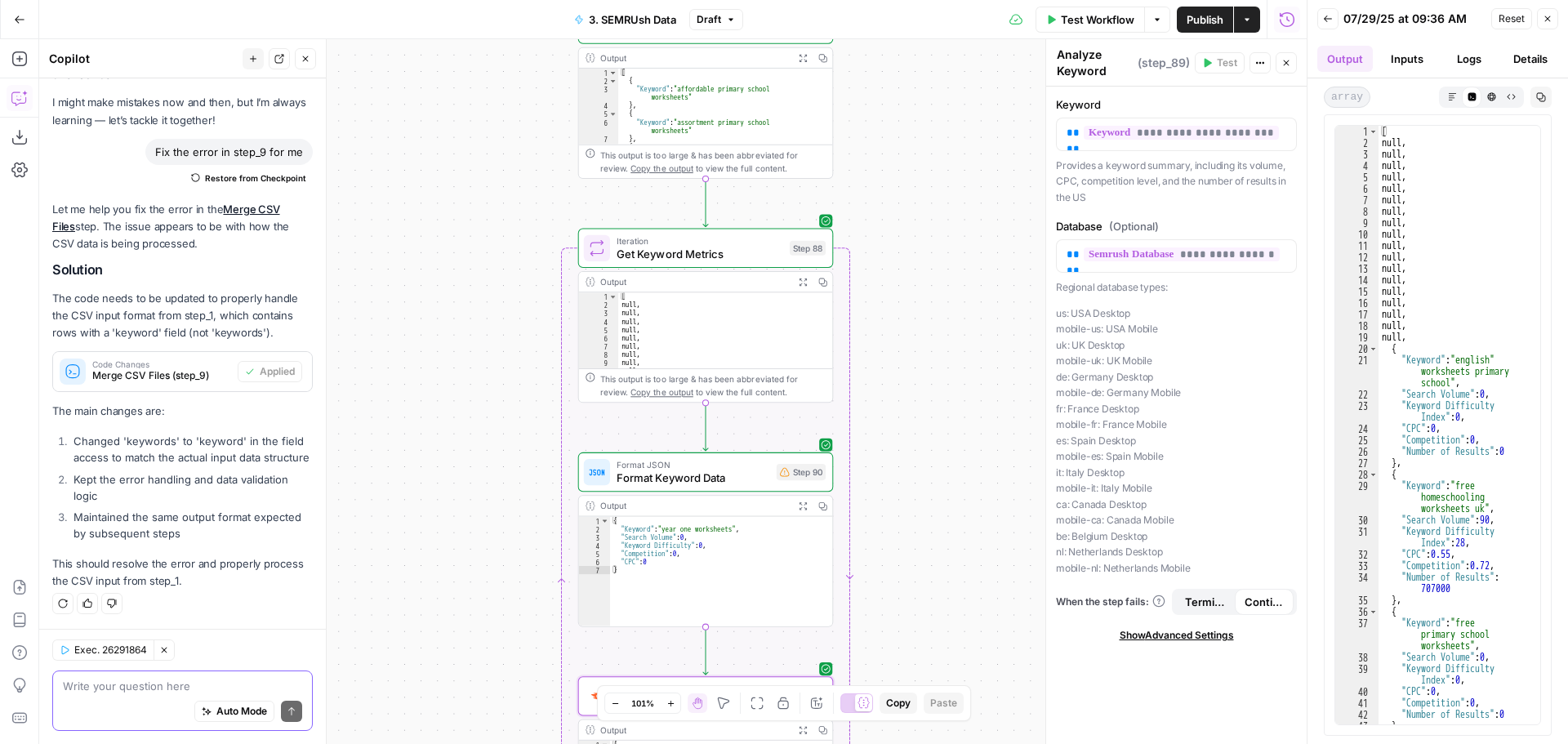 click at bounding box center (182, 686) 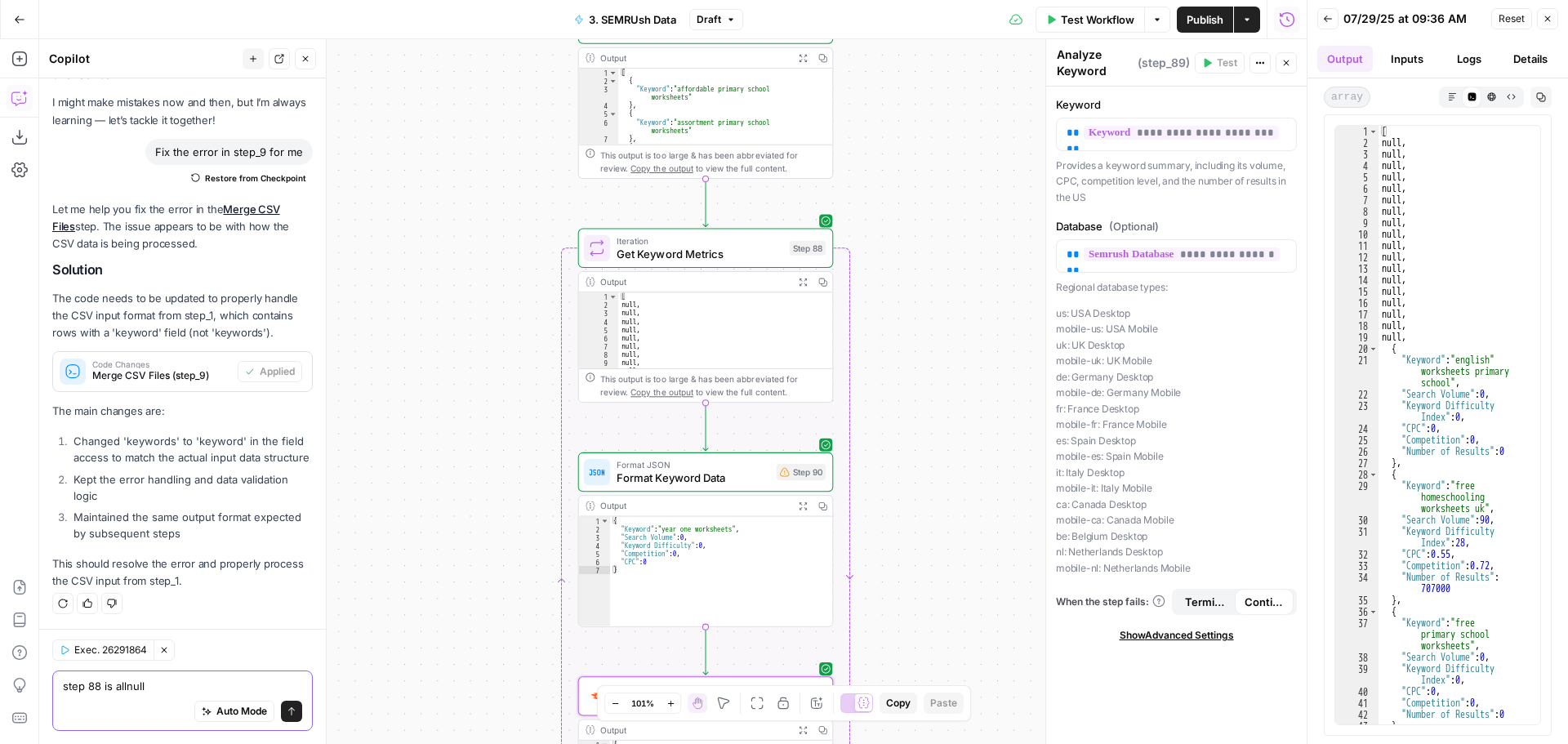 type on "step 88 is all null" 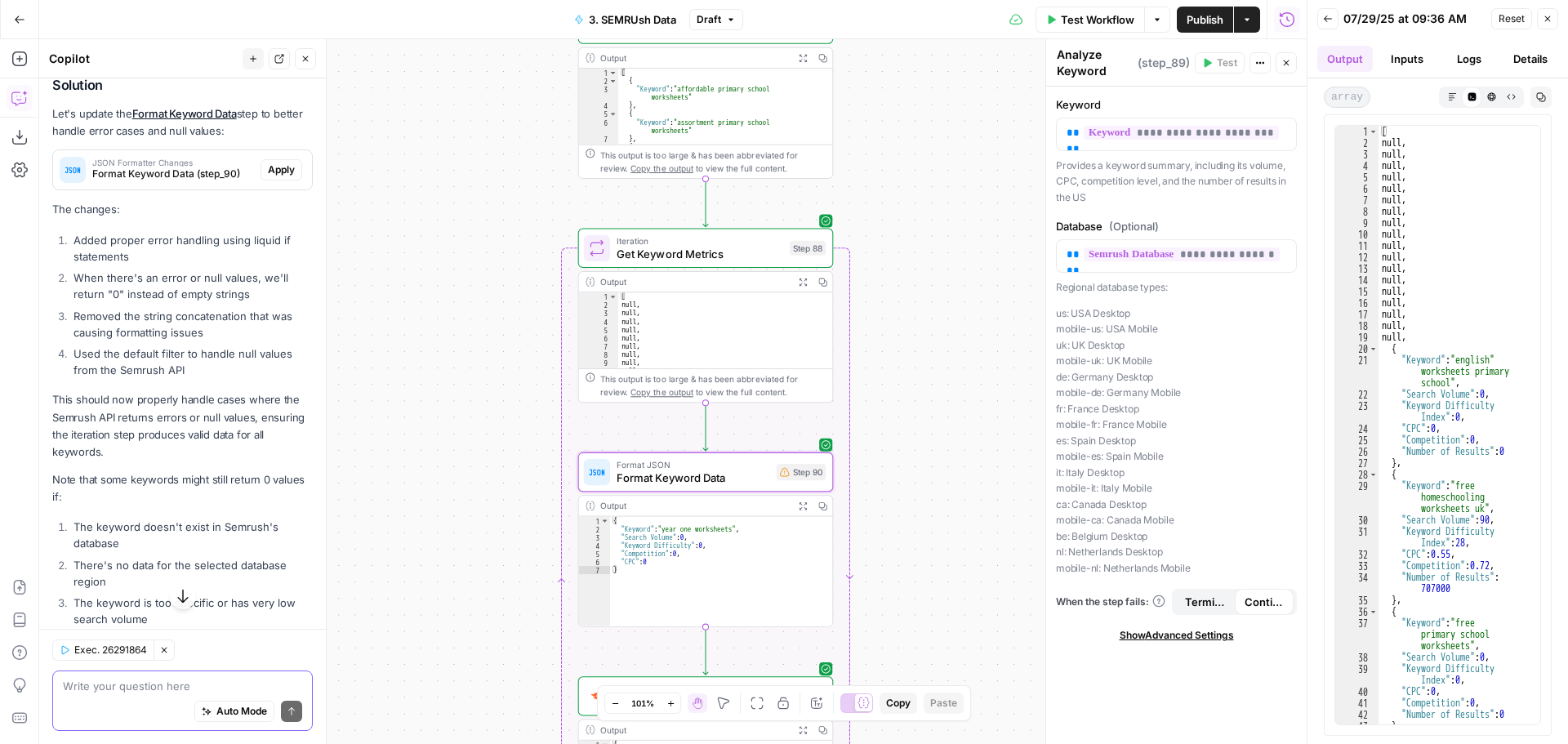 scroll, scrollTop: 655, scrollLeft: 0, axis: vertical 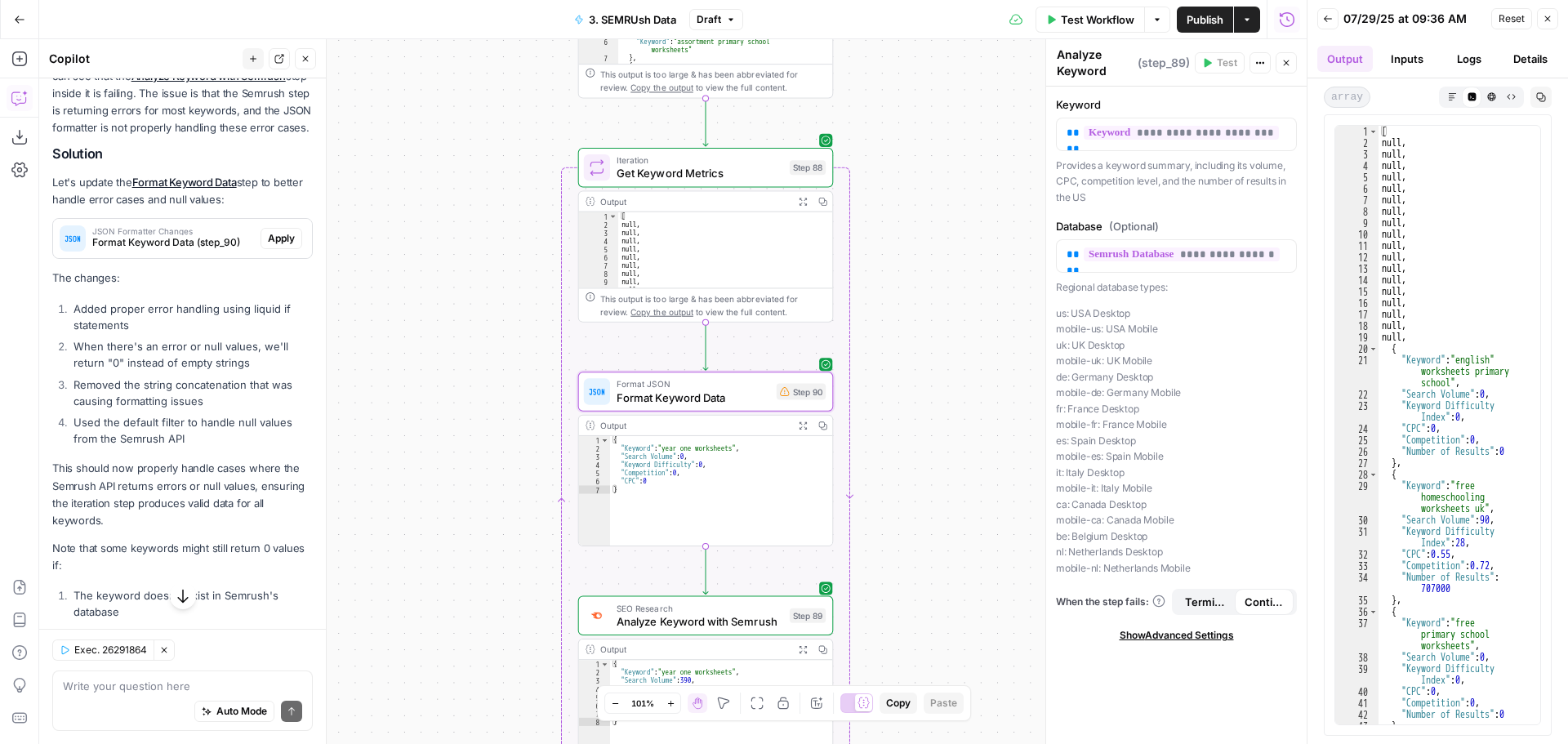 click on "Apply" at bounding box center (281, 238) 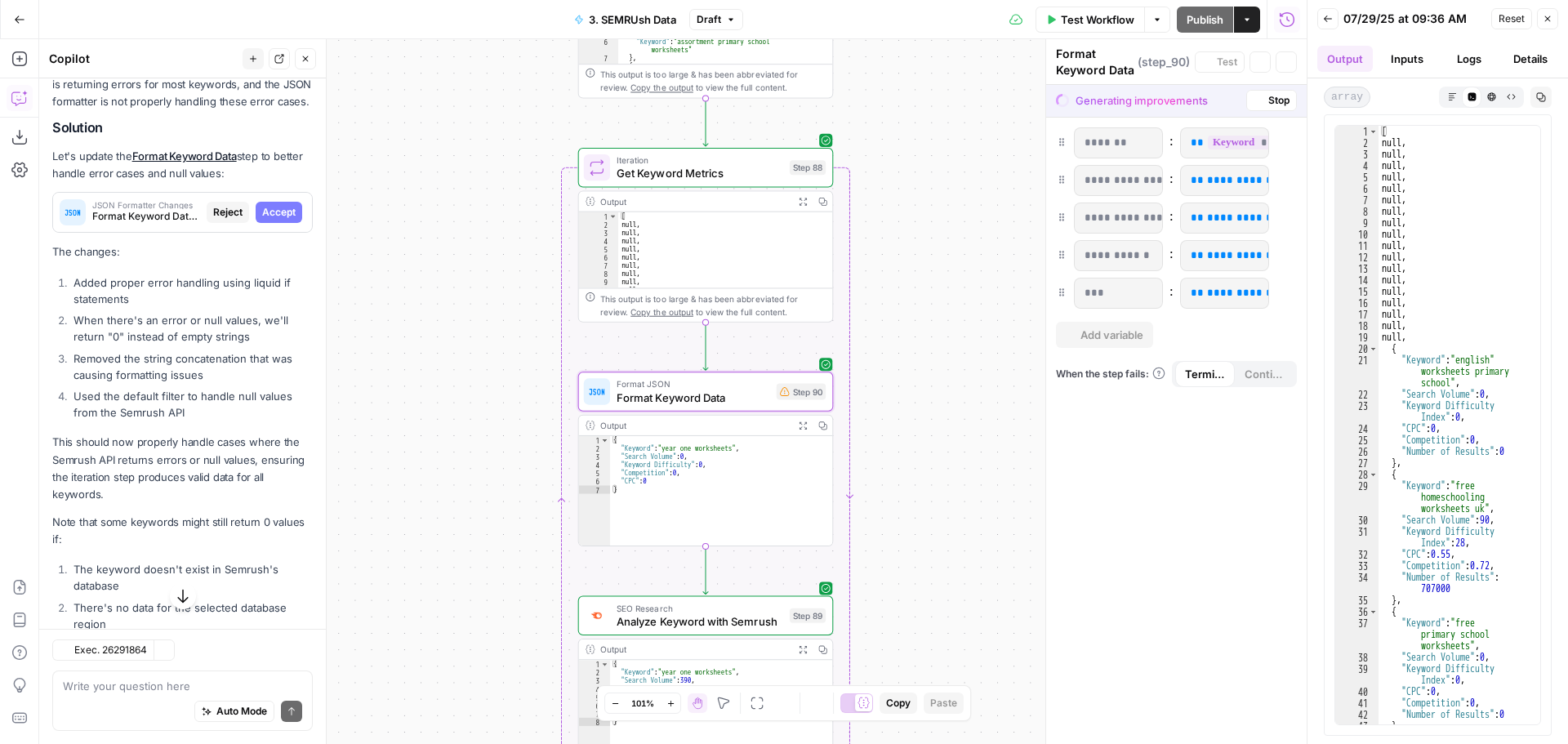 scroll, scrollTop: 629, scrollLeft: 0, axis: vertical 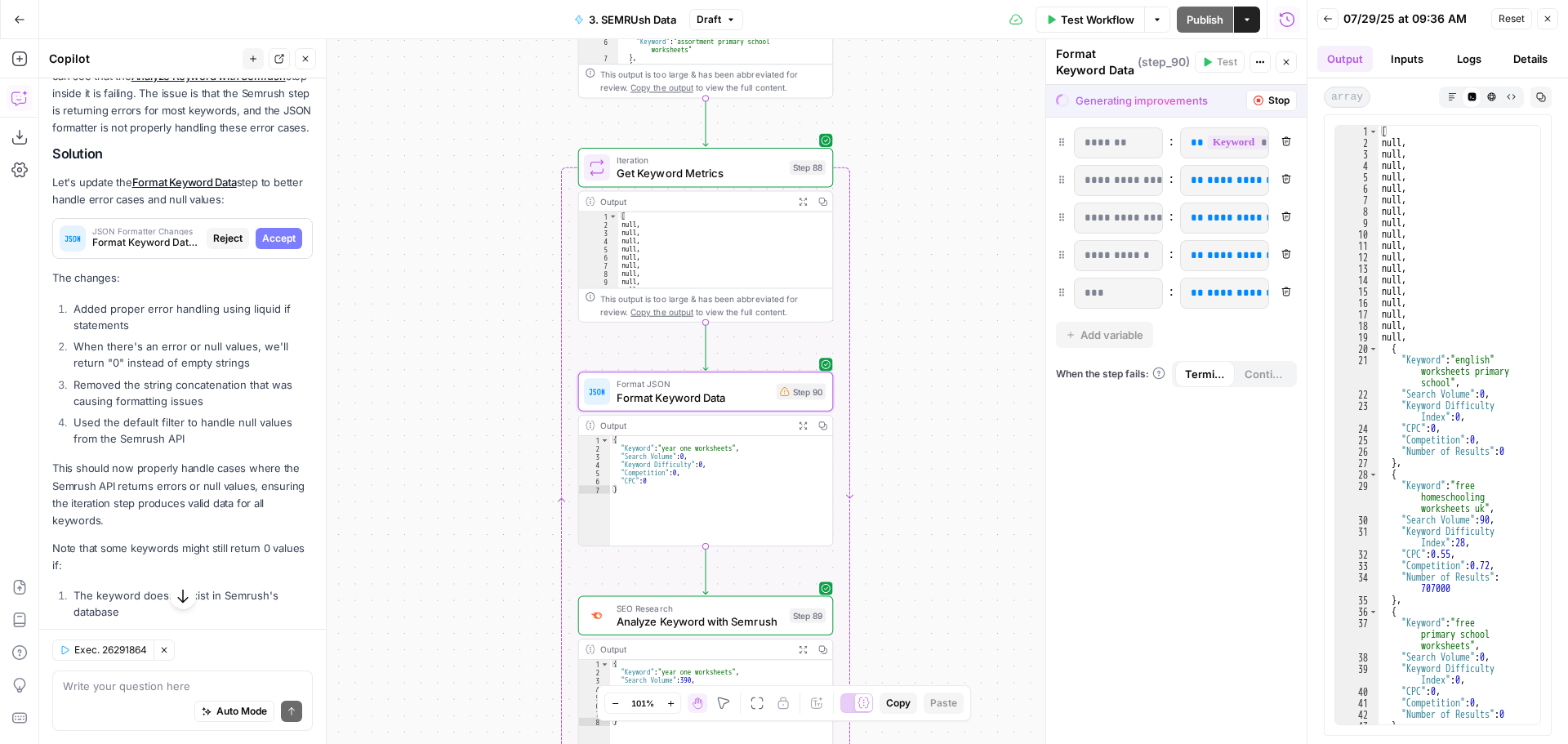 click on "Accept" at bounding box center [278, 238] 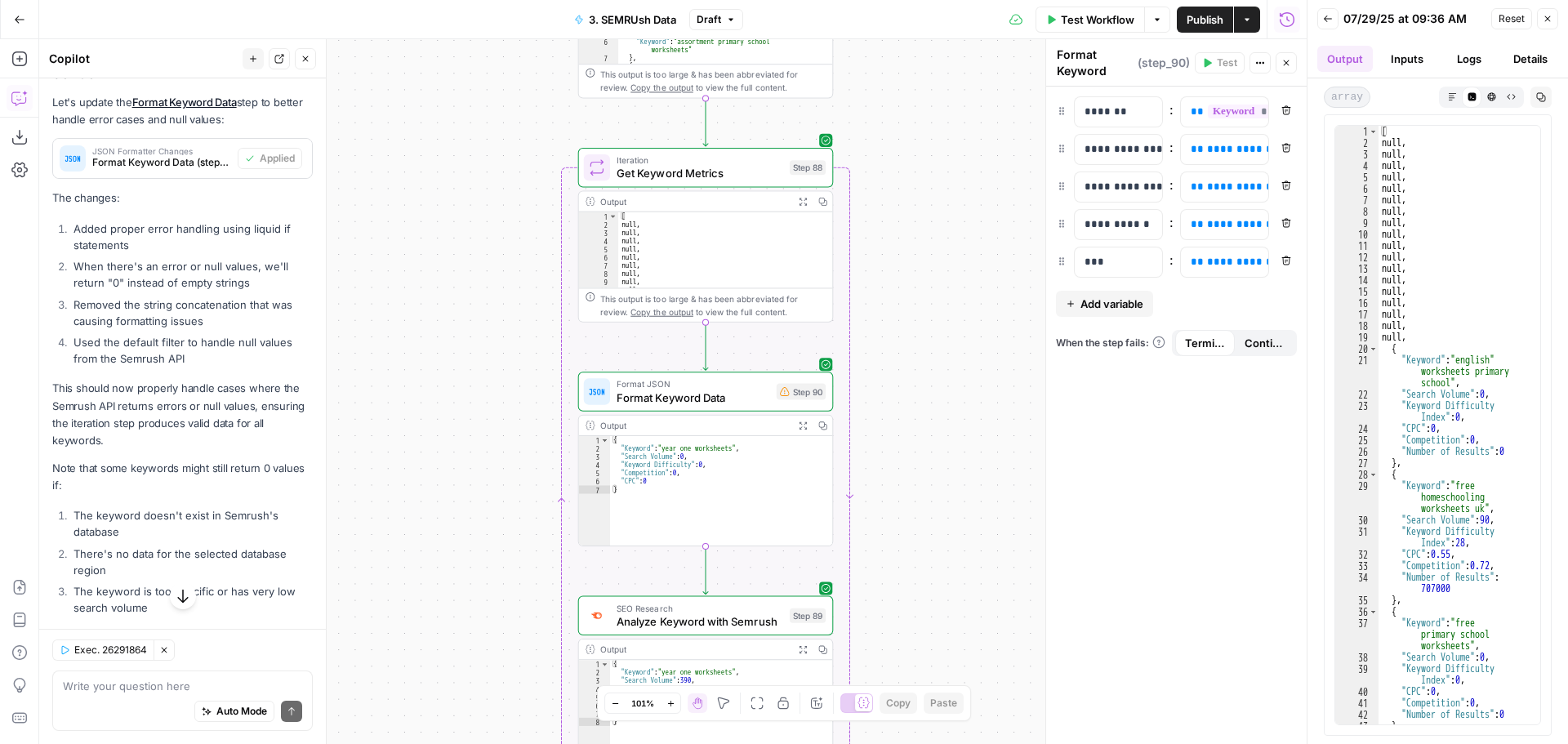 scroll, scrollTop: 886, scrollLeft: 0, axis: vertical 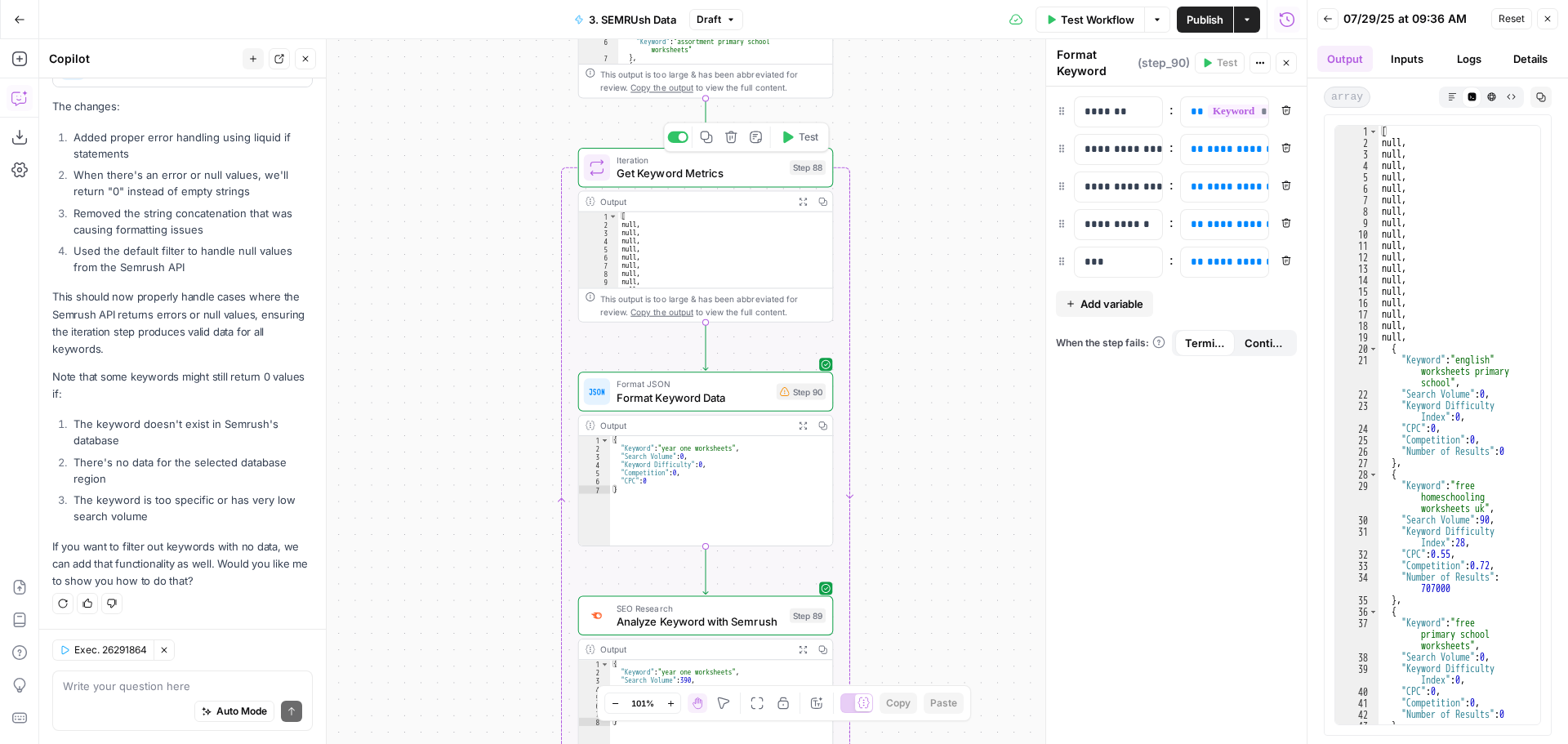 click on "Test" at bounding box center (808, 137) 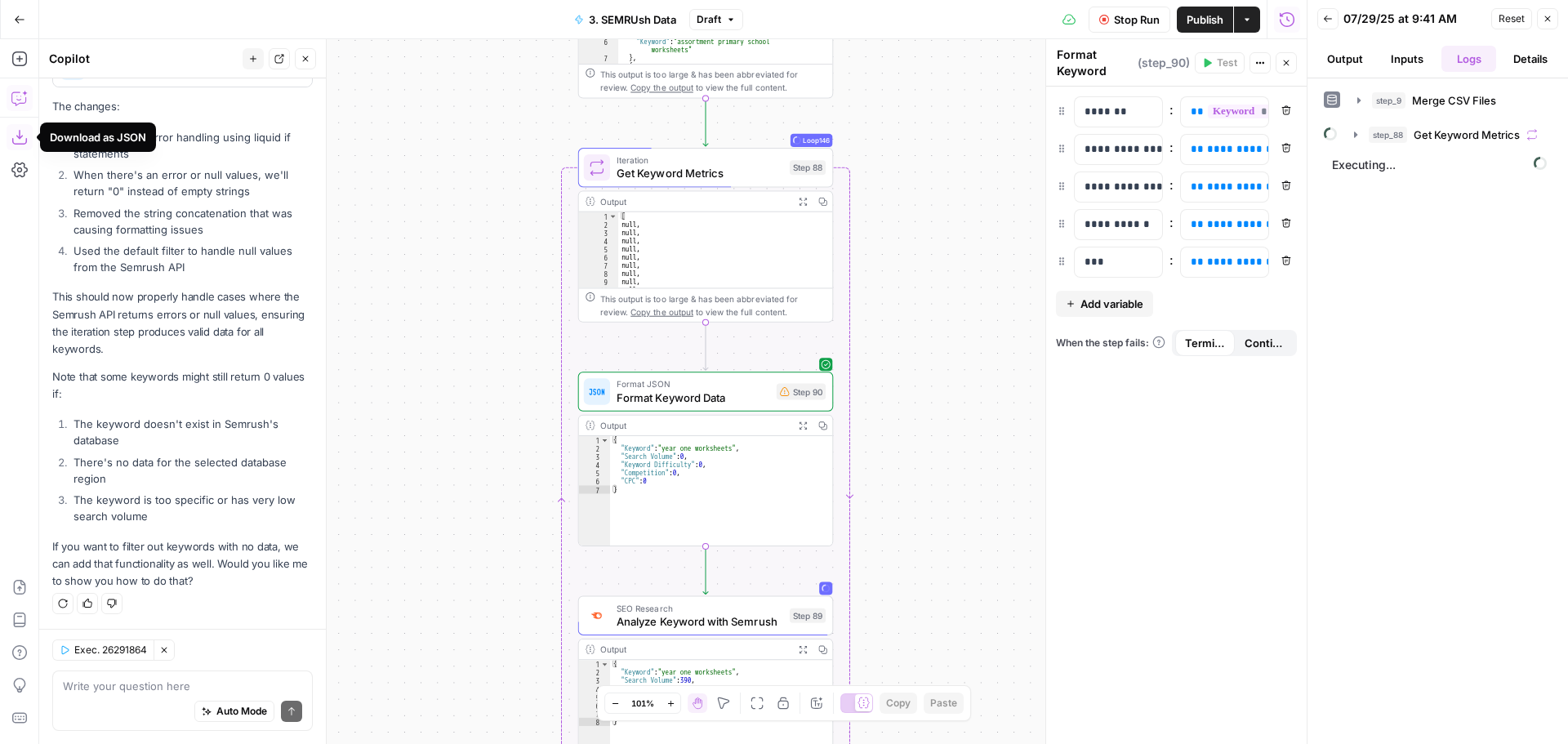 click on "Workflow Set Inputs Inputs Run Code · Python Merge CSV Files Step 9 Output Expand Output Copy 1 2 3 4 5 6 7 8 9 [    {      "Keyword" :  "affordable primary school           worksheets"    } ,    {      "Keyword" :  "assortment primary school           worksheets"    } ,    {      "Keyword" :  "bargain primary school           worksheets"     XXXXXXXXXXXXXXXXXXXXXXXXXXXXXXXXXXXXXXXXXXXXXXXXXXXXXXXXXXXXXXXXXXXXXXXXXXXXXXXXXXXXXXXXXXXXXXXXXXXXXXXXXXXXXXXXXXXXXXXXXXXXXXXXXXXXXXXXXXXXXXXXXXXXXXXXXXXXXXXXXXXXXXXXXXXXXXXXXXXXXXXXXXXXXXXXXXXXXXXXXXXXXXXXXXXXXXXXXXXXXXXXXXXXXXXXXXXXXXXXXXXXXXXXXXXXXXXXXXXXXXXXXXXXXXXXXXXXXXXXXXXXXXXXXXXXXXXXXXXXXXXXXXXXXXXXXXXXXXXXXXXXXXXXXXXXXXXXXXXXXXXXXXXXXXXXXXXXXXXXXXXXXXXXXXXXXXXXXXXXXXXXXXXXXXXXXXXXXXXXXXXXXXXXXXXXXXXXXXXXXXXXXXXXXXXXXXXXXXXXXXXXXXXXXXXXXXXXXXXXXXXXXXXXXXXXXXXXXXXXXXXXXXXXXXXXXXXXXXXXXXXXXXXXXXXX This output is too large & has been abbreviated for review.   Copy the output   to view the full content. Loop Loop  146 Iteration Step 88" at bounding box center [673, 391] 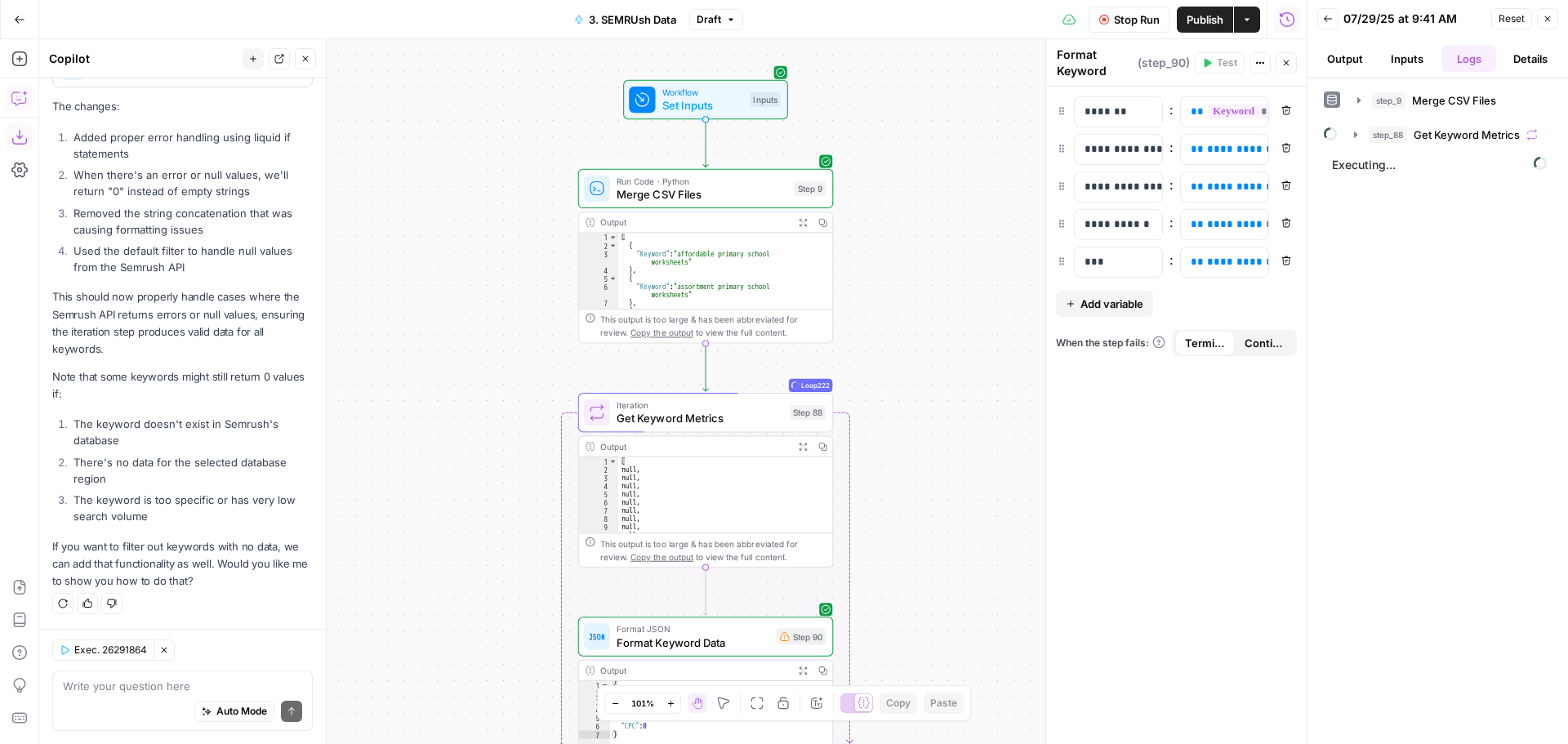 click on "Auto Mode Send" at bounding box center [182, 712] 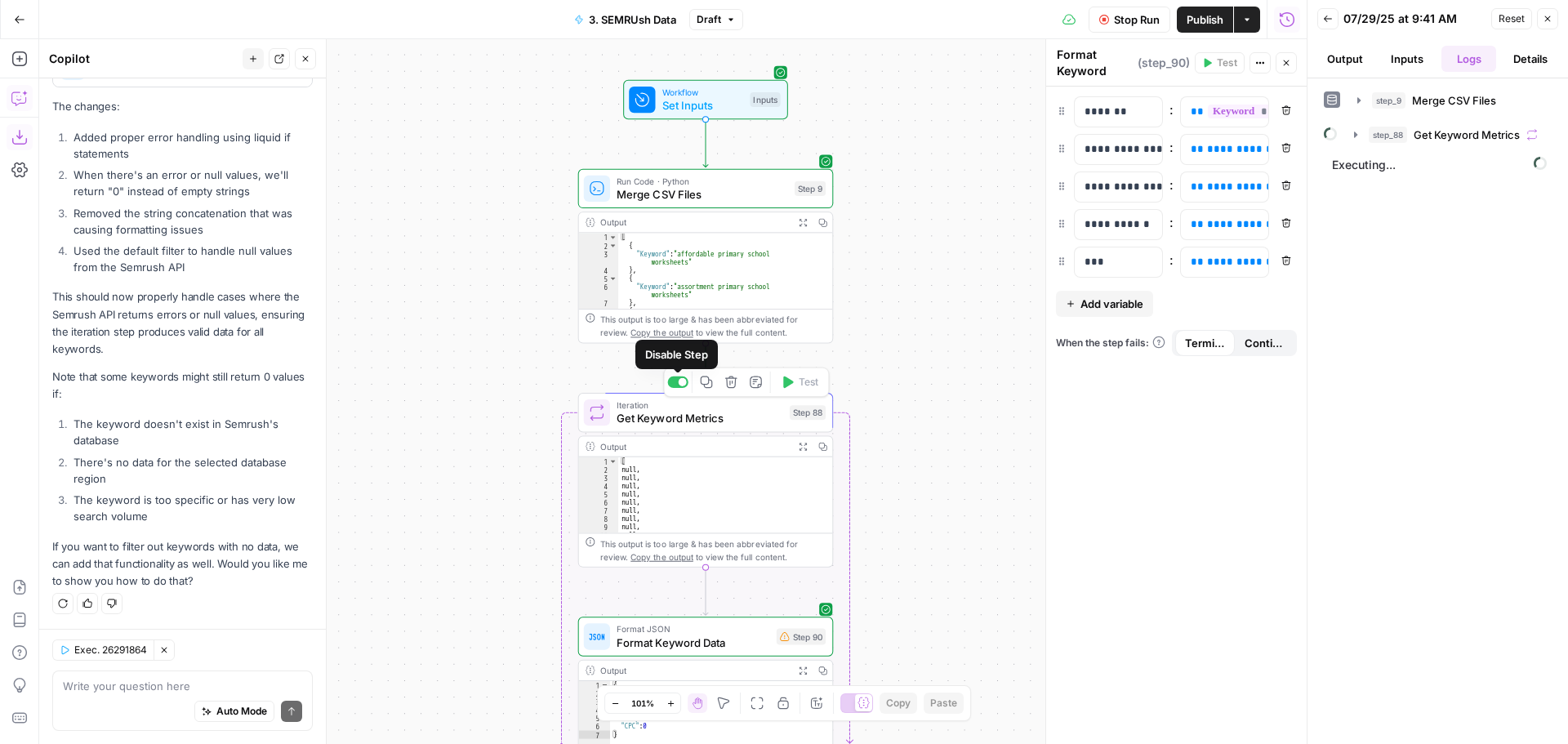 click on "Workflow Set Inputs Inputs Run Code · Python Merge CSV Files Step 9 Output Expand Output Copy 1 2 3 4 5 6 7 8 9 [    {      "Keyword" :  "affordable primary school           worksheets"    } ,    {      "Keyword" :  "assortment primary school           worksheets"    } ,    {      "Keyword" :  "bargain primary school           worksheets"     XXXXXXXXXXXXXXXXXXXXXXXXXXXXXXXXXXXXXXXXXXXXXXXXXXXXXXXXXXXXXXXXXXXXXXXXXXXXXXXXXXXXXXXXXXXXXXXXXXXXXXXXXXXXXXXXXXXXXXXXXXXXXXXXXXXXXXXXXXXXXXXXXXXXXXXXXXXXXXXXXXXXXXXXXXXXXXXXXXXXXXXXXXXXXXXXXXXXXXXXXXXXXXXXXXXXXXXXXXXXXXXXXXXXXXXXXXXXXXXXXXXXXXXXXXXXXXXXXXXXXXXXXXXXXXXXXXXXXXXXXXXXXXXXXXXXXXXXXXXXXXXXXXXXXXXXXXXXXXXXXXXXXXXXXXXXXXXXXXXXXXXXXXXXXXXXXXXXXXXXXXXXXXXXXXXXXXXXXXXXXXXXXXXXXXXXXXXXXXXXXXXXXXXXXXXXXXXXXXXXXXXXXXXXXXXXXXXXXXXXXXXXXXXXXXXXXXXXXXXXXXXXXXXXXXXXXXXXXXXXXXXXXXXXXXXXXXXXXXXXXXXXXXXXXXXX This output is too large & has been abbreviated for review.   Copy the output   to view the full content. Loop Loop  243 Iteration Step 88" at bounding box center (673, 391) 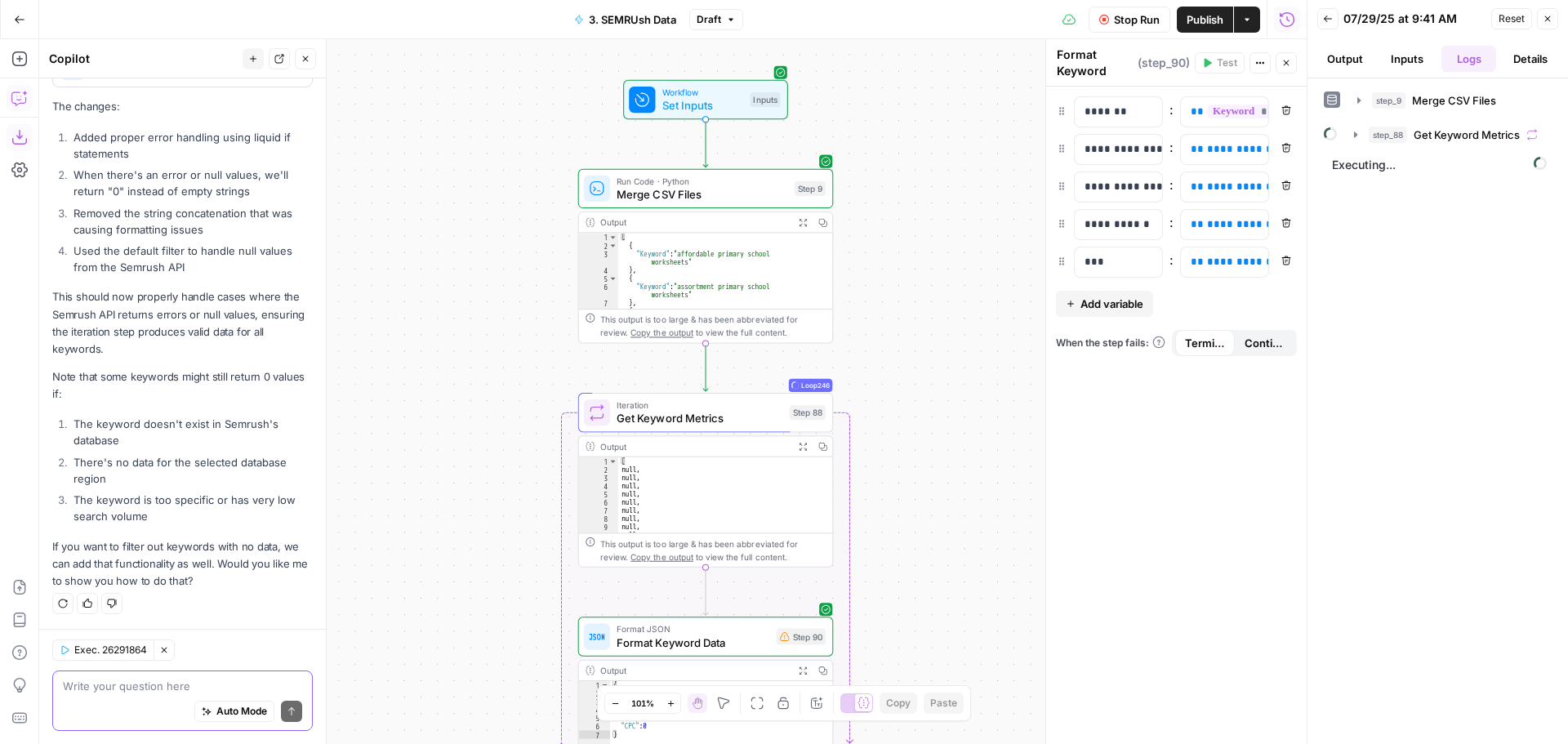 click at bounding box center (182, 686) 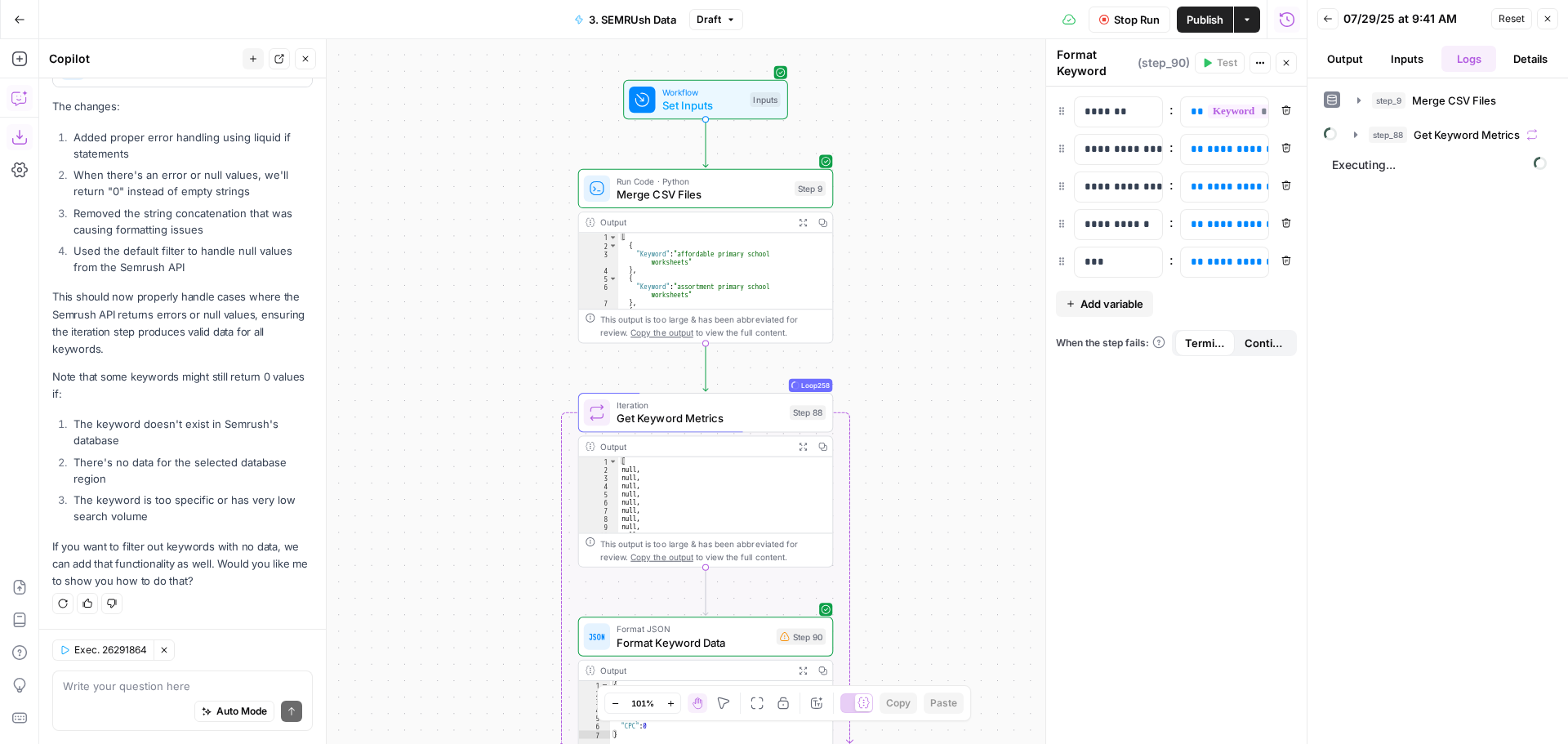 click on "Stop Run" at bounding box center [1129, 20] 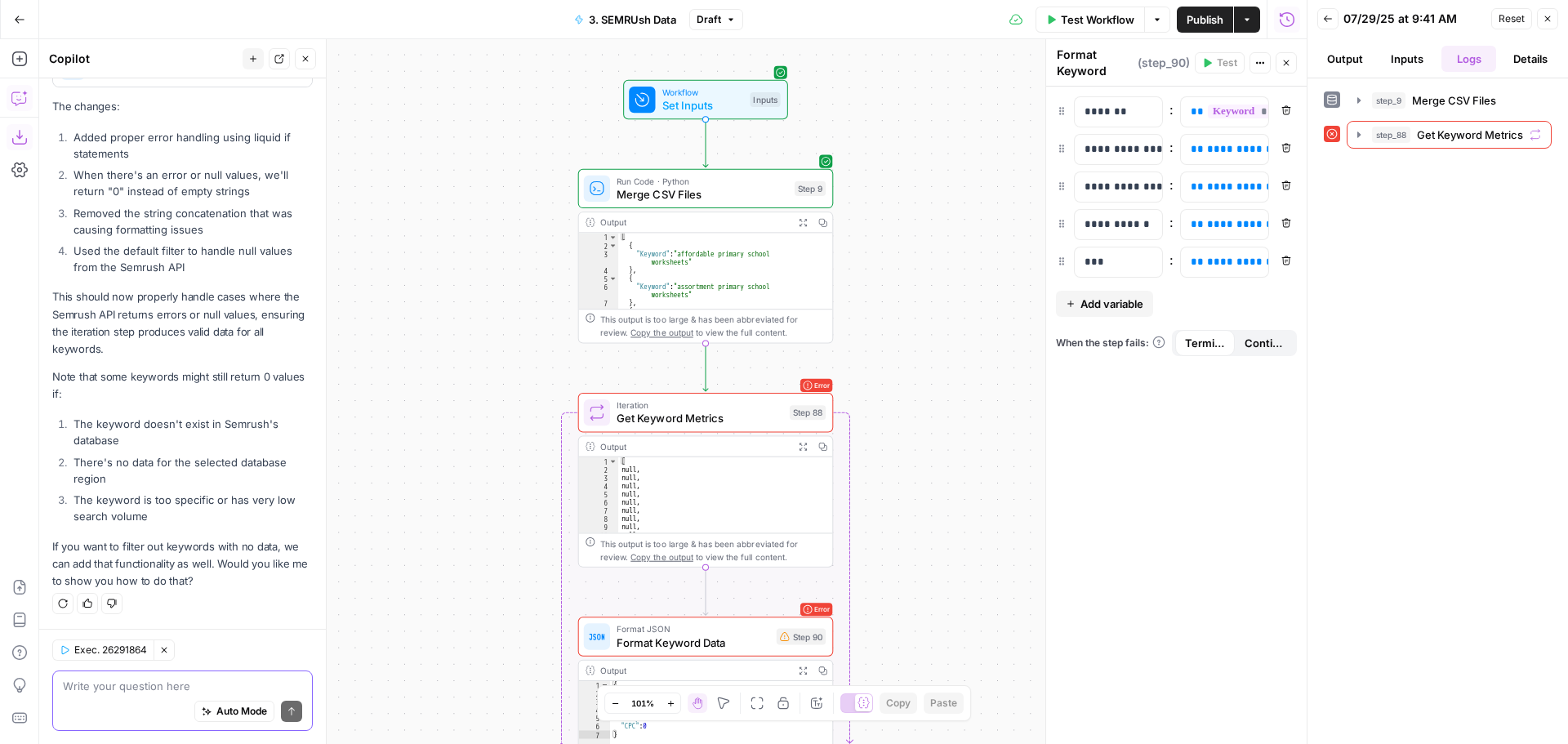 click at bounding box center [182, 686] 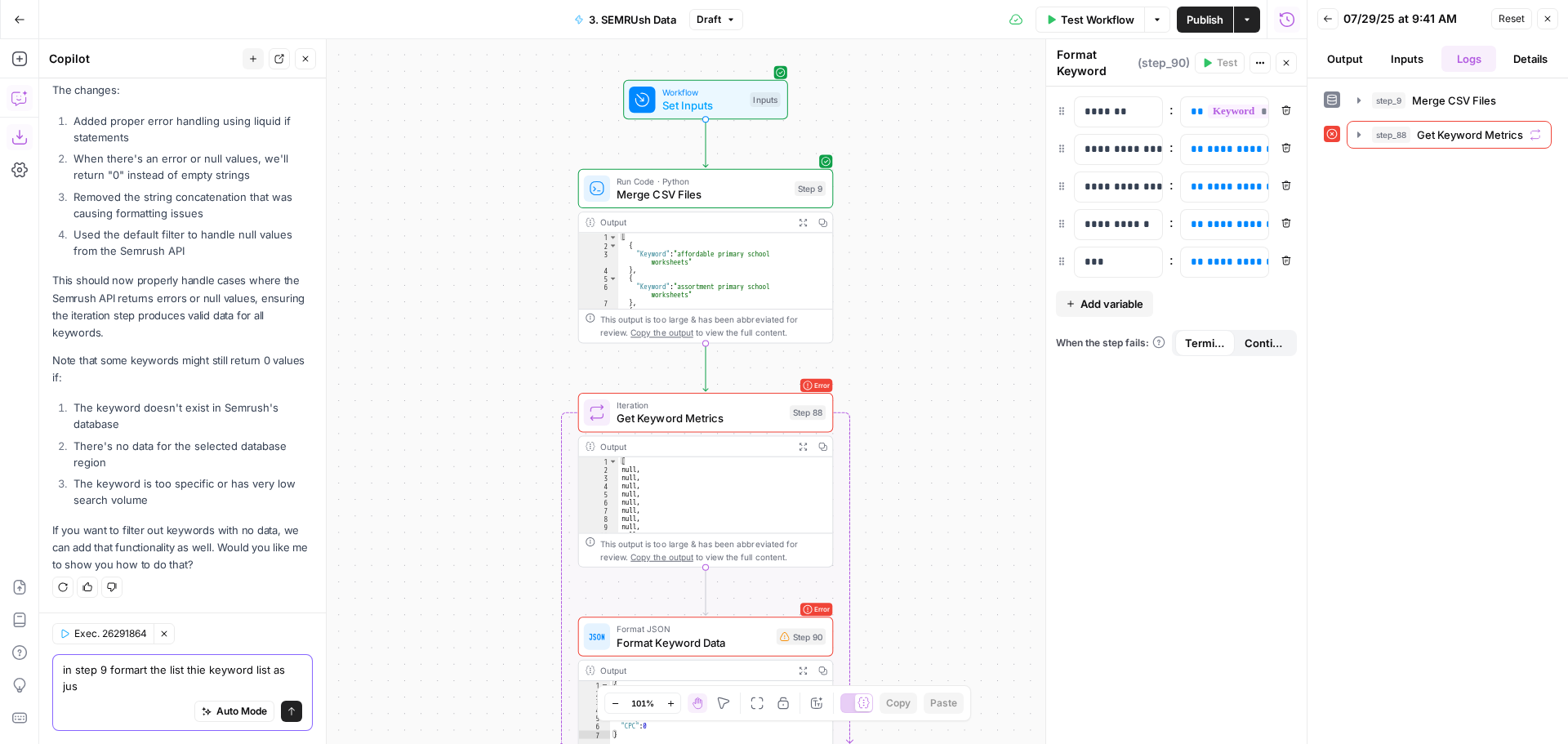 scroll, scrollTop: 902, scrollLeft: 0, axis: vertical 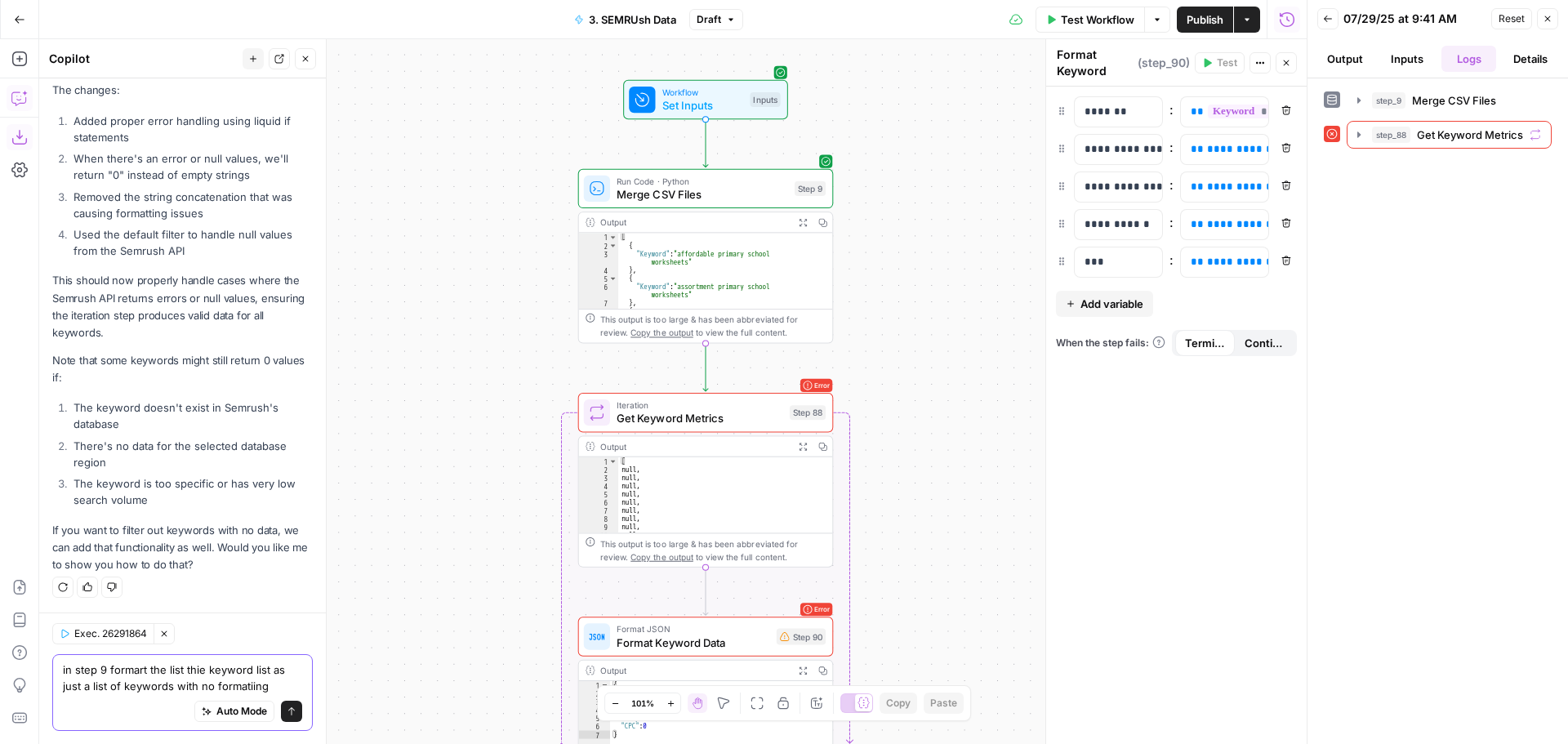 type on "in step 9 formart the list thie keyword list as just a list of keywords with no formatiing" 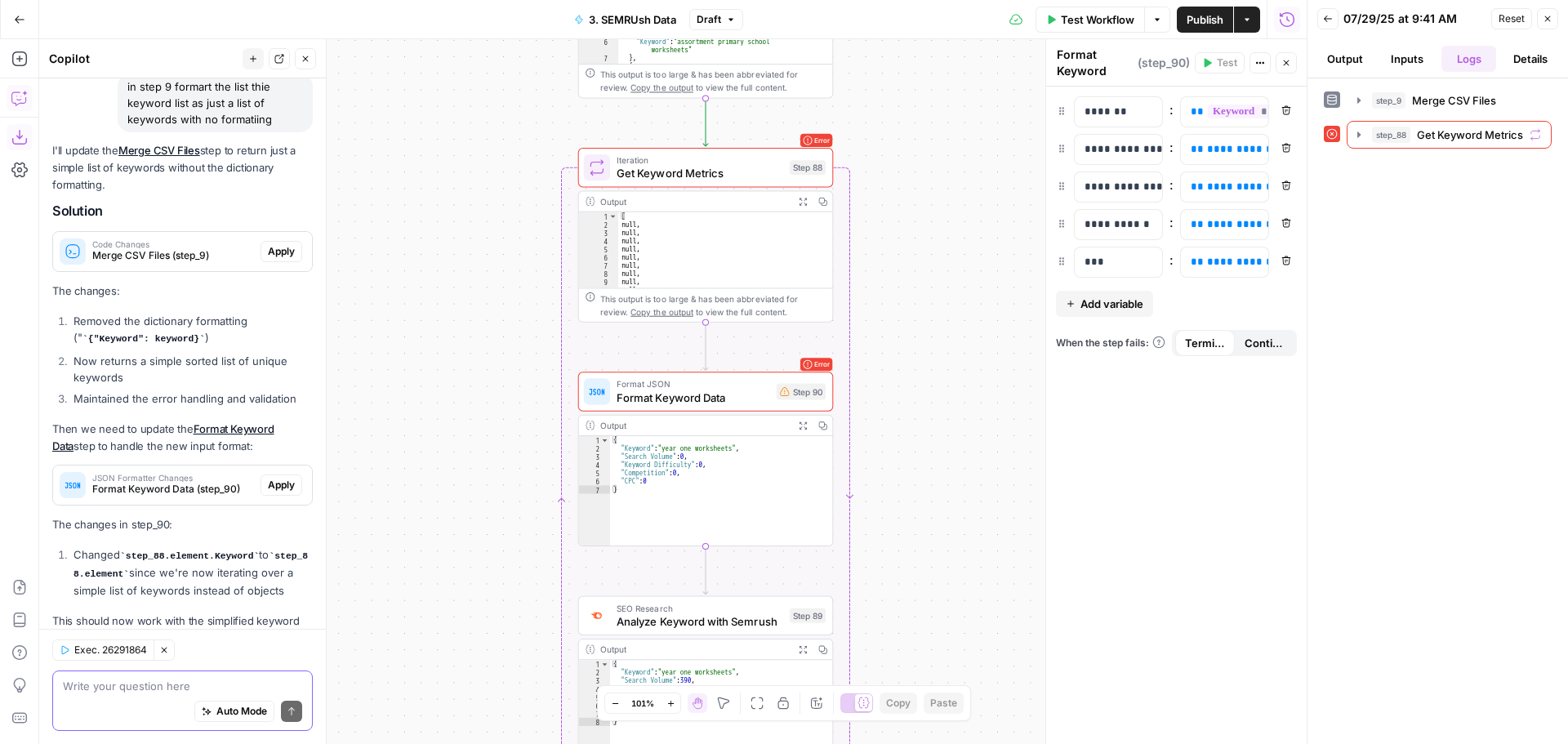 scroll, scrollTop: 1241, scrollLeft: 0, axis: vertical 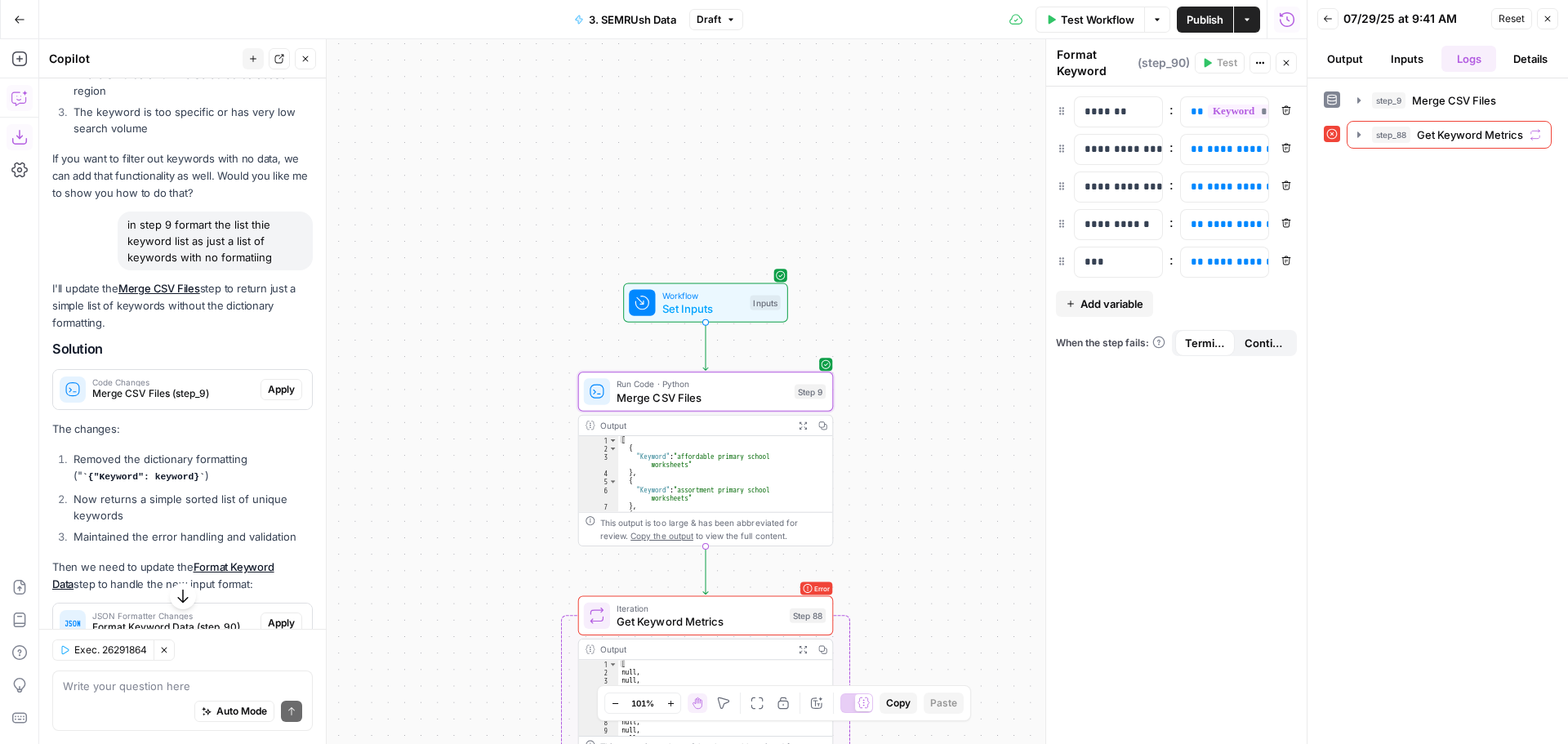 click on "Apply" at bounding box center (281, 390) 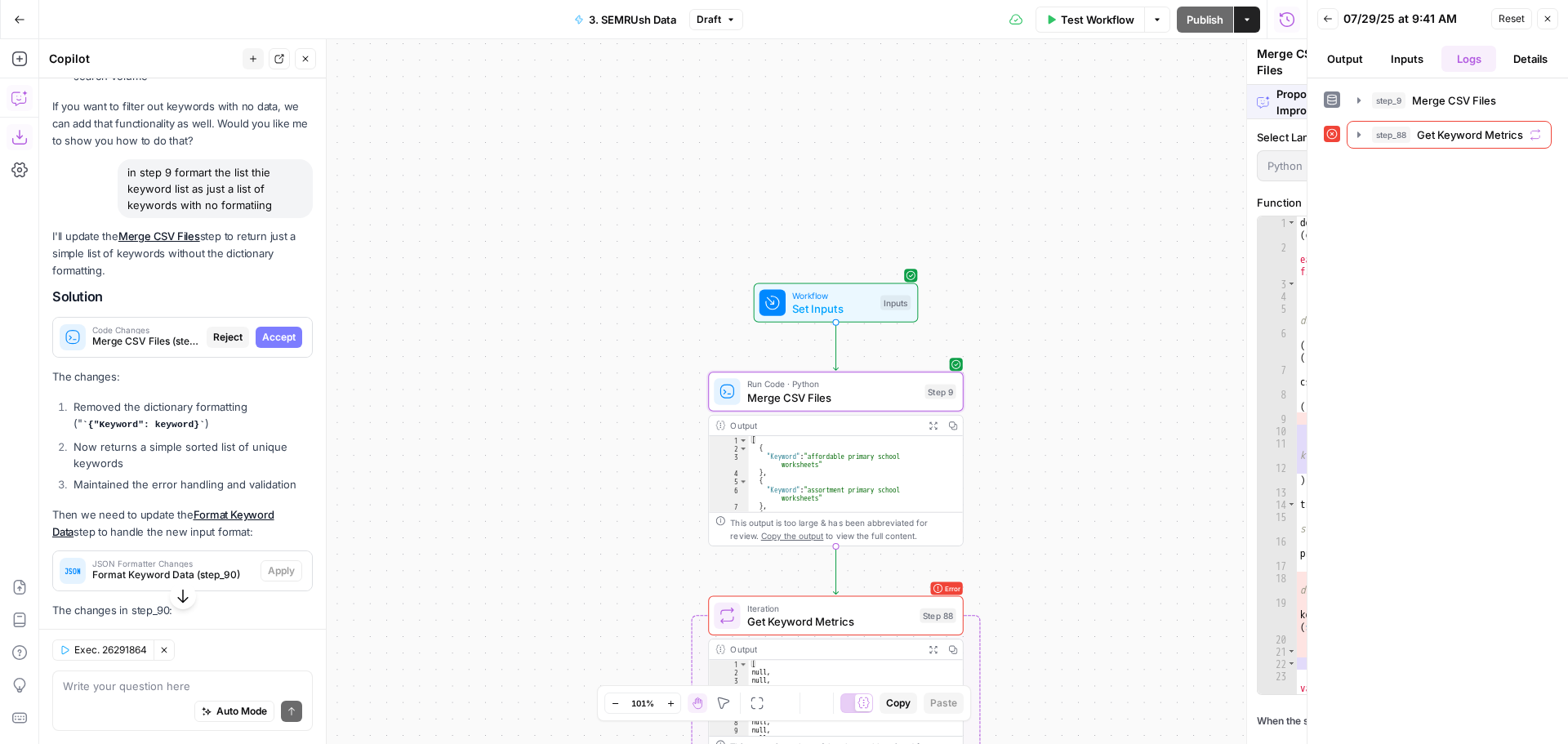 scroll, scrollTop: 1188, scrollLeft: 0, axis: vertical 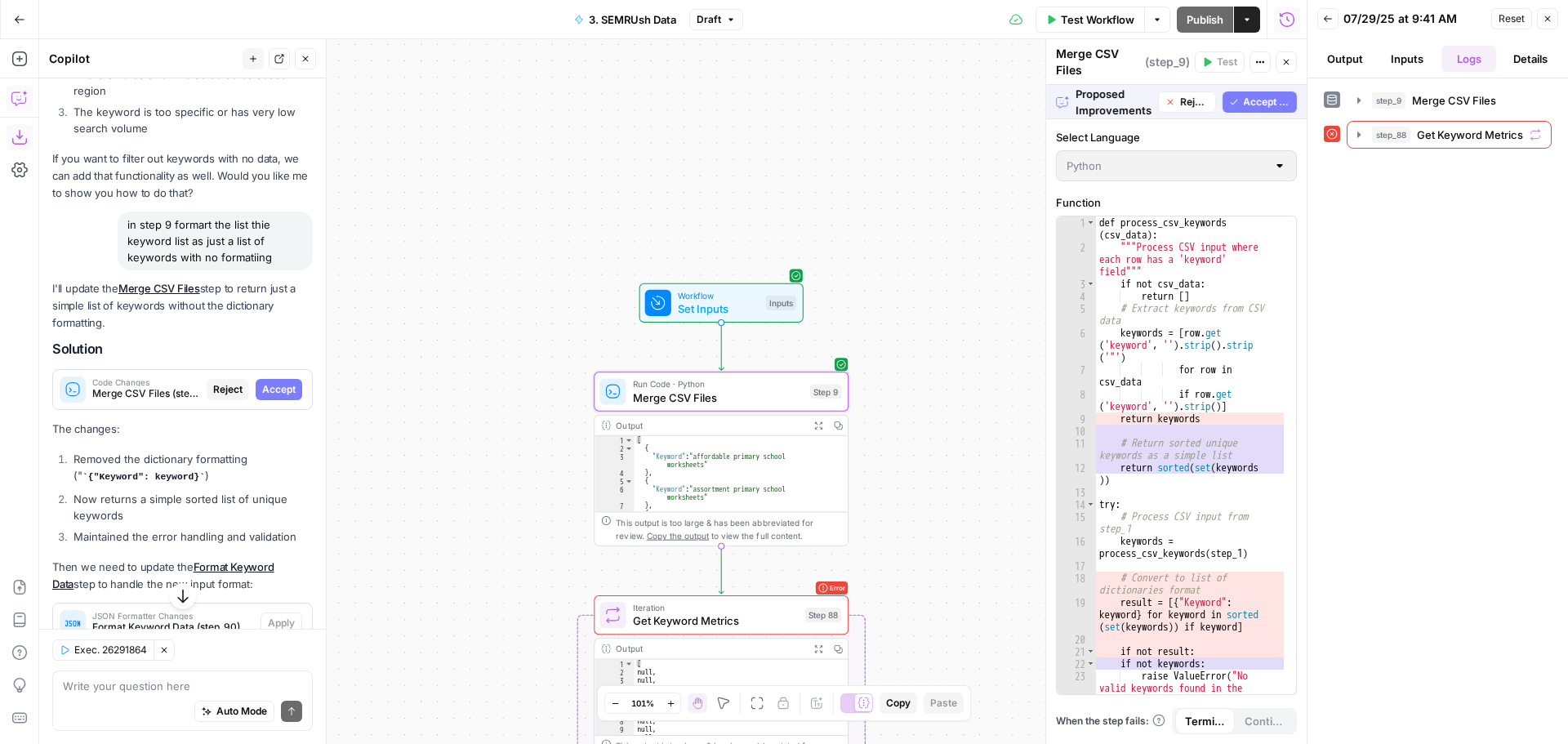 click on "Code Changes Merge CSV Files (step_9) Reject Accept" at bounding box center [182, 390] 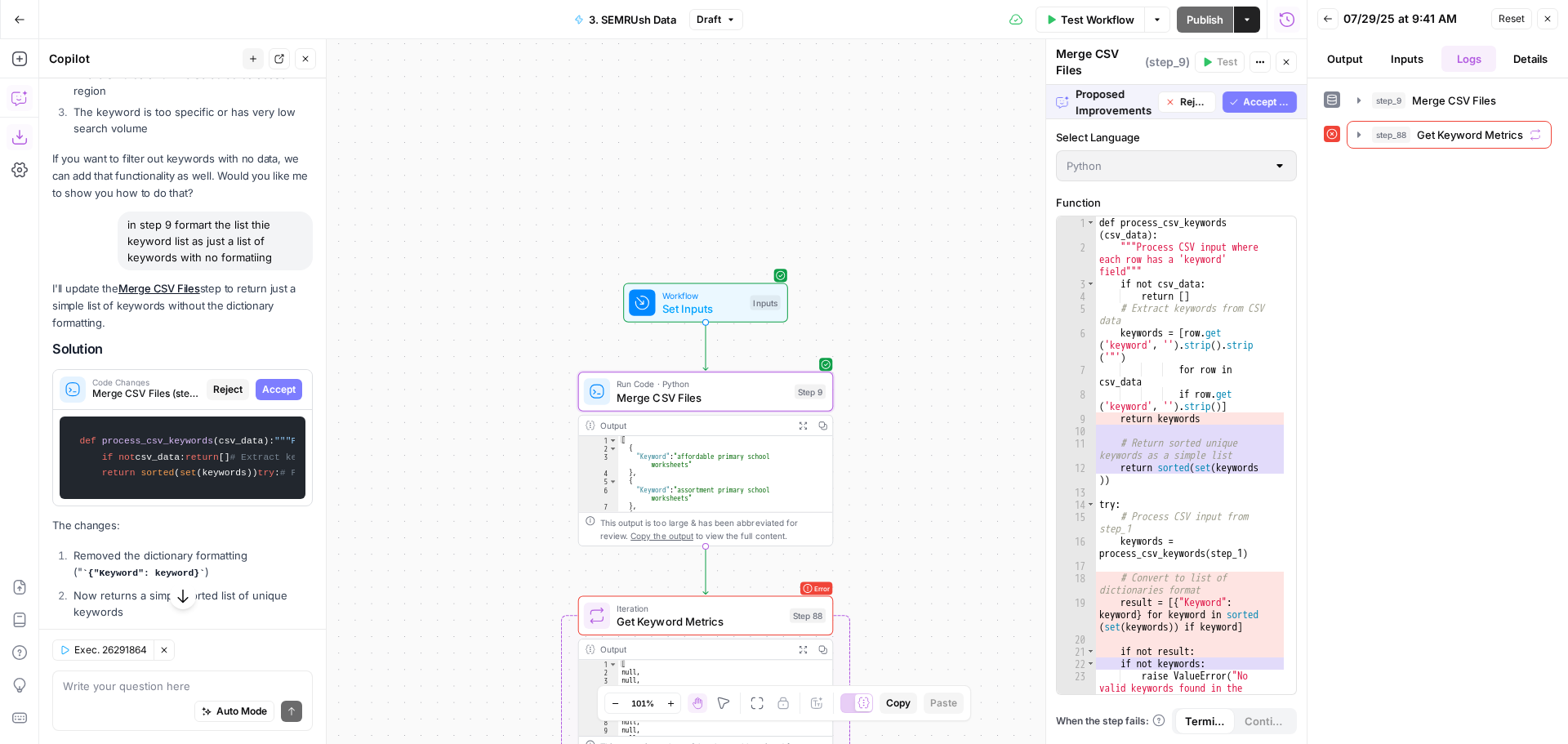click on "Accept" at bounding box center [278, 390] 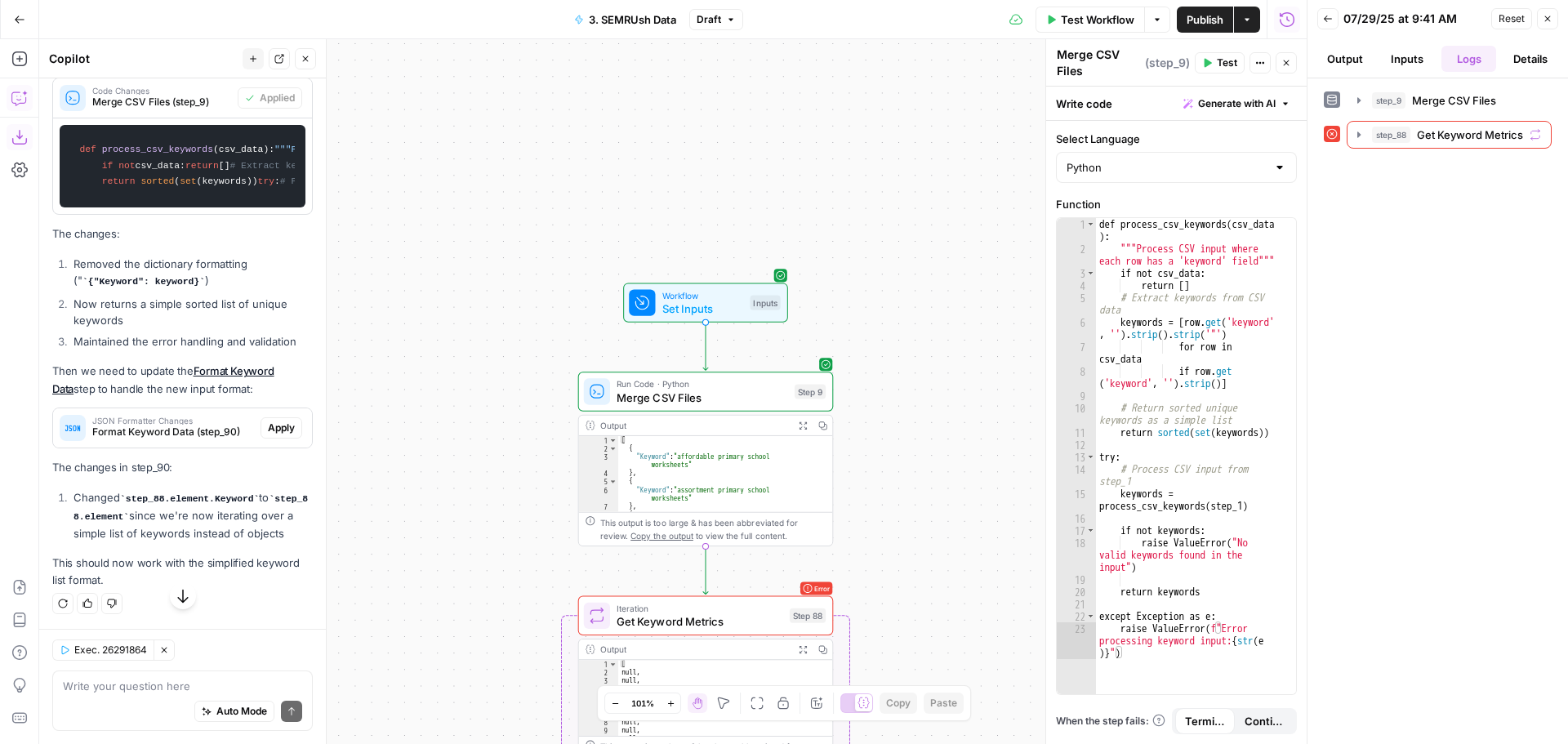 scroll, scrollTop: 1939, scrollLeft: 0, axis: vertical 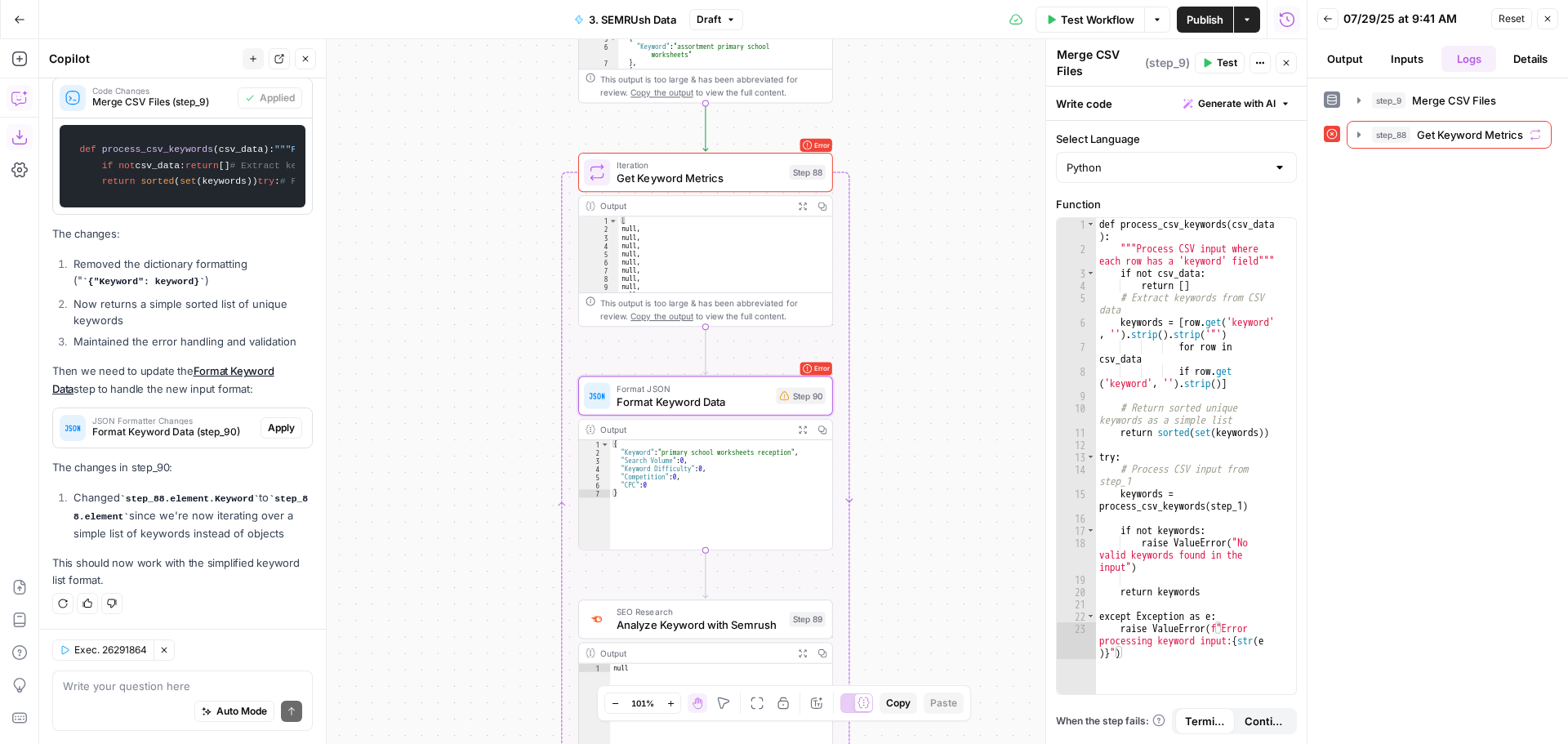 click on "Apply" at bounding box center [281, 428] 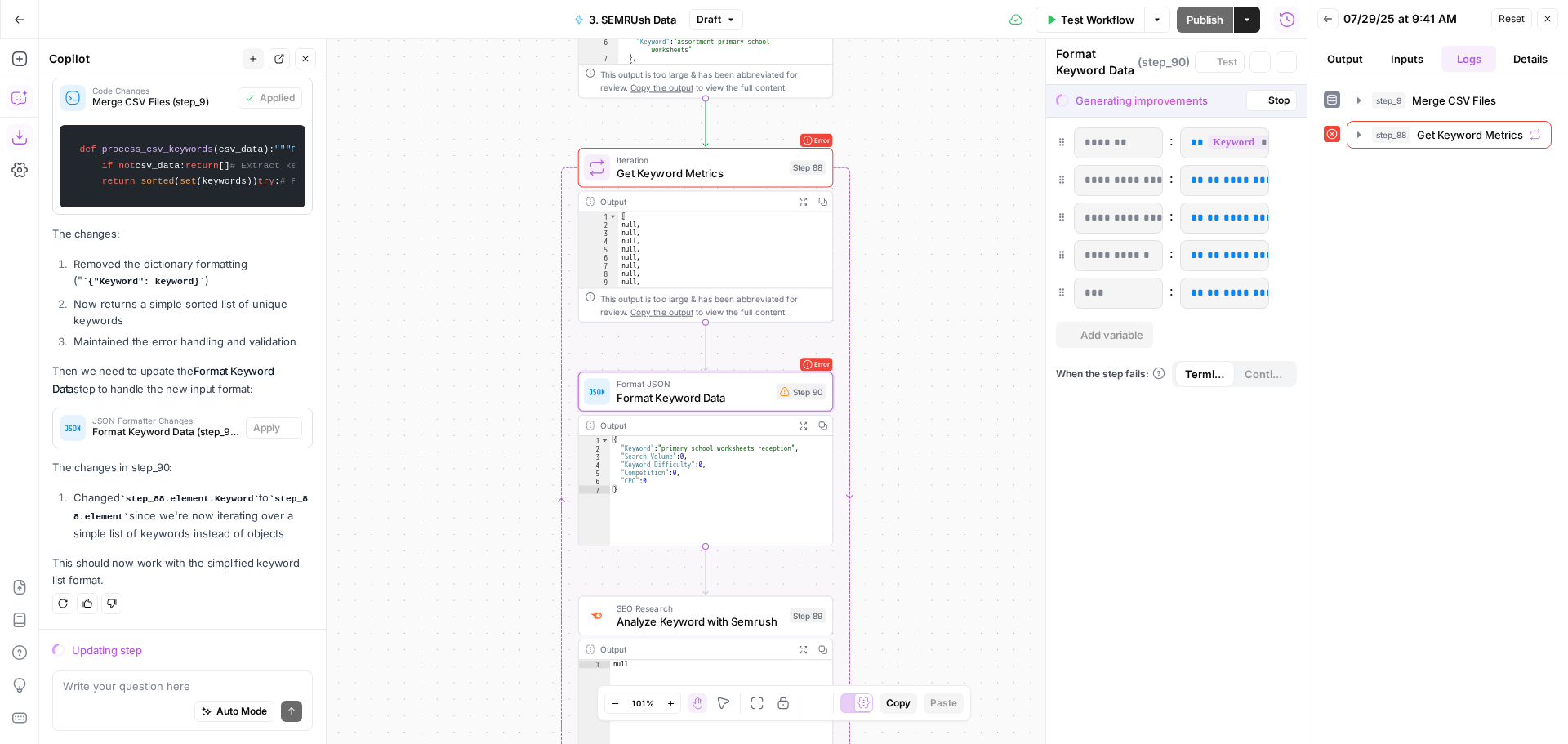 scroll, scrollTop: 1860, scrollLeft: 0, axis: vertical 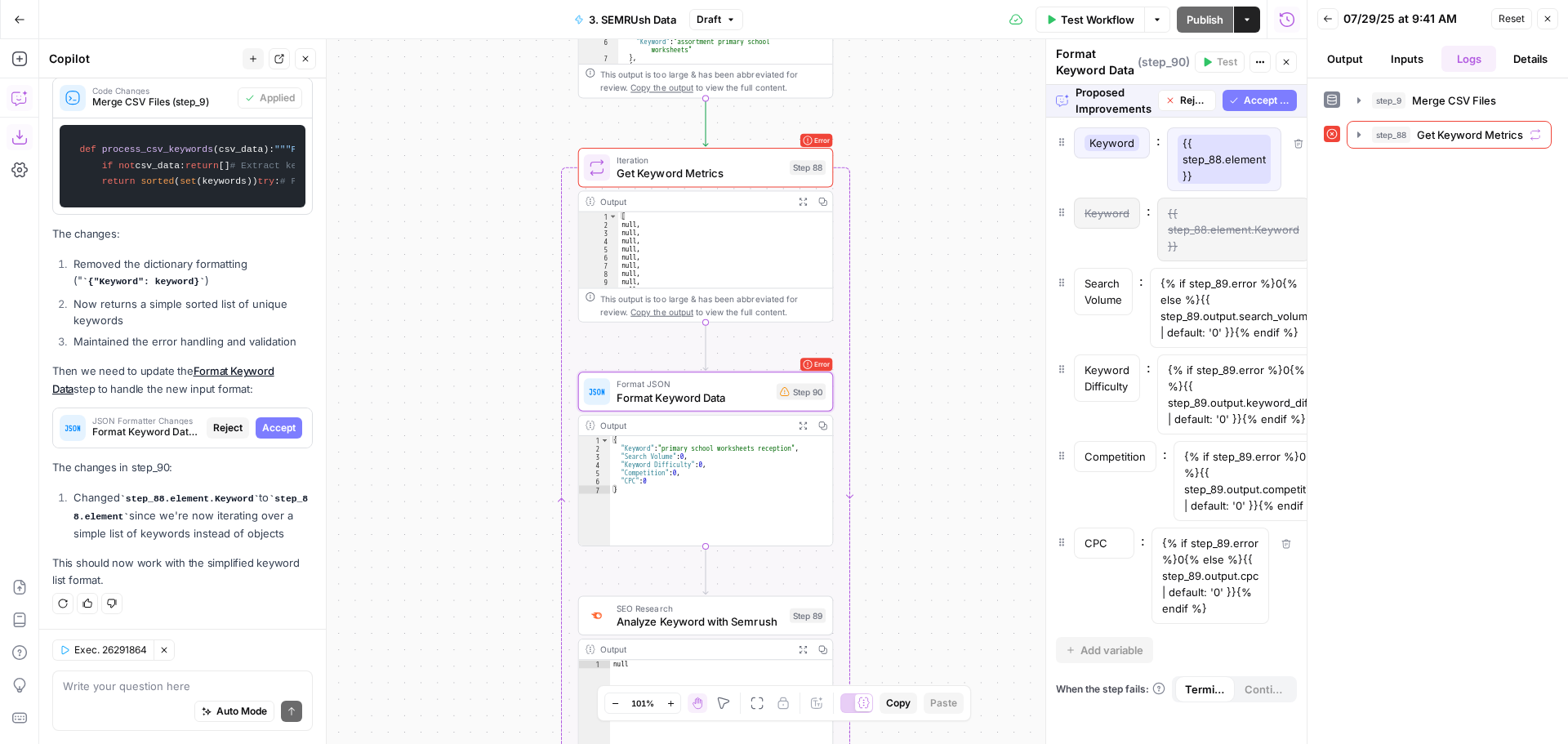click on "Accept" at bounding box center [278, 428] 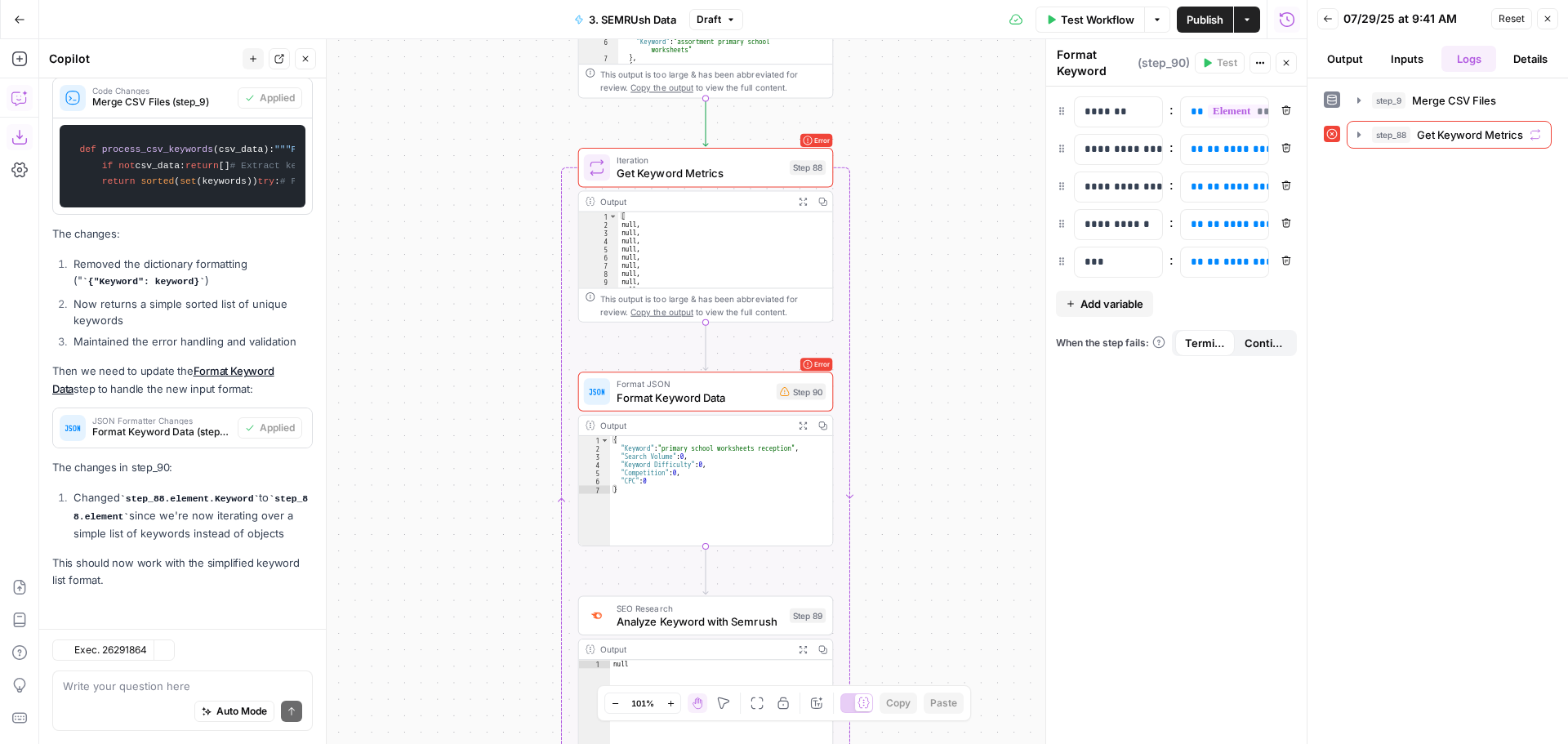 scroll, scrollTop: 1939, scrollLeft: 0, axis: vertical 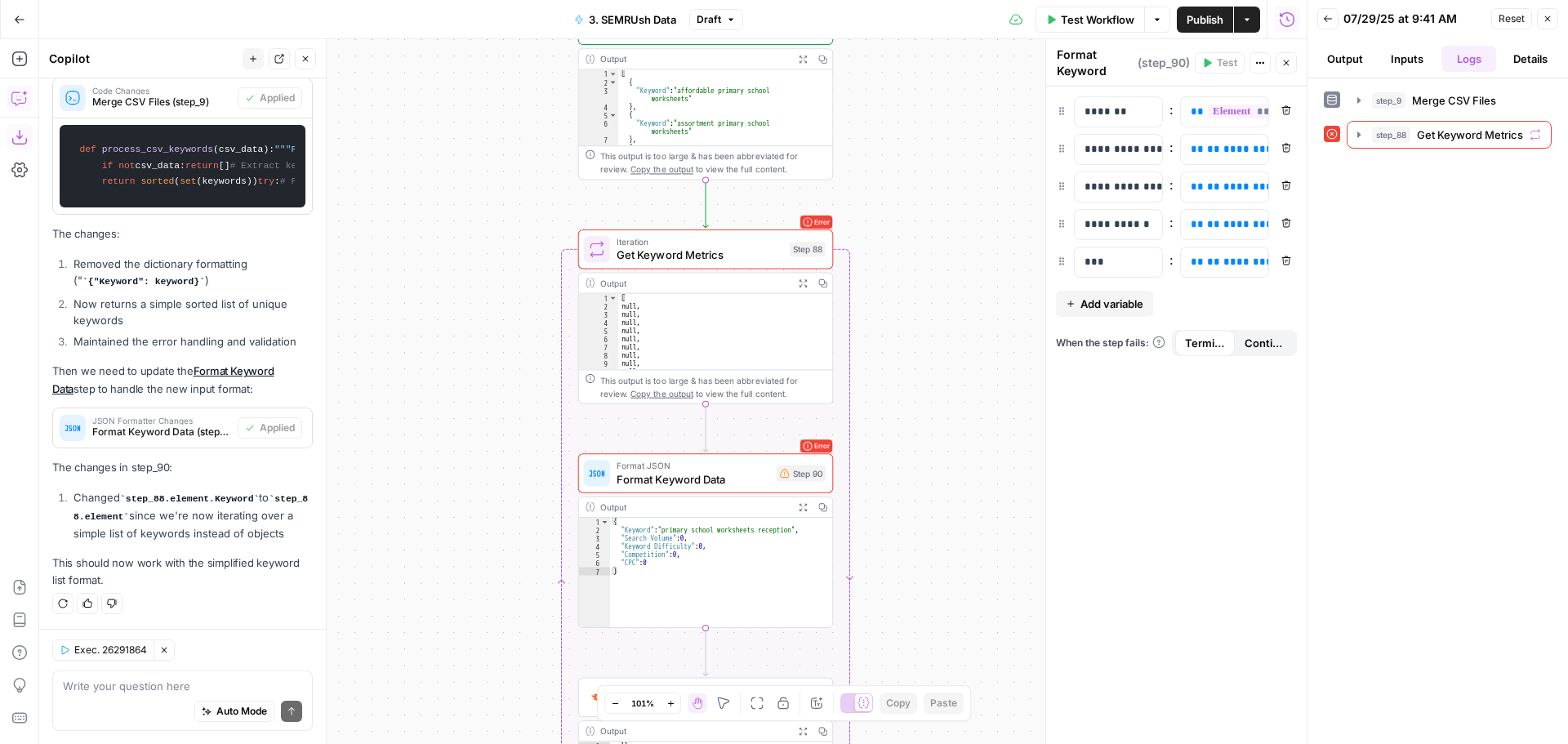 click on "Test Workflow" at bounding box center [1098, 20] 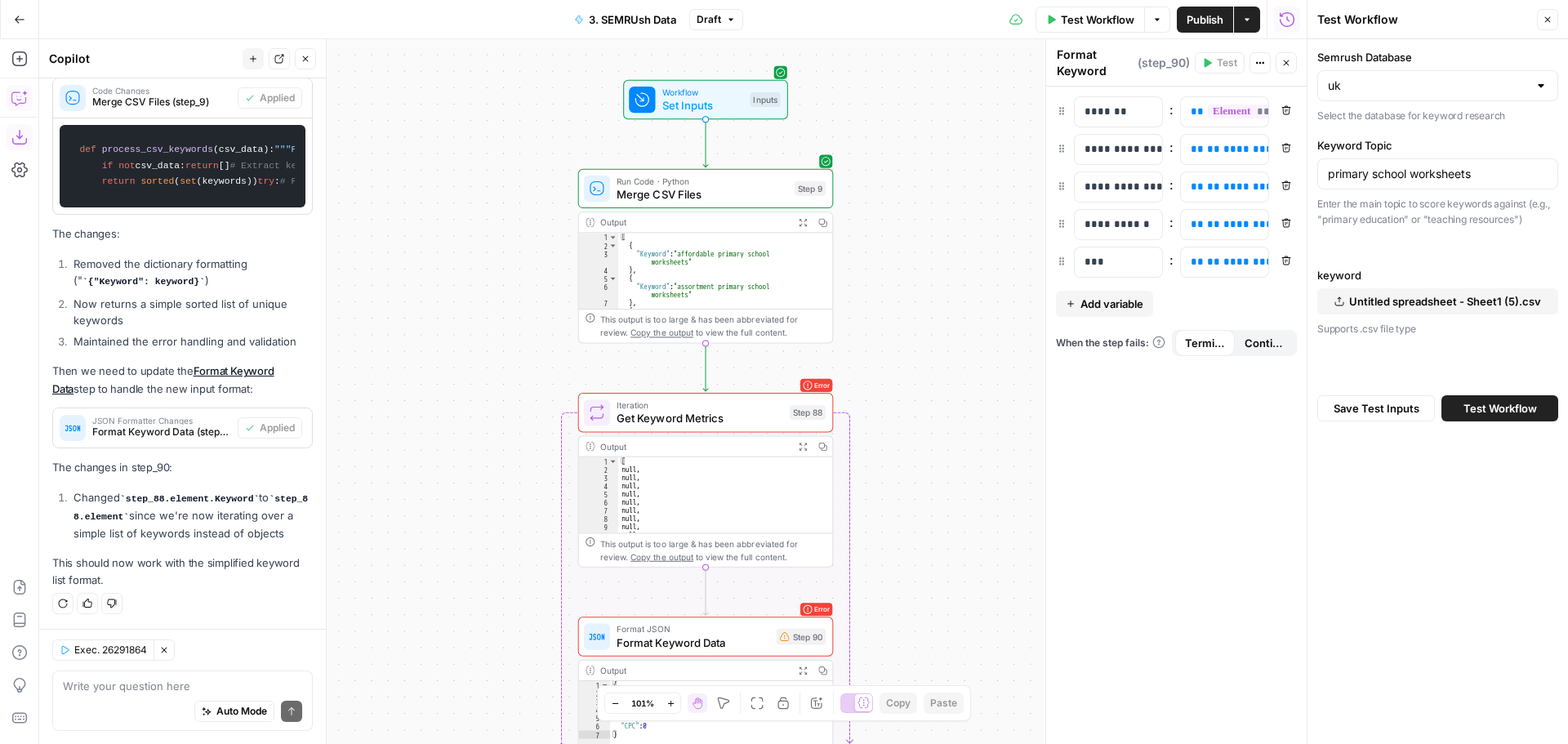 click on "Test Workflow" at bounding box center [1098, 20] 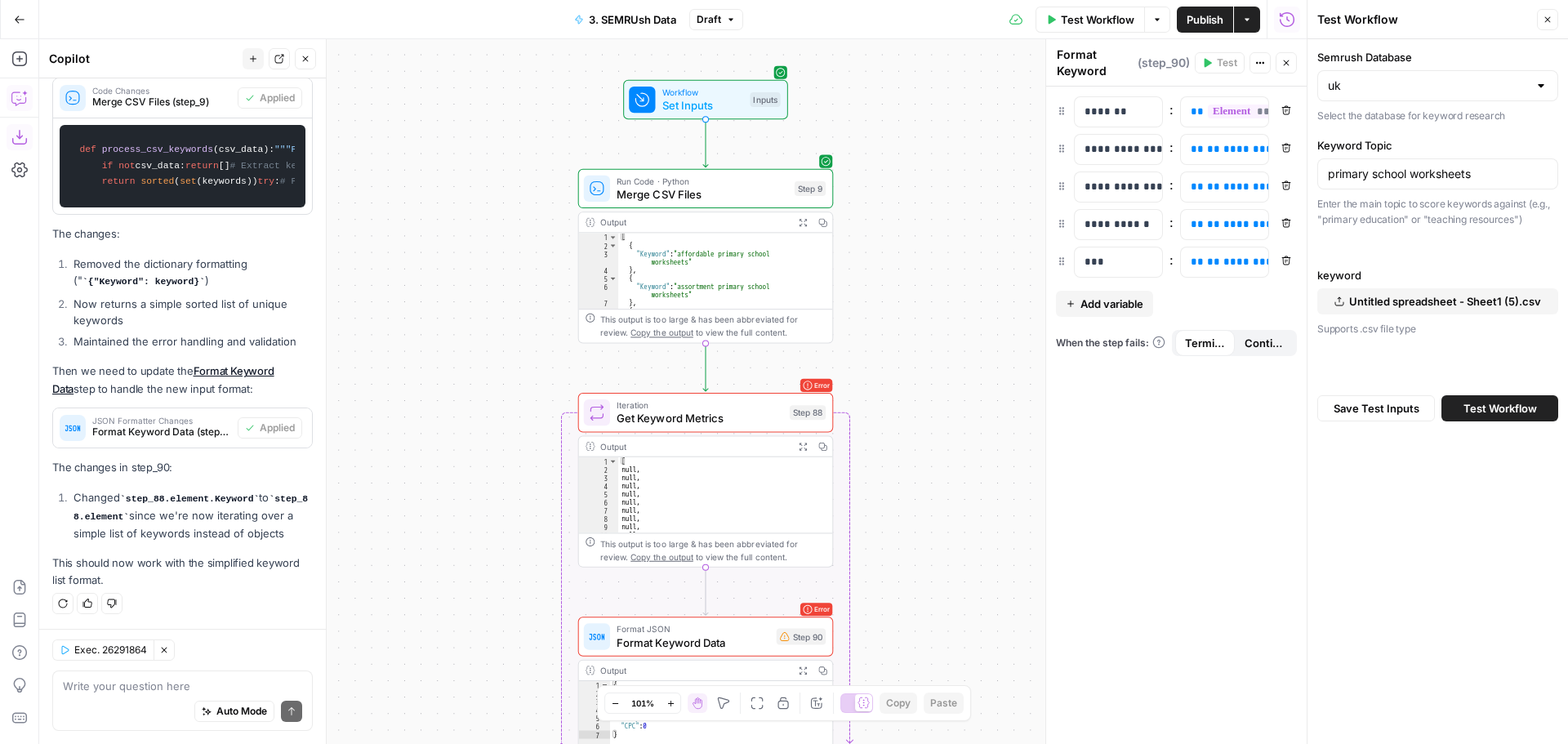click on "Save Test Inputs Test Workflow" at bounding box center (1437, 408) 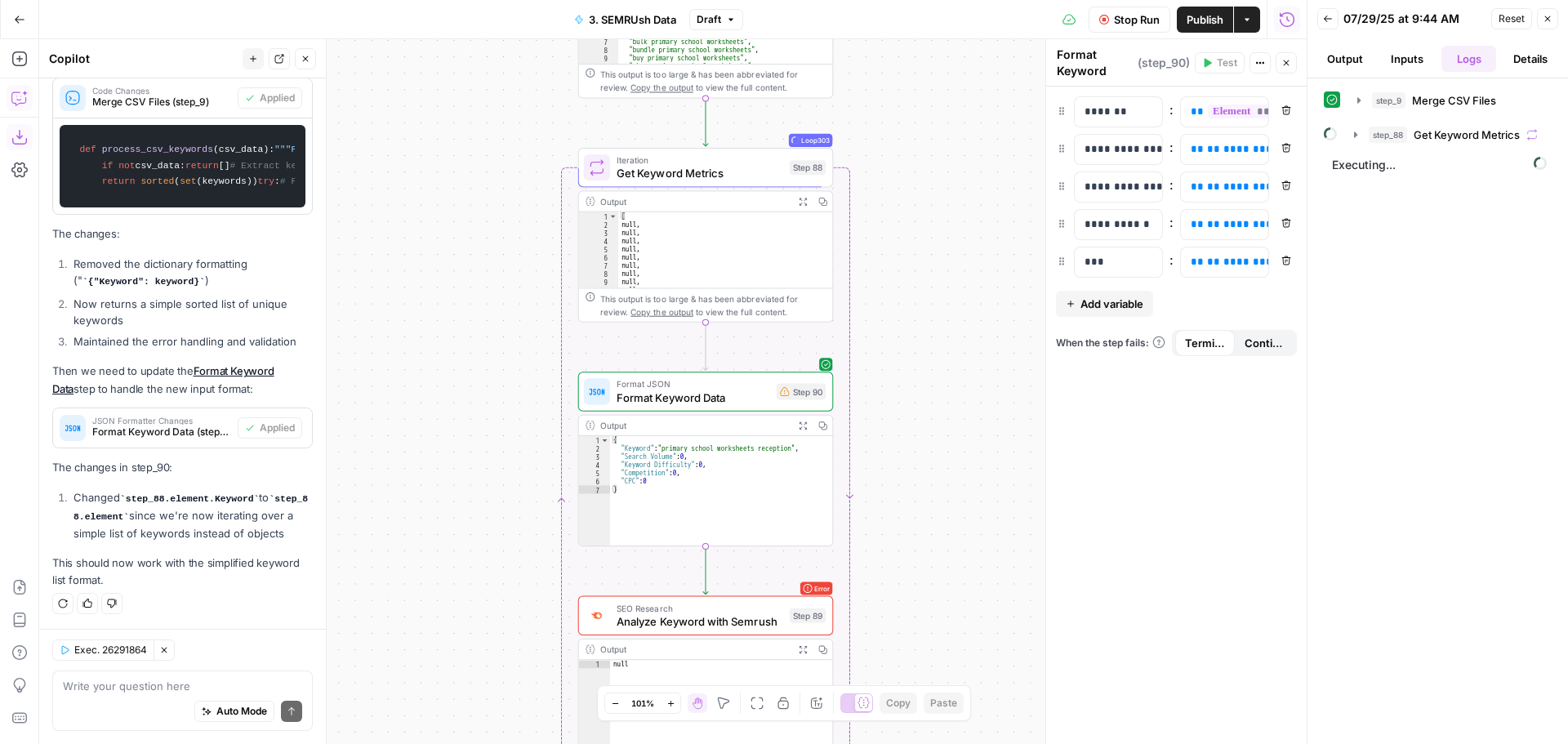 click on "Output" at bounding box center [1345, 59] 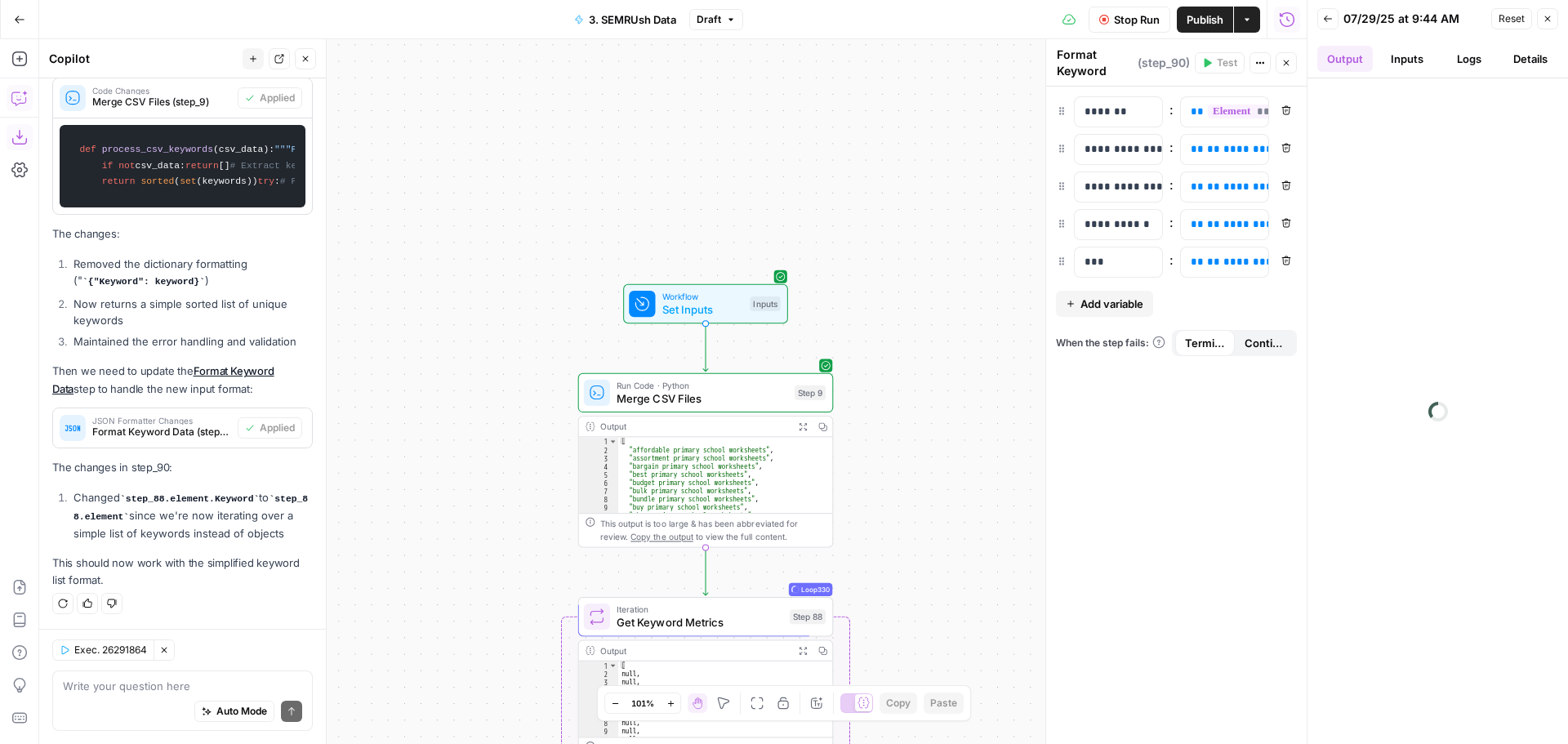 click on "Stop Run" at bounding box center (1137, 20) 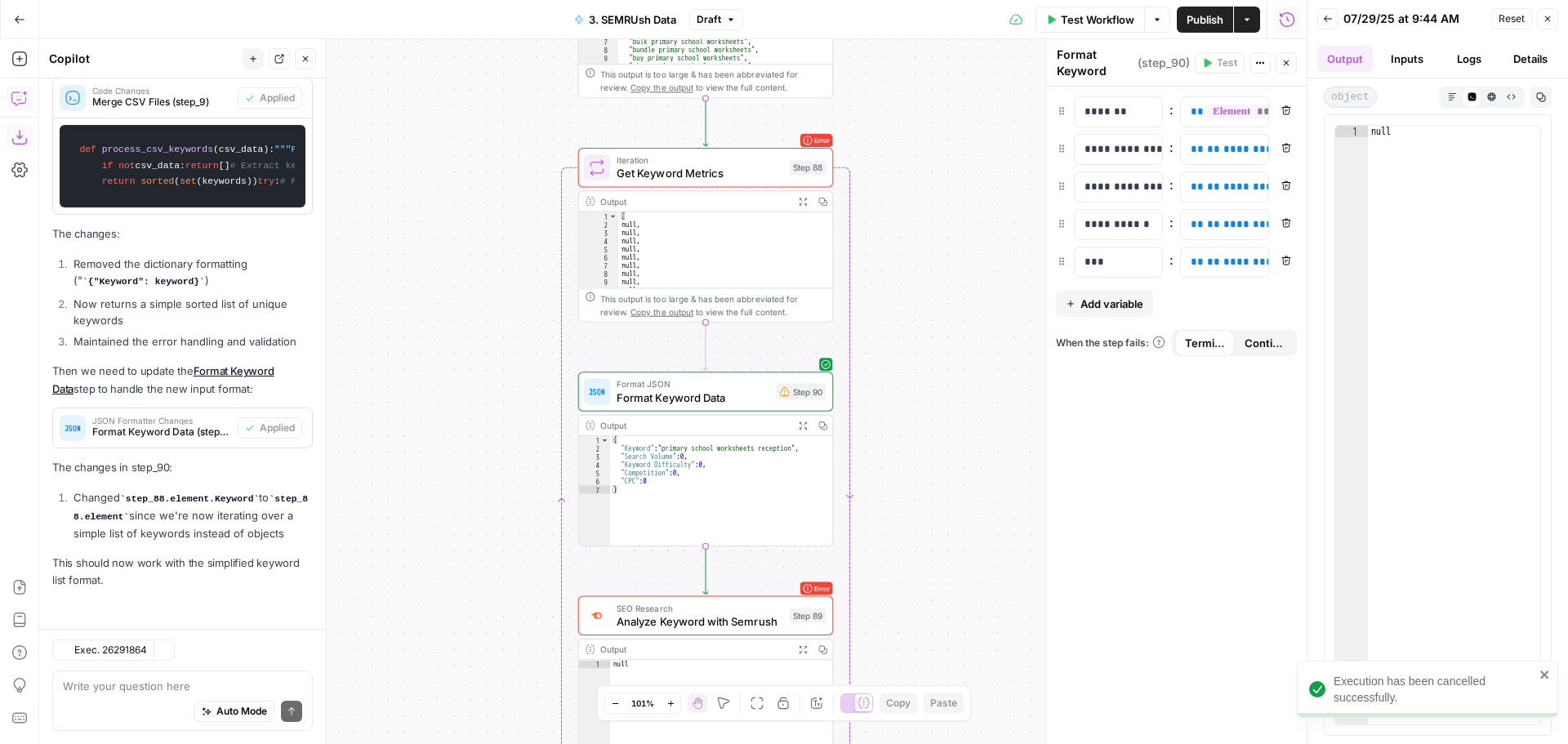 scroll, scrollTop: 1939, scrollLeft: 0, axis: vertical 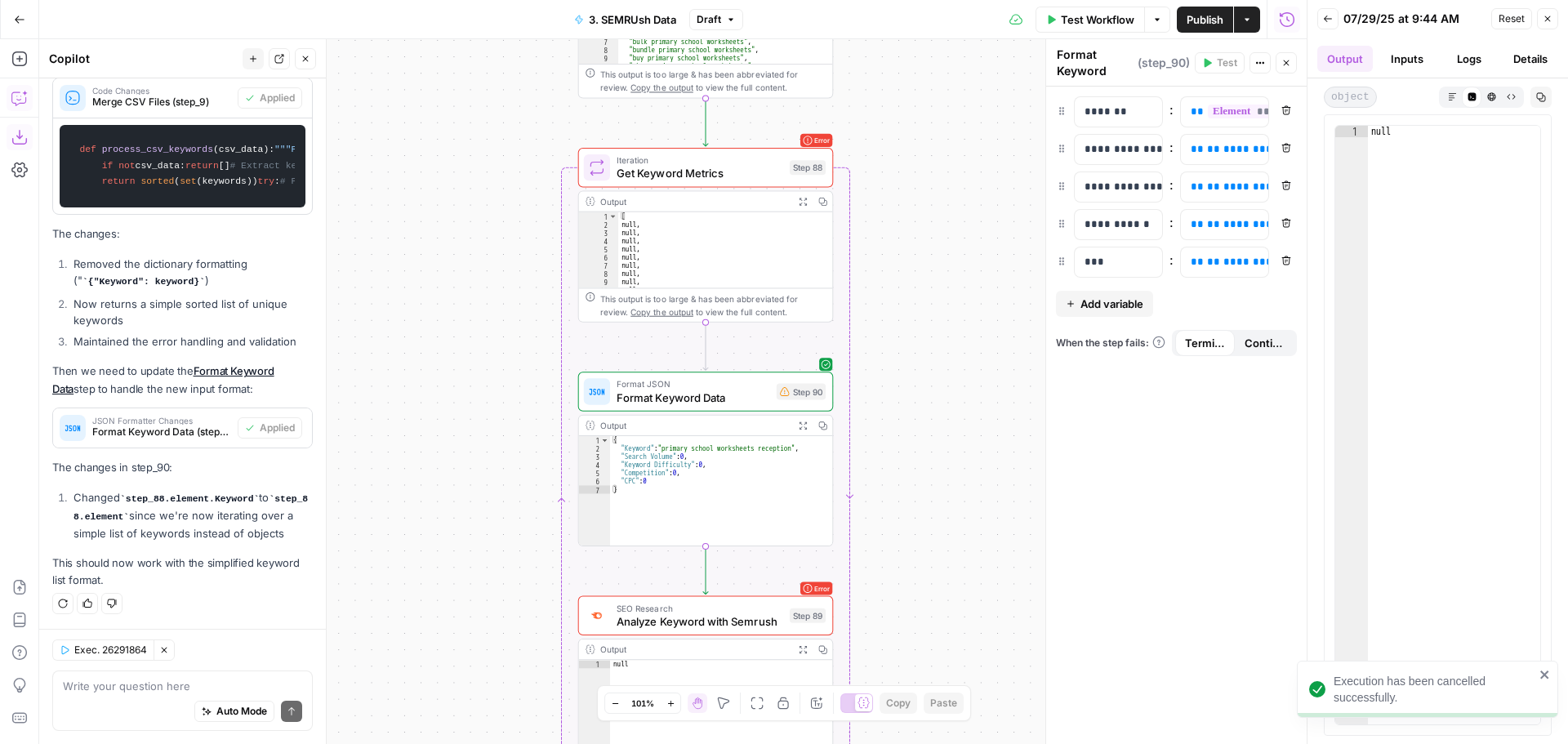 click on "Workflow Set Inputs Inputs Run Code · Python Merge CSV Files Step 9 Output Expand Output Copy 1 2 3 4 5 6 7 8 9 10 11 [    "affordable primary school worksheets" ,    "assortment primary school worksheets" ,    "bargain primary school worksheets" ,    "best primary school worksheets" ,    "budget primary school worksheets" ,    "bulk primary school worksheets" ,    "bundle primary school worksheets" ,    "buy primary school worksheets" ,    "cheap primary school worksheets" ,    "collection primary school worksheets" ,     This output is too large & has been abbreviated for review.   Copy the output   to view the full content. Loop Error Iteration Get Keyword Metrics Step 88 Output Expand Output Copy 1 2 3 4 5 6 7 8 9 10 11 [   null ,   null ,   null ,   null ,   null ,   null ,   null ,   null ,   null ,   null ,     This output is too large & has been abbreviated for review.   Copy the output   to view the full content. Format JSON Format Keyword Data Step 90 Output Expand Output Copy 1 2 3 4 5 6 7 { ," at bounding box center [673, 391] 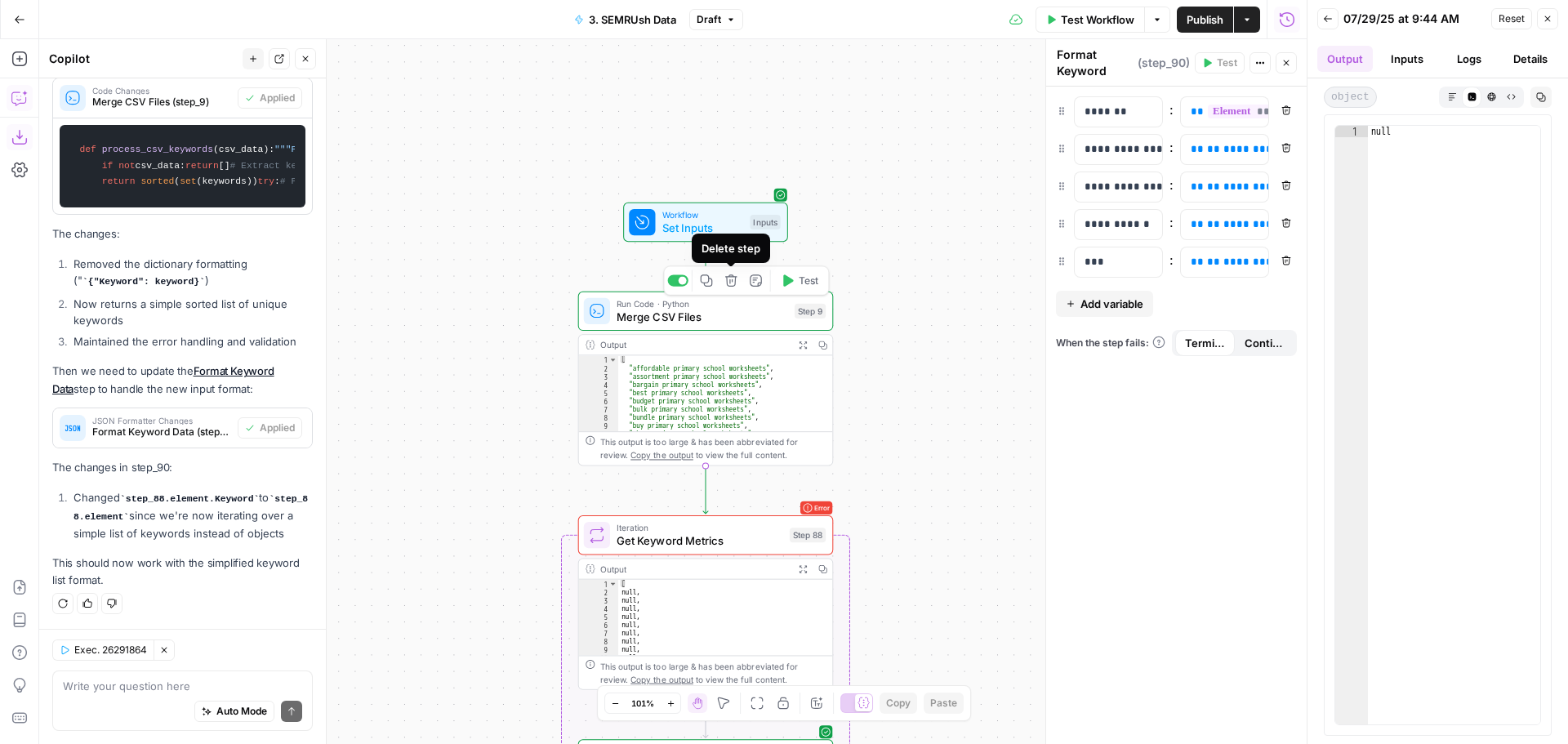 click 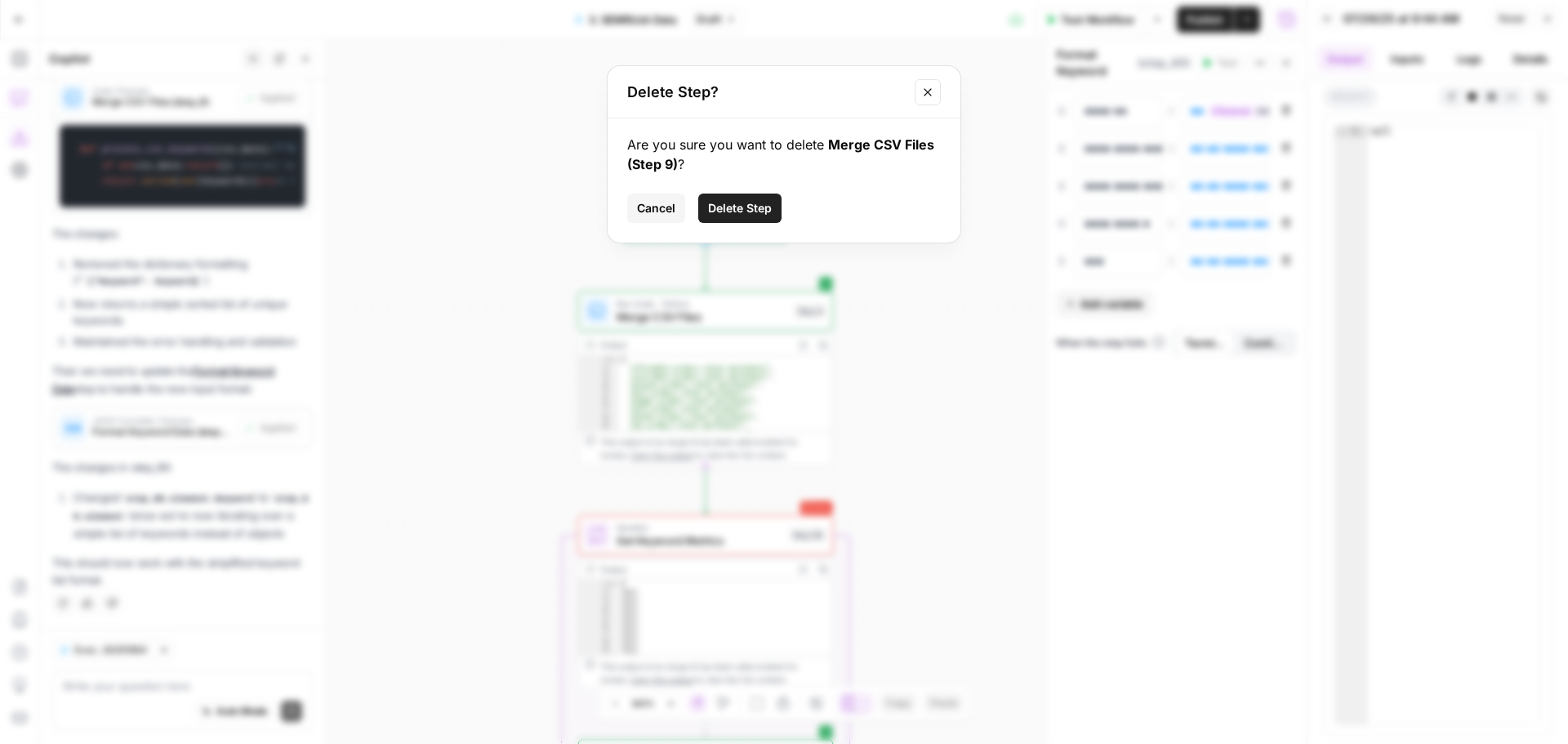 click on "Delete Step" at bounding box center (740, 208) 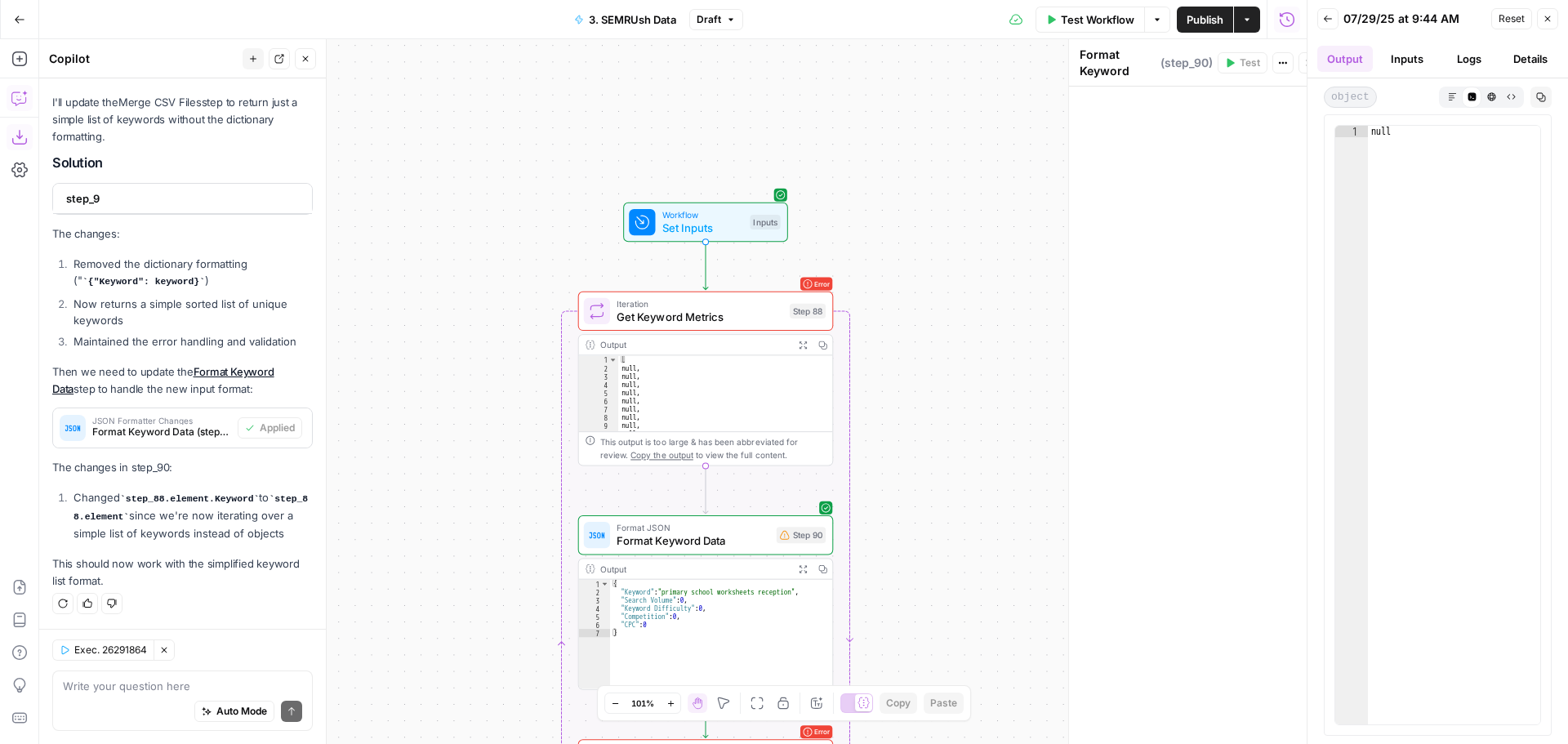 scroll, scrollTop: 1493, scrollLeft: 0, axis: vertical 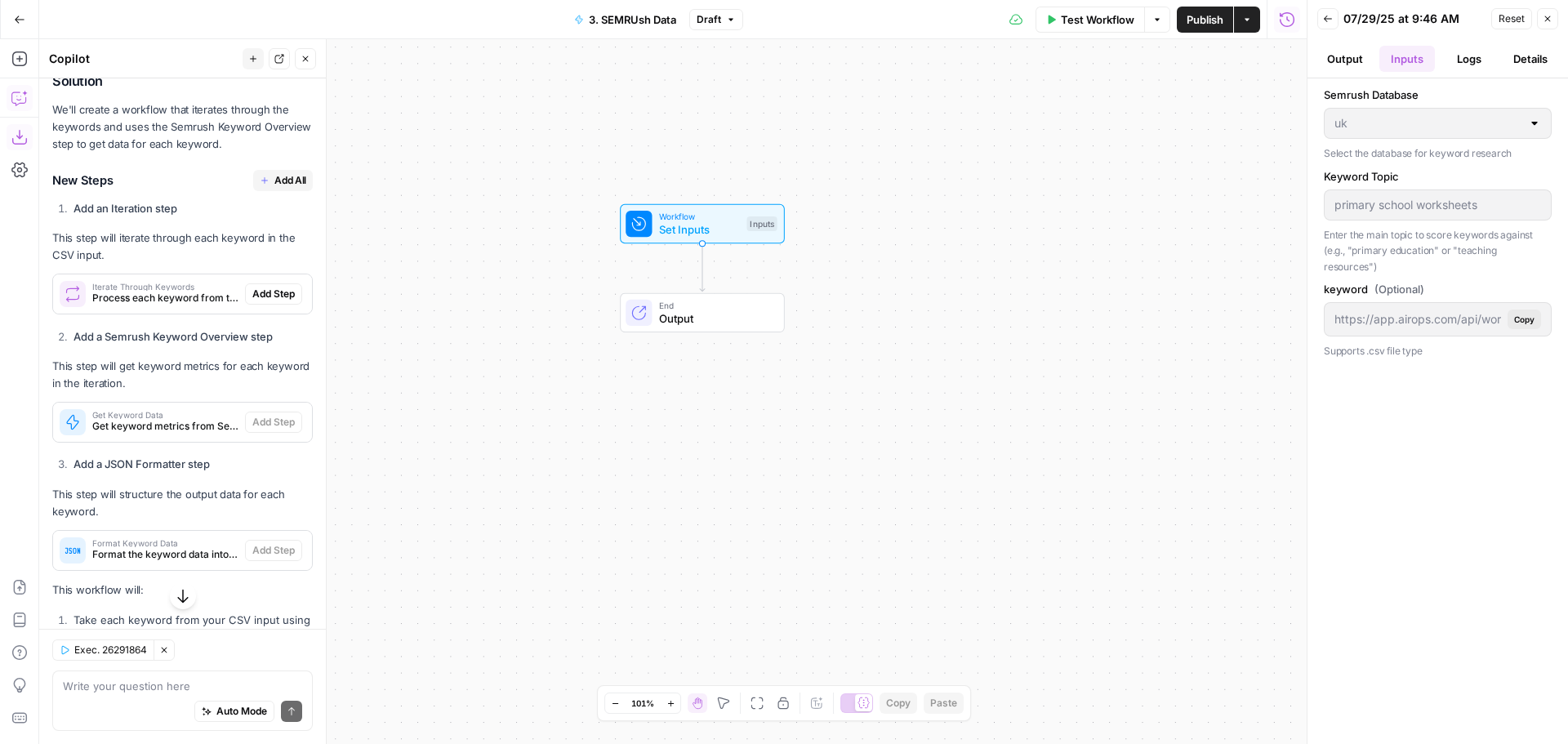 click on "Add All" at bounding box center [290, 180] 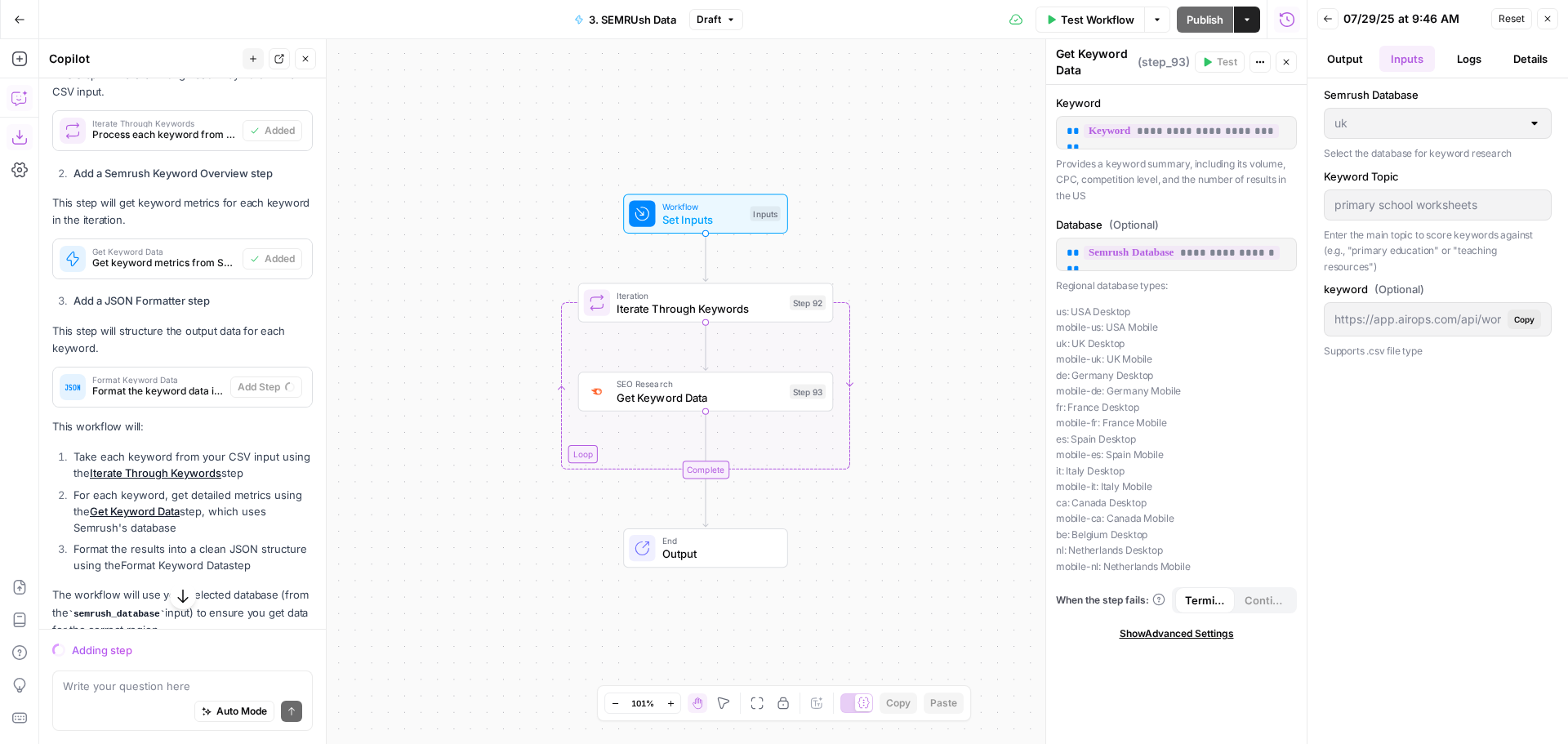scroll, scrollTop: 527, scrollLeft: 0, axis: vertical 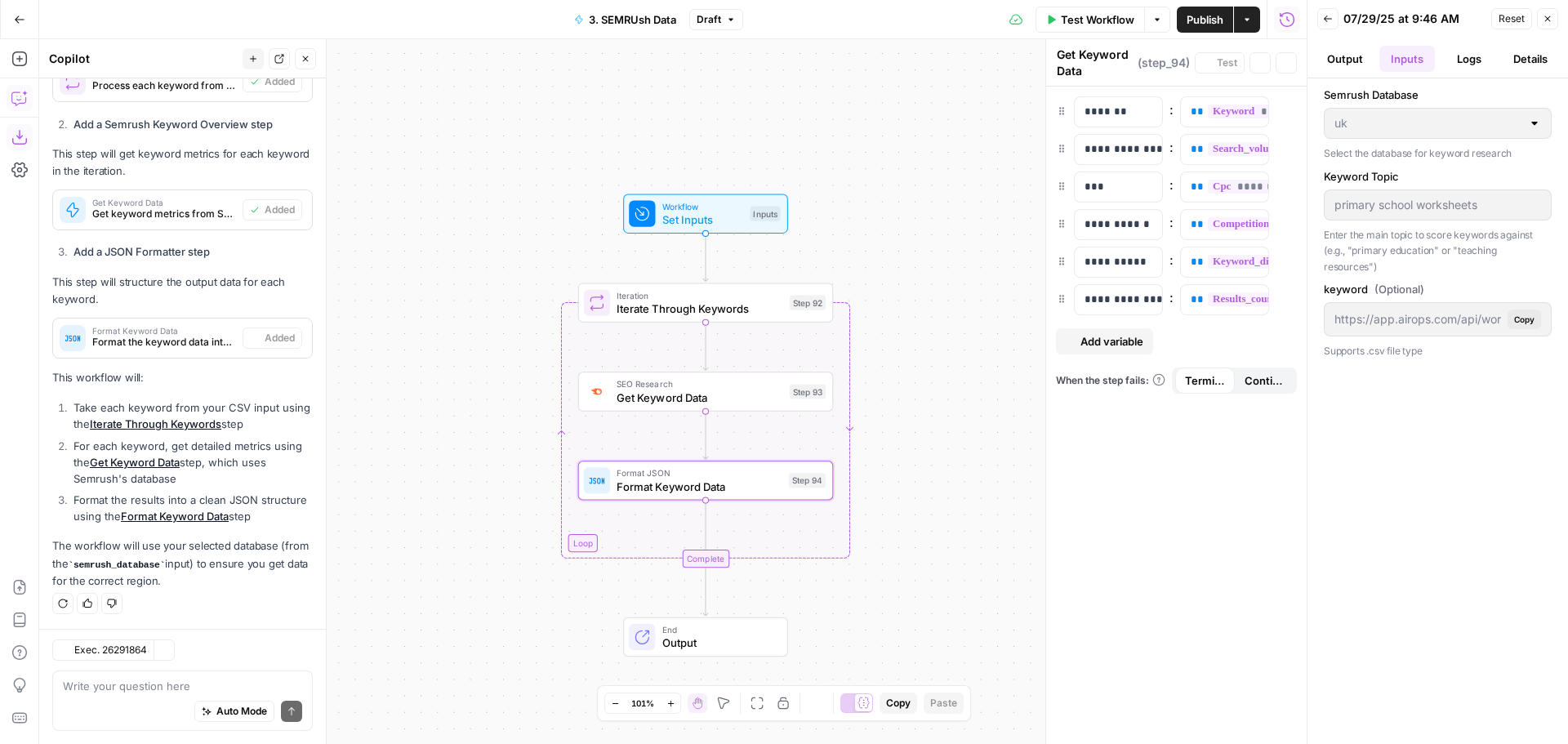 type on "Format Keyword Data" 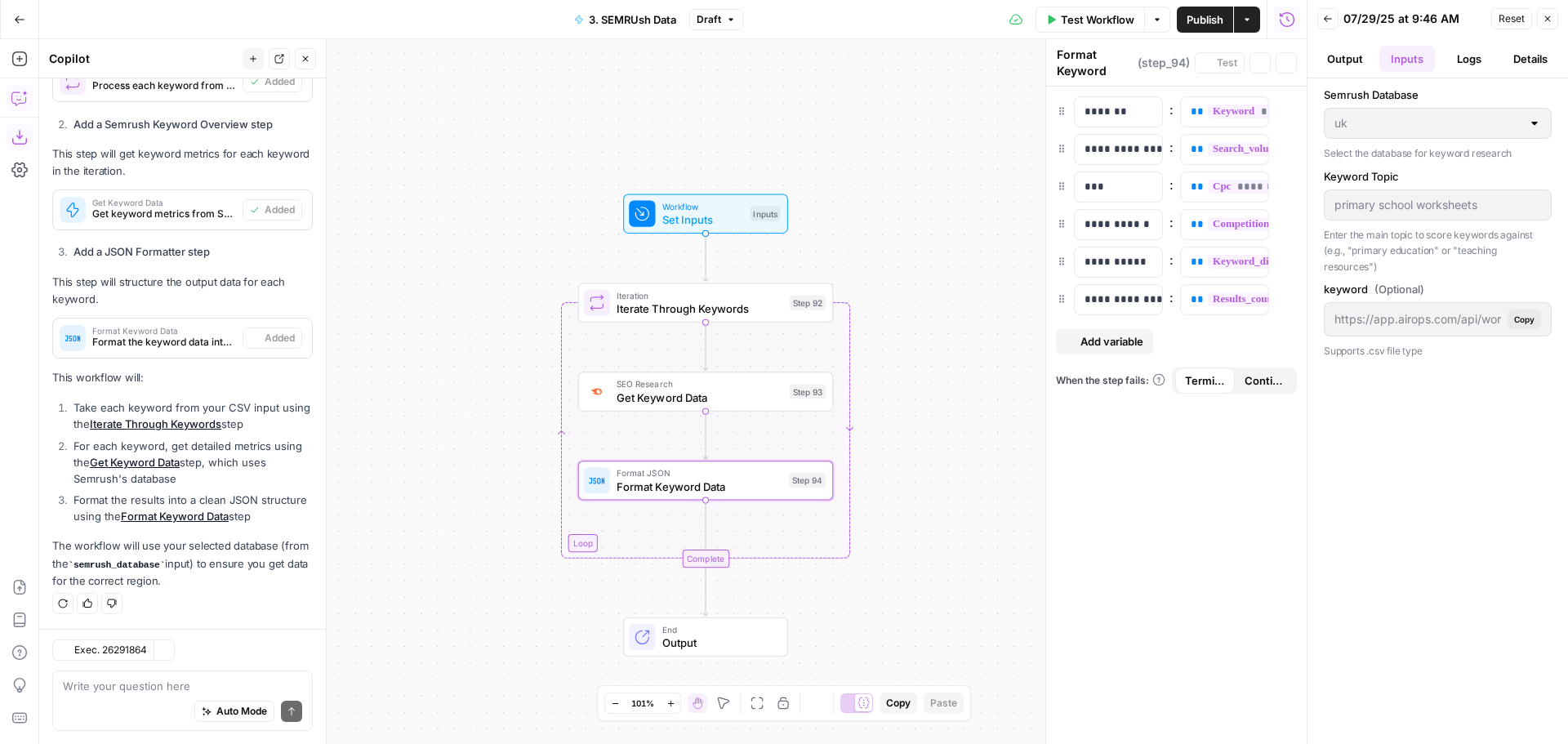 scroll, scrollTop: 553, scrollLeft: 0, axis: vertical 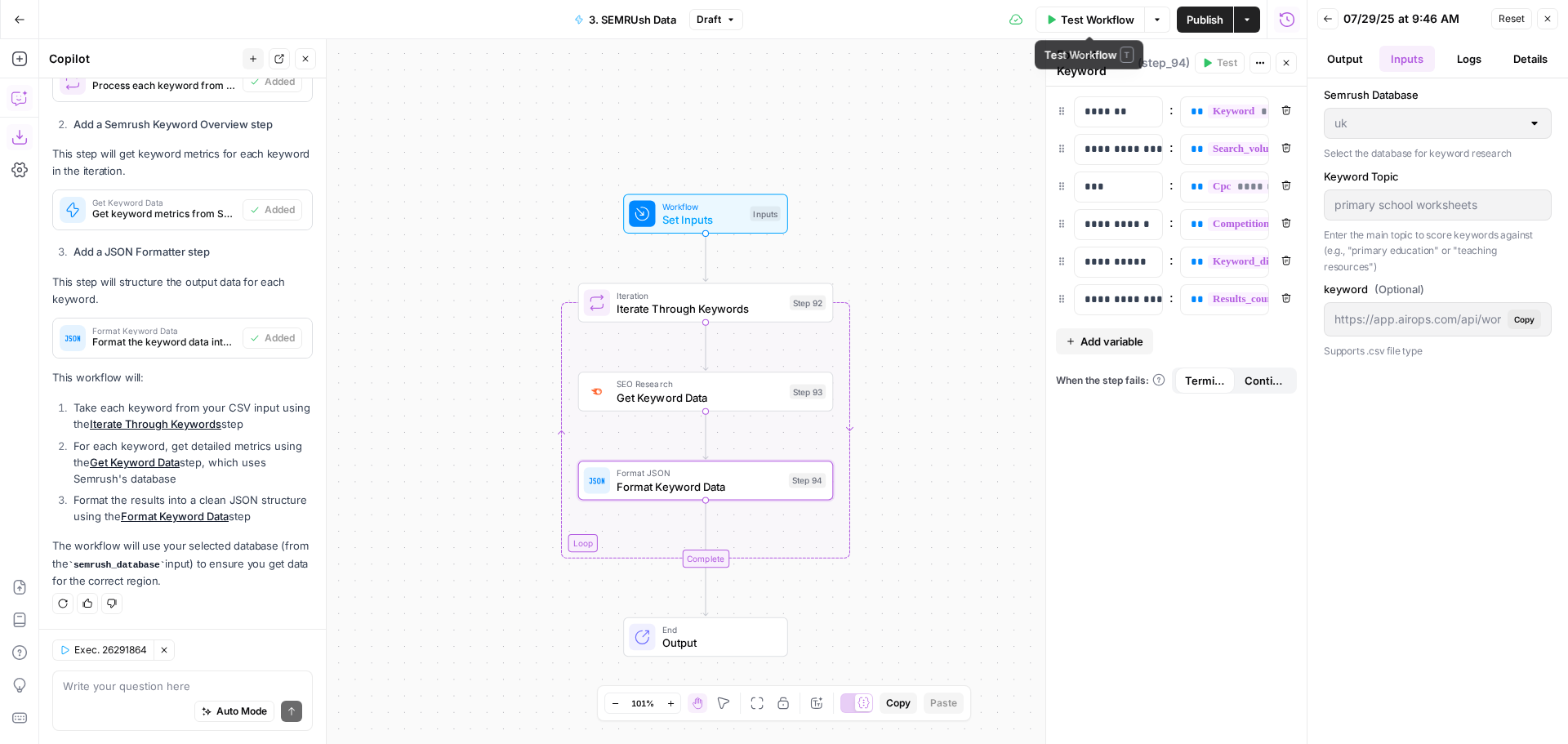 click on "Test Workflow" at bounding box center [1098, 20] 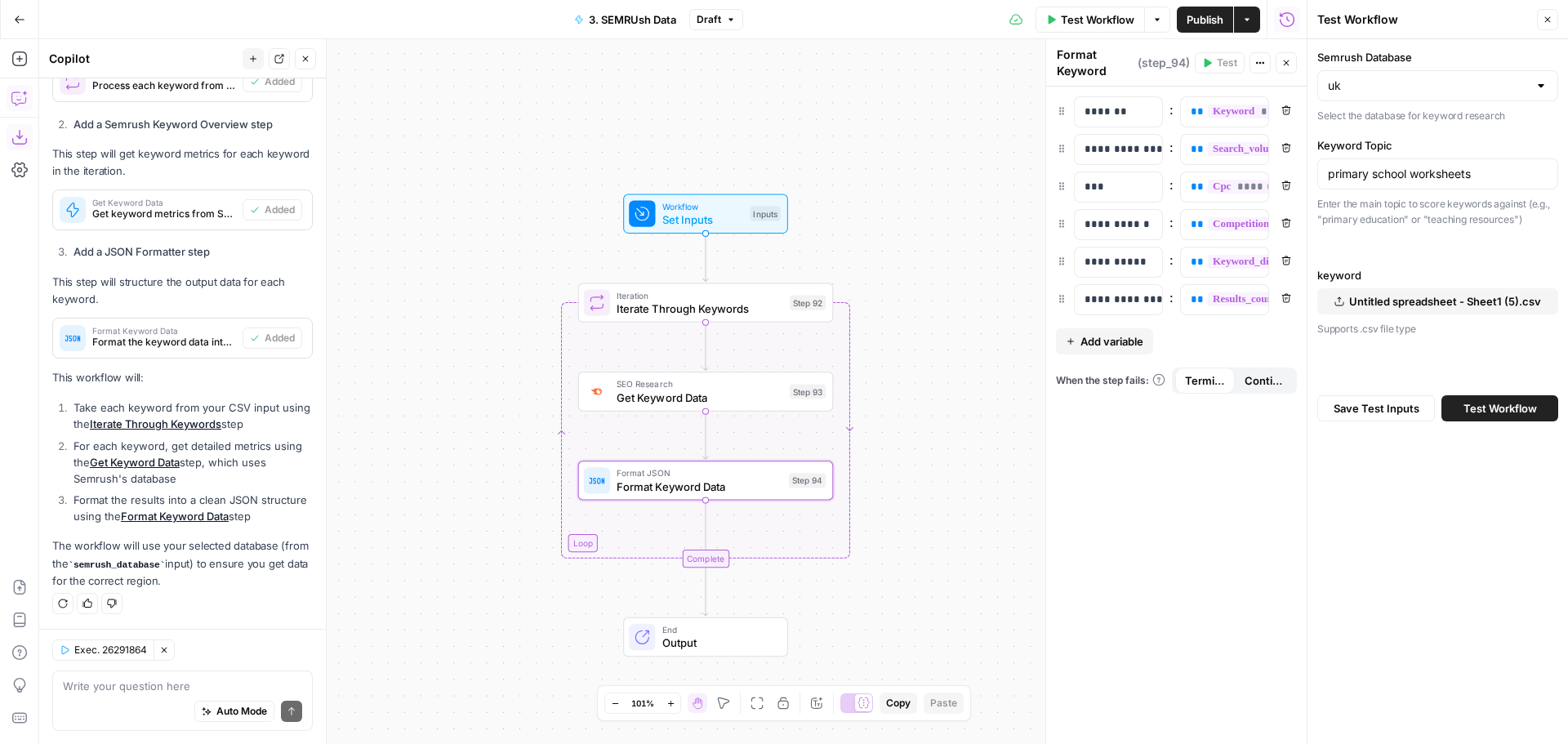 click on "Test Workflow" at bounding box center [1499, 408] 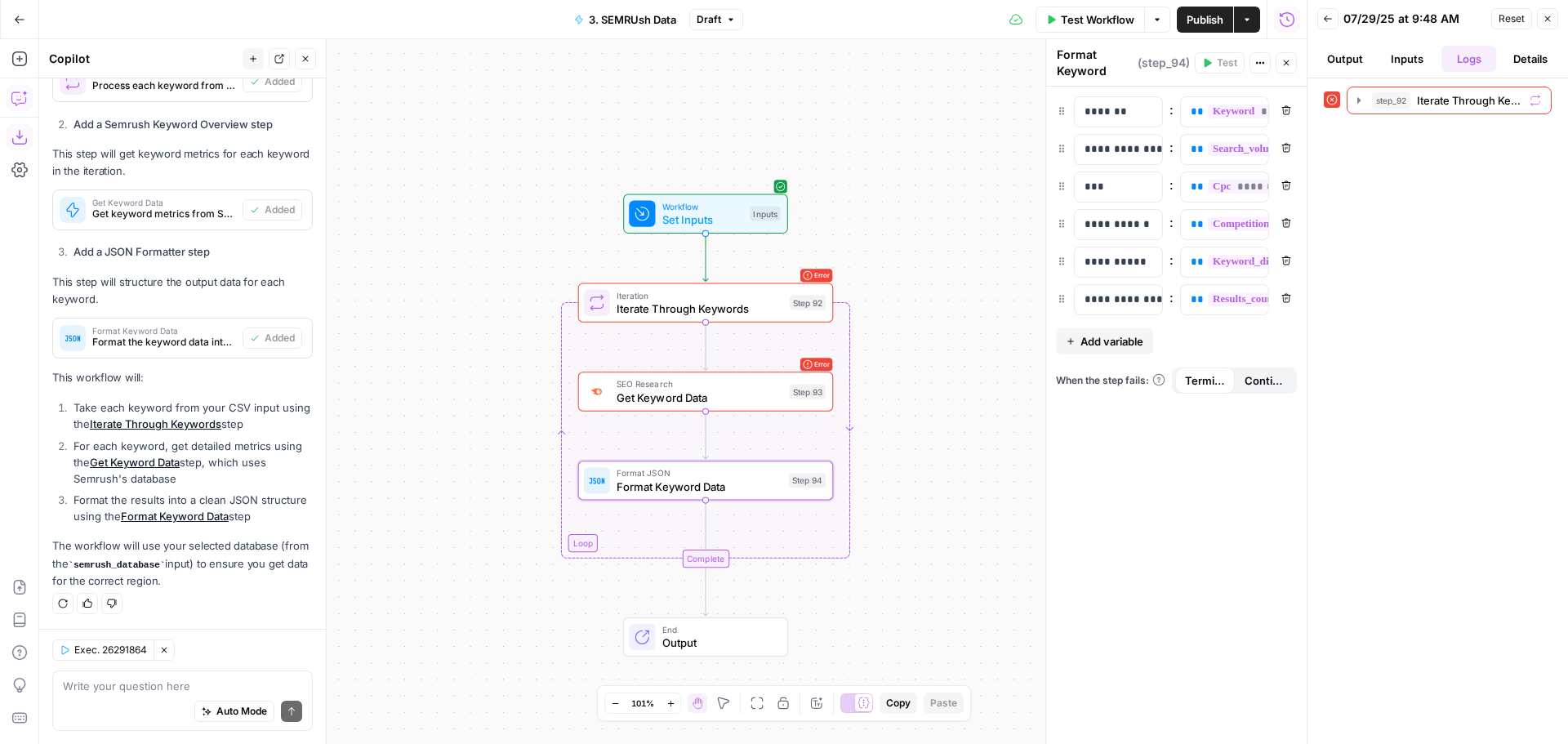 click on "Test Workflow" at bounding box center (1098, 20) 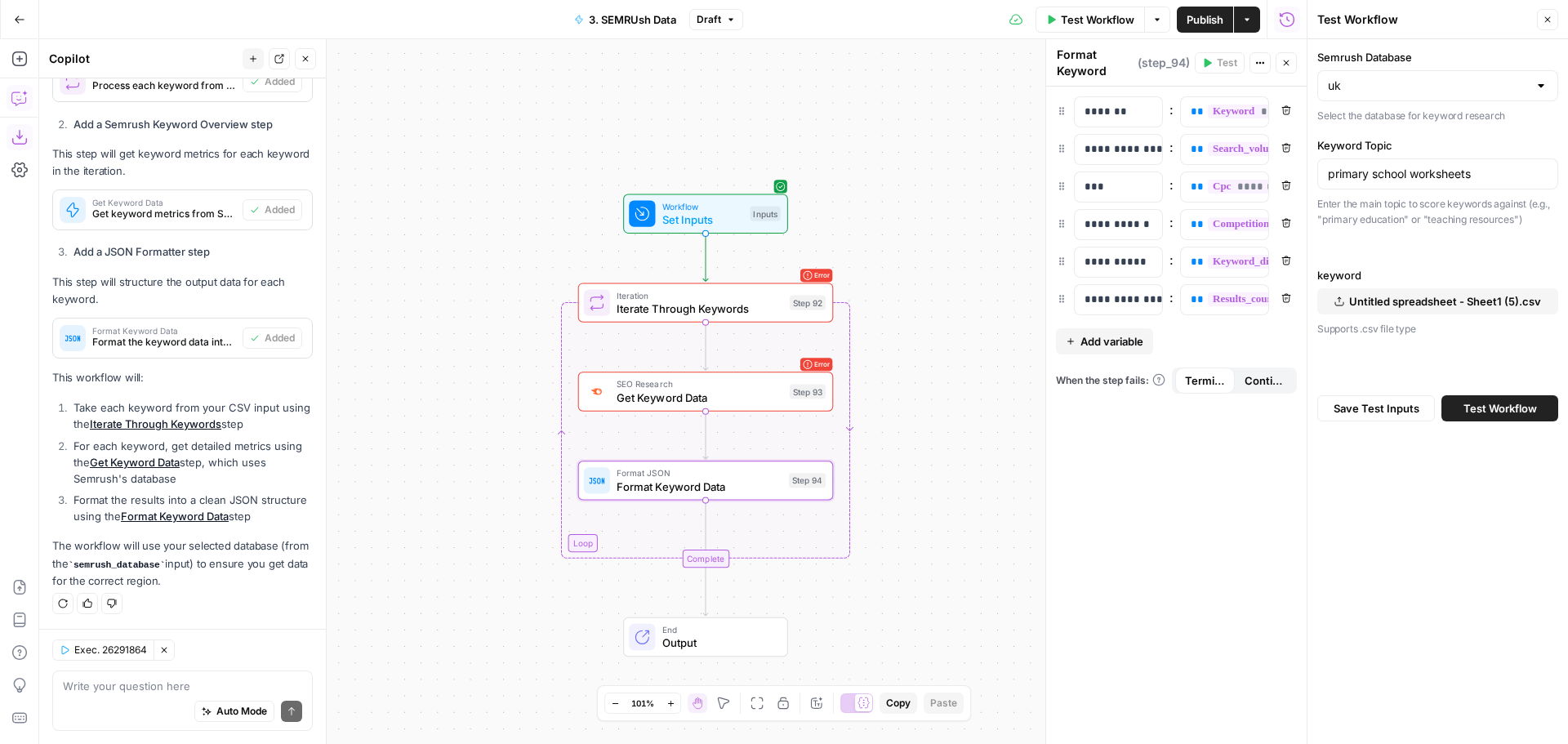 click on "Test Workflow" at bounding box center [1500, 408] 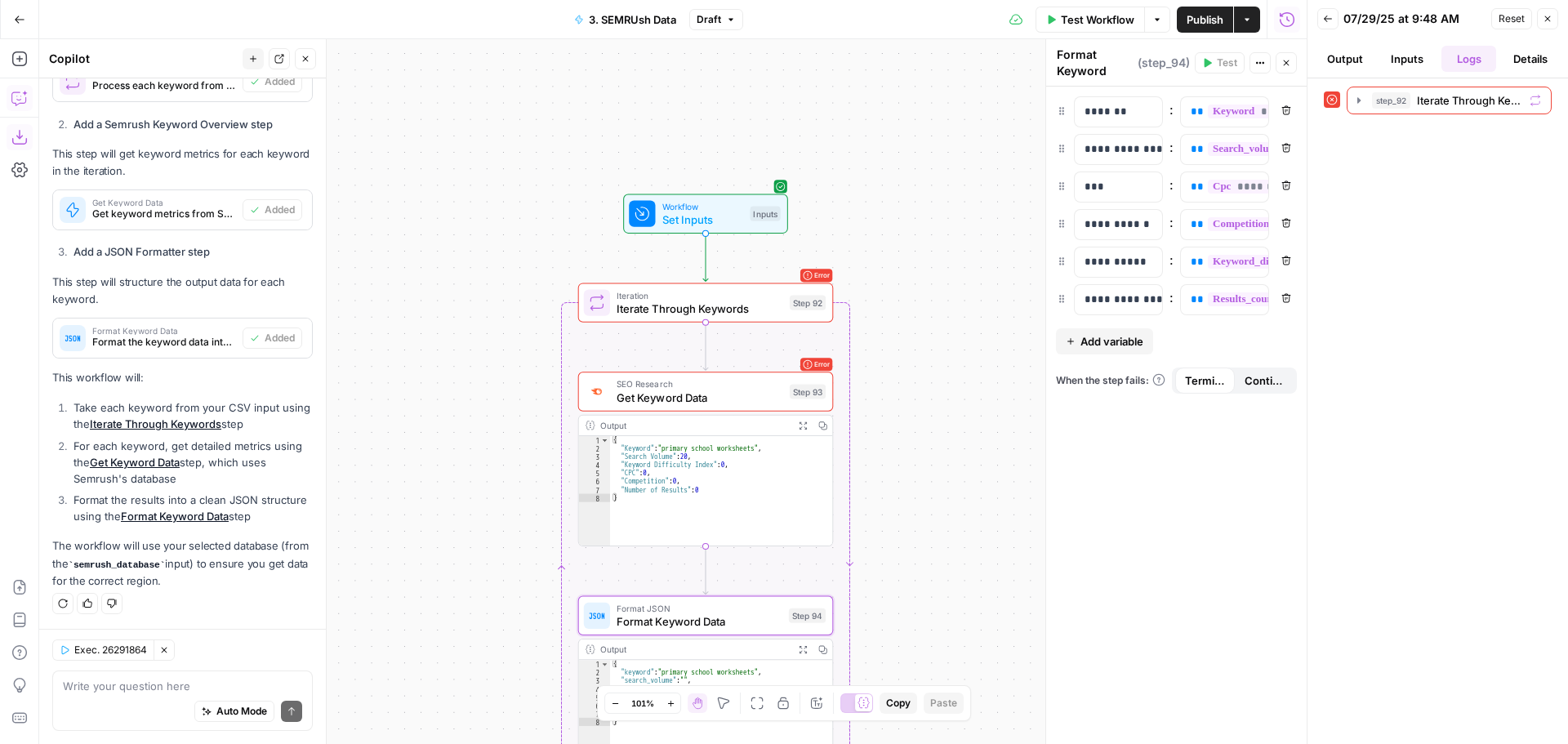 click on "Workflow Set Inputs Inputs Loop Error Iteration Iterate Through Keywords Step 92 Error SEO Research Get Keyword Data Step 93 Output Expand Output Copy 1 2 3 4 5 6 7 8 {    "Keyword" :  "primary school worksheets" ,    "Search Volume" :  20 ,    "Keyword Difficulty Index" :  0 ,    "CPC" :  0 ,    "Competition" :  0 ,    "Number of Results" :  0 }     XXXXXXXXXXXXXXXXXXXXXXXXXXXXXXXXXXXXXXXXXXXXXXXXXXXXXXXXXXXXXXXXXXXXXXXXXXXXXXXXXXXXXXXXXXXXXXXXXXXXXXXXXXXXXXXXXXXXXXXXXXXXXXXXXXXXXXXXXXXXXXXXXXXXXXXXXXXXXXXXXXXXXXXXXXXXXXXXXXXXXXXXXXXXXXXXXXXXXXXXXXXXXXXXXXXXXXXXXXXXXXXXXXXXXXXXXXXXXXXXXXXXXXXXXXXXXXXXXXXXXXXXXXXXXXXXXXXXXXXXXXXXXXXXXXXXXXXXXXXXXXXXXXXXXXXXXXXXXXXXXXXXXXXXXXXXXXXXXXXXXXXXXXXXXXXXXXXXXXXXXXXXXXXXXXXXXXXXXXXXXXXXXXXXXXXXXXXXXXXXXXXXXXXXXXXXXXXXXXXXXXXXXXXXXXXXXXXXXXXXXXXXXXXXXXXXXXXXXXXXXXXXXXXXXXXXXXXXXXXXXXXXXXXXXXXXXXXXXXXXXXXXXXXXXXXX Format JSON Format Keyword Data Step 94 Output Expand Output Copy 1 2 3 4 5 6 7 8 {    "keyword" :  "primary school worksheets" ,    "search_volume" :  "" ," at bounding box center [673, 391] 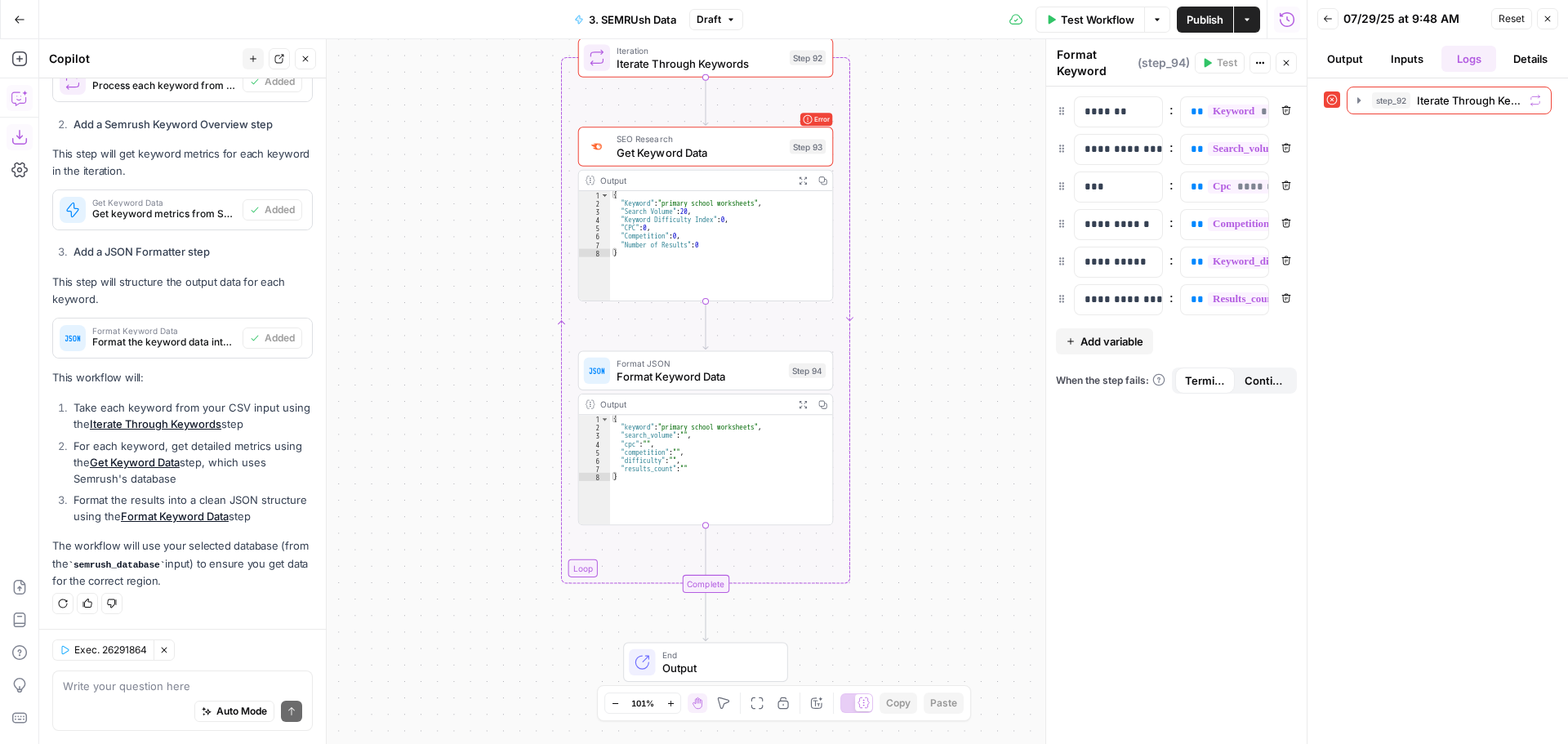 click on "Inputs" at bounding box center (1407, 59) 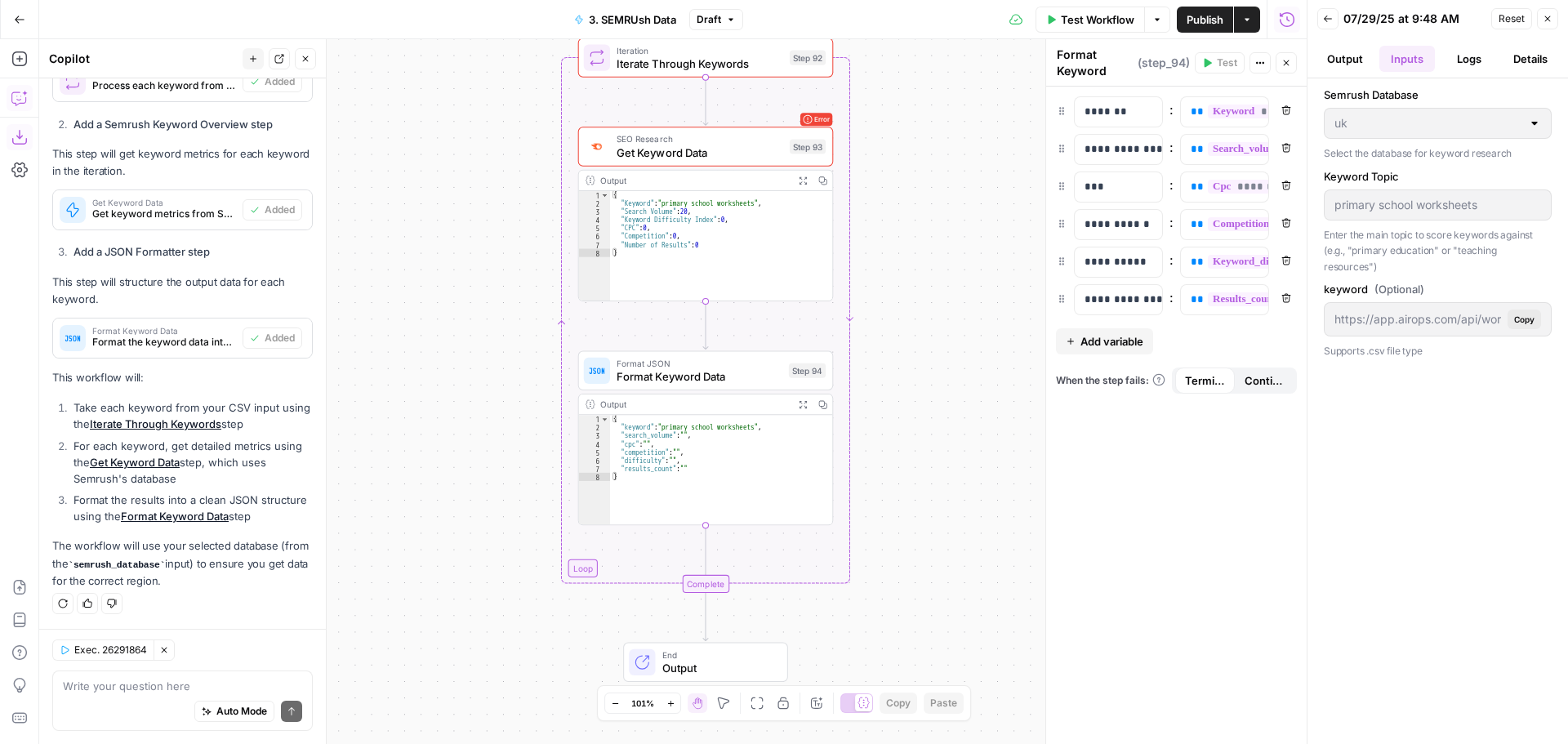 click on "Logs" at bounding box center (1469, 59) 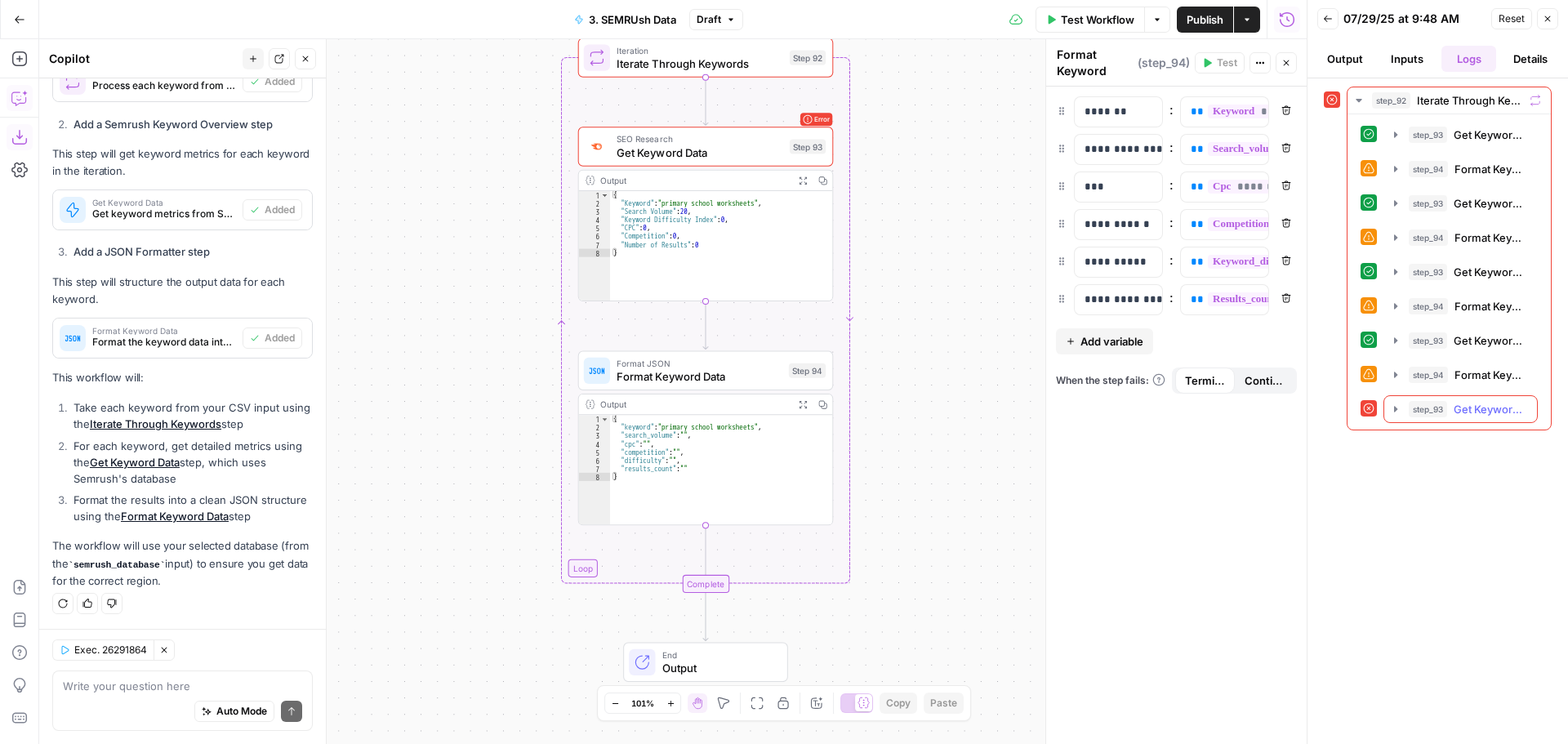 click on "step_93 Get Keyword Data 150 ms" at bounding box center [1468, 409] 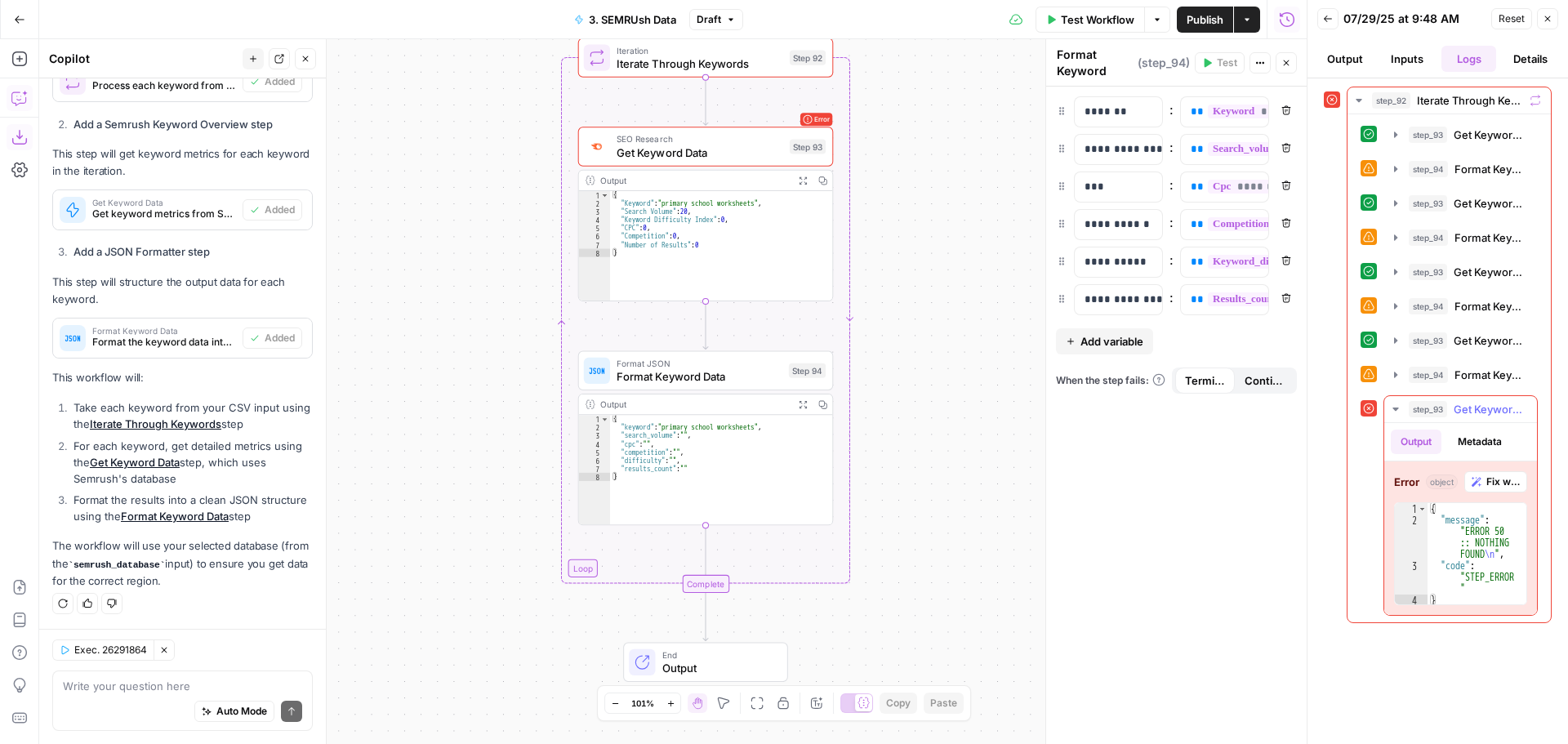 click on "Fix with Copilot" at bounding box center (1503, 482) 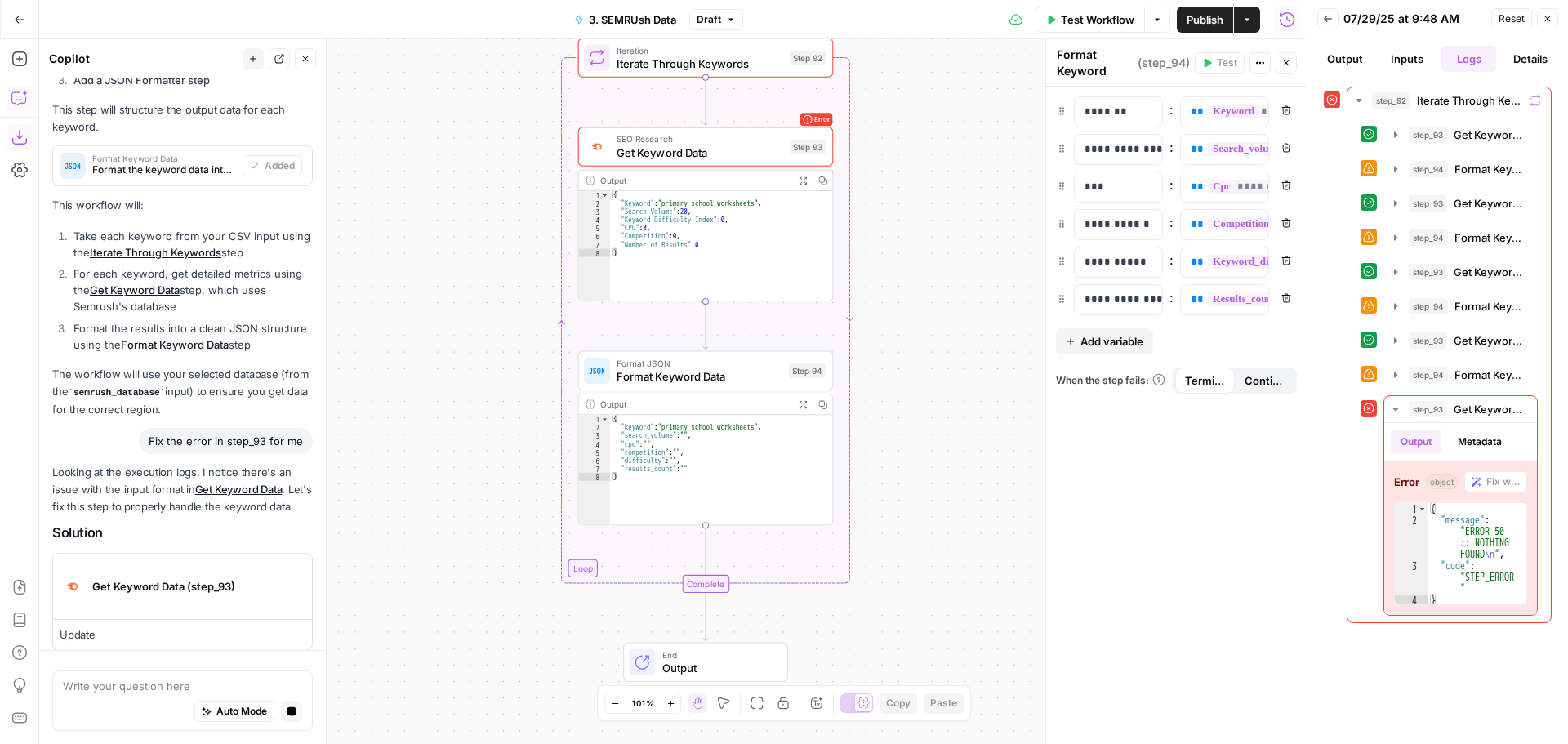 scroll, scrollTop: 724, scrollLeft: 0, axis: vertical 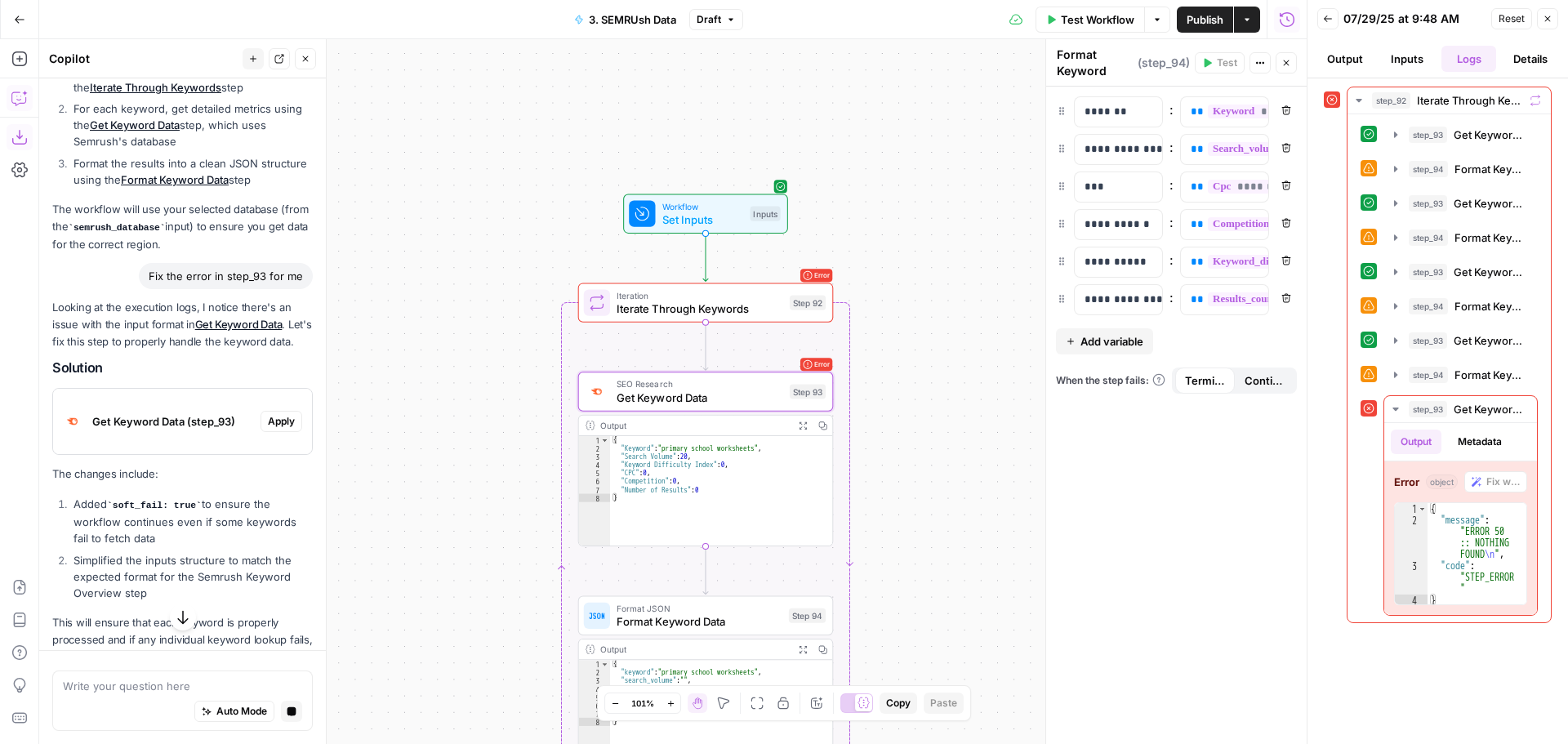click on "Apply" at bounding box center [281, 421] 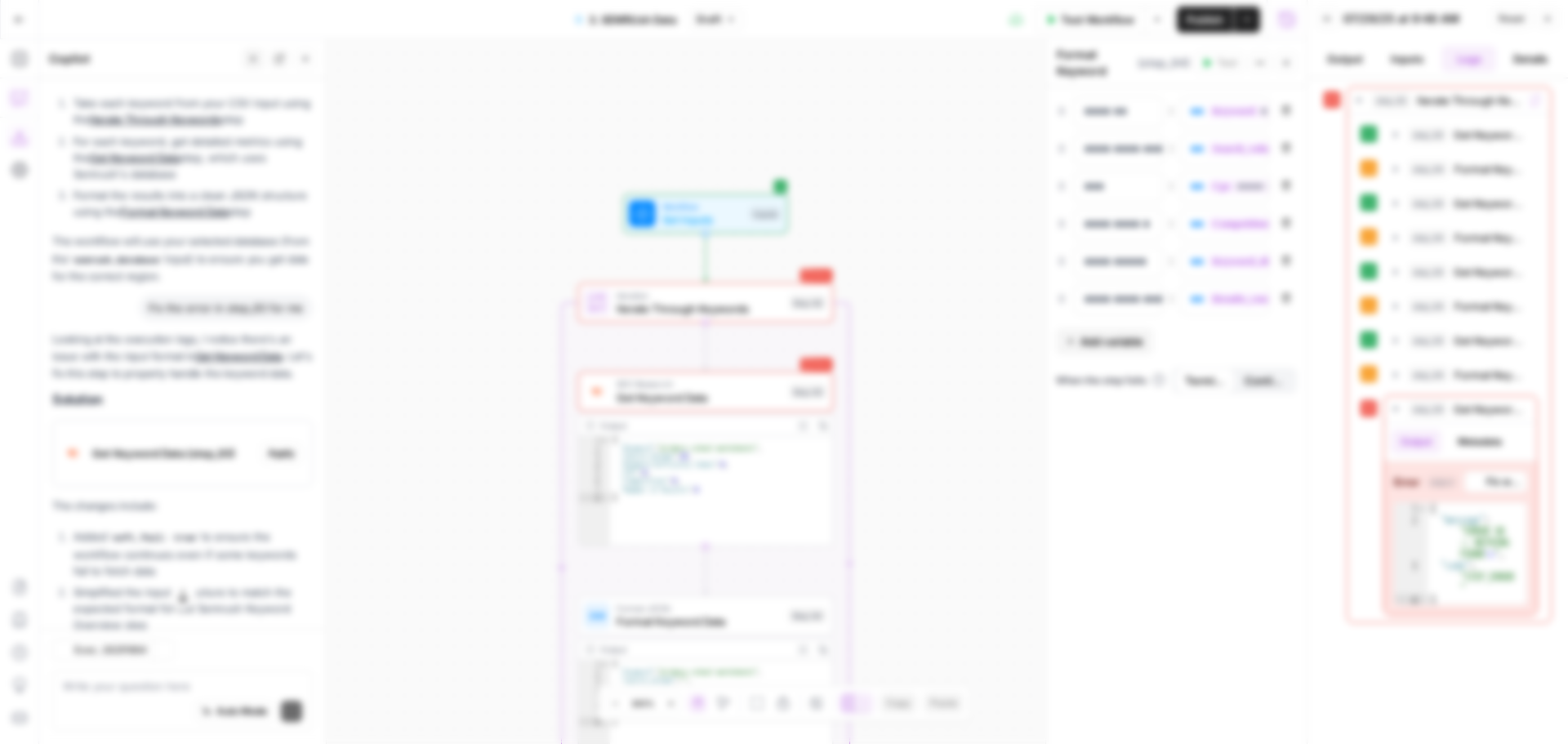 scroll, scrollTop: 857, scrollLeft: 0, axis: vertical 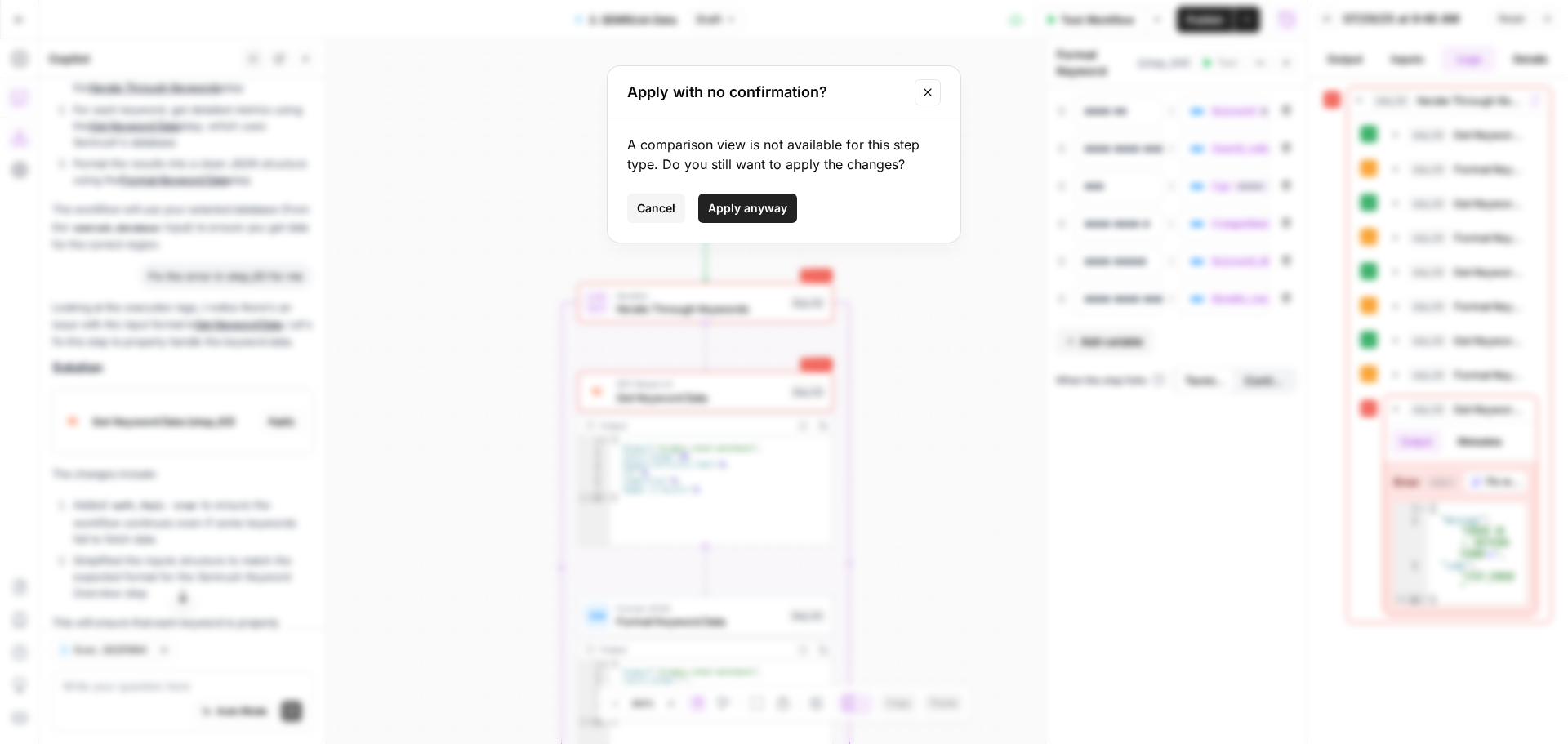 click on "Apply anyway" at bounding box center [747, 208] 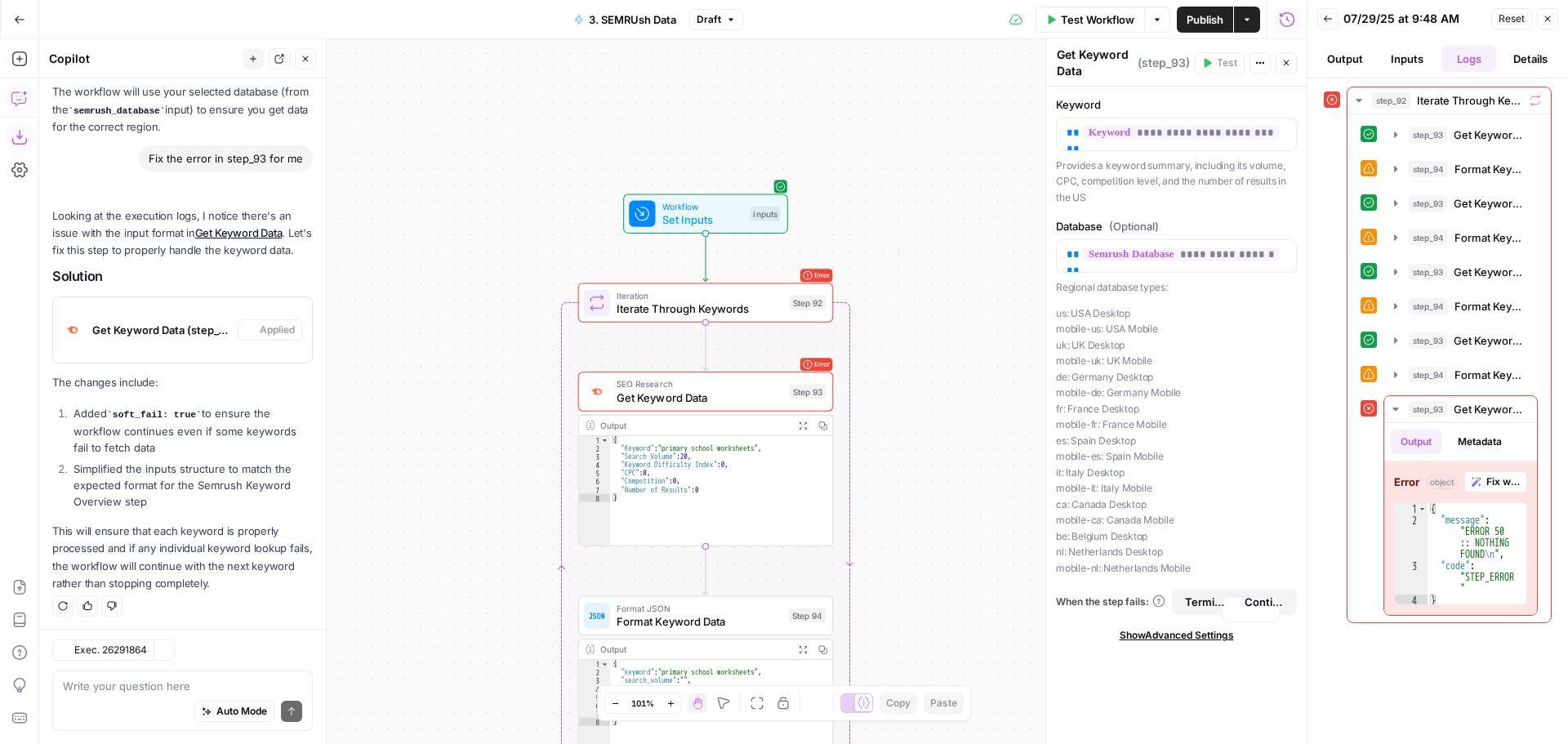 scroll, scrollTop: 1027, scrollLeft: 0, axis: vertical 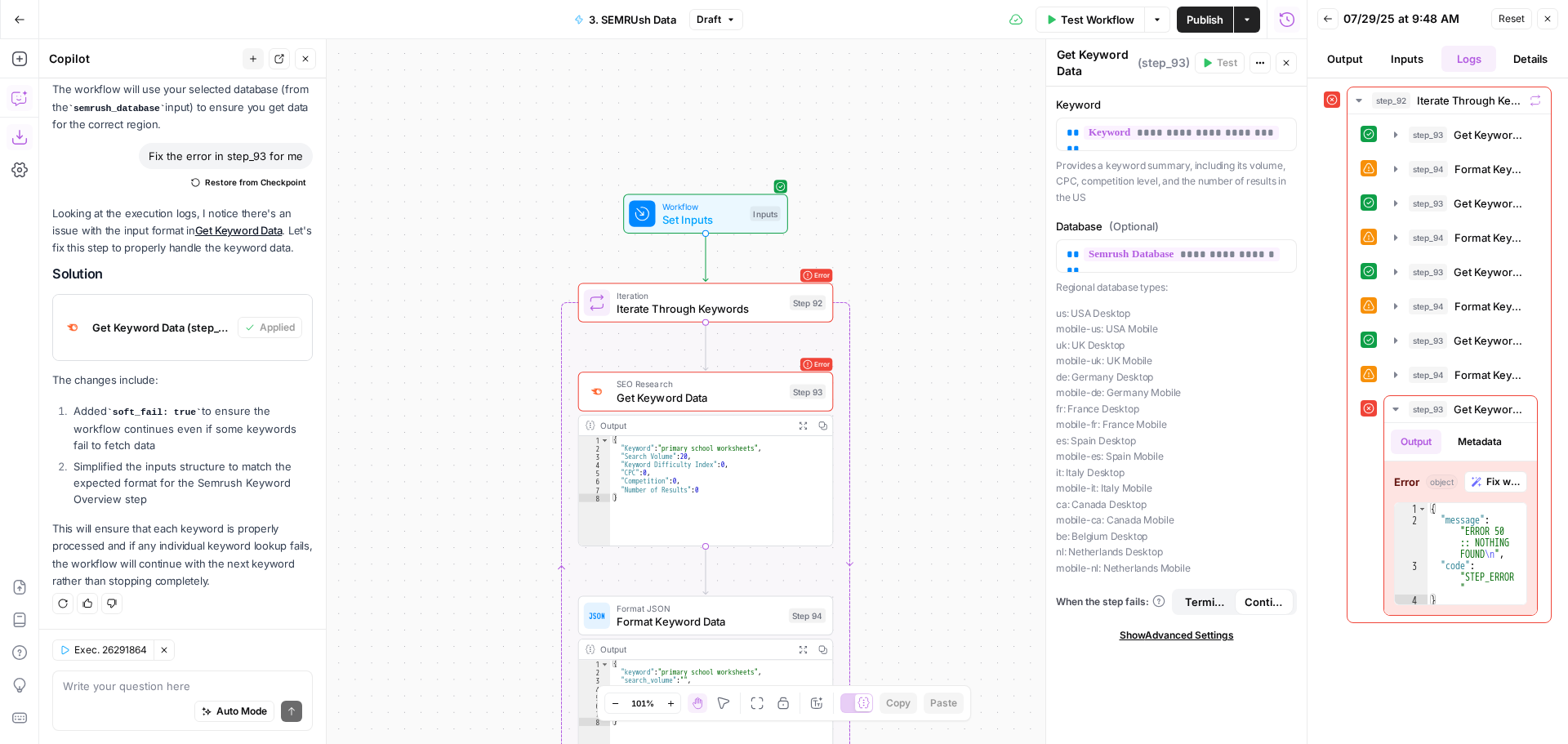 click on "Test Workflow" at bounding box center [1098, 20] 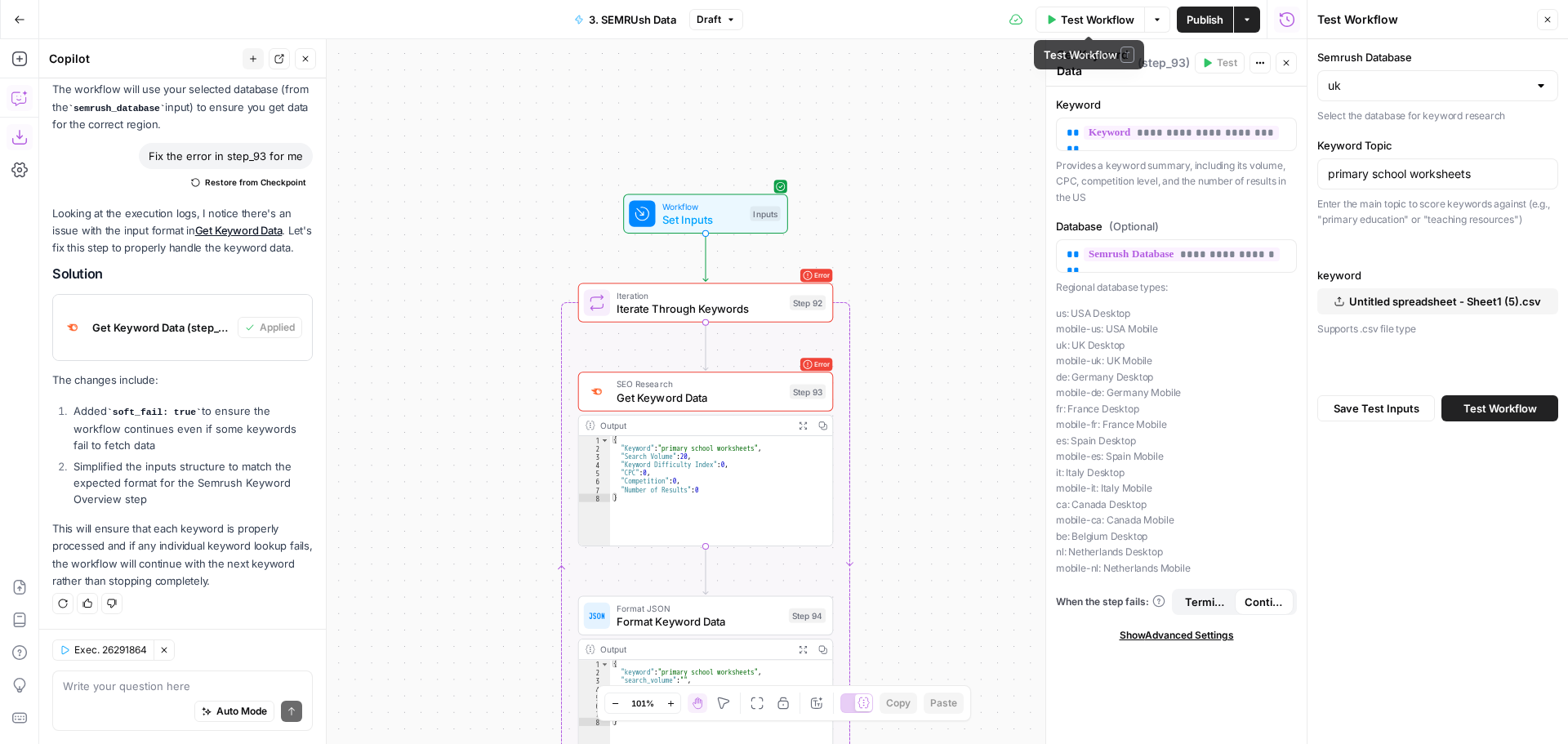 click on "Test Workflow" at bounding box center (1098, 20) 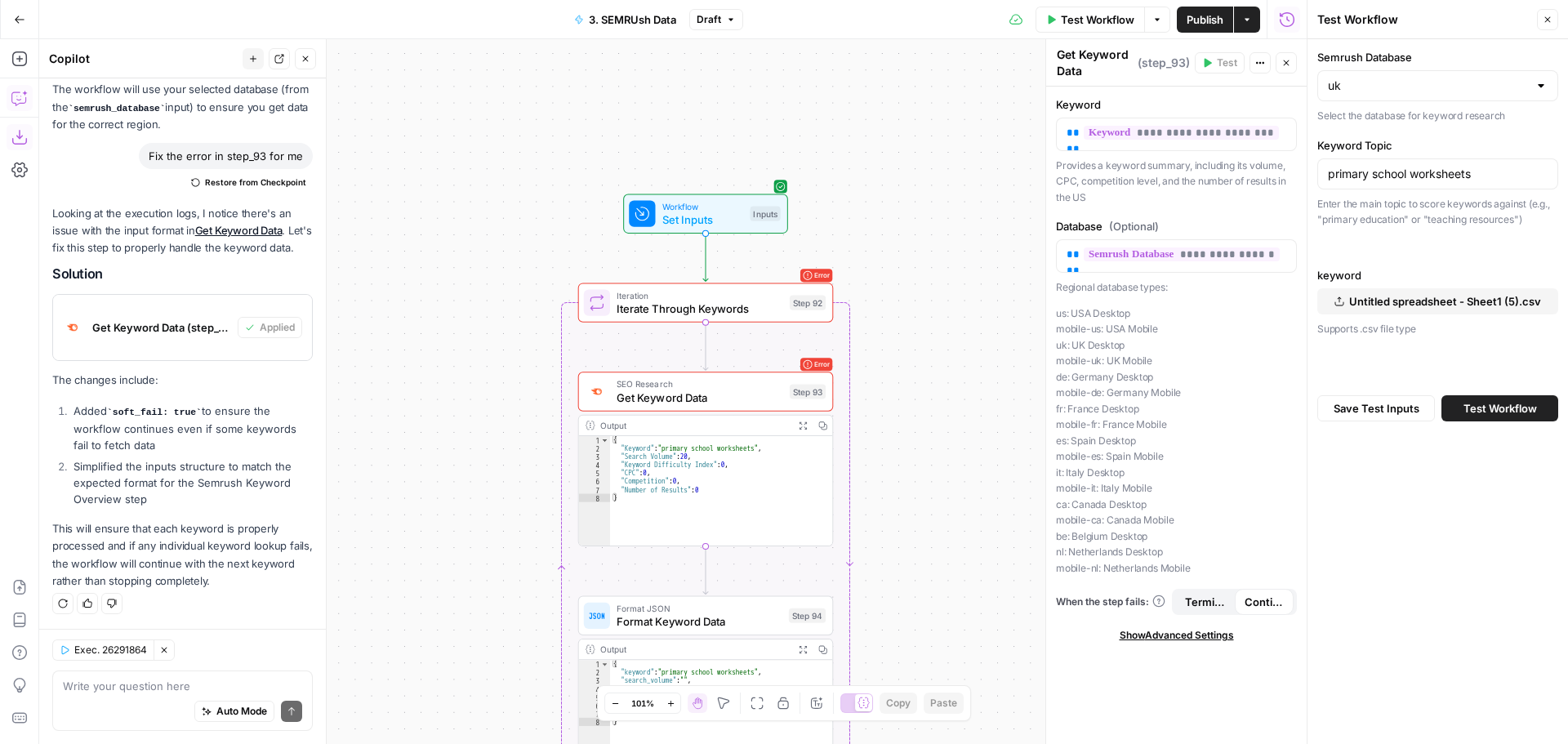 click on "Save Test Inputs Test Workflow" at bounding box center [1437, 408] 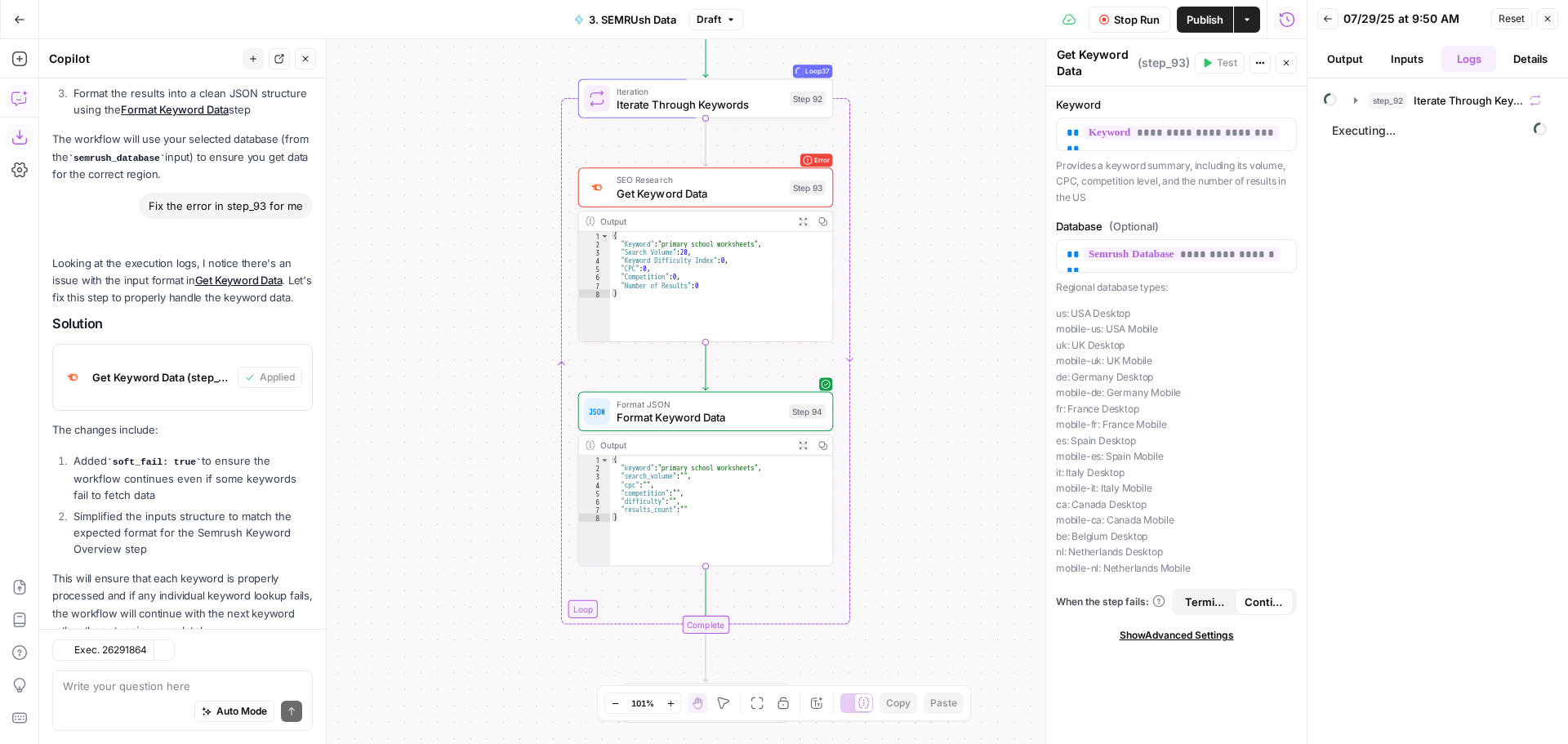 scroll, scrollTop: 1027, scrollLeft: 0, axis: vertical 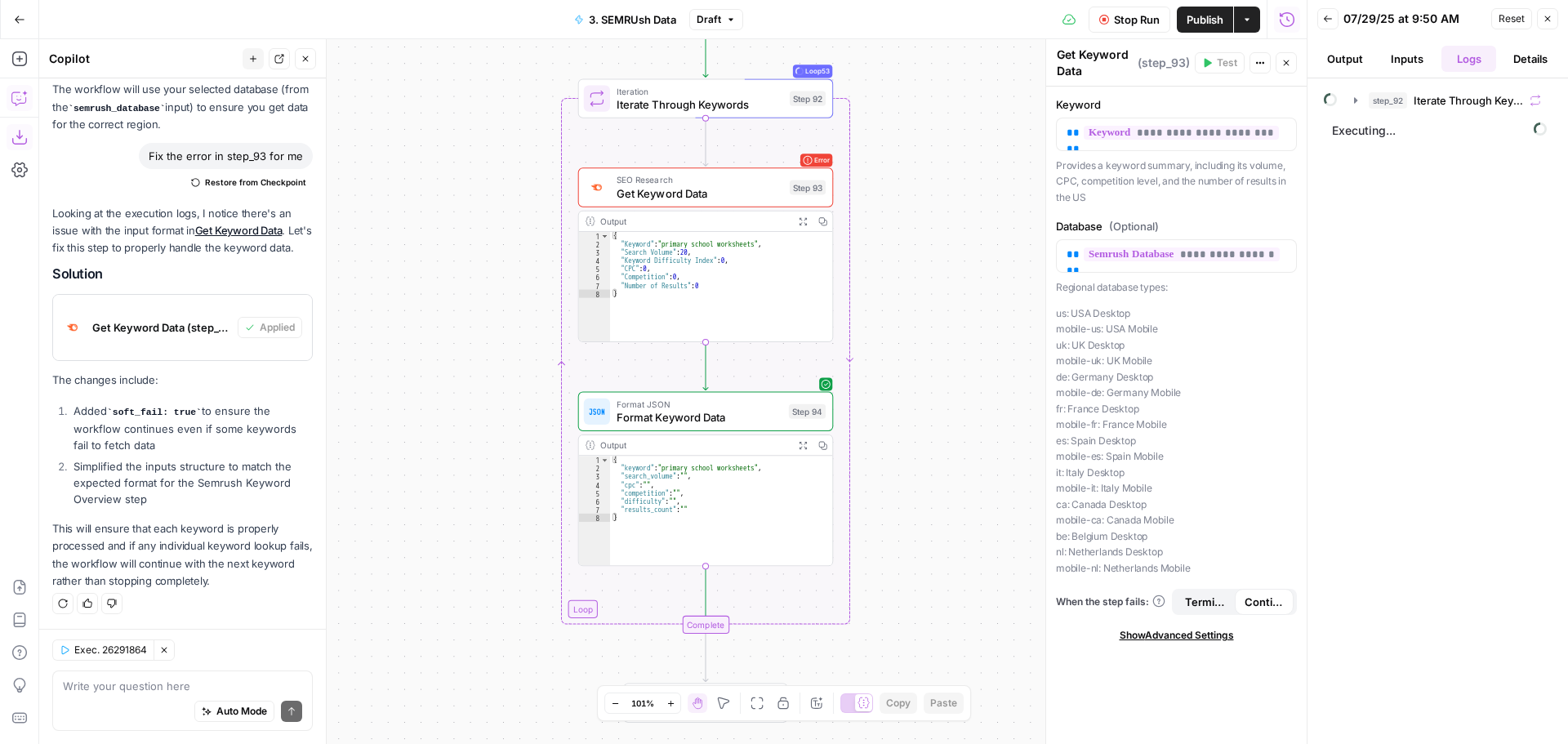 click on "Inputs" at bounding box center [1407, 59] 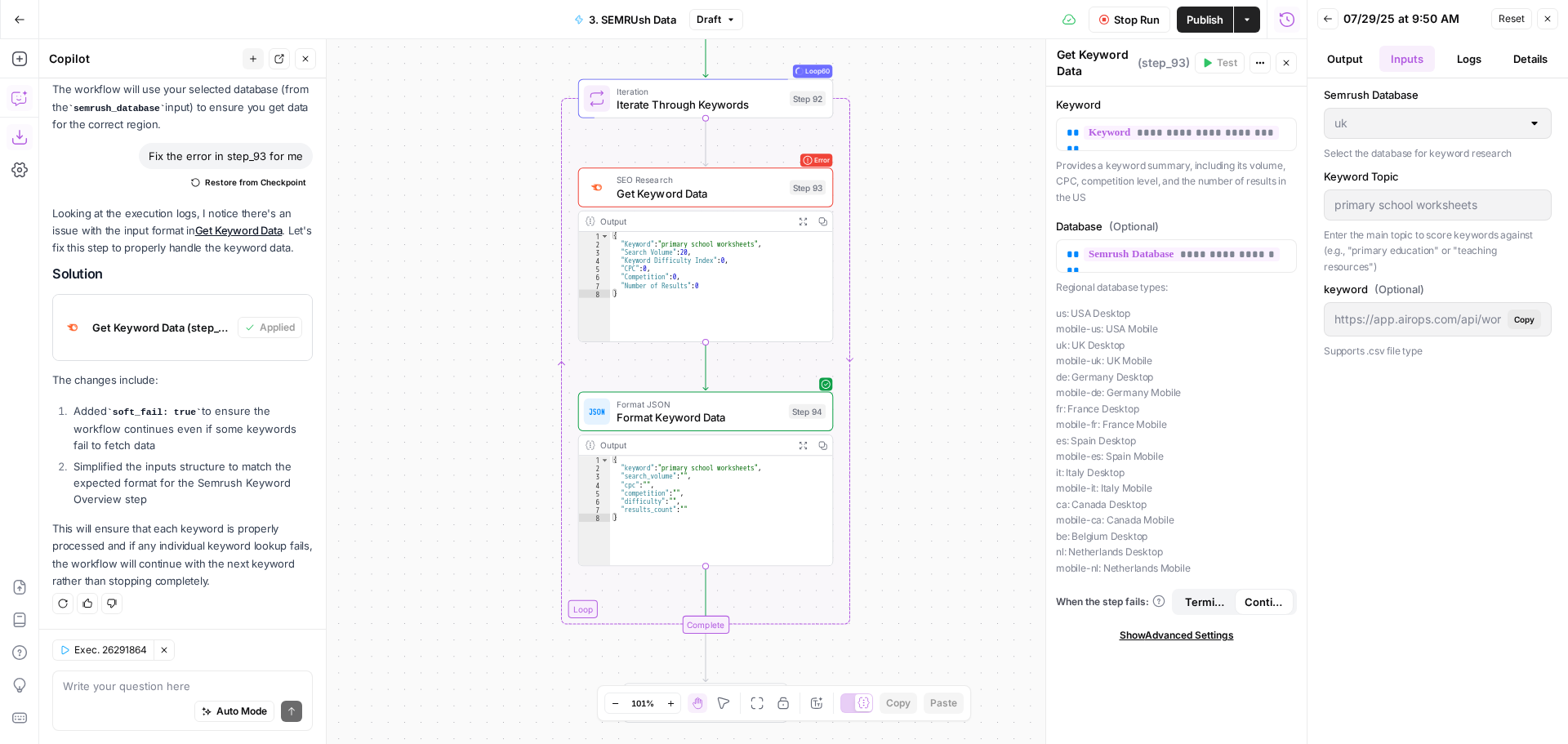 click on "Logs" at bounding box center [1469, 59] 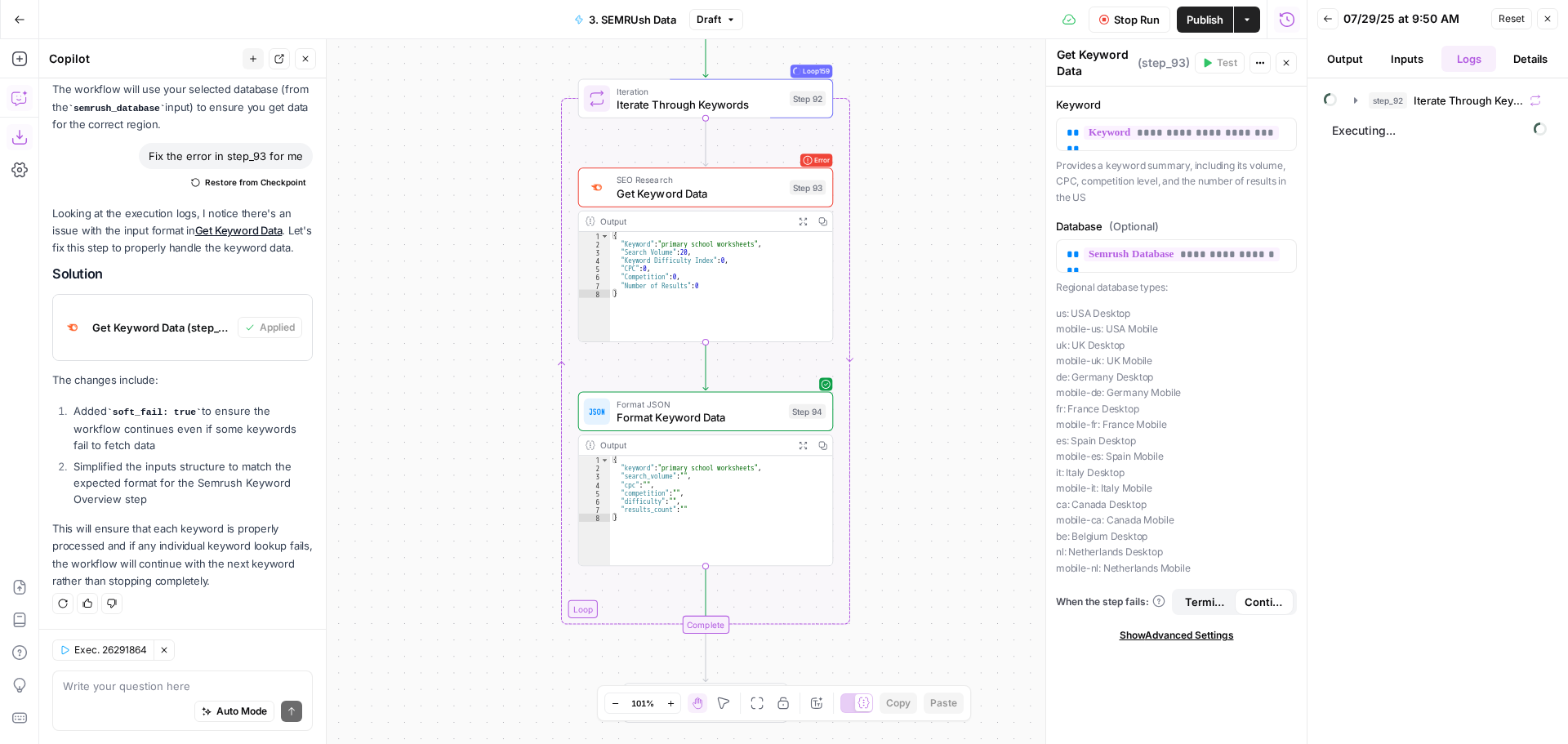 type 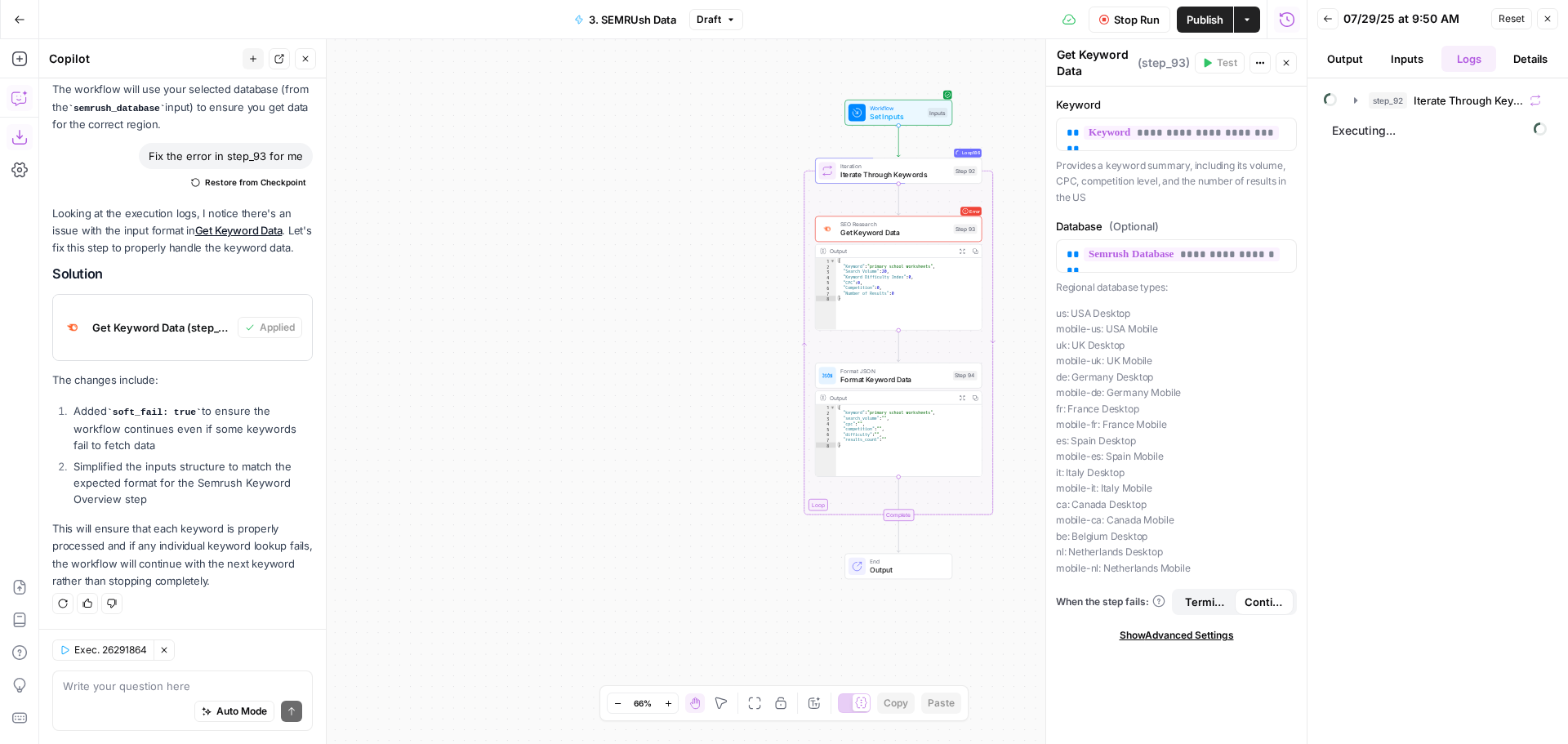 drag, startPoint x: 671, startPoint y: 455, endPoint x: 483, endPoint y: 439, distance: 188.67962 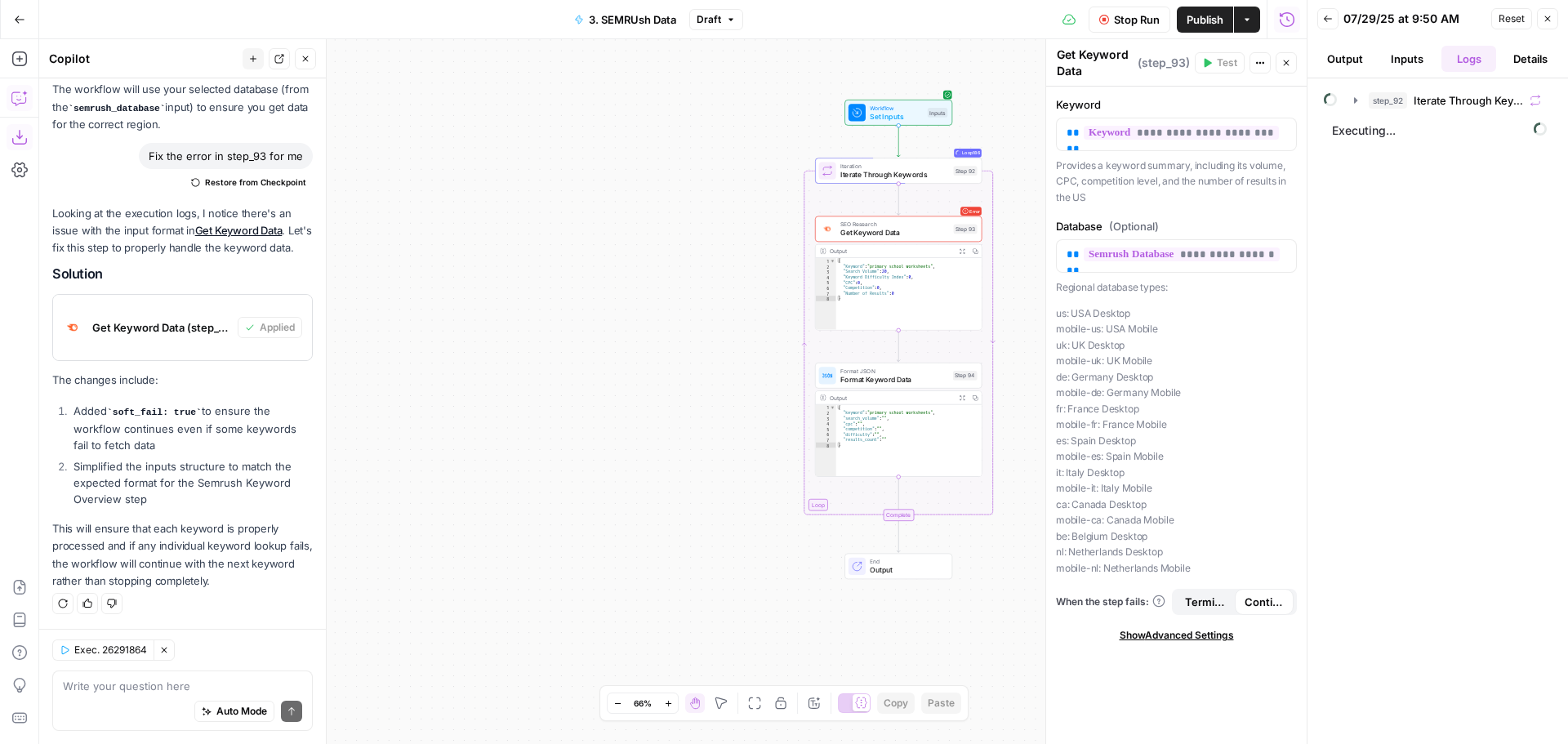 click on "Workflow Set Inputs Inputs Loop Loop  186 Iteration Iterate Through Keywords Step 92 Error SEO Research Get Keyword Data Step 93 Output Expand Output Copy 1 2 3 4 5 6 7 8 {    "Keyword" :  "primary school worksheets" ,    "Search Volume" :  20 ,    "Keyword Difficulty Index" :  0 ,    "CPC" :  0 ,    "Competition" :  0 ,    "Number of Results" :  0 }     XXXXXXXXXXXXXXXXXXXXXXXXXXXXXXXXXXXXXXXXXXXXXXXXXXXXXXXXXXXXXXXXXXXXXXXXXXXXXXXXXXXXXXXXXXXXXXXXXXXXXXXXXXXXXXXXXXXXXXXXXXXXXXXXXXXXXXXXXXXXXXXXXXXXXXXXXXXXXXXXXXXXXXXXXXXXXXXXXXXXXXXXXXXXXXXXXXXXXXXXXXXXXXXXXXXXXXXXXXXXXXXXXXXXXXXXXXXXXXXXXXXXXXXXXXXXXXXXXXXXXXXXXXXXXXXXXXXXXXXXXXXXXXXXXXXXXXXXXXXXXXXXXXXXXXXXXXXXXXXXXXXXXXXXXXXXXXXXXXXXXXXXXXXXXXXXXXXXXXXXXXXXXXXXXXXXXXXXXXXXXXXXXXXXXXXXXXXXXXXXXXXXXXXXXXXXXXXXXXXXXXXXXXXXXXXXXXXXXXXXXXXXXXXXXXXXXXXXXXXXXXXXXXXXXXXXXXXXXXXXXXXXXXXXXXXXXXXXXXXXXXXXXXXXXXXX Format JSON Format Keyword Data Step 94 Output Expand Output Copy 1 2 3 4 5 6 7 8 {    "keyword" :  "primary school worksheets" ,    "search_volume" :" at bounding box center (673, 391) 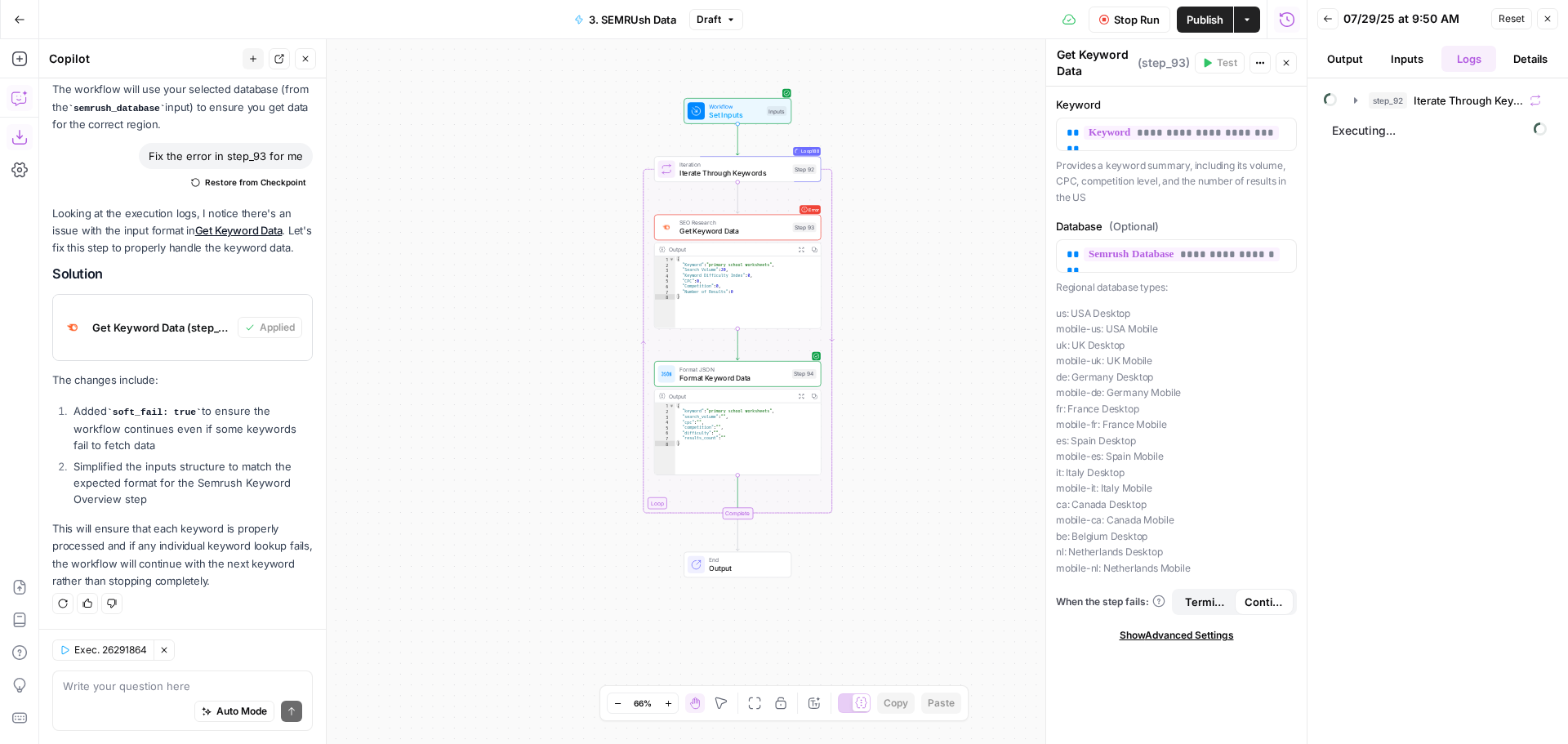 drag, startPoint x: 656, startPoint y: 422, endPoint x: 514, endPoint y: 412, distance: 142.35168 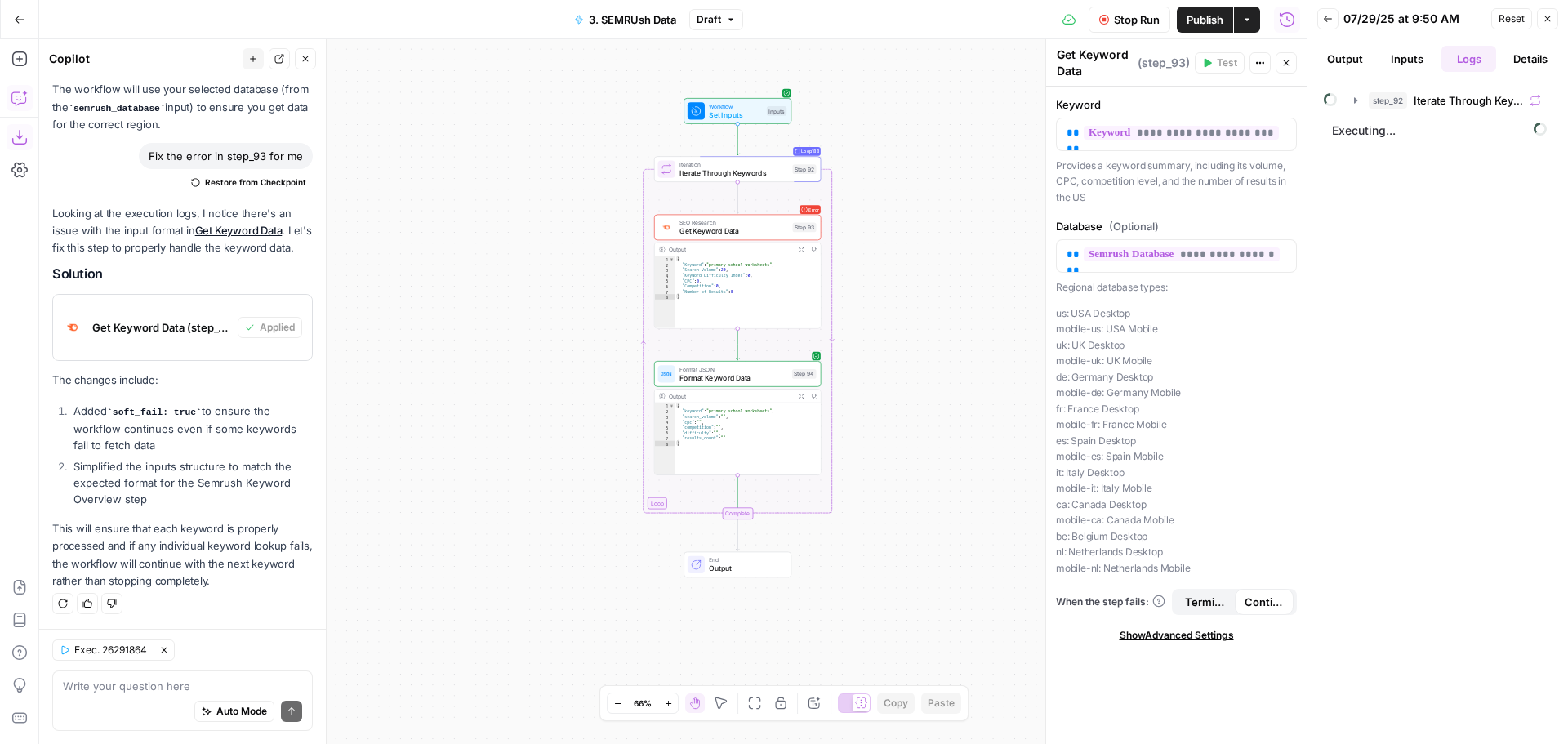 click on "Workflow Set Inputs Inputs Loop Loop  188 Iteration Iterate Through Keywords Step 92 Error SEO Research Get Keyword Data Step 93 Output Expand Output Copy 1 2 3 4 5 6 7 8 {    "Keyword" :  "primary school worksheets" ,    "Search Volume" :  20 ,    "Keyword Difficulty Index" :  0 ,    "CPC" :  0 ,    "Competition" :  0 ,    "Number of Results" :  0 }     XXXXXXXXXXXXXXXXXXXXXXXXXXXXXXXXXXXXXXXXXXXXXXXXXXXXXXXXXXXXXXXXXXXXXXXXXXXXXXXXXXXXXXXXXXXXXXXXXXXXXXXXXXXXXXXXXXXXXXXXXXXXXXXXXXXXXXXXXXXXXXXXXXXXXXXXXXXXXXXXXXXXXXXXXXXXXXXXXXXXXXXXXXXXXXXXXXXXXXXXXXXXXXXXXXXXXXXXXXXXXXXXXXXXXXXXXXXXXXXXXXXXXXXXXXXXXXXXXXXXXXXXXXXXXXXXXXXXXXXXXXXXXXXXXXXXXXXXXXXXXXXXXXXXXXXXXXXXXXXXXXXXXXXXXXXXXXXXXXXXXXXXXXXXXXXXXXXXXXXXXXXXXXXXXXXXXXXXXXXXXXXXXXXXXXXXXXXXXXXXXXXXXXXXXXXXXXXXXXXXXXXXXXXXXXXXXXXXXXXXXXXXXXXXXXXXXXXXXXXXXXXXXXXXXXXXXXXXXXXXXXXXXXXXXXXXXXXXXXXXXXXXXXXXXXXX Format JSON Format Keyword Data Step 94 Output Expand Output Copy 1 2 3 4 5 6 7 8 {    "keyword" :  "primary school worksheets" ,    "search_volume" :" at bounding box center [673, 391] 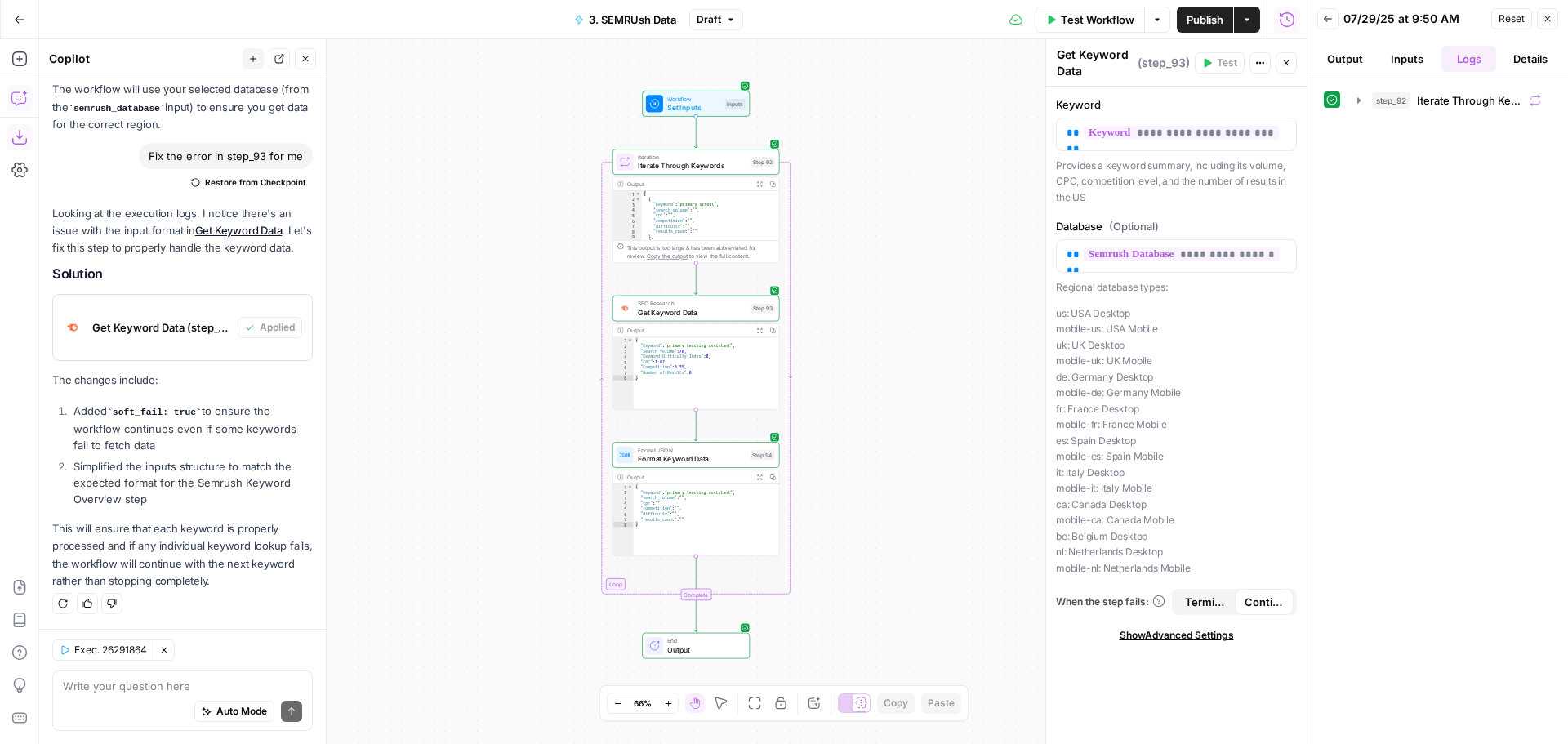 click on "Output" at bounding box center [1345, 59] 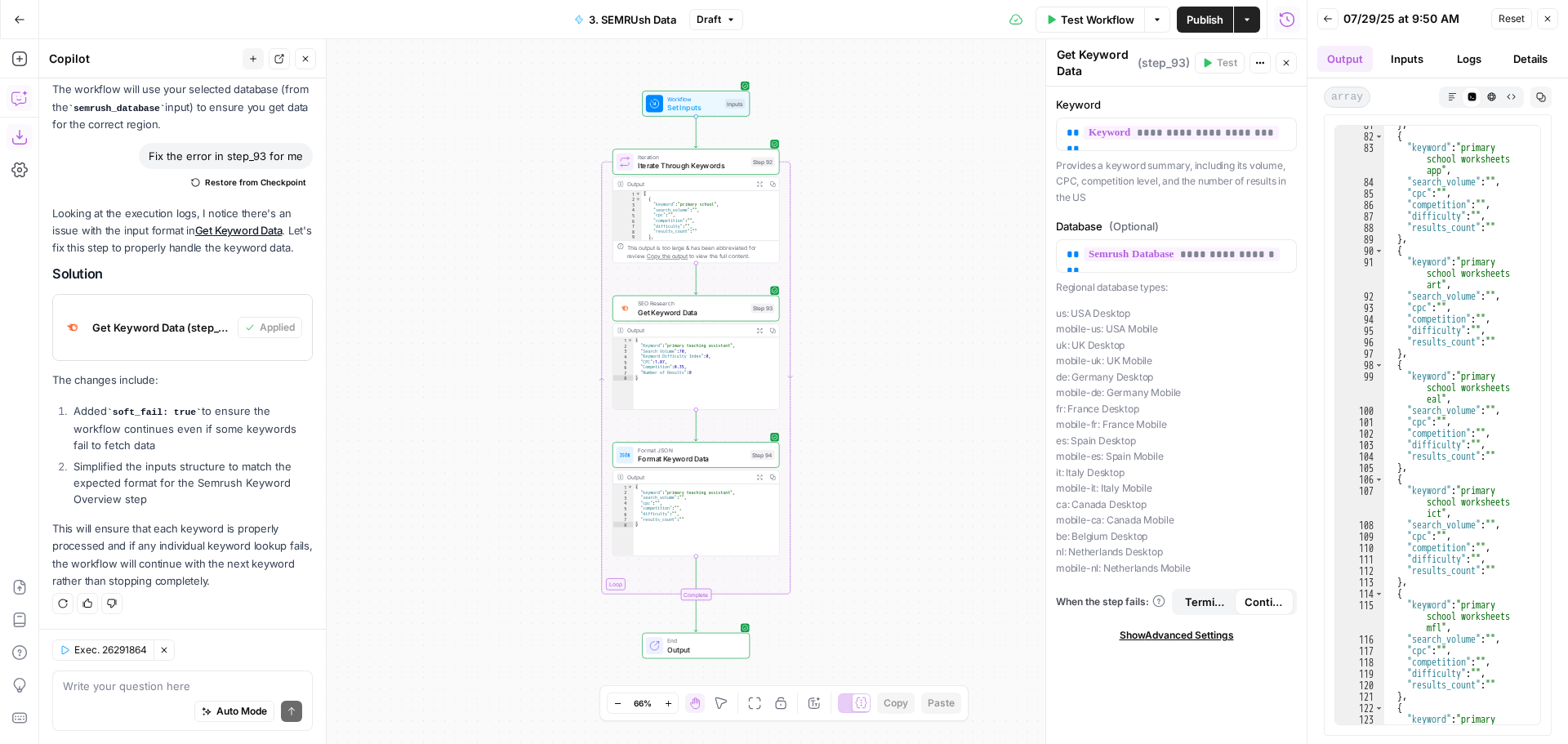 scroll, scrollTop: 840, scrollLeft: 0, axis: vertical 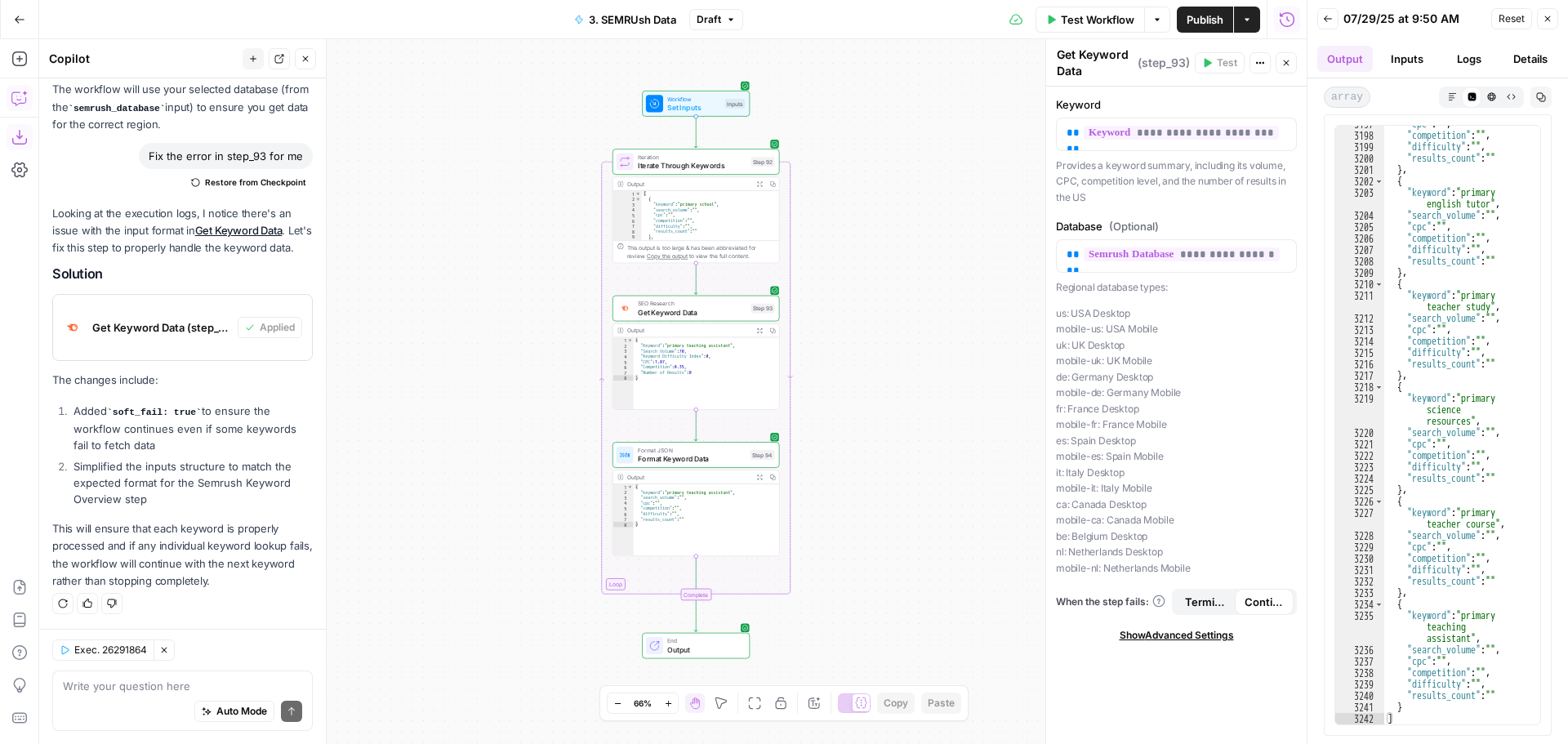 click on "Auto Mode Send" at bounding box center [182, 712] 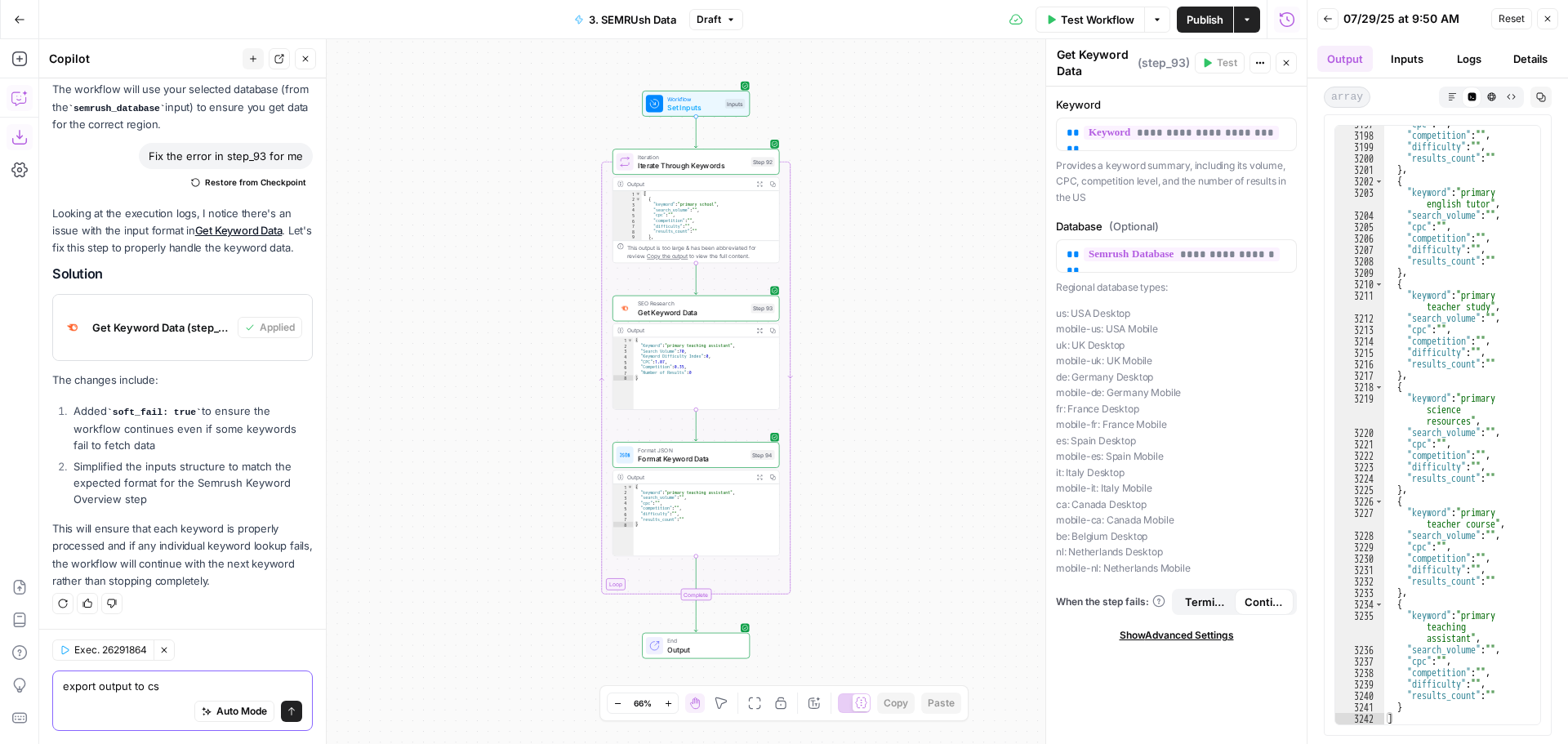 type on "export output to csv" 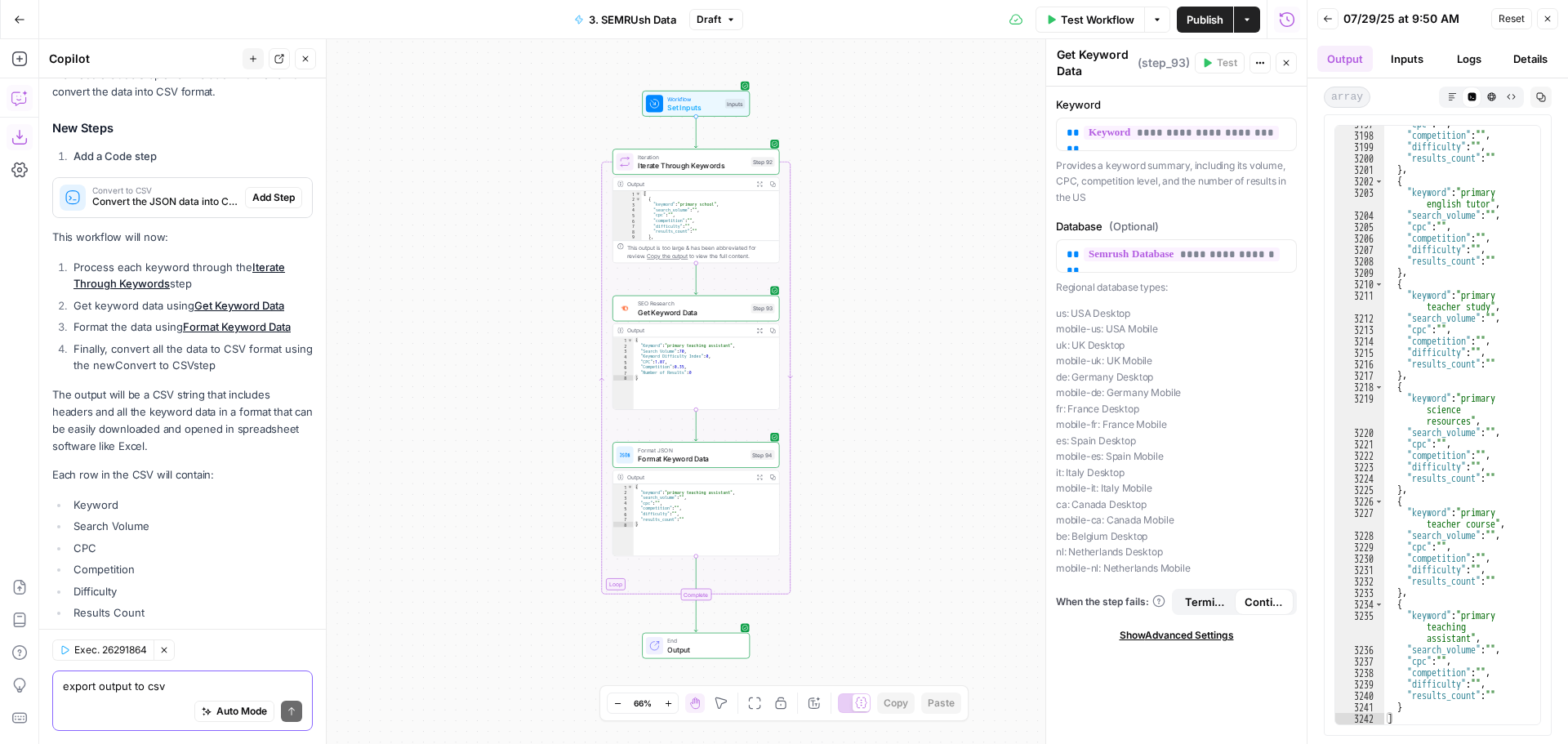 scroll, scrollTop: 1459, scrollLeft: 0, axis: vertical 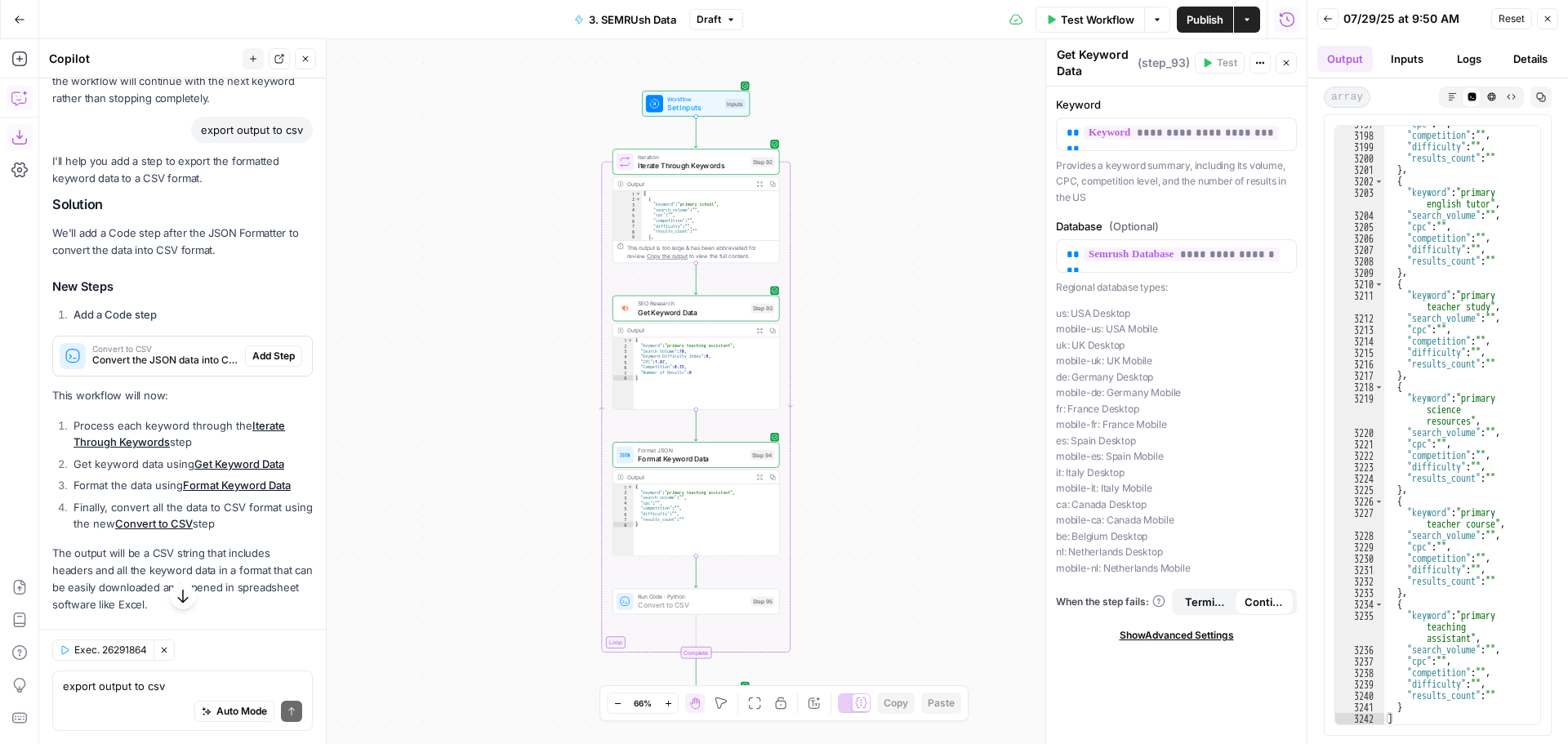 click on "Add Step" at bounding box center (274, 356) 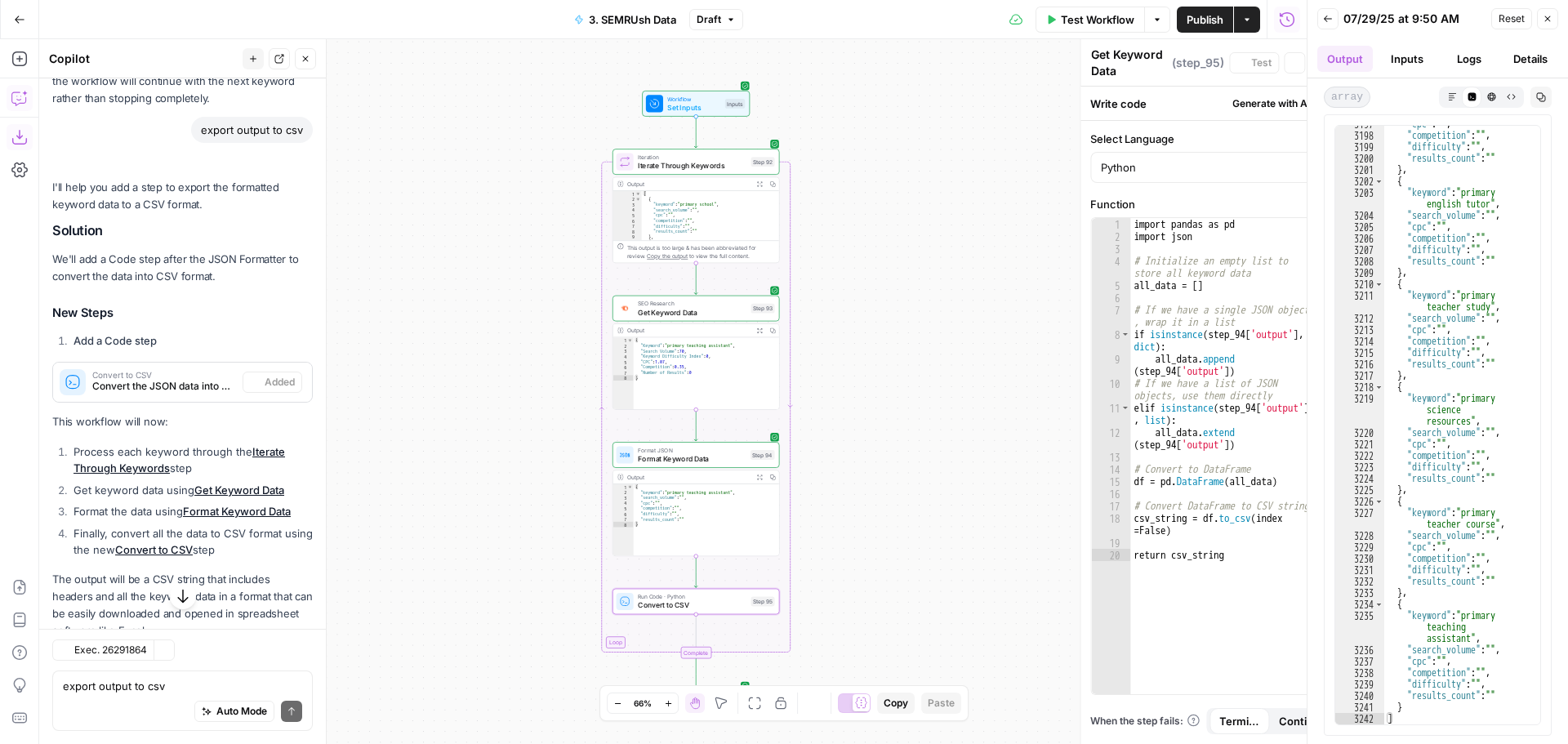 type on "Convert to CSV" 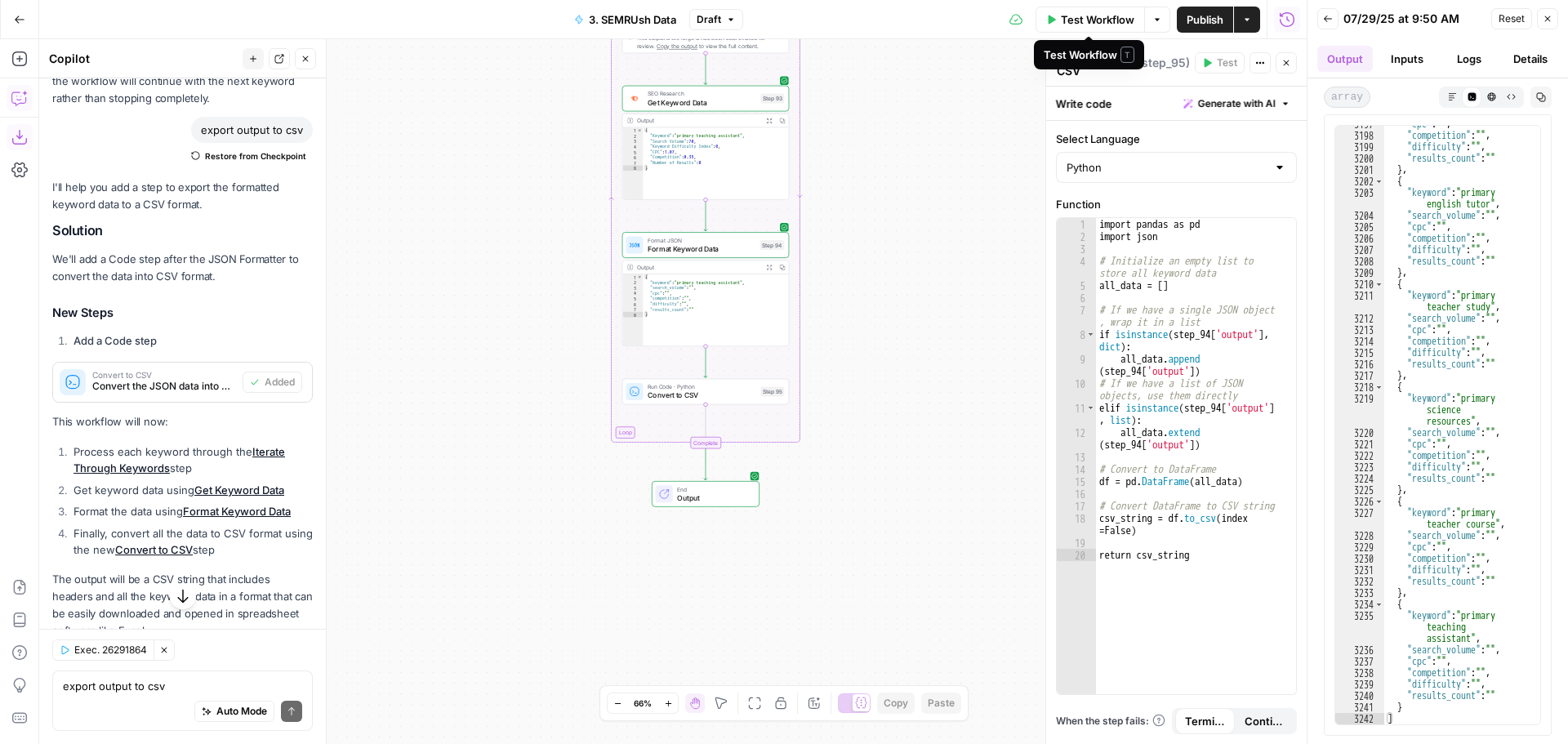 click on "Test Workflow" at bounding box center [1098, 20] 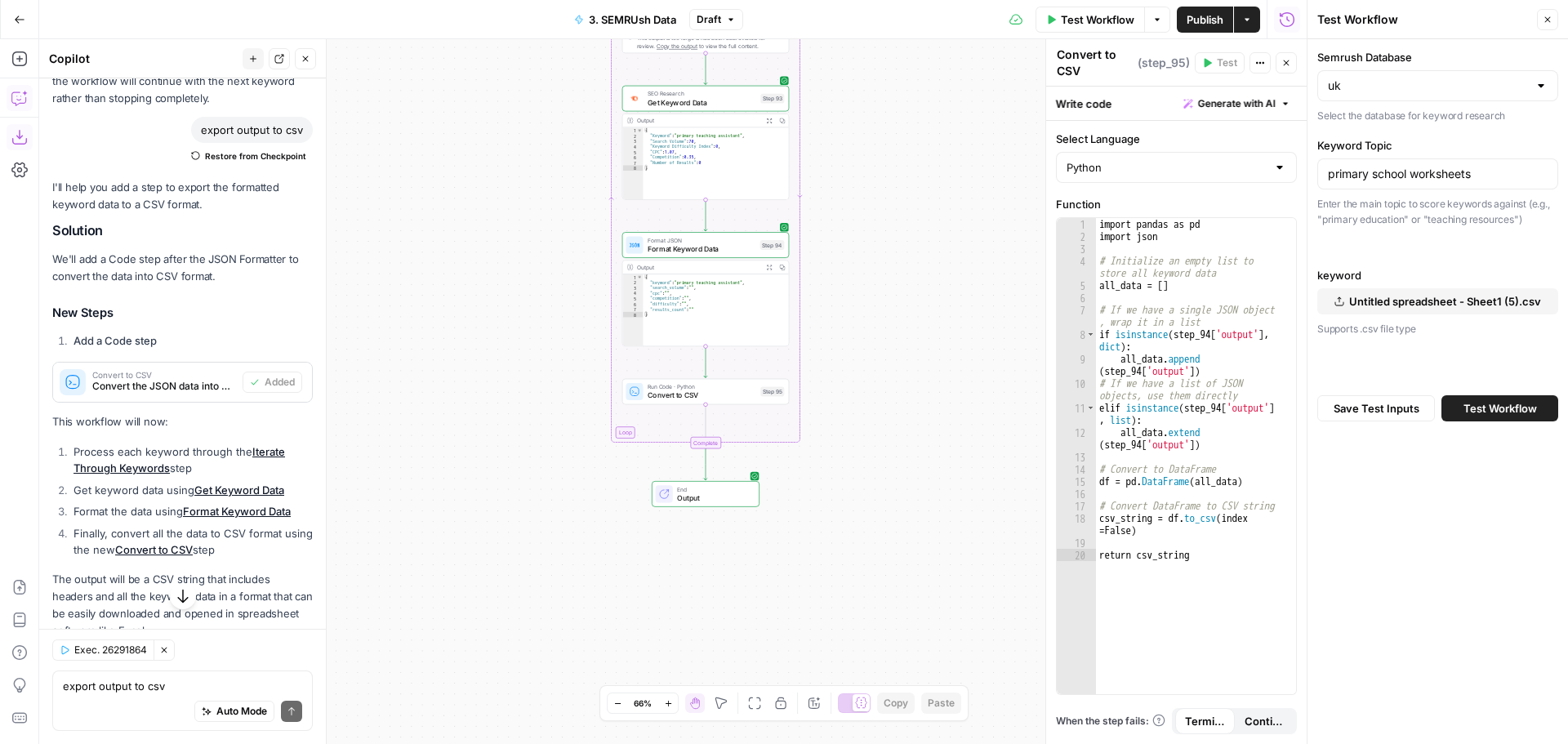 click on "Test Workflow" at bounding box center [1500, 408] 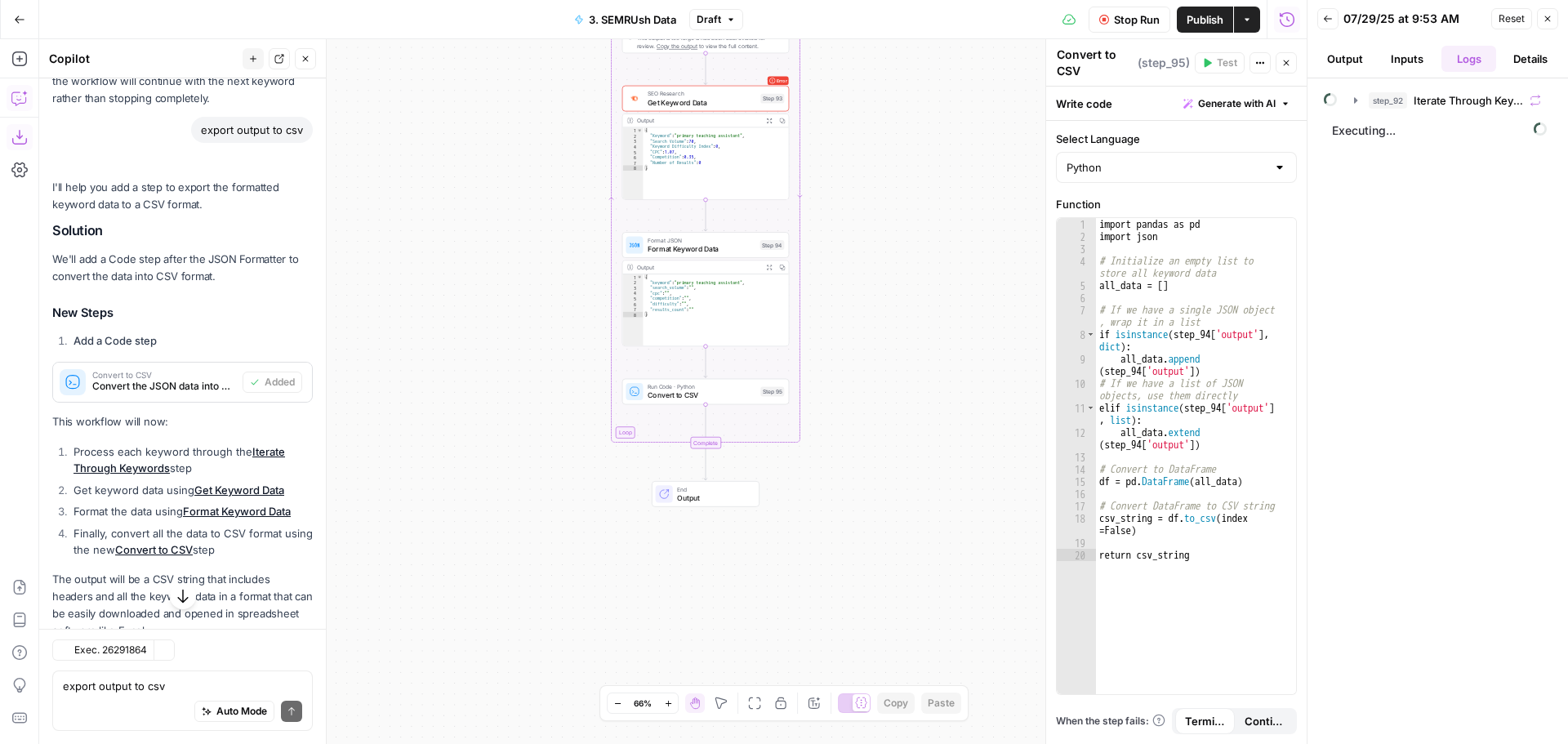 scroll, scrollTop: 1459, scrollLeft: 0, axis: vertical 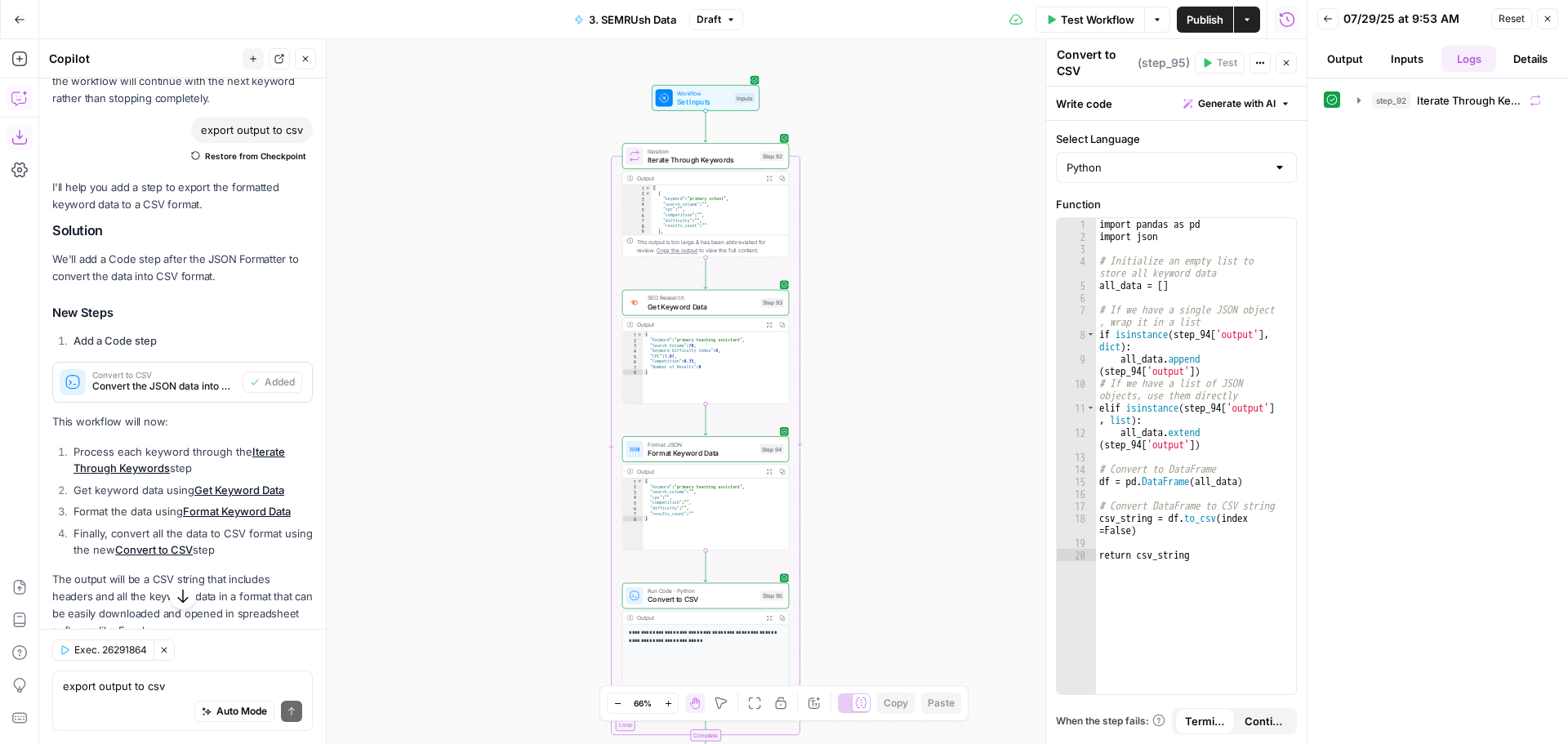 click on "Output" at bounding box center [1345, 59] 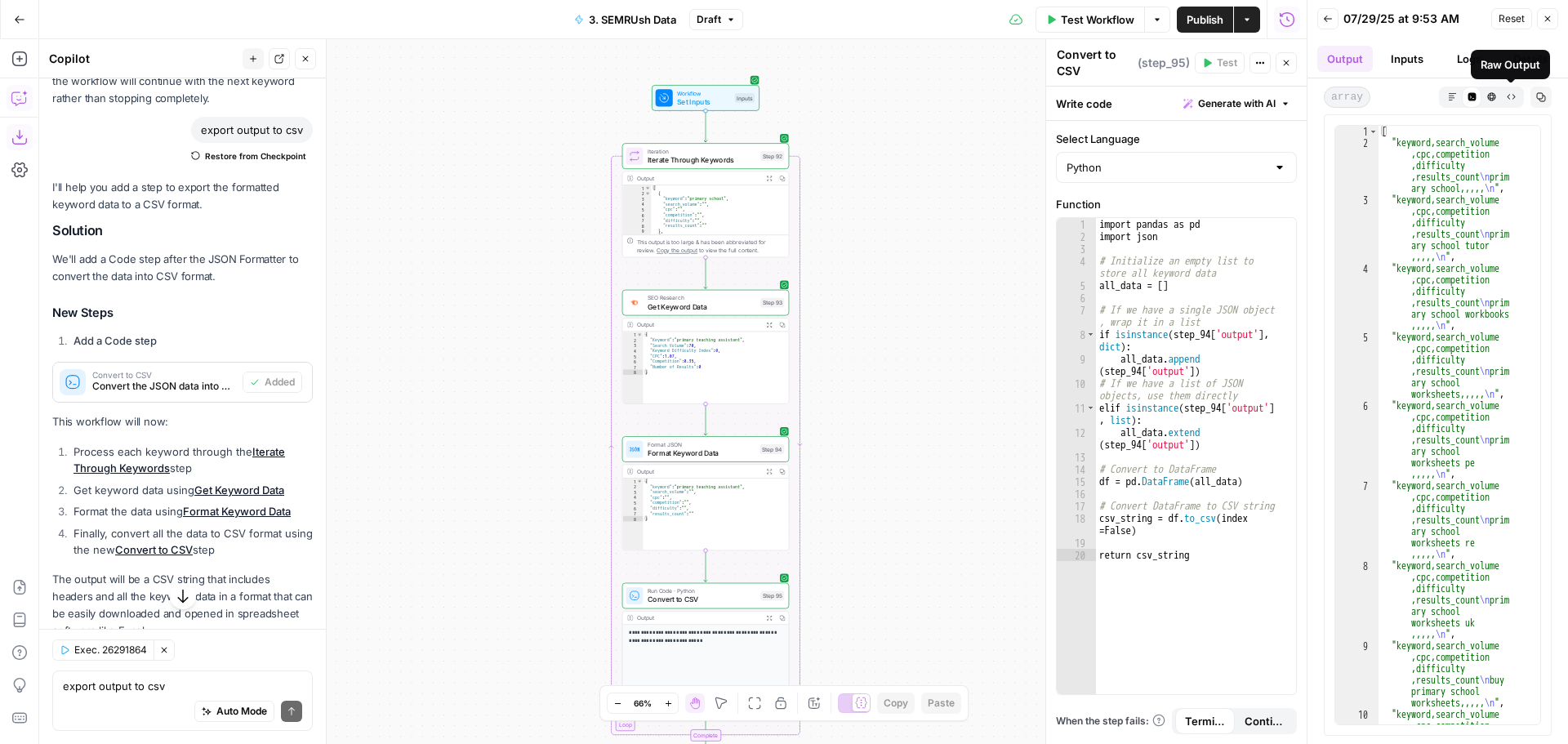 click on "Raw Output" at bounding box center [1511, 96] 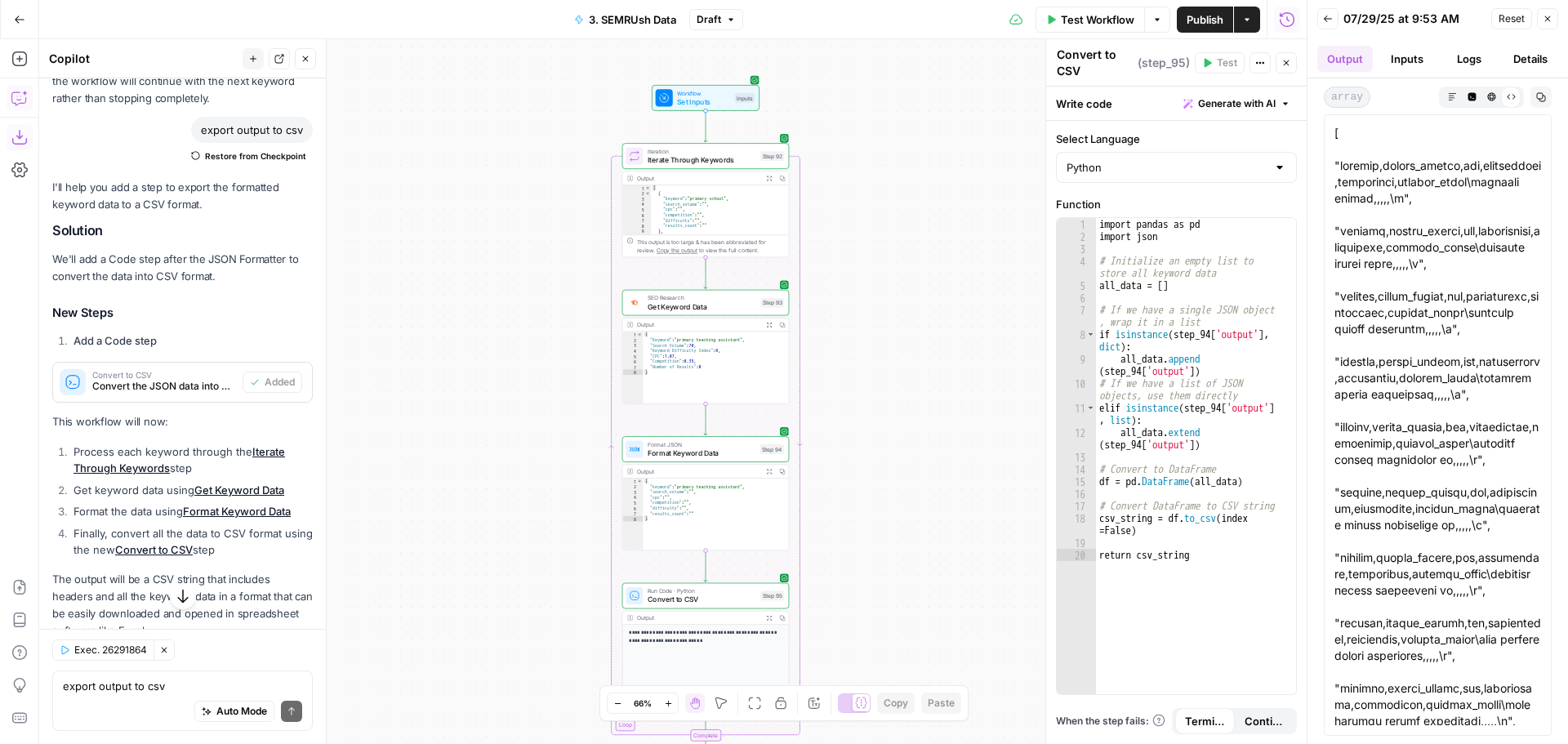 click on "Copy" at bounding box center [1541, 97] 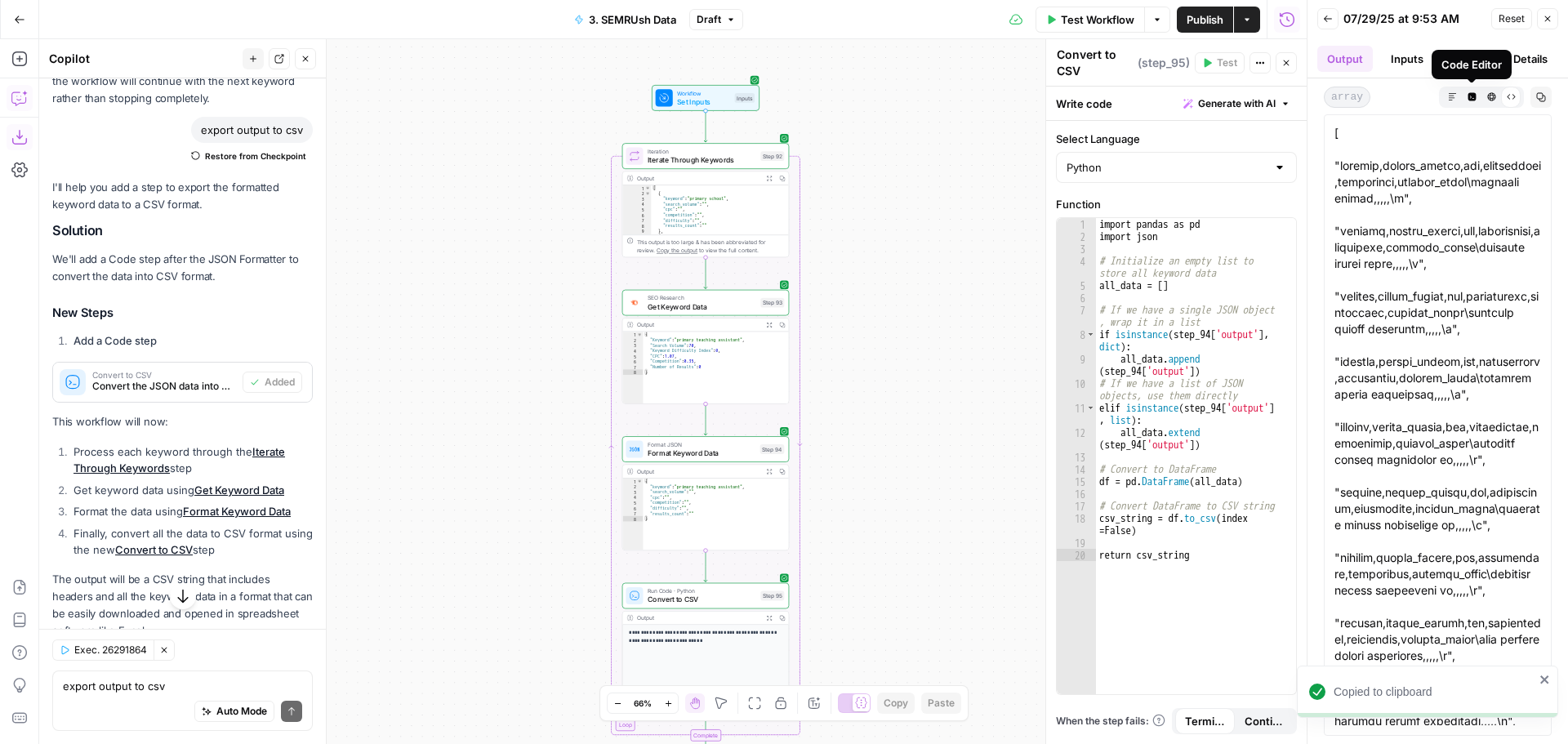 click 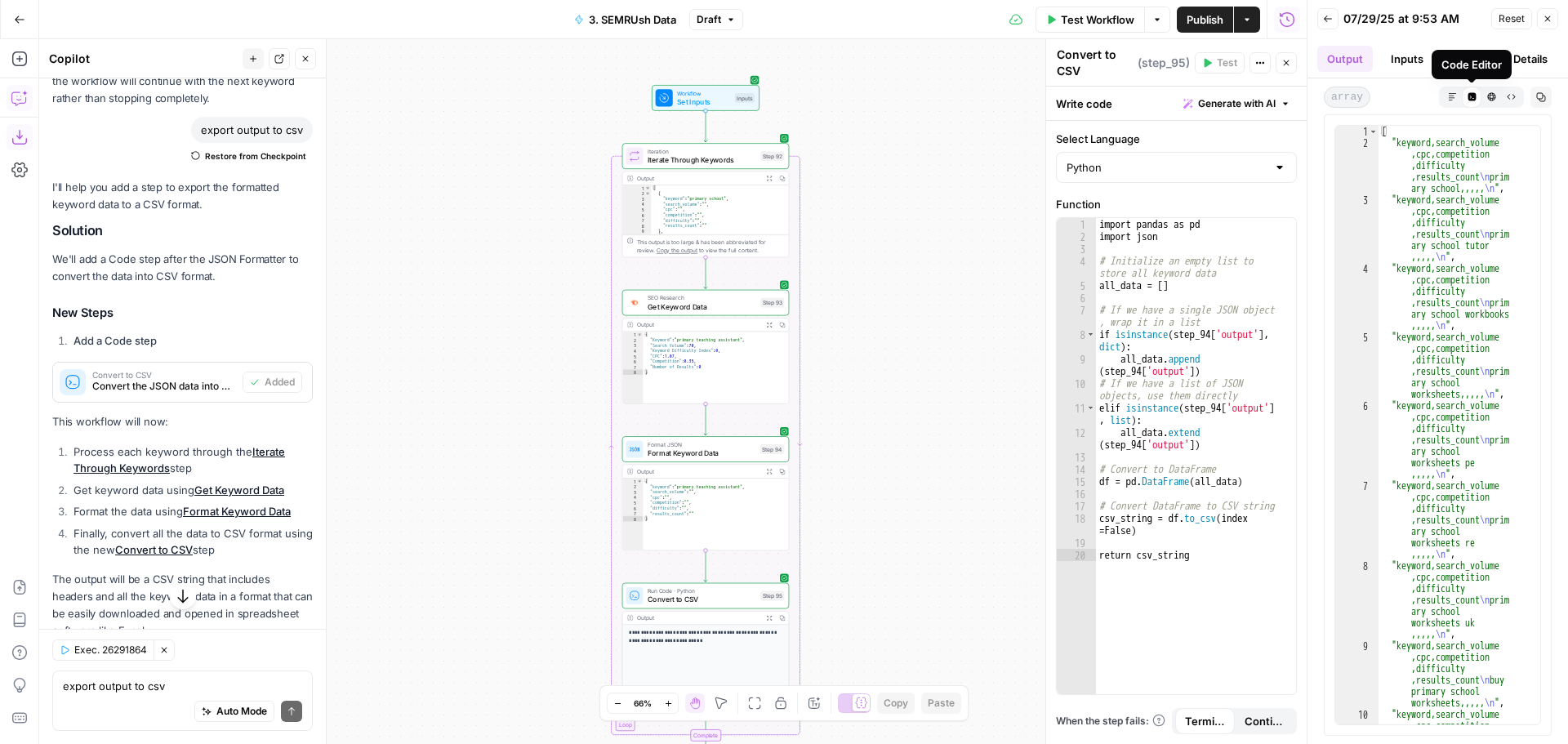 click 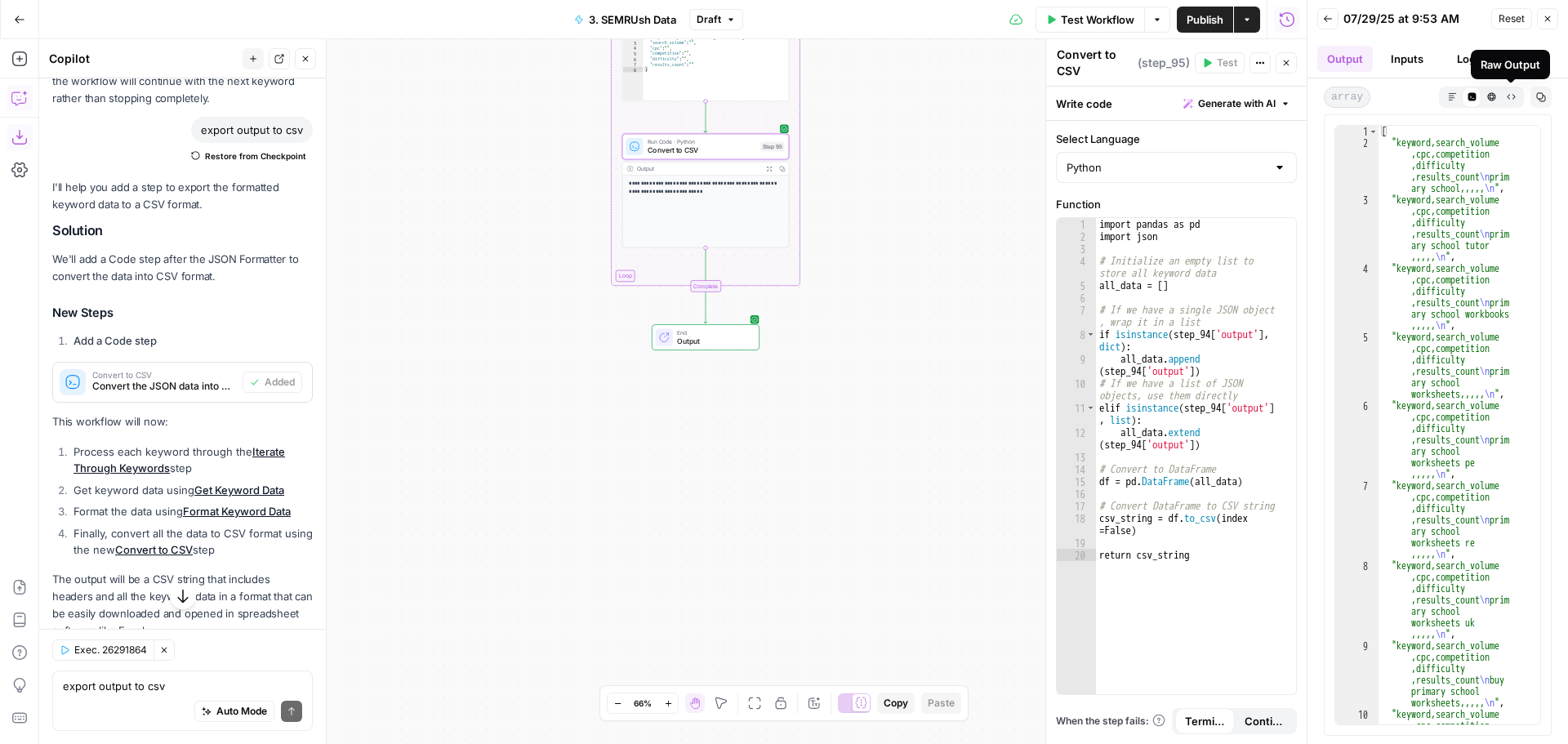 click 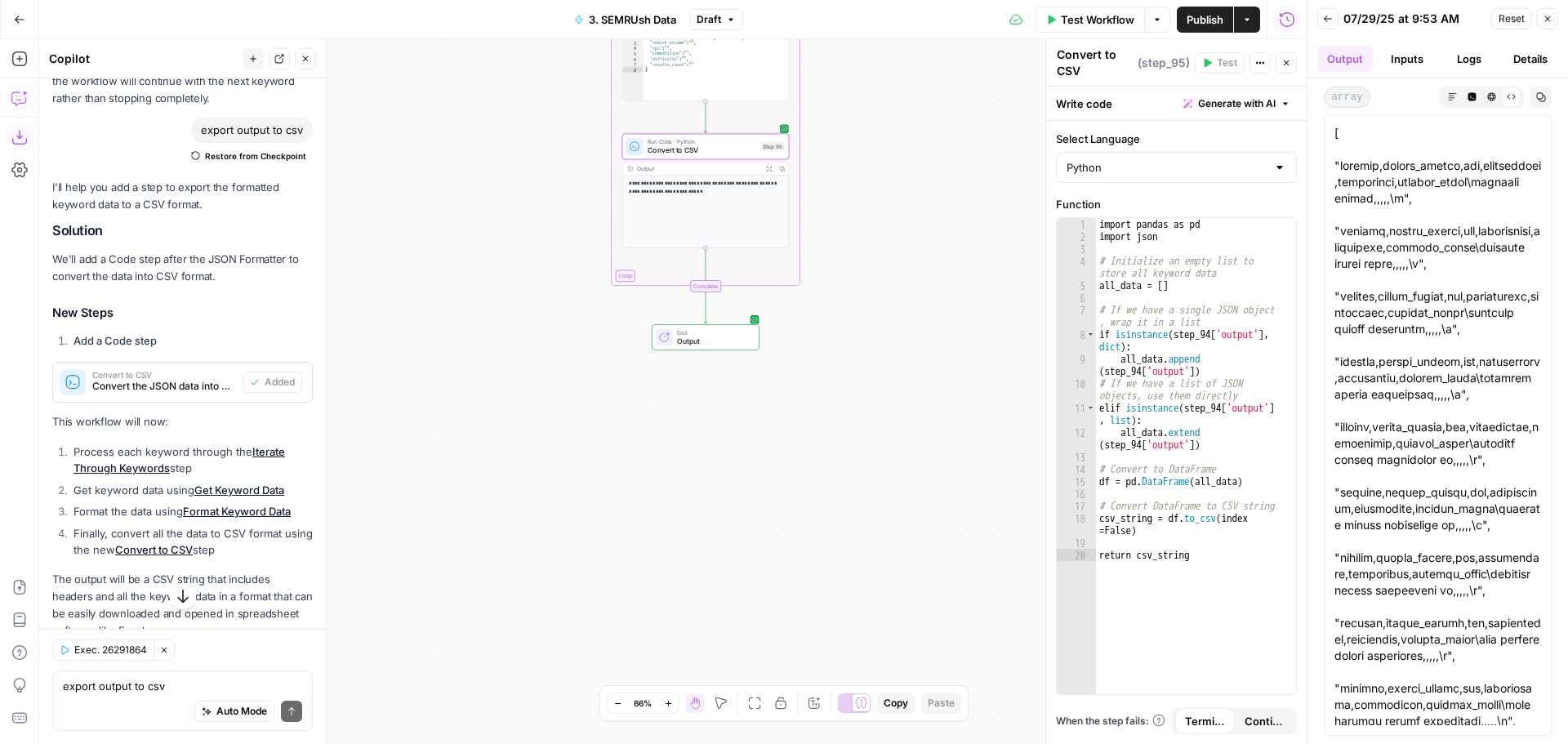 click 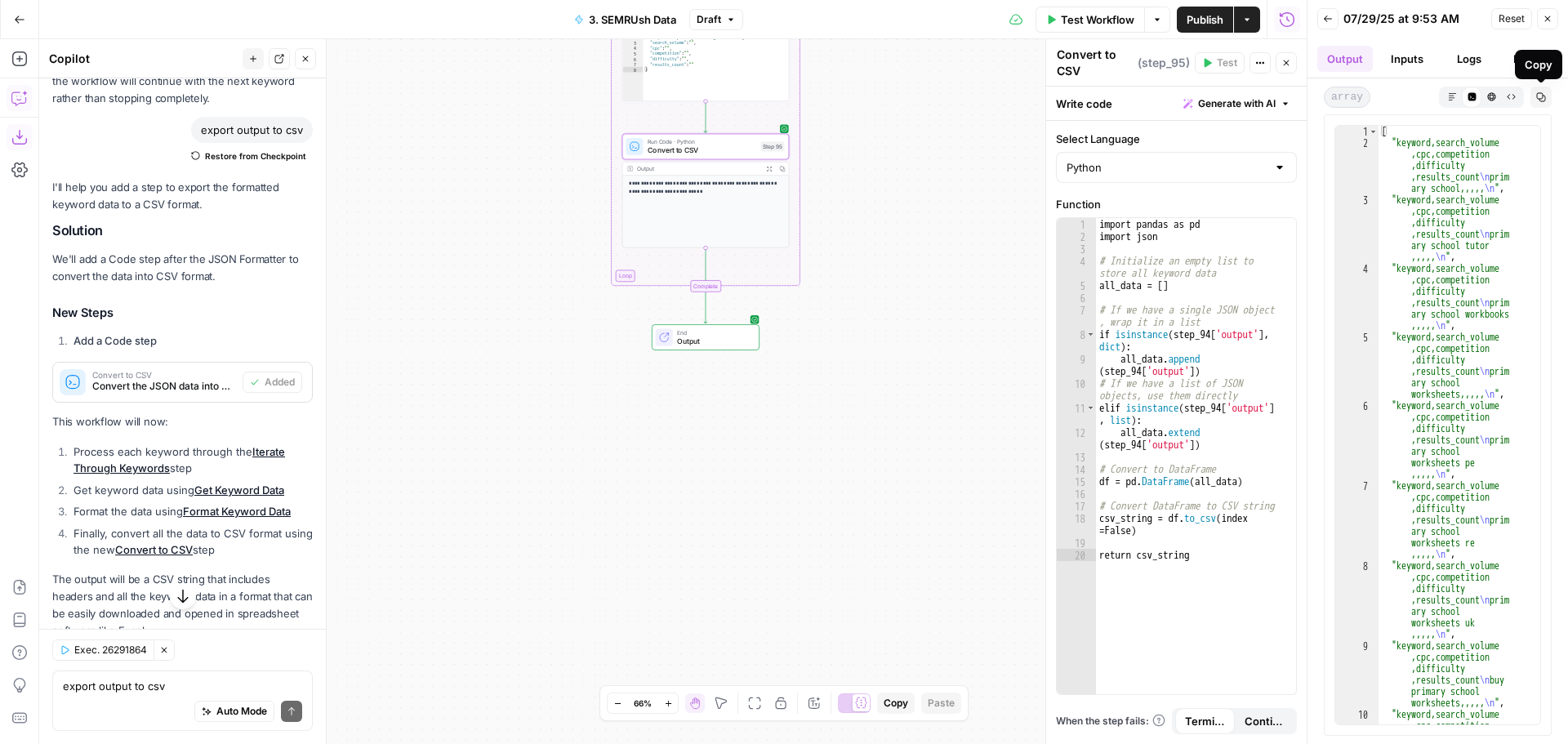 click 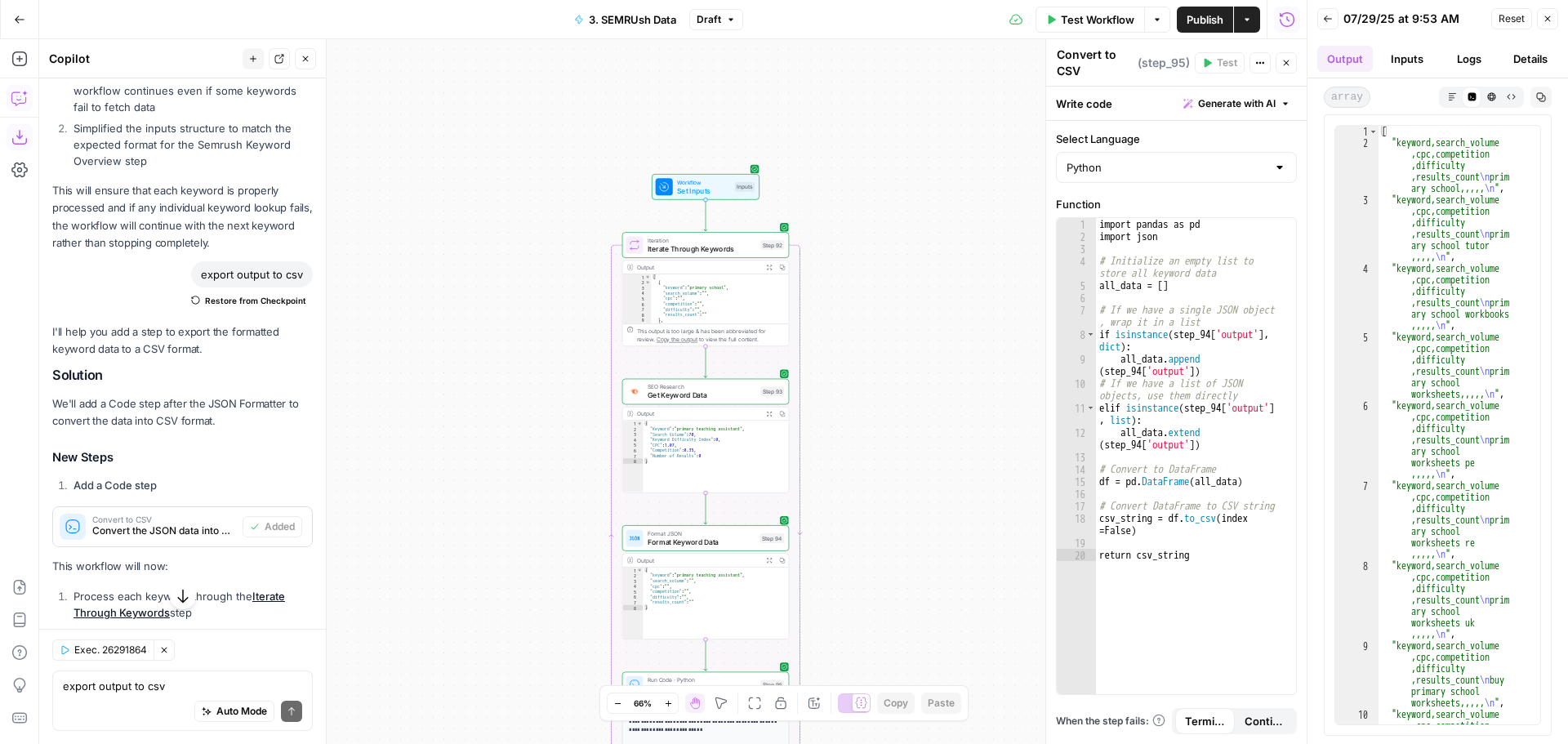 scroll, scrollTop: 1296, scrollLeft: 0, axis: vertical 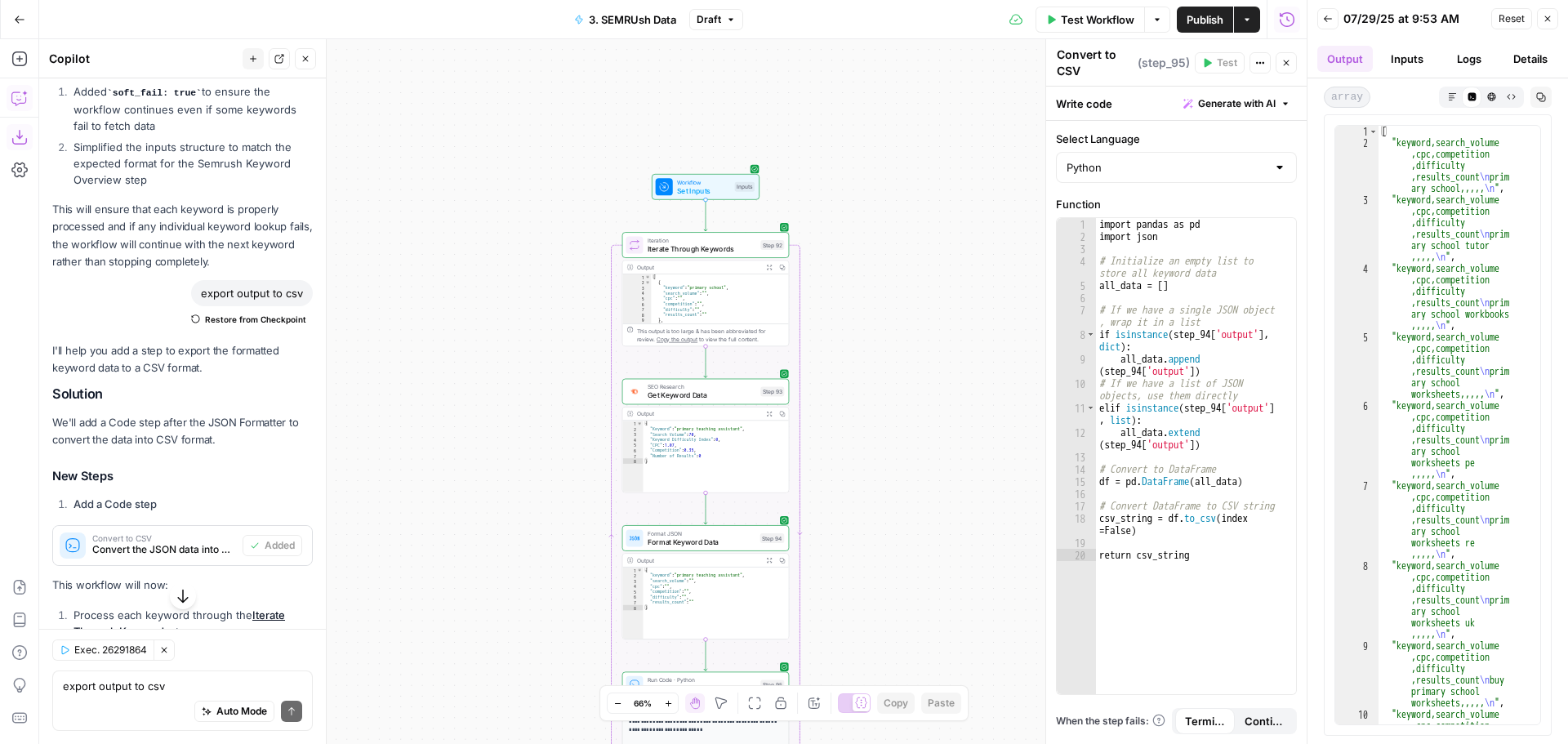 click on "Restore from Checkpoint" at bounding box center [256, 319] 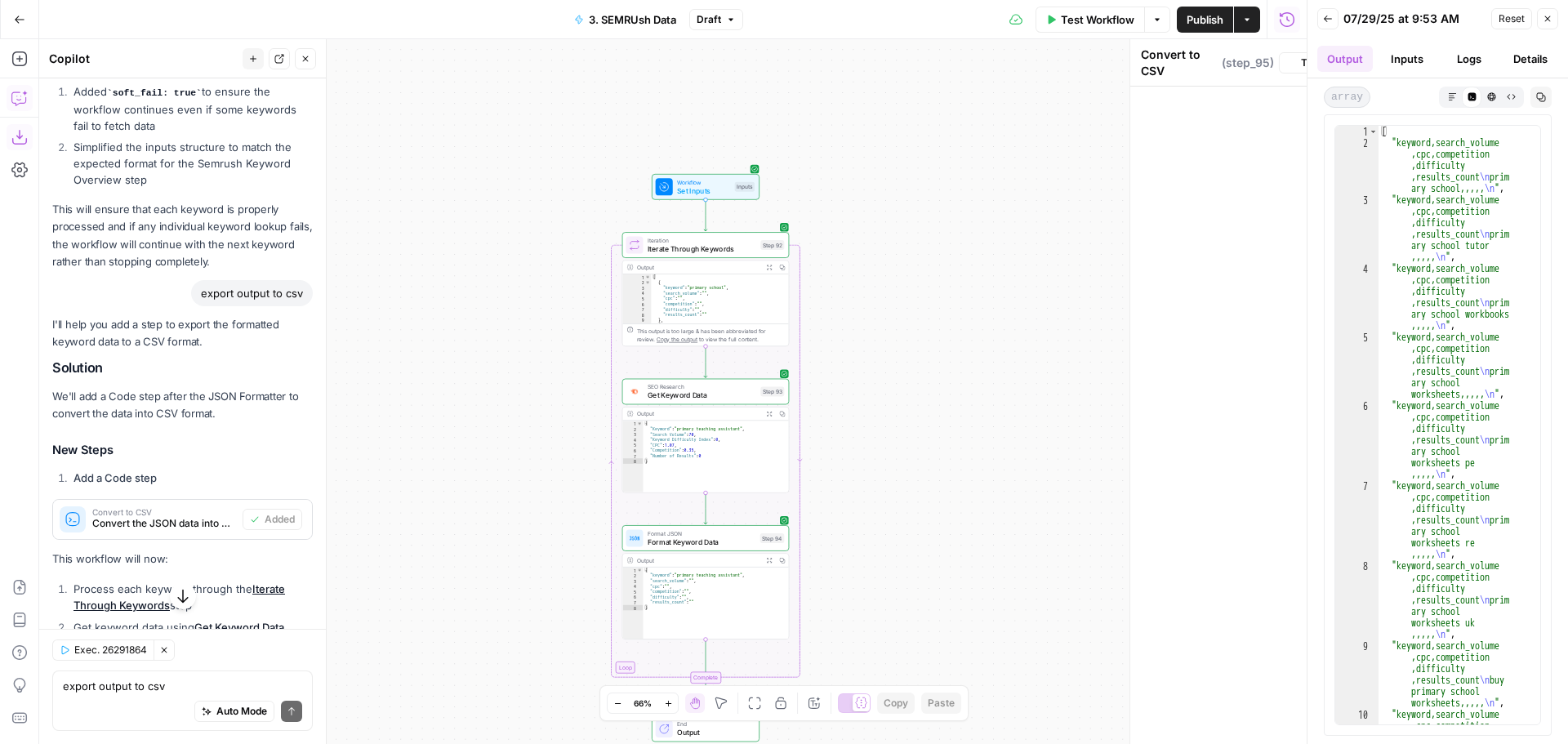 type 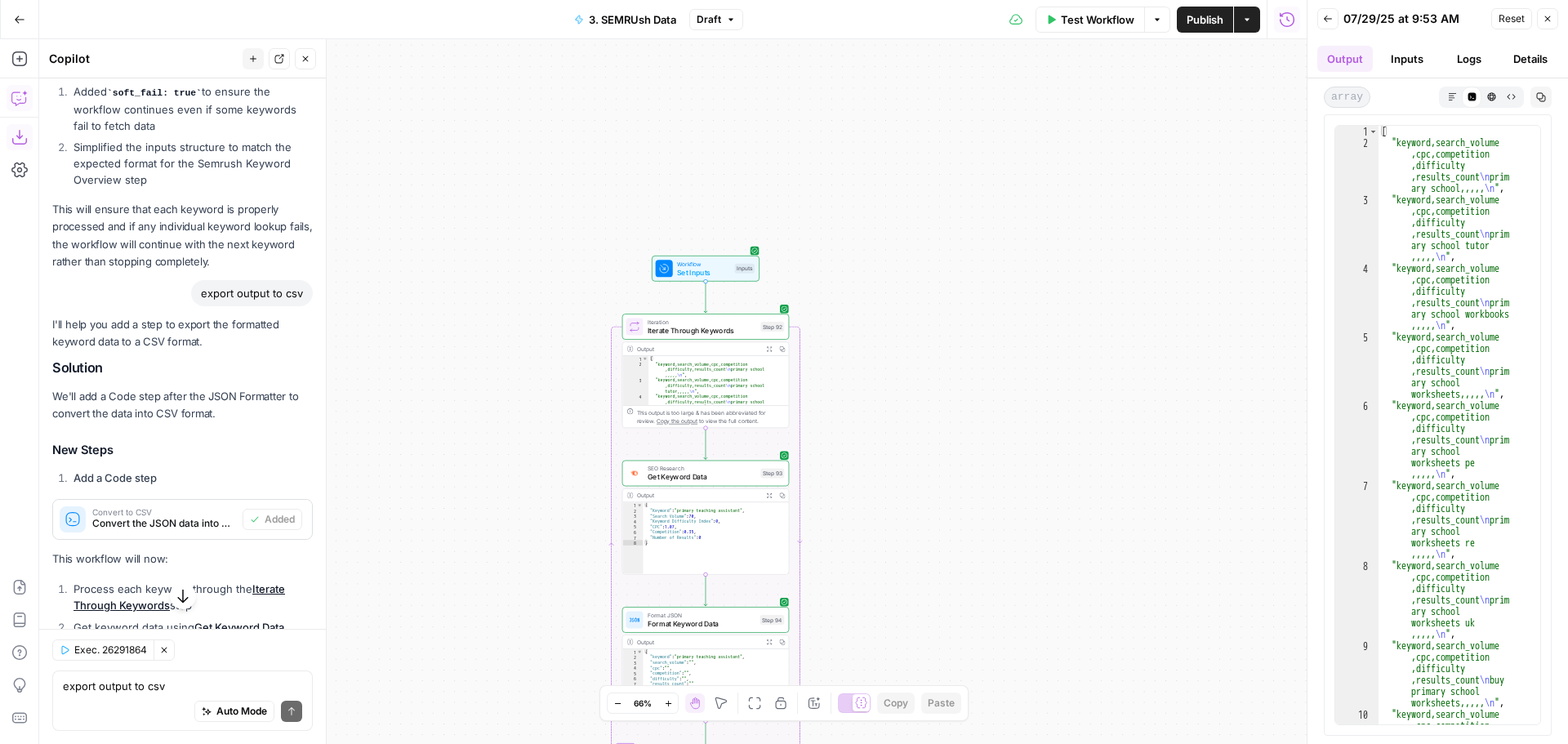 click 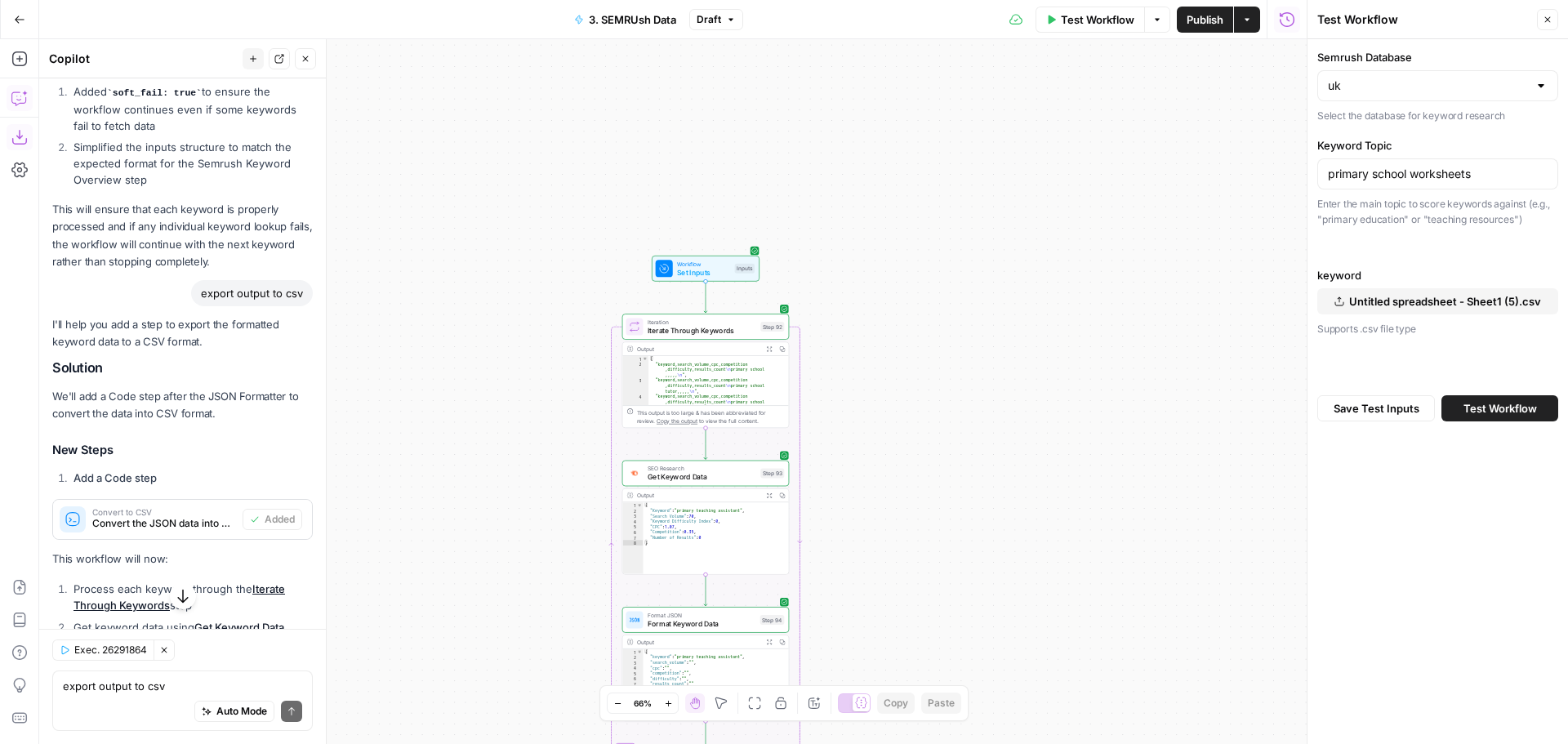 click on "Test Workflow" at bounding box center [1500, 408] 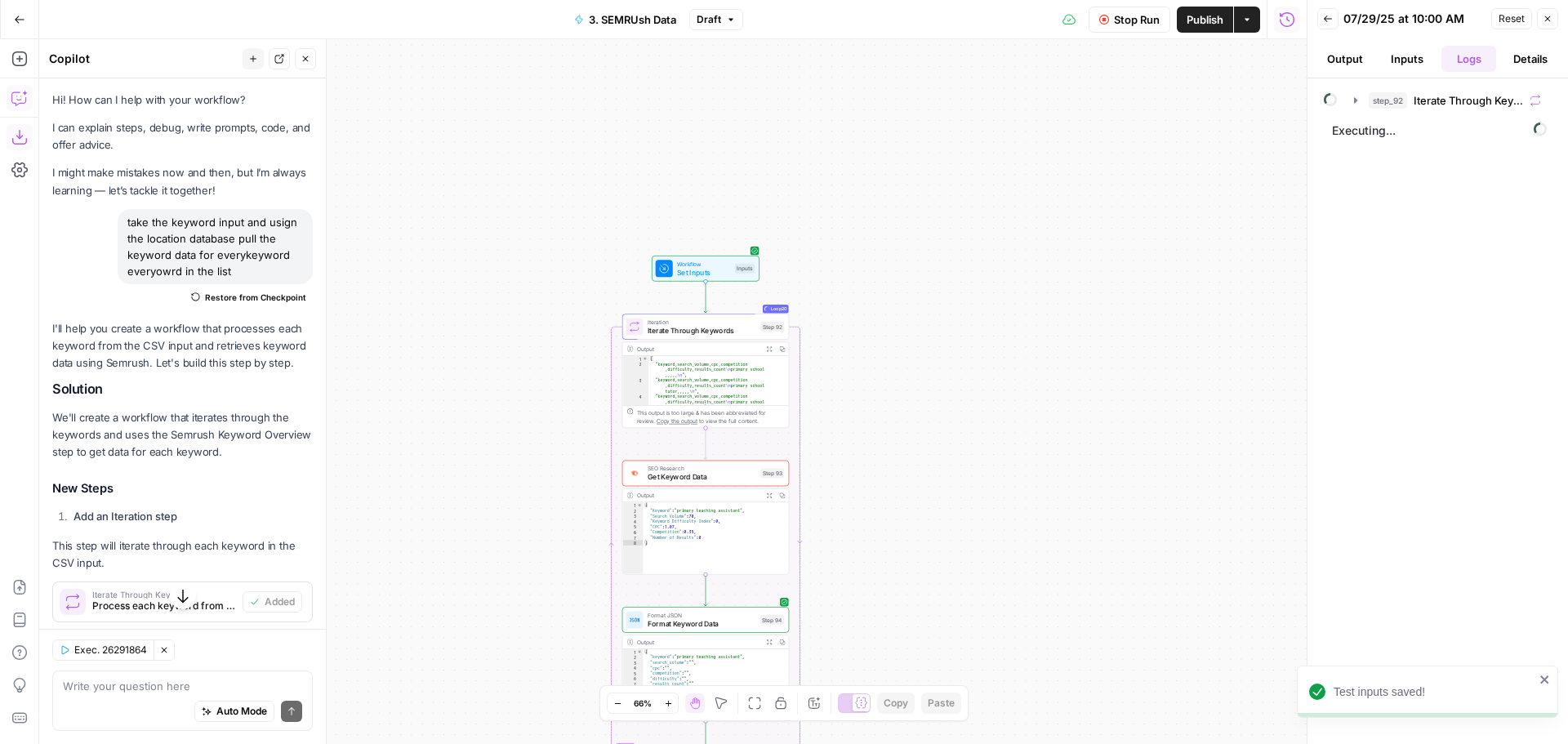 scroll, scrollTop: 0, scrollLeft: 0, axis: both 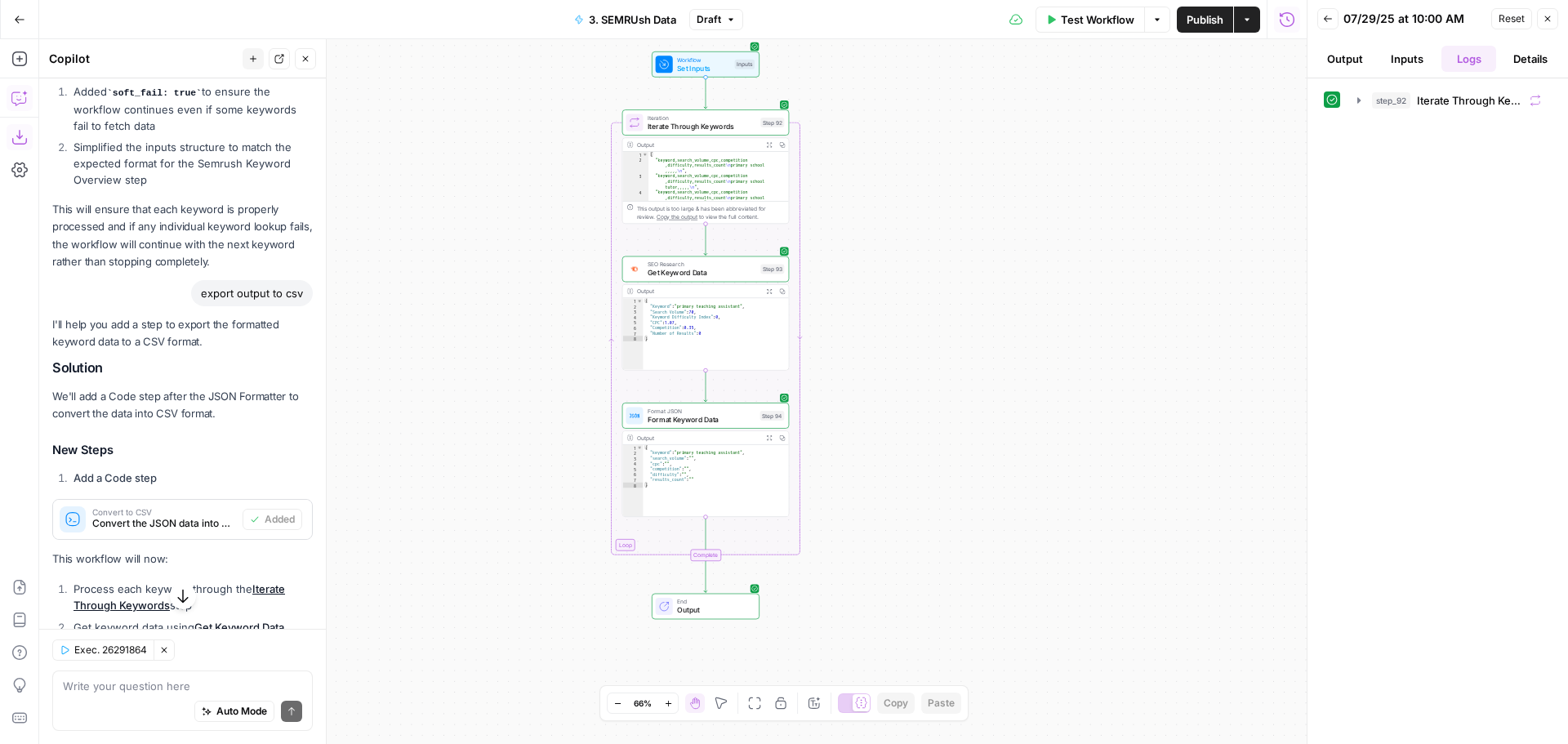 click on "Output" at bounding box center (1345, 59) 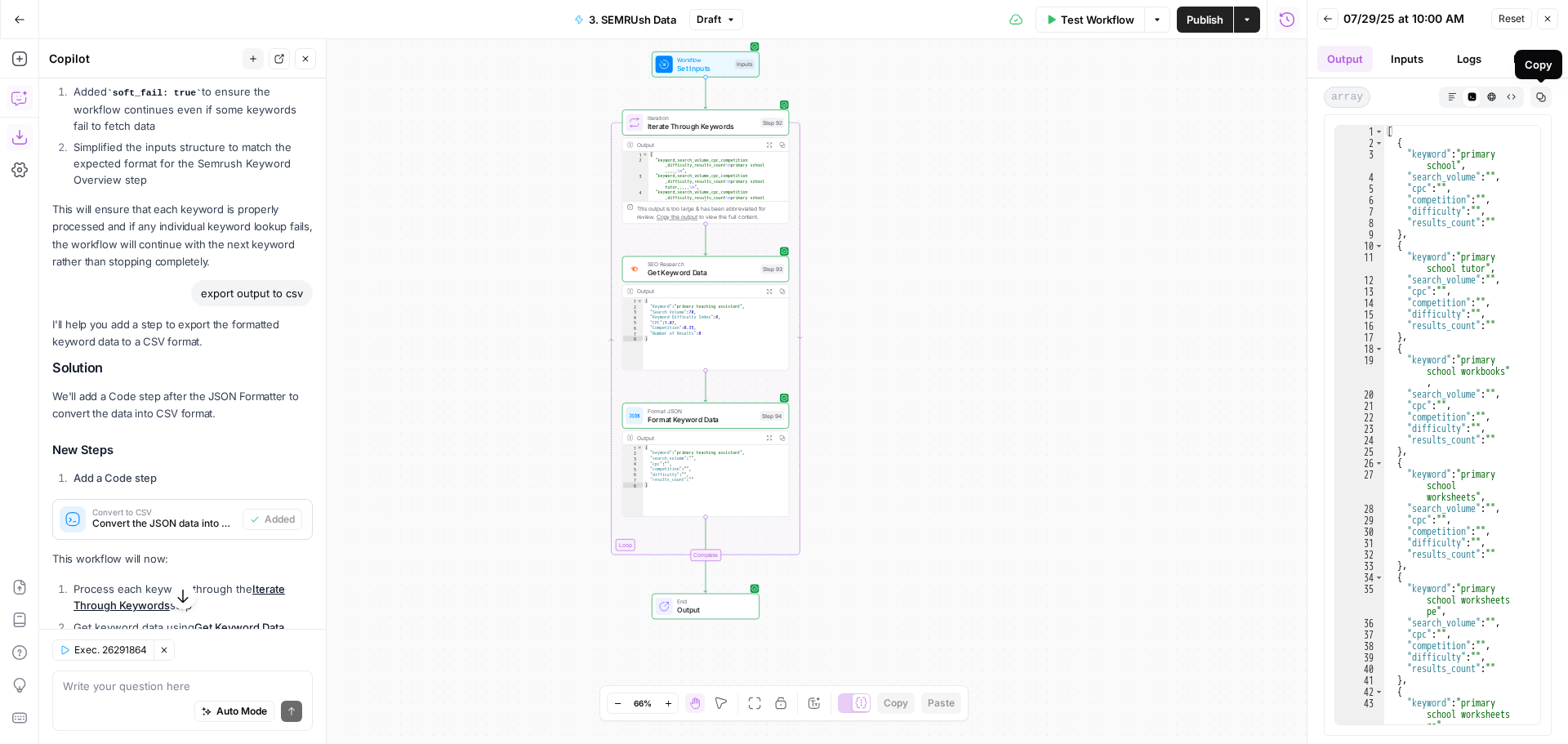 click on "Copy" at bounding box center [1541, 97] 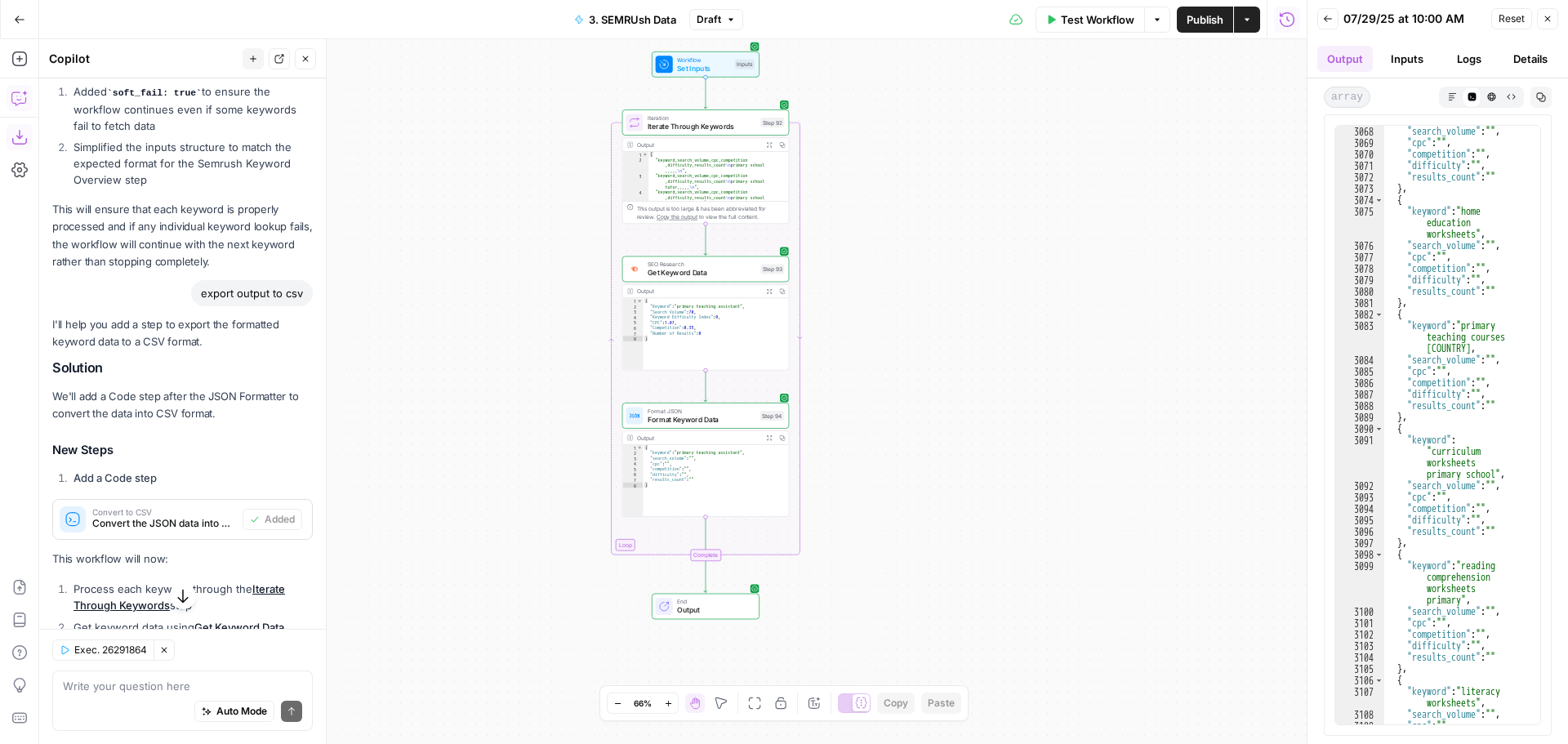 scroll, scrollTop: 26163, scrollLeft: 0, axis: vertical 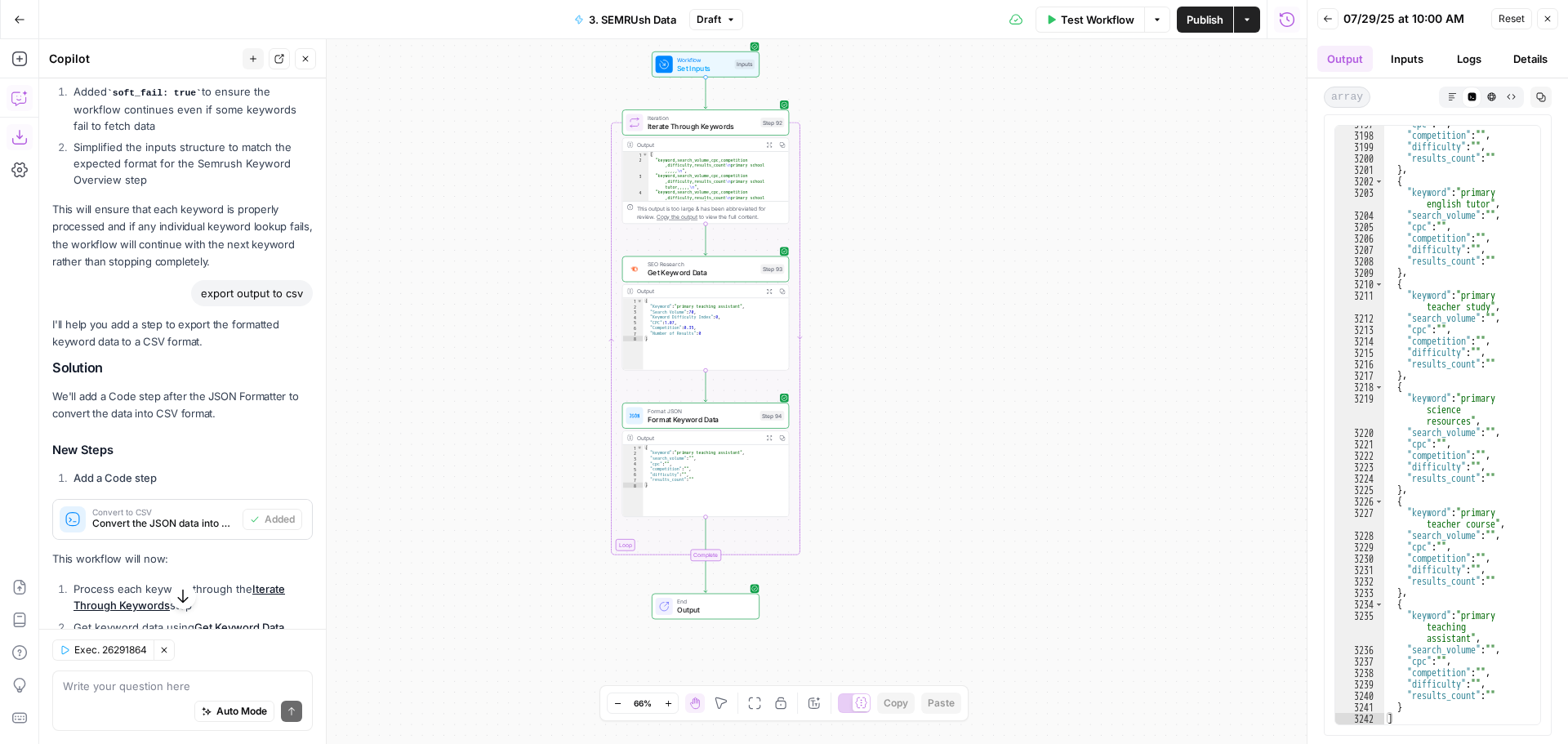 click on "Raw Output" at bounding box center (1511, 96) 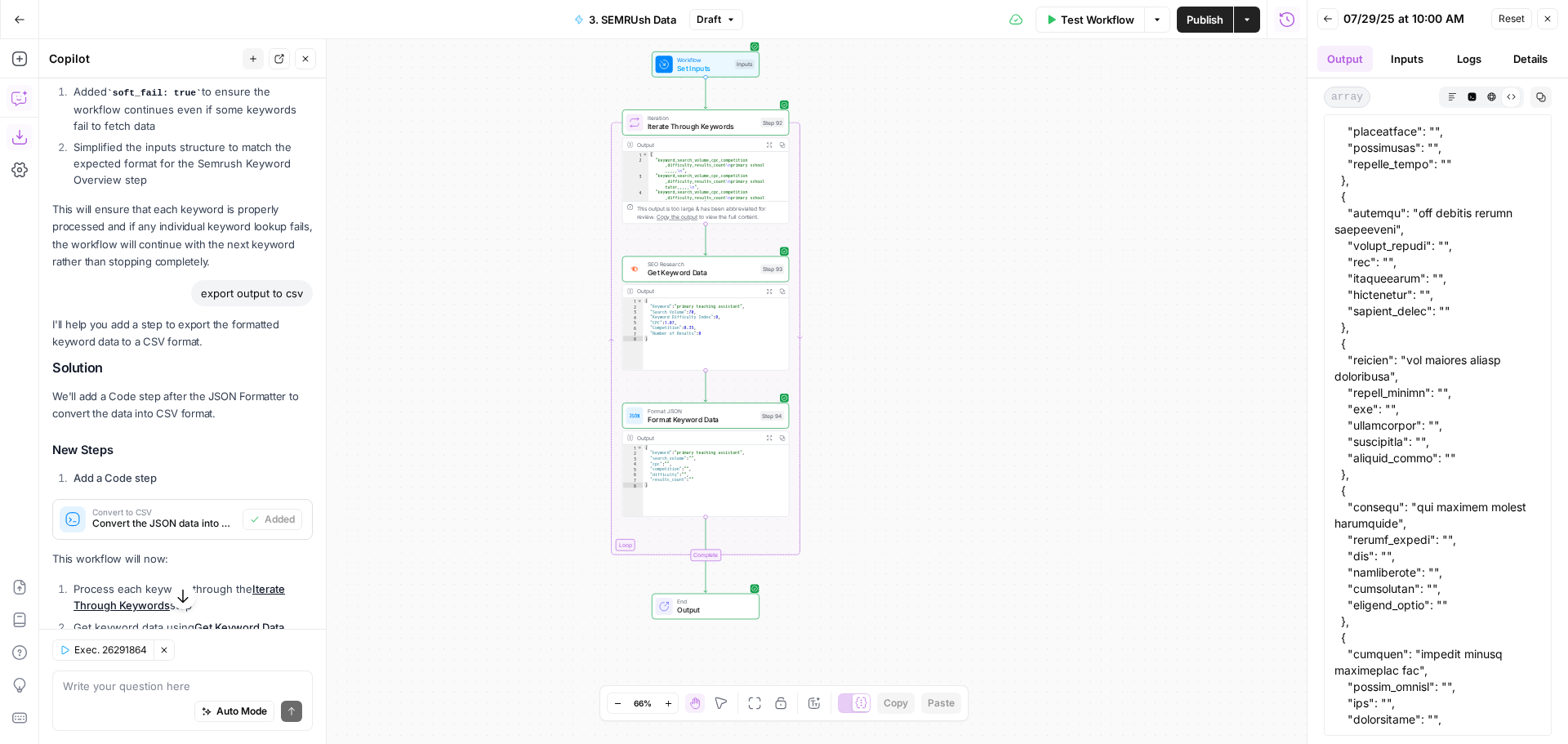 scroll, scrollTop: 0, scrollLeft: 0, axis: both 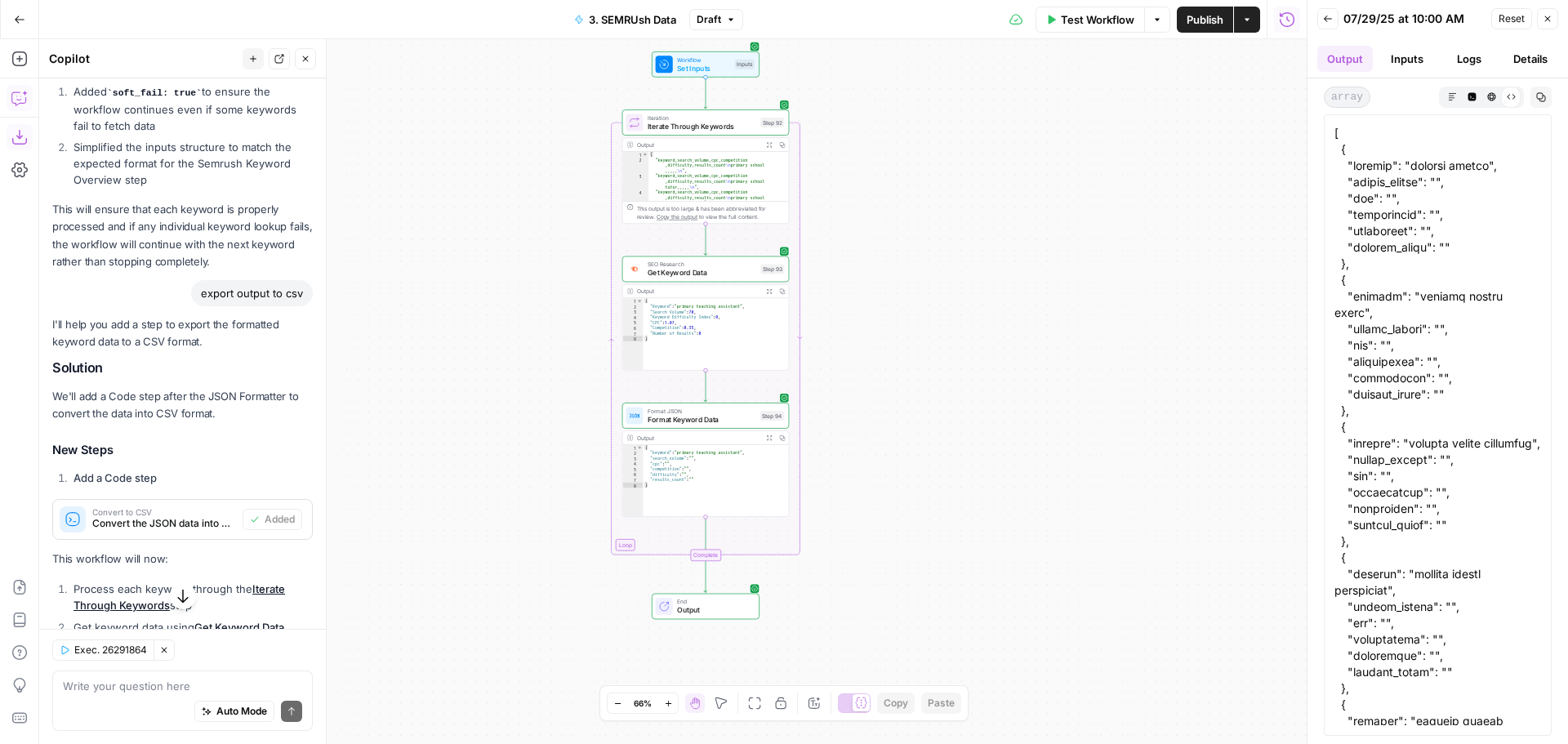 drag, startPoint x: 1386, startPoint y: 172, endPoint x: 1446, endPoint y: 257, distance: 104.04326 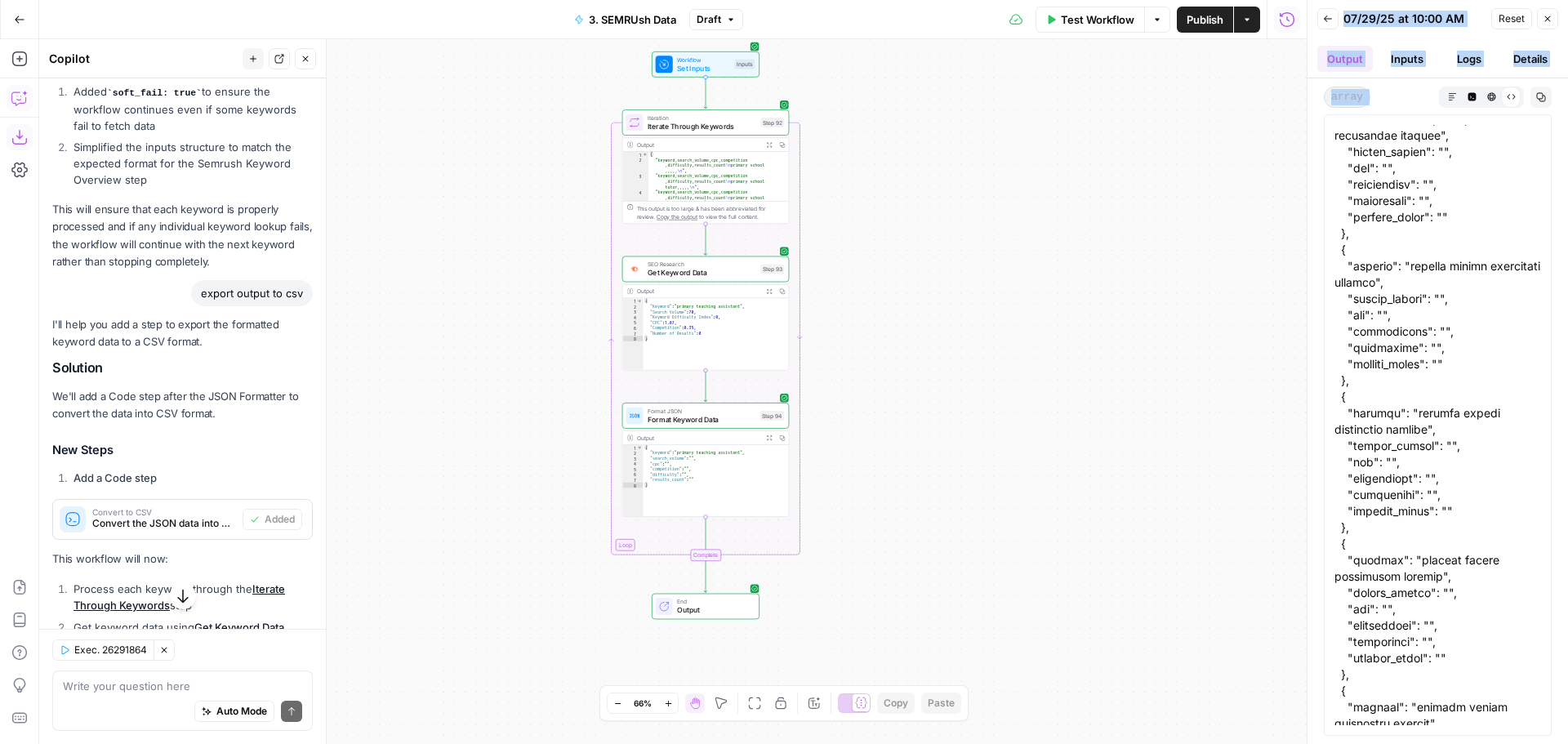 drag, startPoint x: 1333, startPoint y: 137, endPoint x: 1567, endPoint y: 782, distance: 686.1348 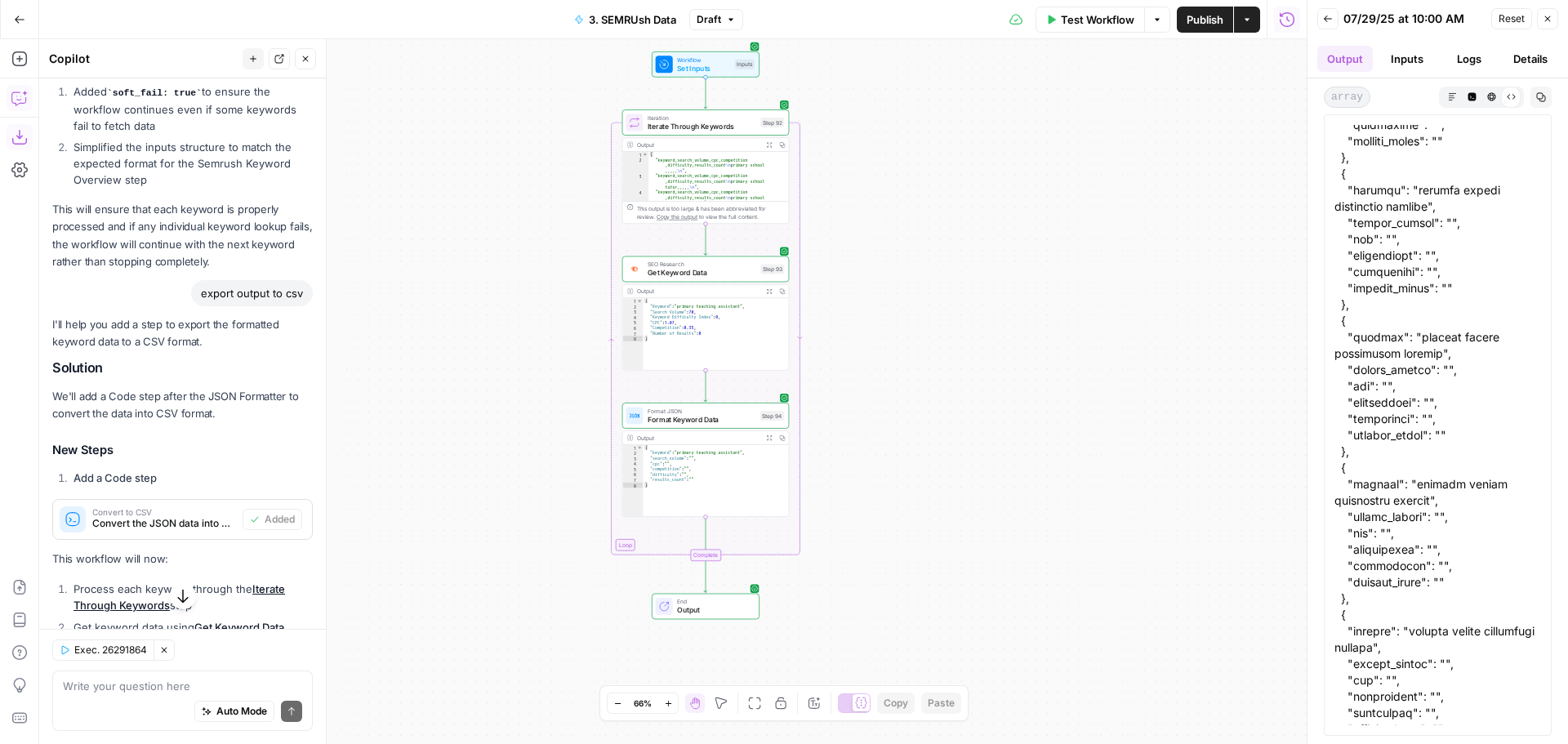 click at bounding box center (1437, 13347) 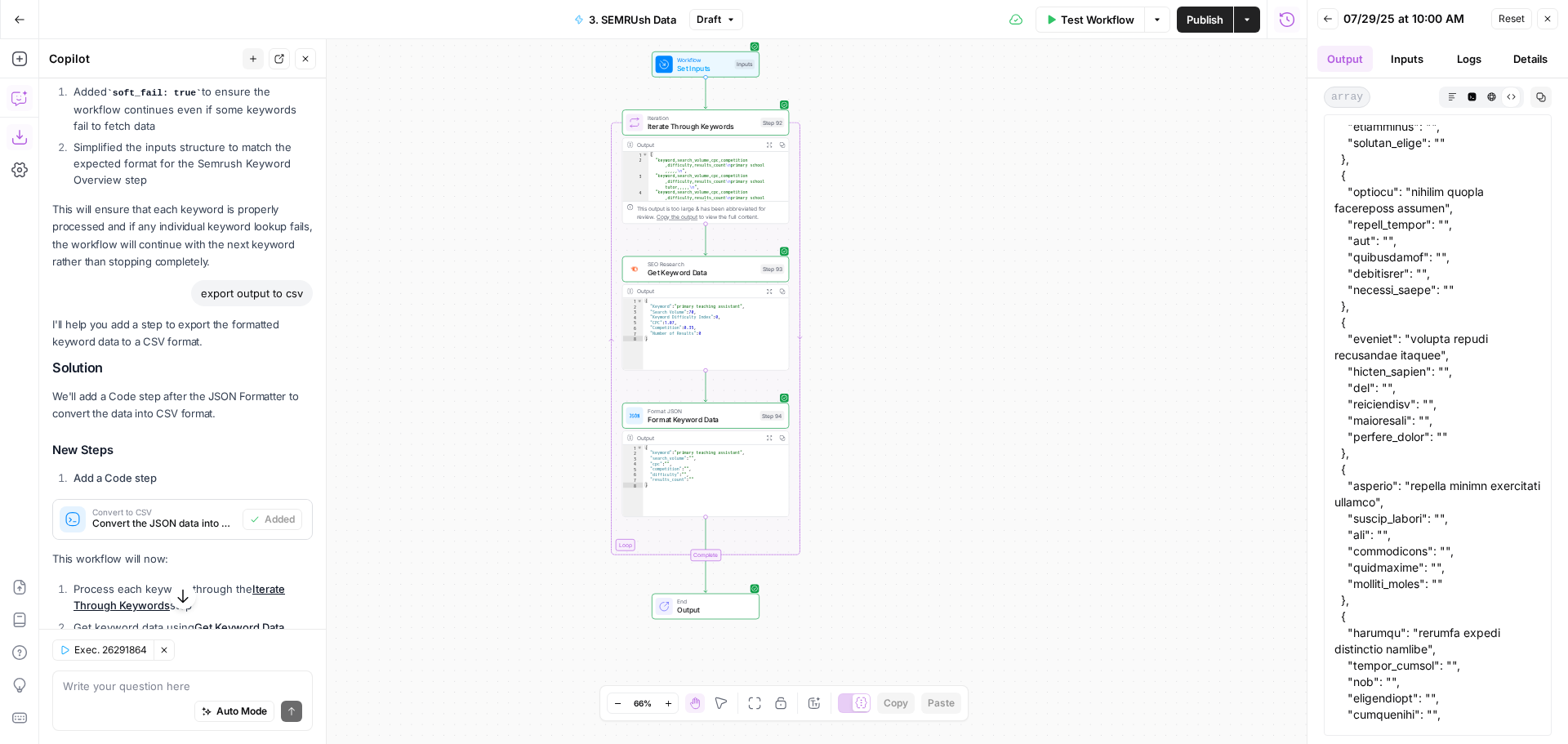 scroll, scrollTop: 15917, scrollLeft: 0, axis: vertical 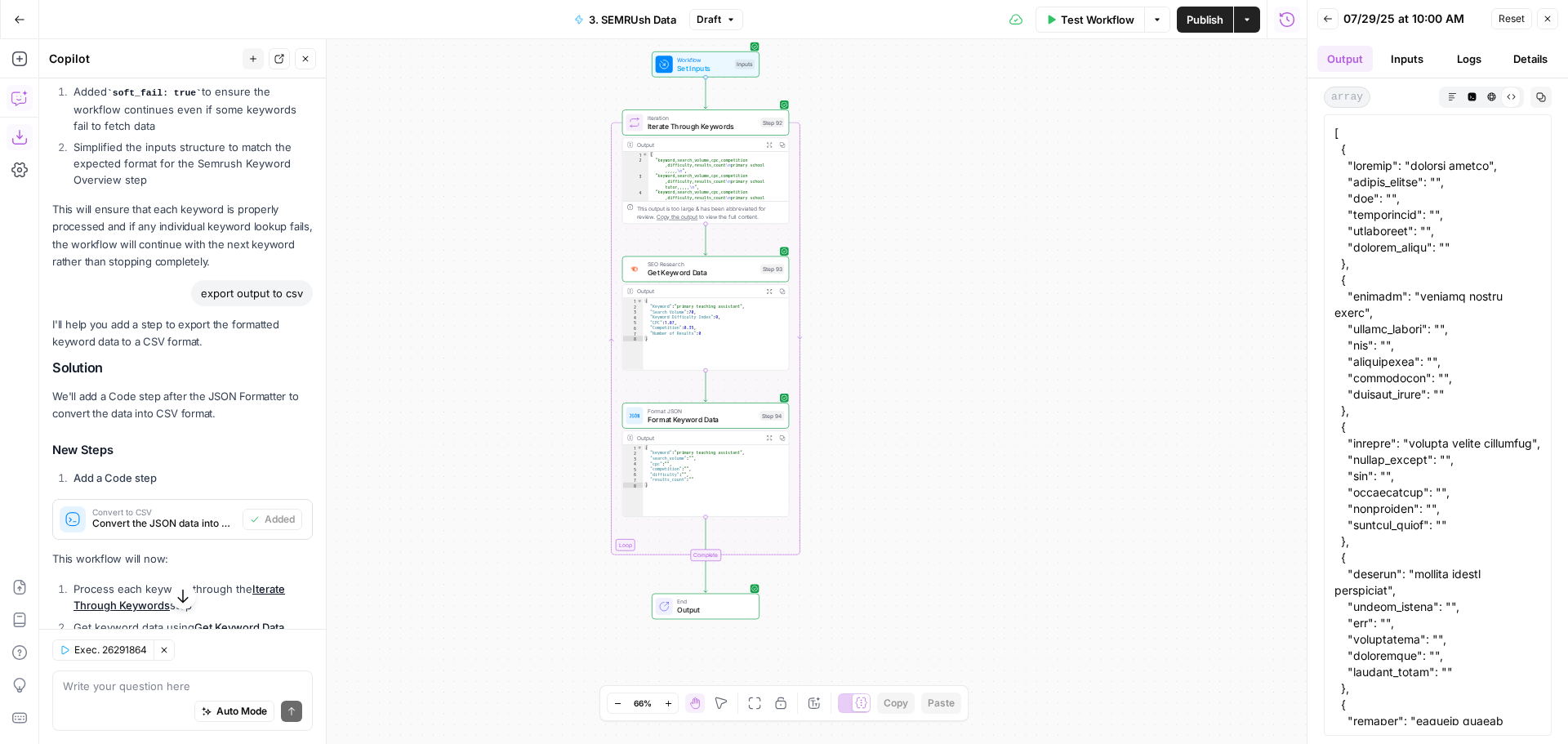 click on "Output" at bounding box center (714, 610) 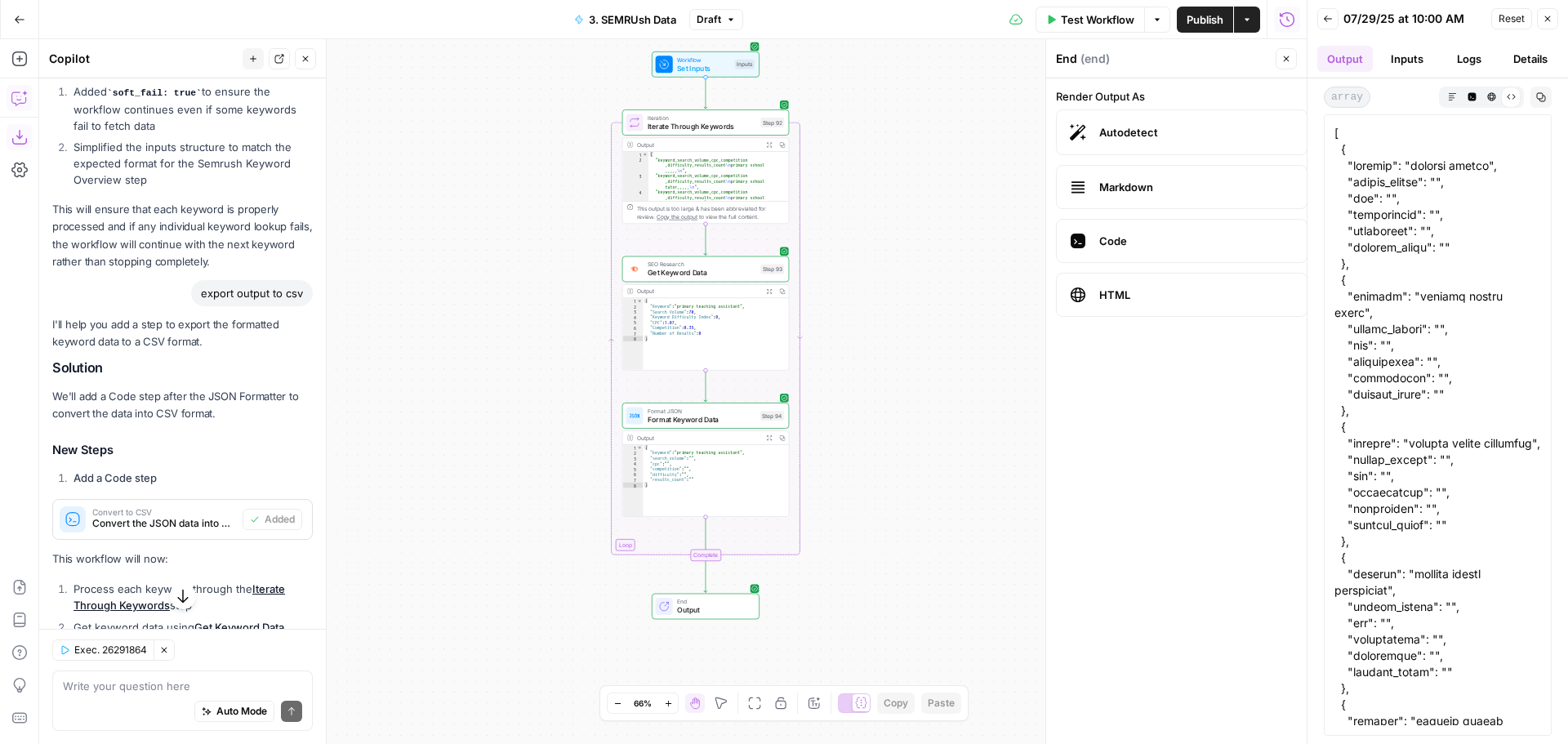 click on "Workflow Set Inputs Inputs Loop Iteration Iterate Through Keywords Step 92 Output Expand Output Copy 1 2 3 4 5 [    "keyword,search_volume,cpc,competition        ,difficulty,results_count \n primary school        ,,,,, \n " ,    "keyword,search_volume,cpc,competition        ,difficulty,results_count \n primary school         tutor,,,,, \n " ,    "keyword,search_volume,cpc,competition        ,difficulty,results_count \n primary school         workbooks,,,,, \n " ,    "keyword,search_volume,cpc,competition        ,difficulty,results_count \n primary school         worksheets,,,,, \n " ,     This output is too large & has been abbreviated for review.   Copy the output   to view the full content. SEO Research Get Keyword Data Step 93 Output Expand Output Copy 1 2 3 4 5 6 7 8 {    "Keyword" :  "primary teaching assistant" ,    "Search Volume" :  70 ,    "Keyword Difficulty Index" :  0 ,    "CPC" :  1.07 ,    "Competition" :  0.35 ,    "Number of Results" :  0 }" at bounding box center (673, 391) 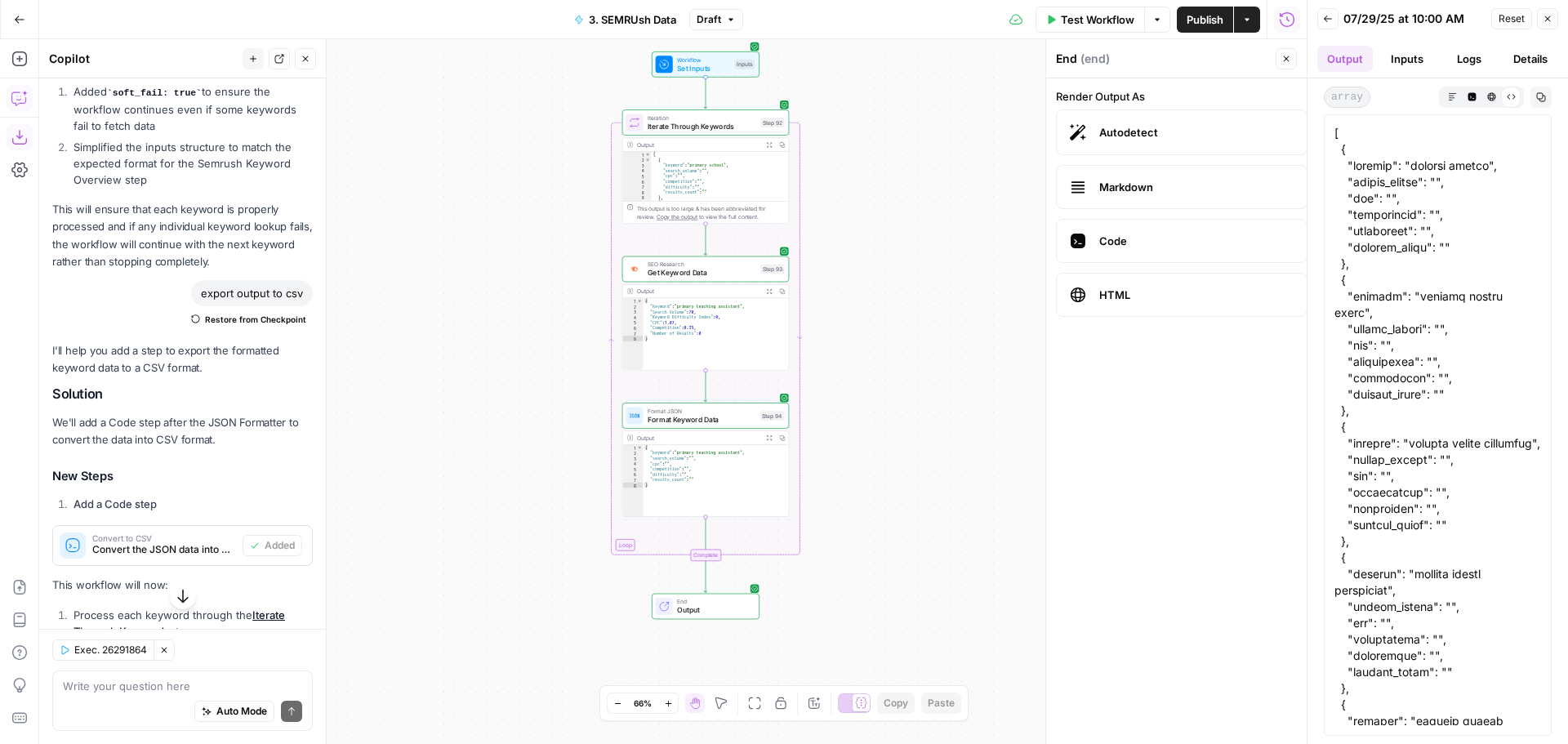 click on "Code" at bounding box center (1196, 241) 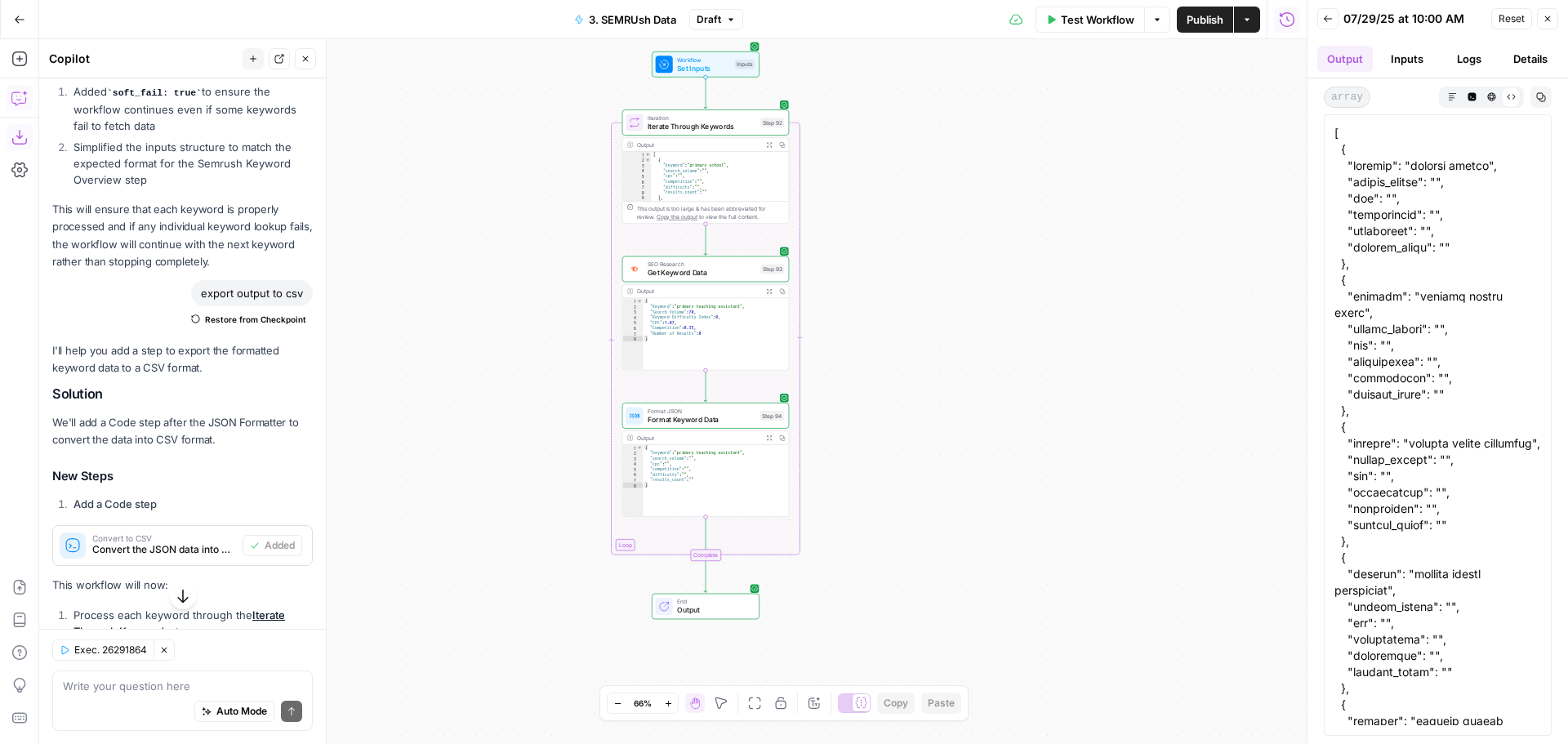 click 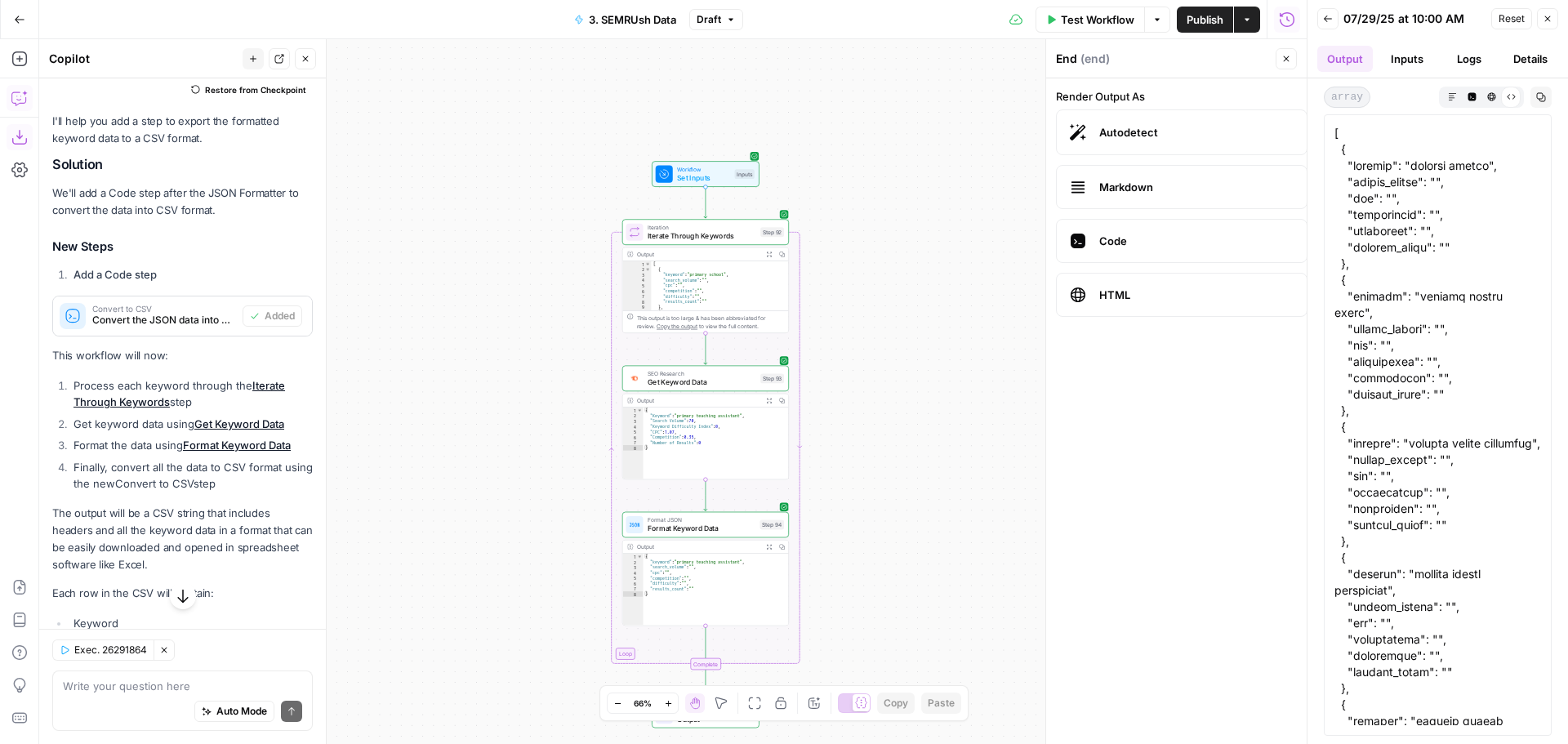 scroll, scrollTop: 1541, scrollLeft: 0, axis: vertical 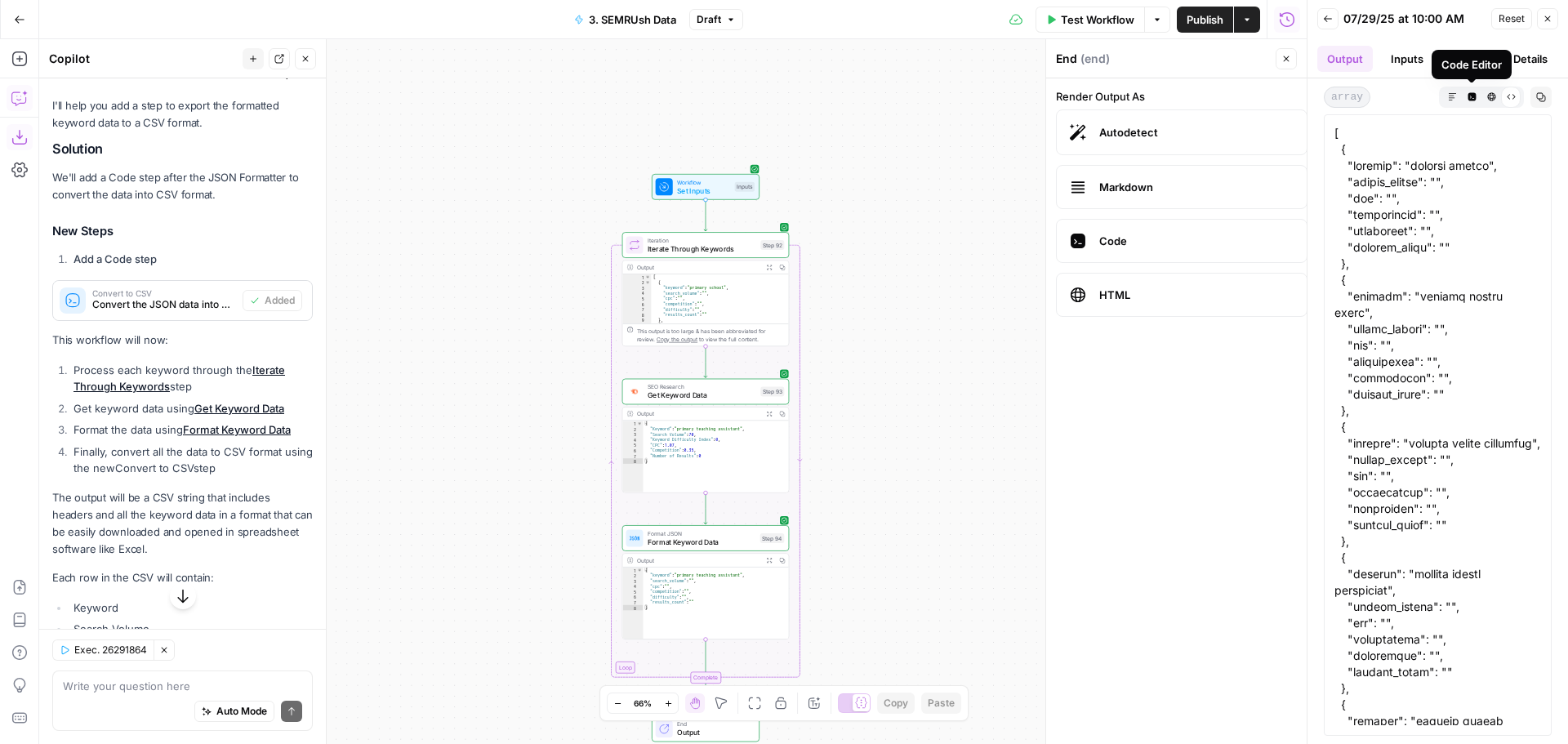 click on "Code Editor" at bounding box center [1472, 96] 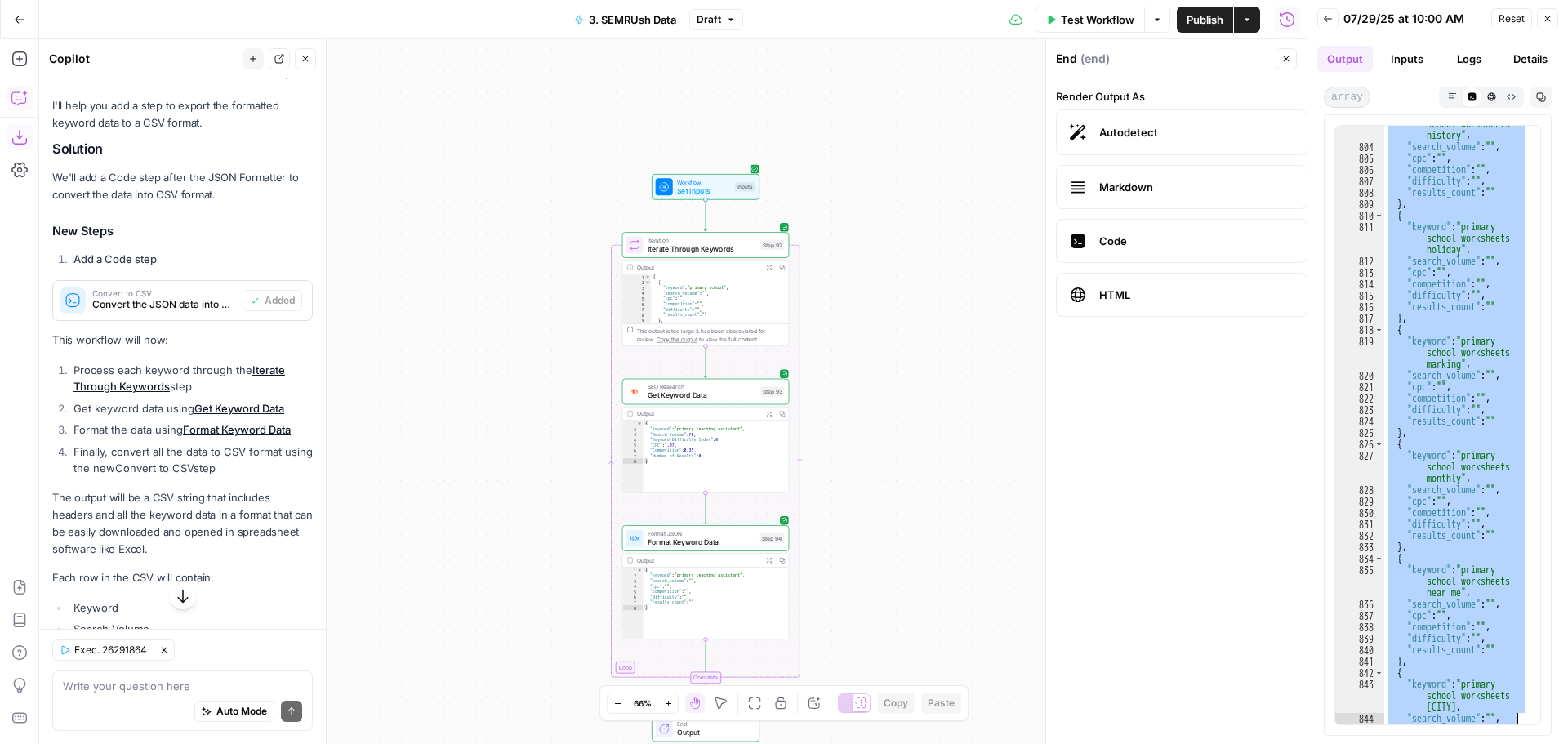 scroll, scrollTop: 6737, scrollLeft: 0, axis: vertical 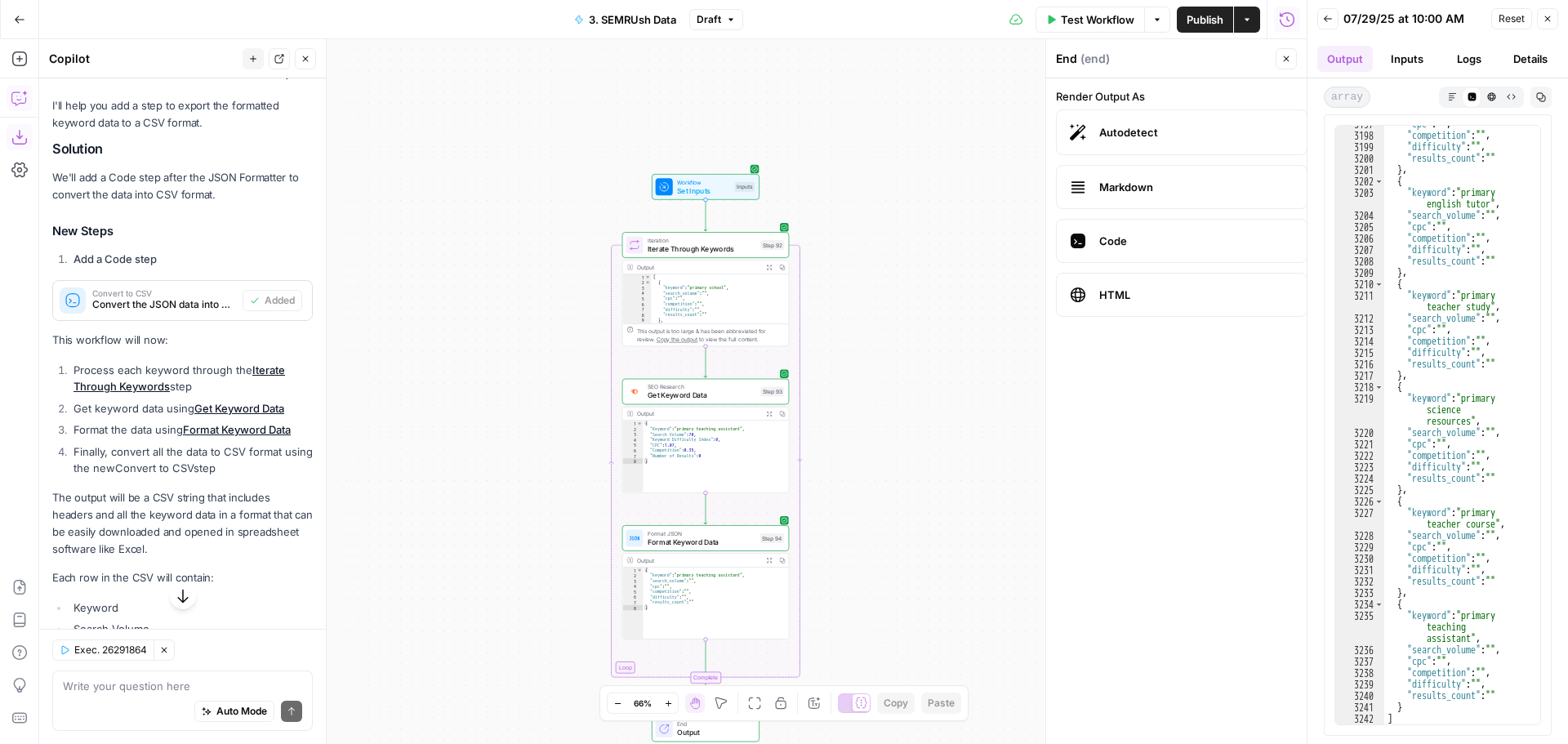 click on ""cpc" :  "" ,      "competition" :  "" ,      "difficulty" :  "" ,      "results_count" :  ""    } ,    {      "keyword" :  "primary           english tutor" ,      "search_volume" :  "" ,      "cpc" :  "" ,      "competition" :  "" ,      "difficulty" :  "" ,      "results_count" :  ""    } ,    {      "keyword" :  "primary           teacher study" ,      "search_volume" :  "" ,      "cpc" :  "" ,      "competition" :  "" ,      "difficulty" :  "" ,      "results_count" :  ""    } ,    {      "keyword" :  "primary           science           resources" ,      "search_volume" :  "" ,      "cpc" :  "" ,      "competition" :  "" ,      "difficulty" :  "" ,      "results_count" :  ""    } ,    {      "keyword" :  "primary           teacher course" ,      "search_volume" :  "" ,      "cpc" :  "" ,      "competition" :  "" ,      "difficulty" :  "" ,      "results_count" :  ""    } ,    {      "keyword" :  "primary           teaching           assistant"" at bounding box center (1456, 429) 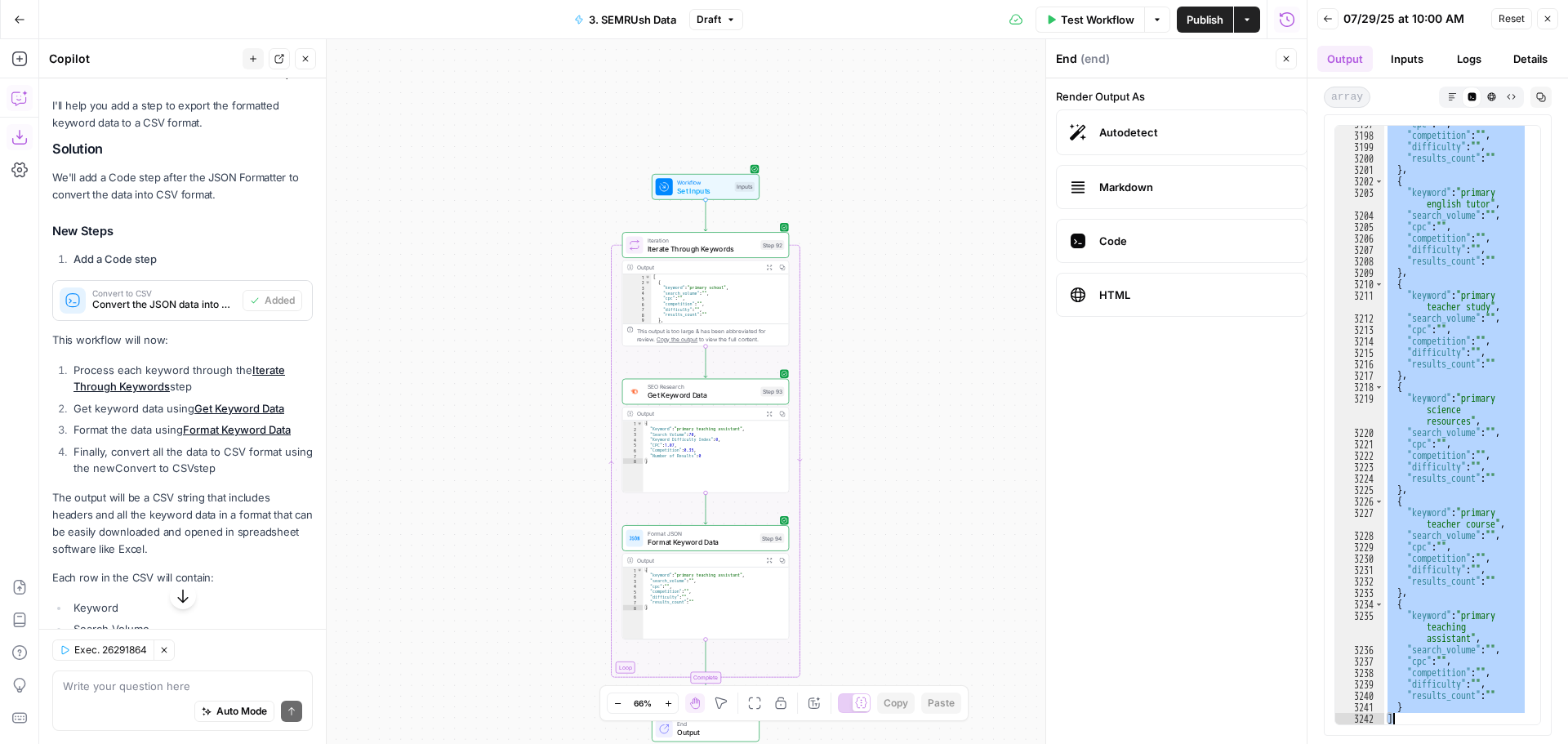 click 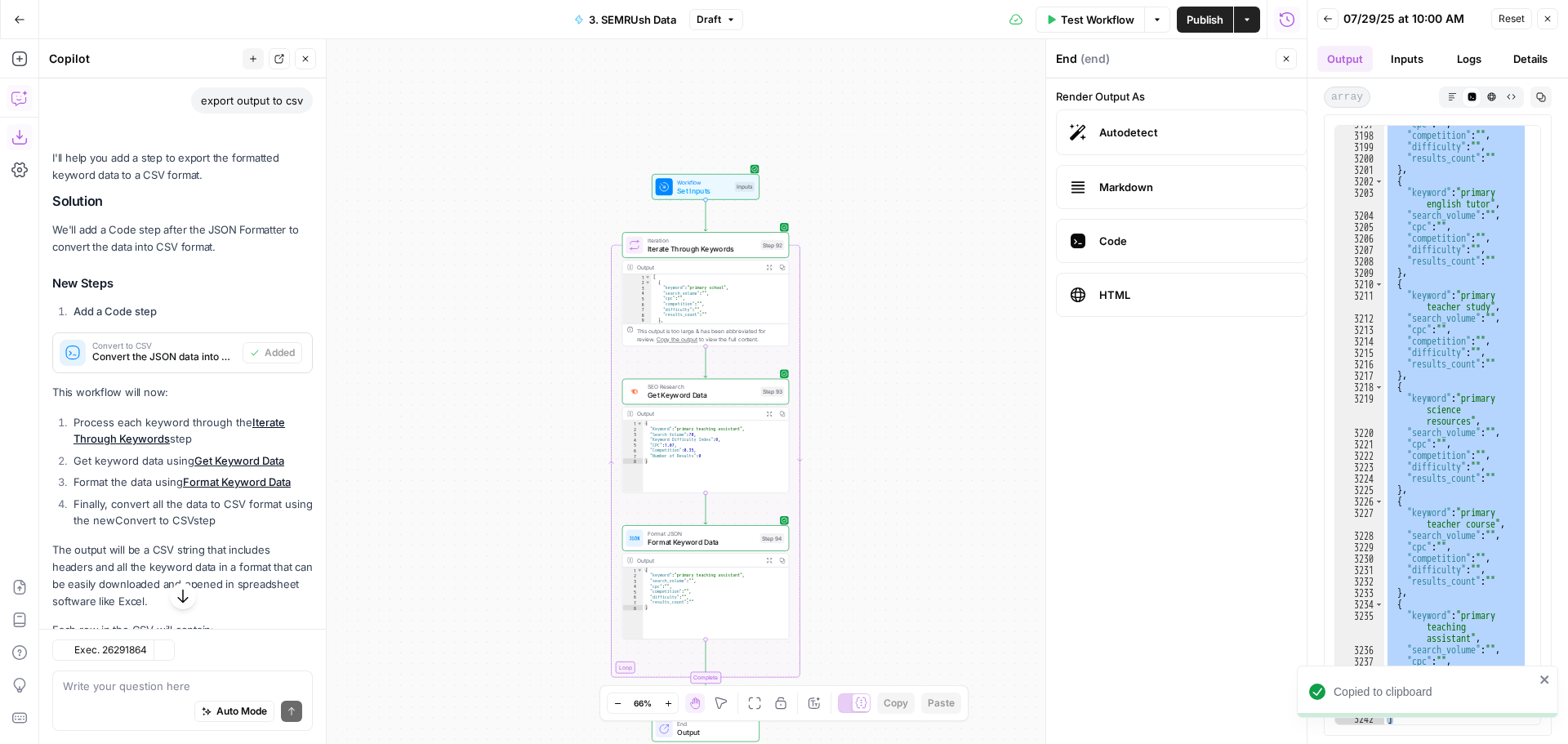 scroll, scrollTop: 1541, scrollLeft: 0, axis: vertical 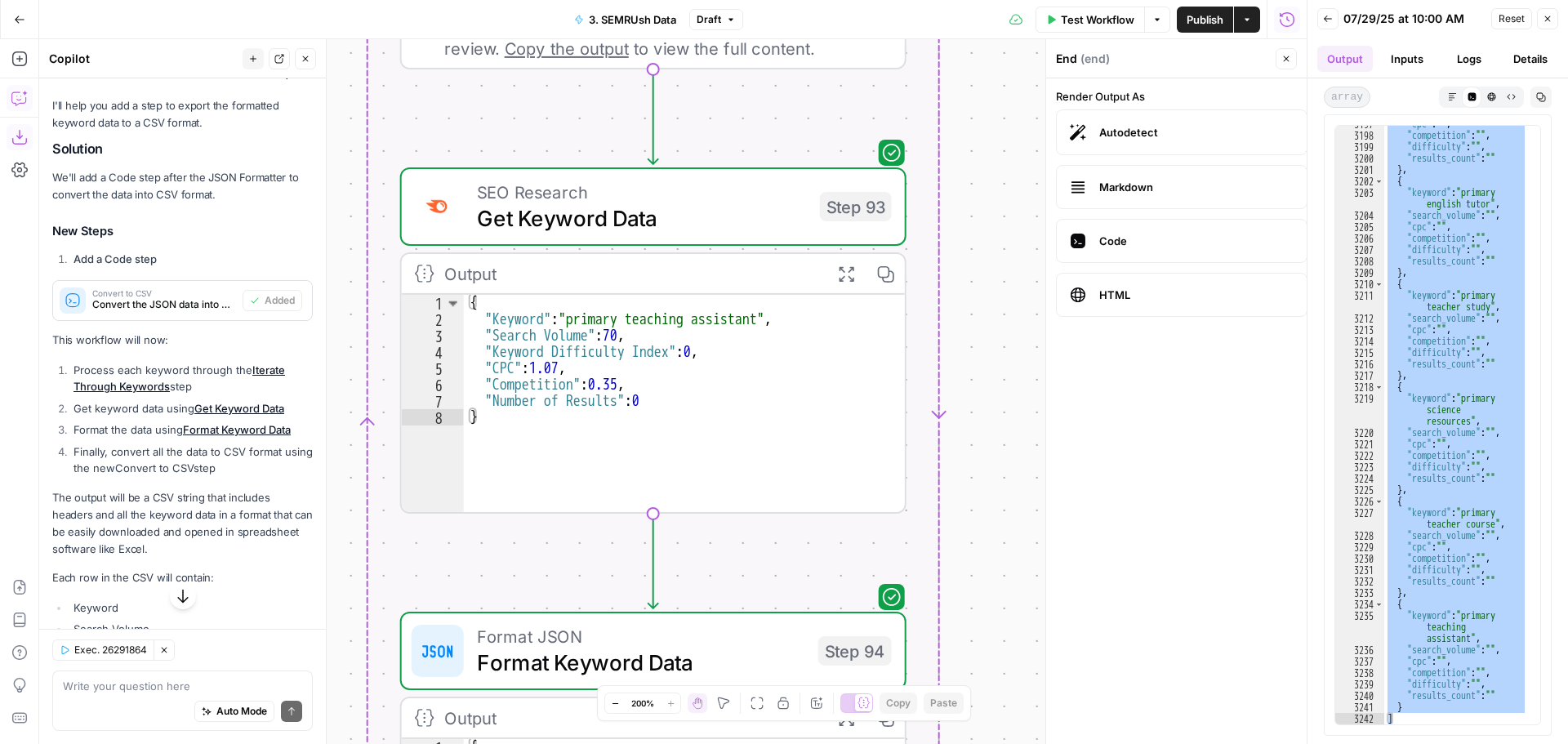 drag, startPoint x: 889, startPoint y: 466, endPoint x: 1064, endPoint y: 470, distance: 175.04571 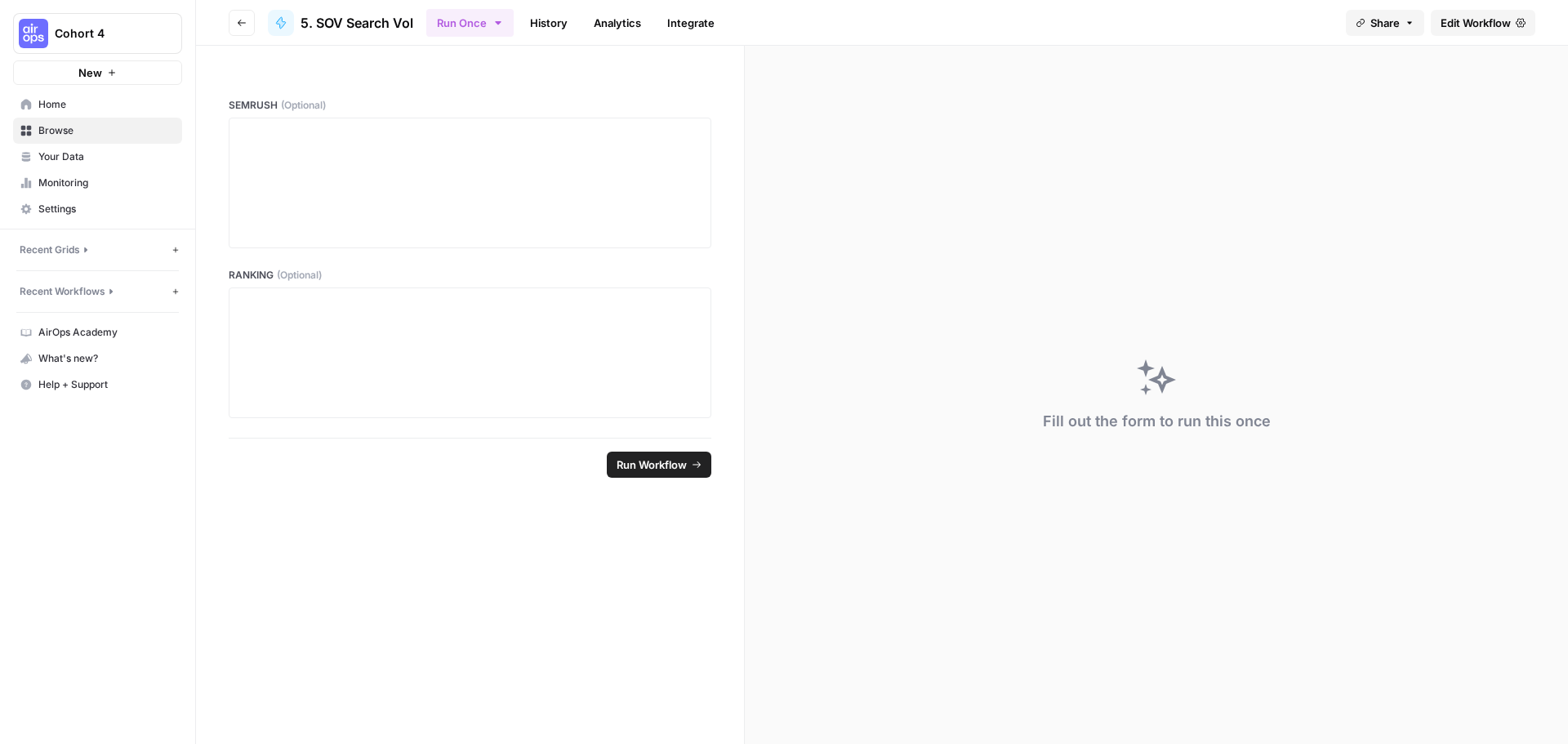scroll, scrollTop: 0, scrollLeft: 0, axis: both 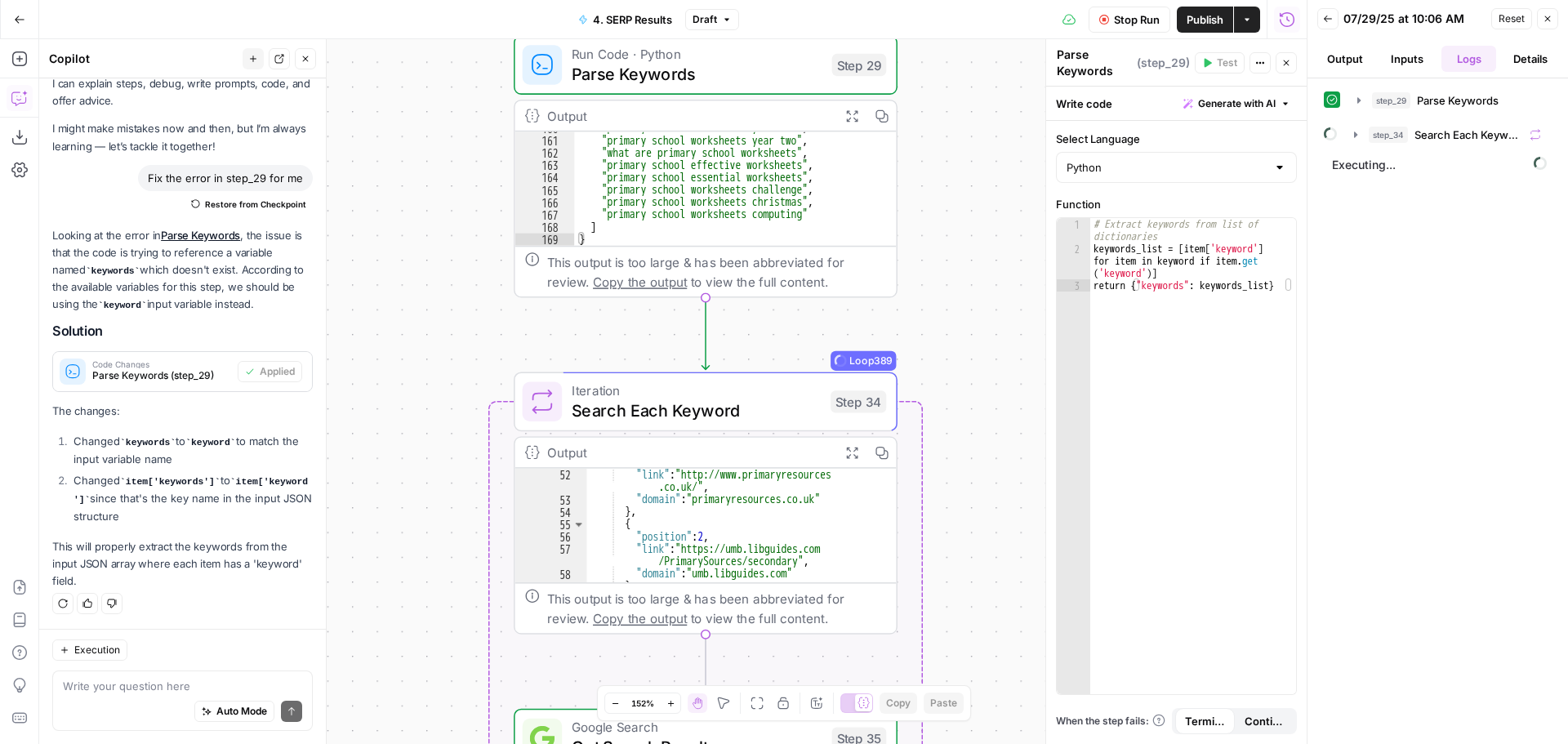click on "Copy the output" at bounding box center (639, 282) 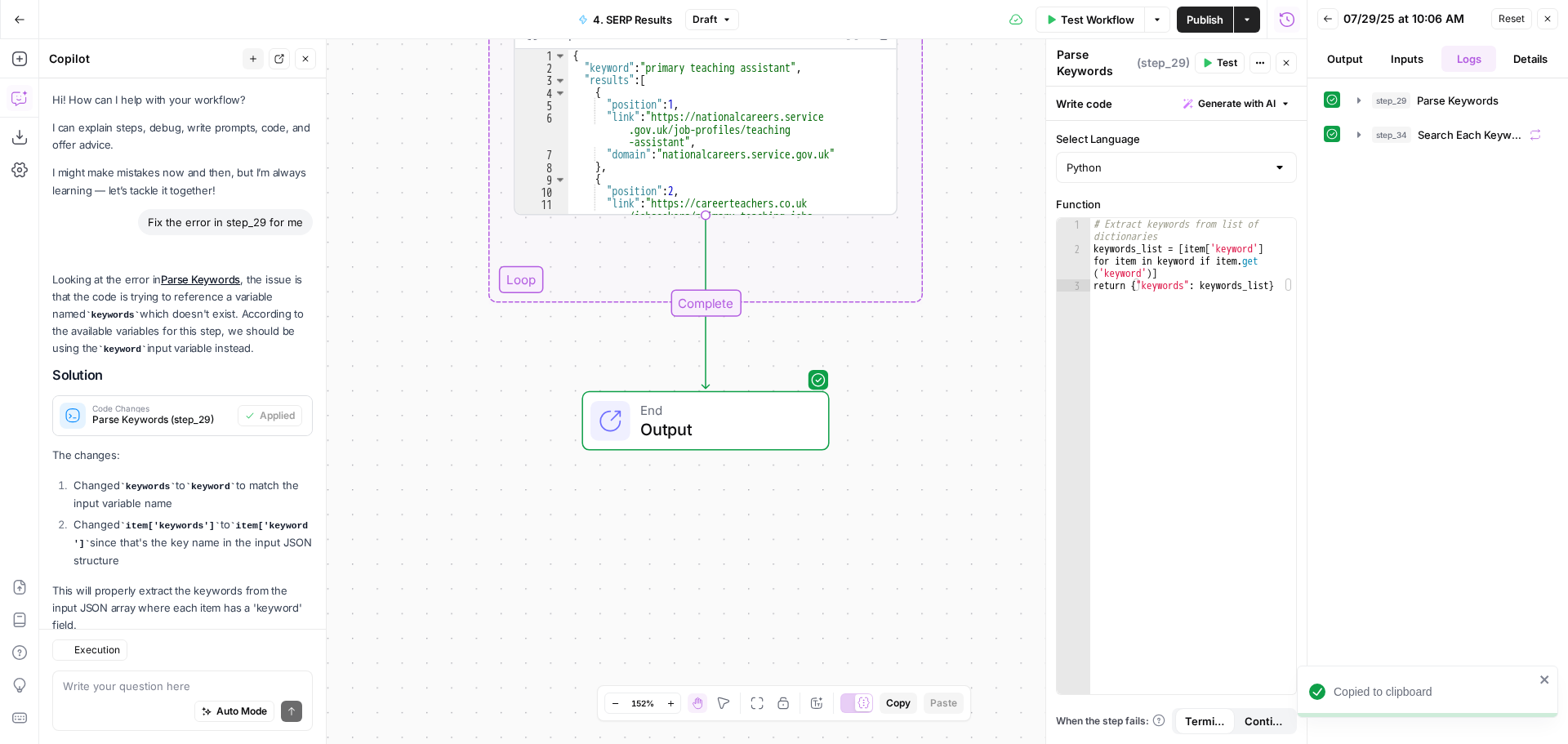 scroll, scrollTop: 44, scrollLeft: 0, axis: vertical 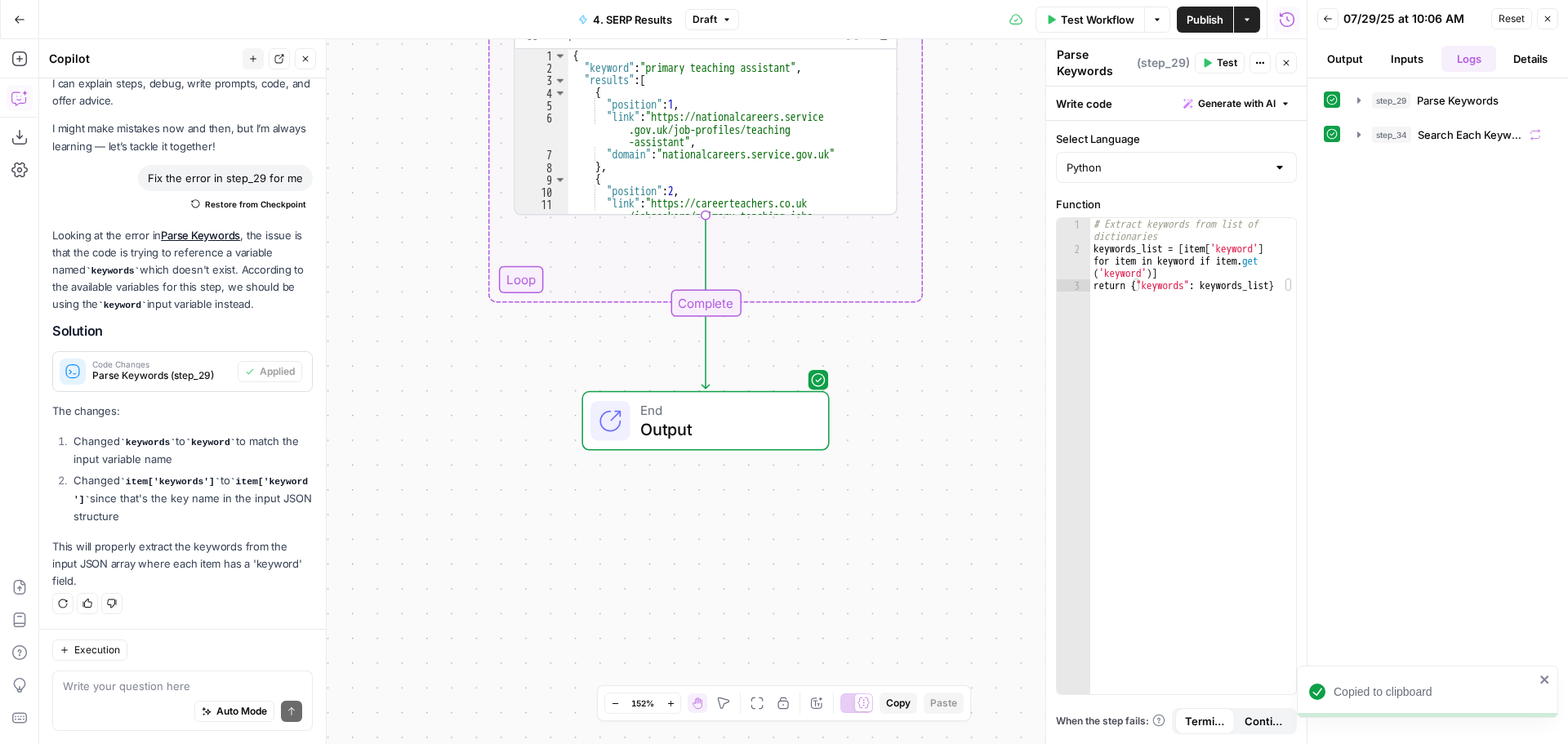 click on "Output" at bounding box center [1345, 59] 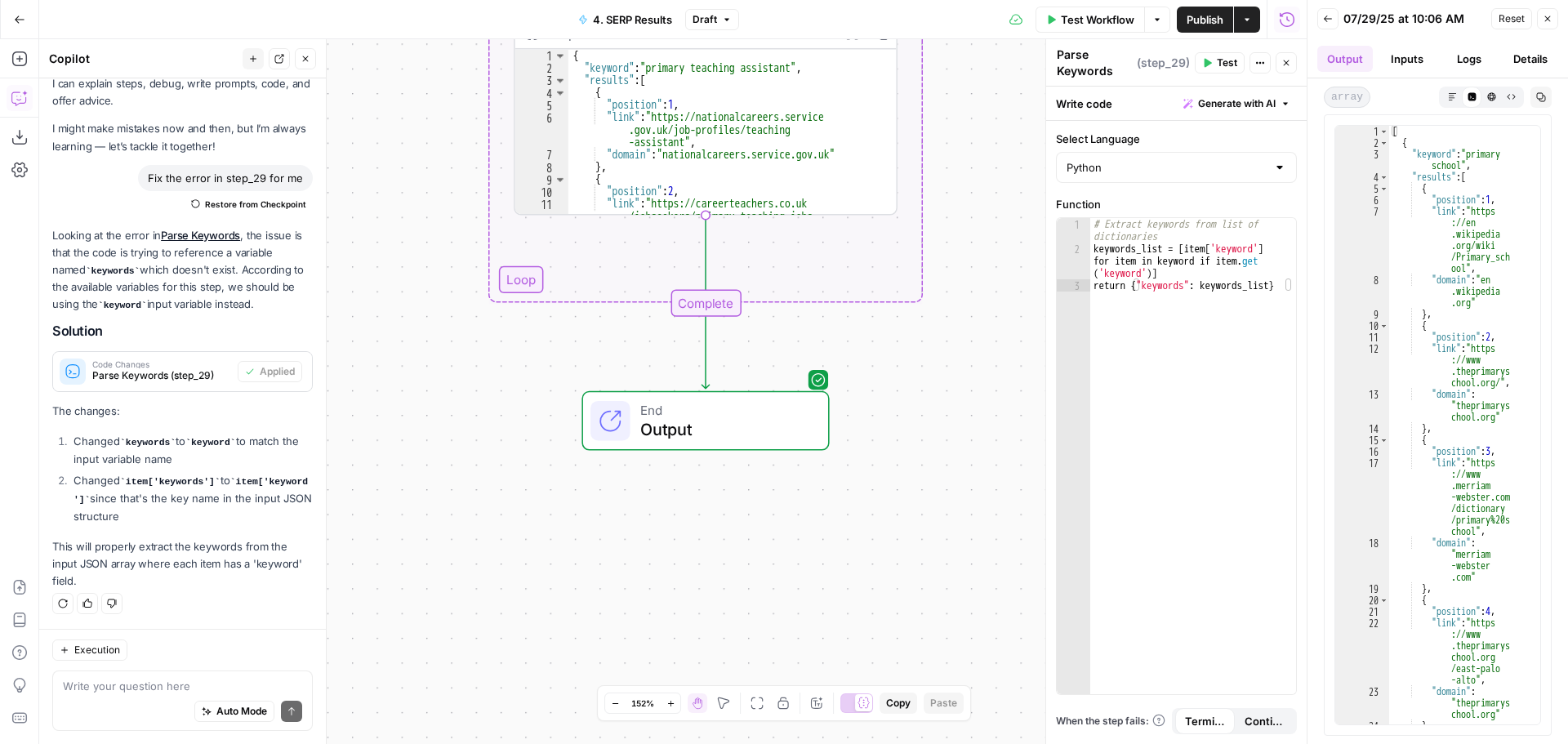 click on "Output" at bounding box center (724, 430) 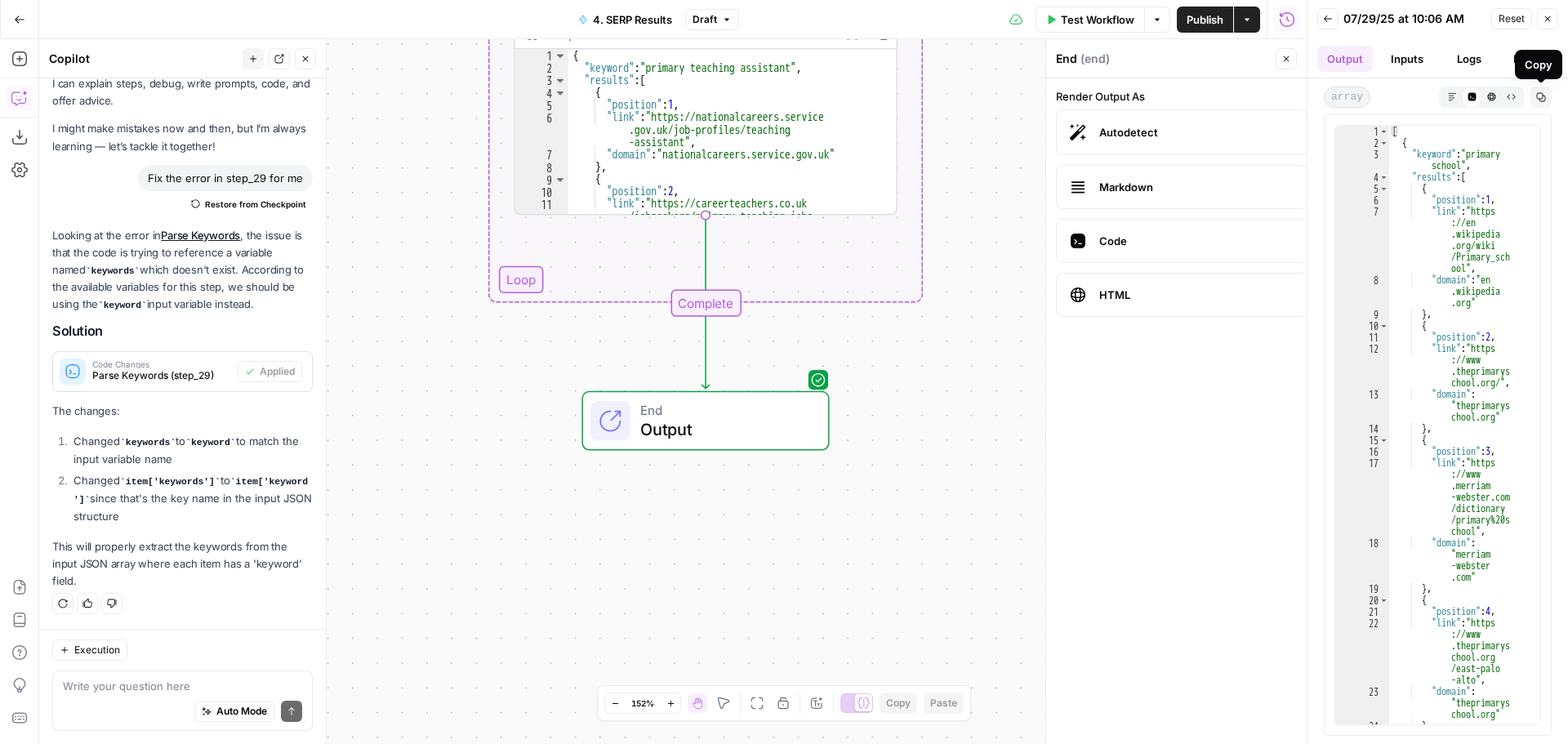 click 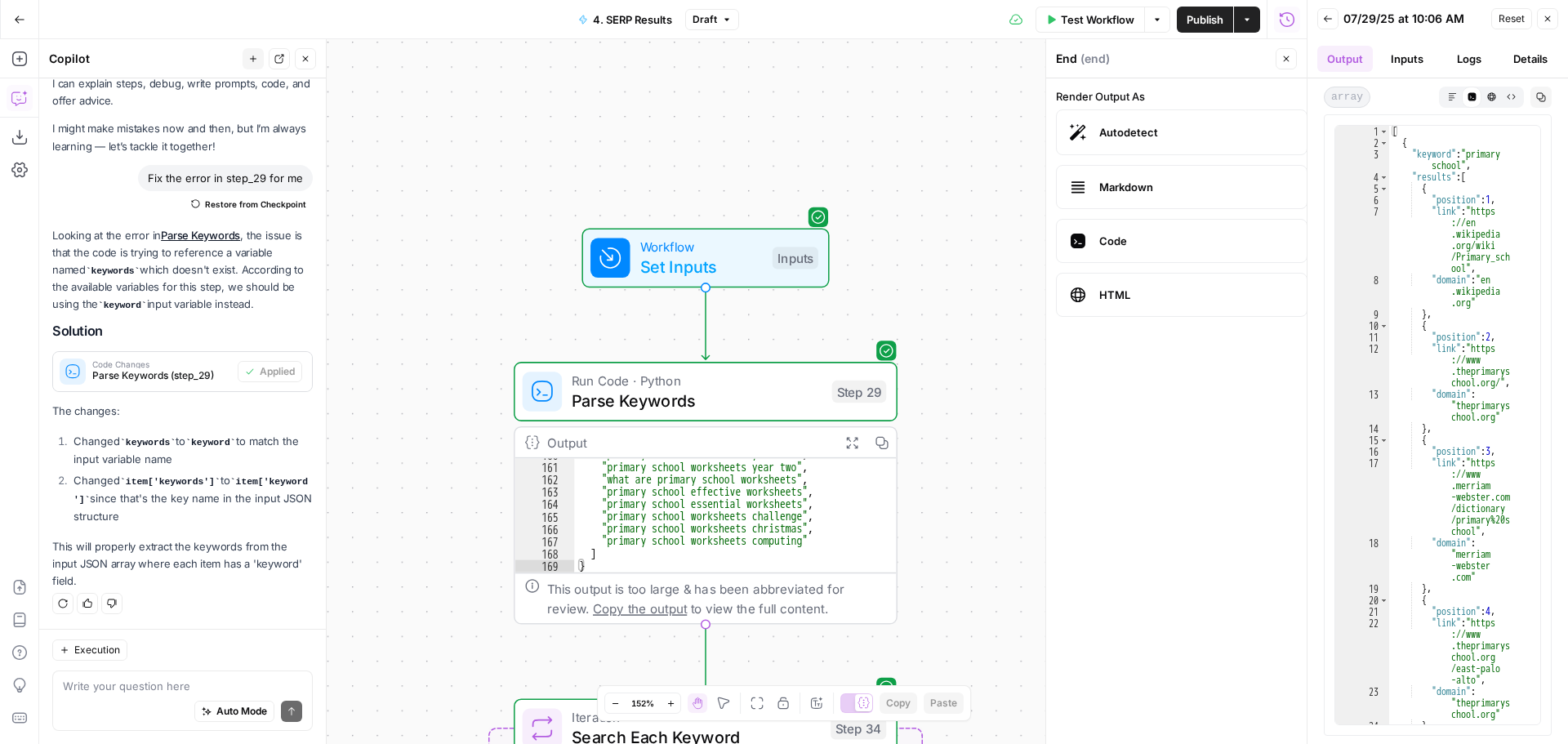 click on "Inputs" at bounding box center (1407, 59) 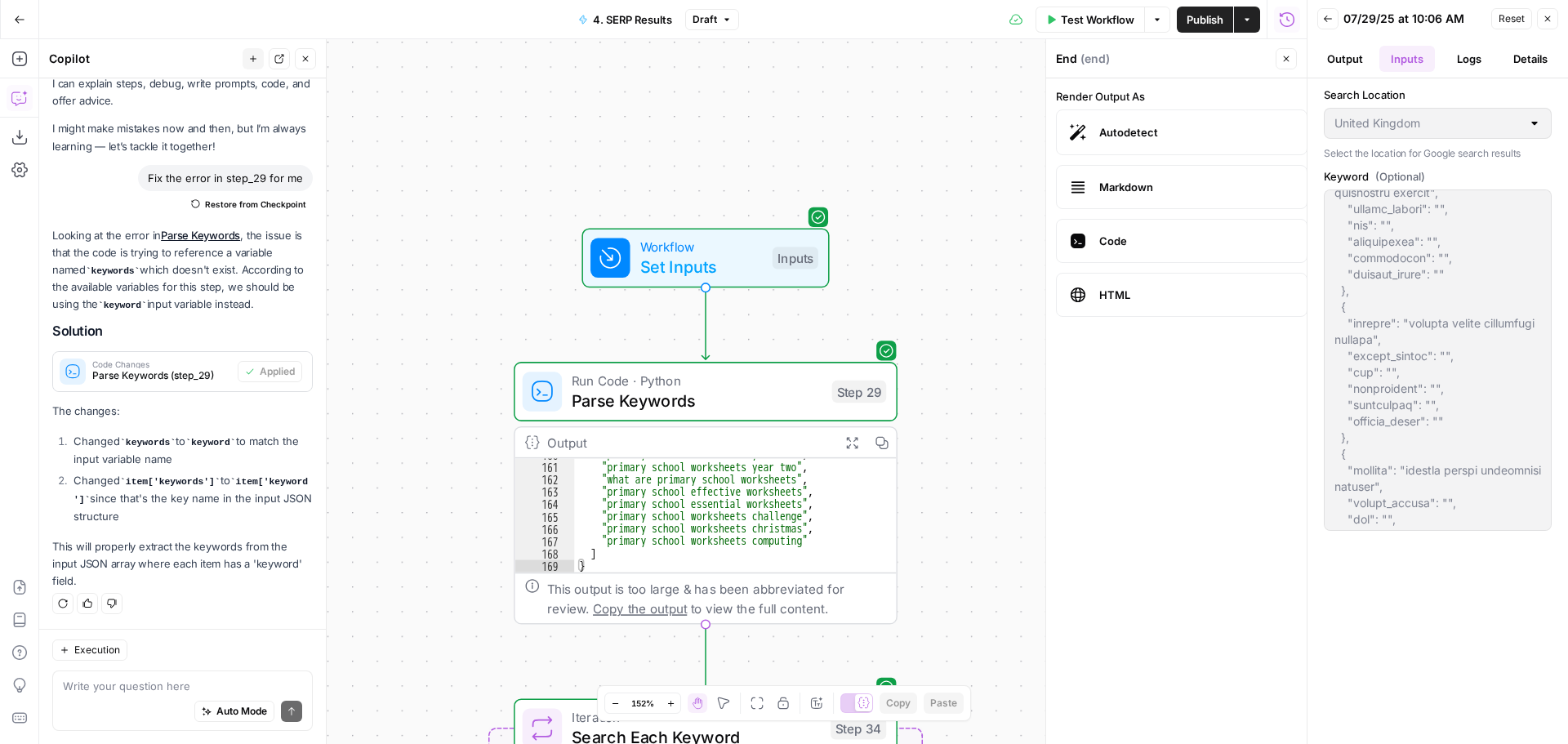 scroll, scrollTop: 14537, scrollLeft: 0, axis: vertical 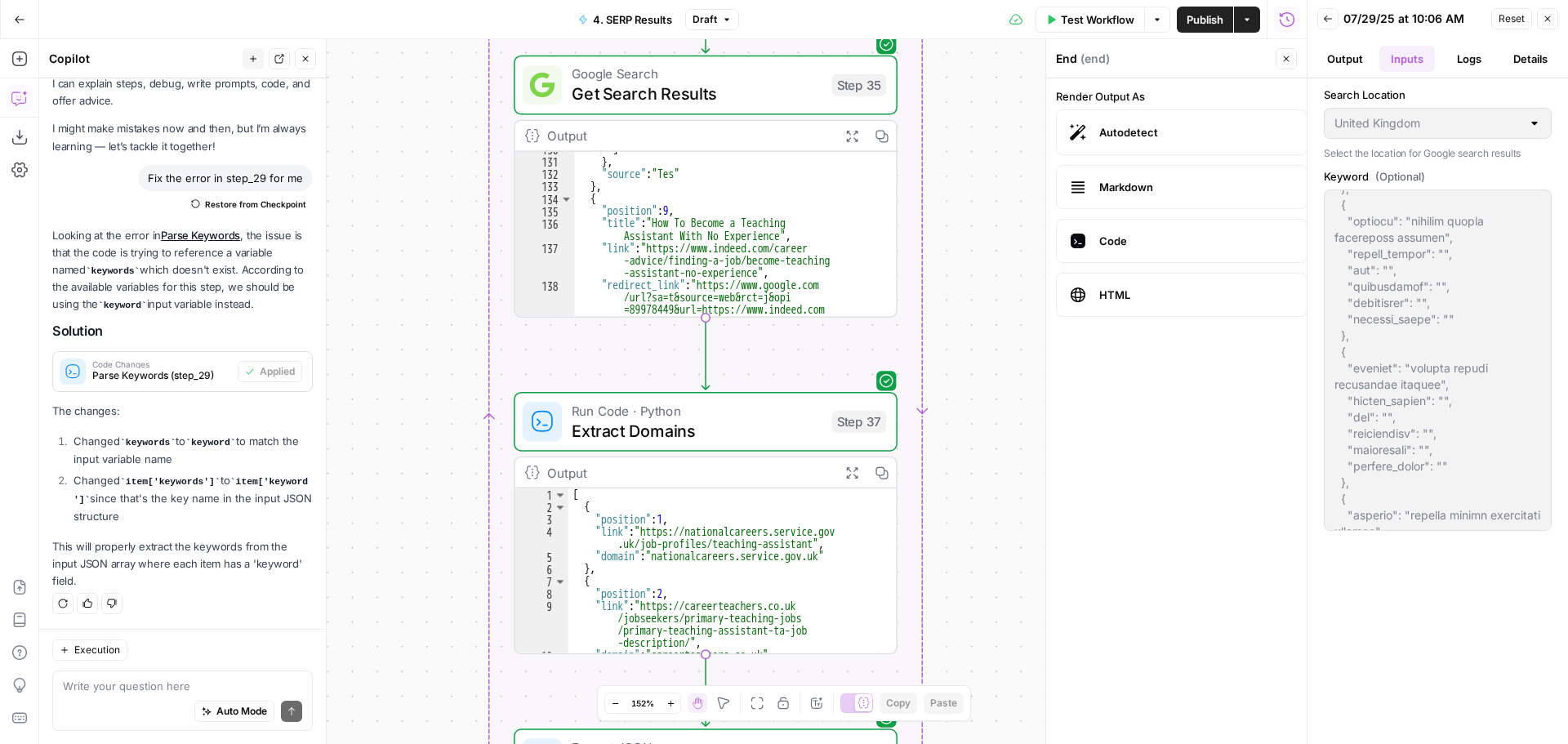 click on "Output" at bounding box center [1345, 59] 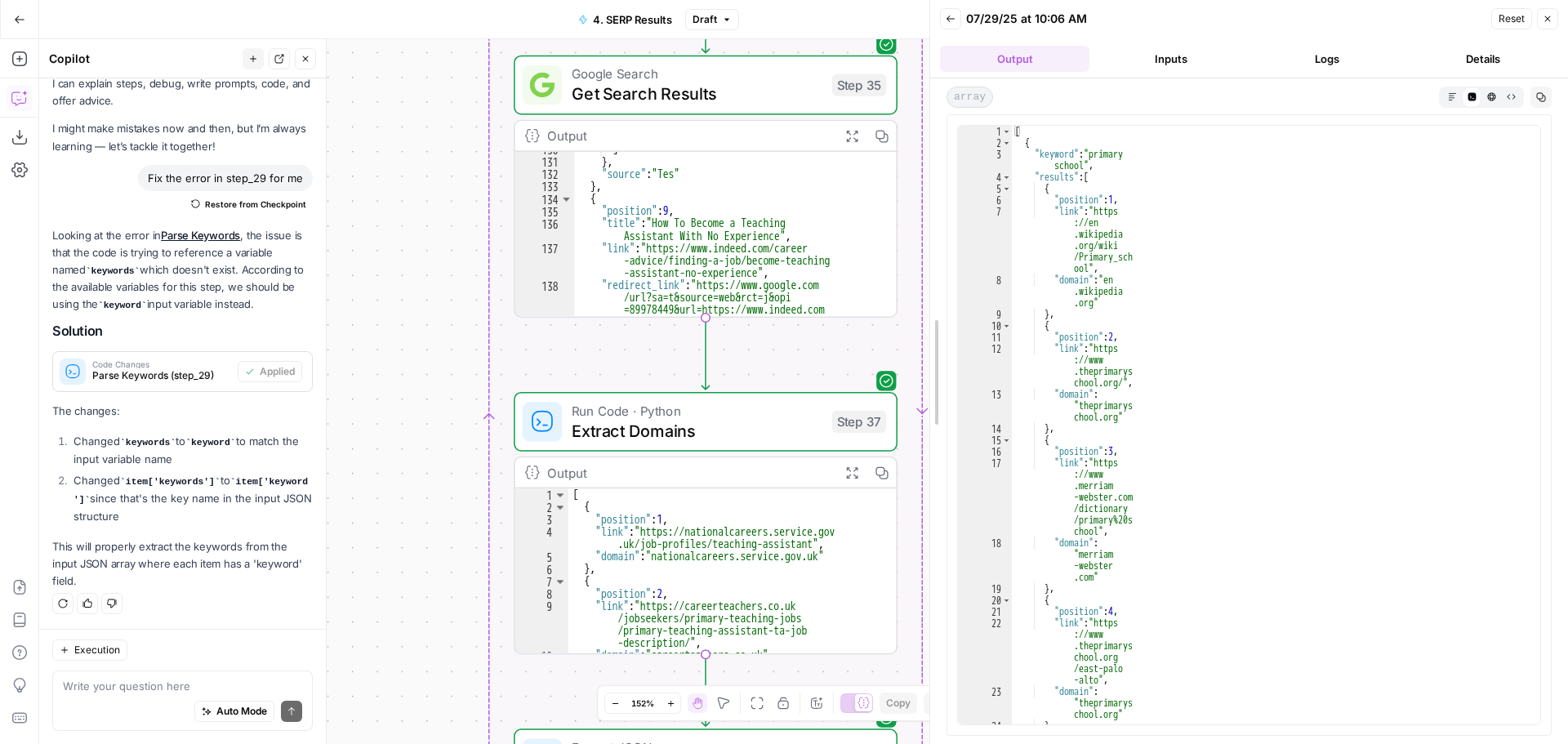 drag, startPoint x: 1306, startPoint y: 296, endPoint x: 927, endPoint y: 310, distance: 379.258 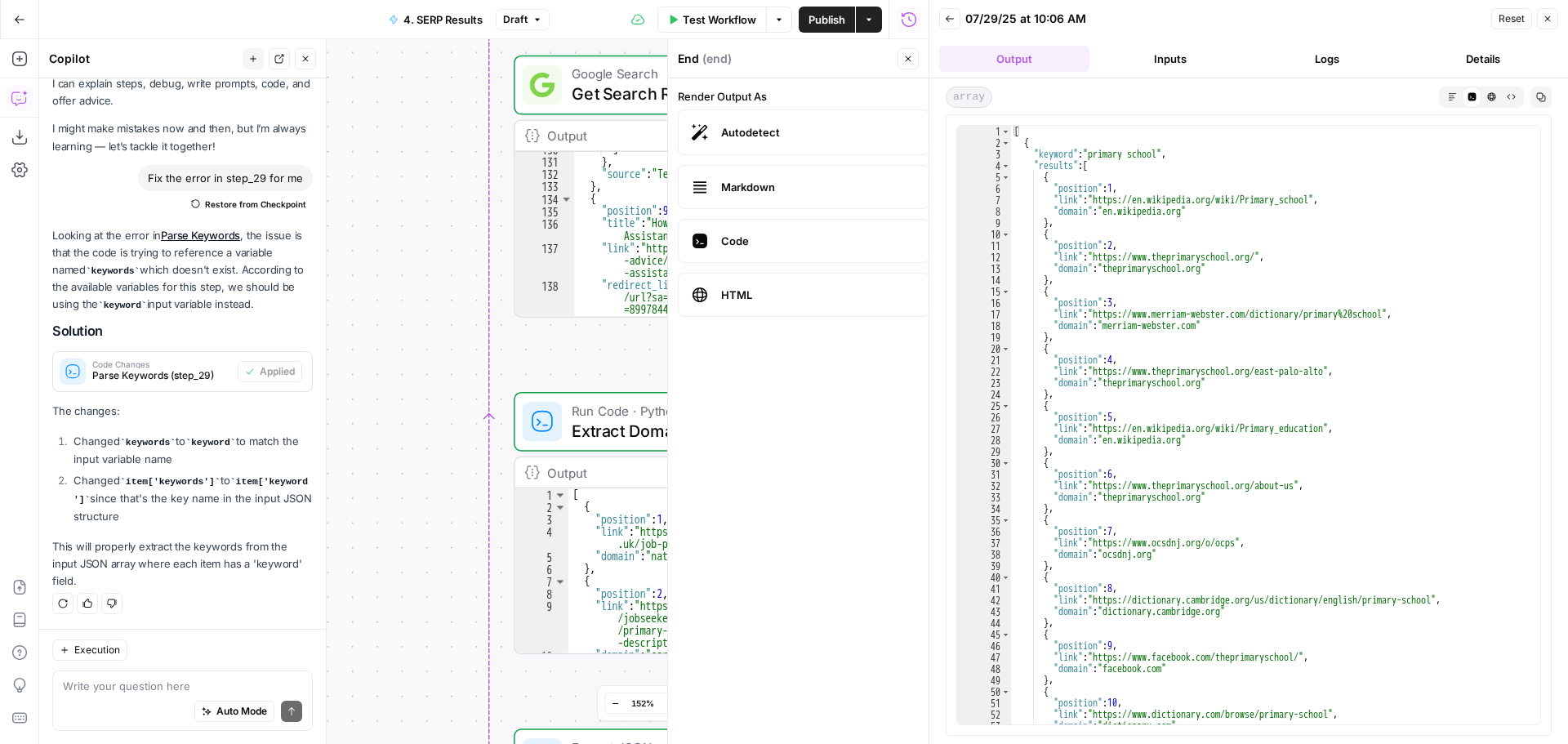 type on "*" 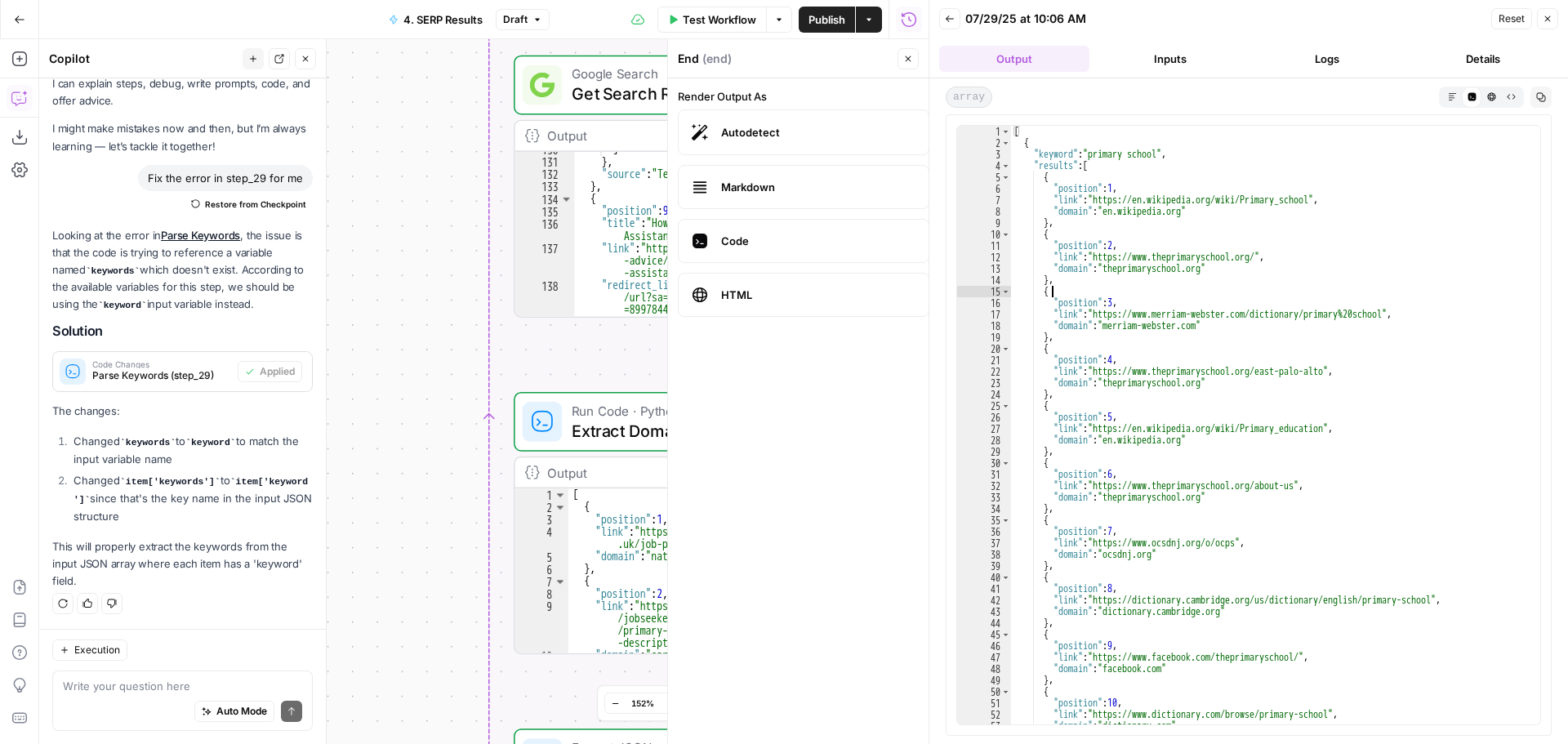 click on "[    {      "keyword" :  "primary school" ,      "results" :  [         {           "position" :  1 ,           "link" :  "https://en.wikipedia.org/wiki/Primary_school" ,           "domain" :  "en.wikipedia.org"         } ,         {           "position" :  2 ,           "link" :  "https://www.theprimaryschool.org/" ,           "domain" :  "theprimaryschool.org"         } ,         {           "position" :  3 ,           "link" :  "https://www.merriam-webster.com/dictionary/primary%20school" ,           "domain" :  "merriam-webster.com"         } ,         {           "position" :  4 ,           "link" :  "https://www.theprimaryschool.org/east-palo-alto" ,           "domain" :  "theprimaryschool.org"         } ,         {           "position" :  5 ,           "link" :  "https://en.wikipedia.org/wiki/Primary_education" ,           "domain" :  "en.wikipedia.org"         } ,         {           "position" :  6 ,           "link" :  "https://www.theprimaryschool.org/about-us" ,           "domain" :          } , {" at bounding box center [1269, 436] 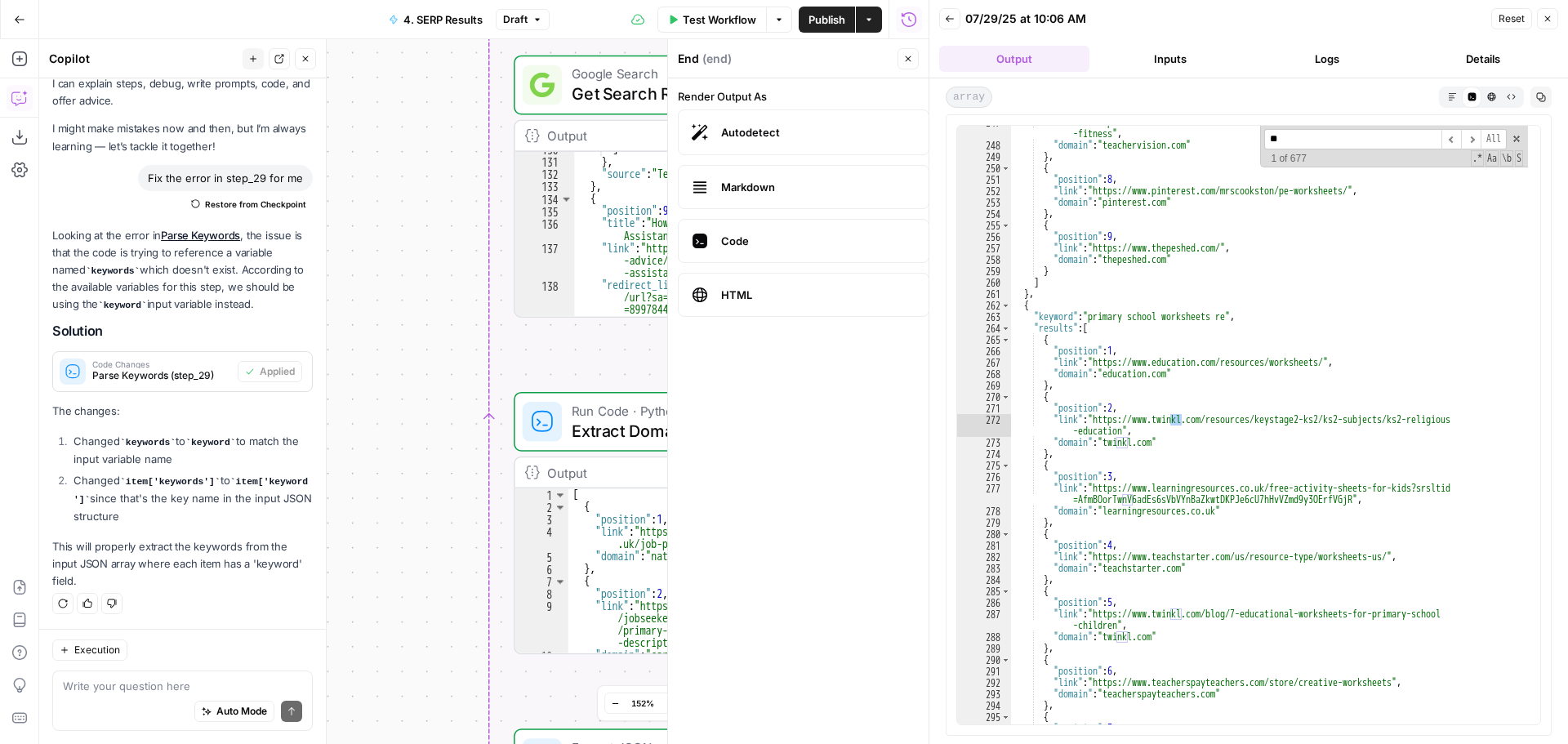 scroll, scrollTop: 319, scrollLeft: 0, axis: vertical 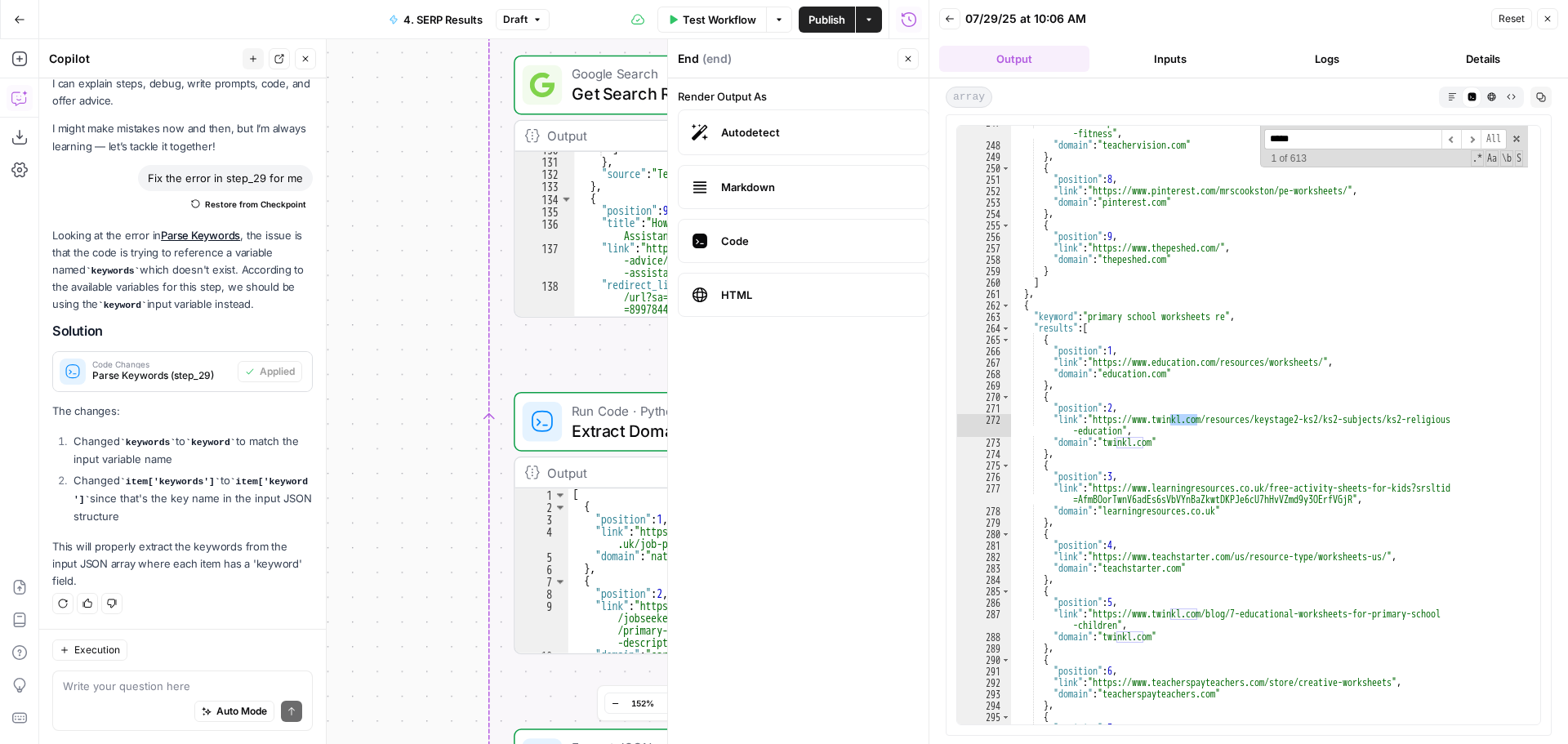 type on "*****" 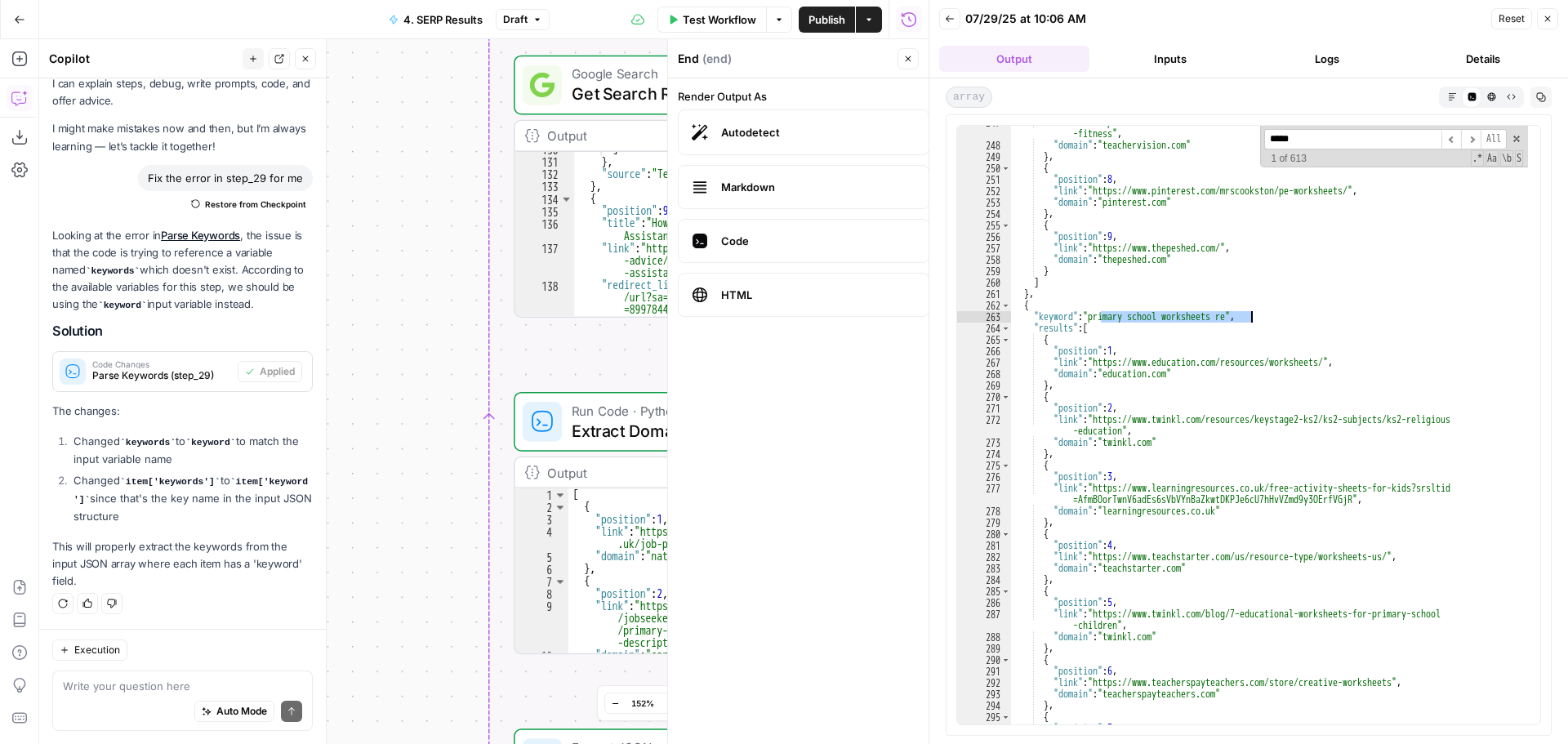 drag, startPoint x: 1102, startPoint y: 316, endPoint x: 1254, endPoint y: 315, distance: 152.00329 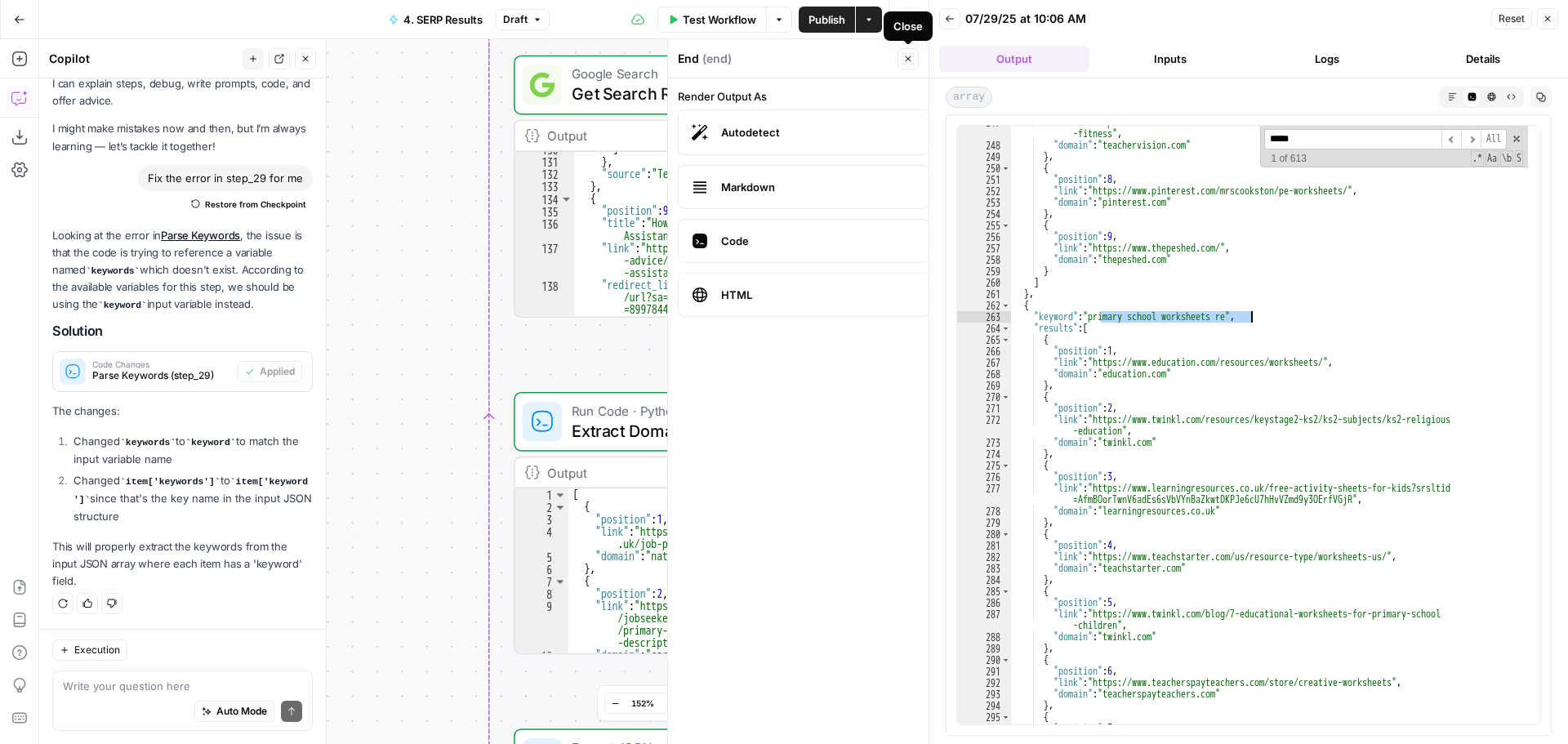 click on "Close" at bounding box center (908, 59) 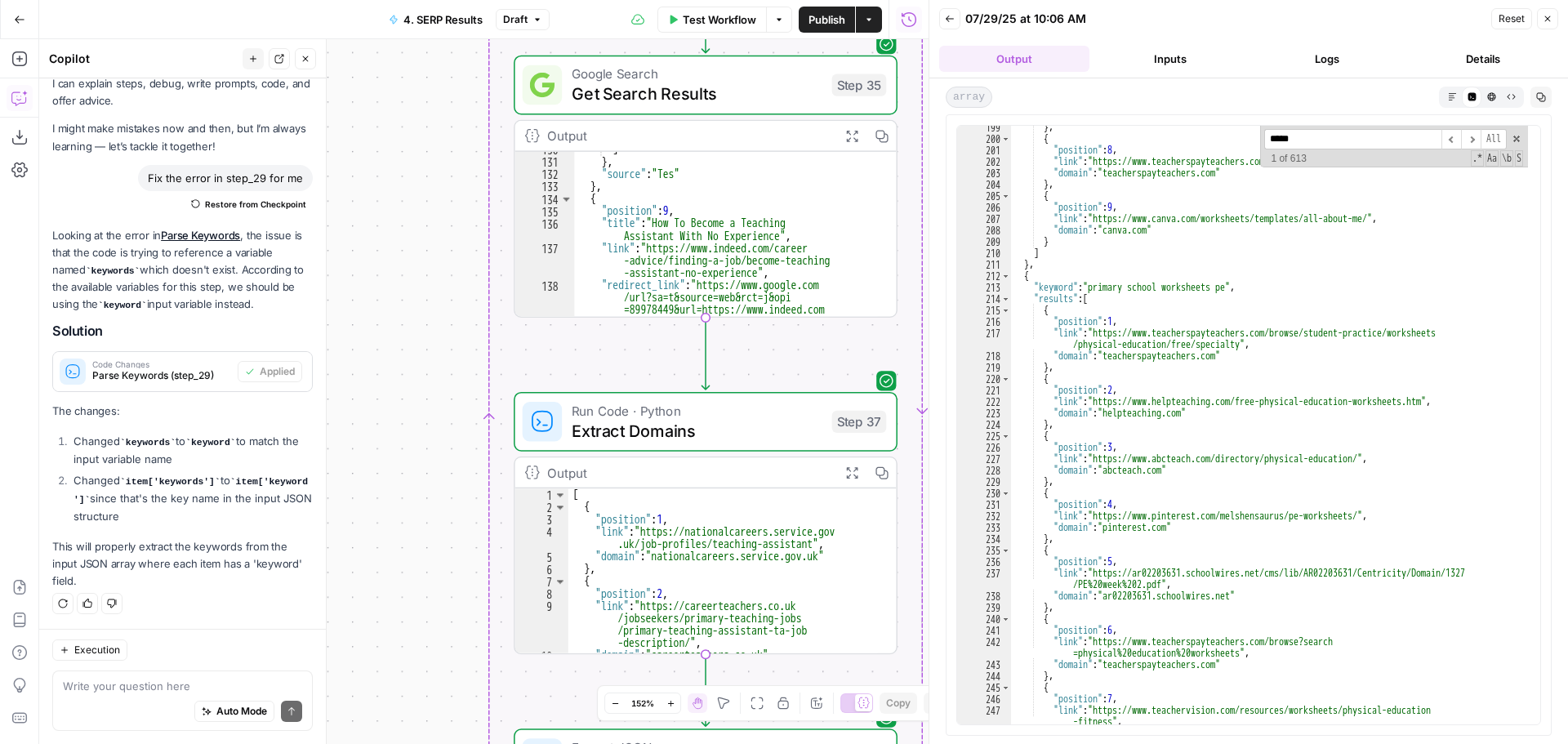 scroll, scrollTop: 229, scrollLeft: 0, axis: vertical 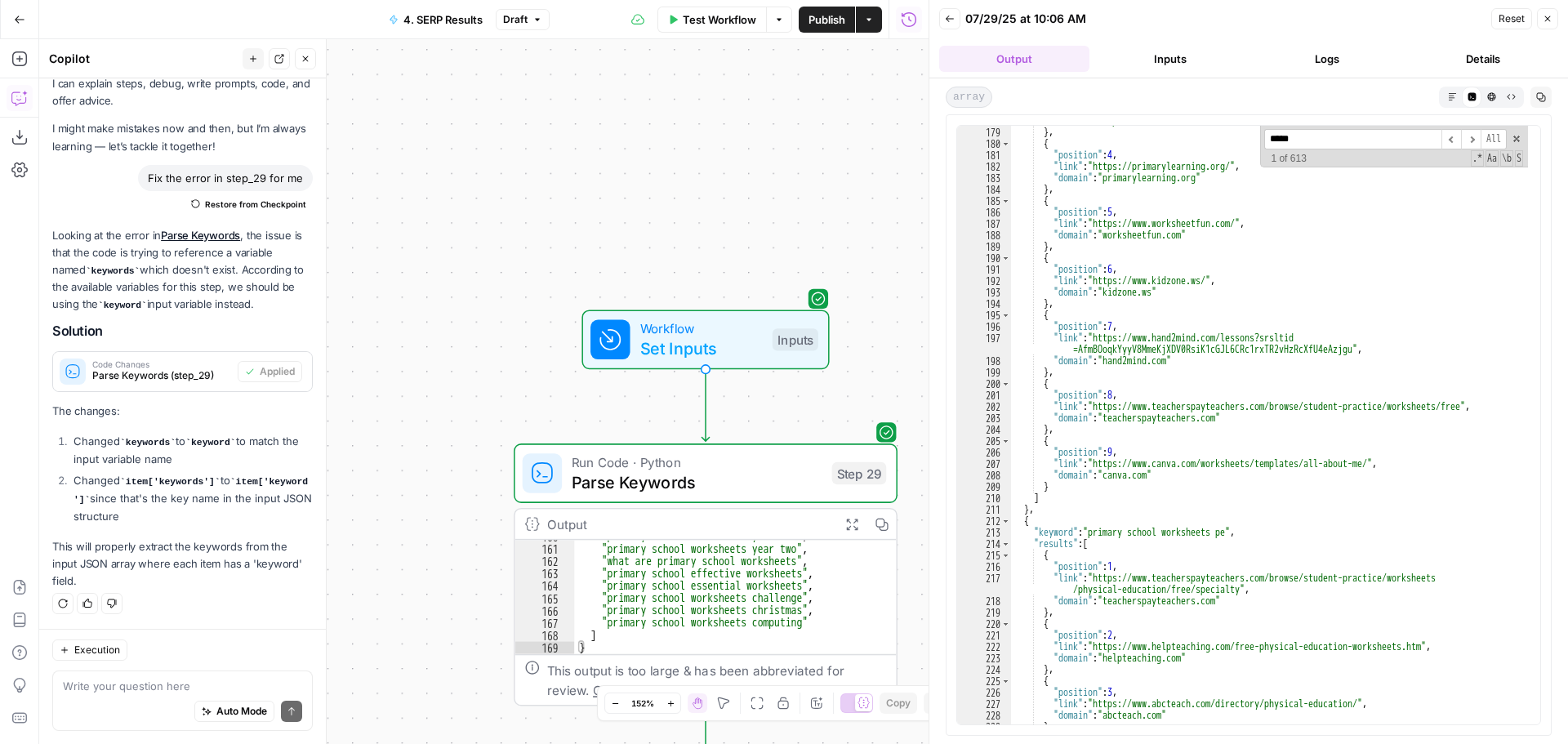 click on "Inputs" at bounding box center [1171, 59] 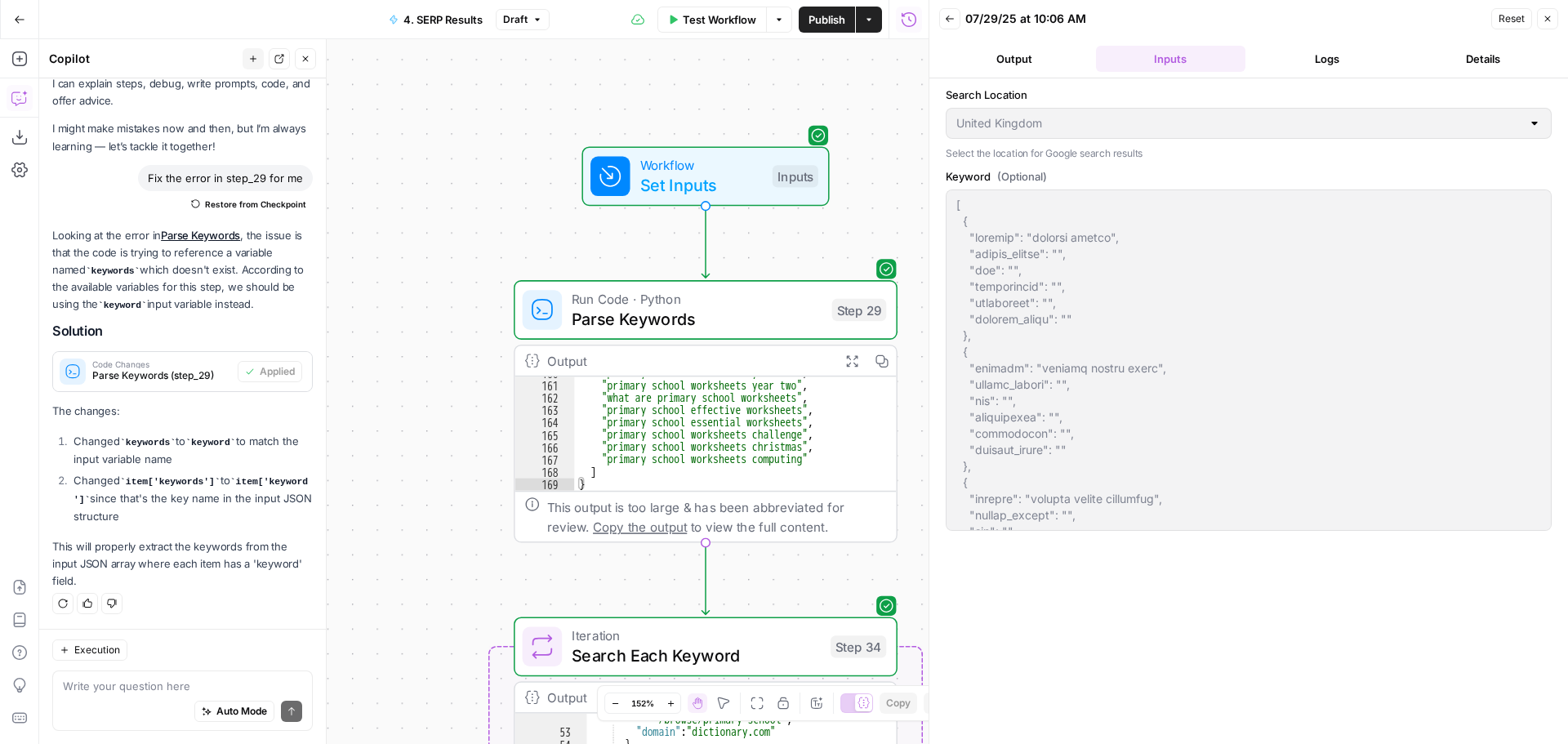 click on "Output" at bounding box center [1014, 59] 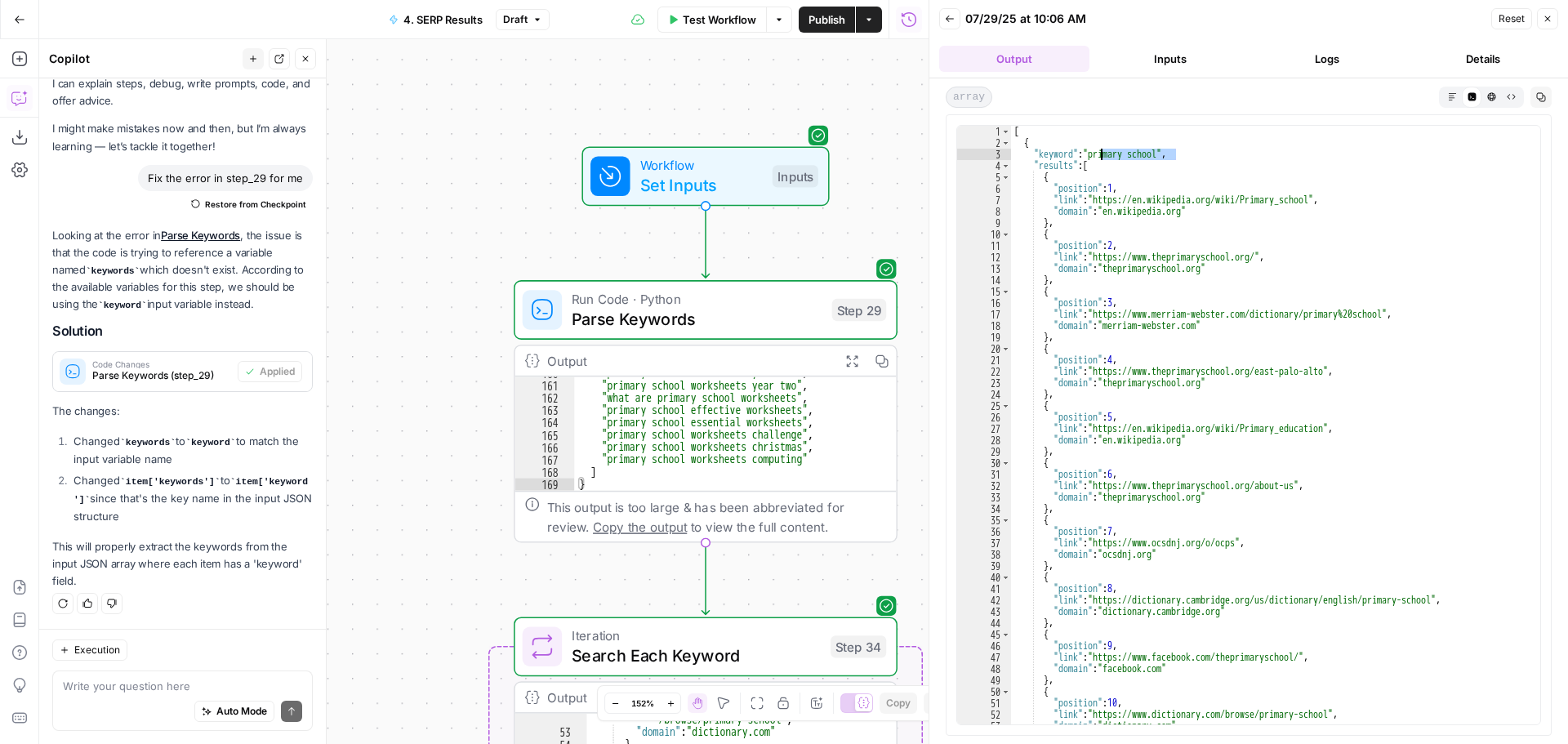 drag, startPoint x: 1177, startPoint y: 154, endPoint x: 1100, endPoint y: 150, distance: 77.10383 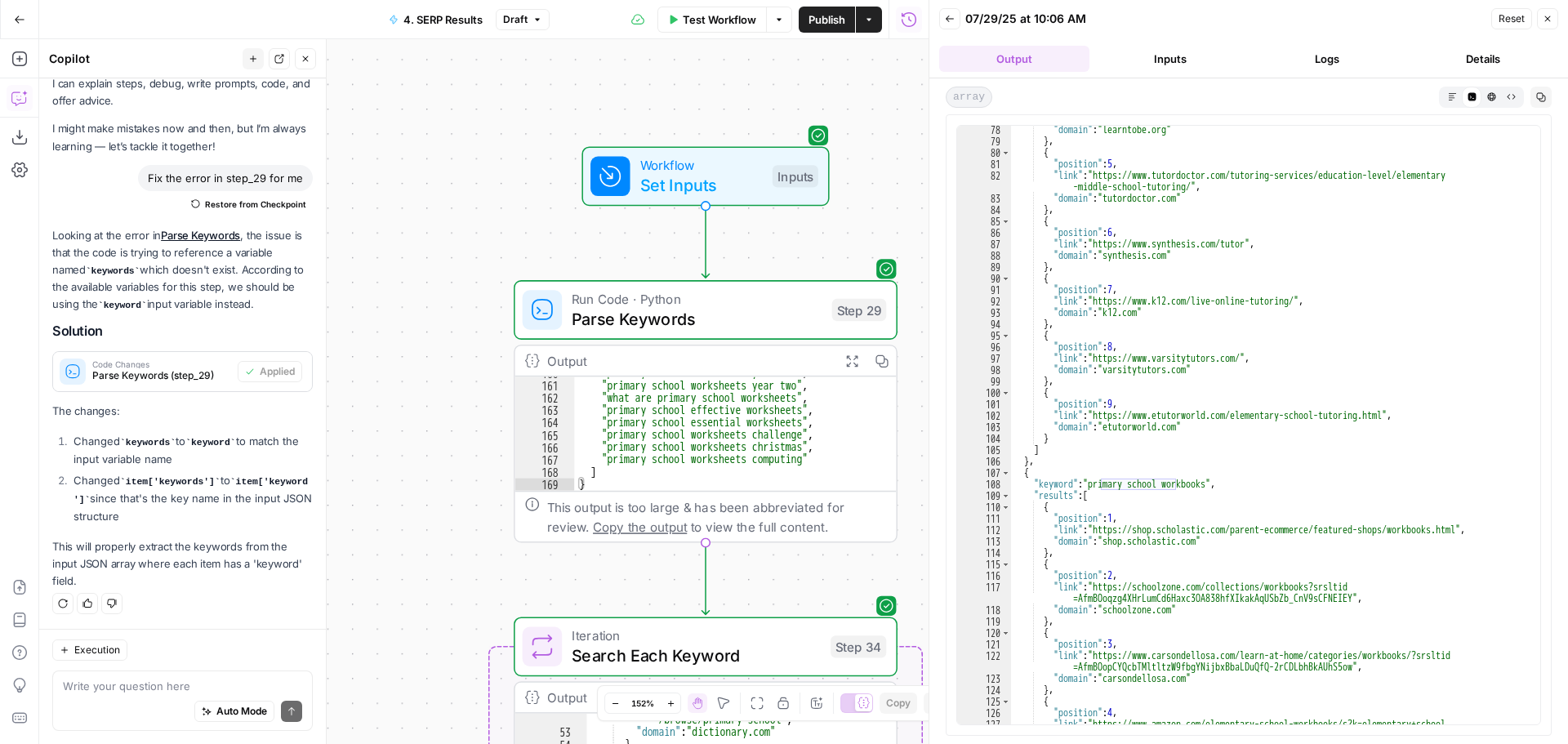 scroll, scrollTop: 112, scrollLeft: 0, axis: vertical 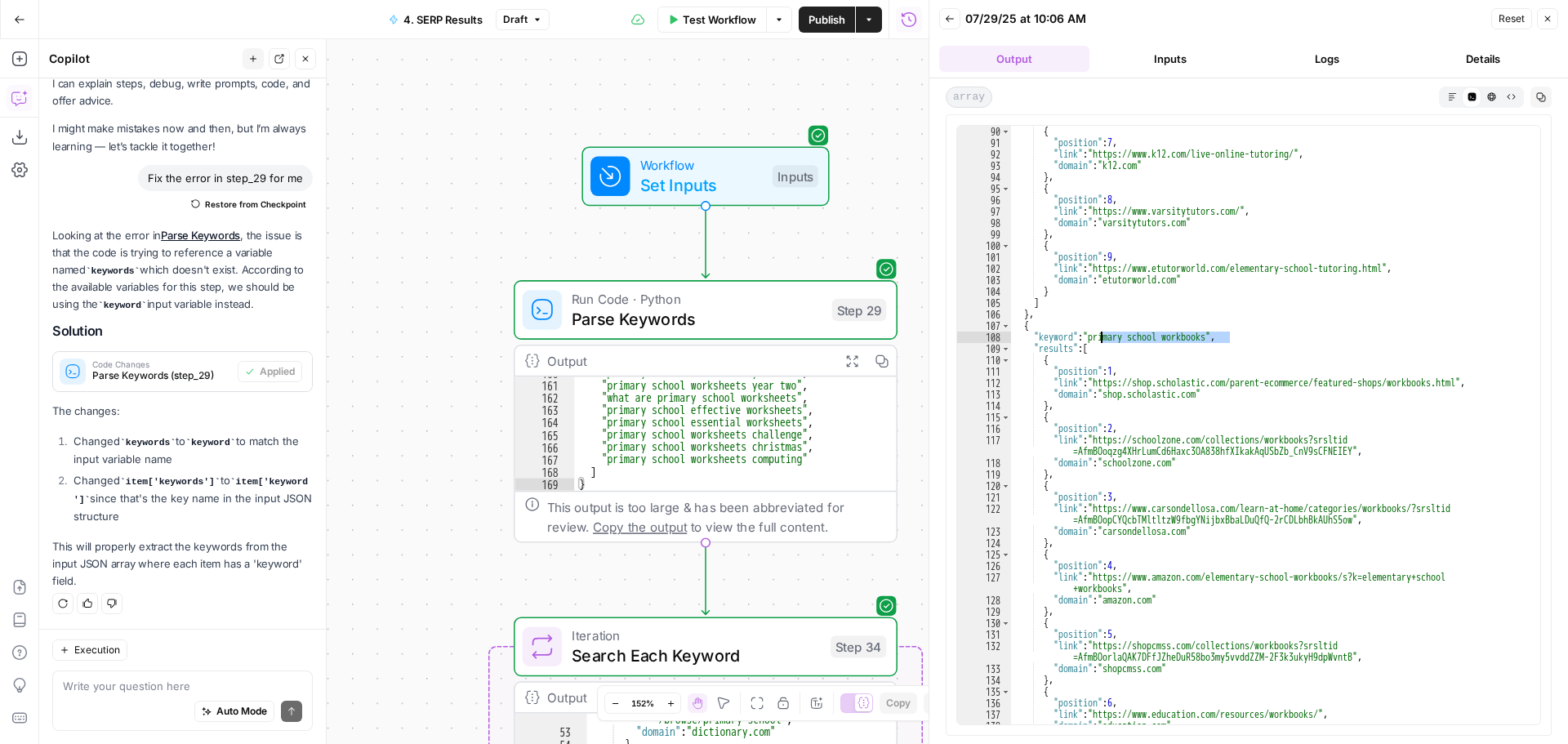 drag, startPoint x: 1231, startPoint y: 336, endPoint x: 1098, endPoint y: 336, distance: 133 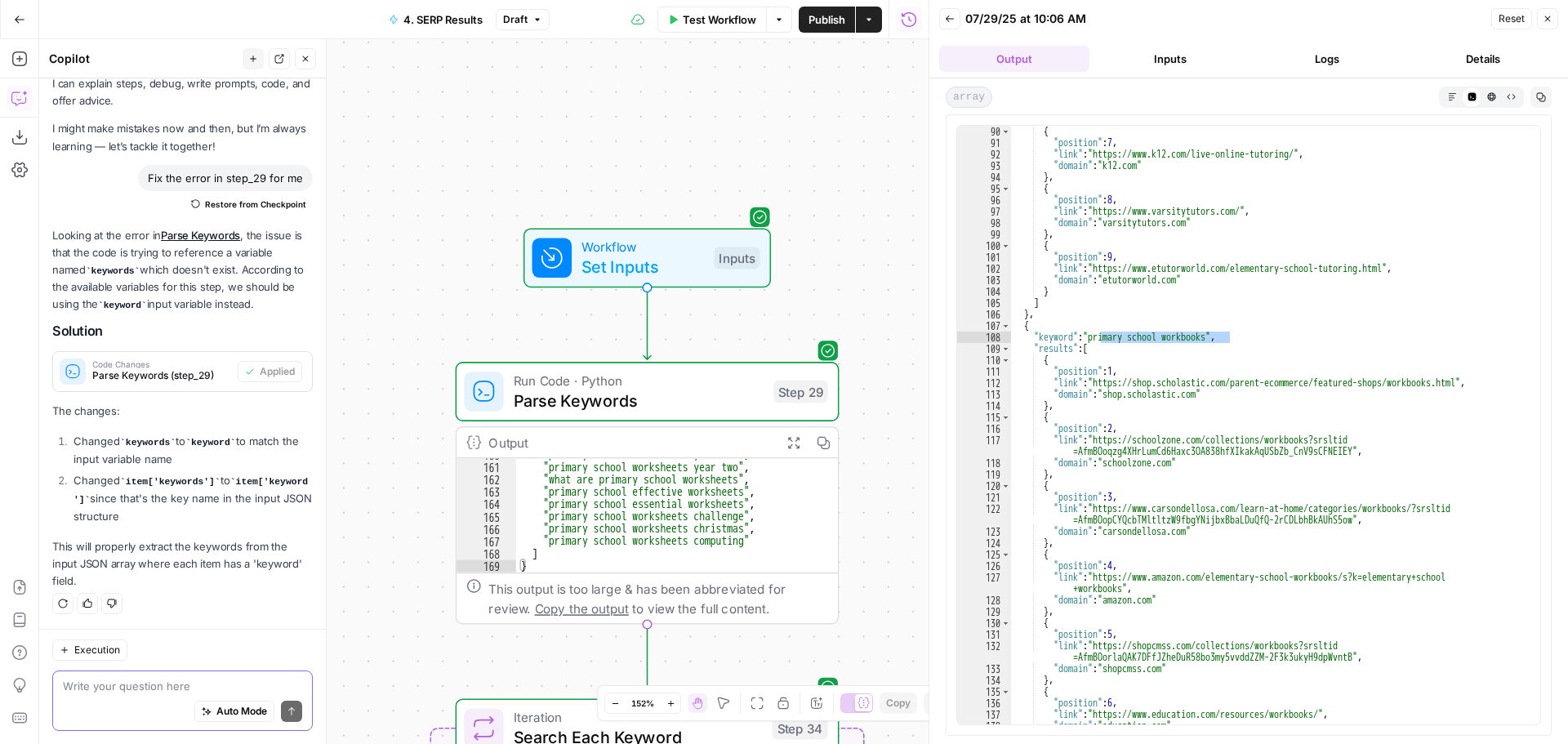 click at bounding box center (182, 686) 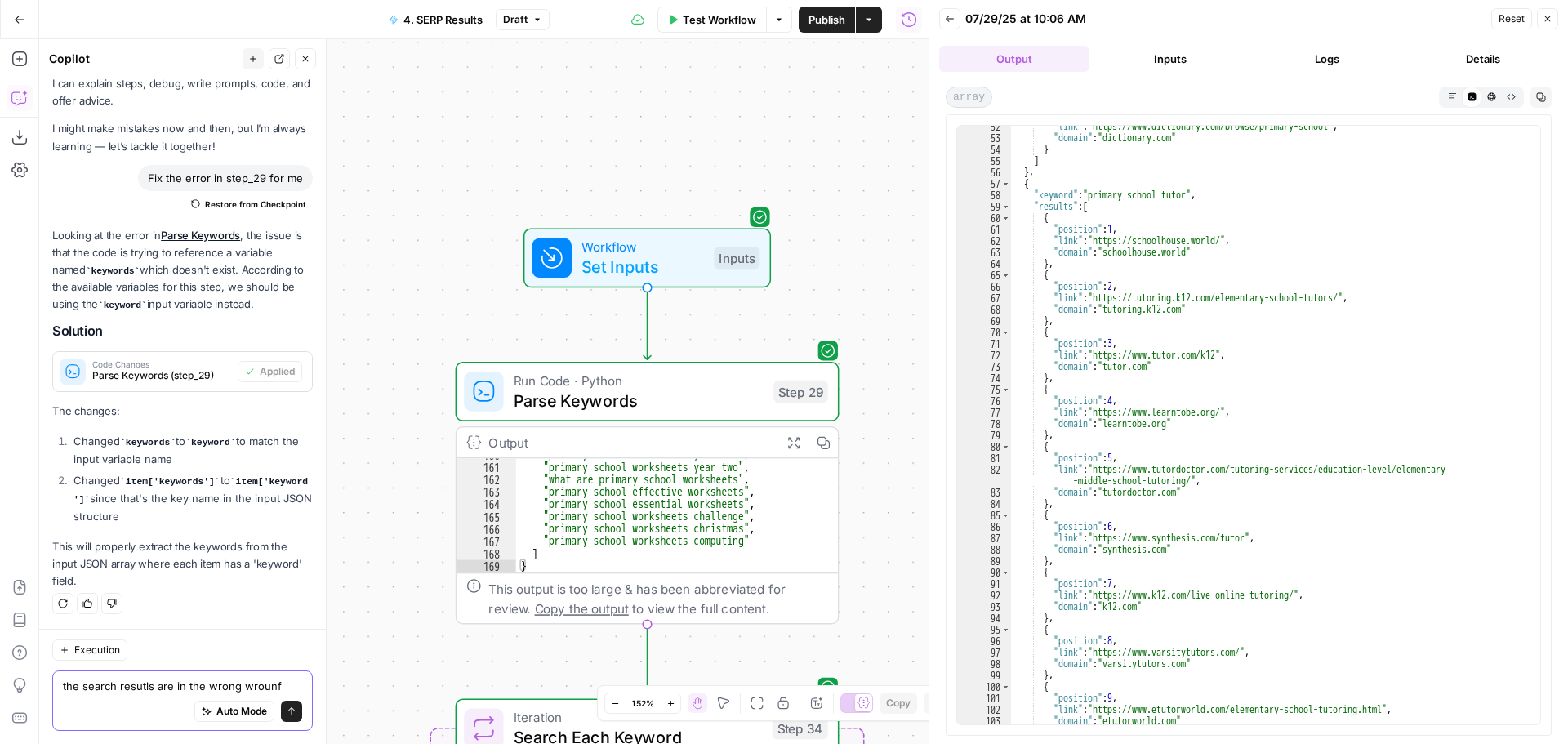scroll, scrollTop: 38, scrollLeft: 0, axis: vertical 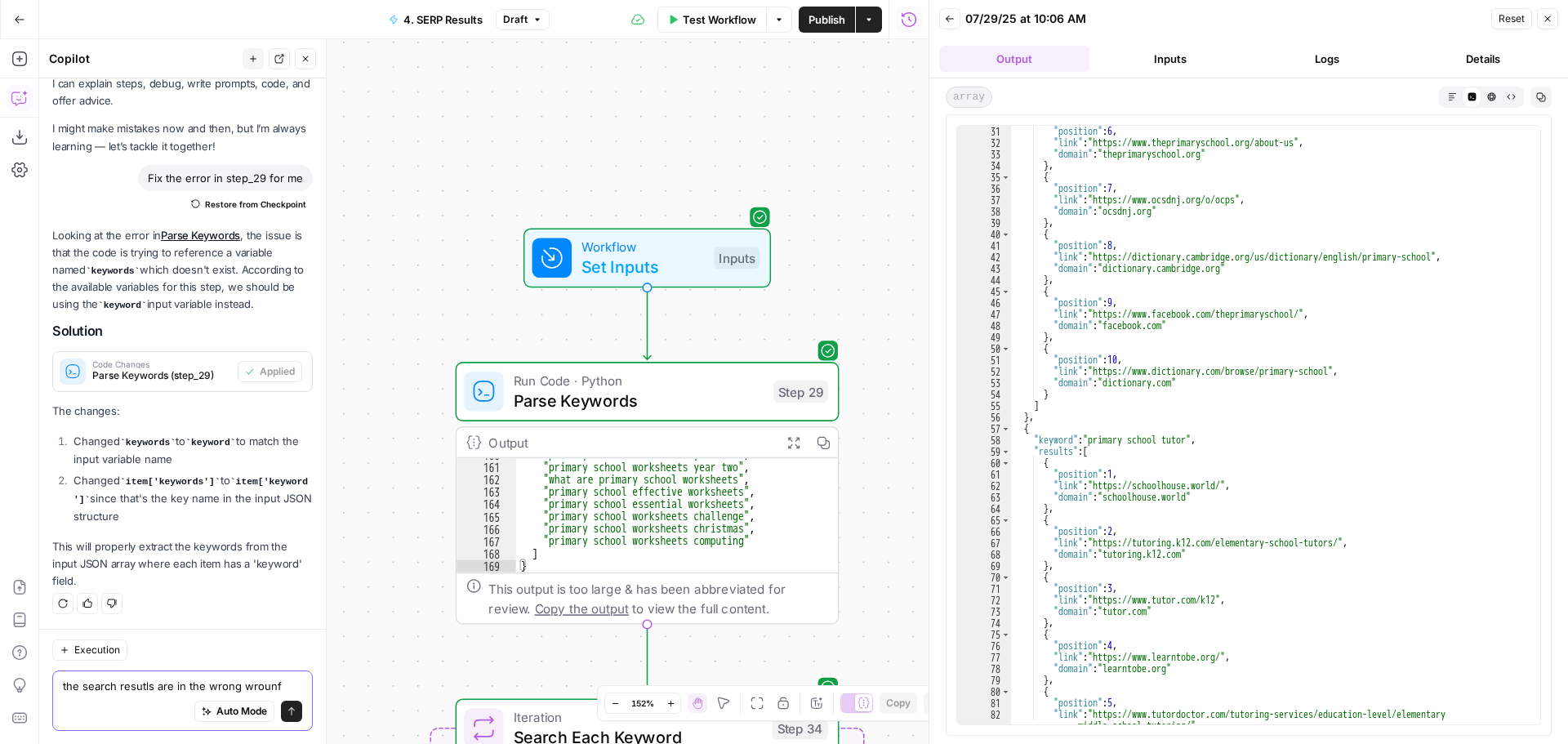 type on "the search resutls are in the wrong wrounf" 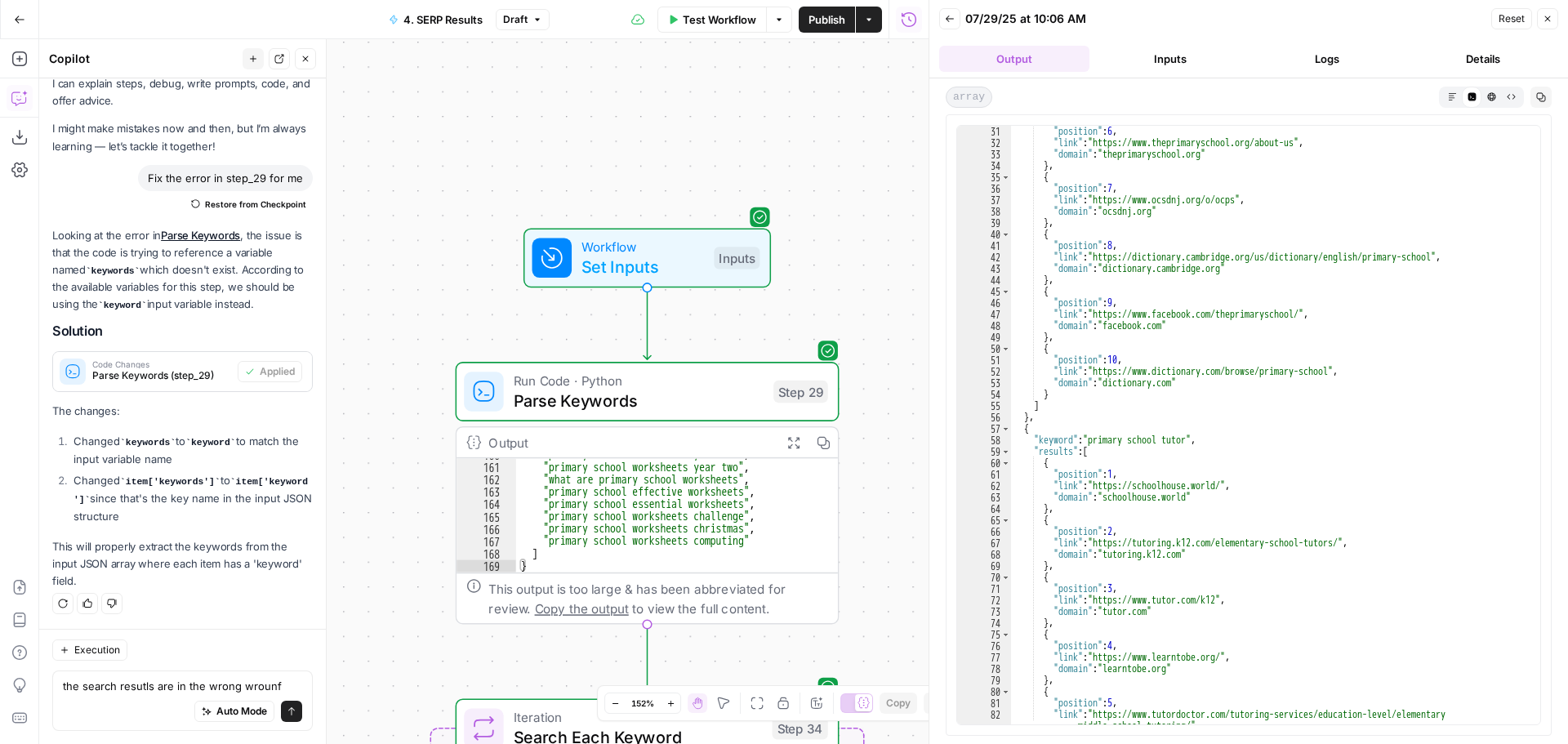 click on "Inputs" at bounding box center (1171, 59) 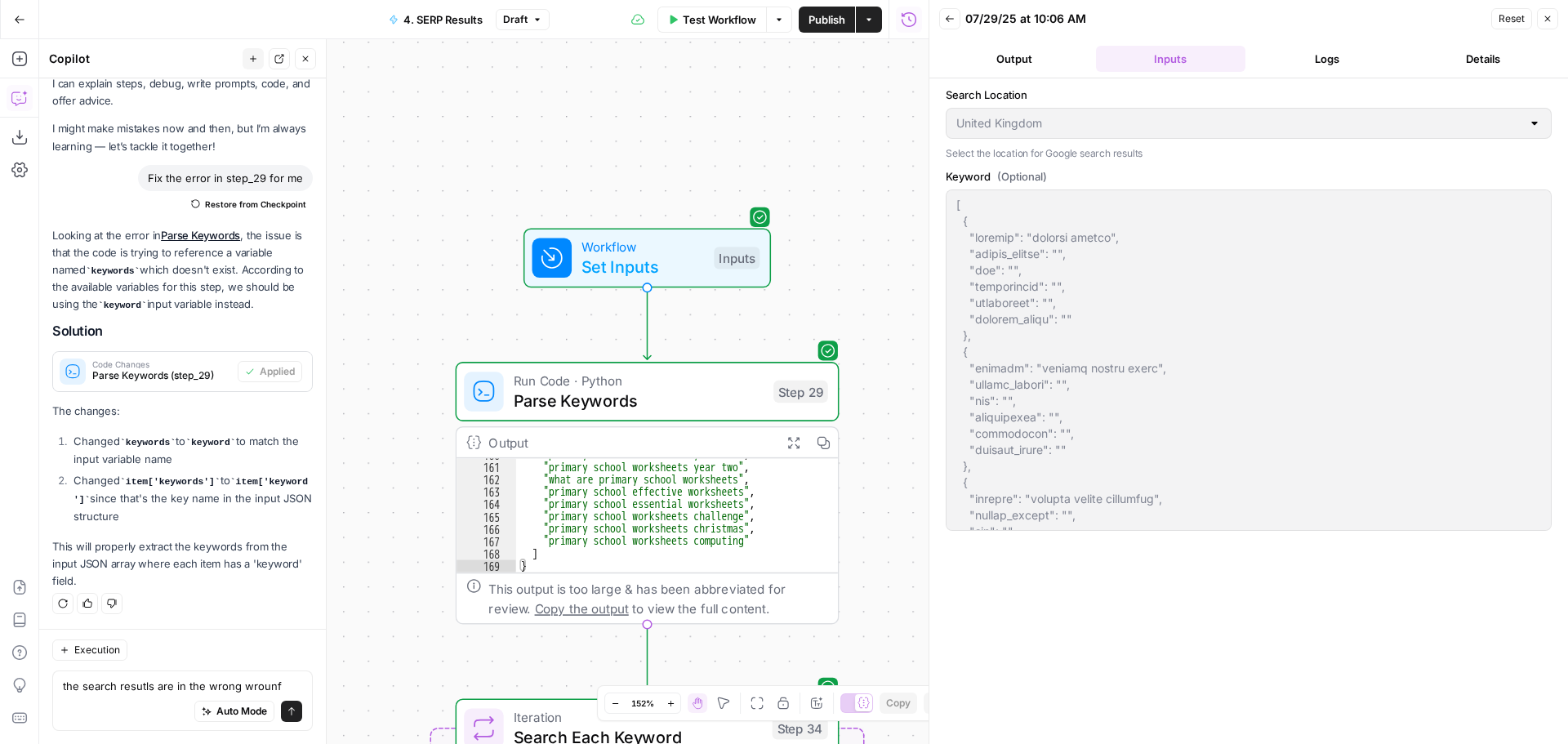 click on "United Kingdom" at bounding box center [1249, 123] 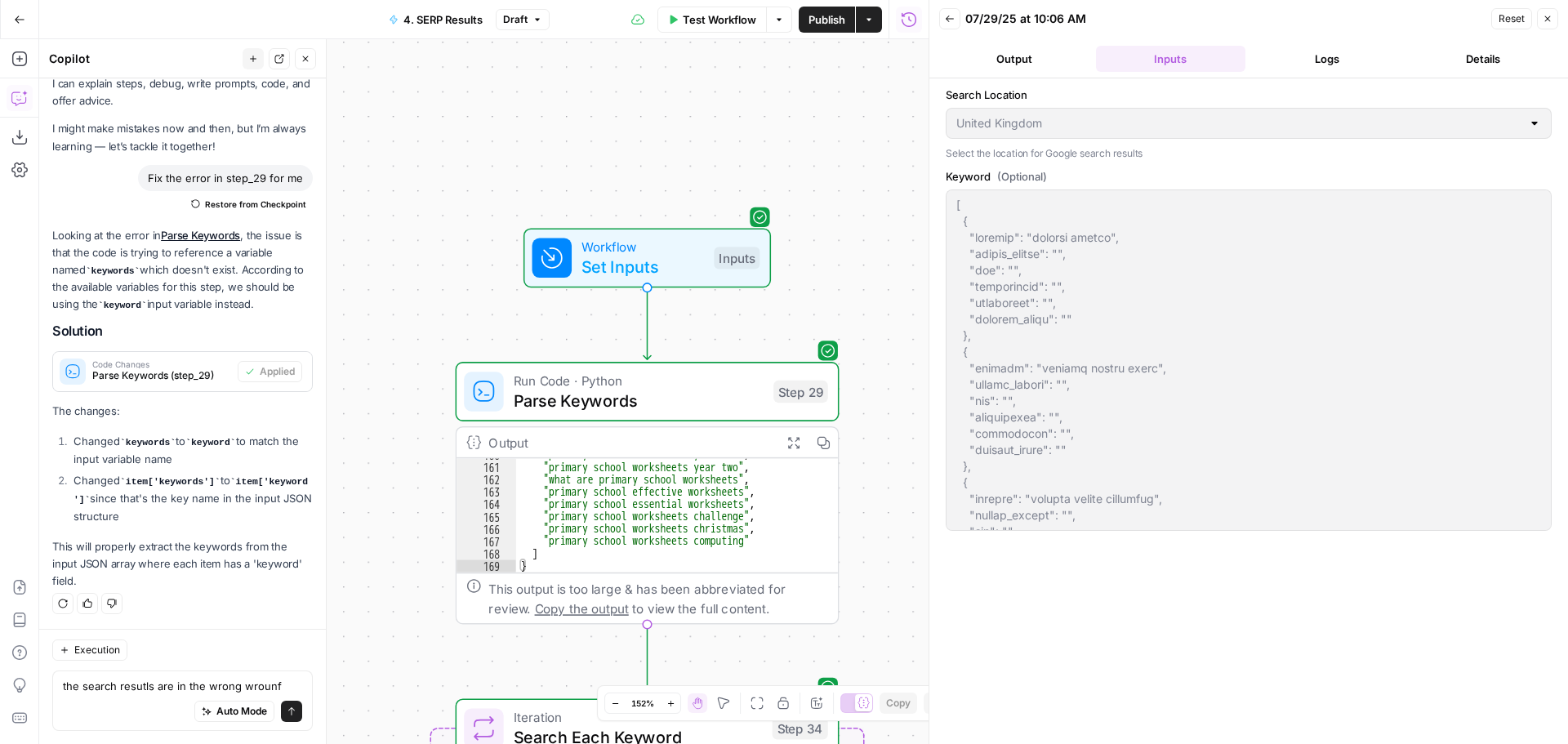click on "Test Workflow" at bounding box center [719, 20] 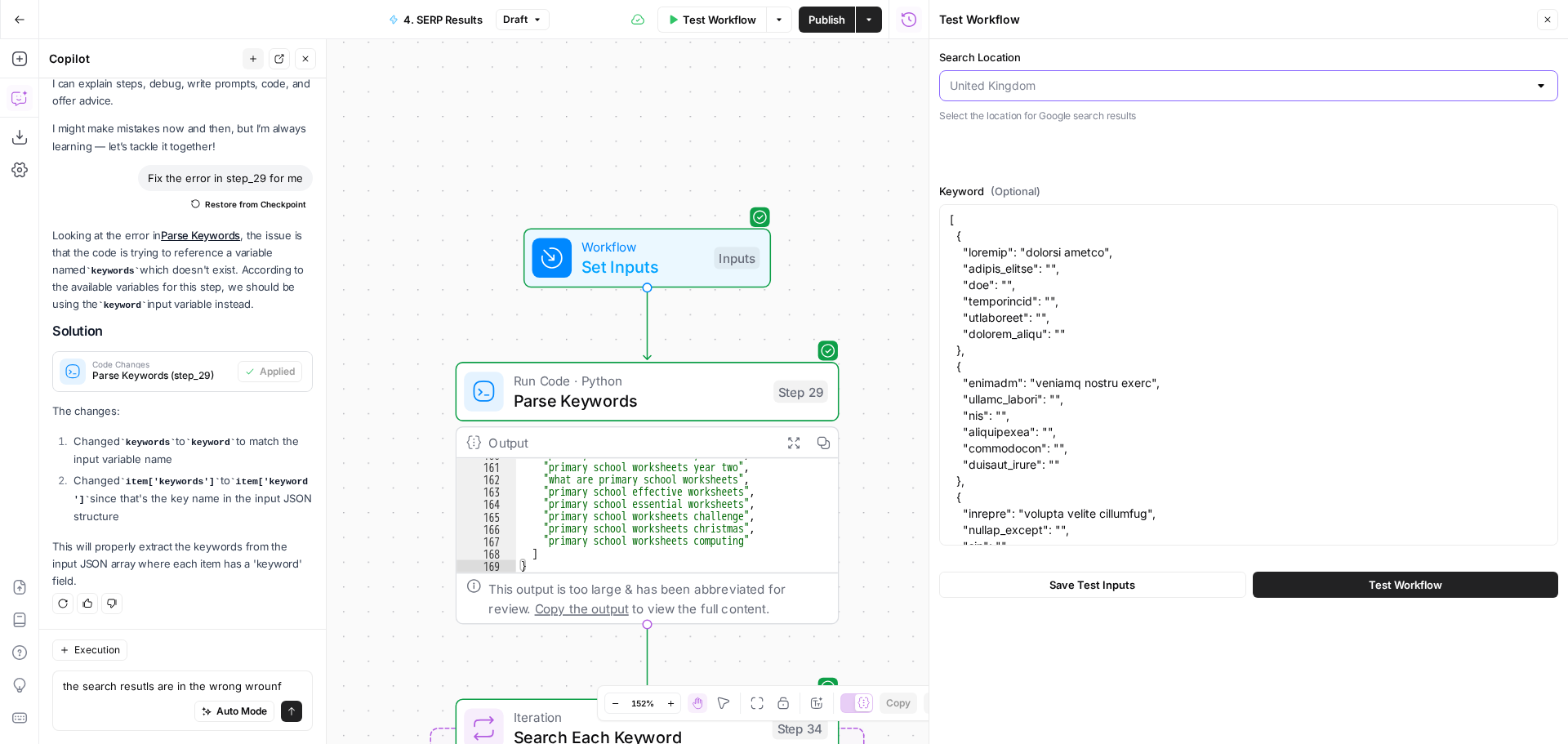 drag, startPoint x: 1094, startPoint y: 91, endPoint x: 814, endPoint y: 87, distance: 280.0286 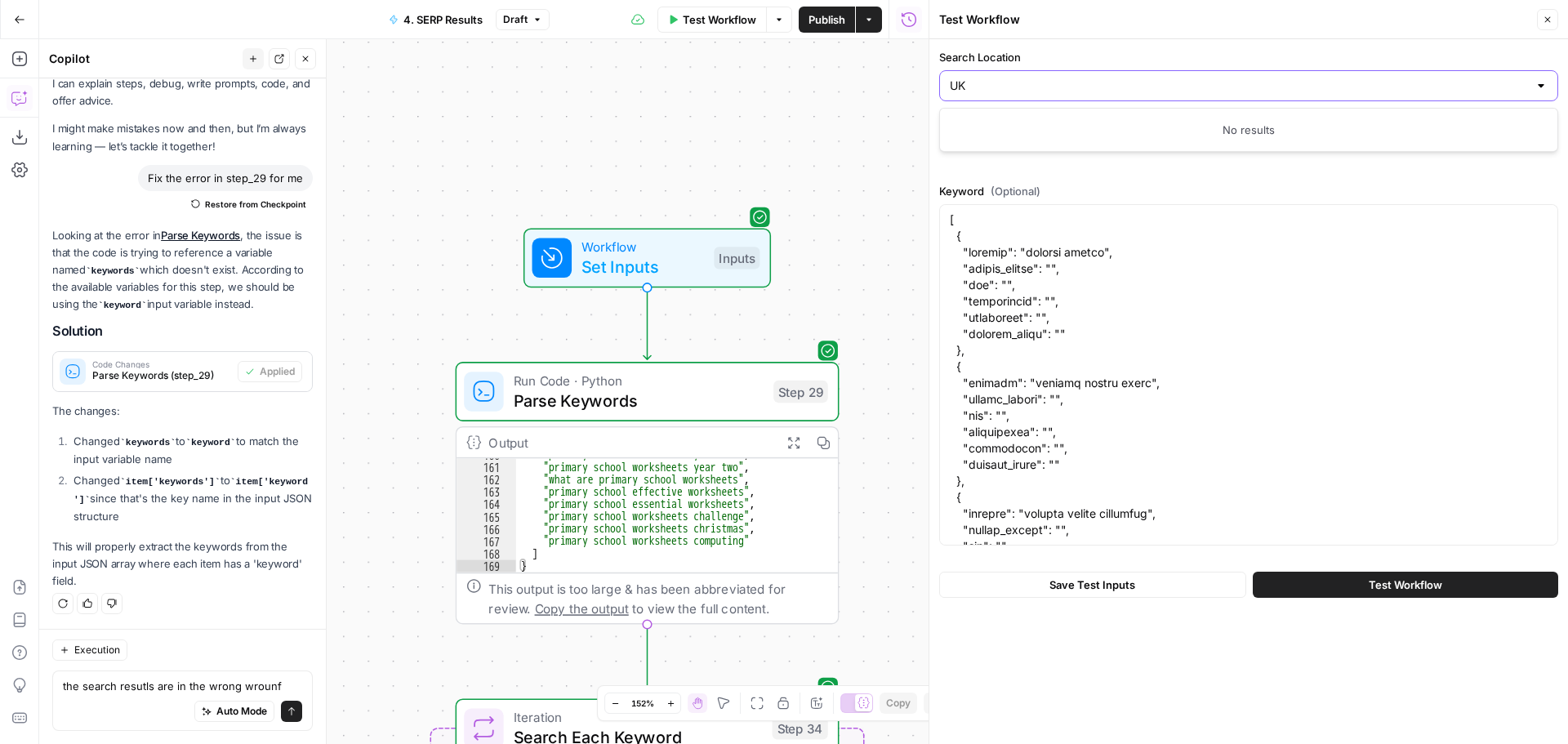 type on "United Kingdom" 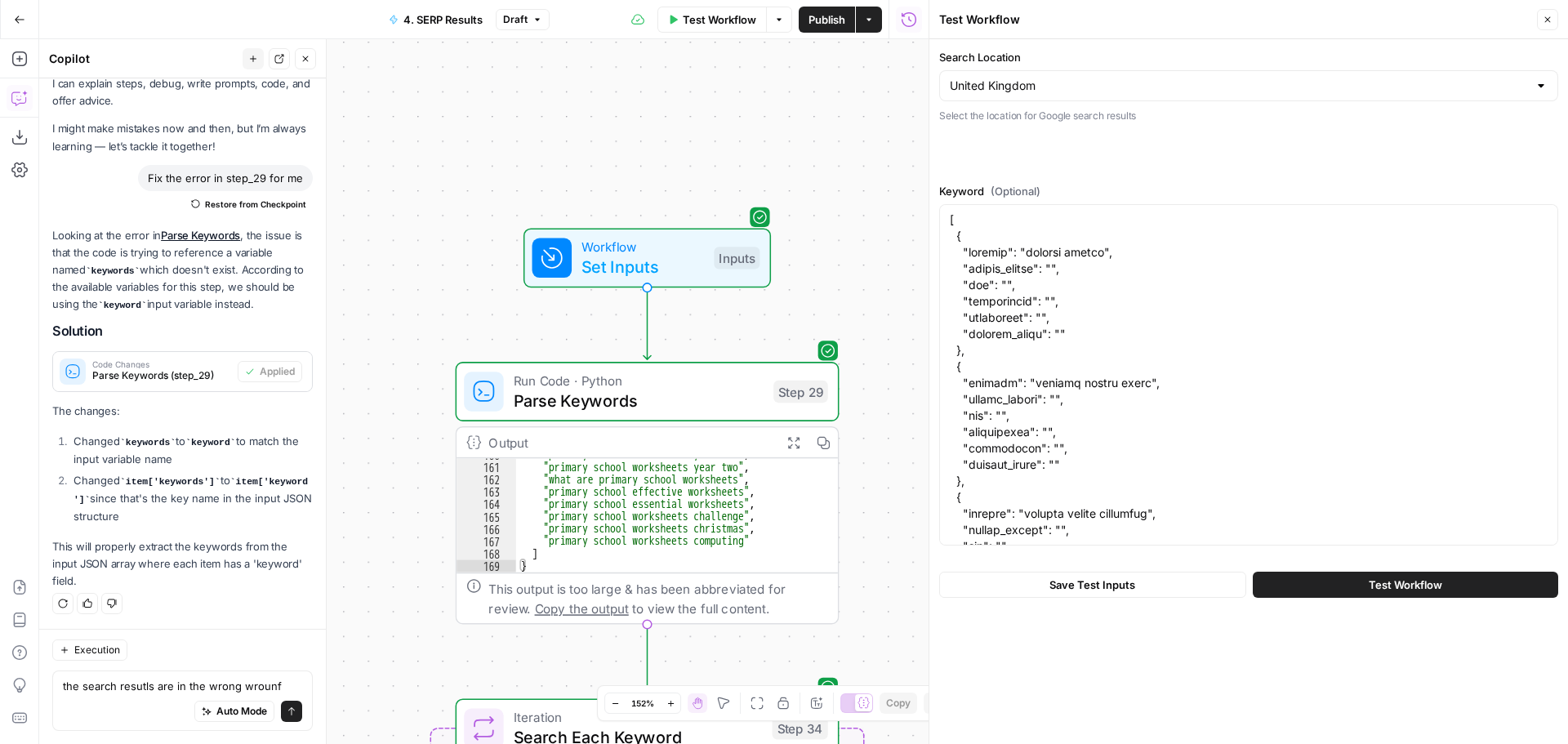 click on "Test Workflow" at bounding box center (1405, 585) 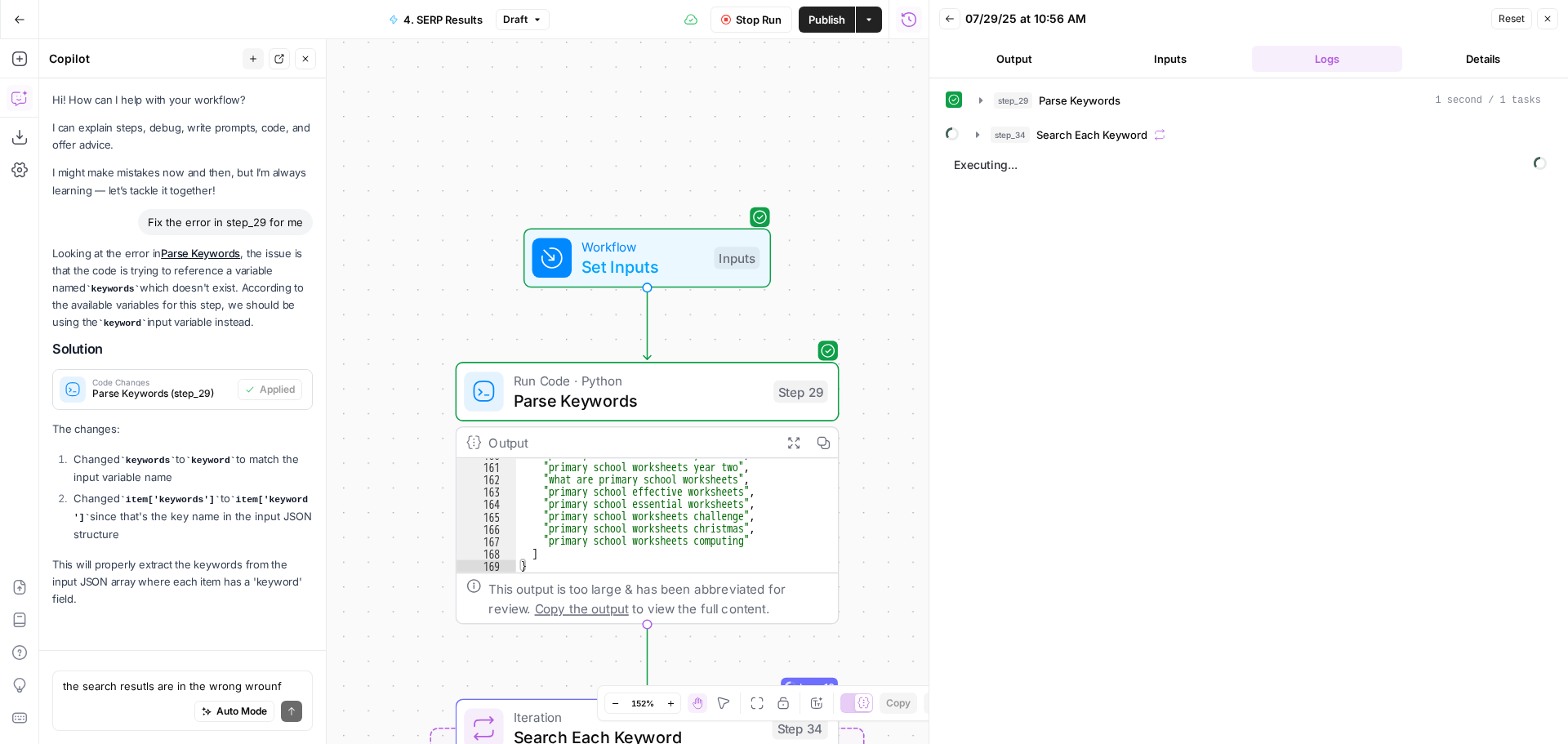 scroll, scrollTop: 44, scrollLeft: 0, axis: vertical 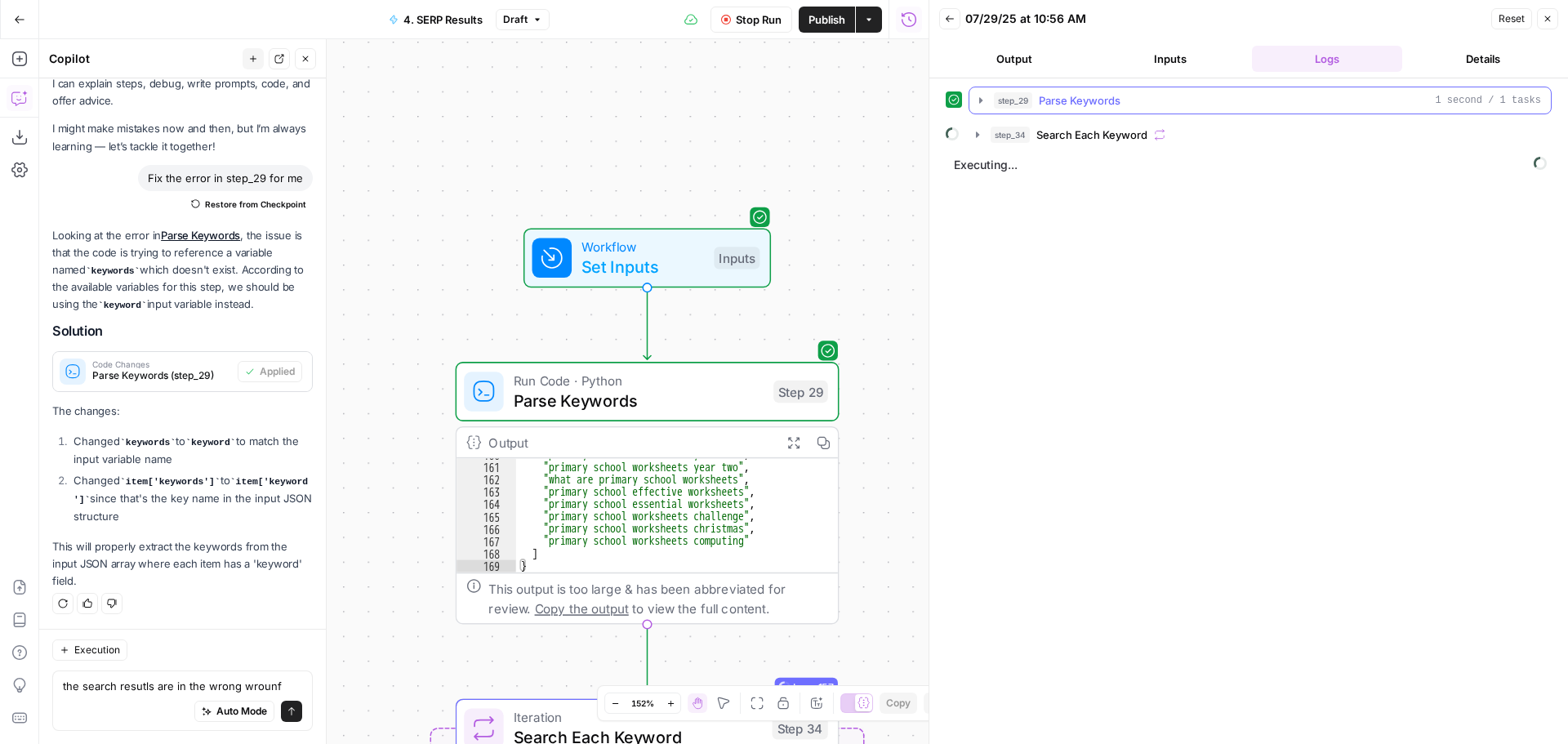 click on "Output" at bounding box center [1014, 59] 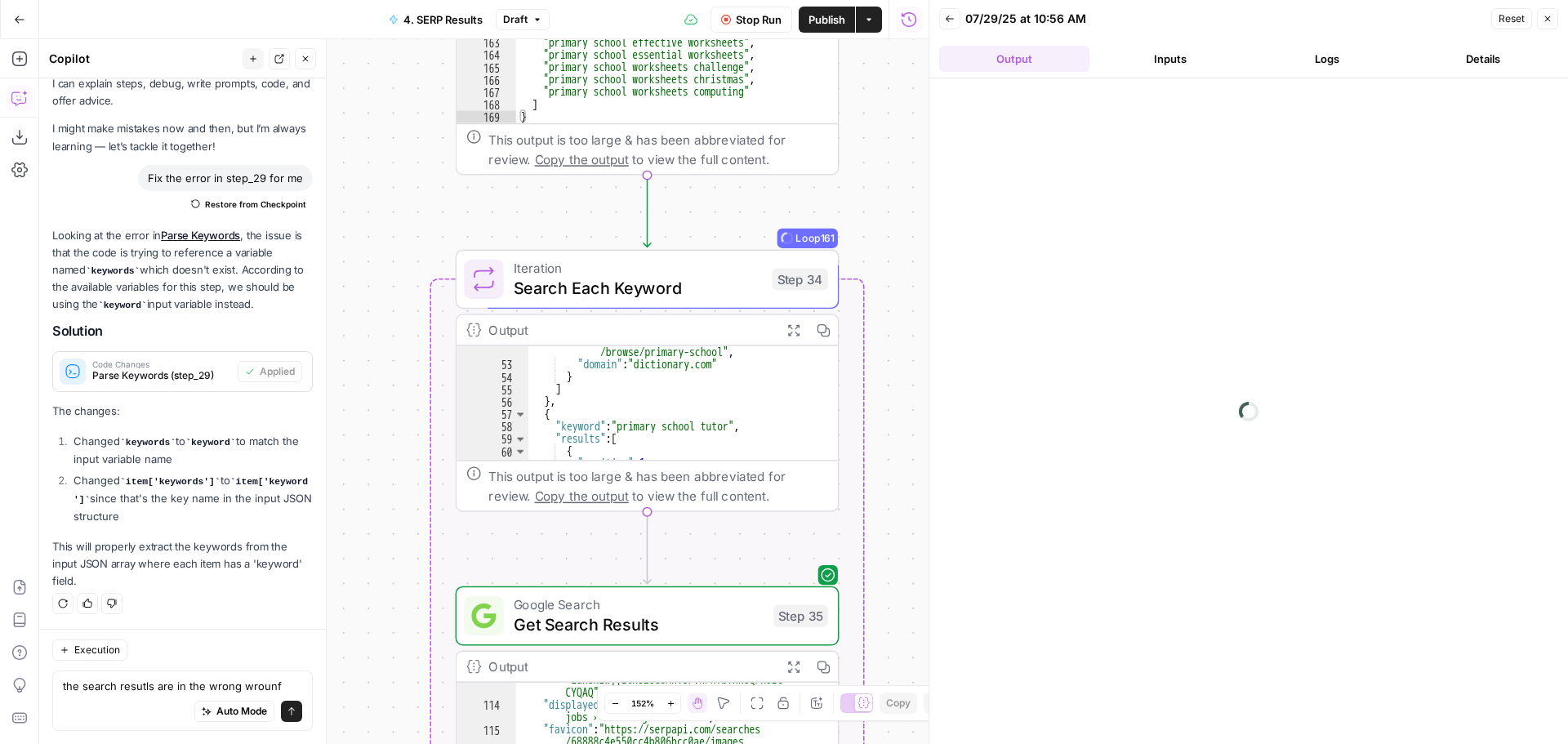 scroll, scrollTop: 0, scrollLeft: 0, axis: both 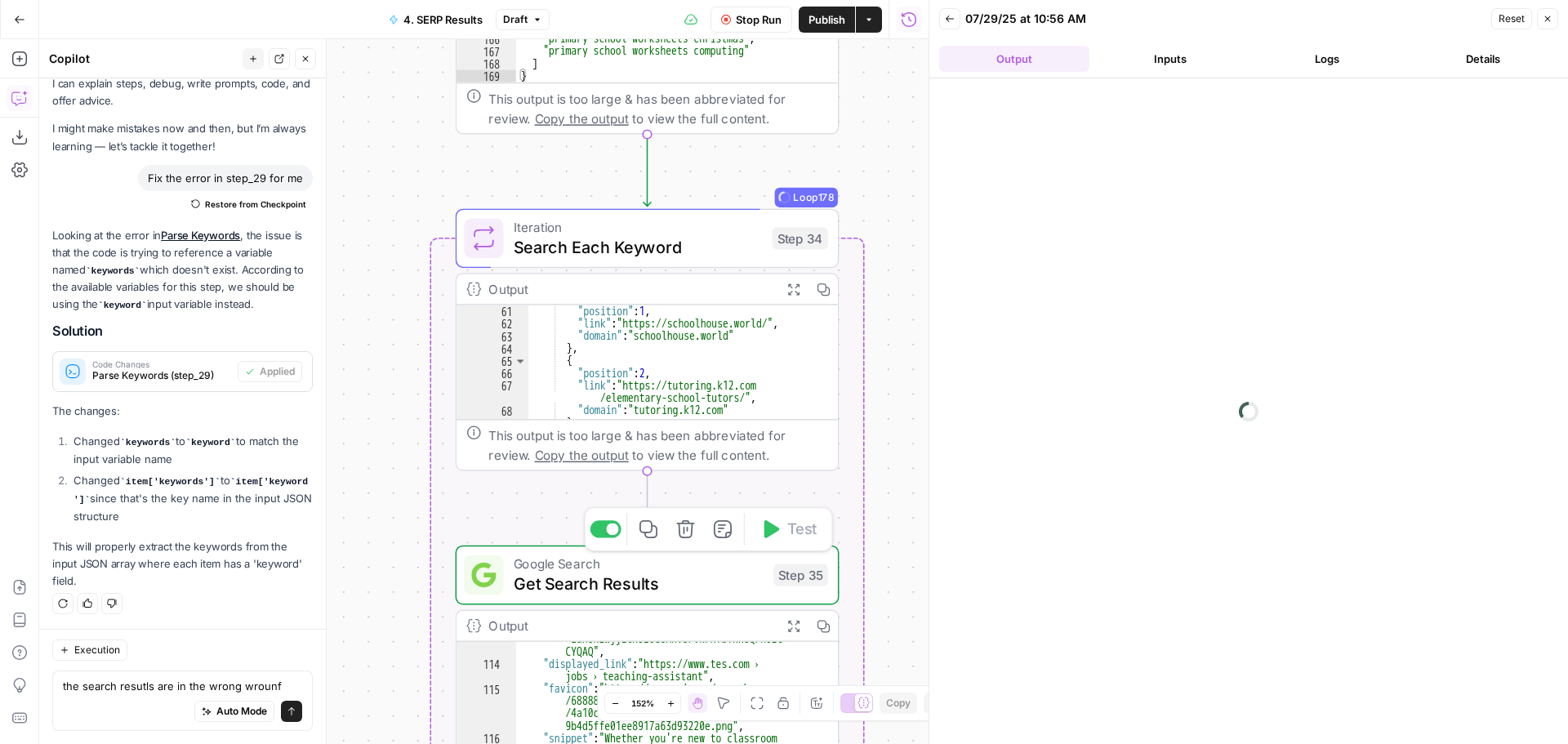 click on "Get Search Results" at bounding box center [639, 584] 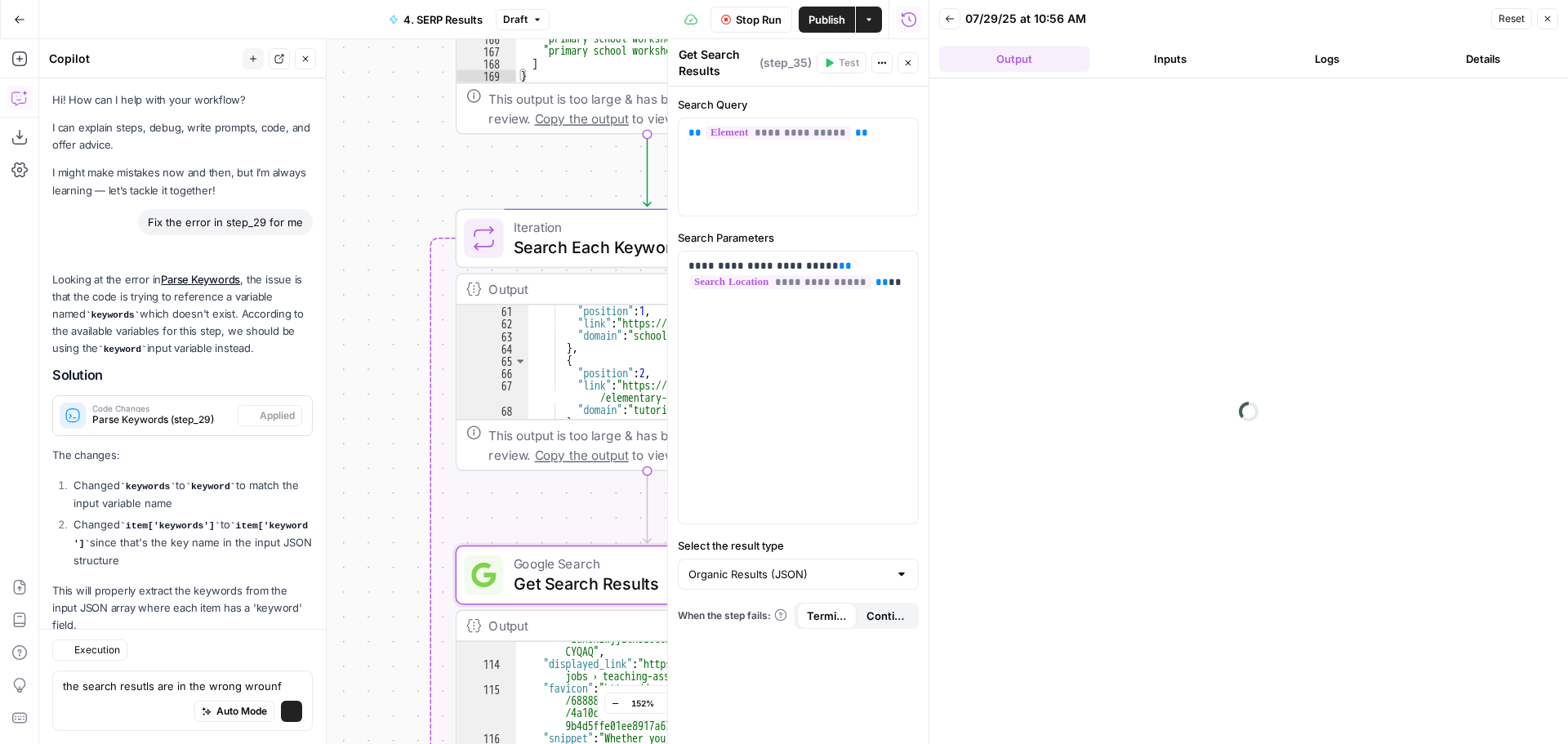 scroll, scrollTop: 44, scrollLeft: 0, axis: vertical 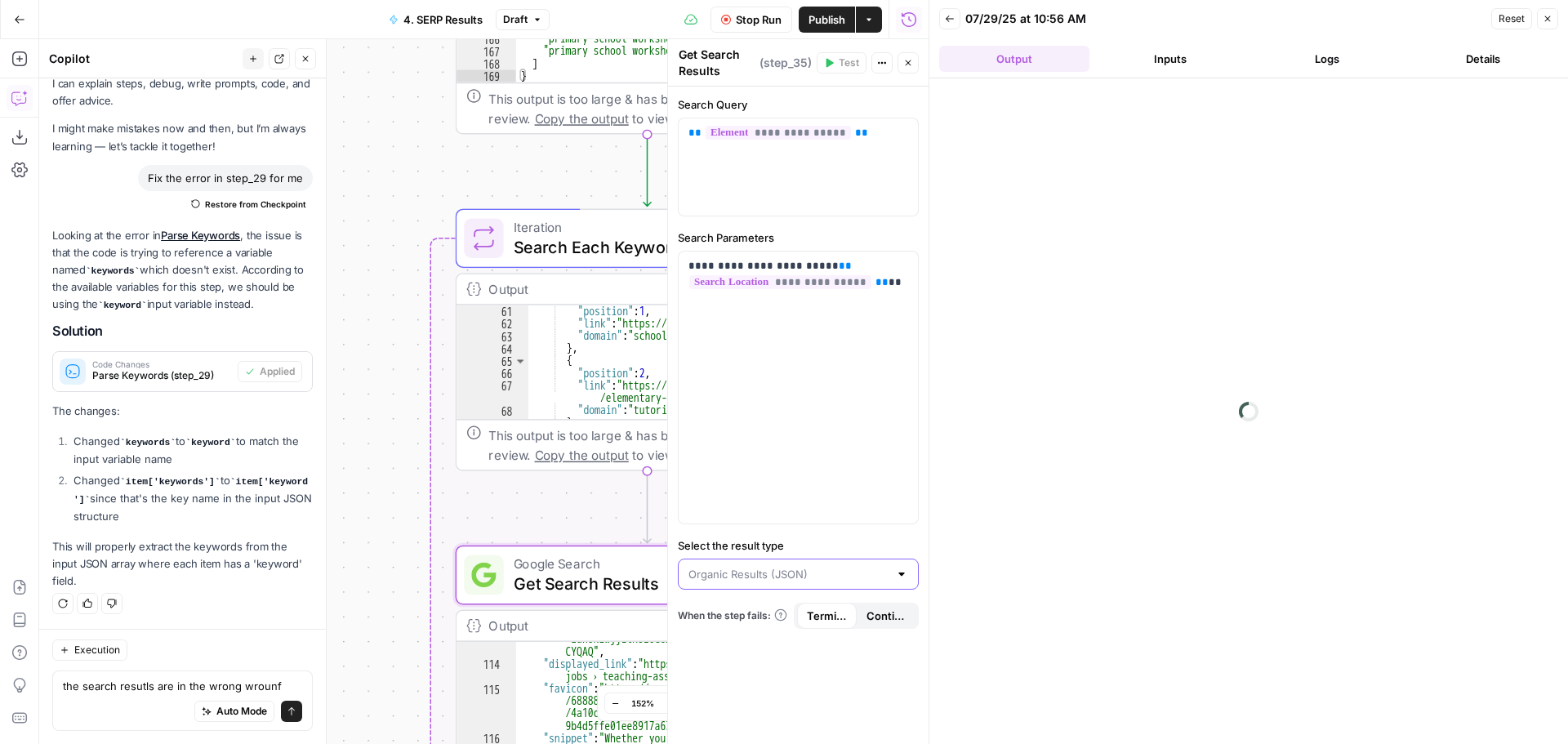 click on "Select the result type" at bounding box center (788, 574) 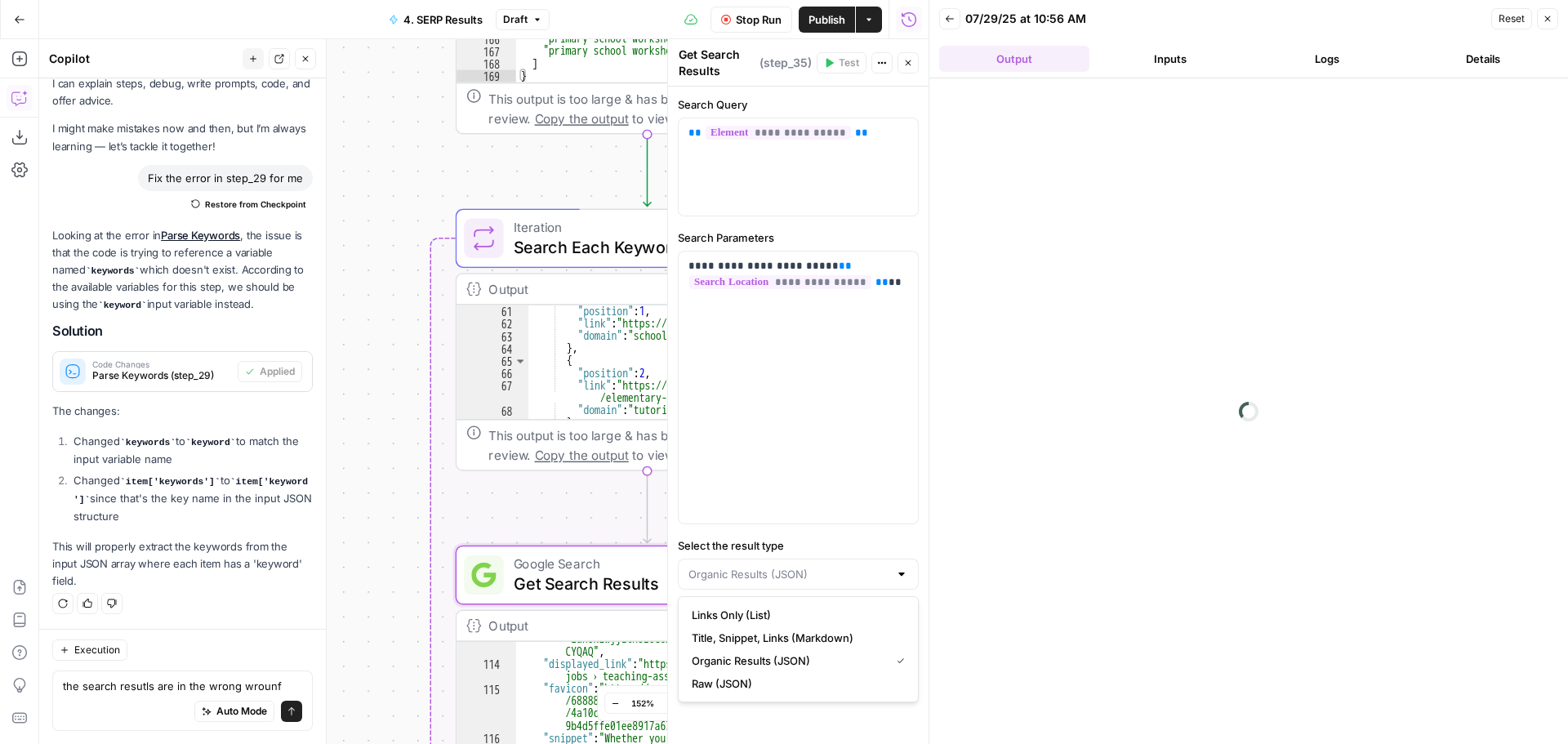 type on "Organic Results (JSON)" 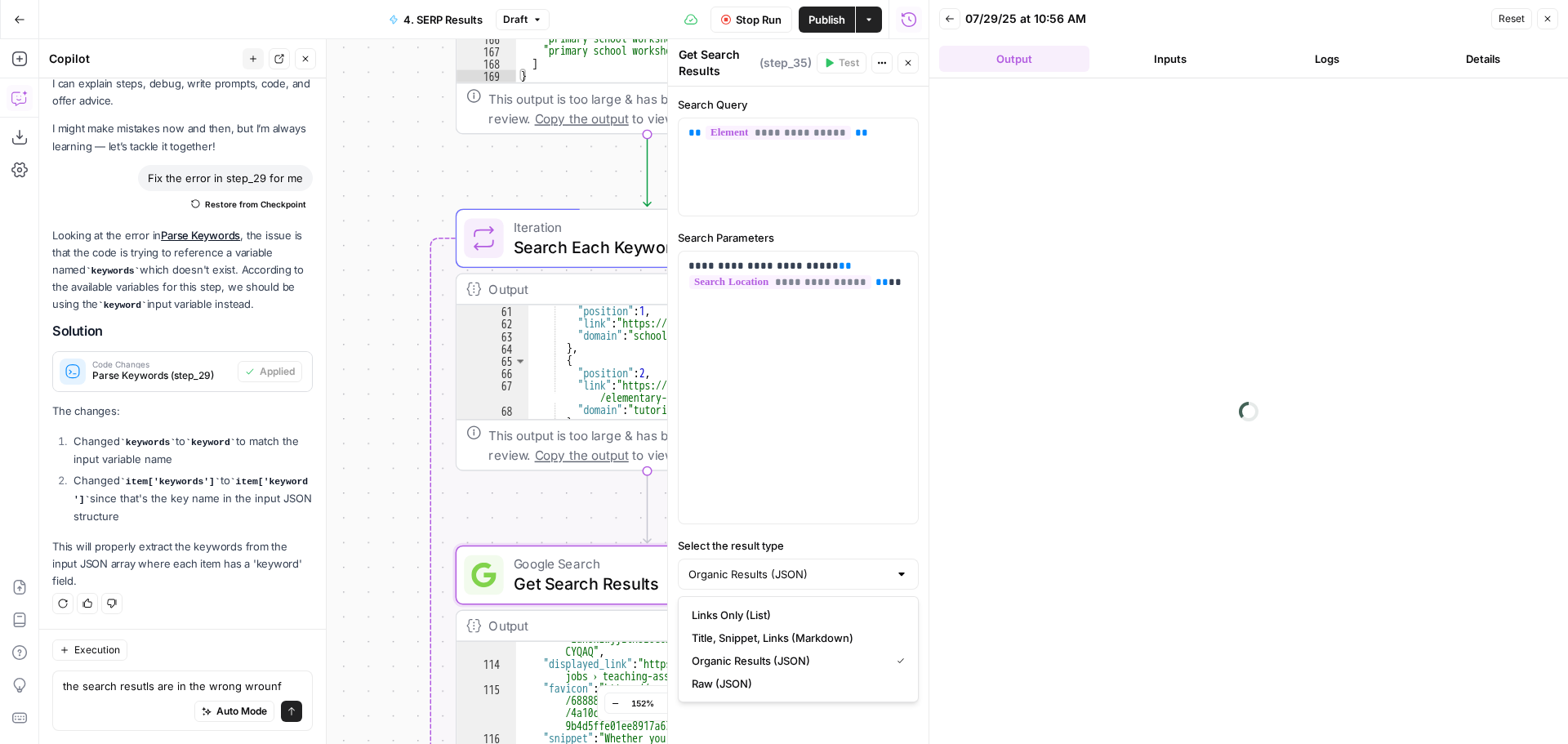 click at bounding box center (1249, 411) 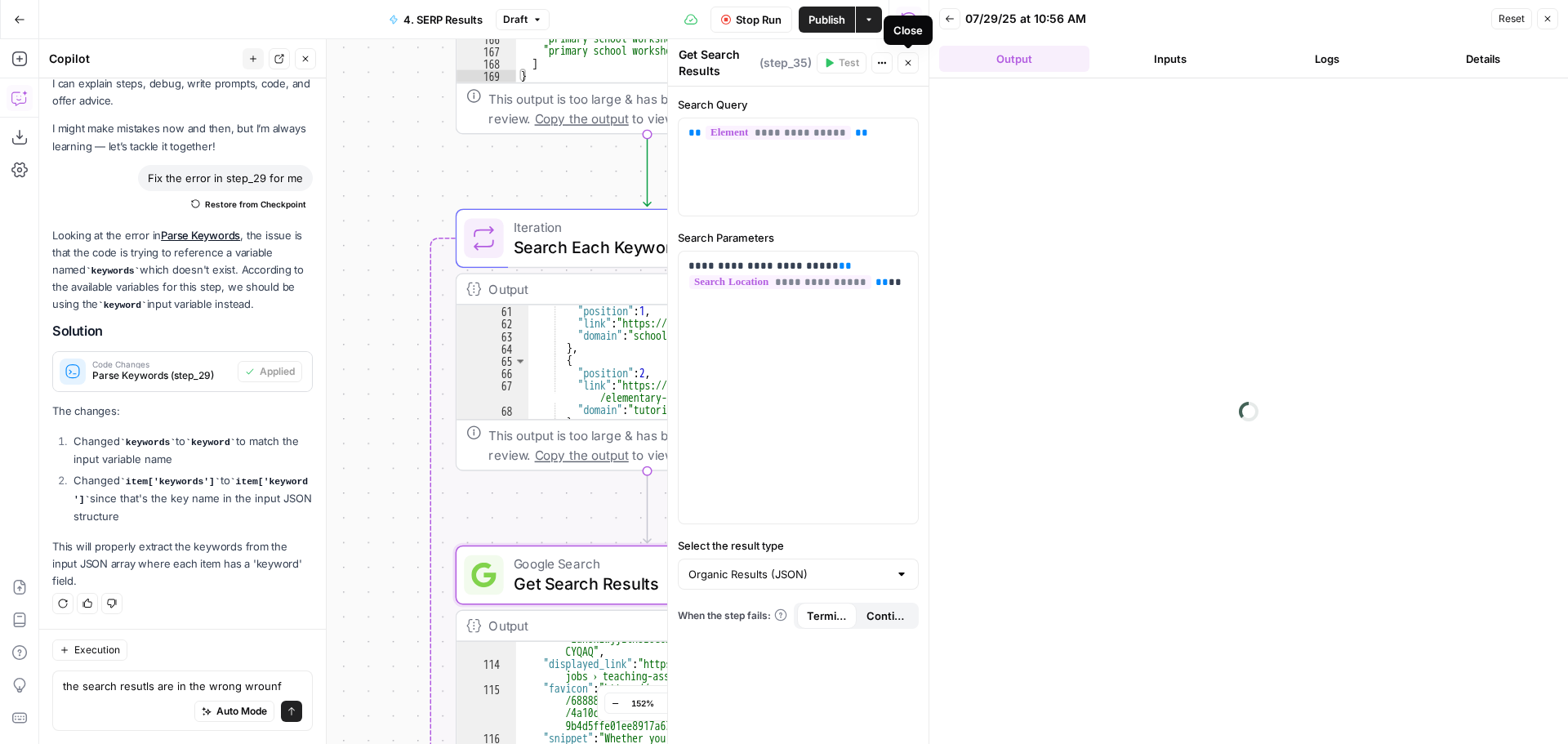 click on "Close" at bounding box center [908, 63] 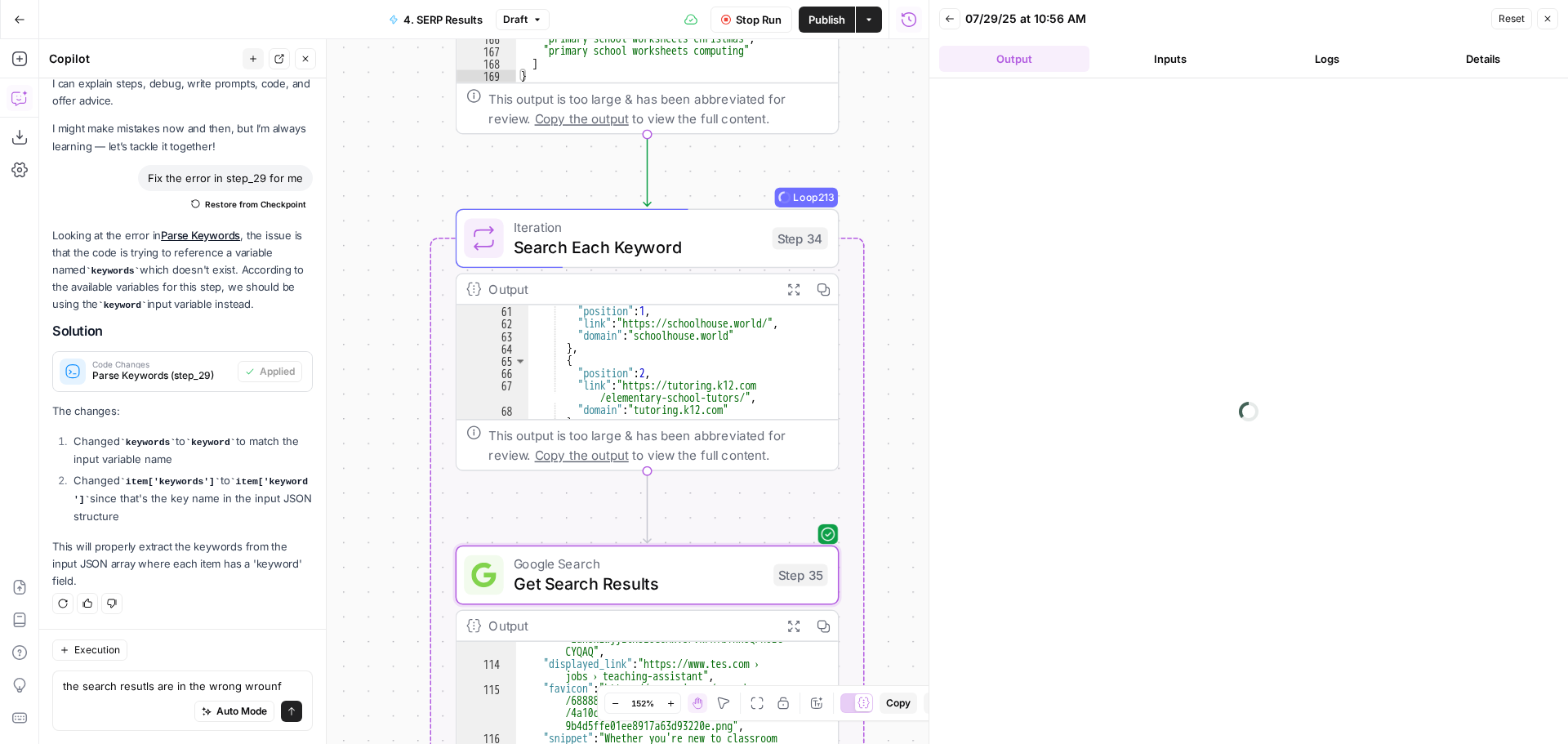 click at bounding box center (483, 575) 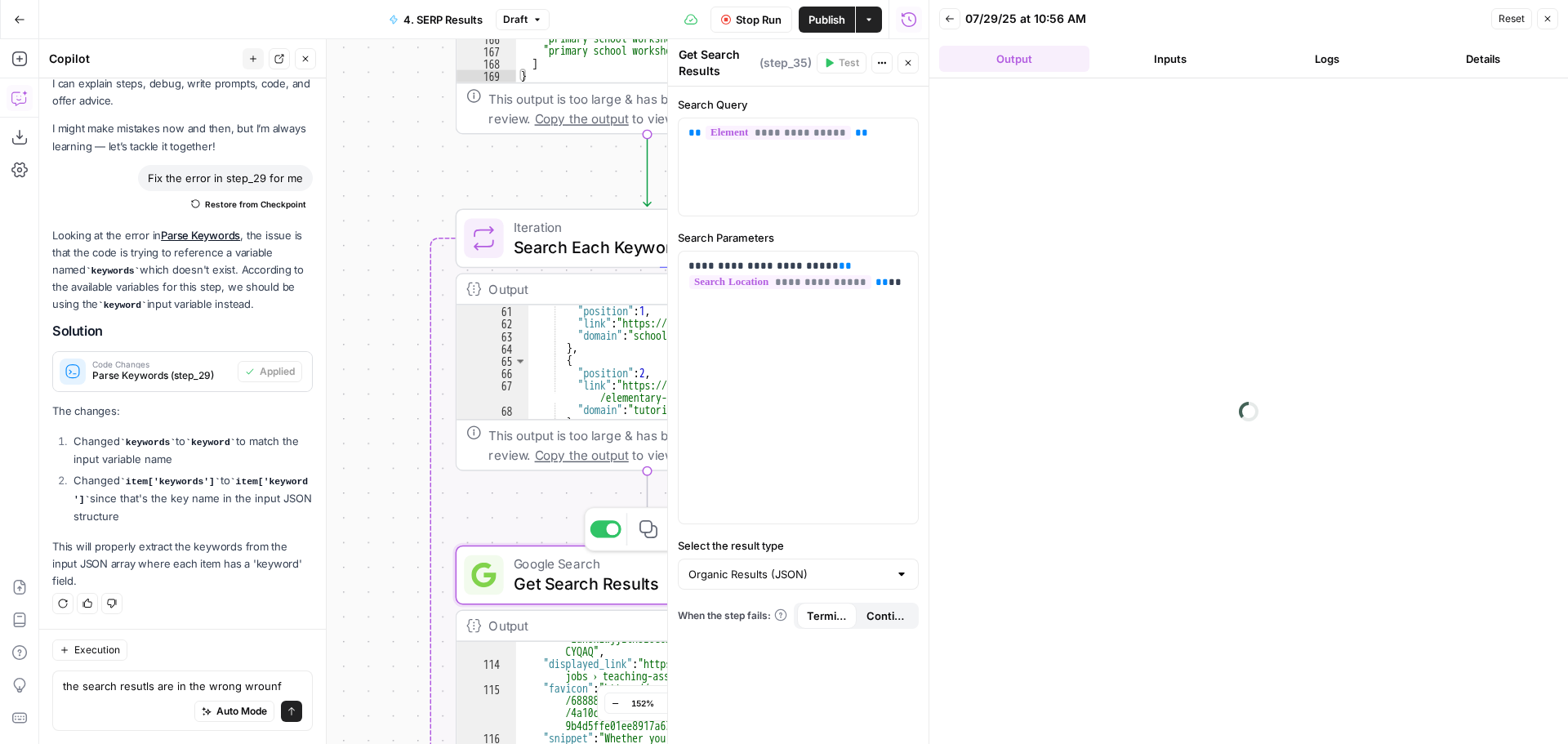 click on "Get Search Results" at bounding box center (639, 584) 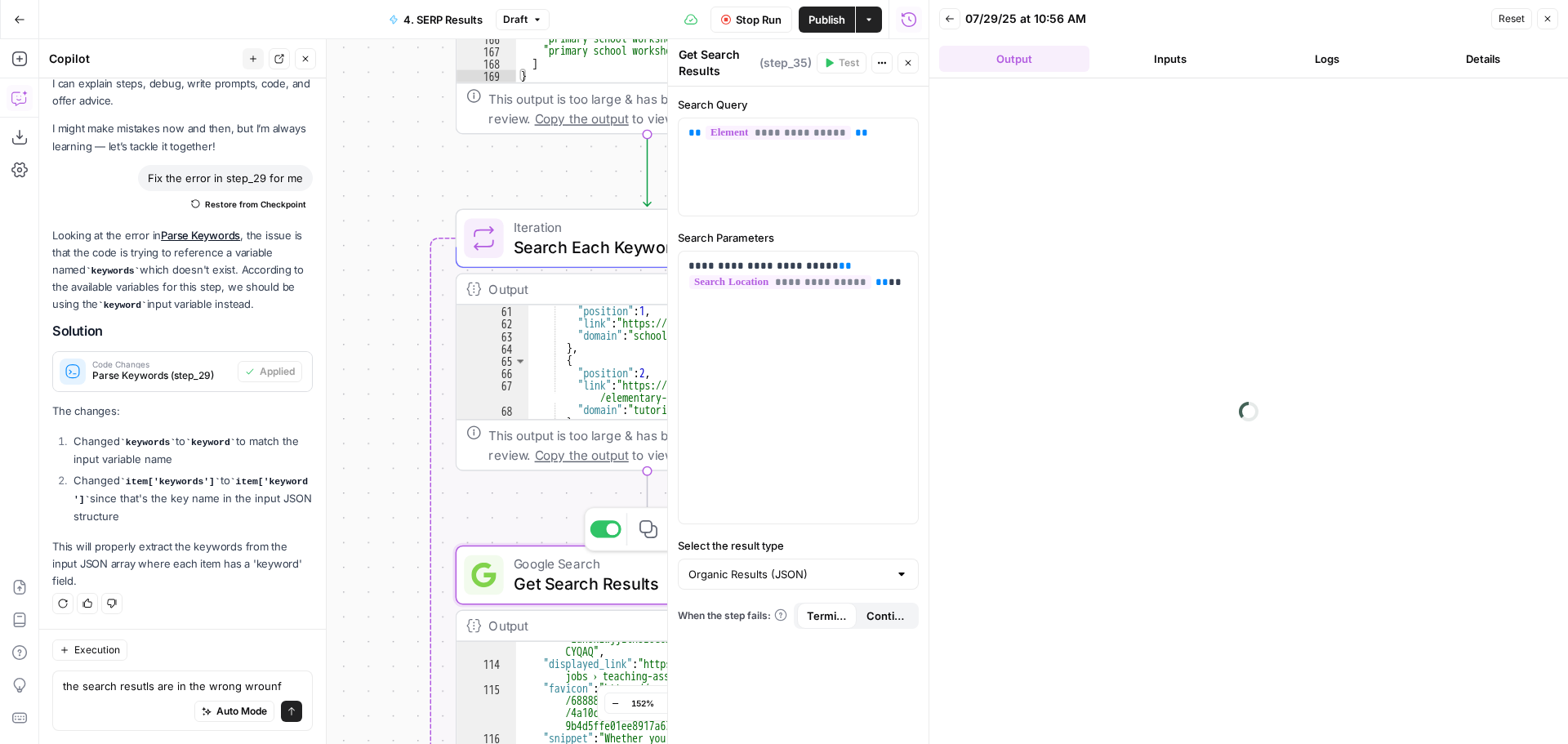click on "Workflow Set Inputs Inputs Run Code · Python Parse Keywords Step 29 Output Expand Output Copy 160 161 162 163 164 165 166 167 168 169      "primary school worksheets year six" ,      "primary school worksheets year two" ,      "what are primary school worksheets" ,      "primary school effective worksheets" ,      "primary school essential worksheets" ,      "primary school worksheets challenge" ,      "primary school worksheets christmas" ,      "primary school worksheets computing"    ] }     XXXXXXXXXXXXXXXXXXXXXXXXXXXXXXXXXXXXXXXXXXXXXXXXXXXXXXXXXXXXXXXXXXXXXXXXXXXXXXXXXXXXXXXXXXXXXXXXXXXXXXXXXXXXXXXXXXXXXXXXXXXXXXXXXXXXXXXXXXXXXXXXXXXXXXXXXXXXXXXXXXXXXXXXXXXXXXXXXXXXXXXXXXXXXXXXXXXXXXXXXXXXXXXXXXXXXXXXXXXXXXXXXXXXXXXXXXXXXXXXXXXXXXXXXXXXXXXXXXXXXXXXXXXXXXXXXXXXXXXXXXXXXXXXXXXXXXXXXXXXXXXXXXXXXXXXXXXXXXXXXXXXXXXXXXXXXXXXXXXXXXXXXXXXXXXXXXXXXXXXXXXXXXXXXXXXXXXXXXXXXXXXXXXXXXXXXXXXXXXXXXXXXXXXXXXXXXXXXXXXXXXXXXXXXXXXXXXXXXXXXXXXXXXXXXXXXXXXXXXXXXXXXXXXXXXXXXXXXXXXXXXXXXXXXXXXXXXXXXXXXXXXXXXXXXXX     Loop" at bounding box center (483, 391) 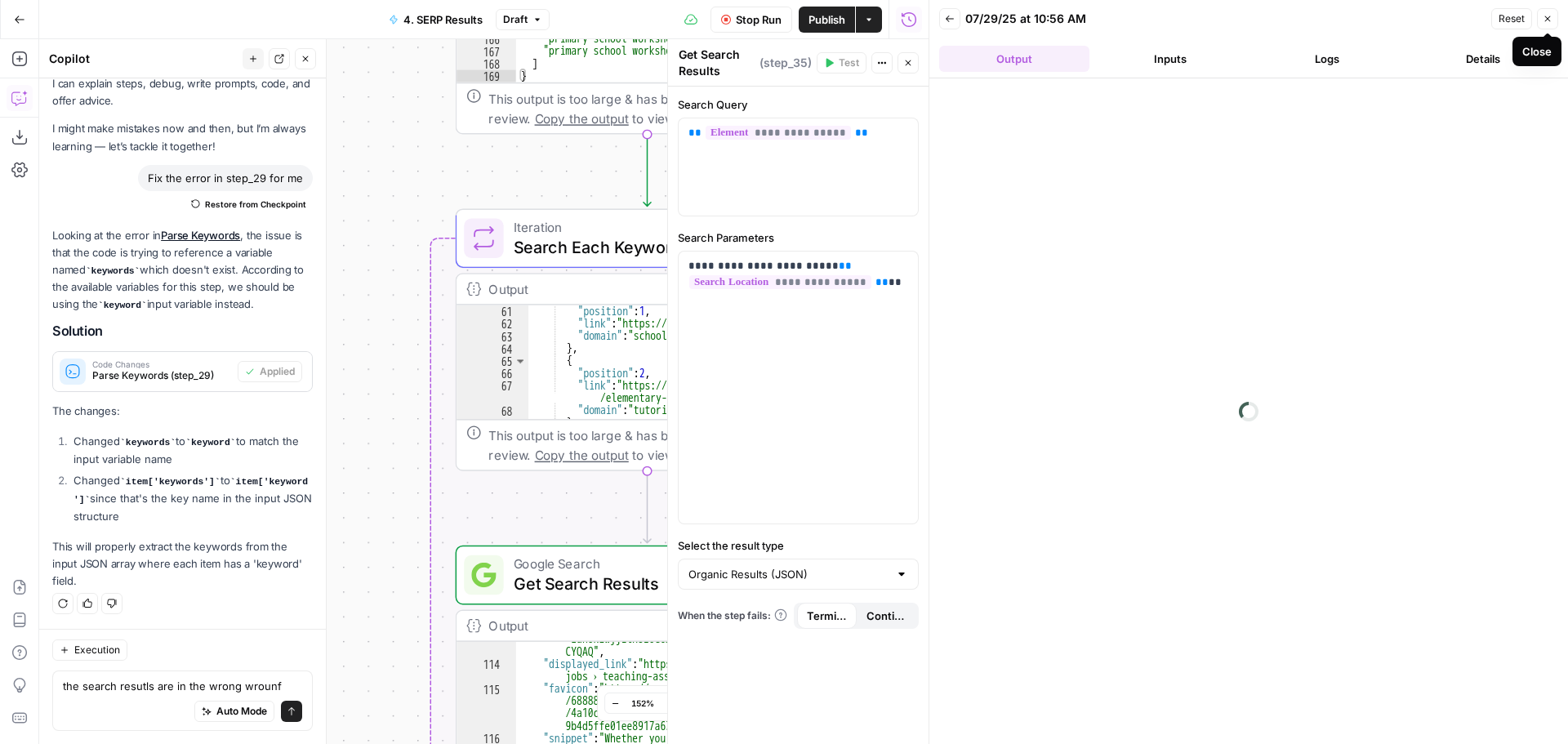 click 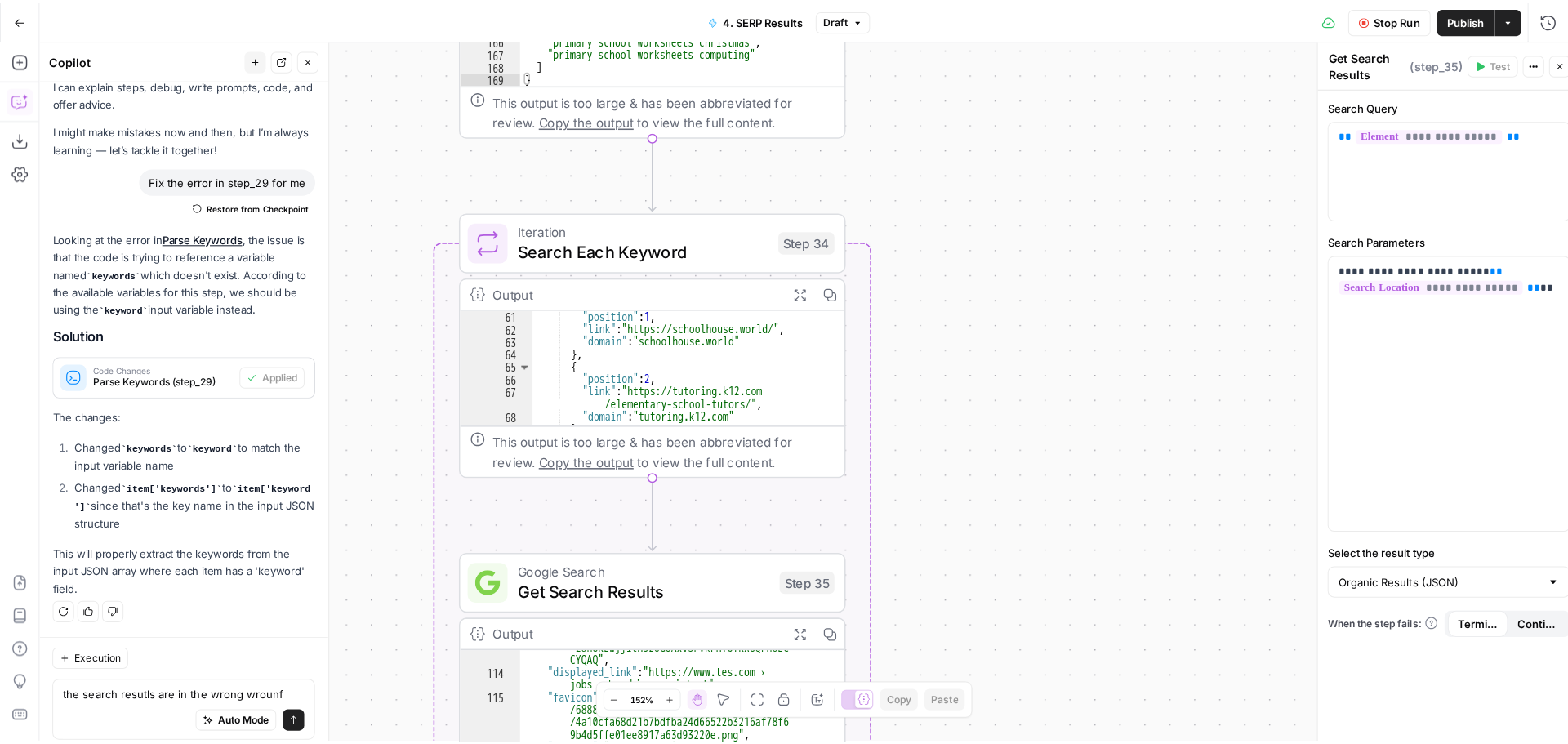 scroll, scrollTop: 44, scrollLeft: 0, axis: vertical 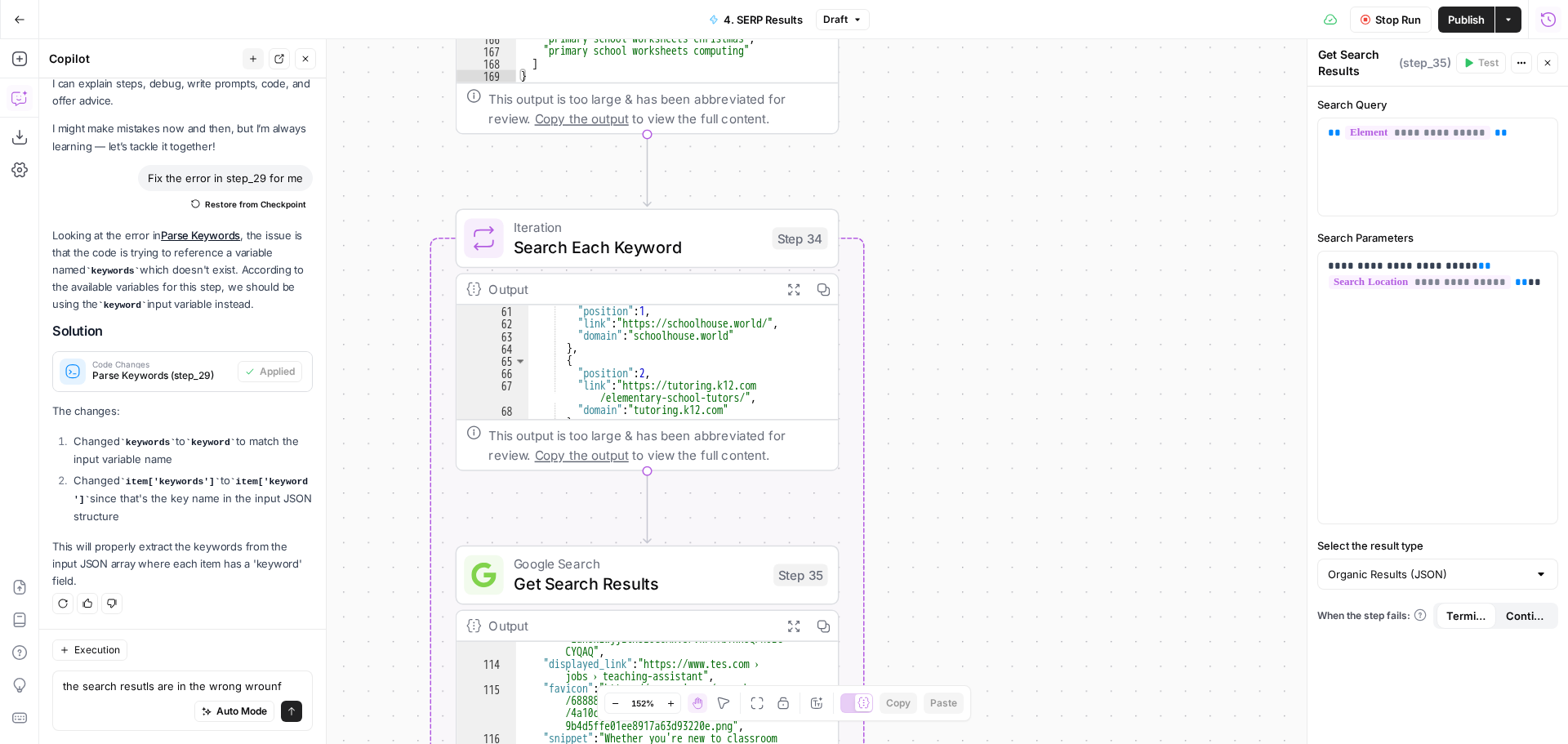 click 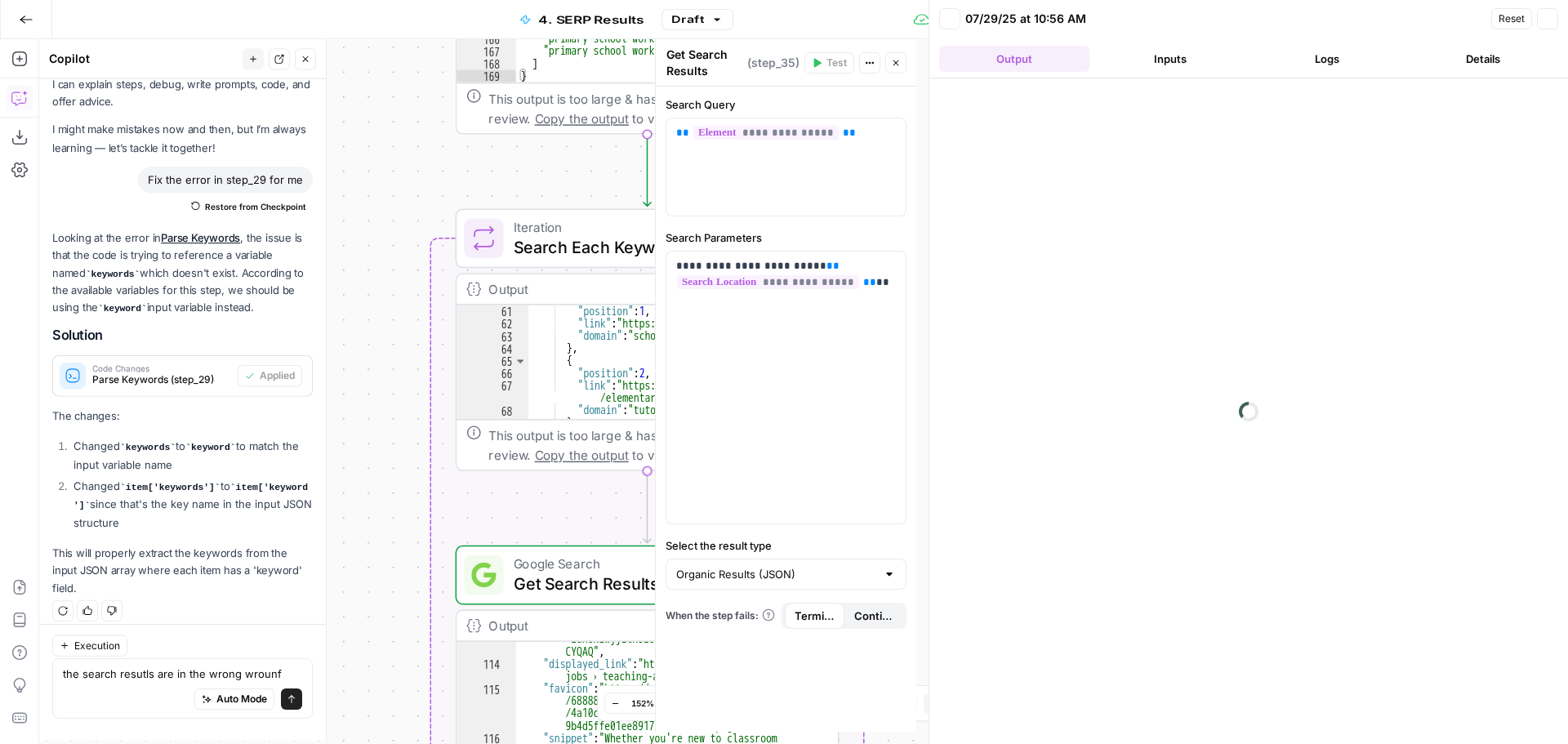 scroll, scrollTop: 44, scrollLeft: 0, axis: vertical 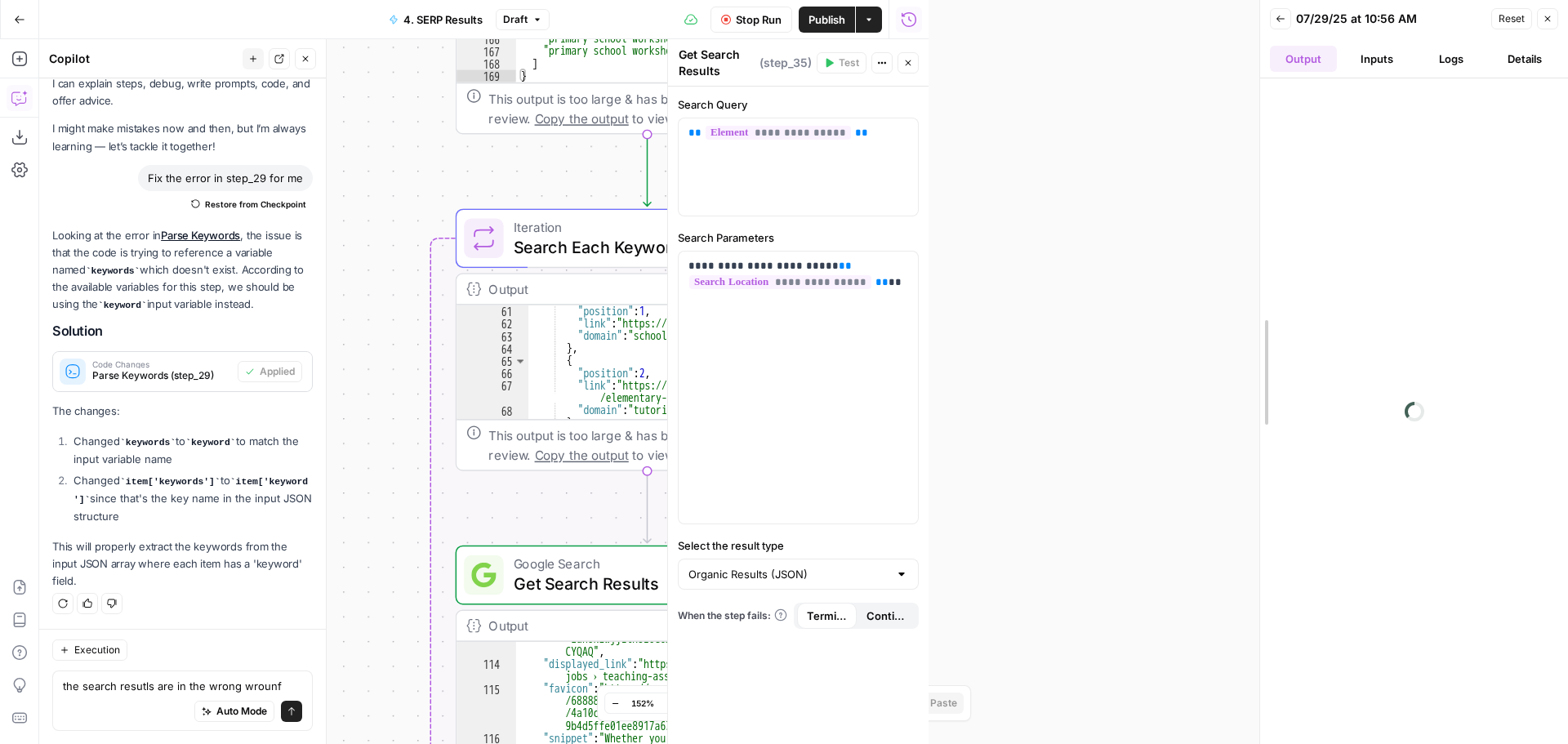 drag, startPoint x: 927, startPoint y: 172, endPoint x: 1165, endPoint y: 207, distance: 240.55976 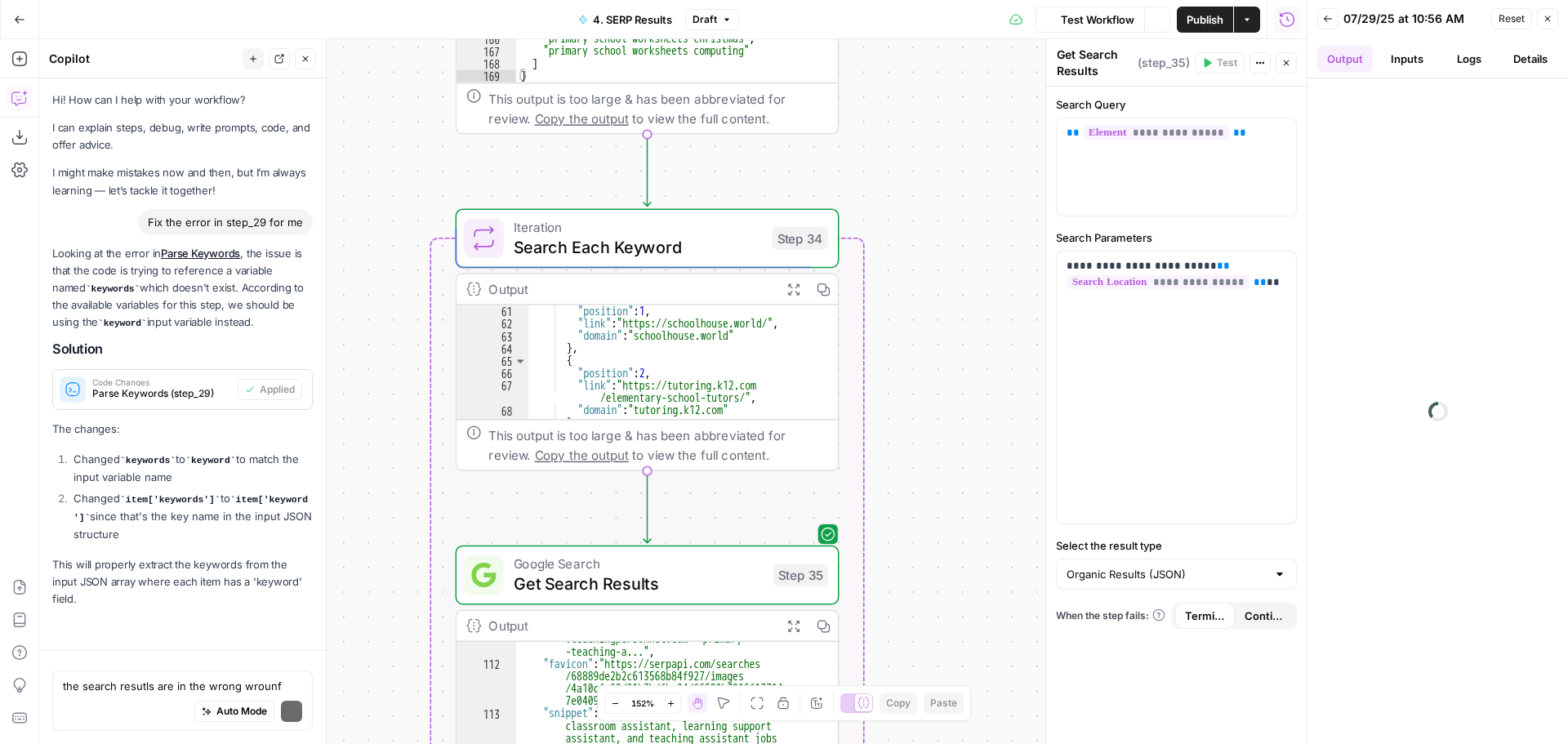 scroll, scrollTop: 2039, scrollLeft: 0, axis: vertical 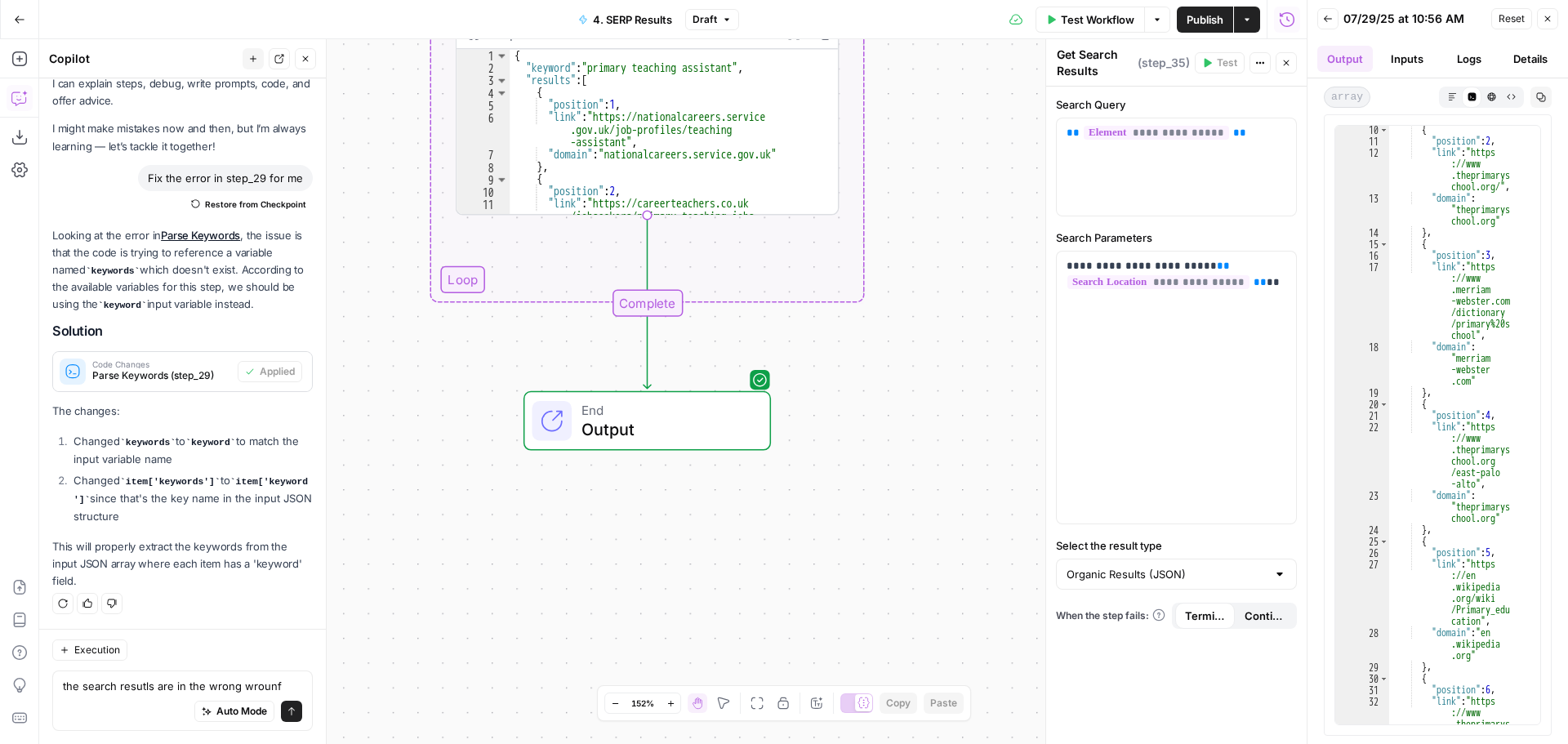 type on "**********" 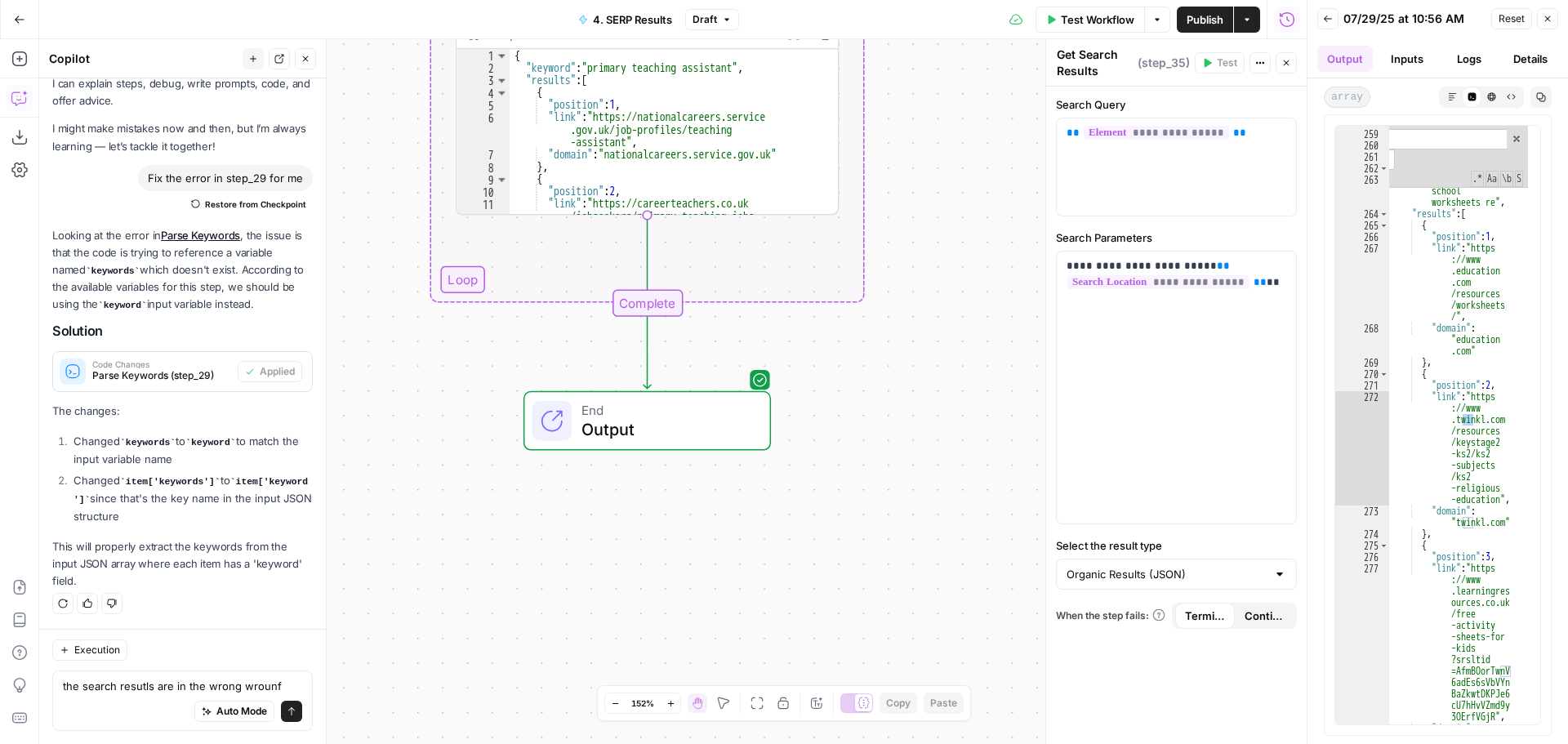 scroll, scrollTop: 314, scrollLeft: 0, axis: vertical 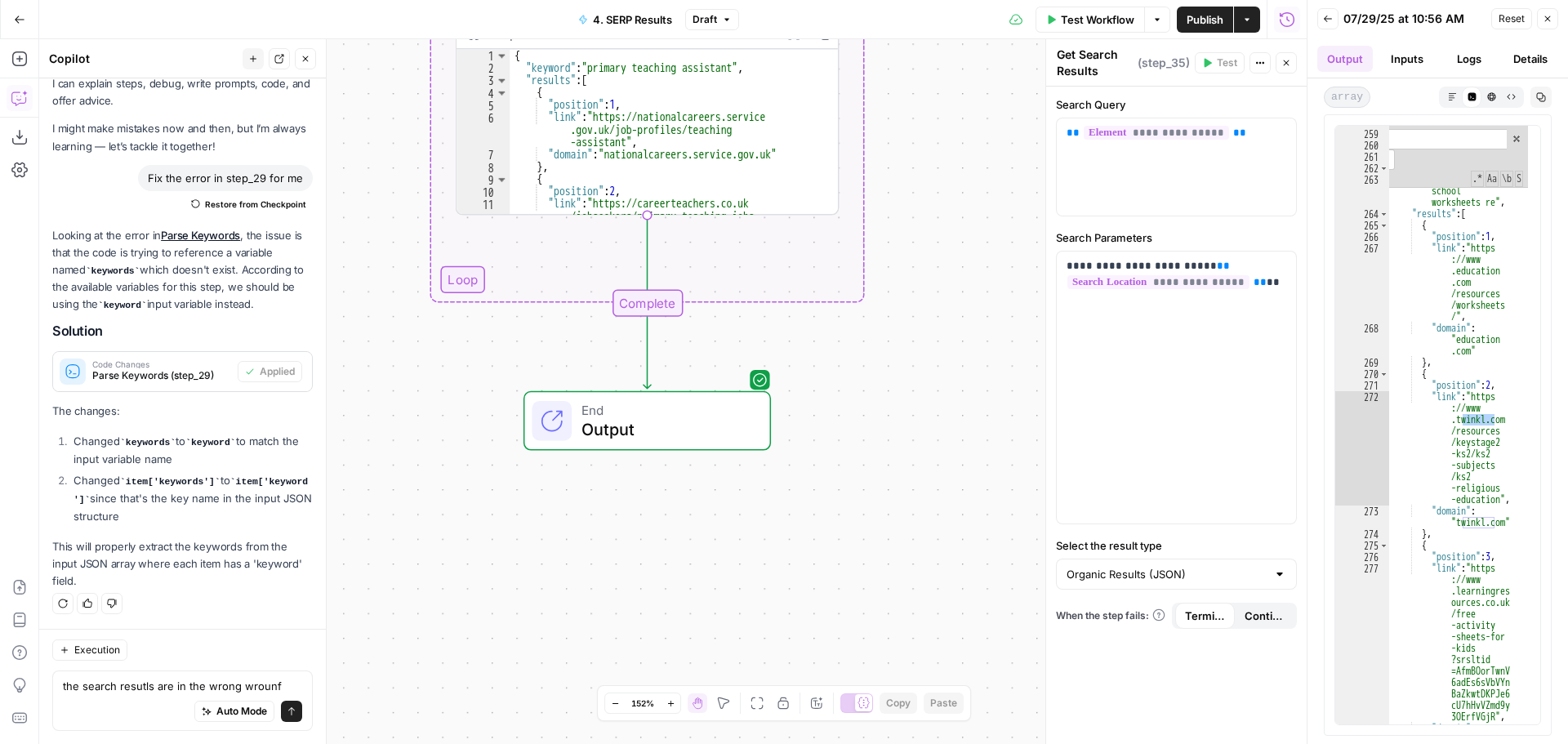 type on "******" 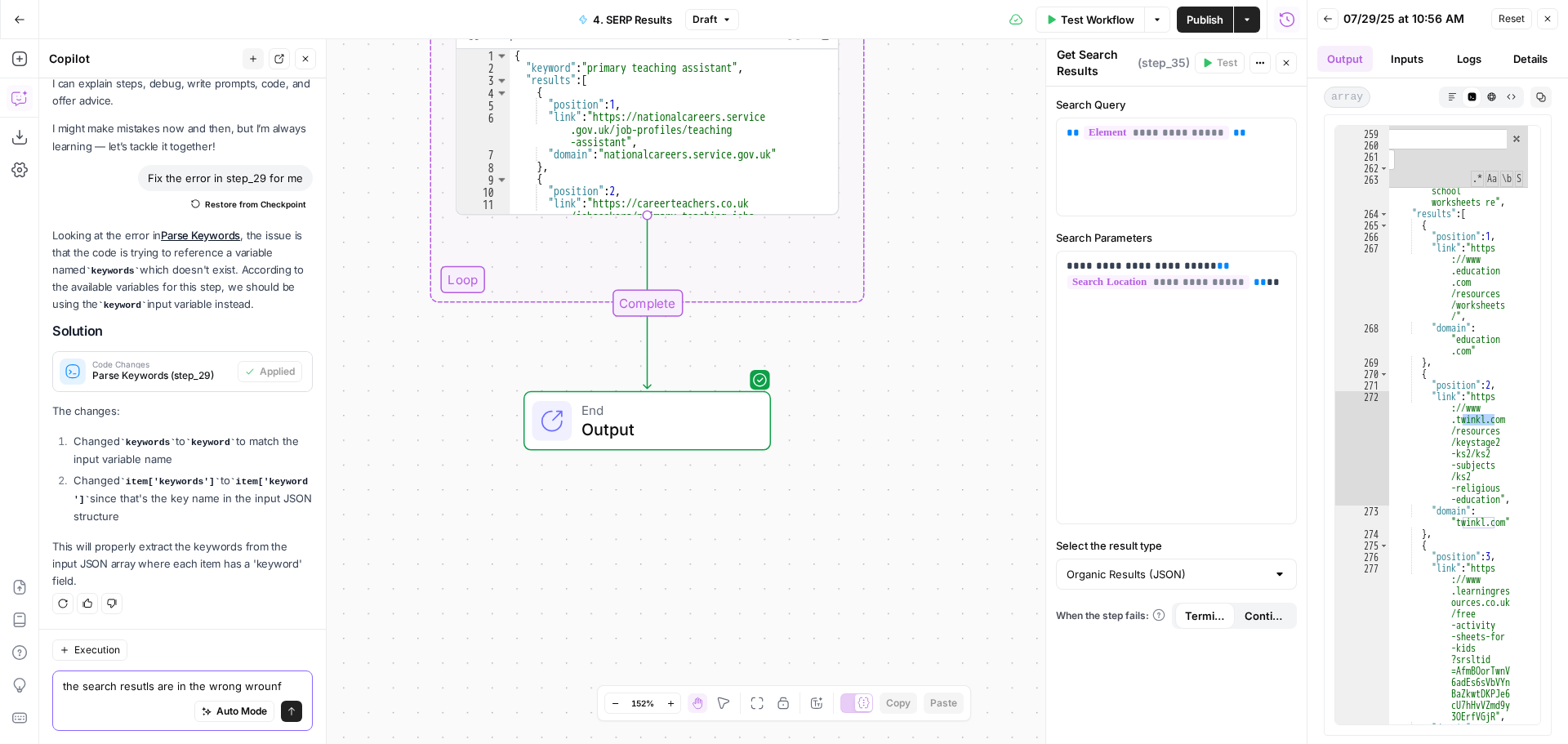 click on "the search resutls are in the wrong wrounf" at bounding box center [182, 686] 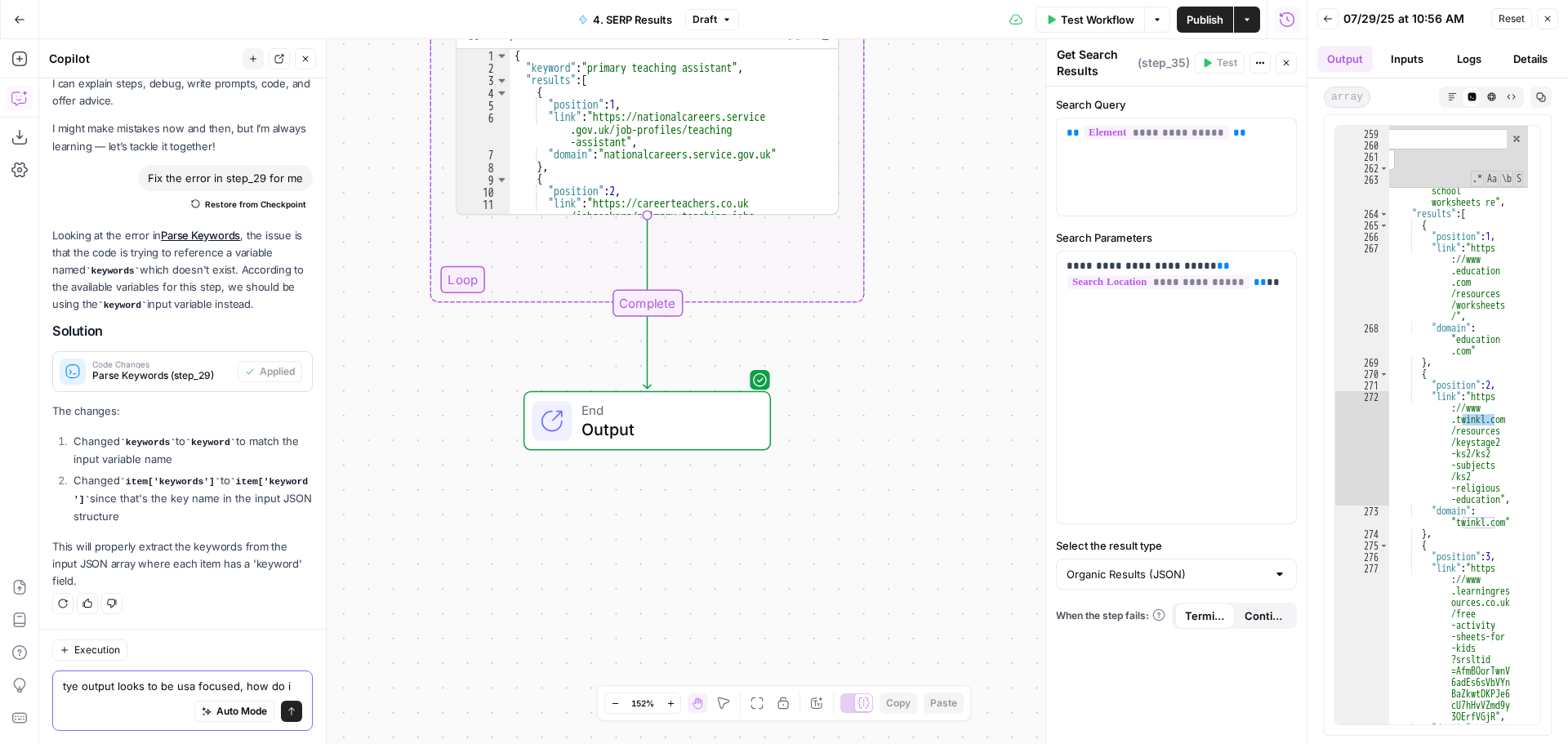 scroll, scrollTop: 60, scrollLeft: 0, axis: vertical 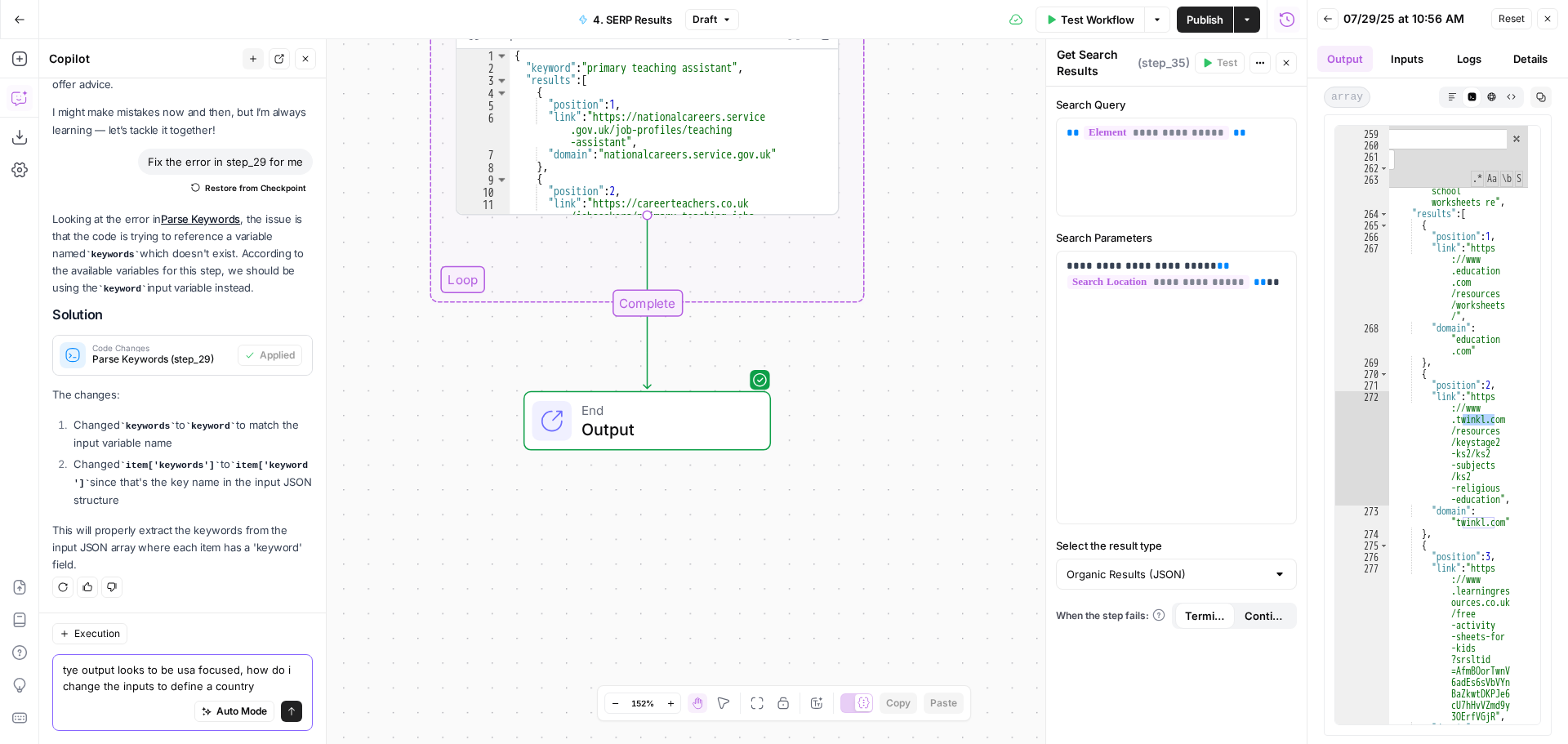 type on "tye output looks to be usa focused, how do i change the inputs to define a country" 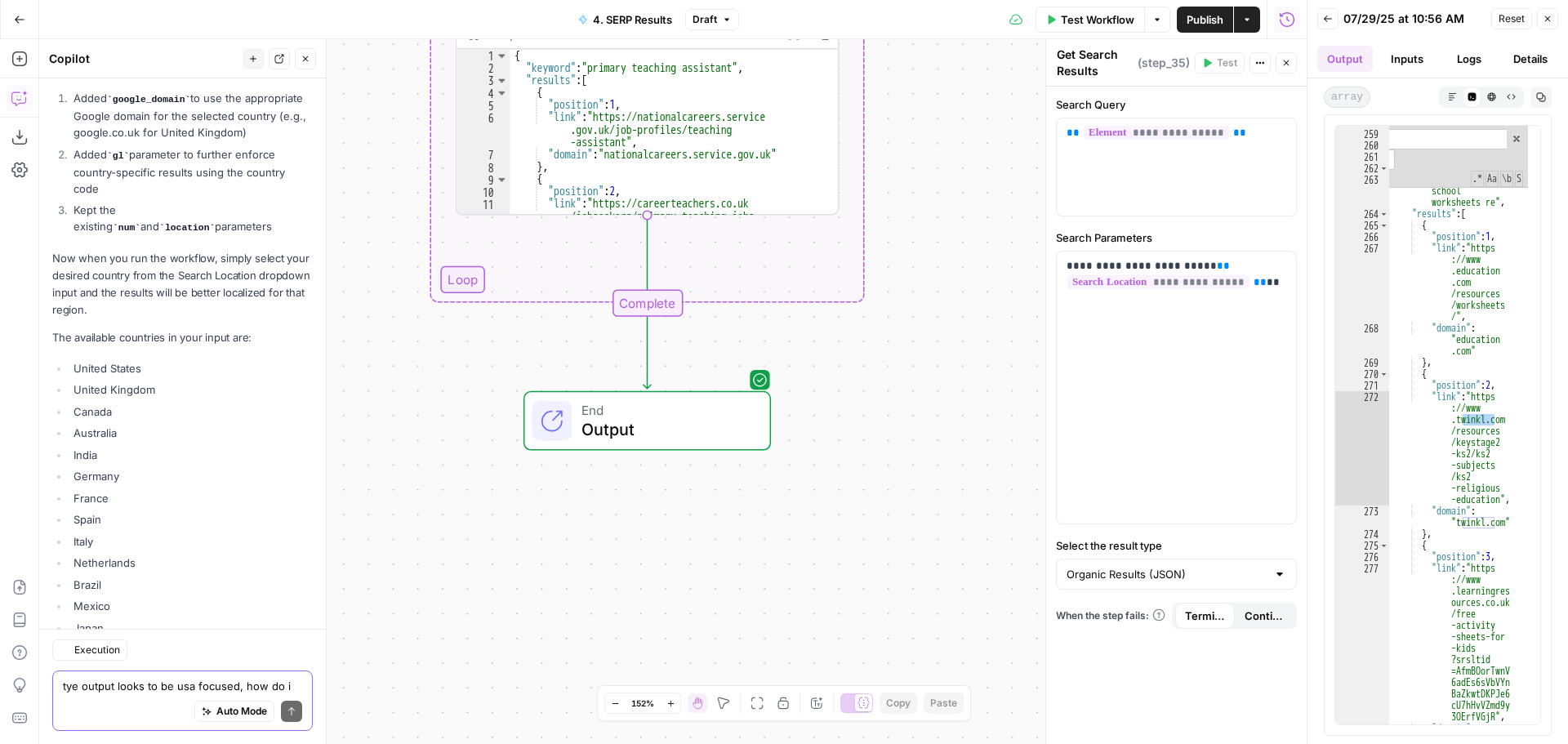 scroll, scrollTop: 999, scrollLeft: 0, axis: vertical 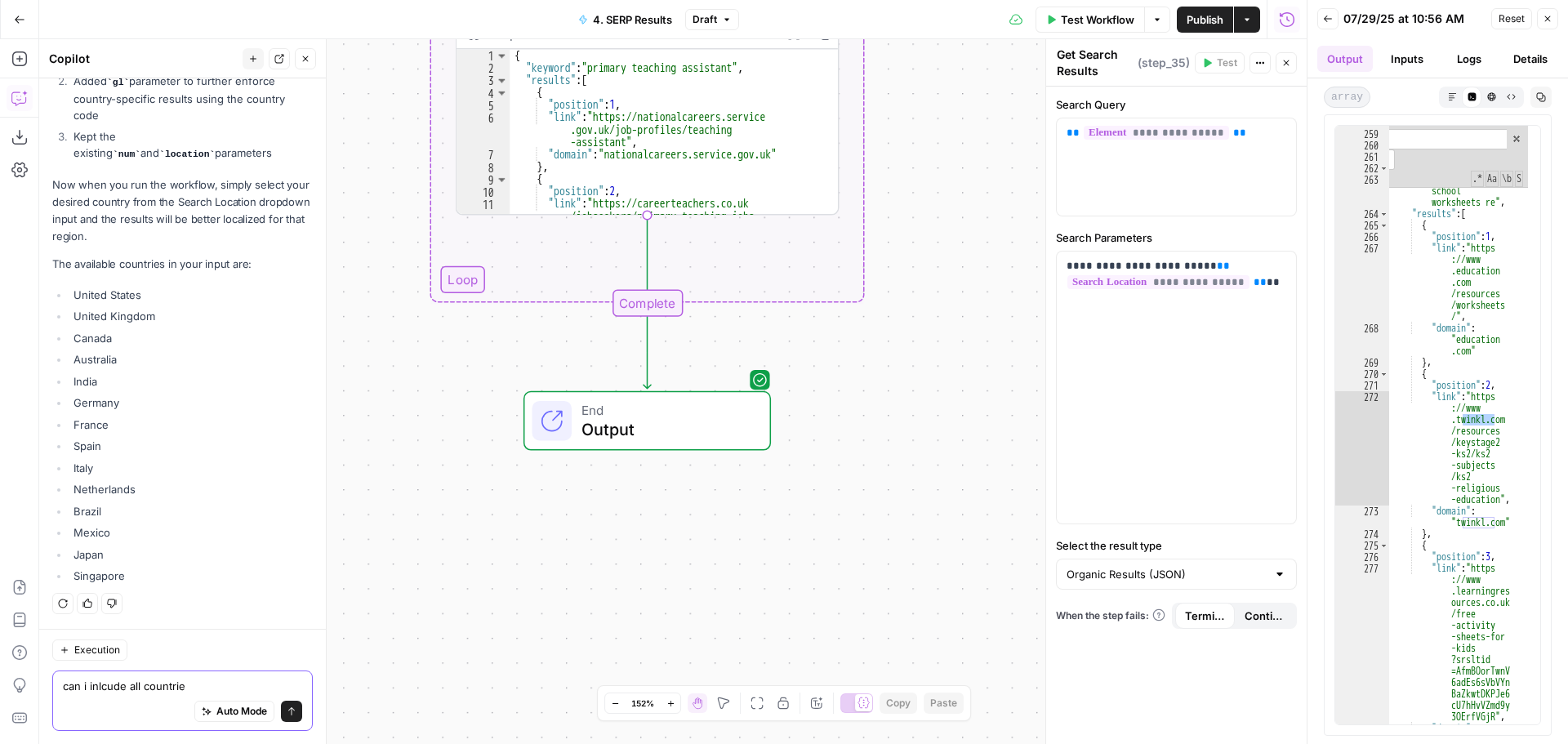 type on "can i inlcude all countries" 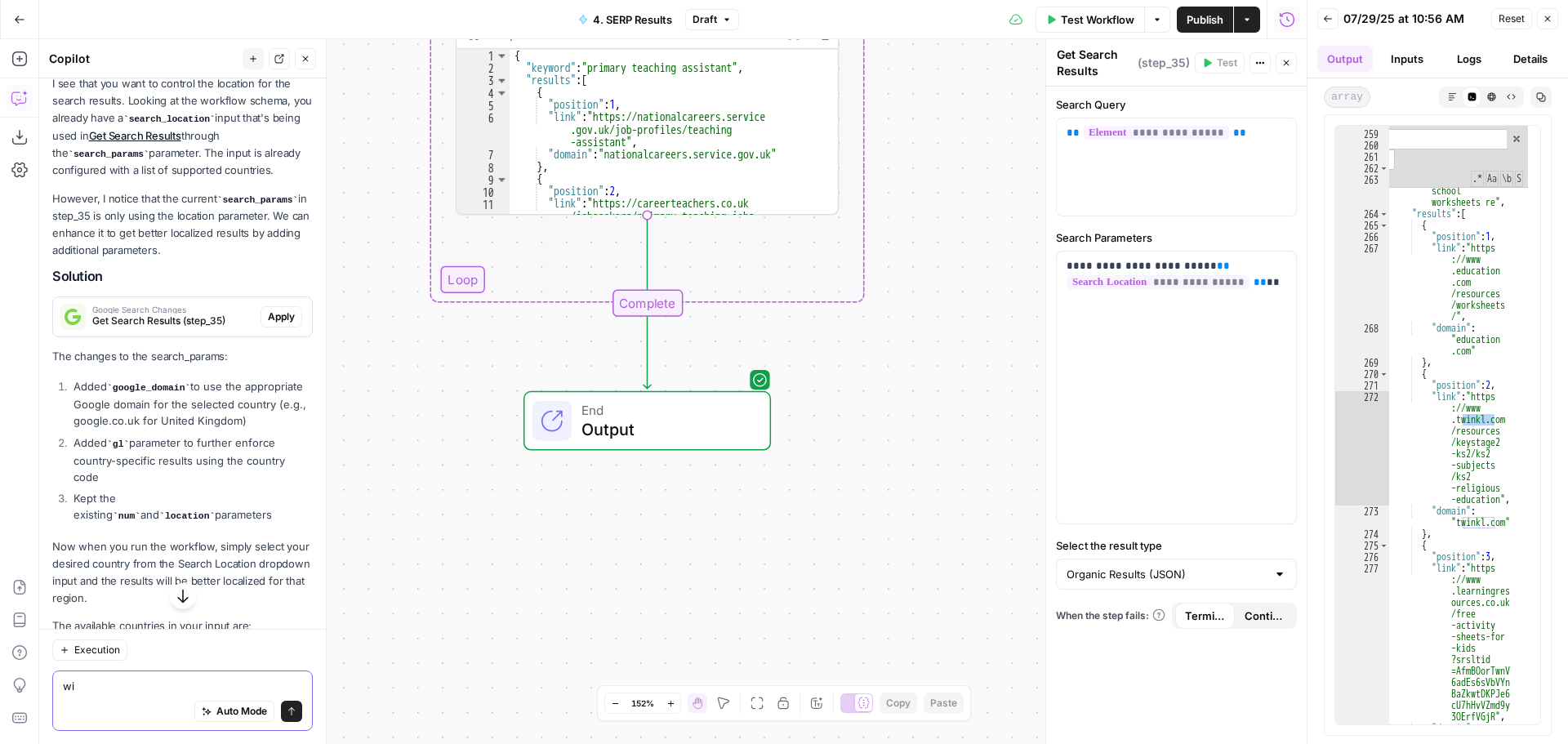 scroll, scrollTop: 674, scrollLeft: 0, axis: vertical 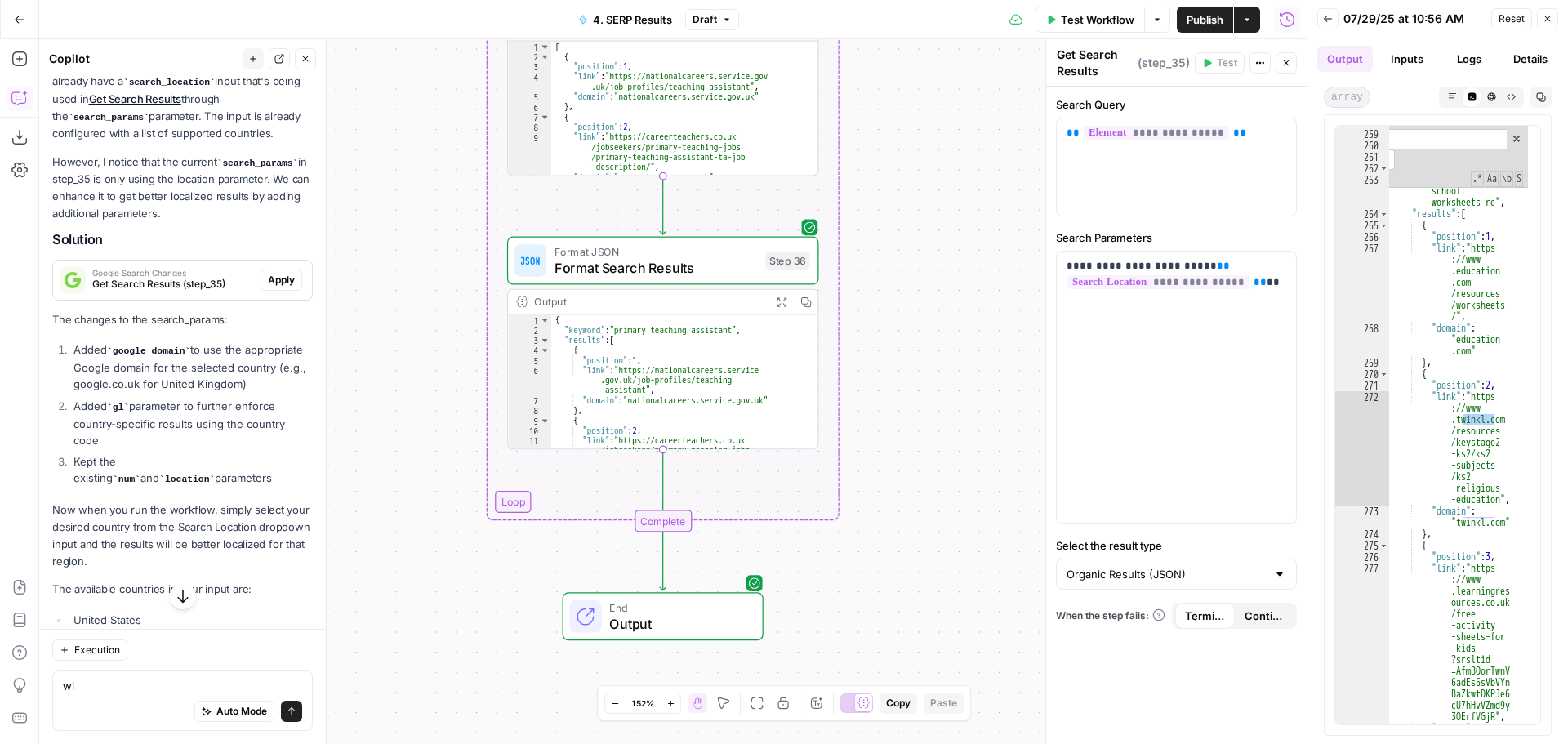 click on "Apply" at bounding box center (281, 280) 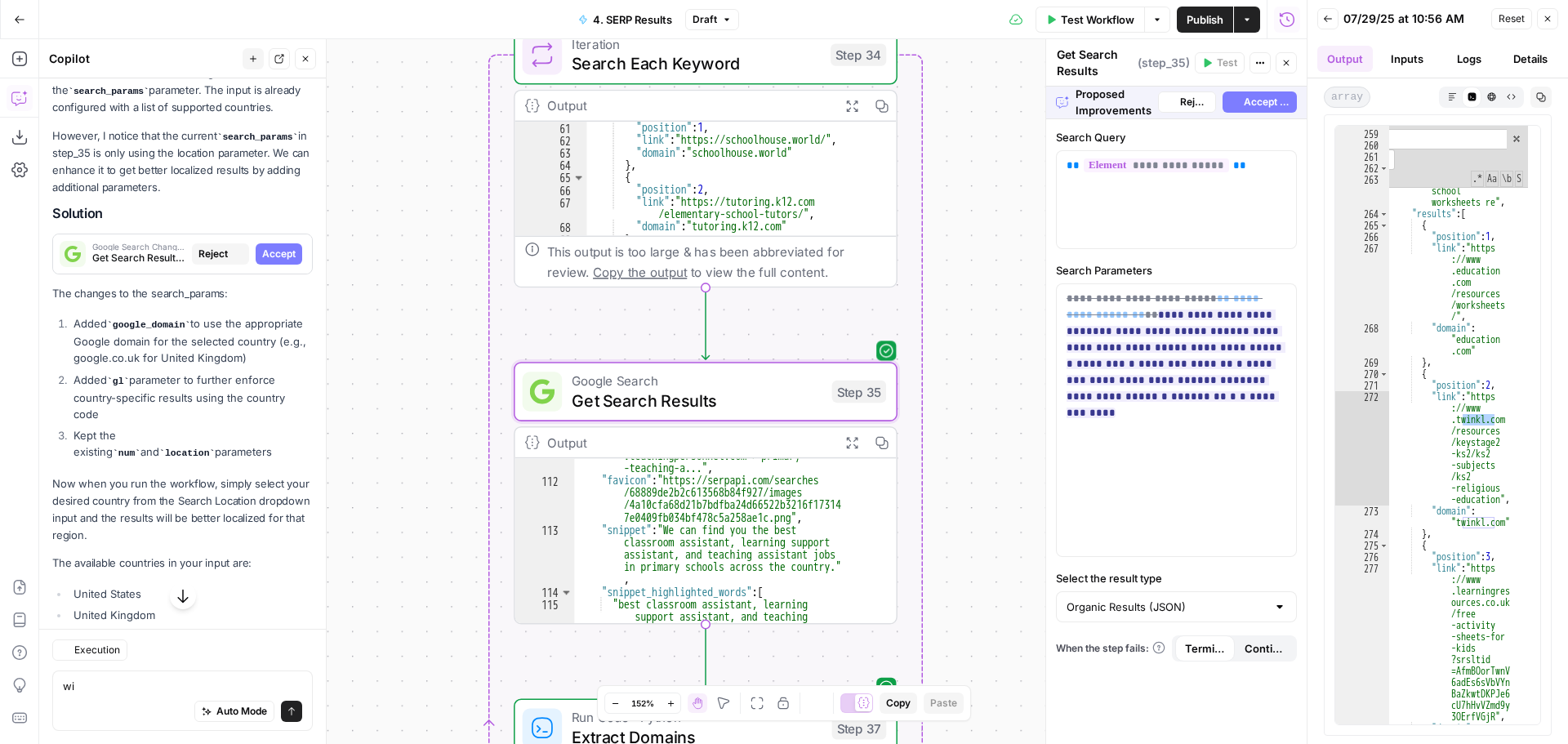 scroll, scrollTop: 648, scrollLeft: 0, axis: vertical 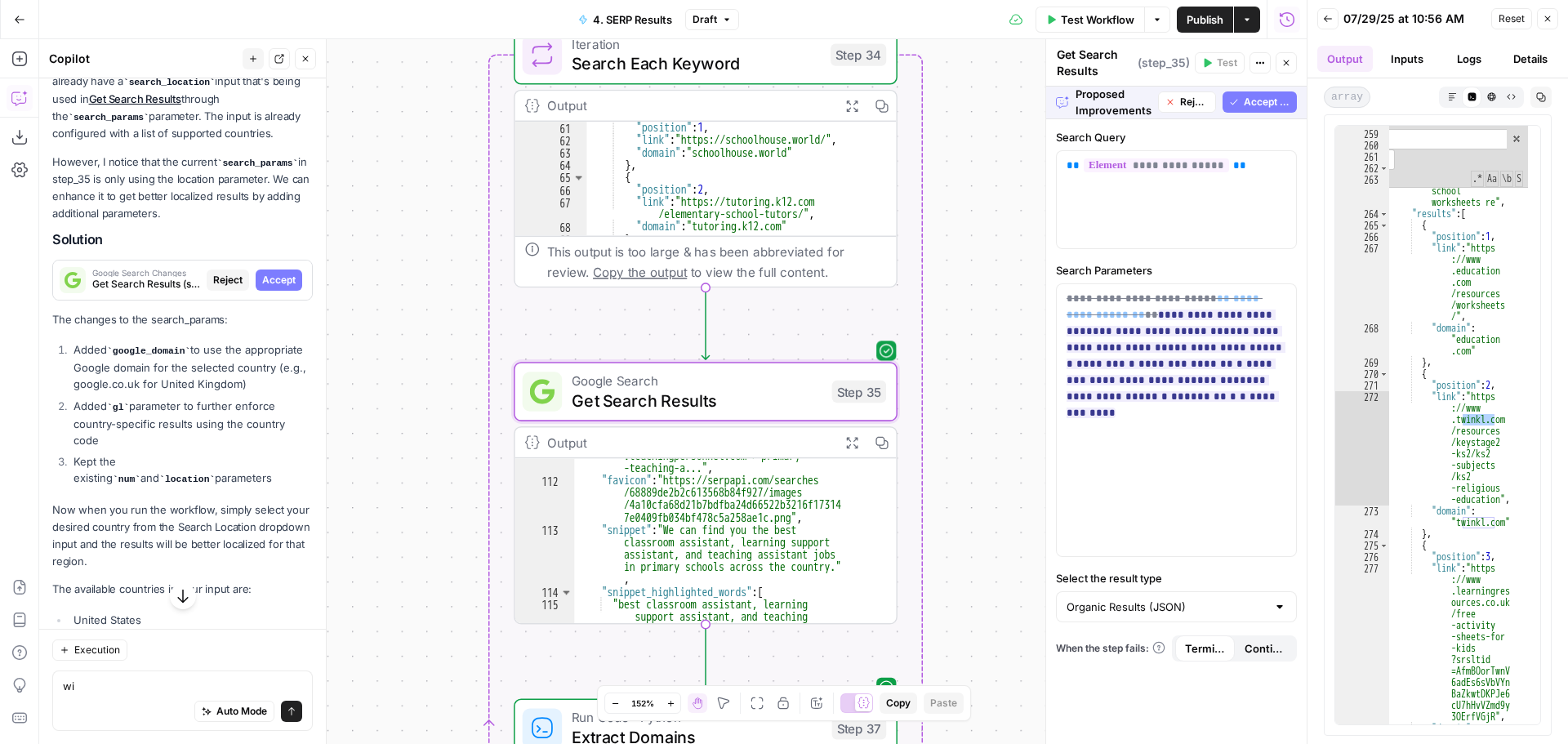 click on "Accept" at bounding box center (278, 280) 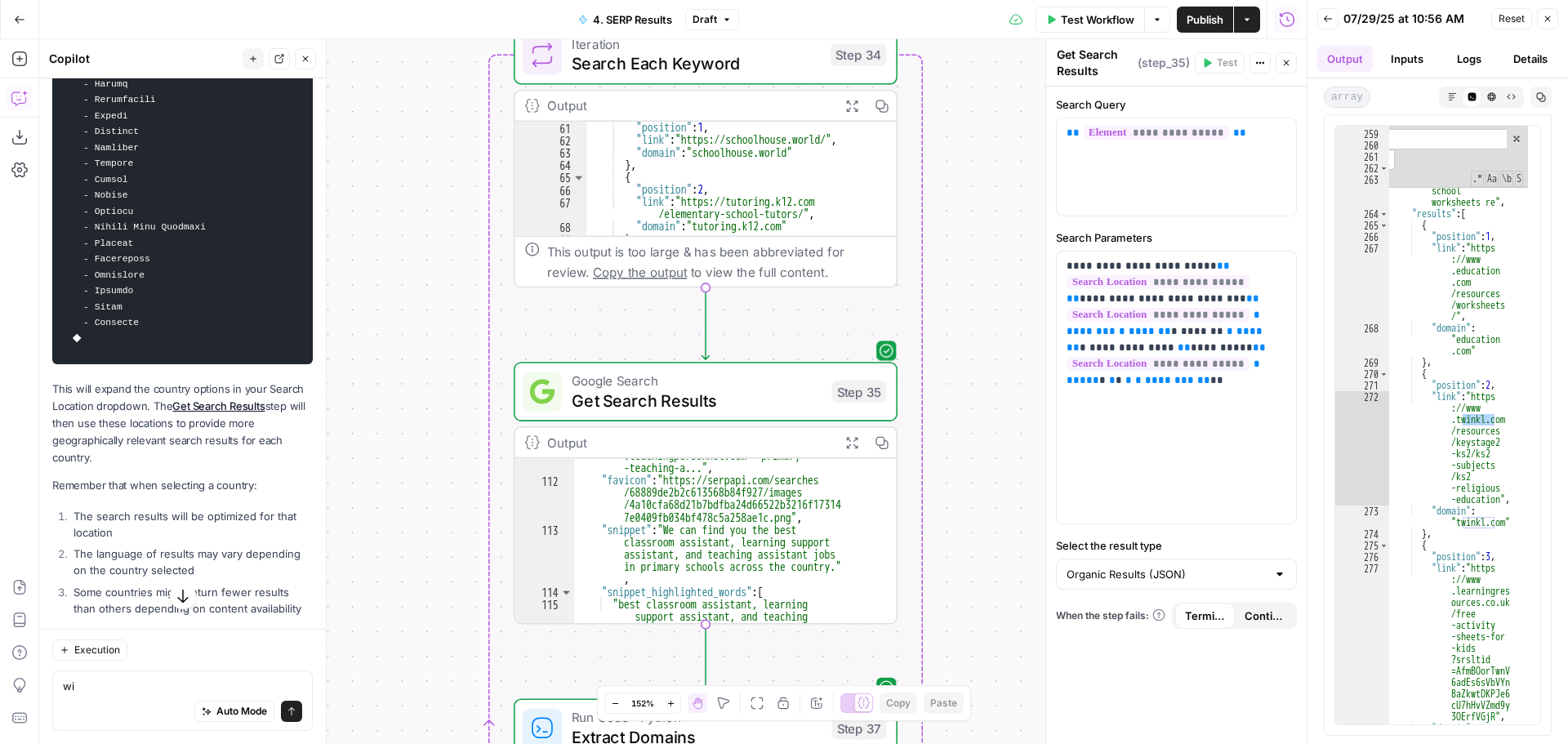 scroll, scrollTop: 3258, scrollLeft: 0, axis: vertical 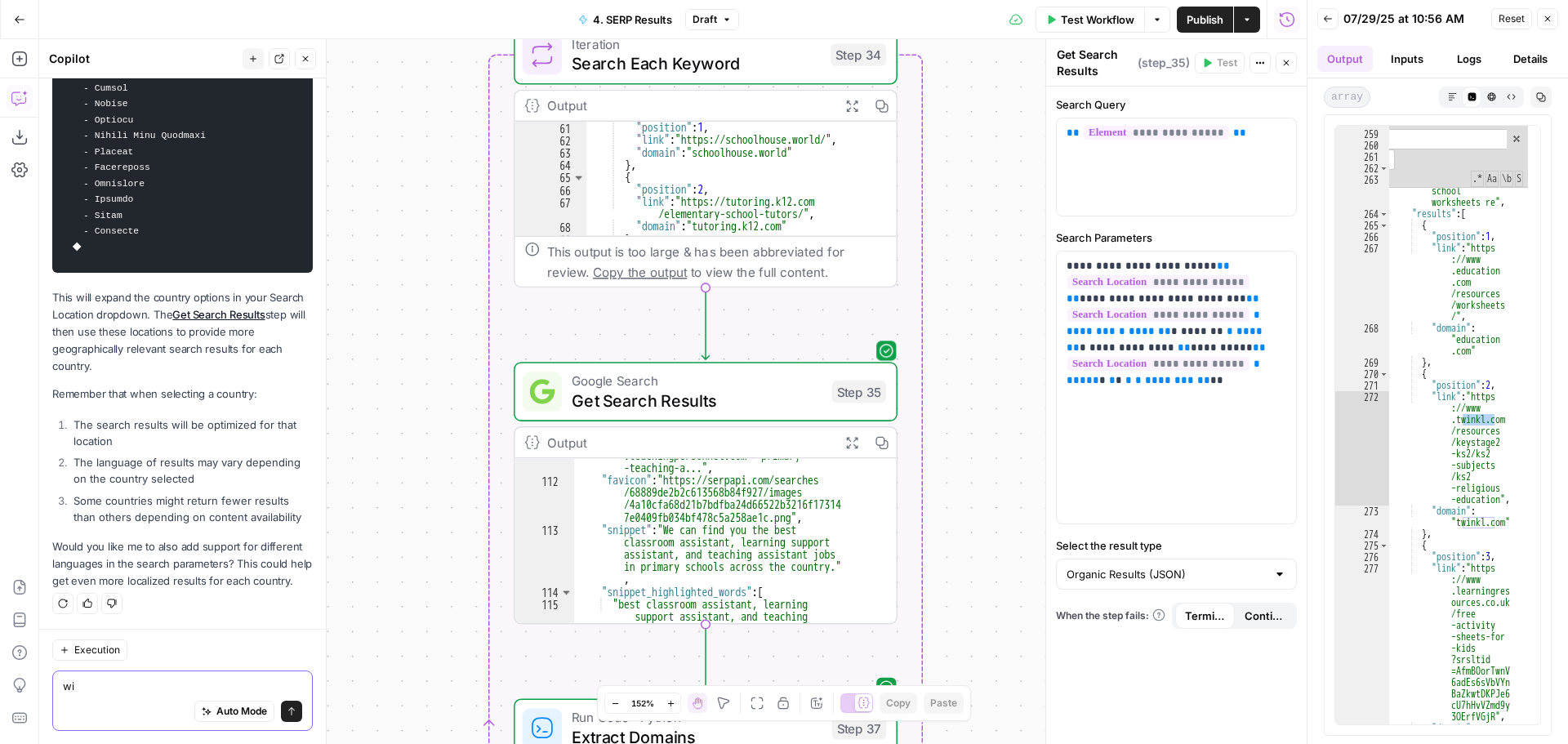 click on "wi" at bounding box center [182, 686] 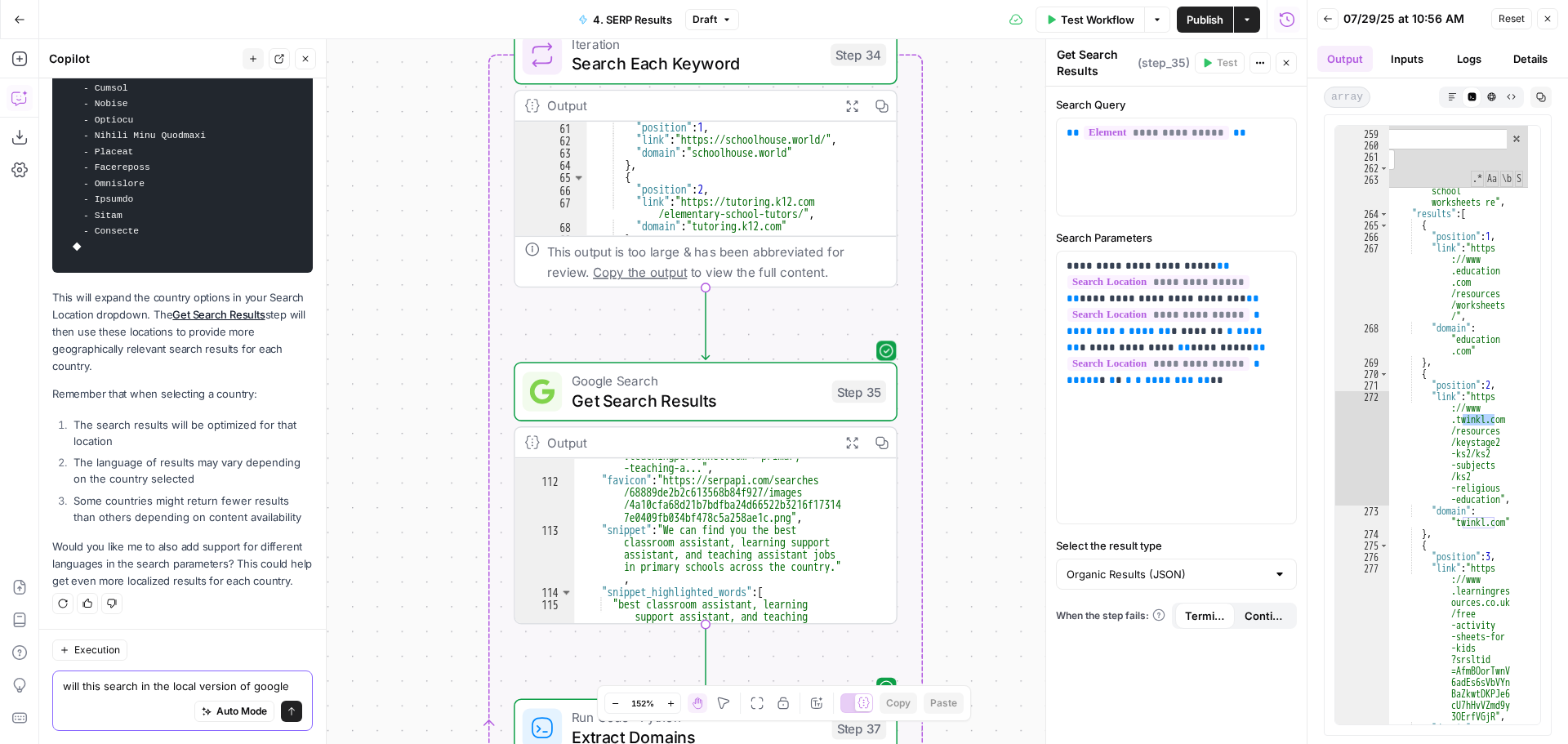 type on "will this search in the local version of google" 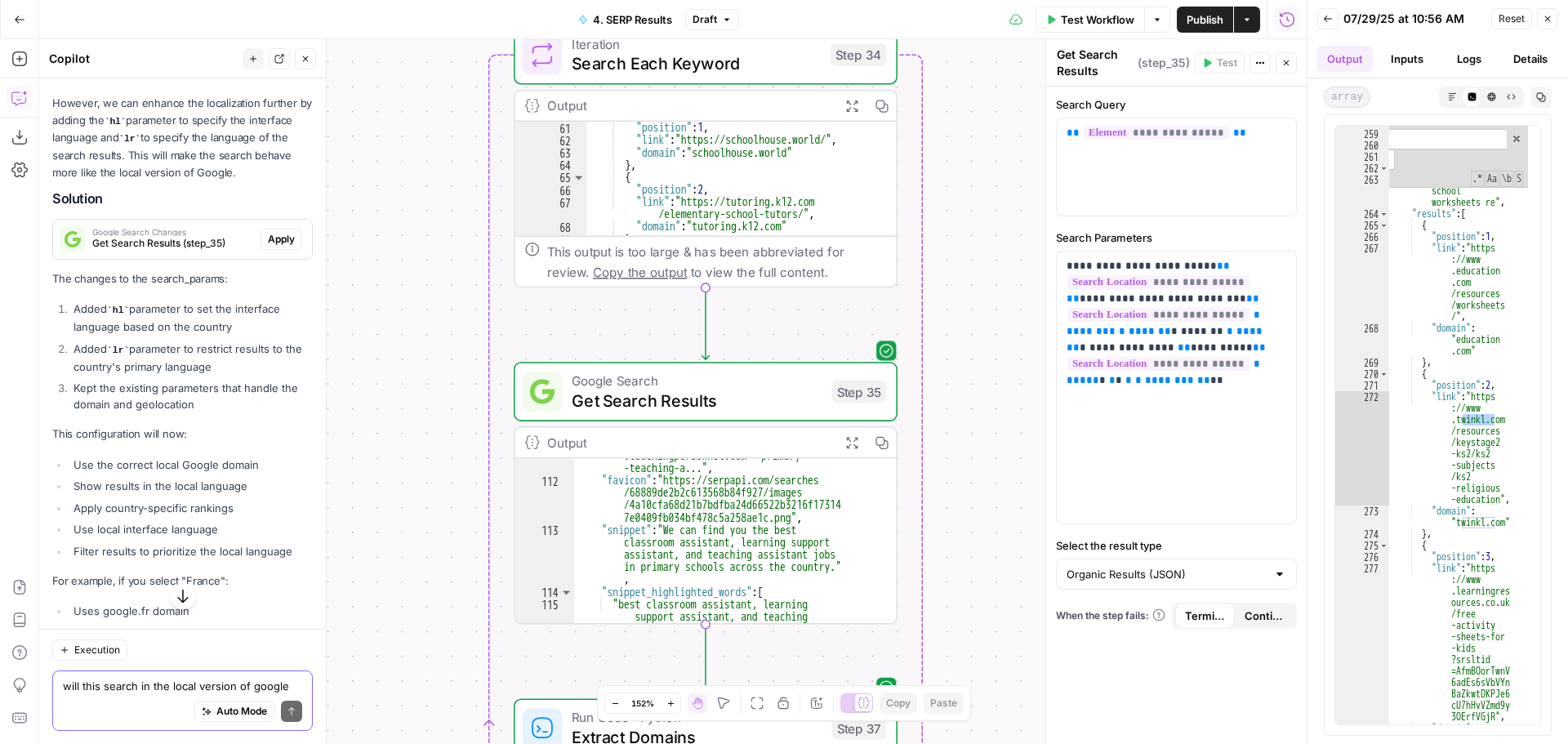 scroll, scrollTop: 4157, scrollLeft: 0, axis: vertical 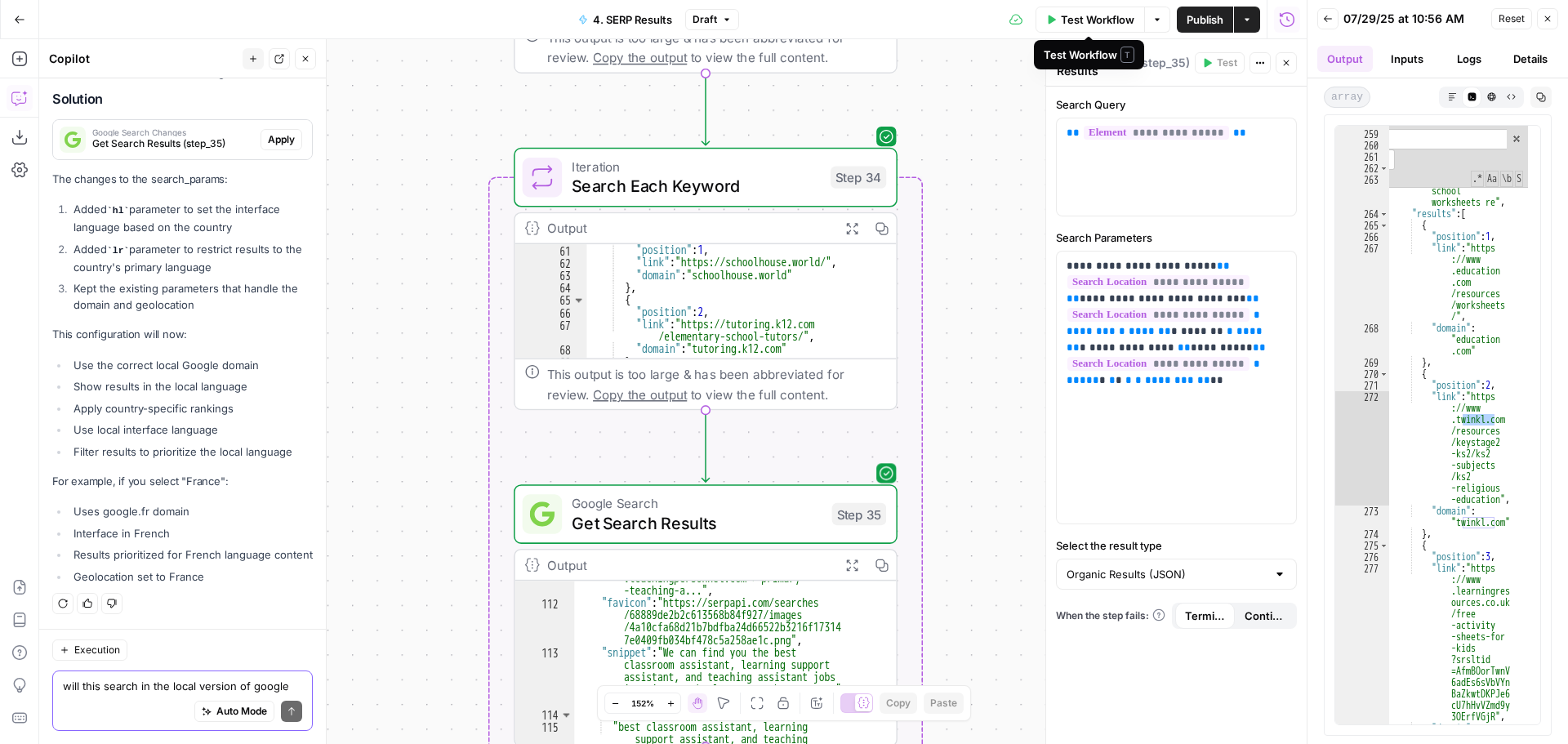 type 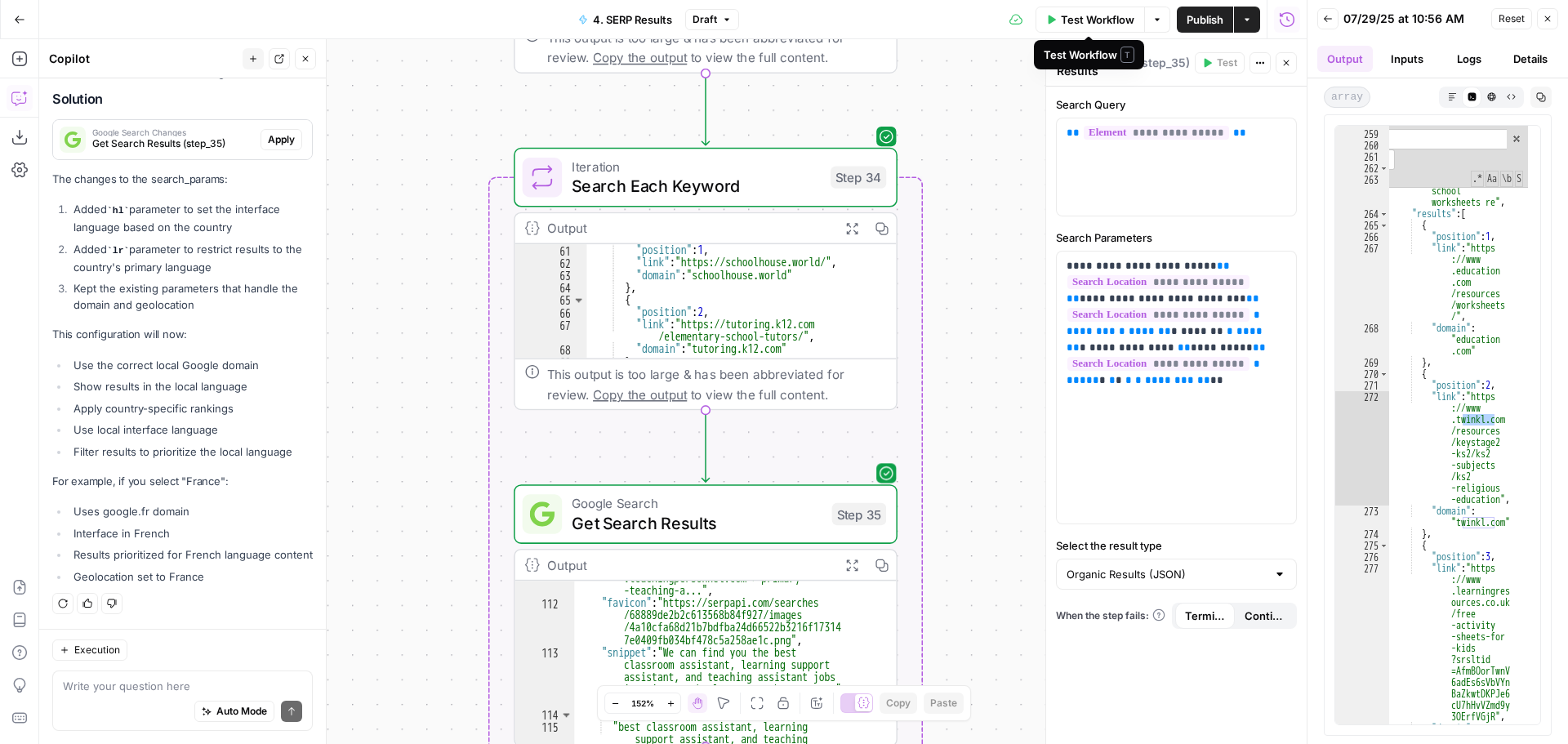 click on "Test Workflow" at bounding box center [1098, 20] 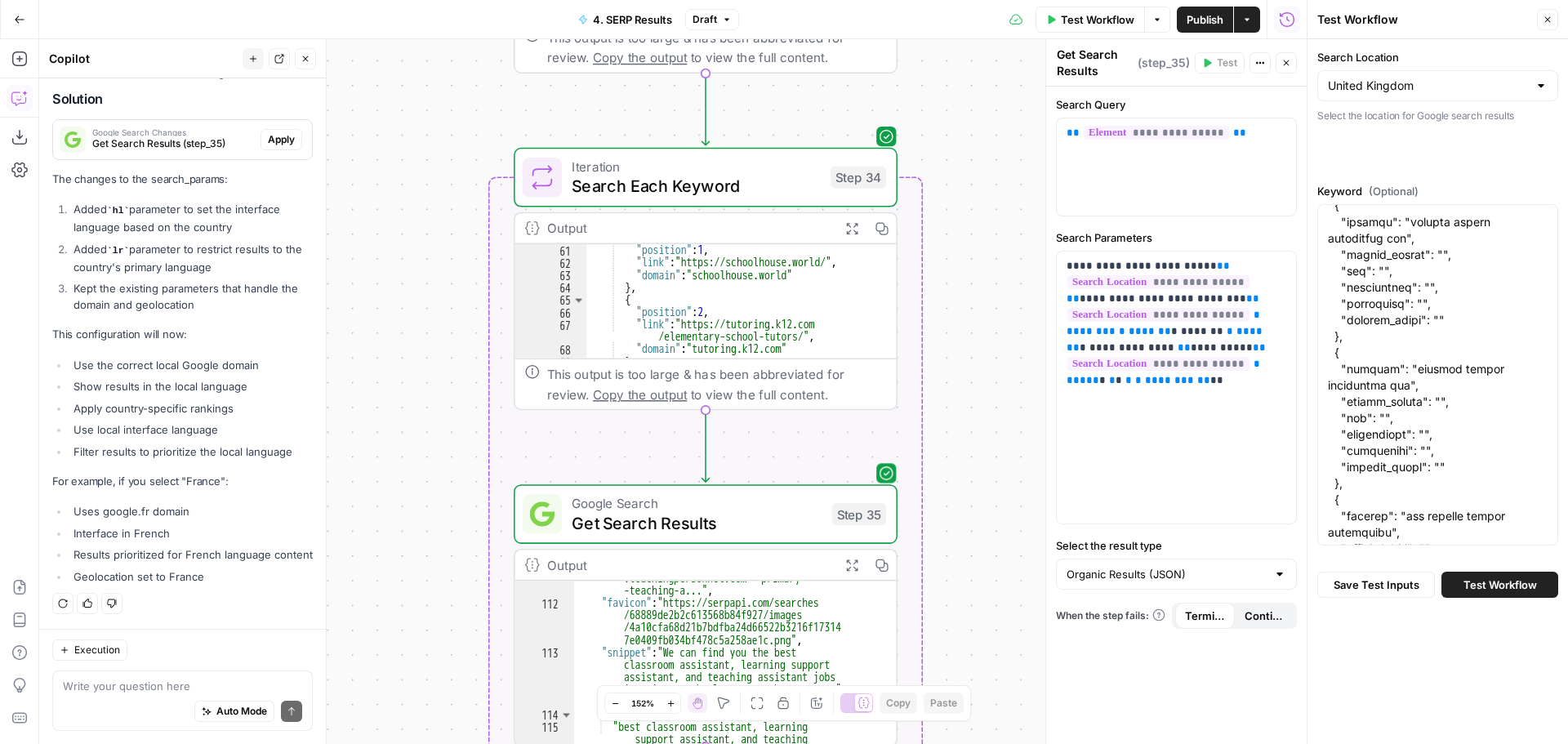 scroll, scrollTop: 2287, scrollLeft: 0, axis: vertical 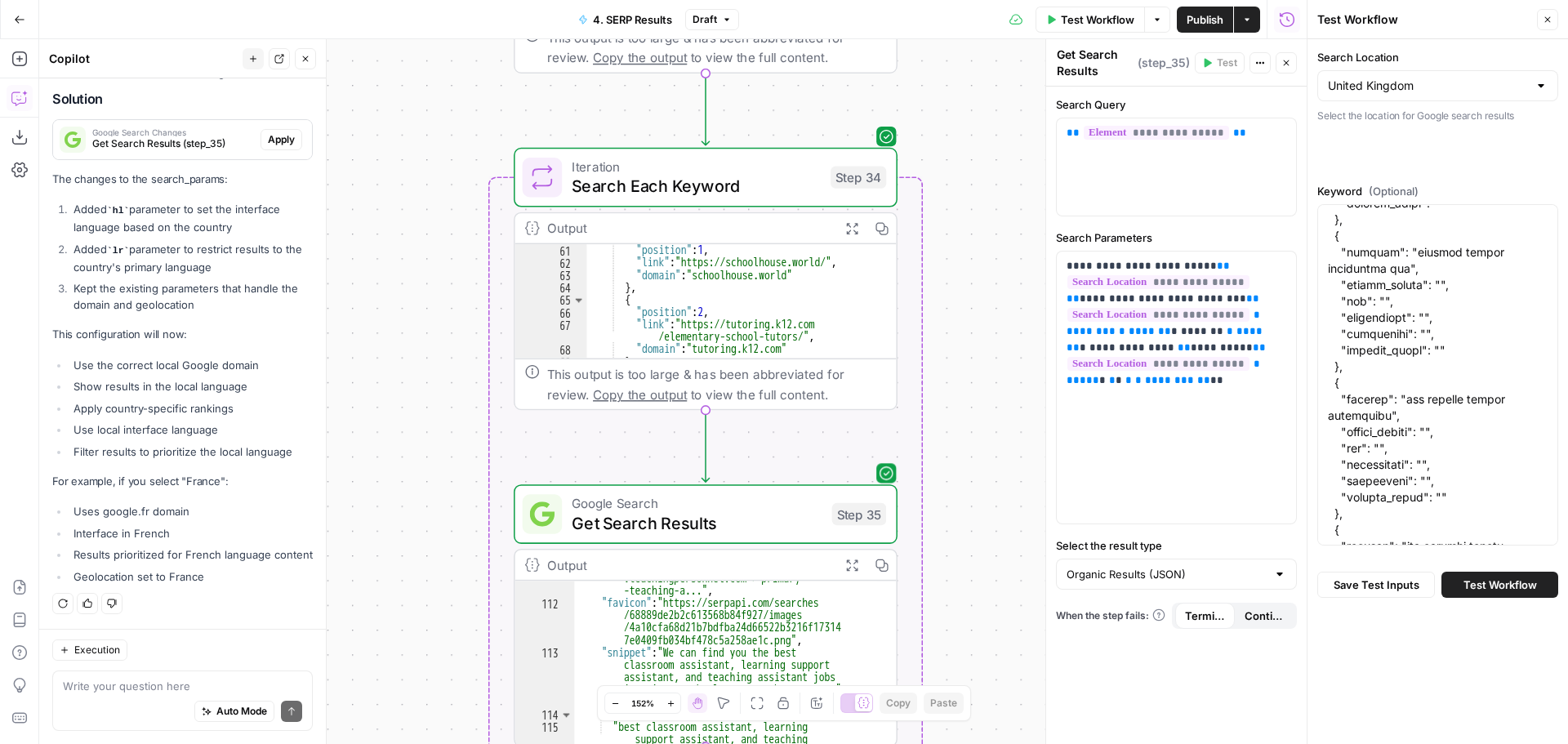 drag, startPoint x: 1111, startPoint y: 547, endPoint x: 1112, endPoint y: 535, distance: 12.041595 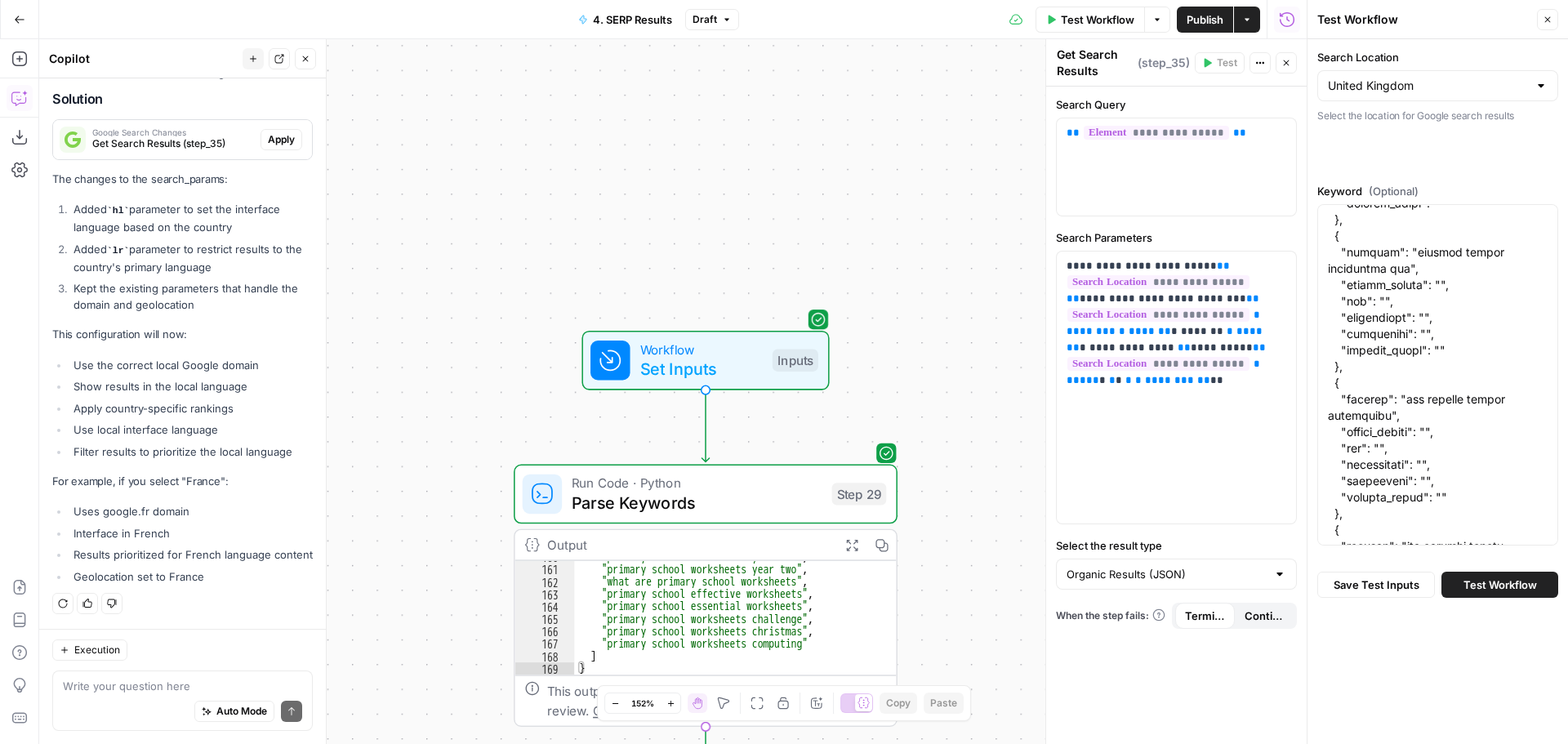 click on "Set Inputs" at bounding box center (702, 369) 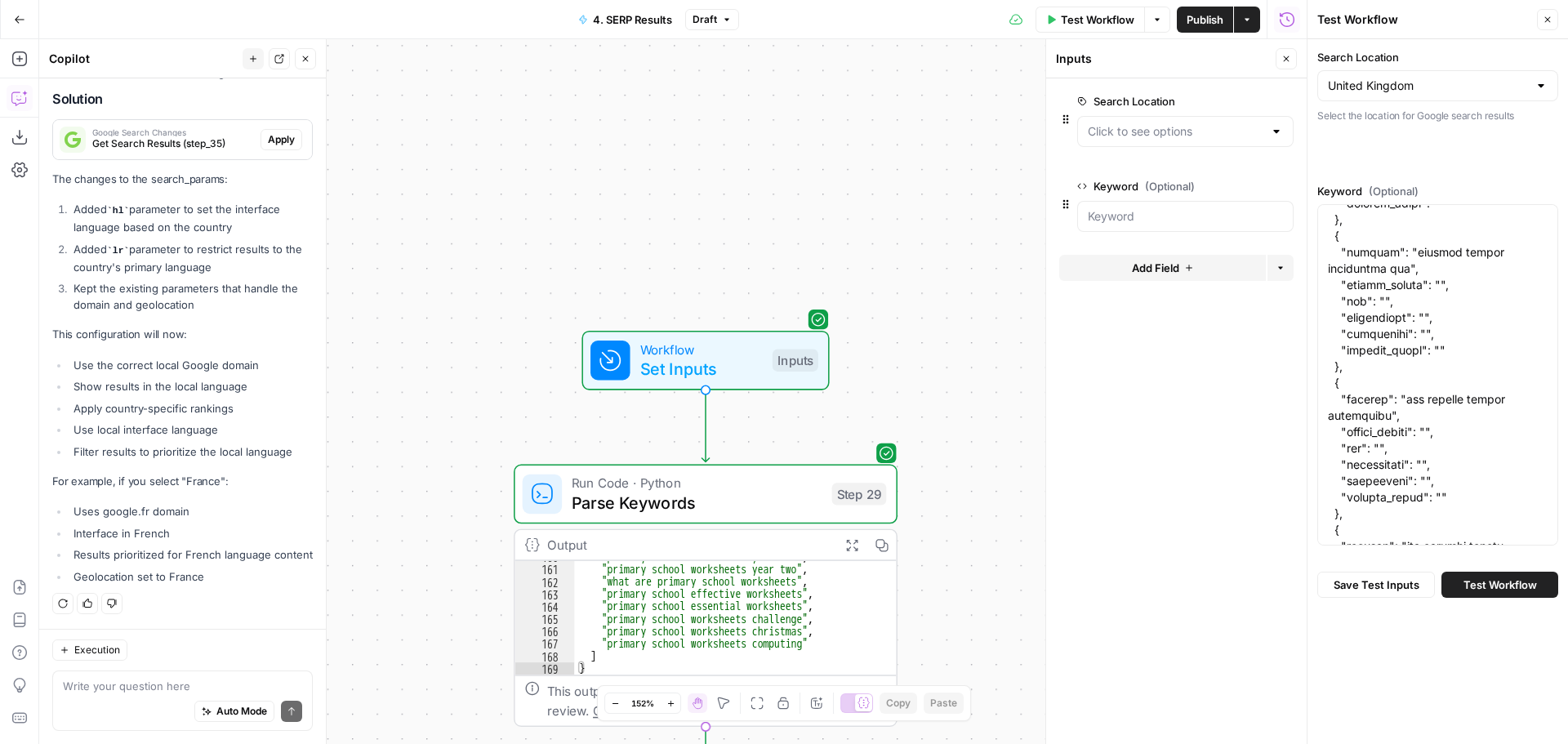 click on "Close" at bounding box center (1286, 59) 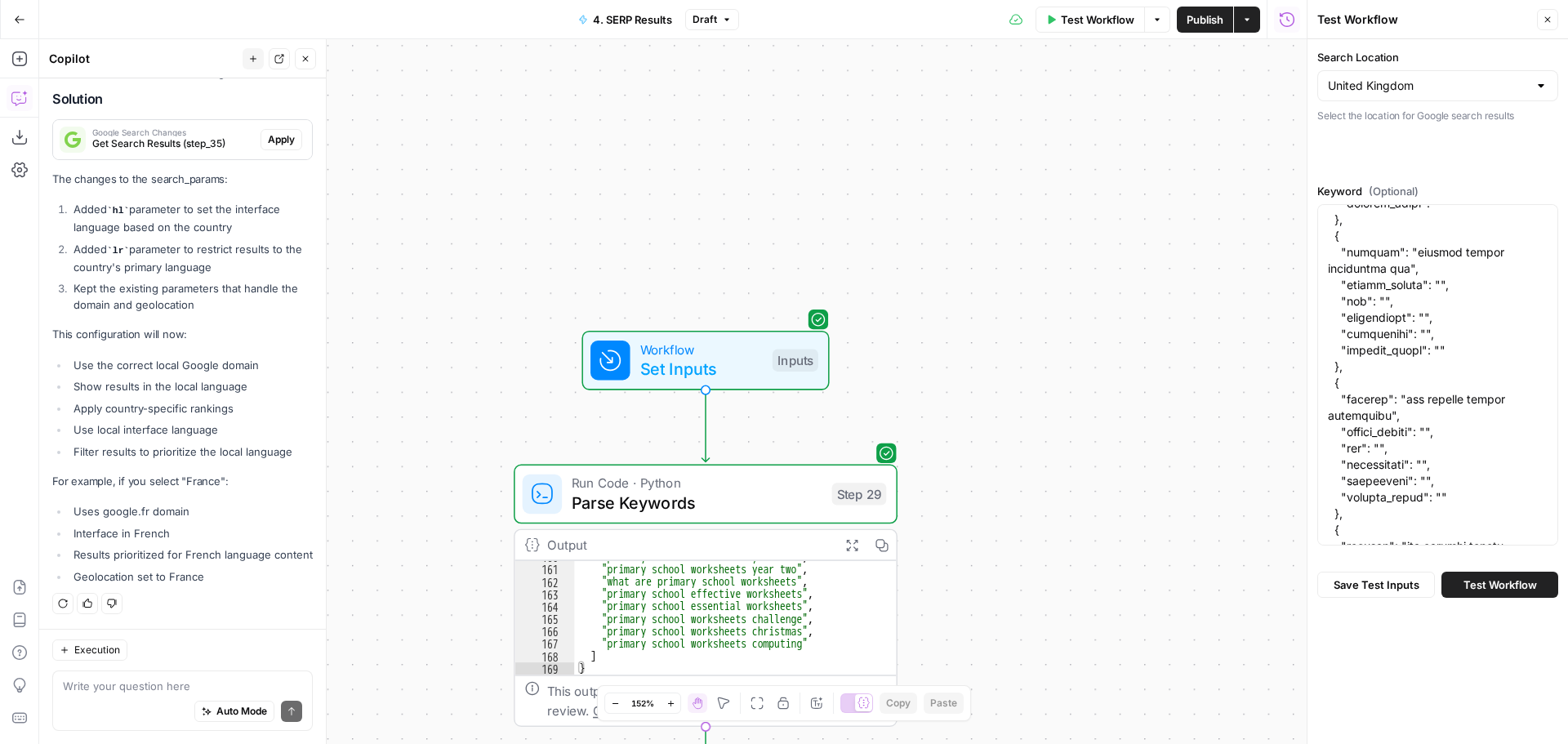 click on "Test Workflow" at bounding box center [1098, 20] 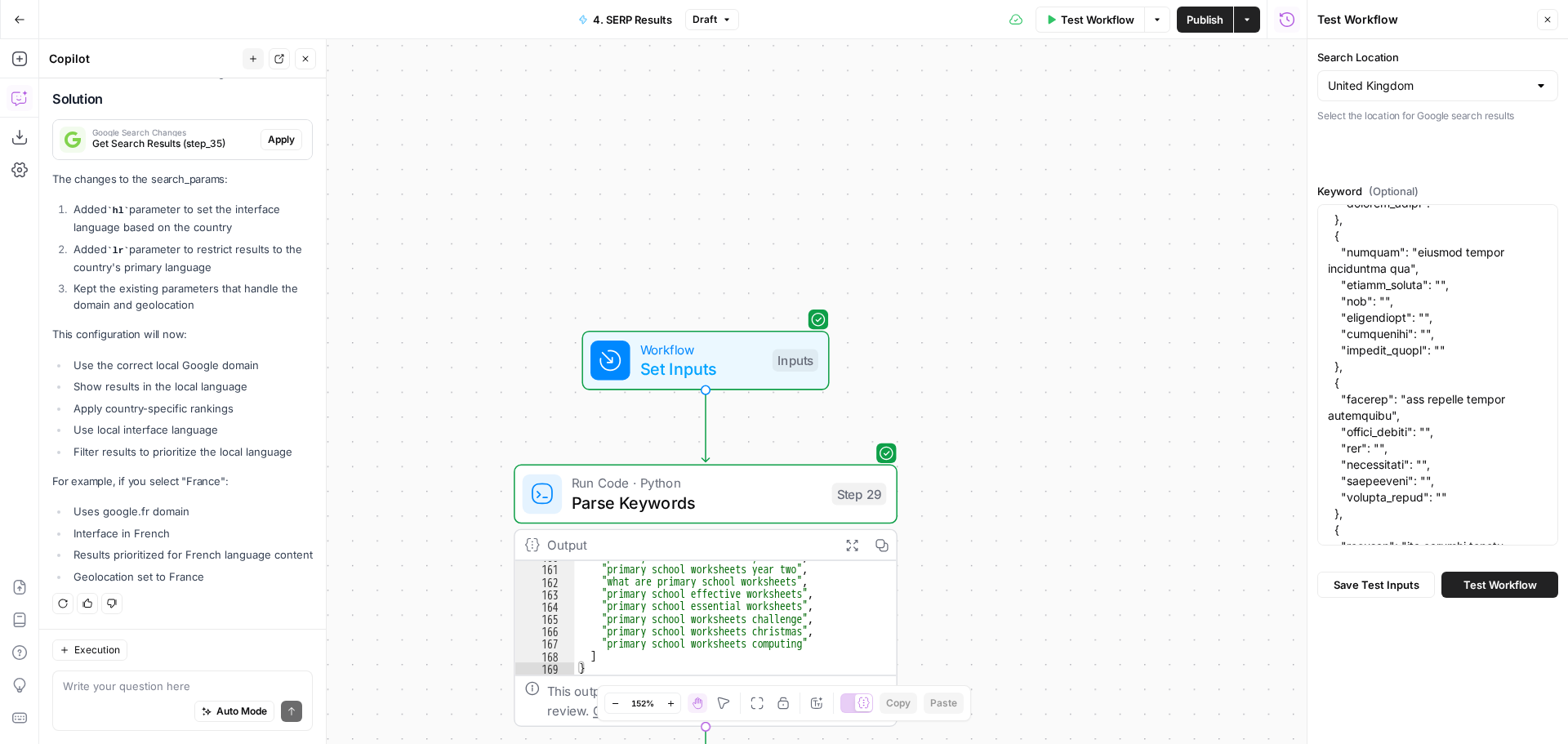 click on "Test Workflow" at bounding box center [1500, 585] 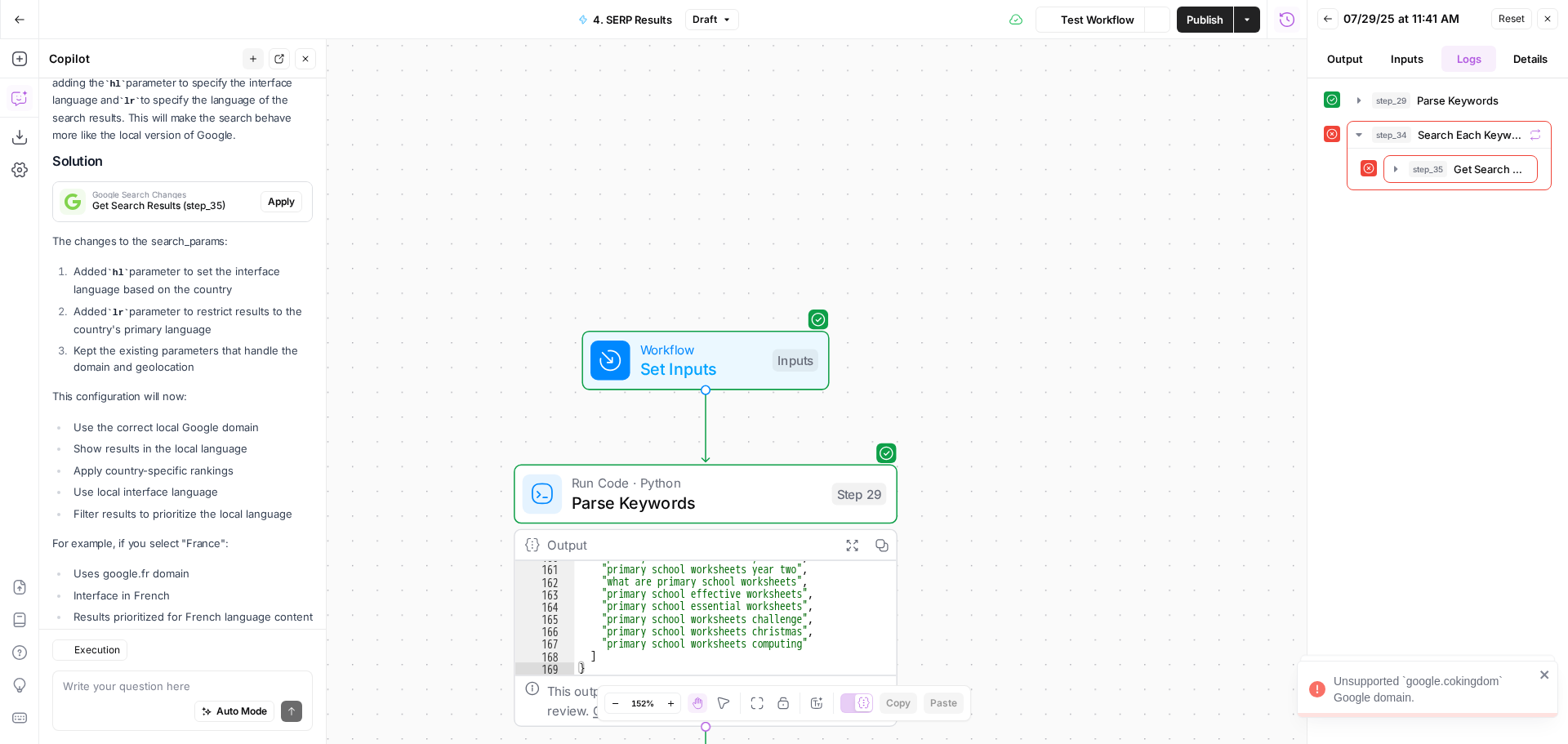 scroll, scrollTop: 4157, scrollLeft: 0, axis: vertical 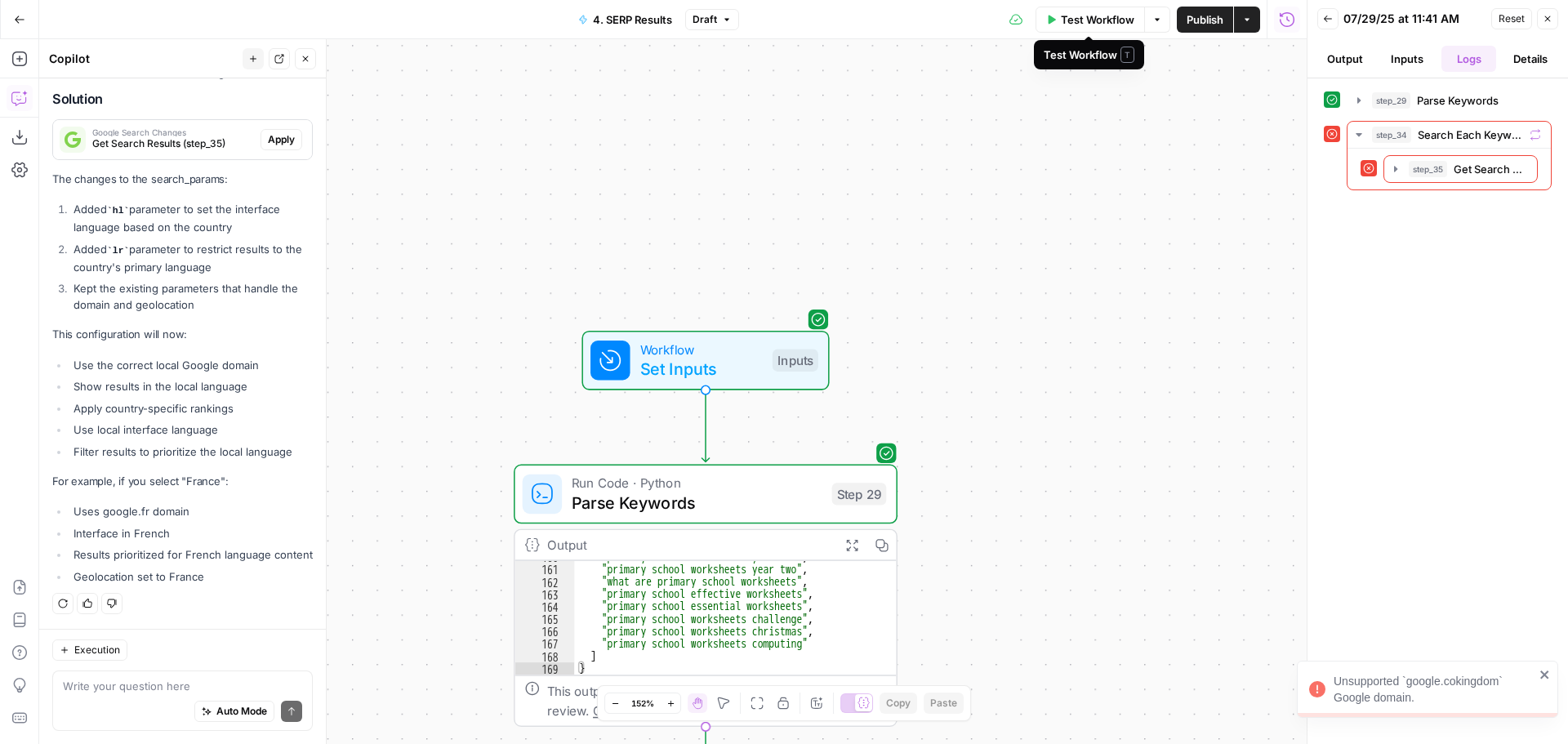 click on "Test Workflow" at bounding box center [1098, 20] 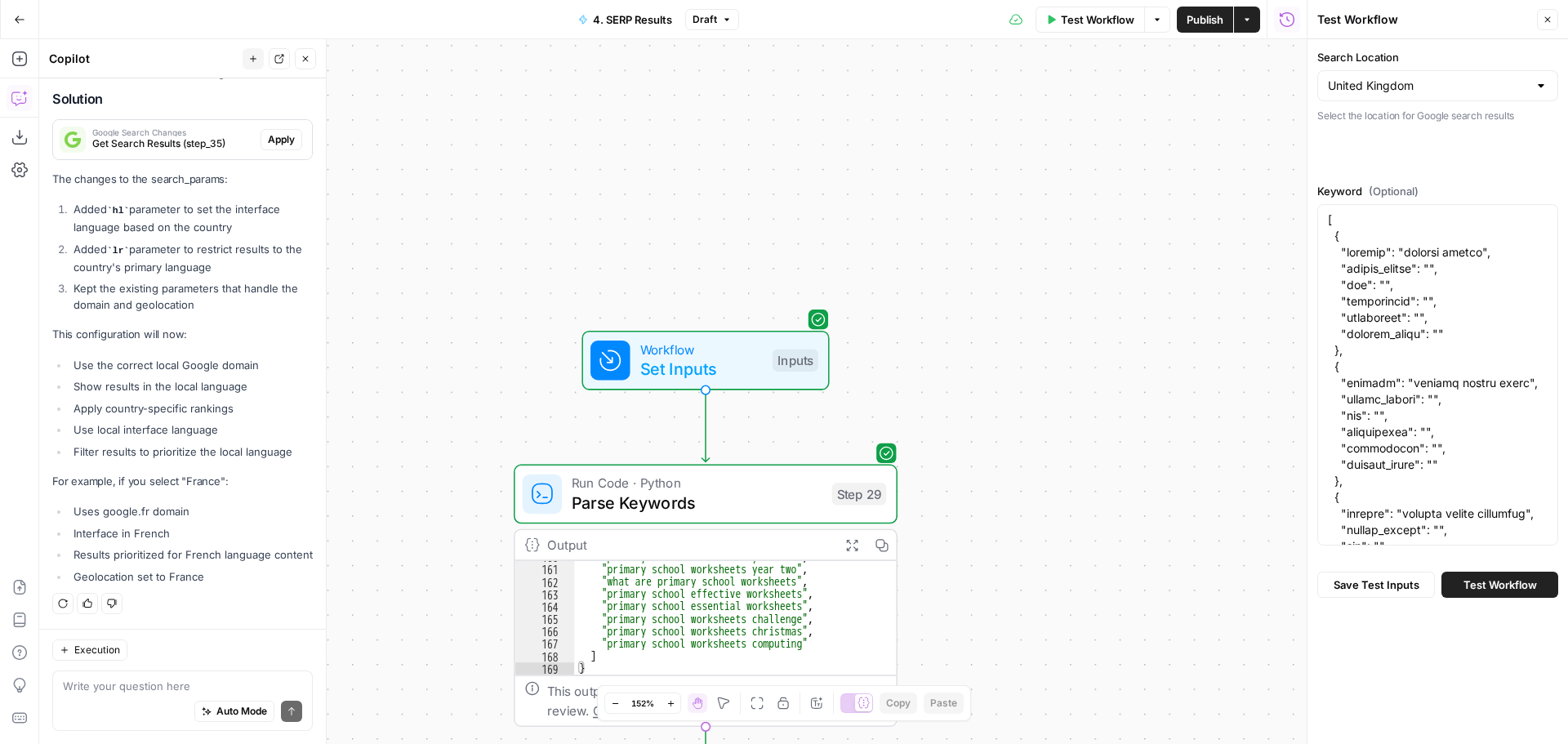 scroll, scrollTop: 58965, scrollLeft: 0, axis: vertical 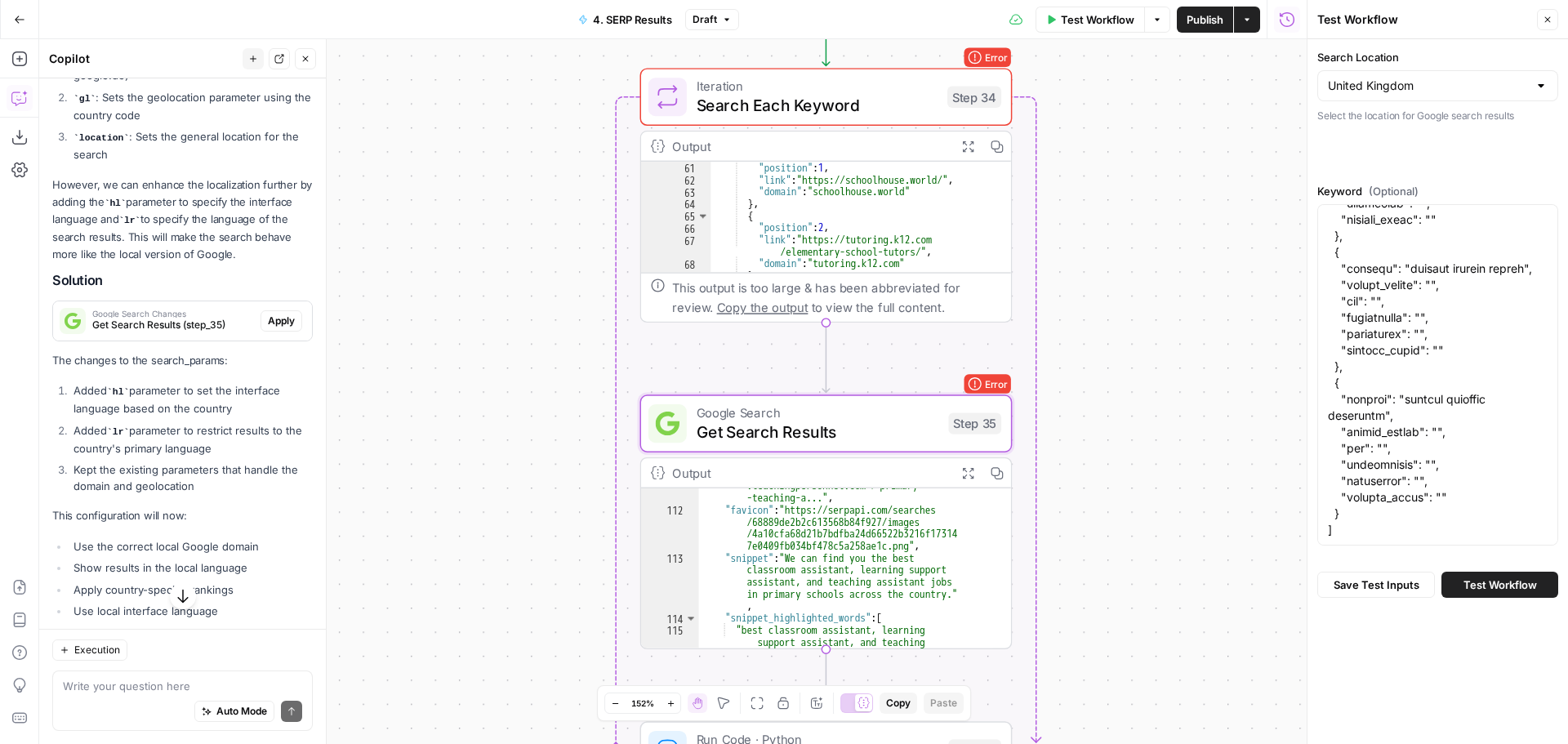 click on "Apply" at bounding box center (281, 321) 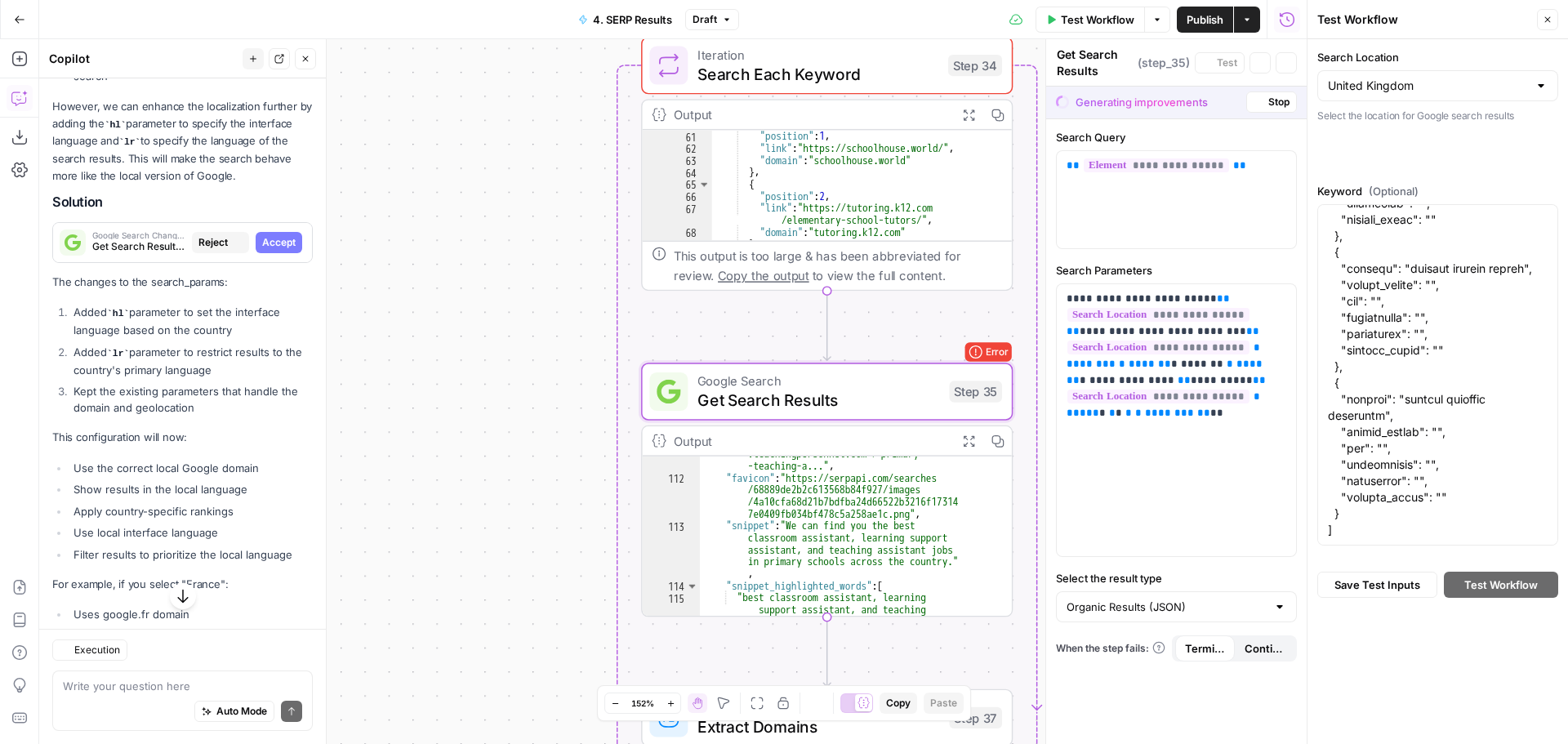 scroll, scrollTop: 3834, scrollLeft: 0, axis: vertical 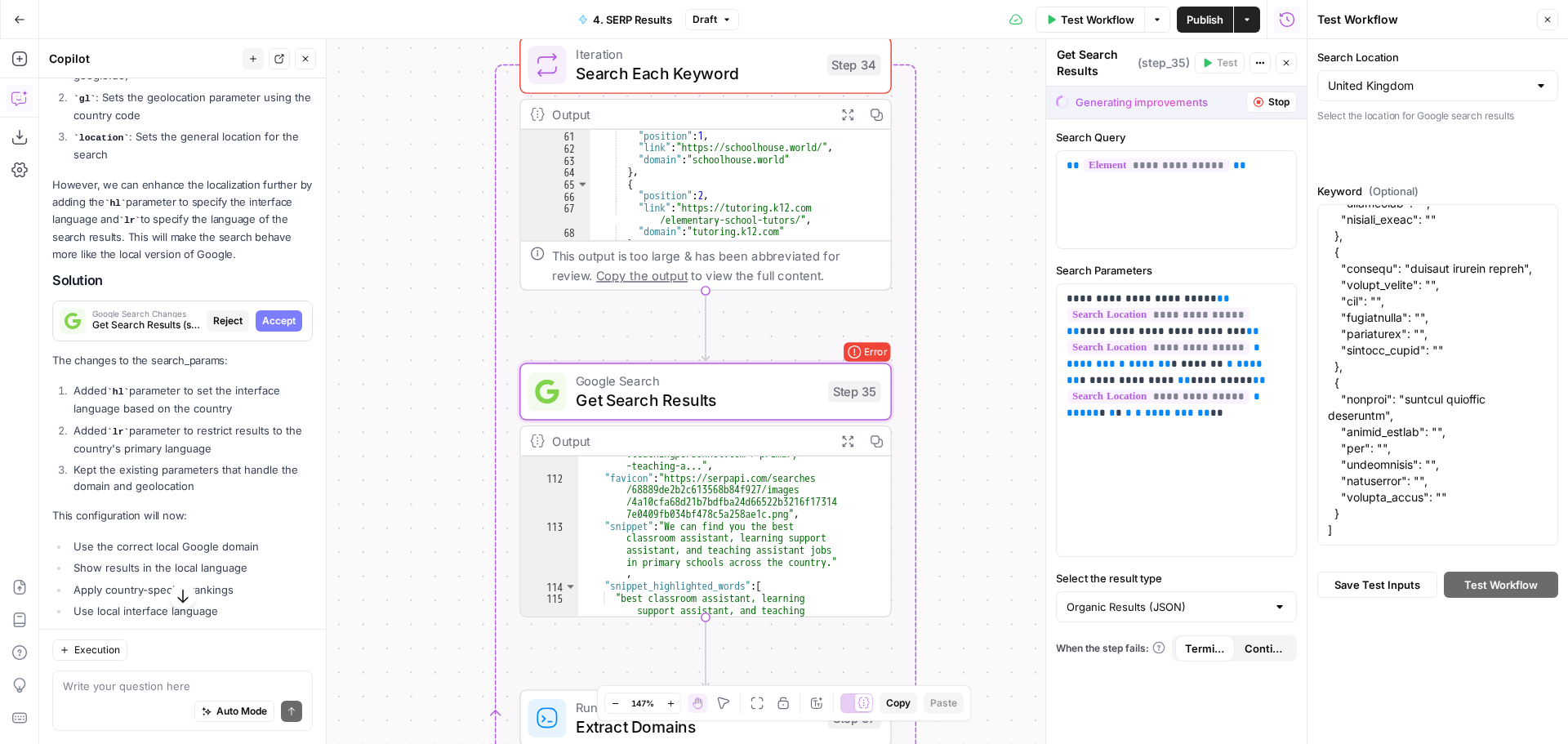 click on "Accept" at bounding box center (278, 321) 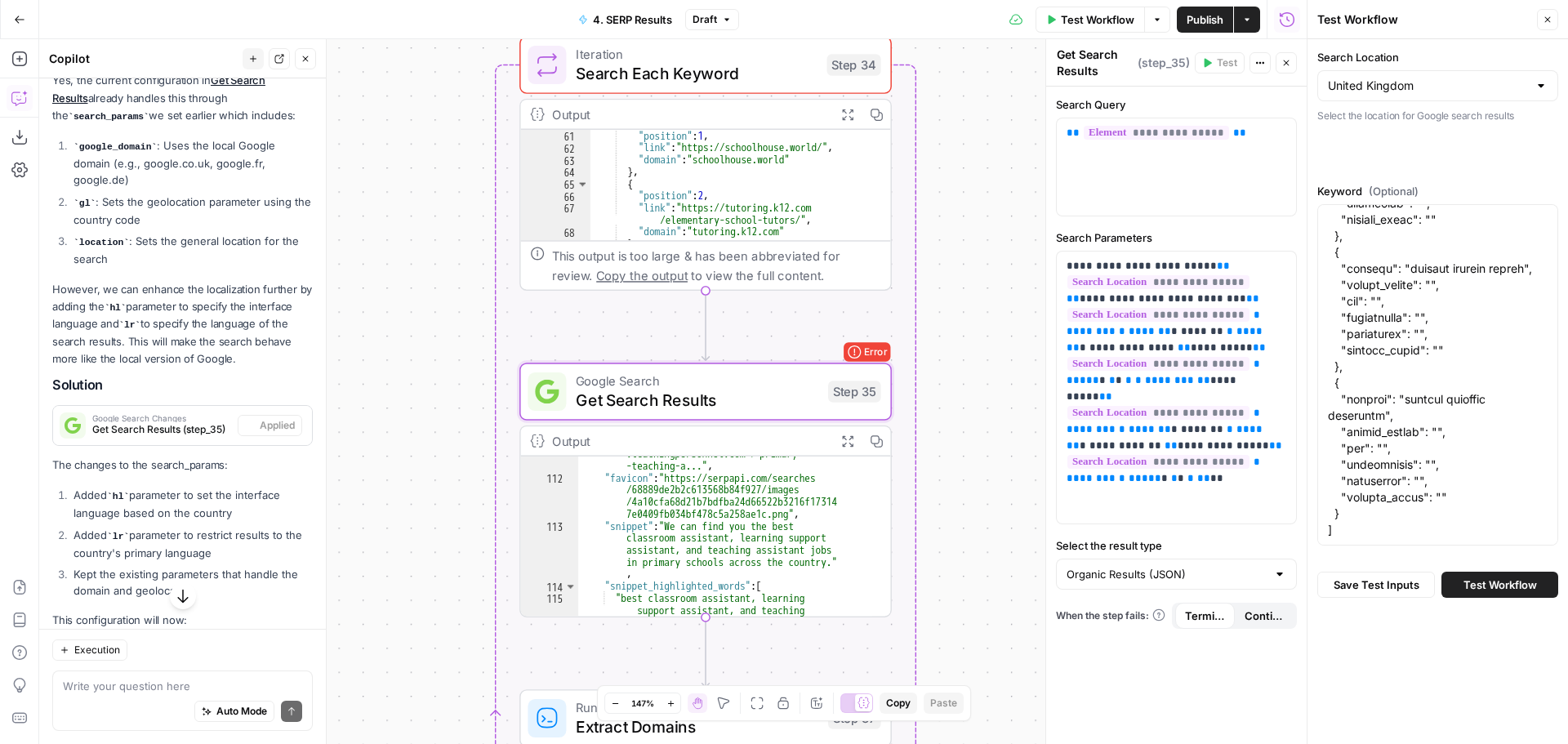 scroll, scrollTop: 3938, scrollLeft: 0, axis: vertical 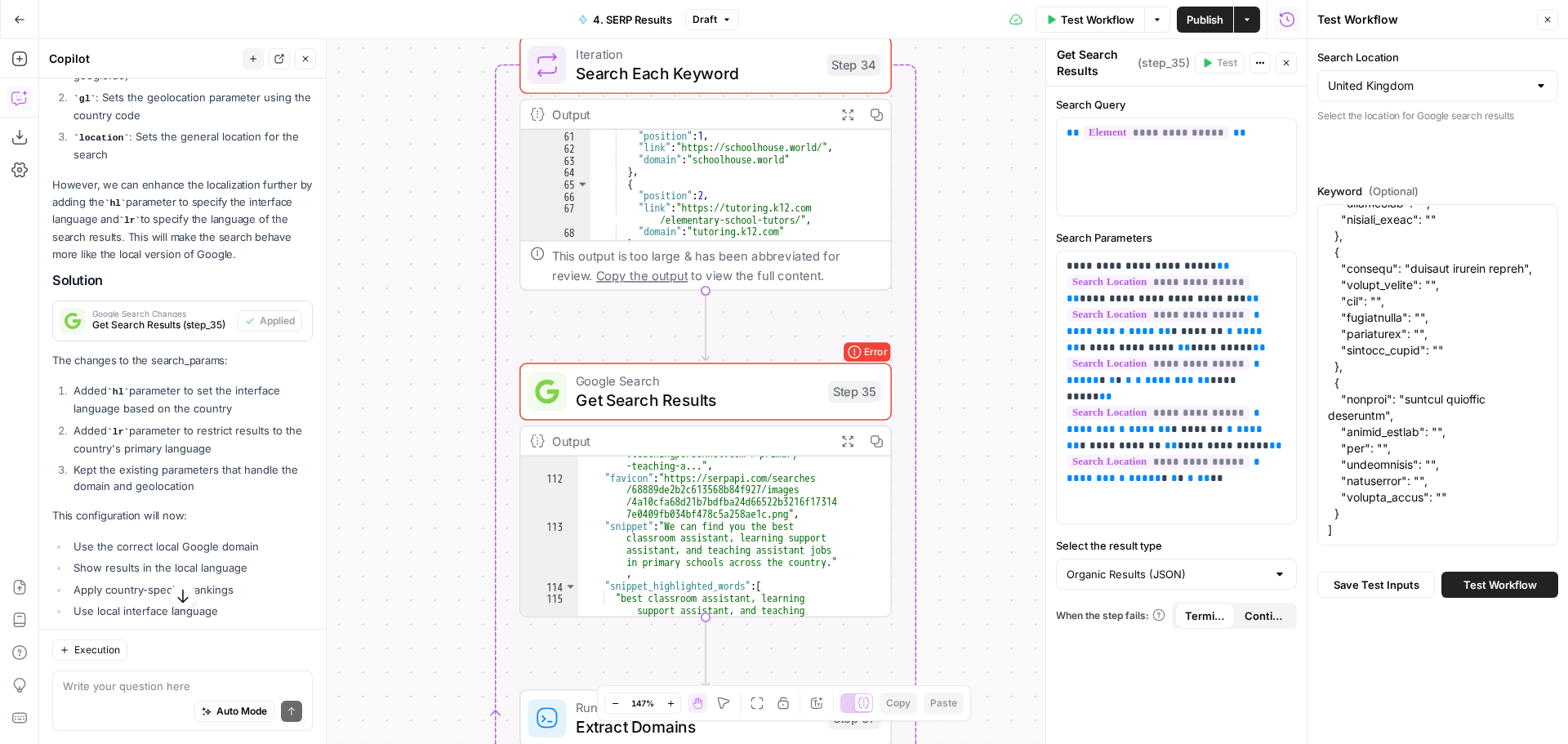 click on "Test Workflow" at bounding box center [1500, 585] 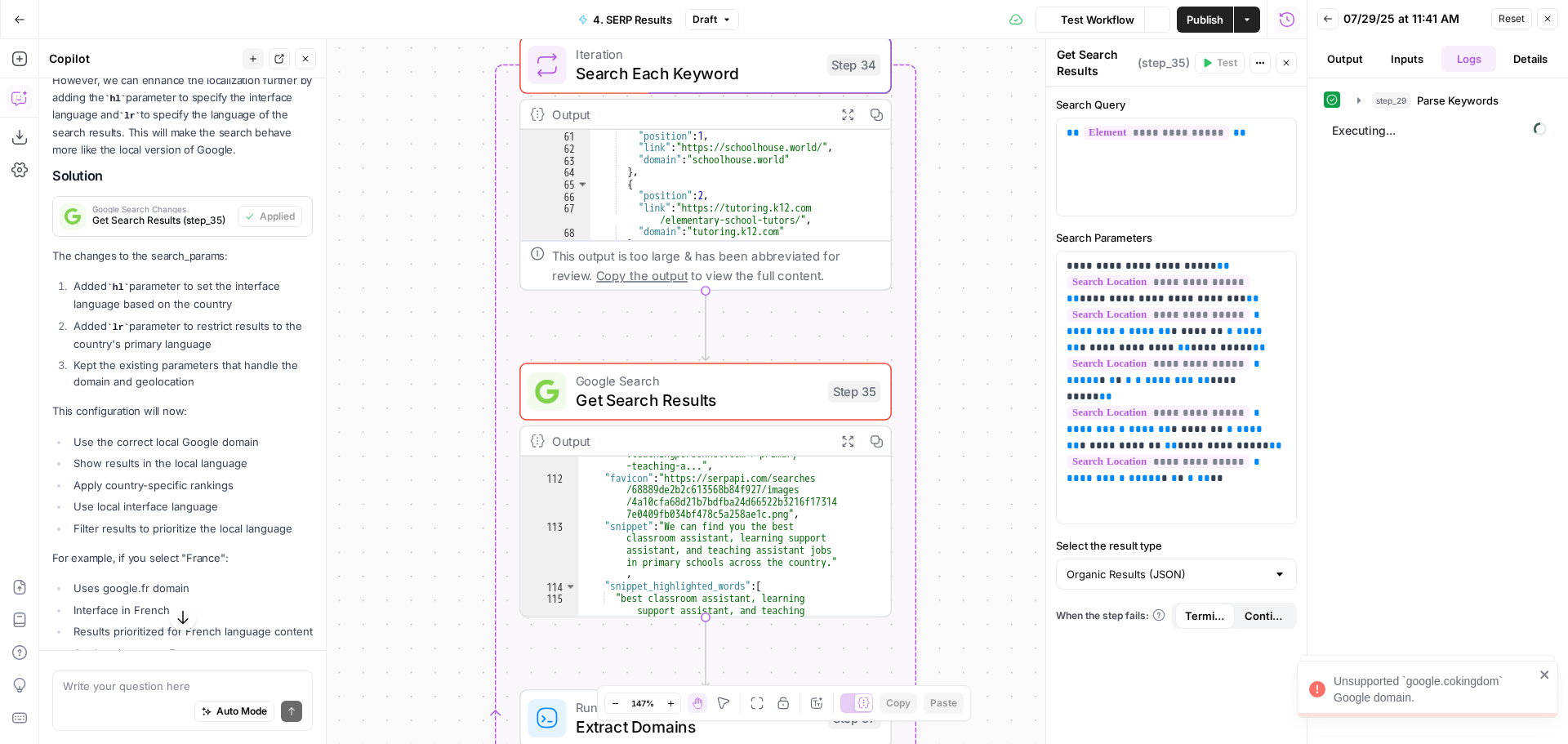 scroll, scrollTop: 3938, scrollLeft: 0, axis: vertical 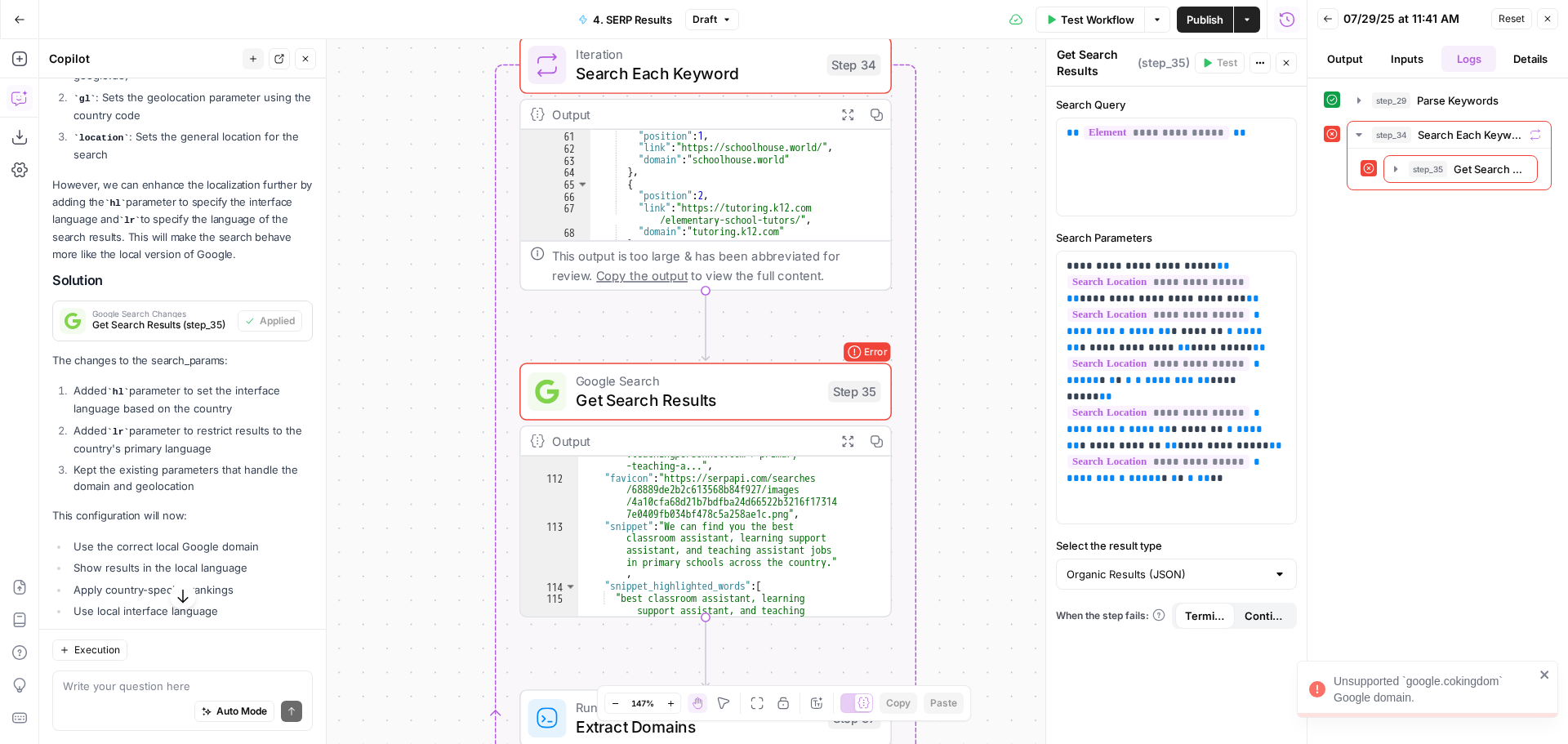 click on "Inputs" at bounding box center (1407, 59) 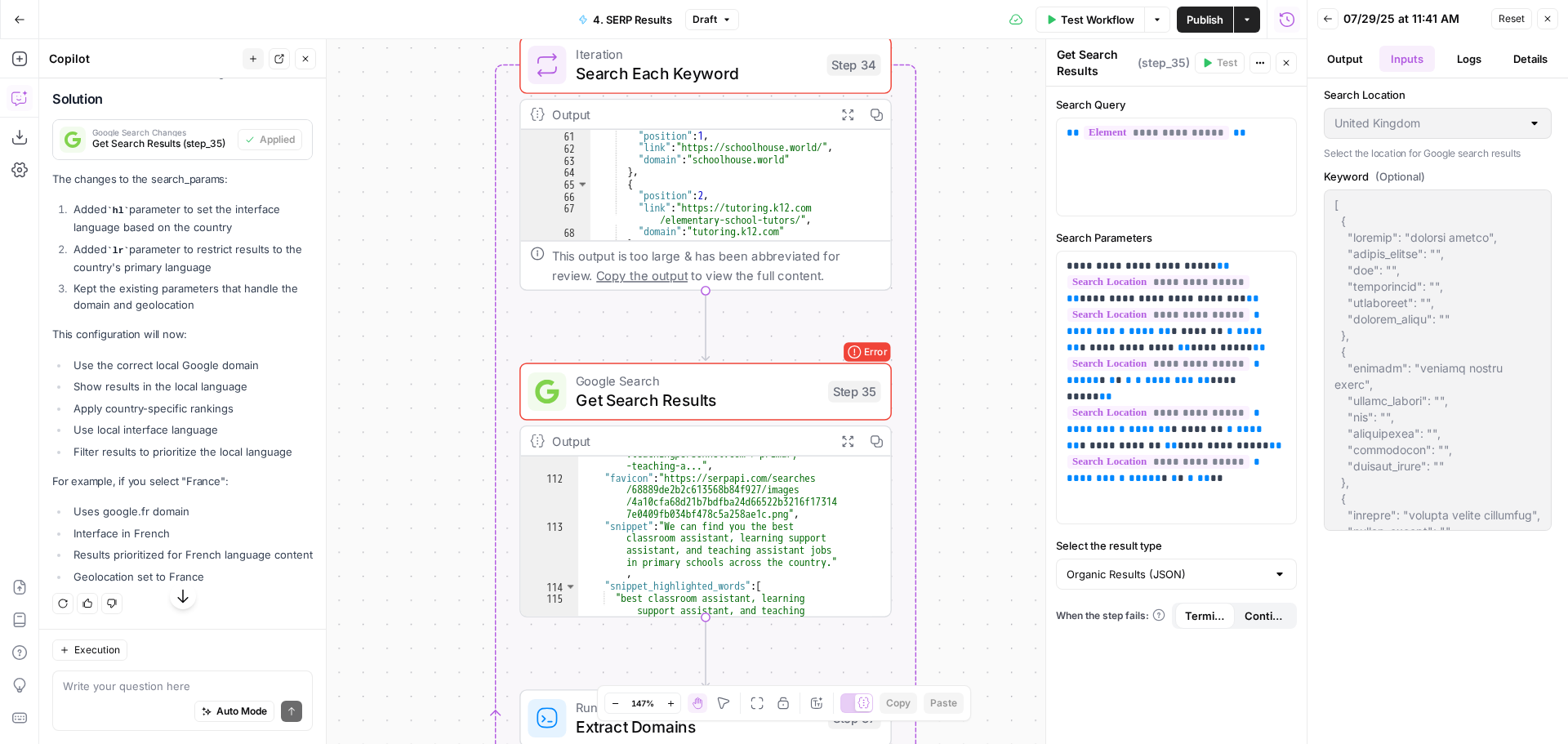 scroll, scrollTop: 4183, scrollLeft: 0, axis: vertical 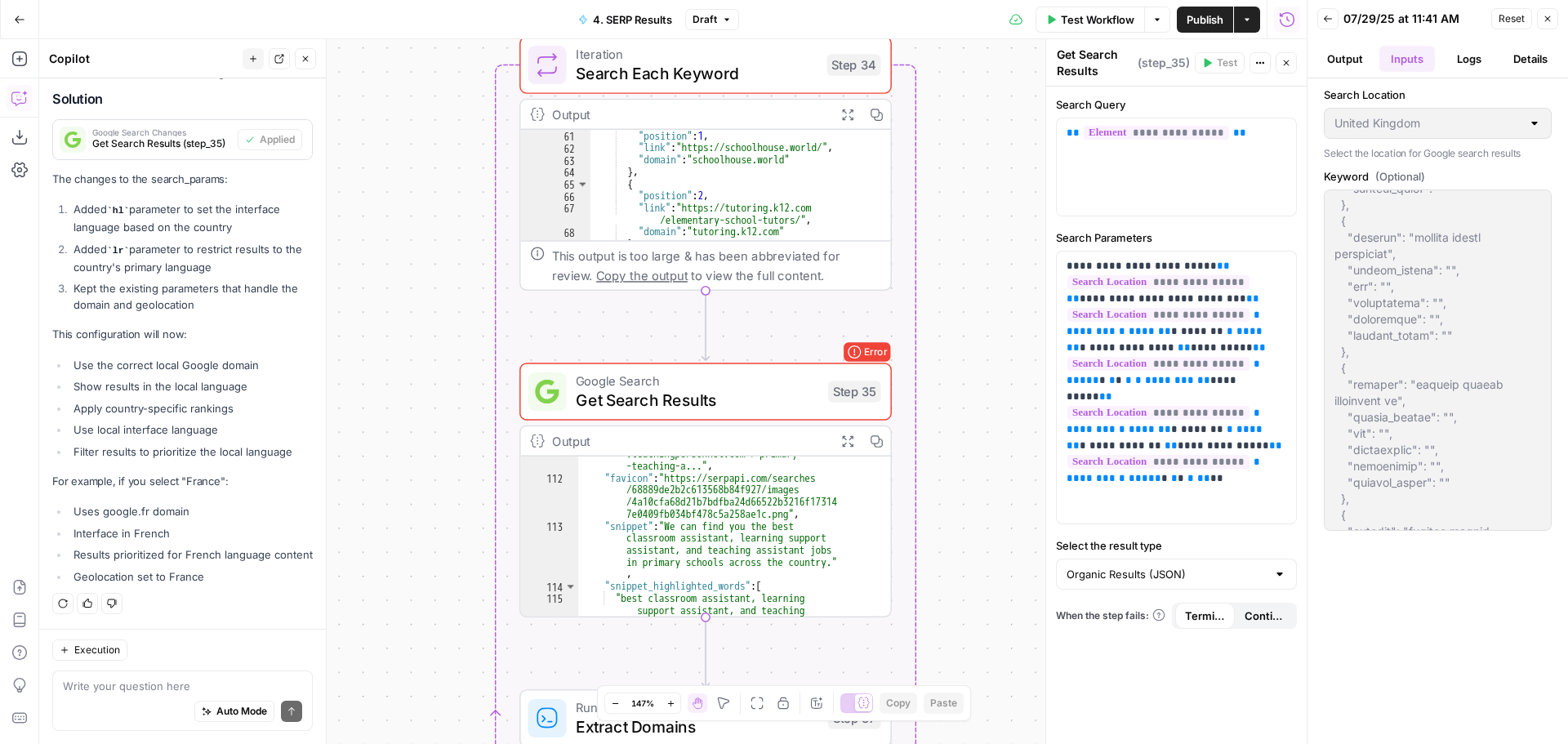 click on "Logs" at bounding box center (1469, 59) 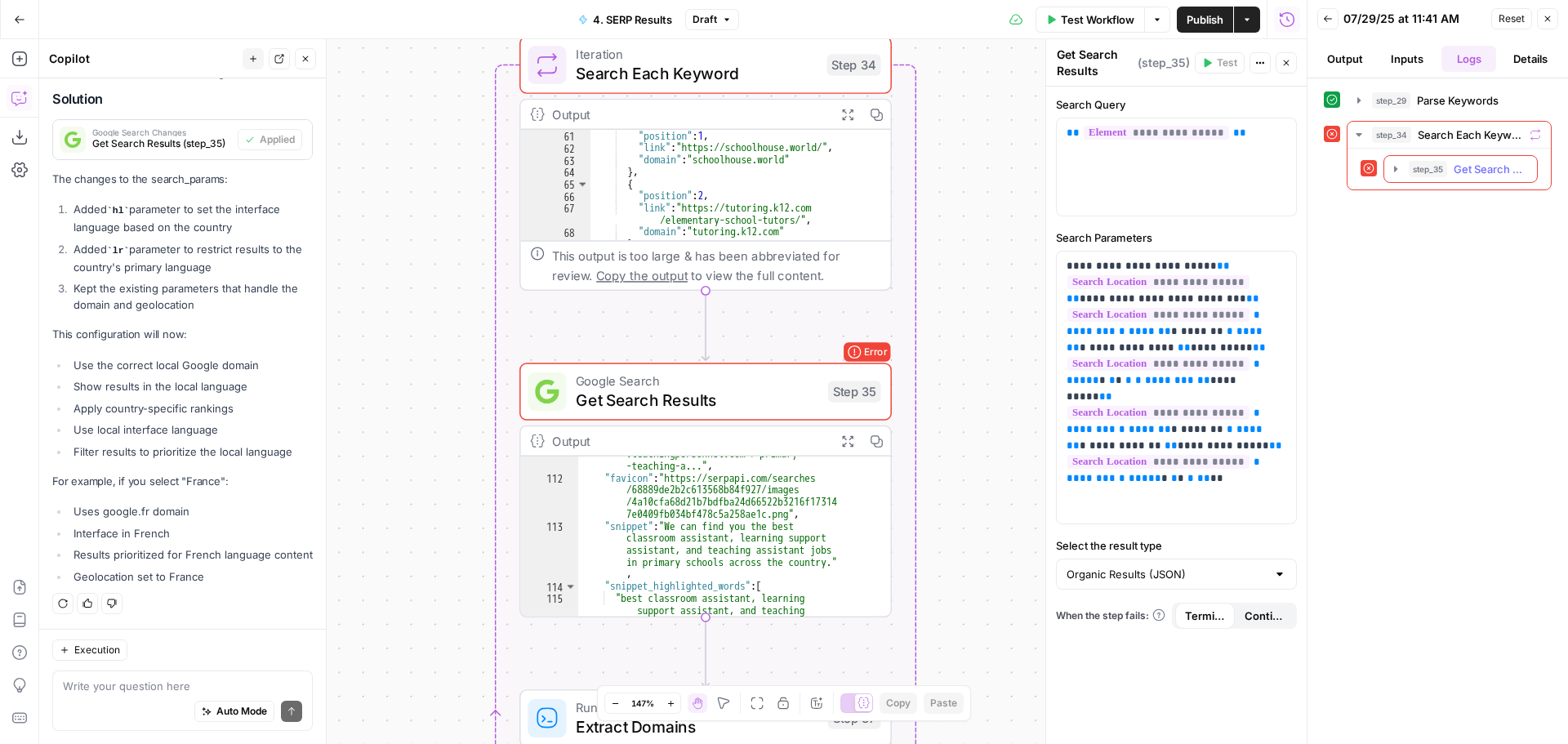 click on "step_35 Get Search Results 170 ms" at bounding box center (1468, 169) 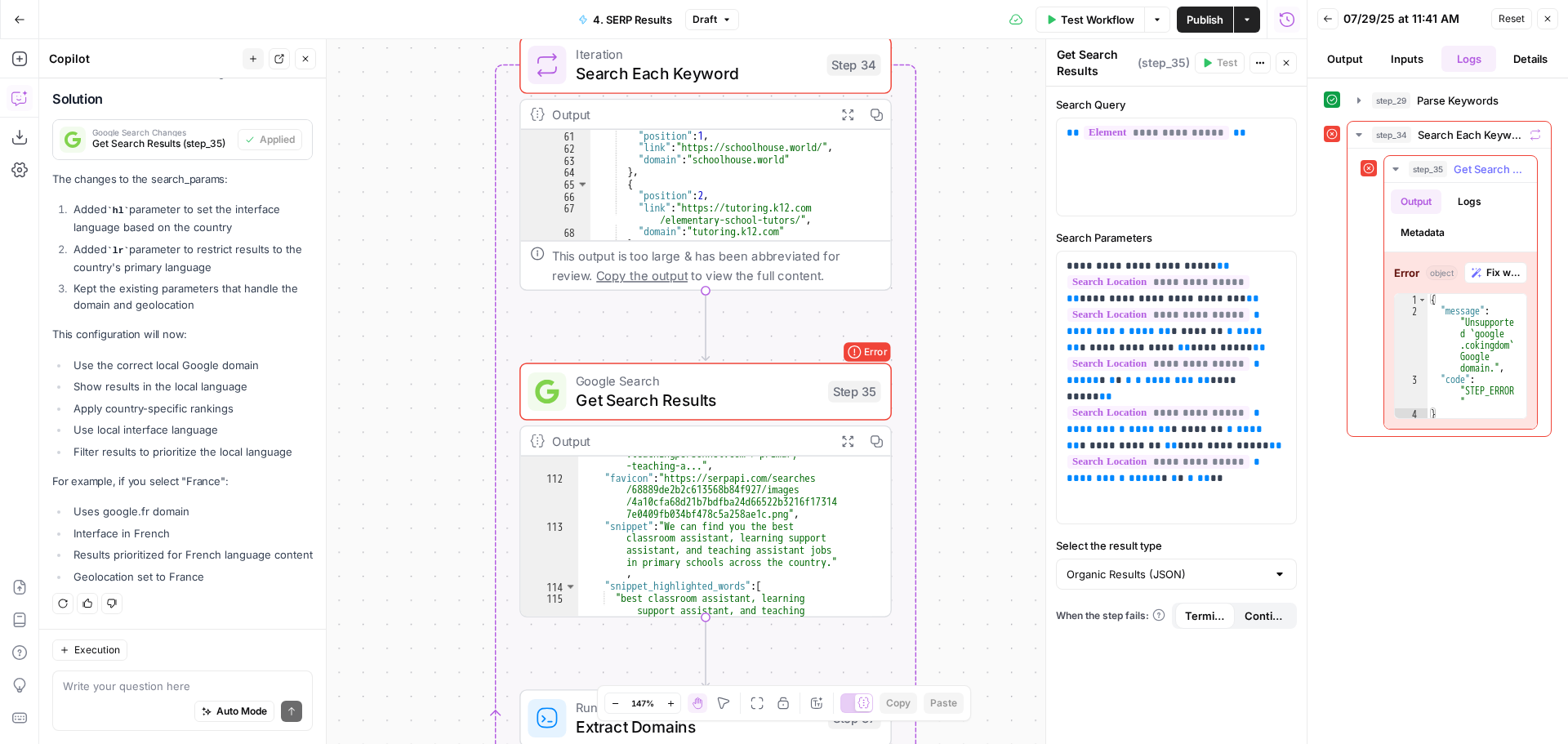 click on "Fix with Copilot" at bounding box center (1503, 273) 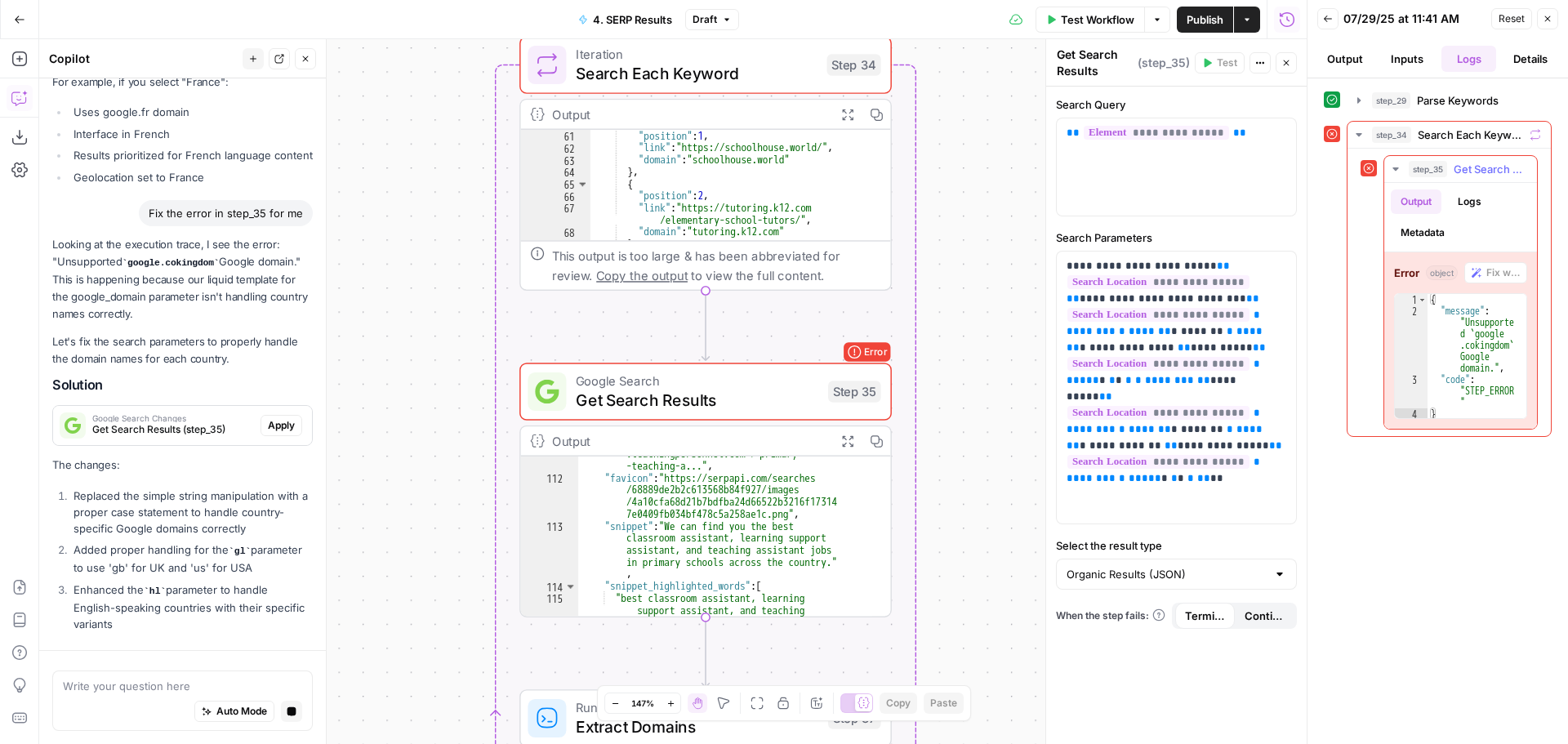 scroll, scrollTop: 4515, scrollLeft: 0, axis: vertical 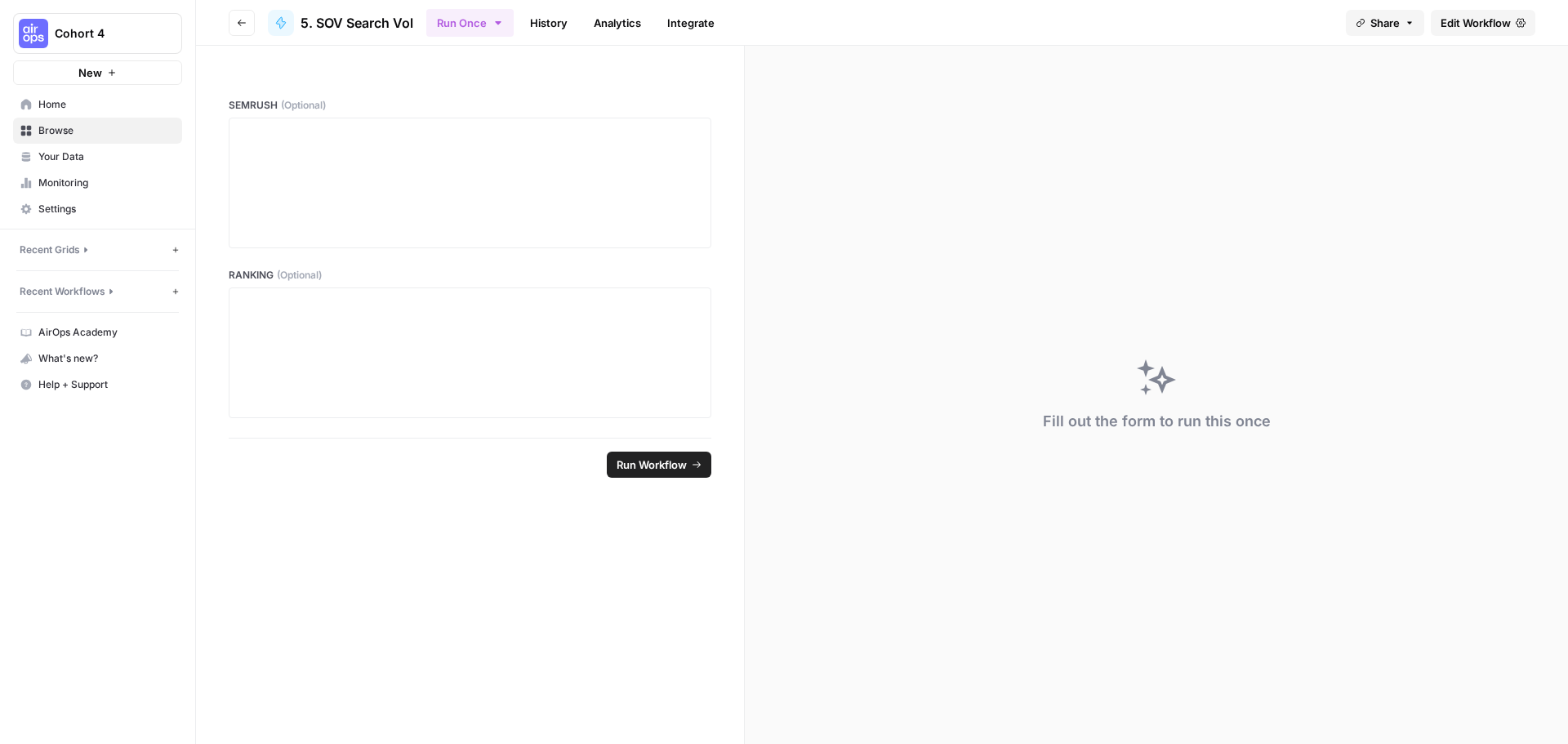 click on "Edit Workflow" at bounding box center [1476, 23] 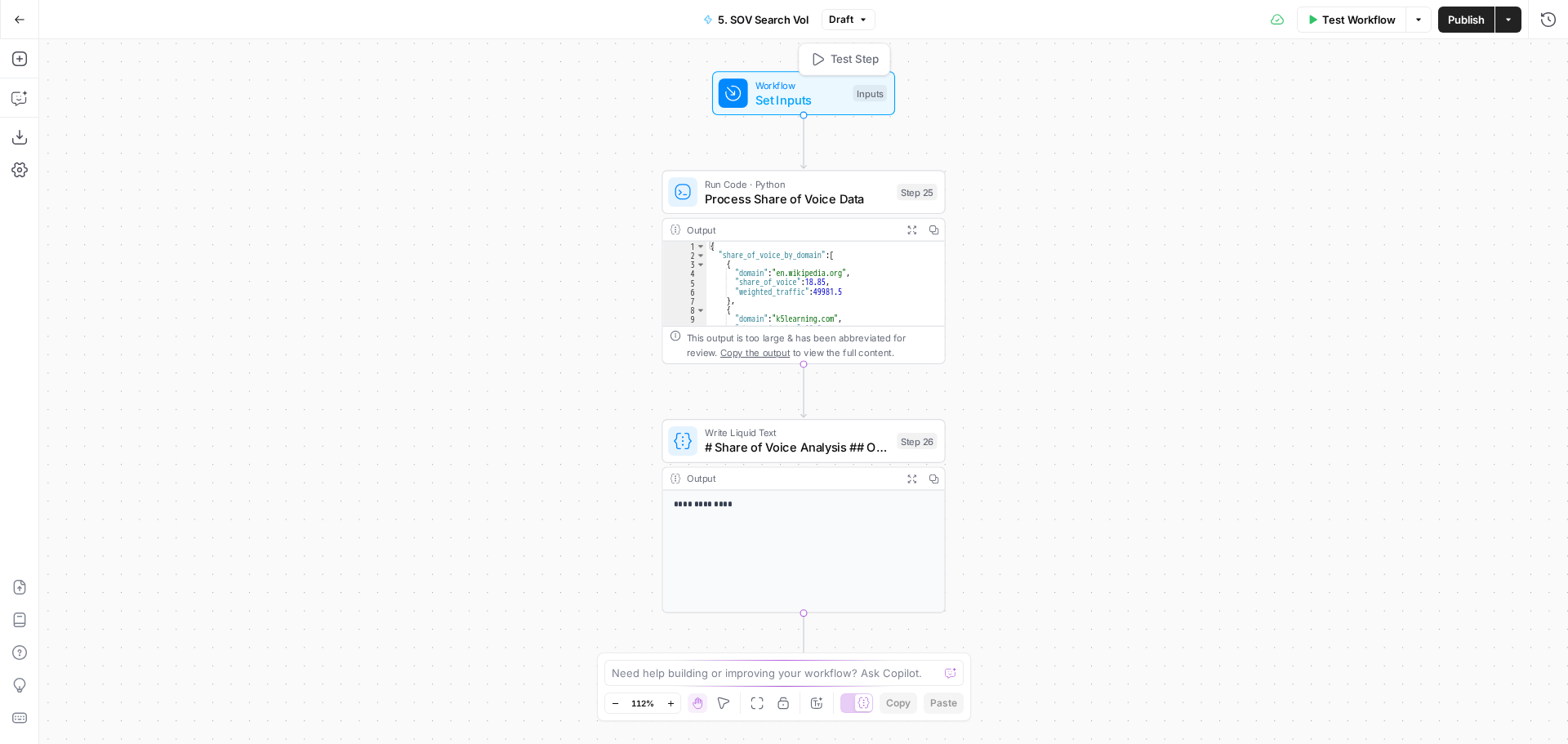 click on "Set Inputs" at bounding box center [800, 100] 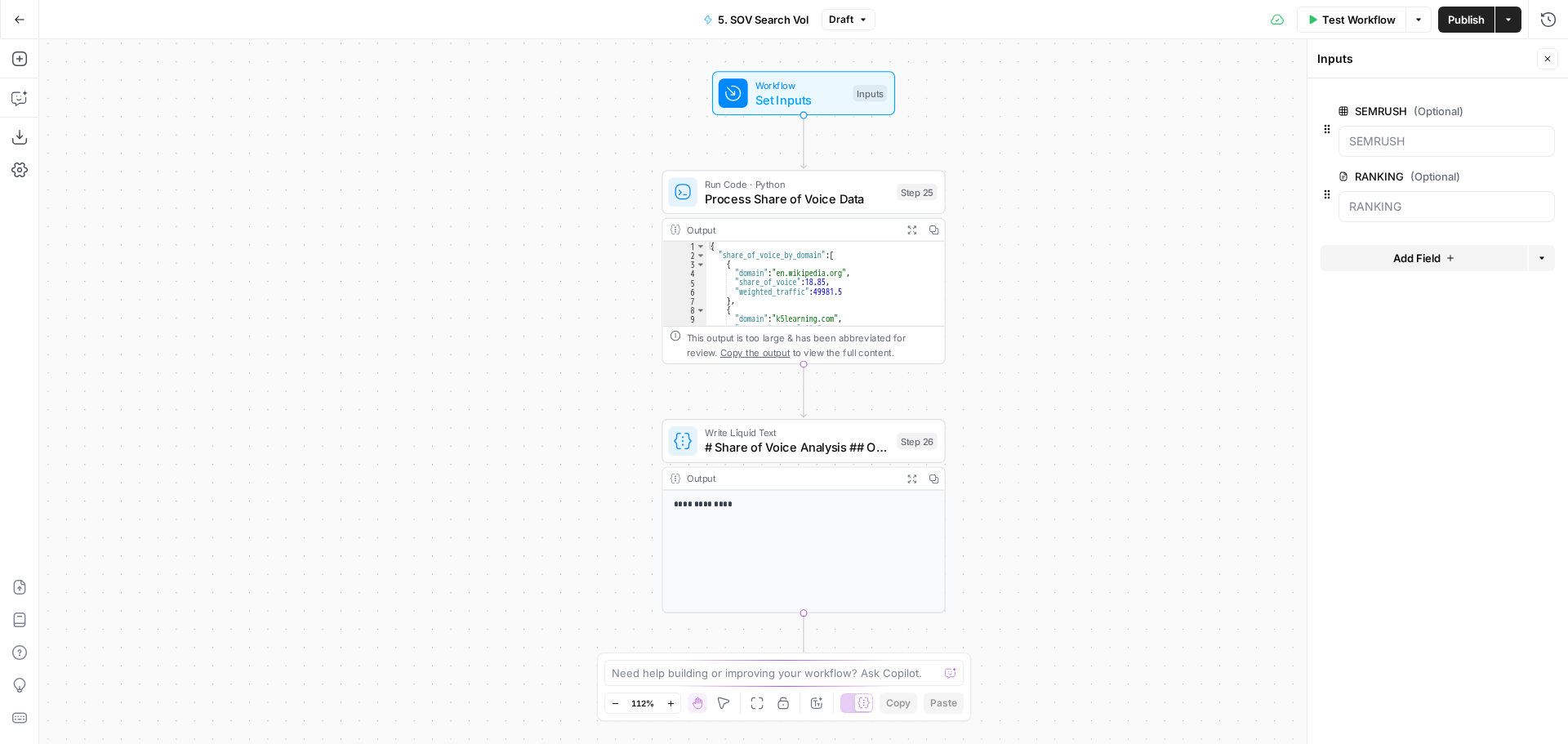 click on "Test Workflow" at bounding box center [1359, 20] 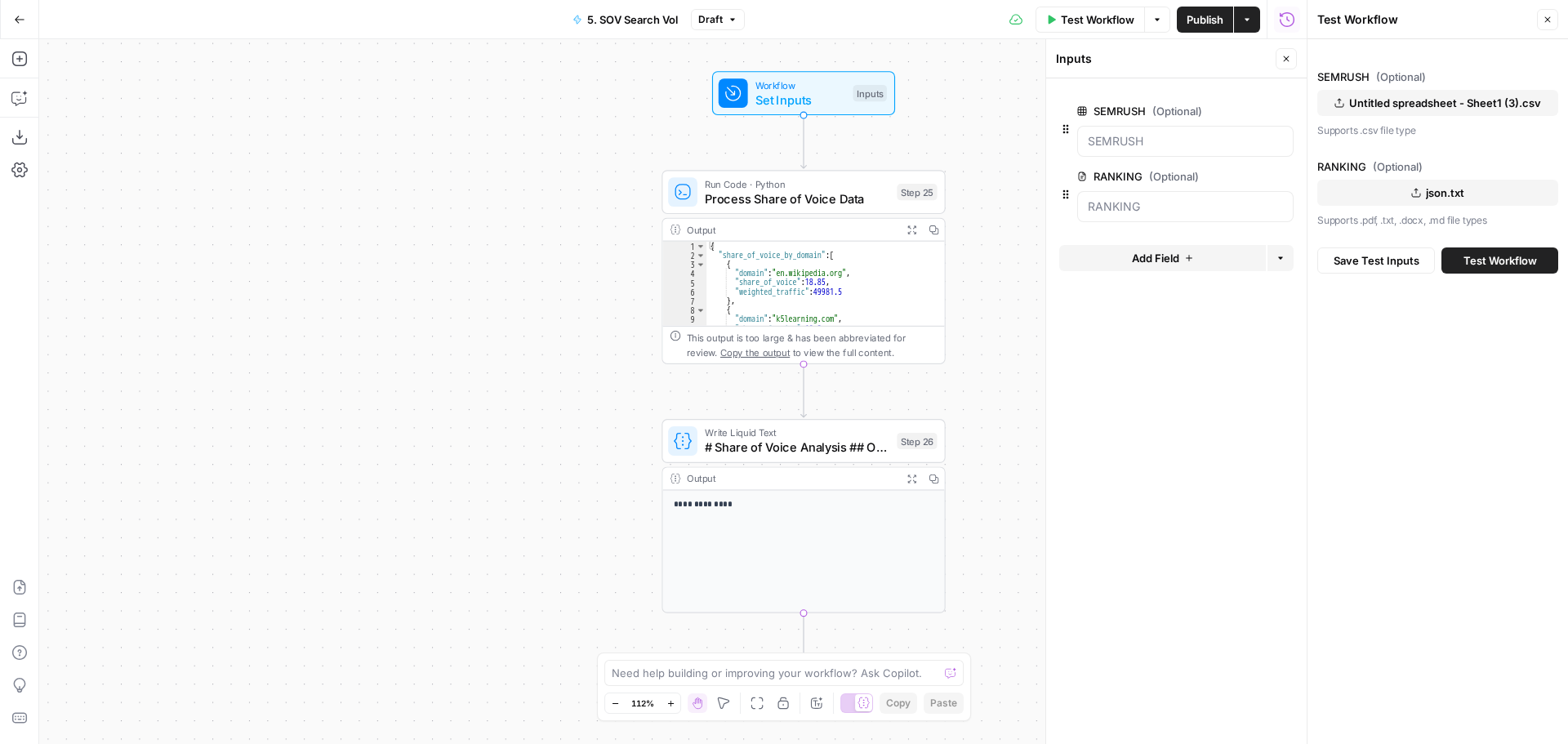 click on "Untitled spreadsheet - Sheet1 (3).csv" at bounding box center [1445, 103] 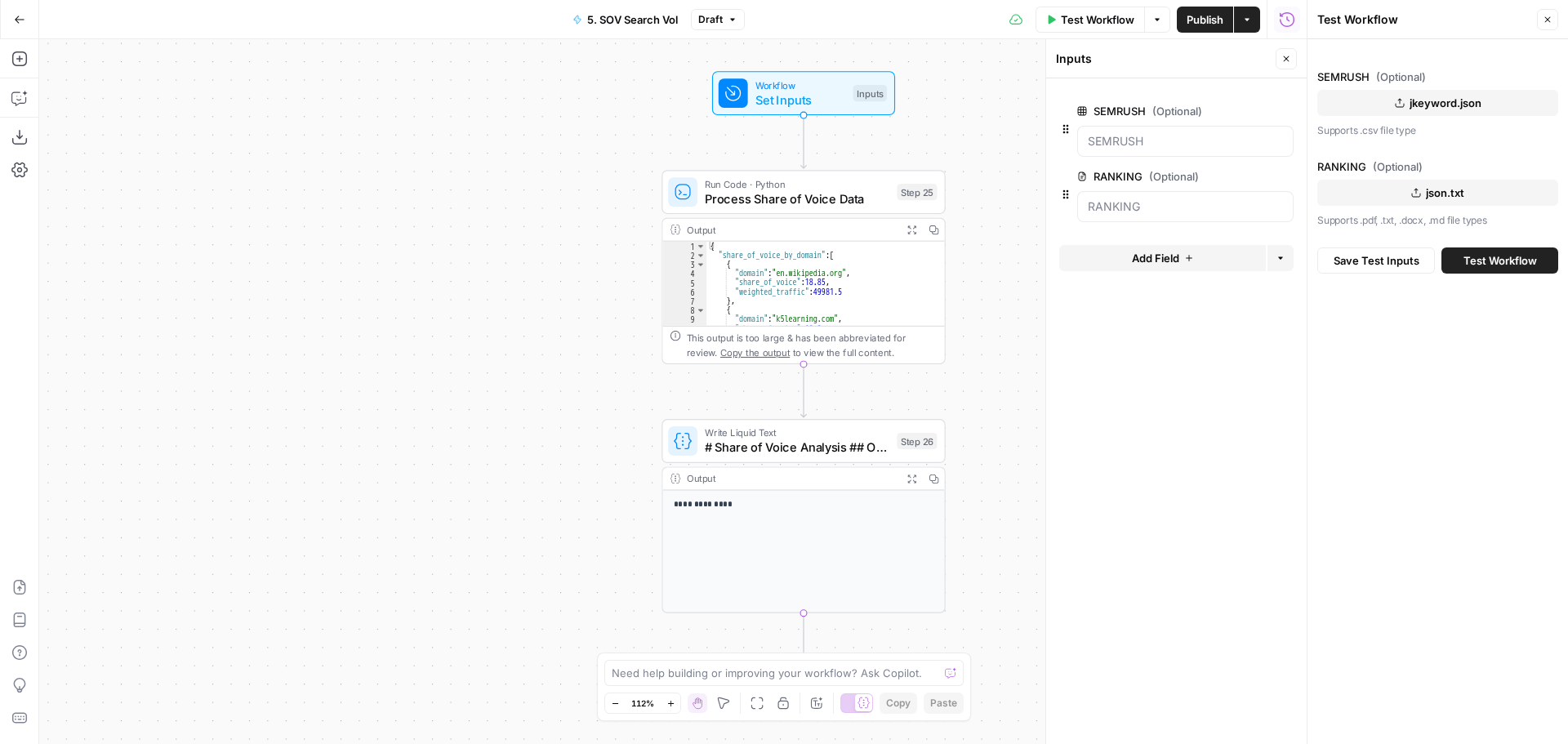 click on "json.txt" at bounding box center [1445, 193] 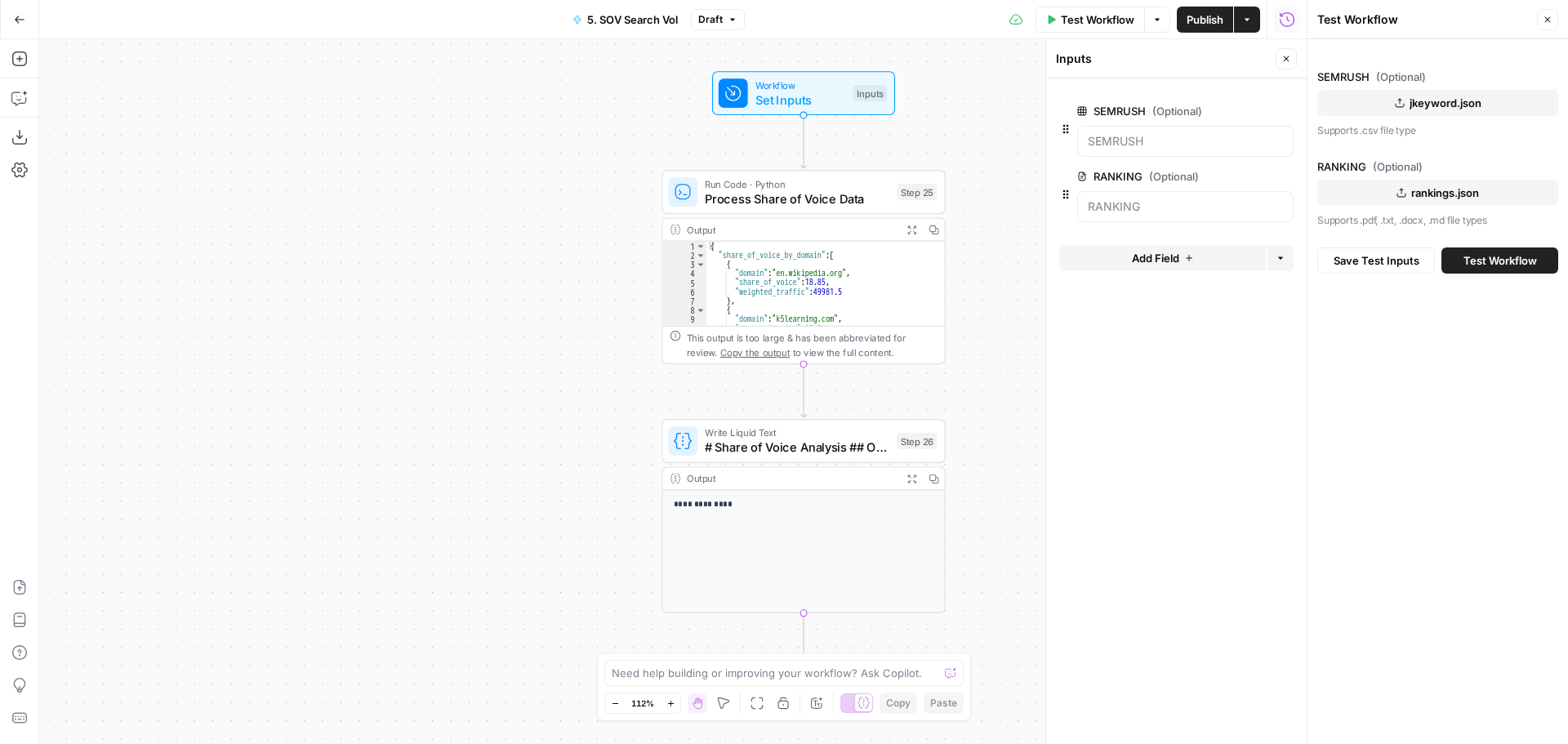 click on "Test Workflow" at bounding box center (1500, 261) 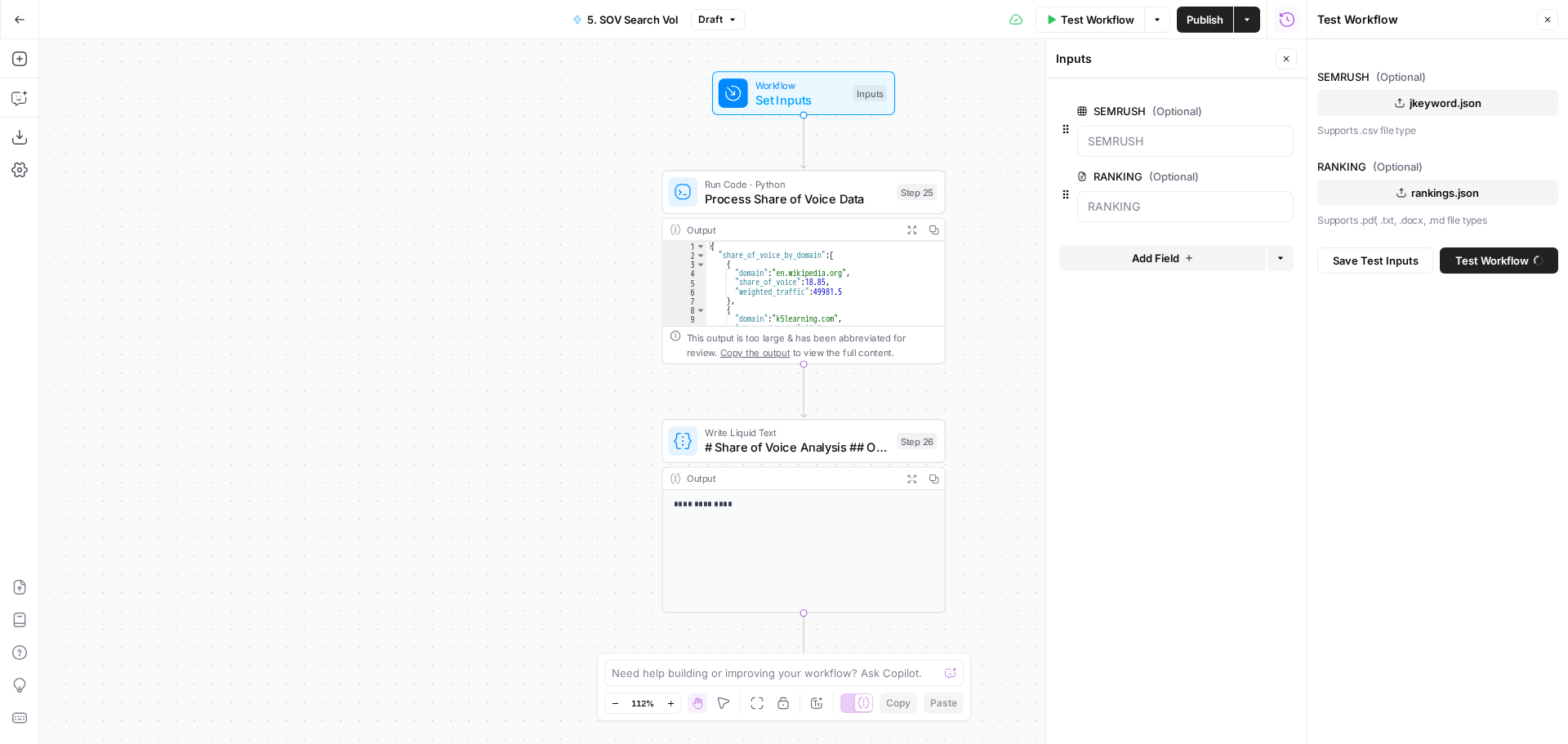 click on "Save Test Inputs" at bounding box center [1375, 261] 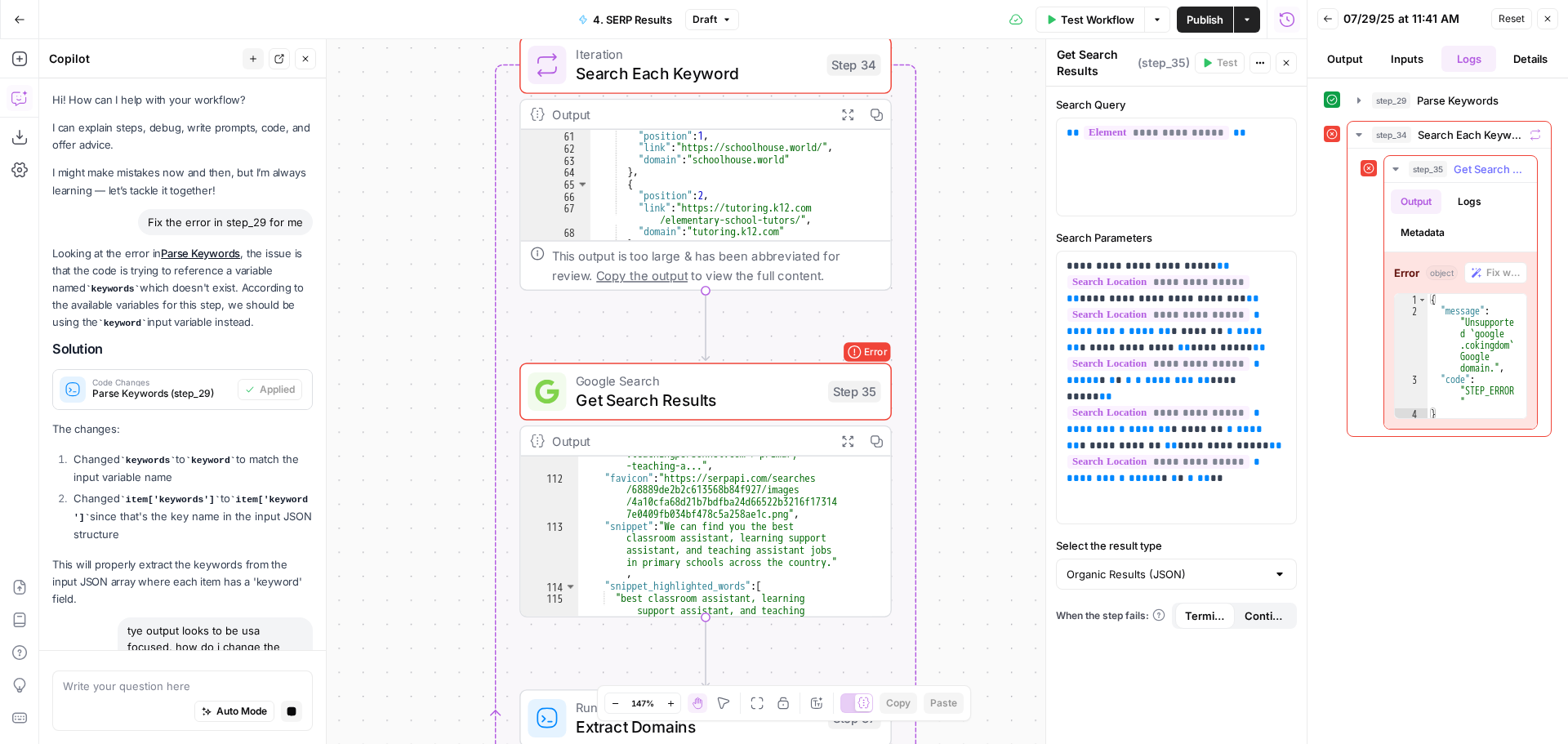 scroll, scrollTop: 0, scrollLeft: 0, axis: both 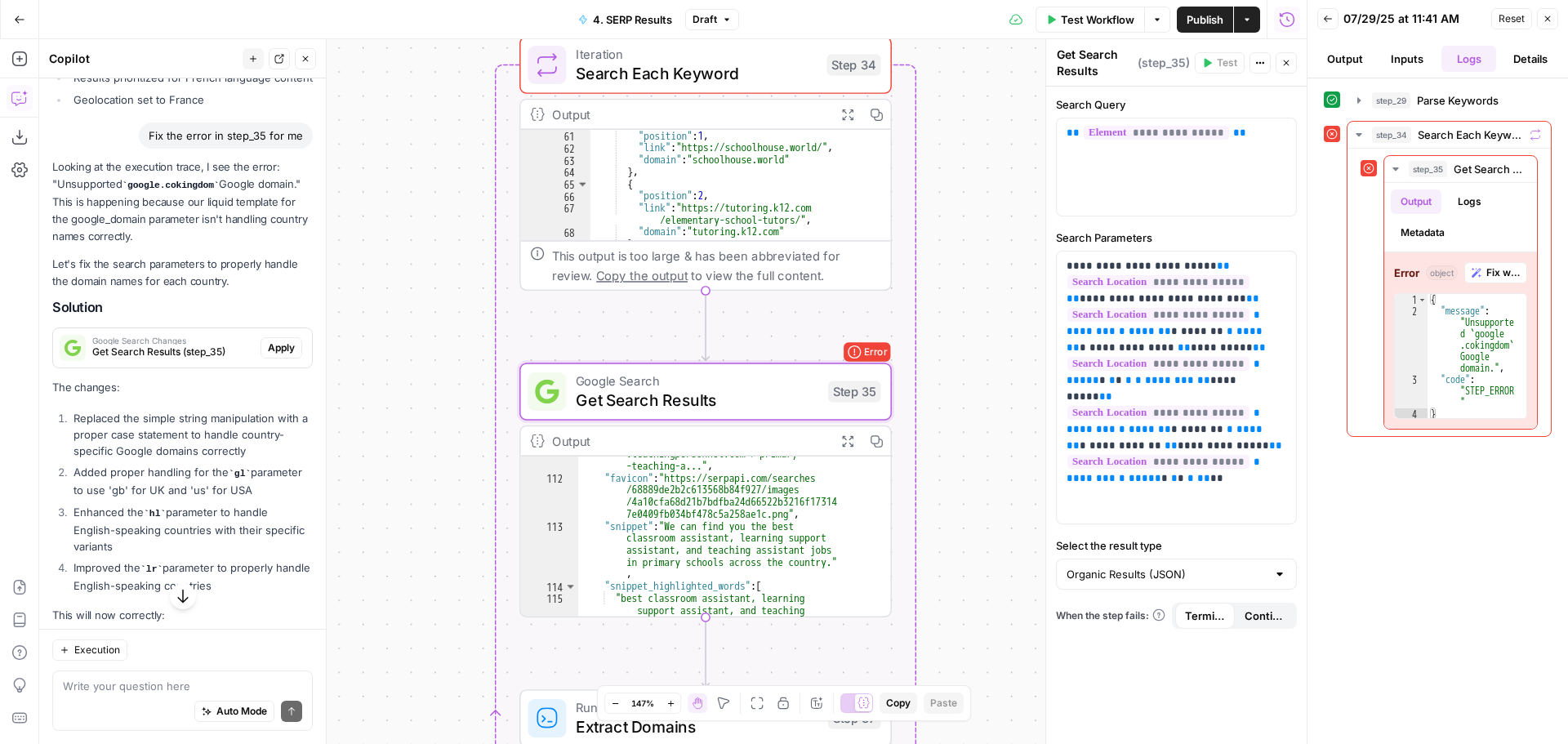 click on "Apply" at bounding box center (281, 348) 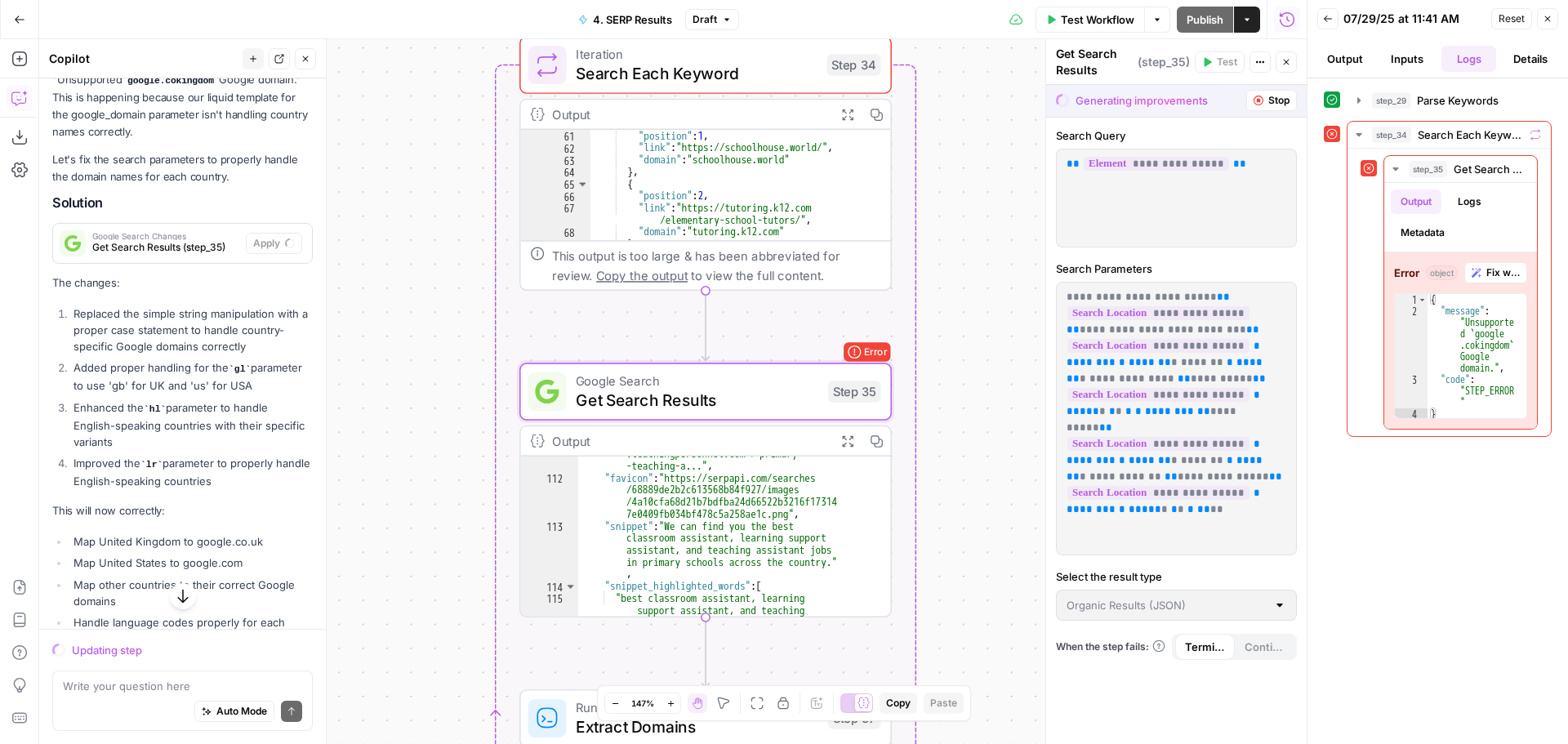scroll, scrollTop: 4492, scrollLeft: 0, axis: vertical 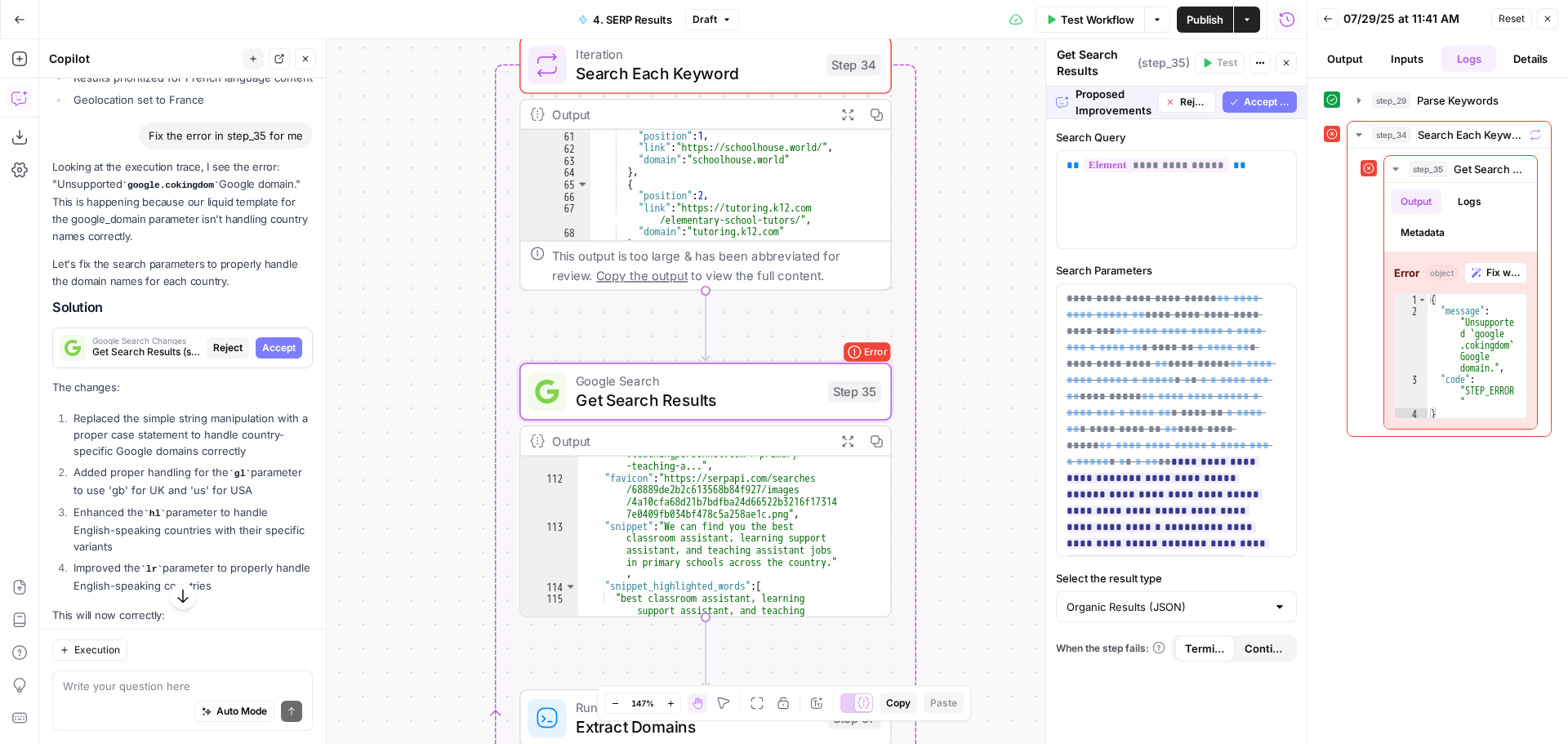 click on "Accept" at bounding box center [278, 348] 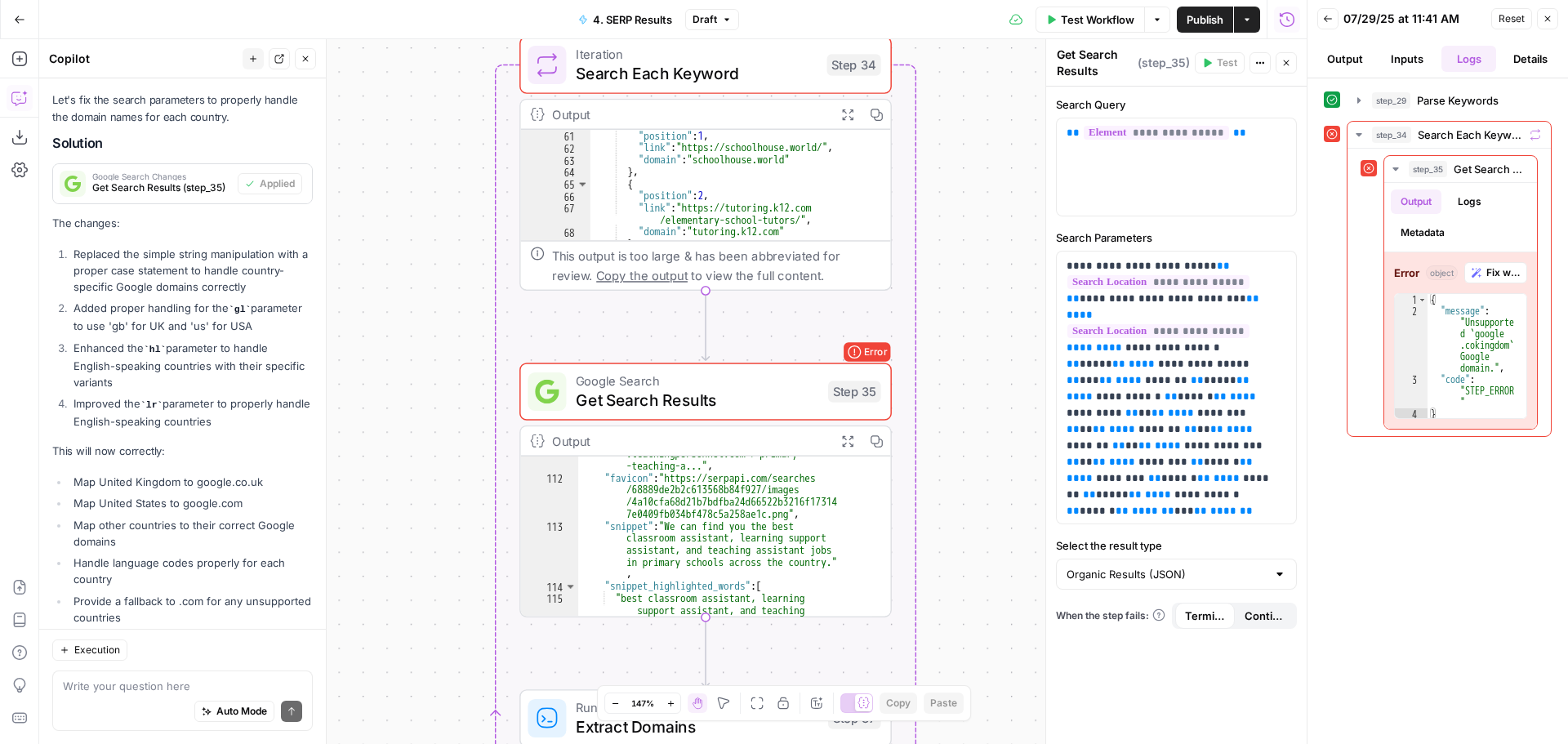 scroll, scrollTop: 4949, scrollLeft: 0, axis: vertical 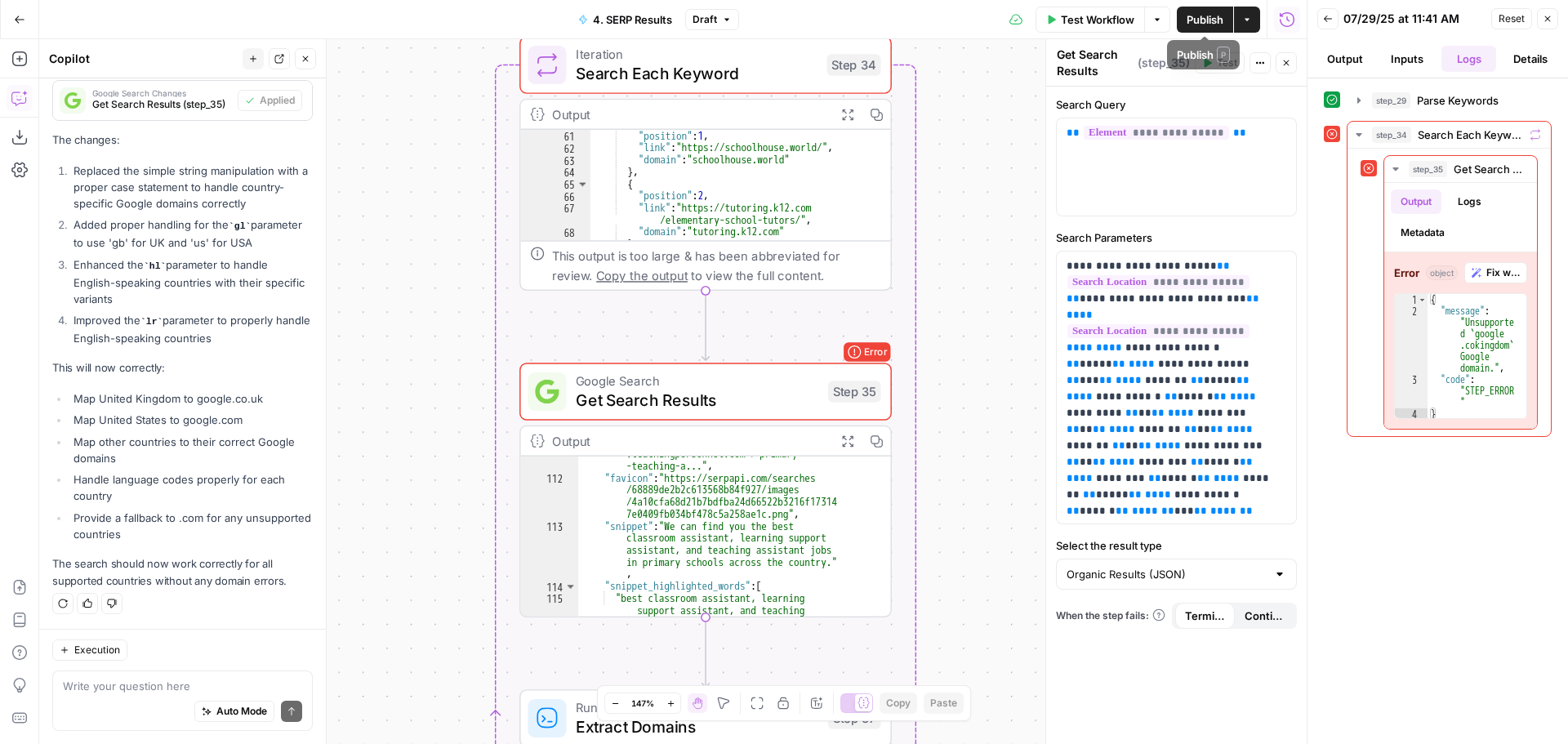 click on "Test Workflow" at bounding box center [1098, 20] 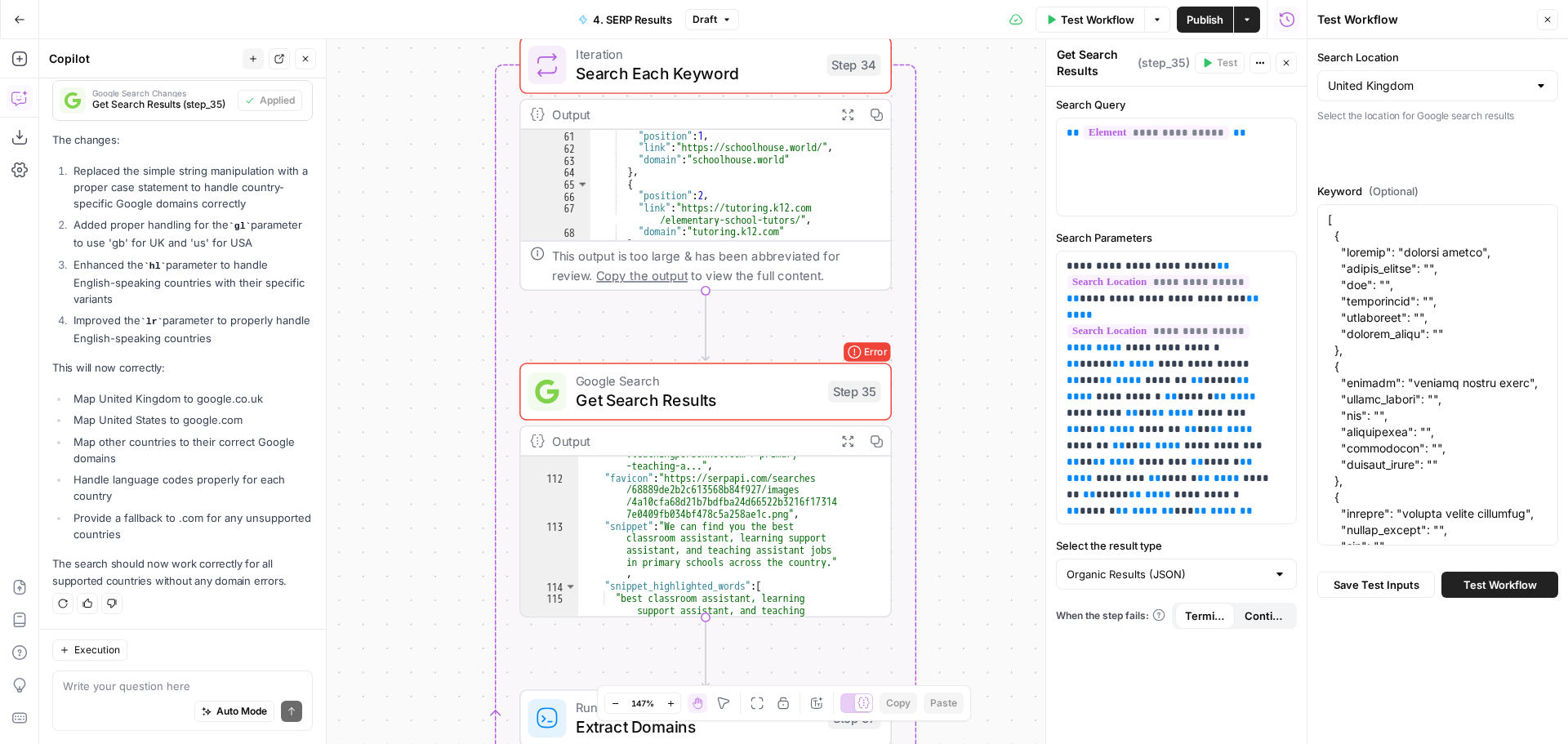 click on "Test Workflow" at bounding box center (1500, 585) 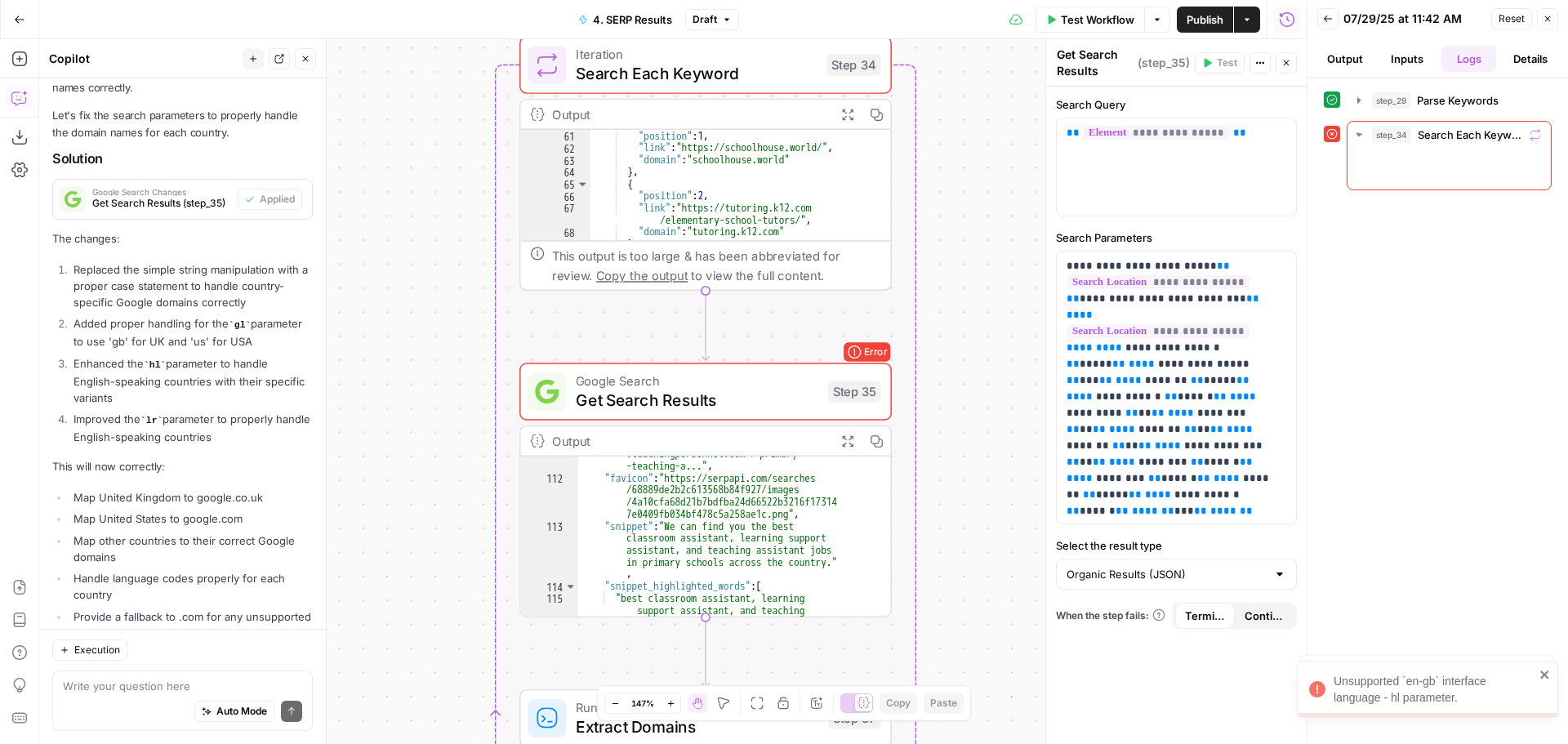 scroll, scrollTop: 4949, scrollLeft: 0, axis: vertical 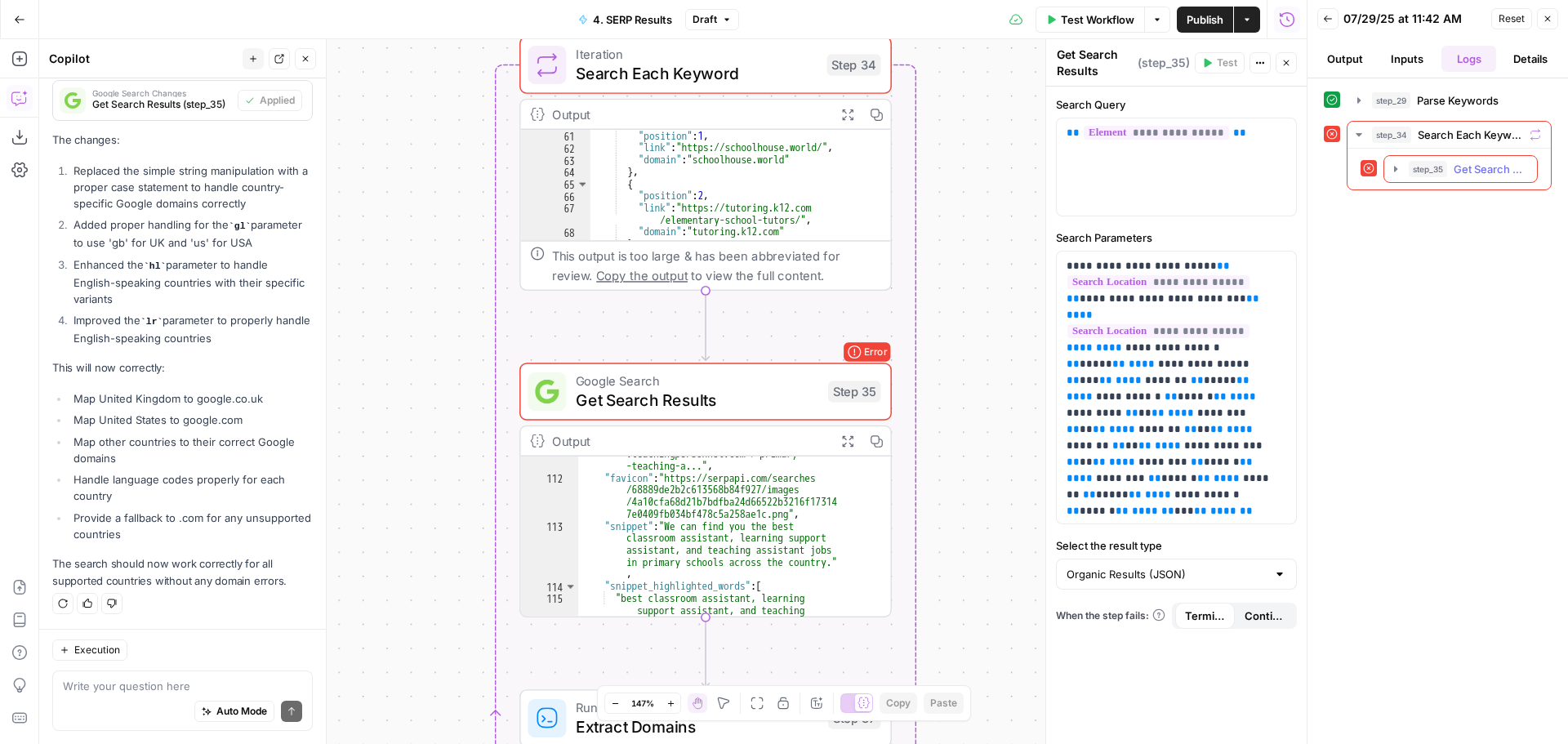 click on "Get Search Results" at bounding box center [1490, 169] 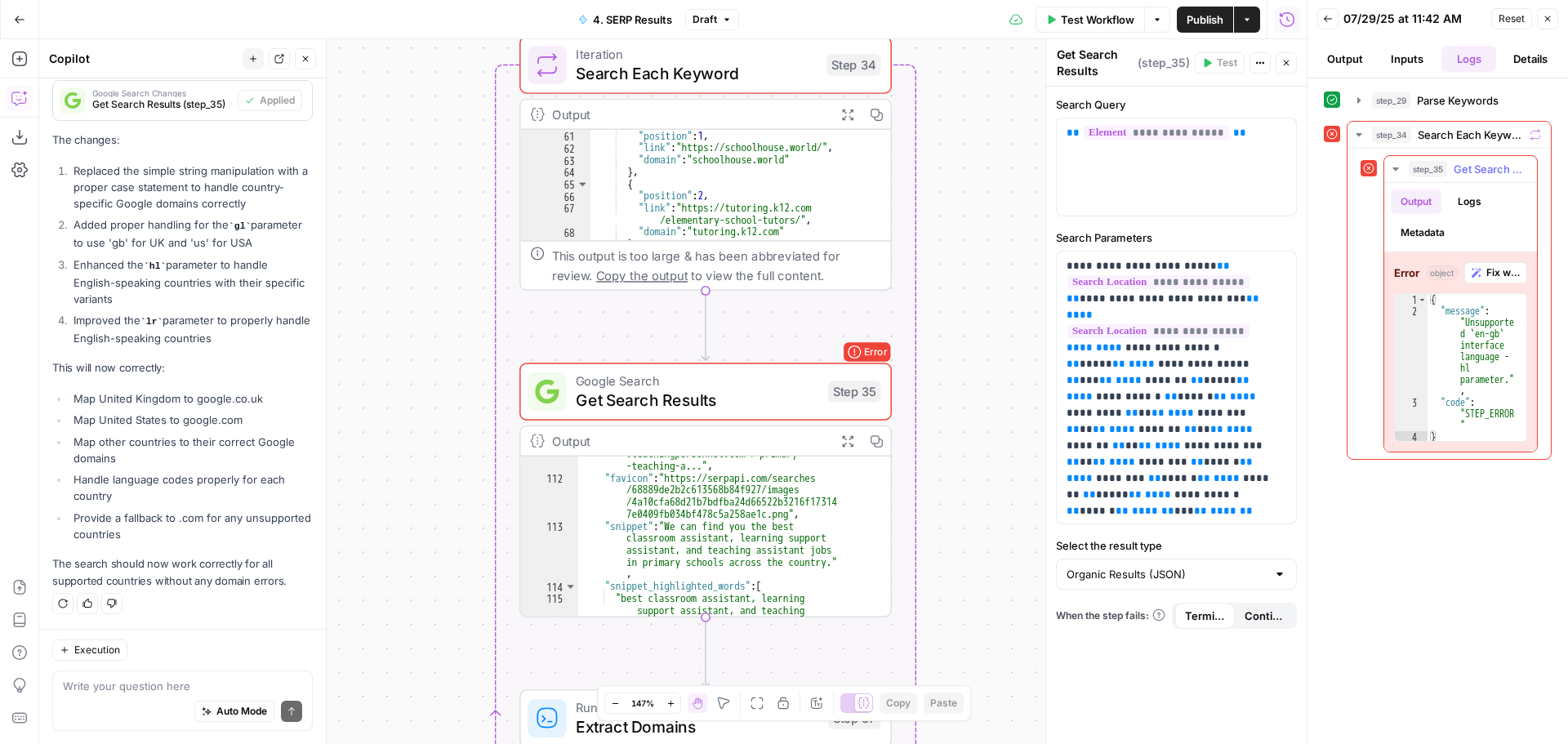 click on "Fix with Copilot" at bounding box center [1503, 273] 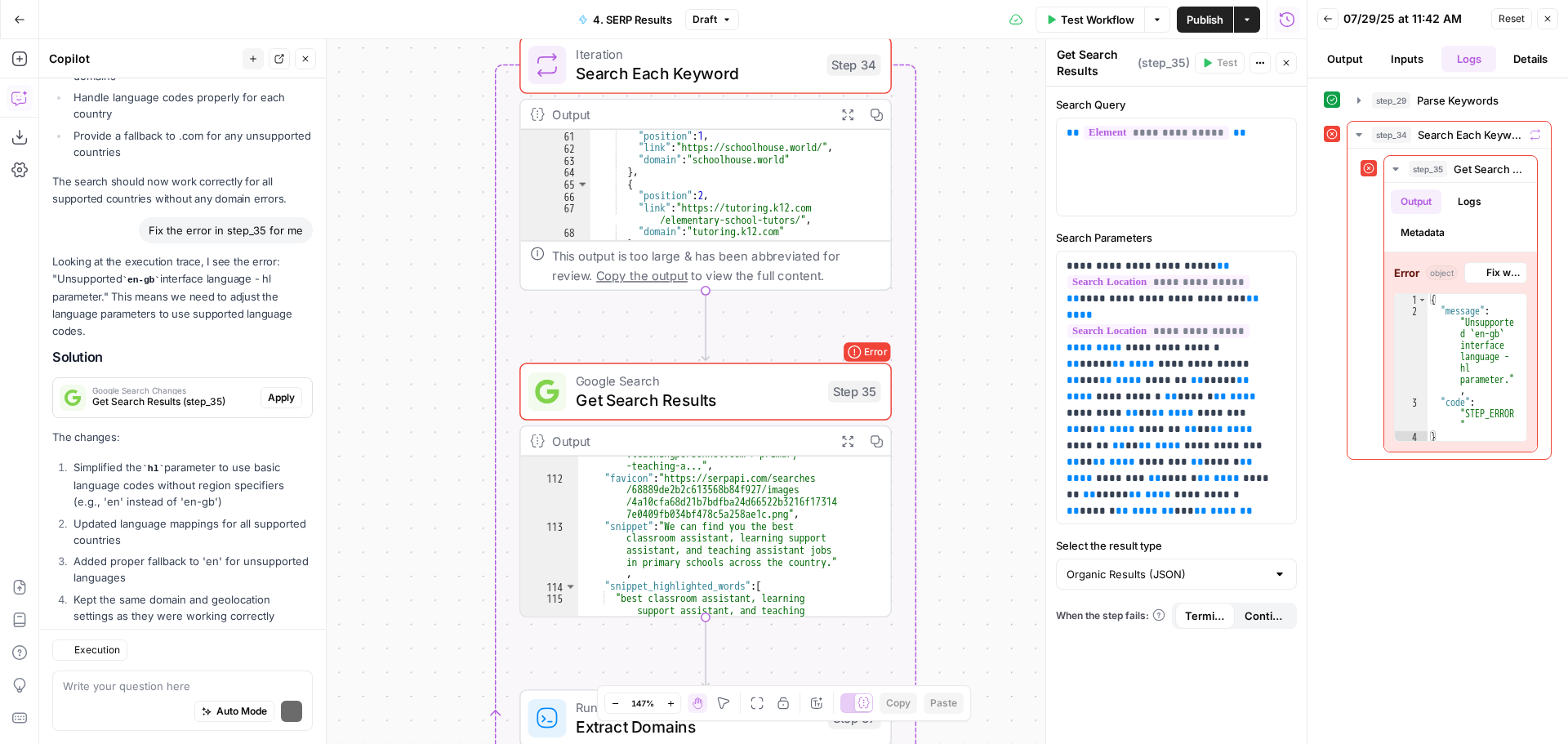 scroll, scrollTop: 5430, scrollLeft: 0, axis: vertical 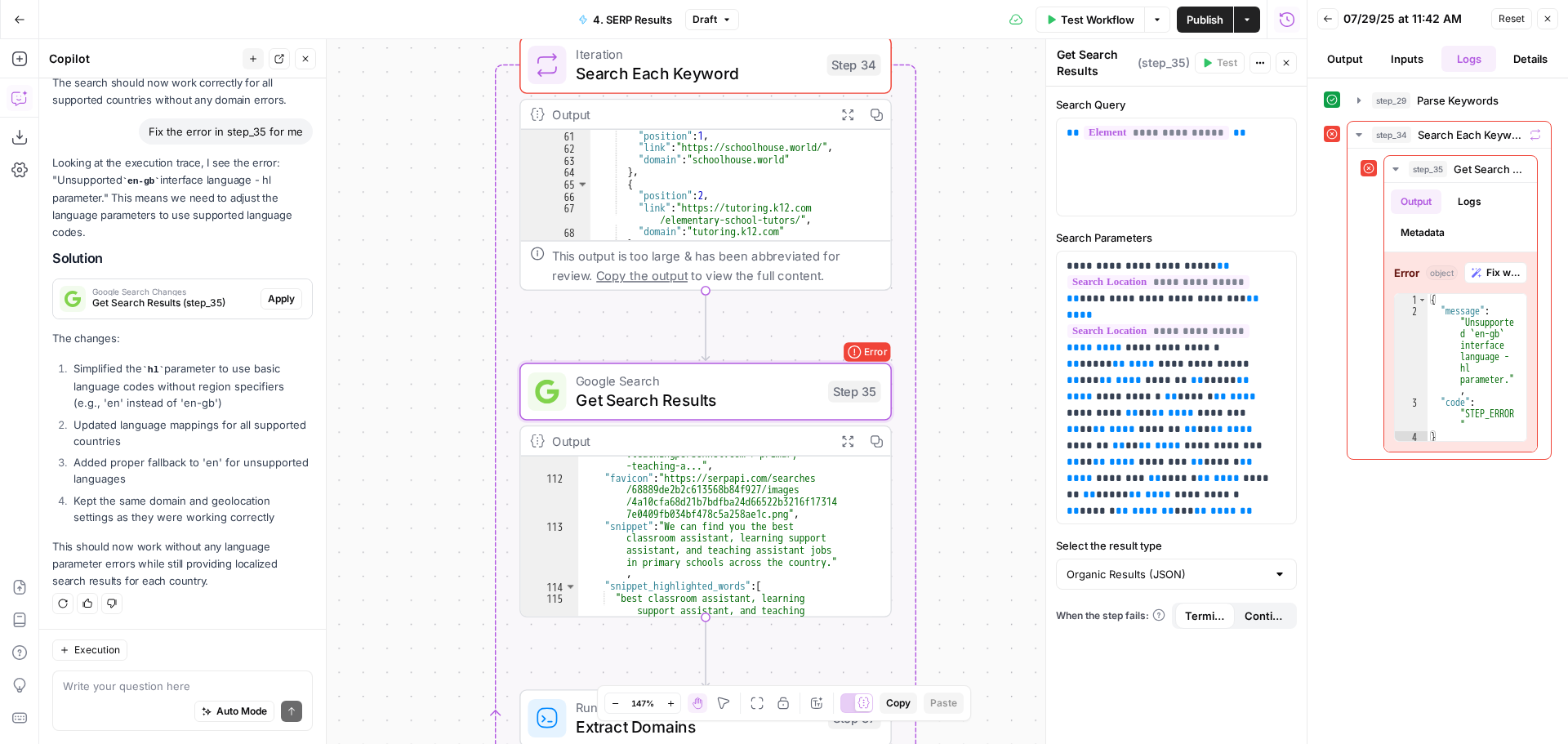 click on "Apply" at bounding box center [281, 299] 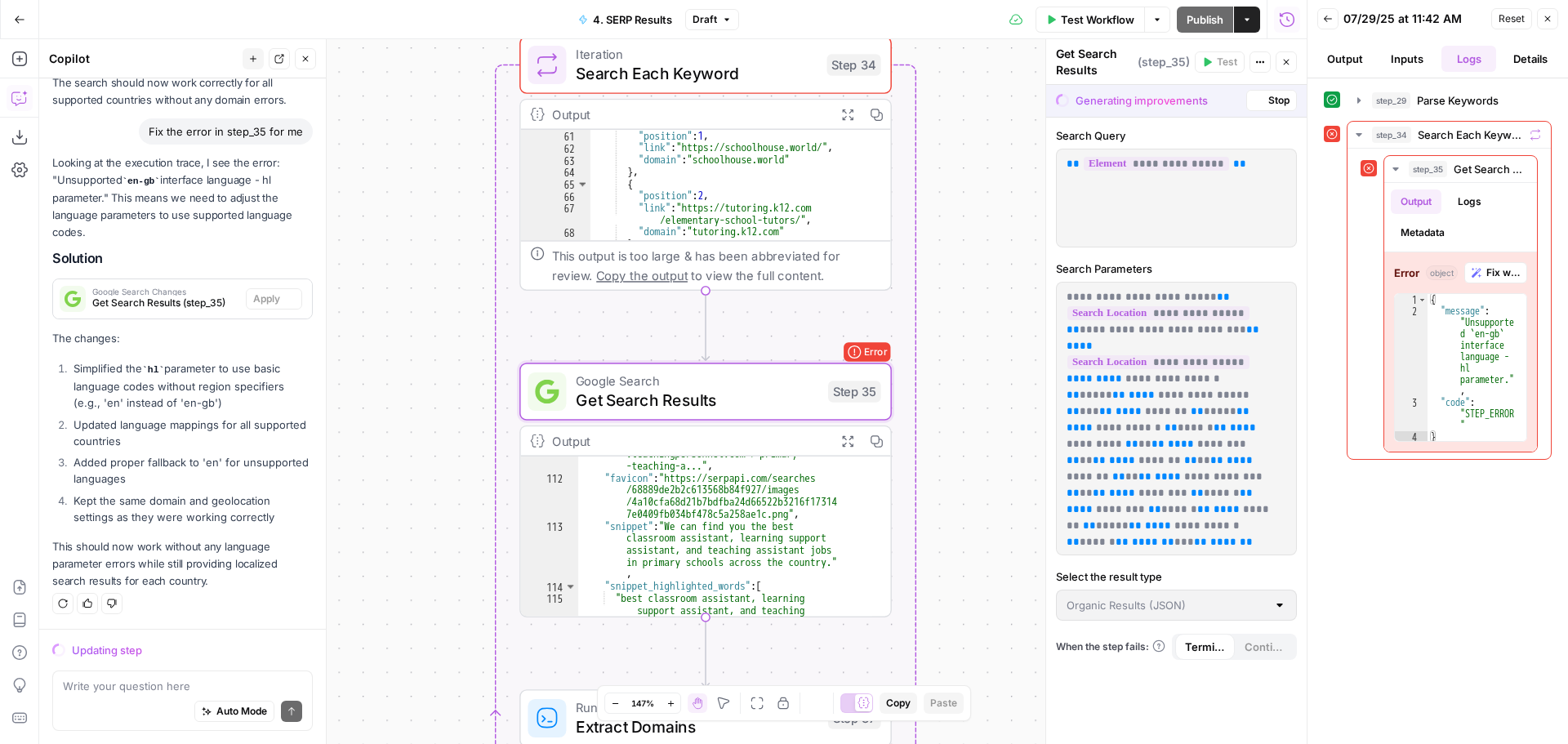 scroll, scrollTop: 5299, scrollLeft: 0, axis: vertical 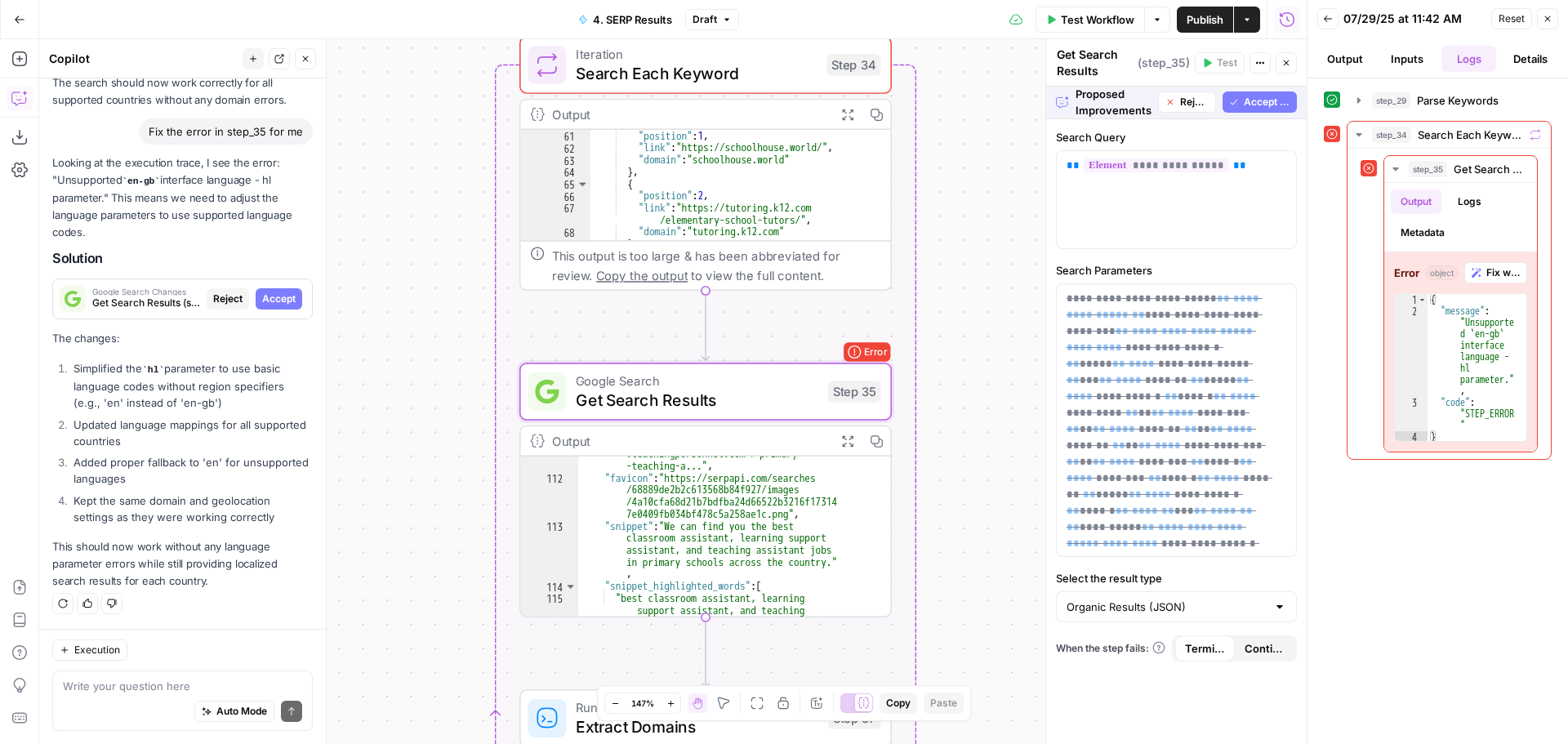 click on "Accept" at bounding box center (278, 299) 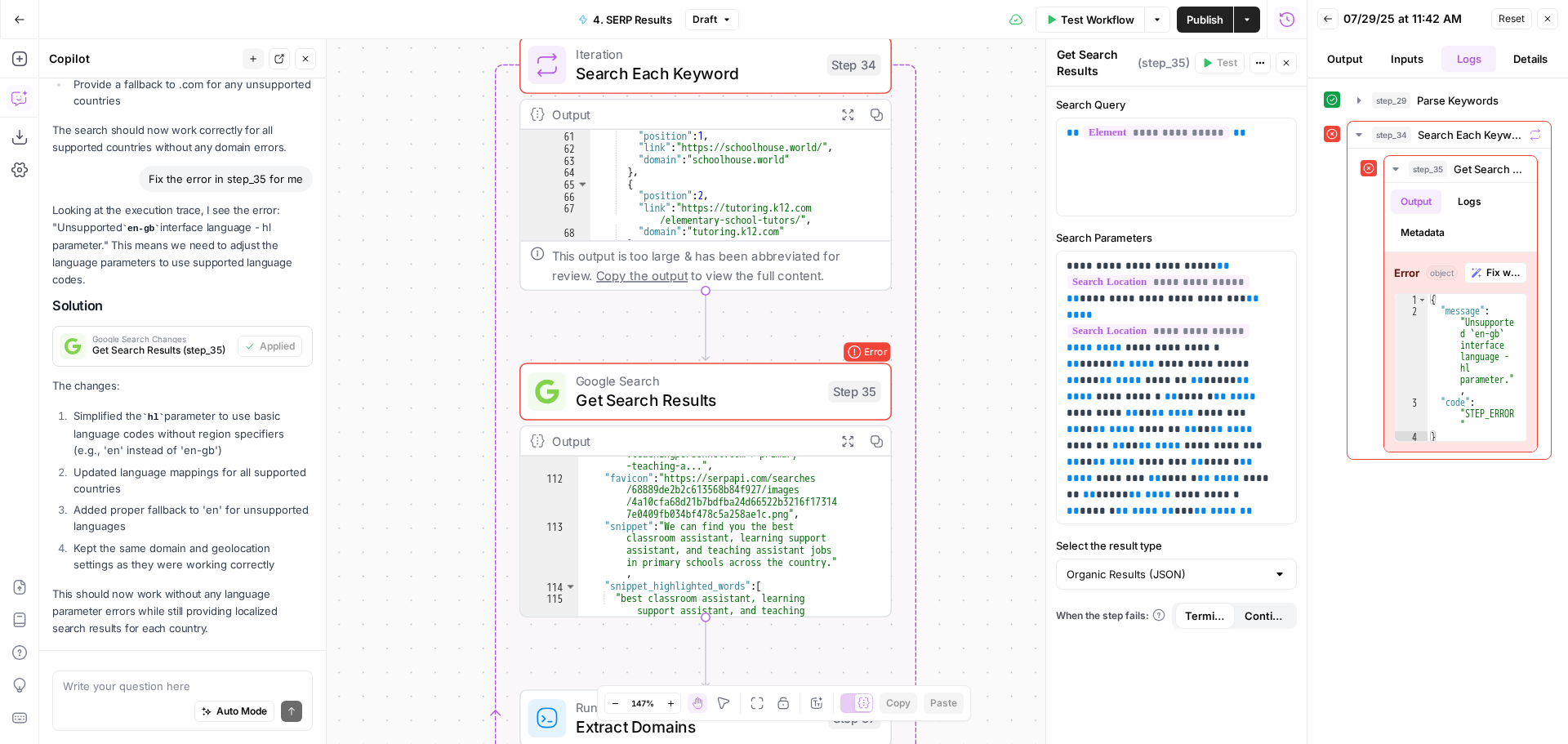 scroll, scrollTop: 5456, scrollLeft: 0, axis: vertical 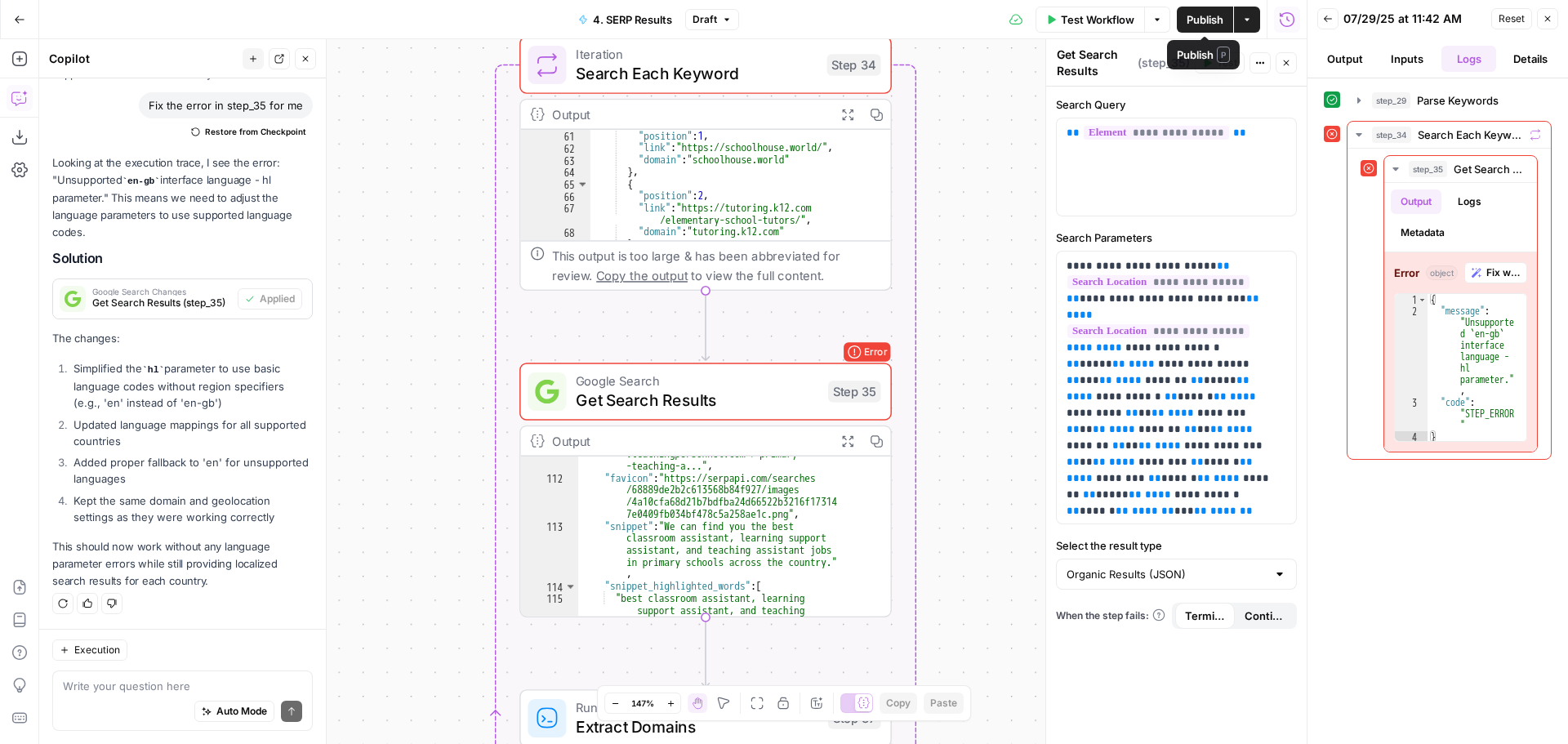 click on "Test Workflow" at bounding box center (1098, 20) 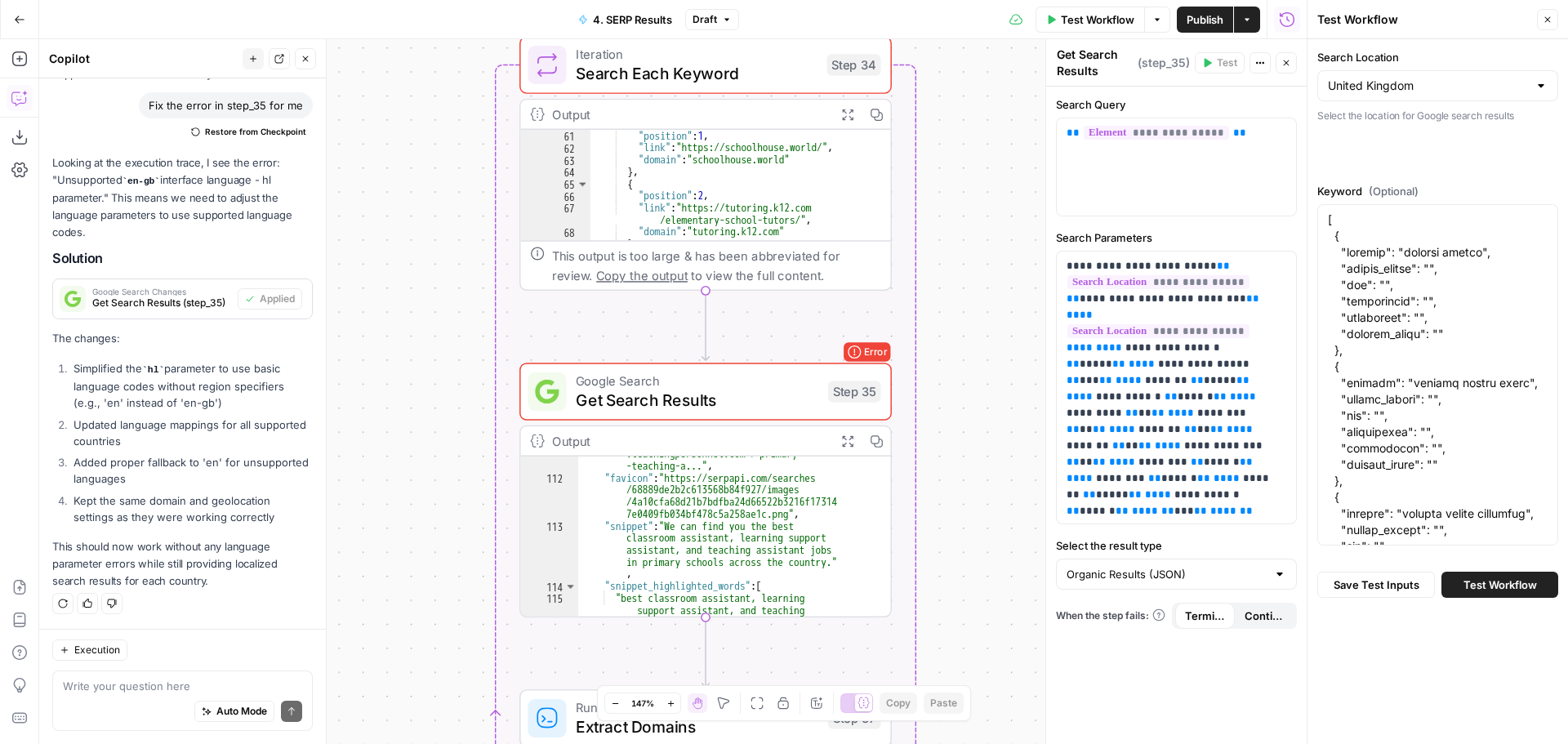 click on "Test Workflow" at bounding box center (1499, 585) 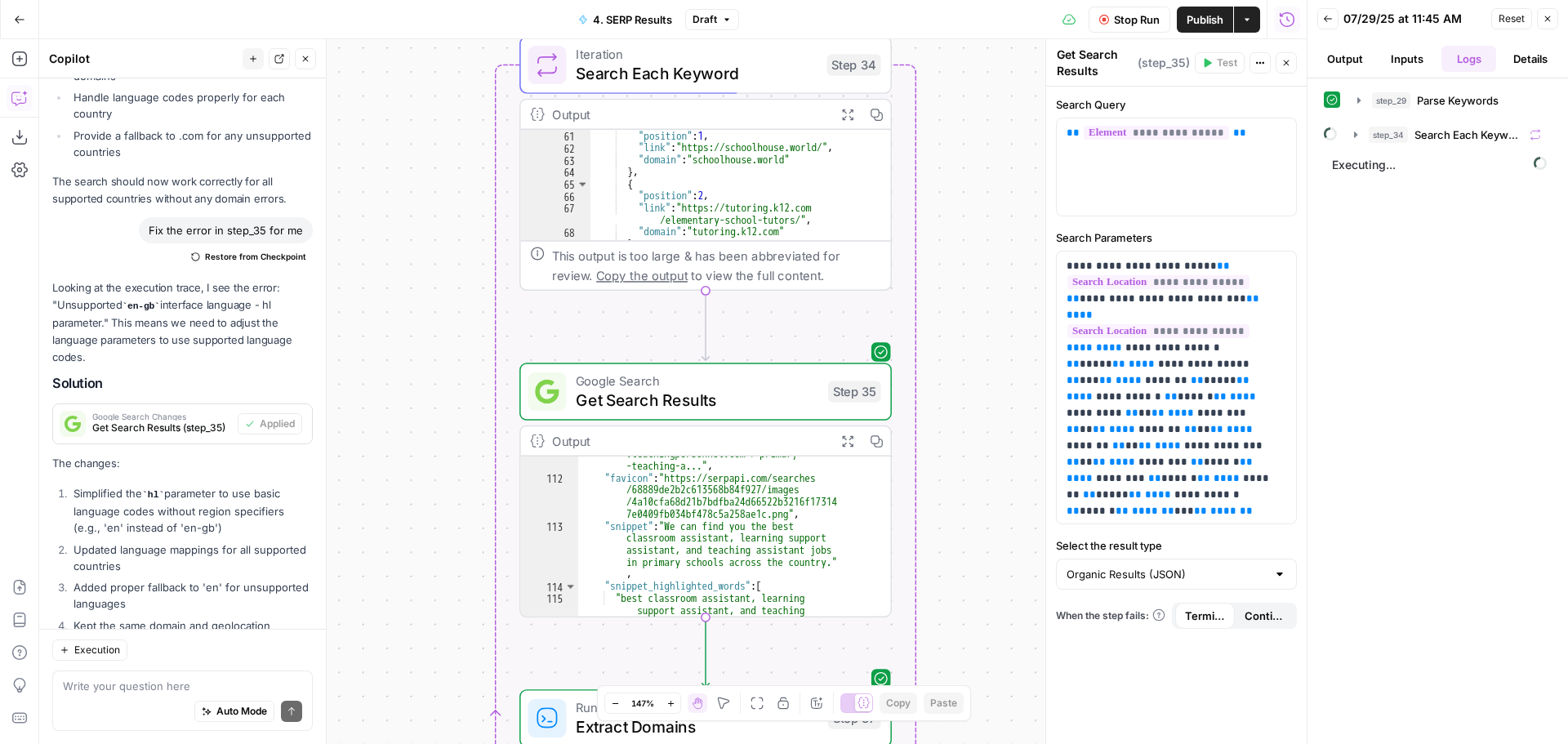 scroll, scrollTop: 5456, scrollLeft: 0, axis: vertical 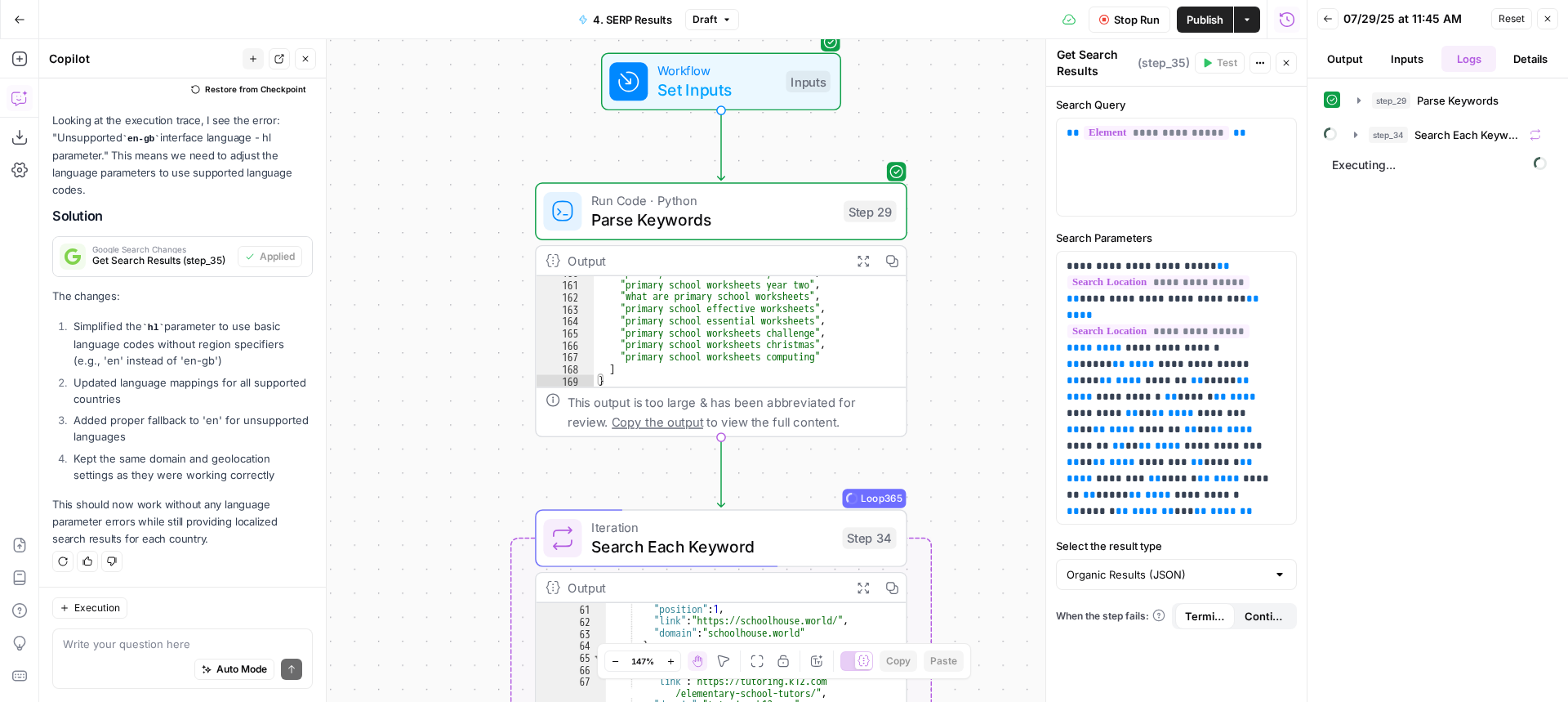 drag, startPoint x: 1003, startPoint y: 191, endPoint x: 1013, endPoint y: 145, distance: 47.074409 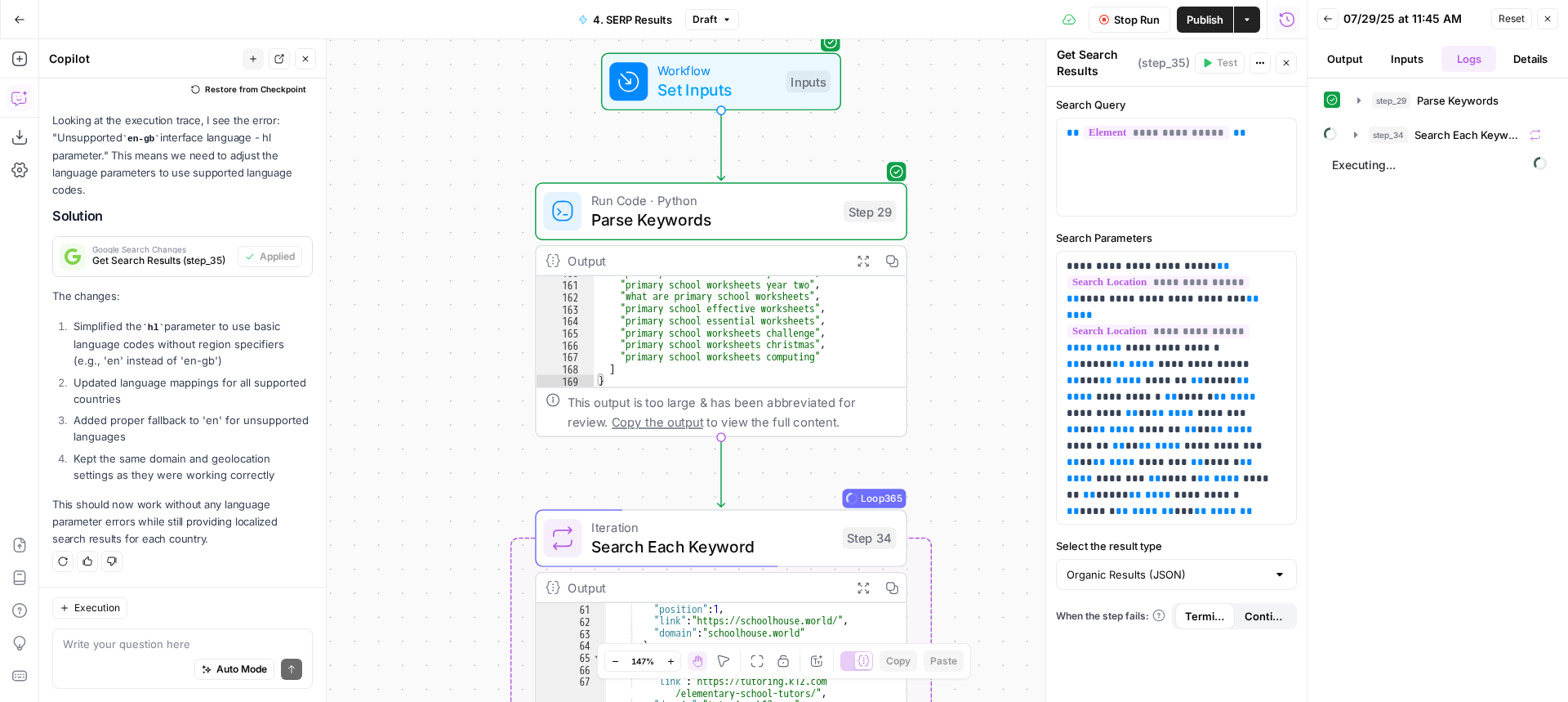 click on "Workflow Set Inputs Inputs Run Code · Python Parse Keywords Step 29 Output Expand Output Copy 160 161 162 163 164 165 166 167 168 169      "primary school worksheets year six" ,      "primary school worksheets year two" ,      "what are primary school worksheets" ,      "primary school effective worksheets" ,      "primary school essential worksheets" ,      "primary school worksheets challenge" ,      "primary school worksheets christmas" ,      "primary school worksheets computing"    ] }     XXXXXXXXXXXXXXXXXXXXXXXXXXXXXXXXXXXXXXXXXXXXXXXXXXXXXXXXXXXXXXXXXXXXXXXXXXXXXXXXXXXXXXXXXXXXXXXXXXXXXXXXXXXXXXXXXXXXXXXXXXXXXXXXXXXXXXXXXXXXXXXXXXXXXXXXXXXXXXXXXXXXXXXXXXXXXXXXXXXXXXXXXXXXXXXXXXXXXXXXXXXXXXXXXXXXXXXXXXXXXXXXXXXXXXXXXXXXXXXXXXXXXXXXXXXXXXXXXXXXXXXXXXXXXXXXXXXXXXXXXXXXXXXXXXXXXXXXXXXXXXXXXXXXXXXXXXXXXXXXXXXXXXXXXXXXXXXXXXXXXXXXXXXXXXXXXXXXXXXXXXXXXXXXXXXXXXXXXXXXXXXXXXXXXXXXXXXXXXXXXXXXXXXXXXXXXXXXXXXXXXXXXXXXXXXXXXXXXXXXXXXXXXXXXXXXXXXXXXXXXXXXXXXXXXXXXXXXXXXXXXXXXXXXXXXXXXXXXXXXXXXXXXXXXXXX     Loop" at bounding box center (673, 370) 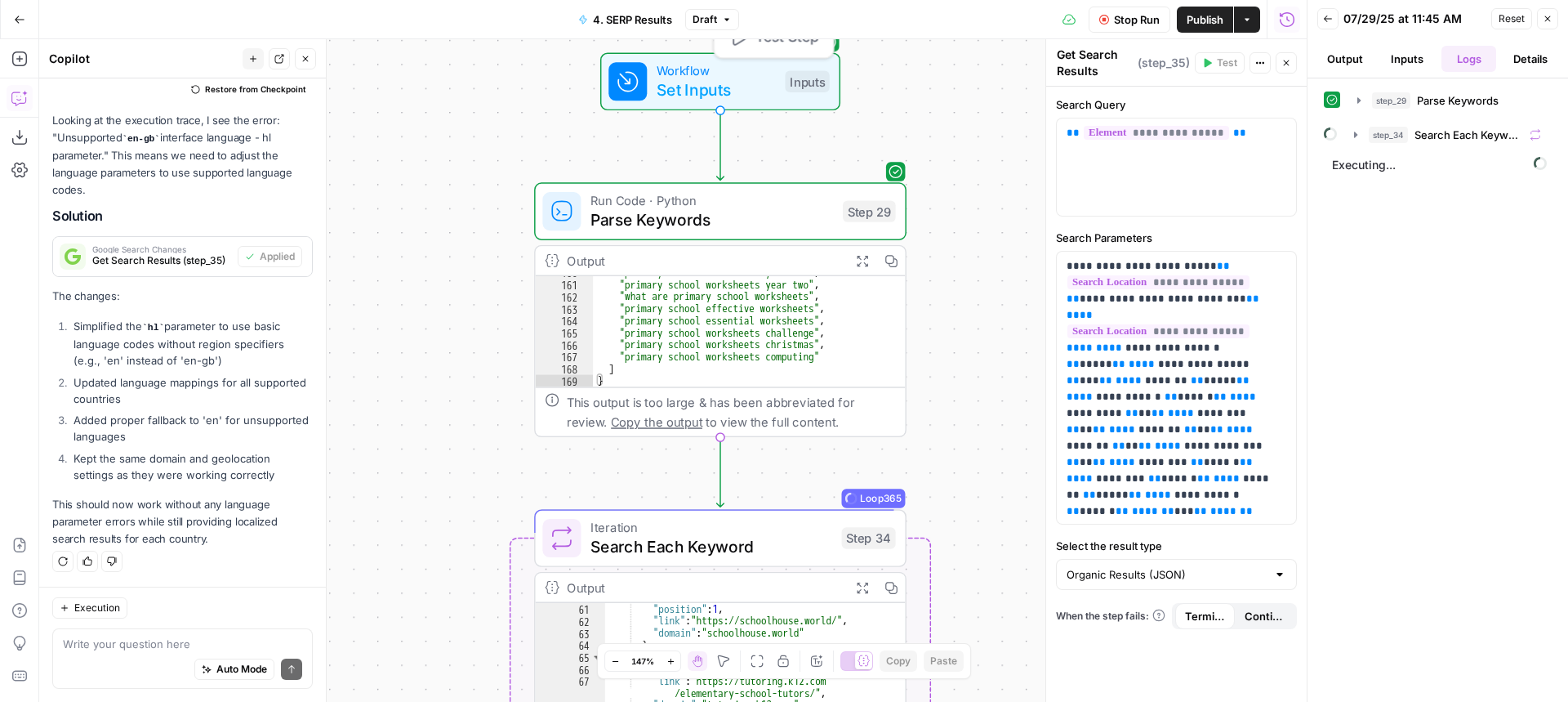 click on "Set Inputs" at bounding box center (716, 89) 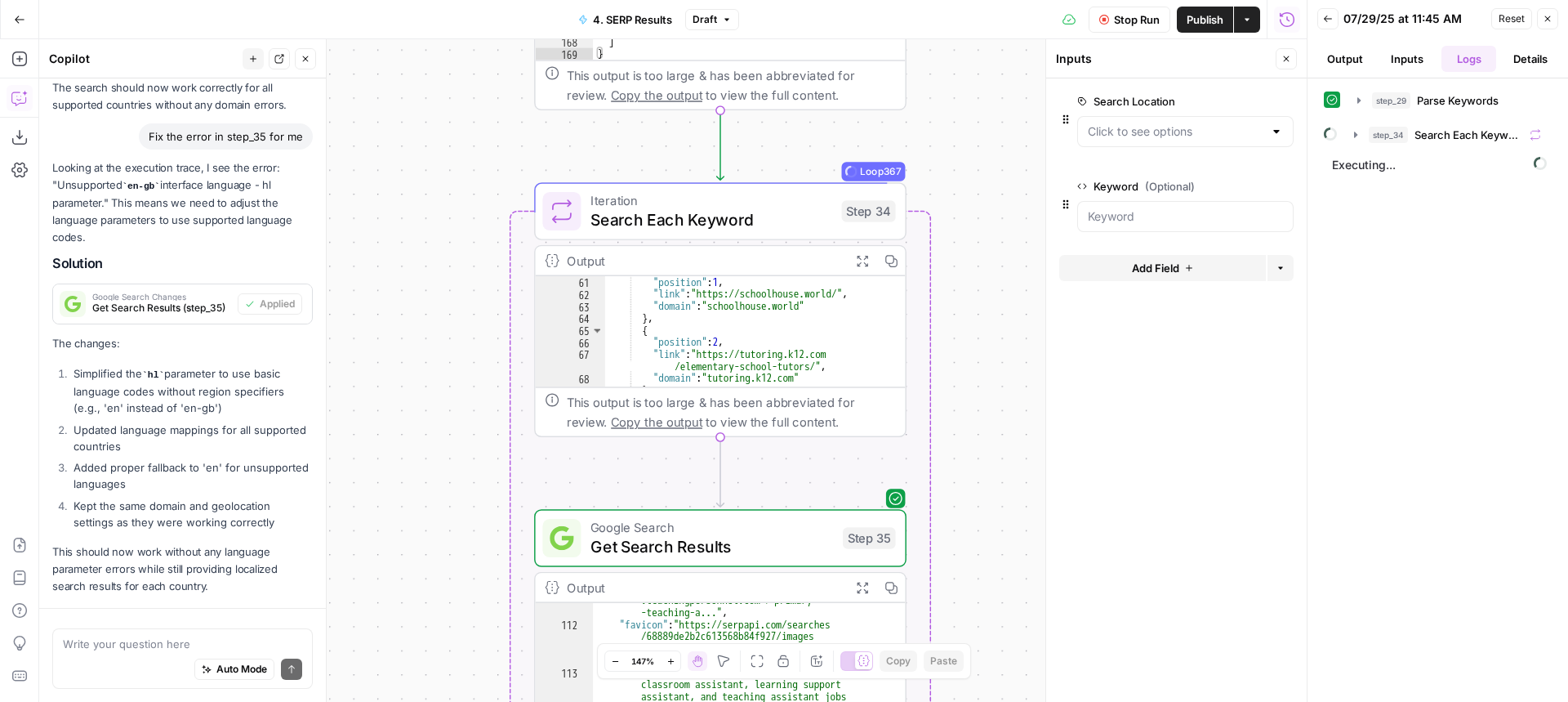 scroll, scrollTop: 5298, scrollLeft: 0, axis: vertical 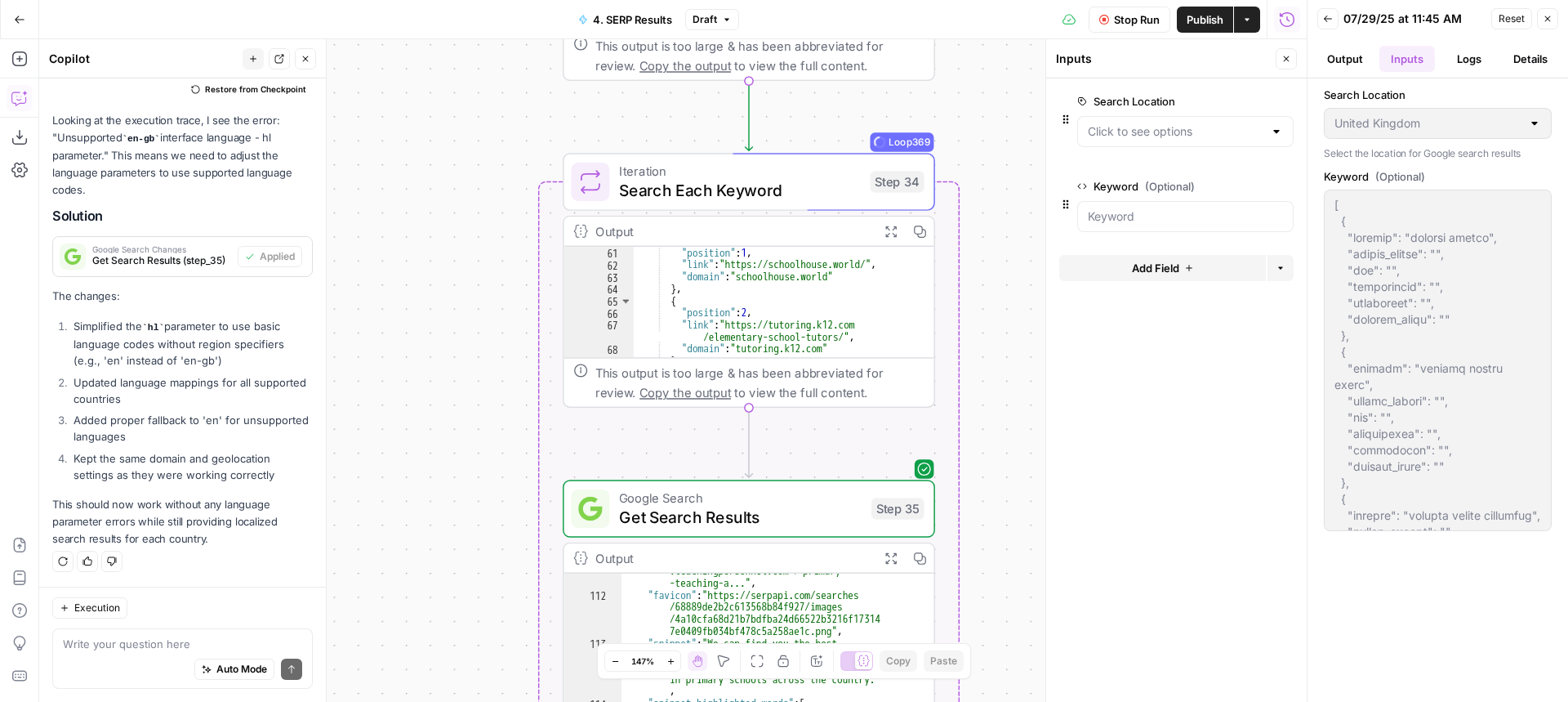 drag, startPoint x: 1015, startPoint y: 253, endPoint x: 1023, endPoint y: 297, distance: 44.72136 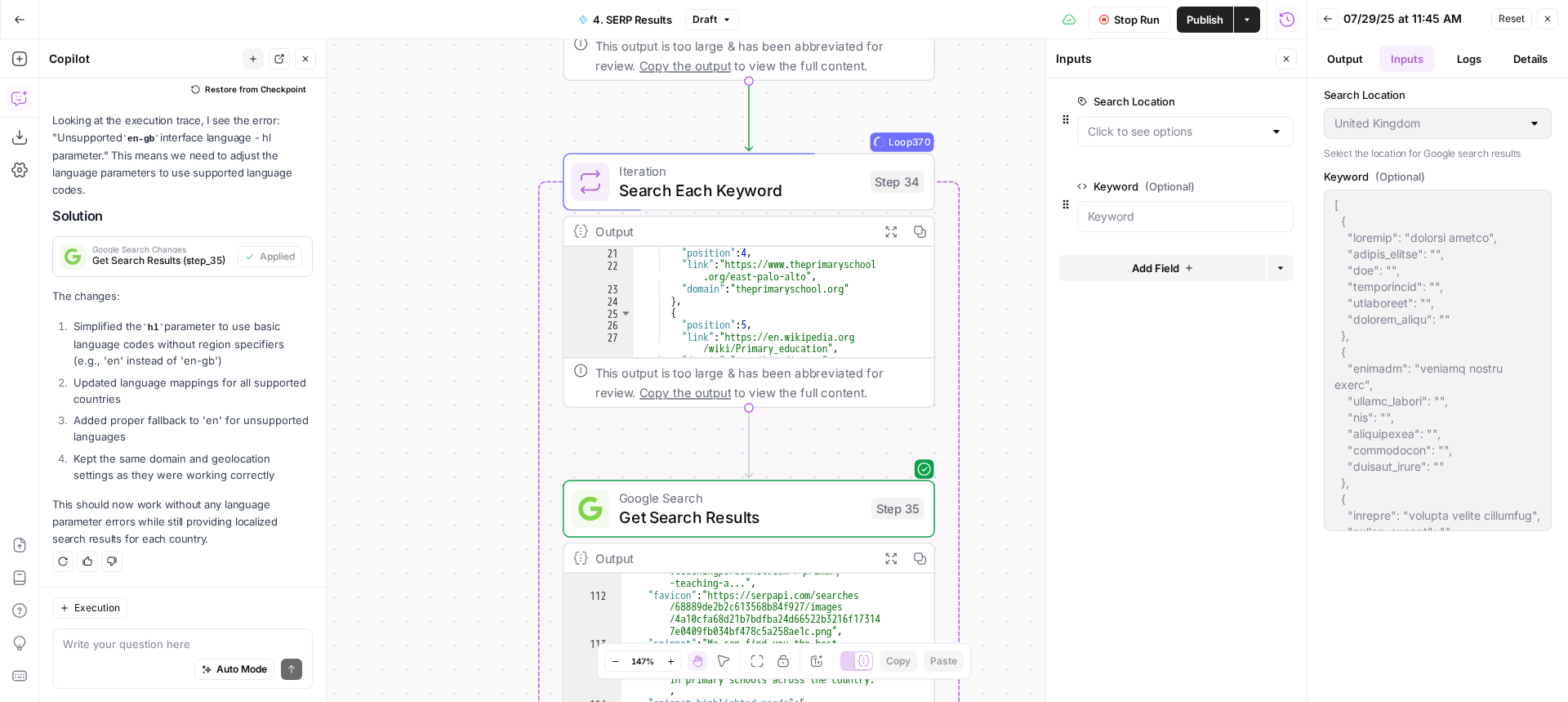 scroll, scrollTop: 0, scrollLeft: 0, axis: both 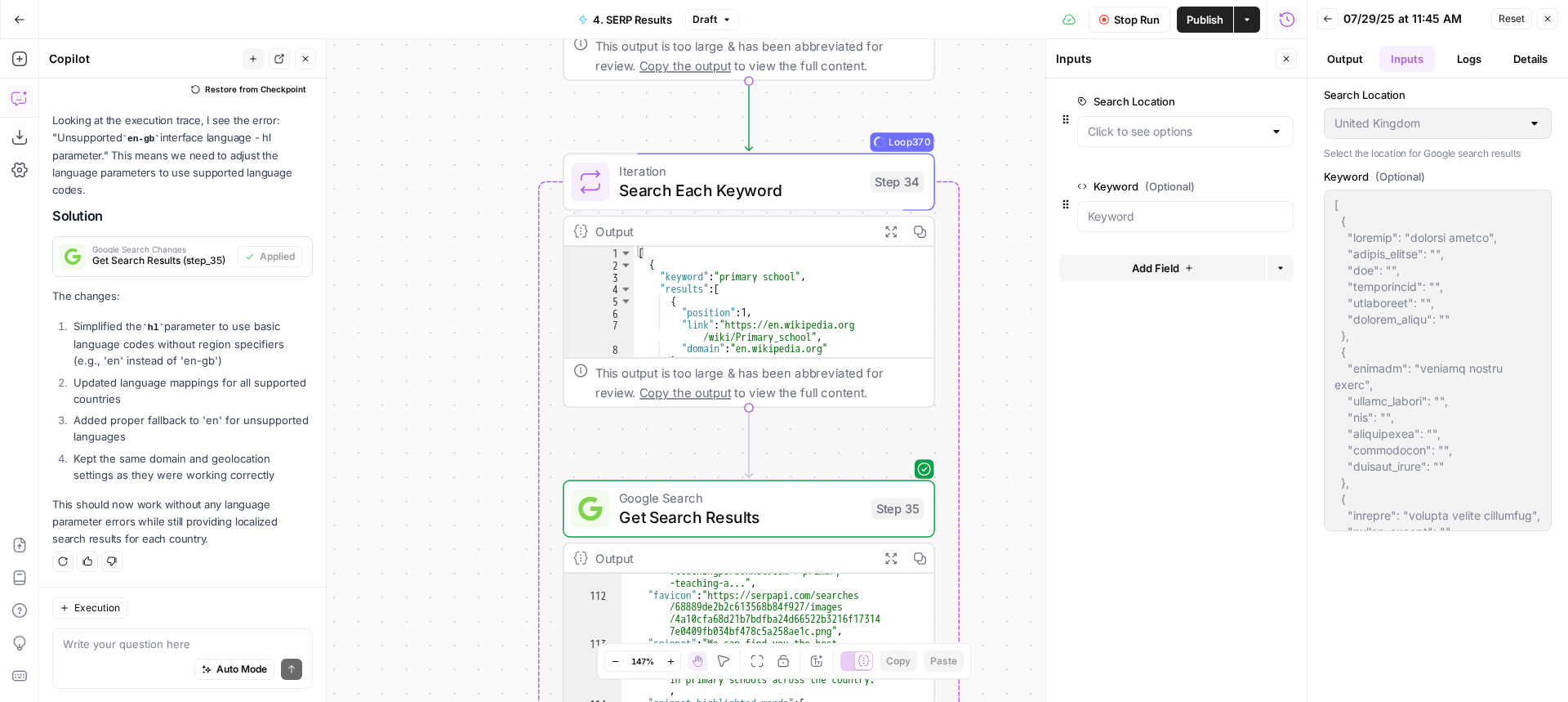 click on "[    {      "keyword" :  "primary school" ,      "results" :  [         {           "position" :  1 ,           "link" :  "https://en.wikipedia.org/wiki/Primary_school" ,           "domain" :  "en.wikipedia.org"         } ,         {" at bounding box center (775, 314) 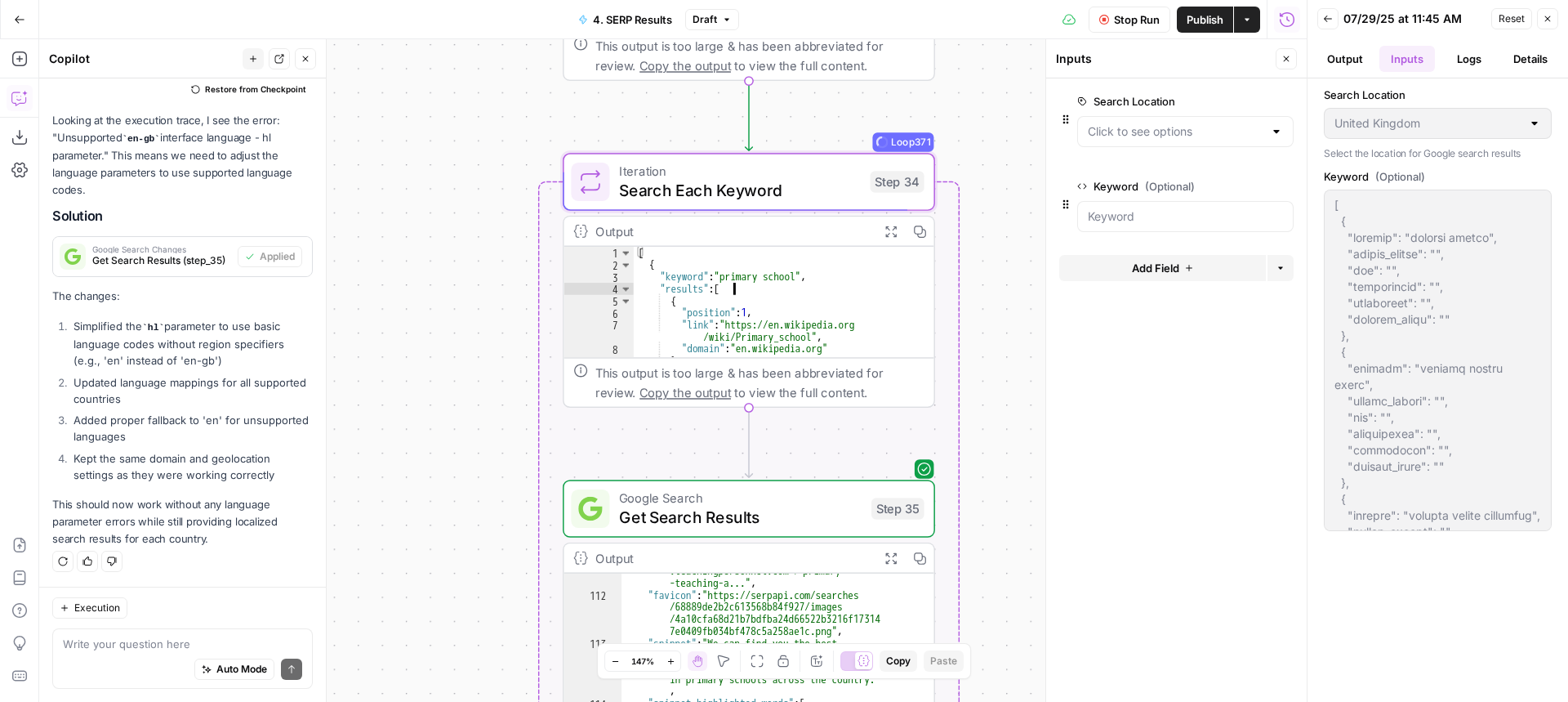 click on "[    {      "keyword" :  "primary school" ,      "results" :  [         {           "position" :  1 ,           "link" :  "https://en.wikipedia.org/wiki/Primary_school" ,           "domain" :  "en.wikipedia.org"         } ,         {" at bounding box center (775, 314) 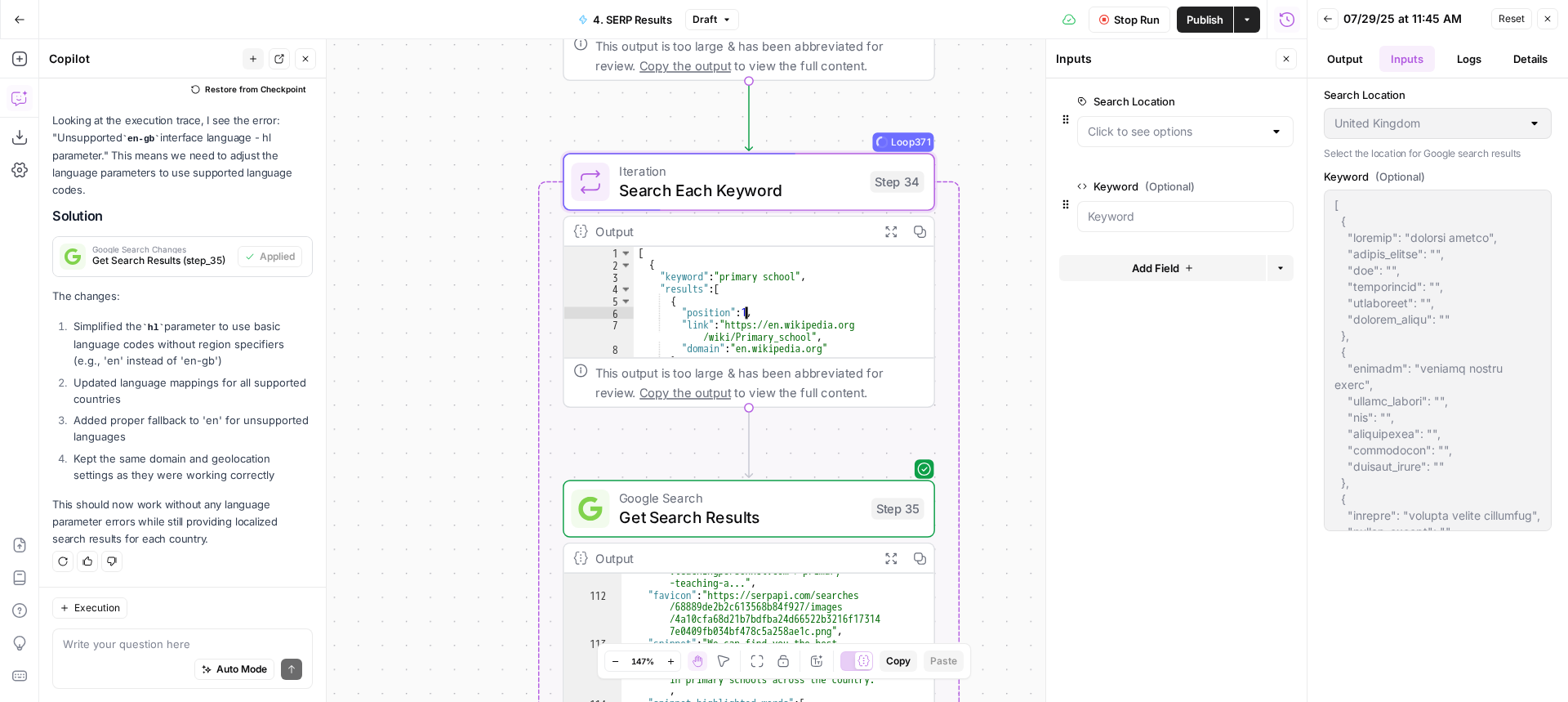 click on "[    {      "keyword" :  "primary school" ,      "results" :  [         {           "position" :  1 ,           "link" :  "https://en.wikipedia.org/wiki/Primary_school" ,           "domain" :  "en.wikipedia.org"         } ,         {" at bounding box center [775, 314] 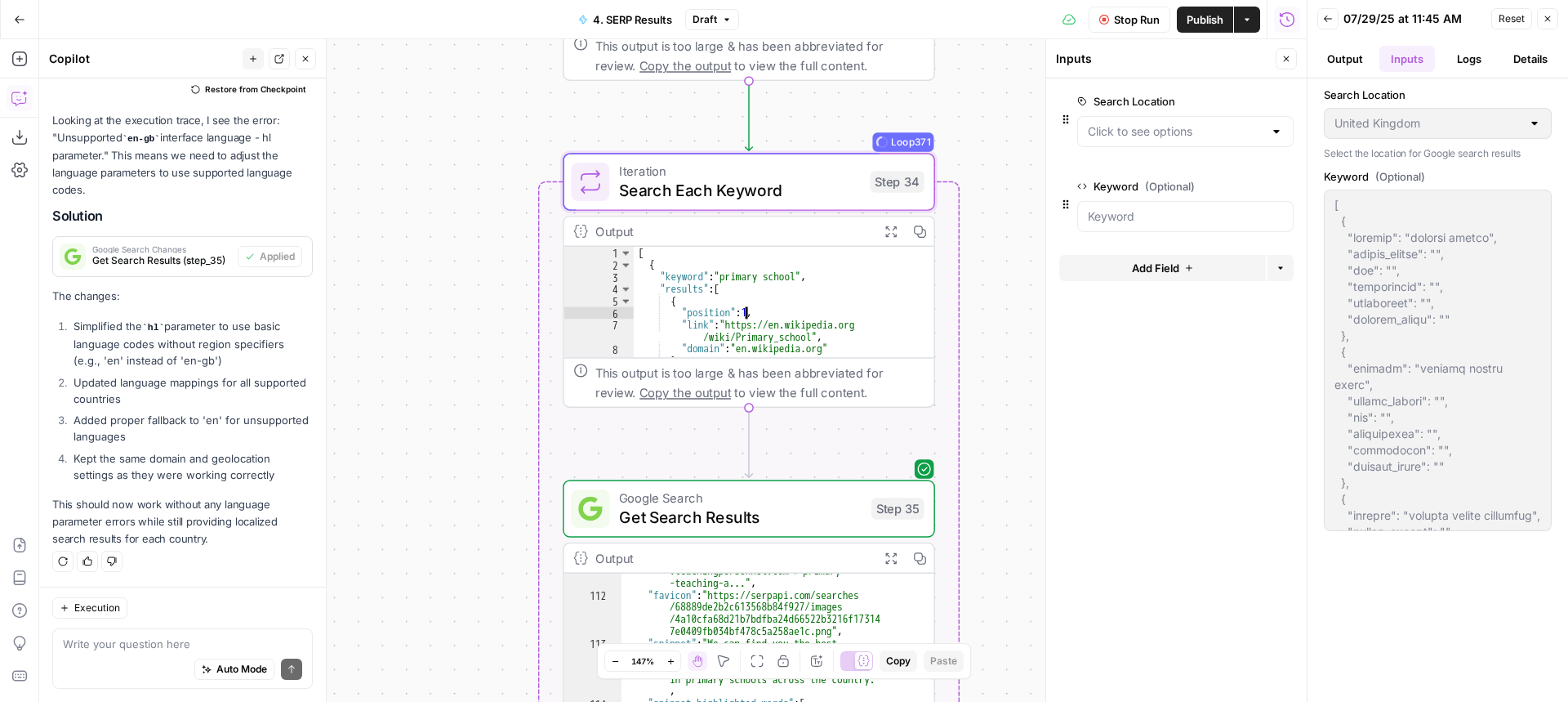 click on "[    {      "keyword" :  "primary school" ,      "results" :  [         {           "position" :  1 ,           "link" :  "https://en.wikipedia.org/wiki/Primary_school" ,           "domain" :  "en.wikipedia.org"         } ,         {" at bounding box center [775, 314] 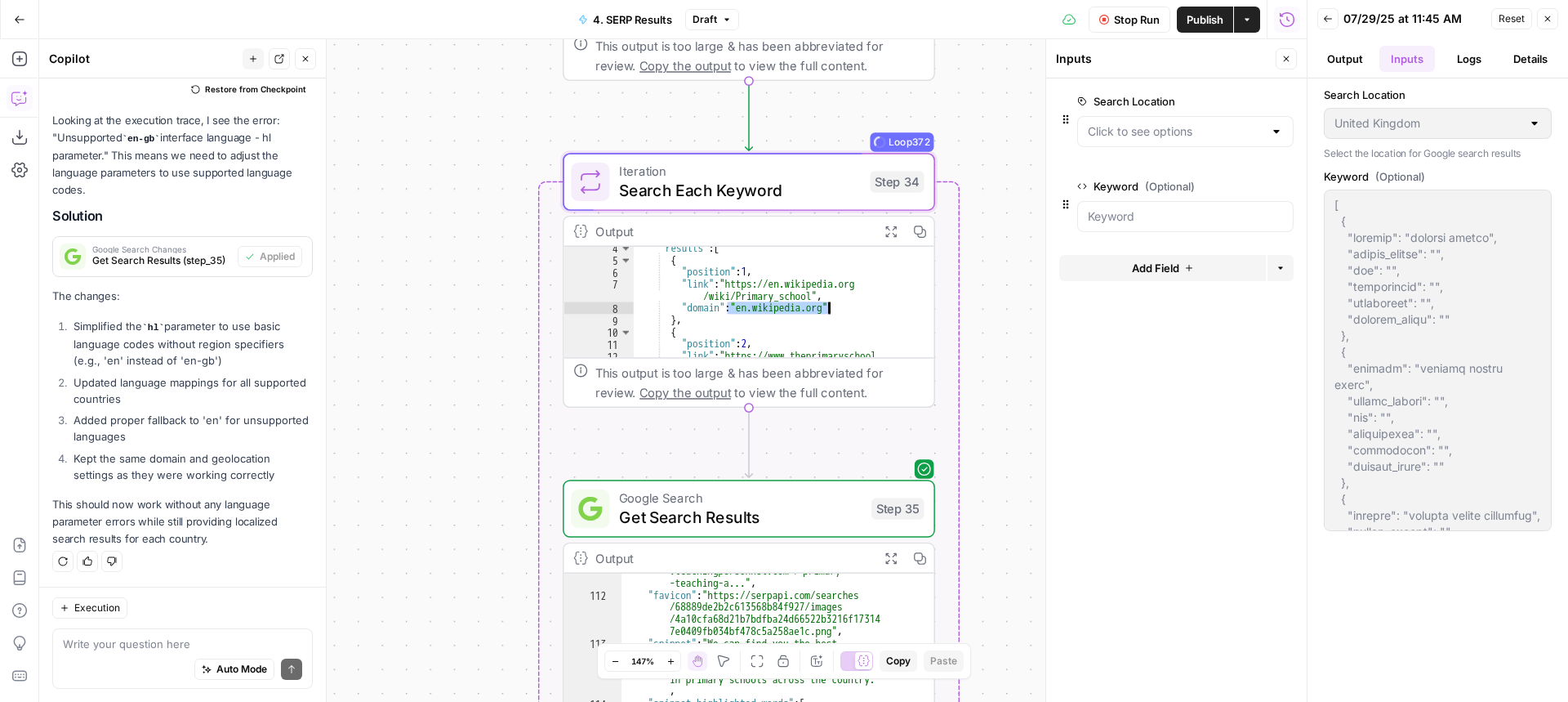 scroll, scrollTop: 5, scrollLeft: 0, axis: vertical 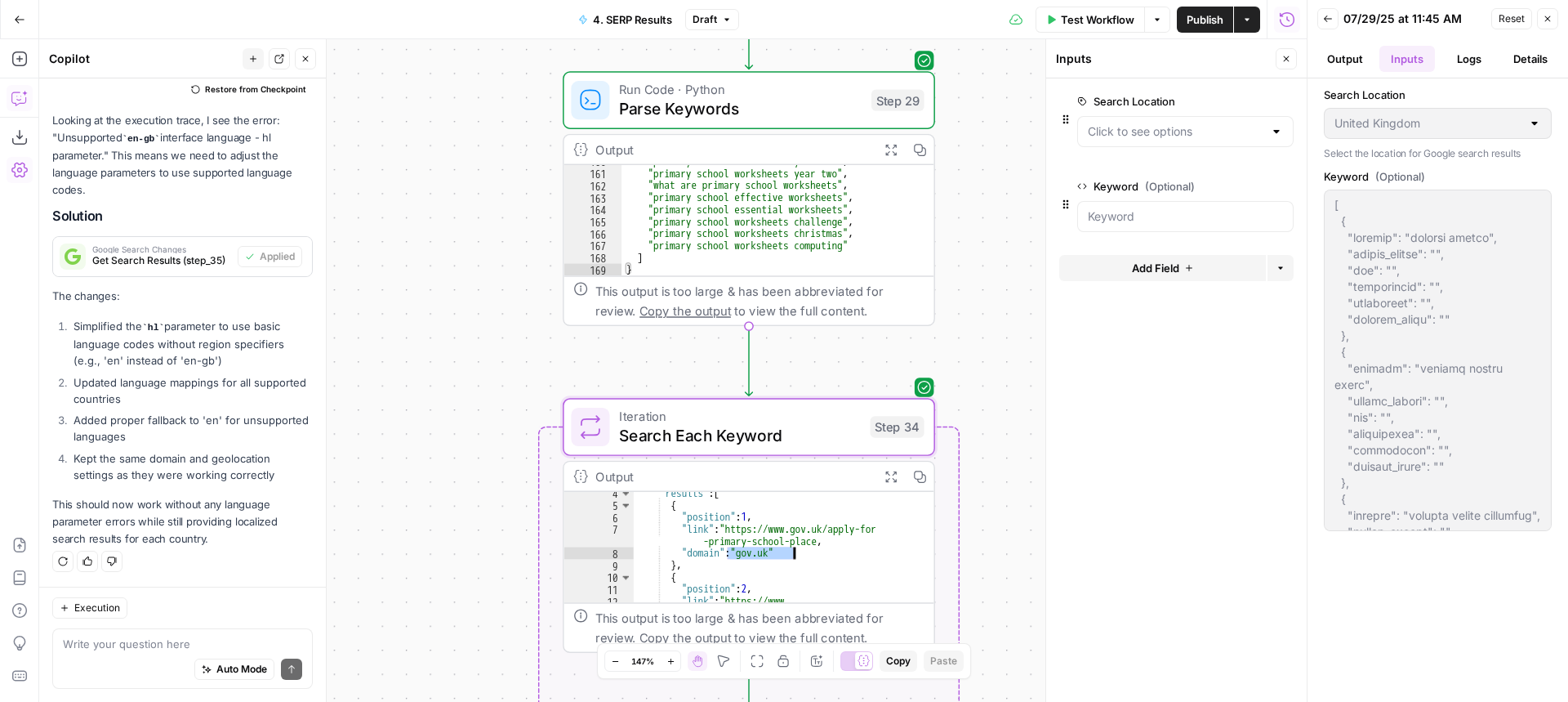 type on "**********" 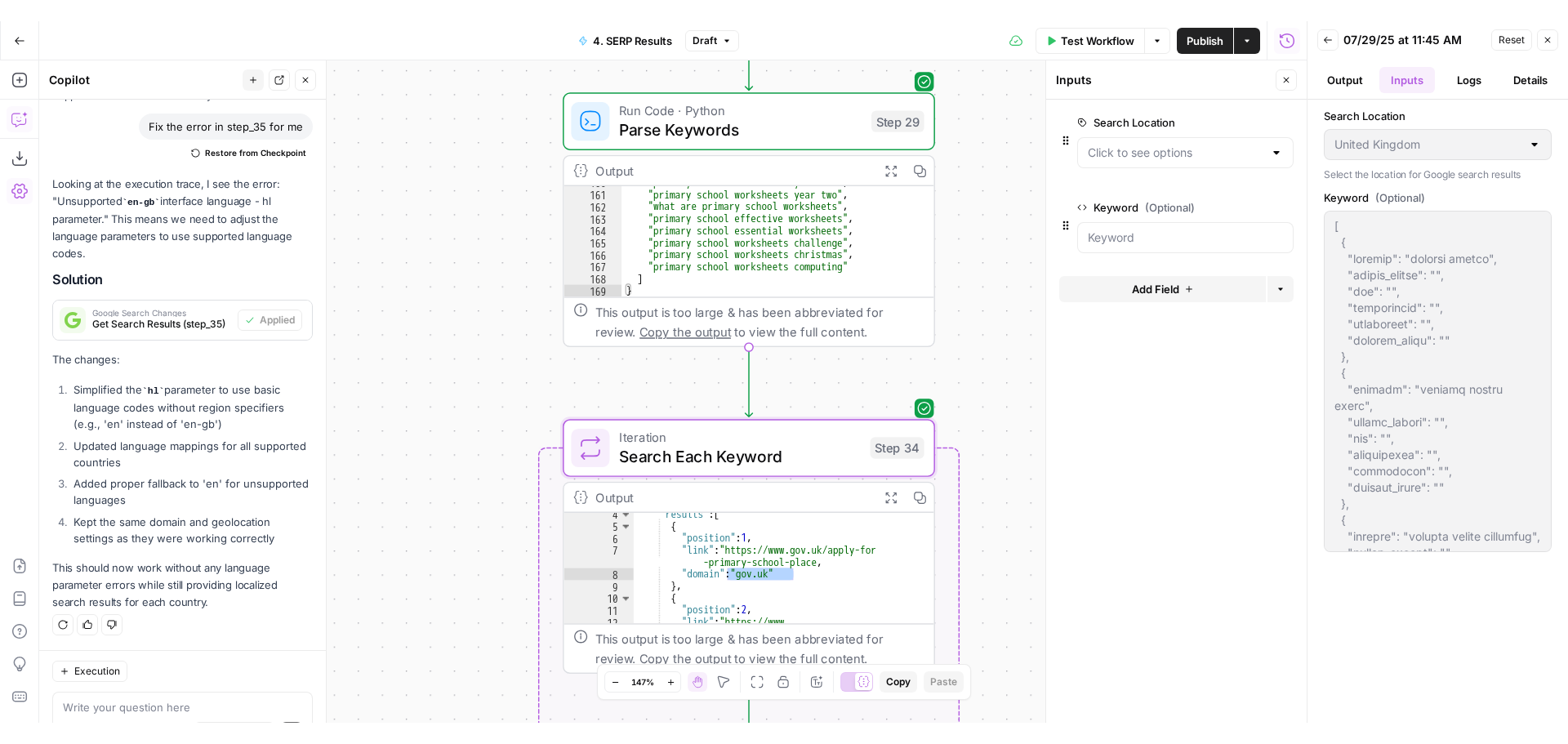 scroll, scrollTop: 5456, scrollLeft: 0, axis: vertical 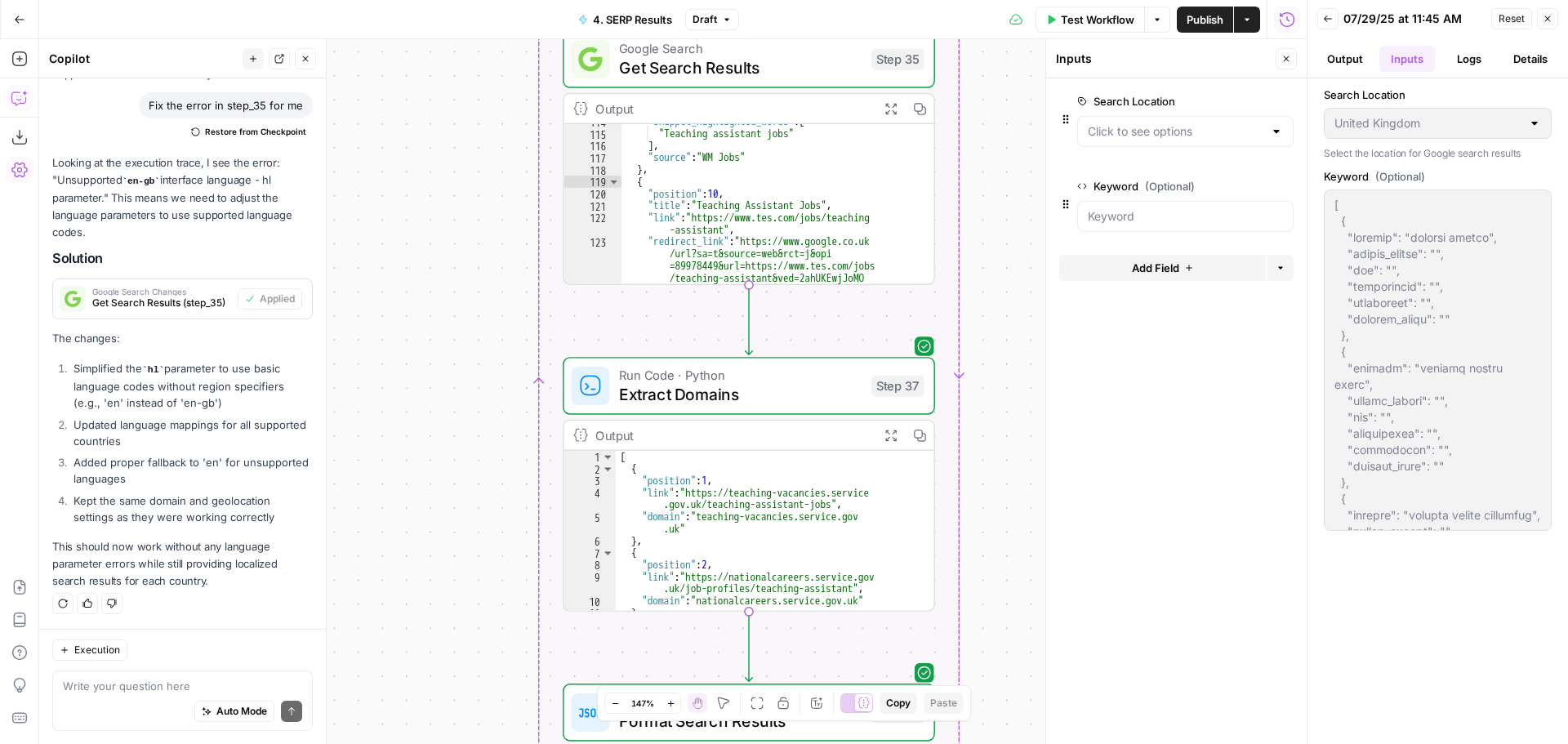 click on "Output" at bounding box center (1345, 59) 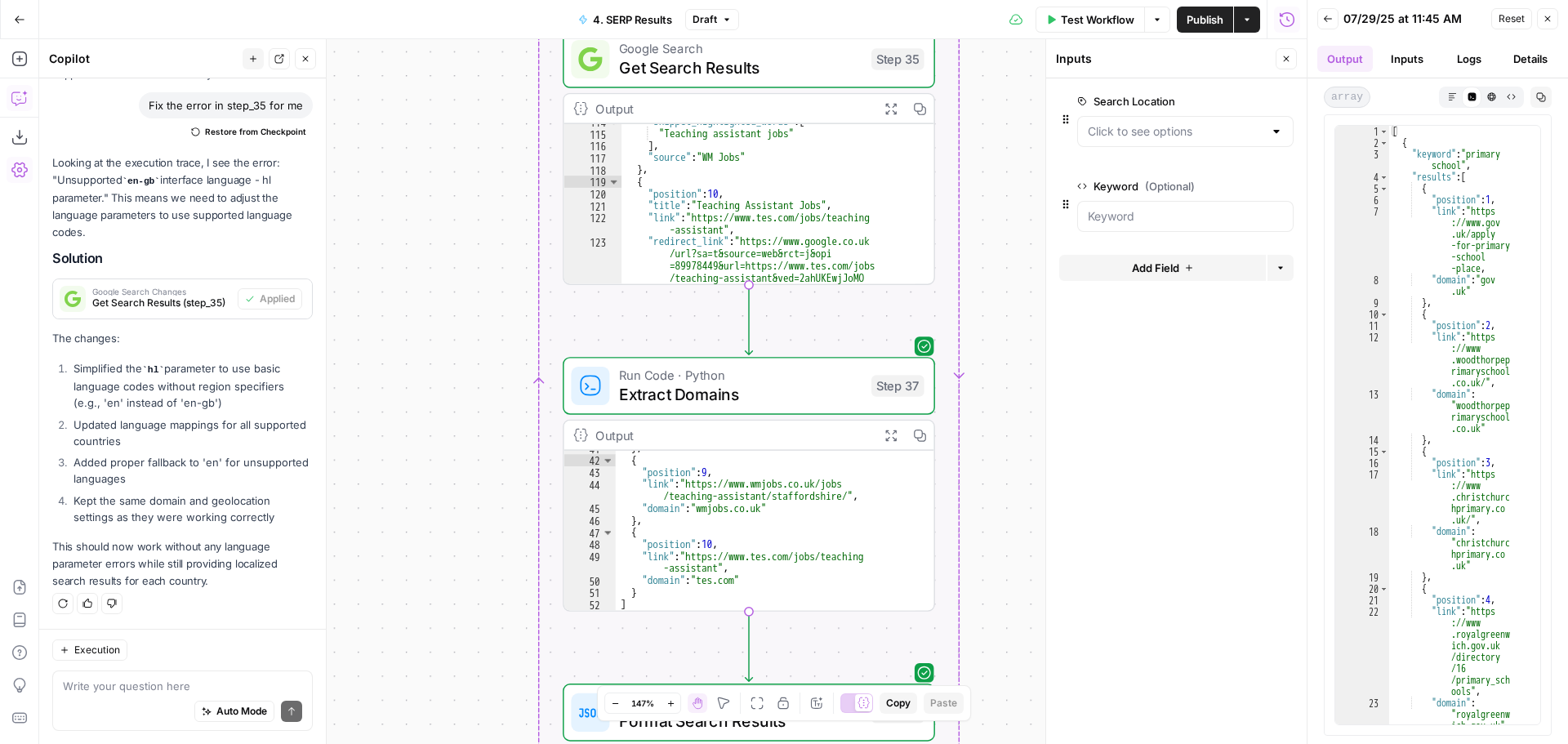 scroll, scrollTop: 430, scrollLeft: 0, axis: vertical 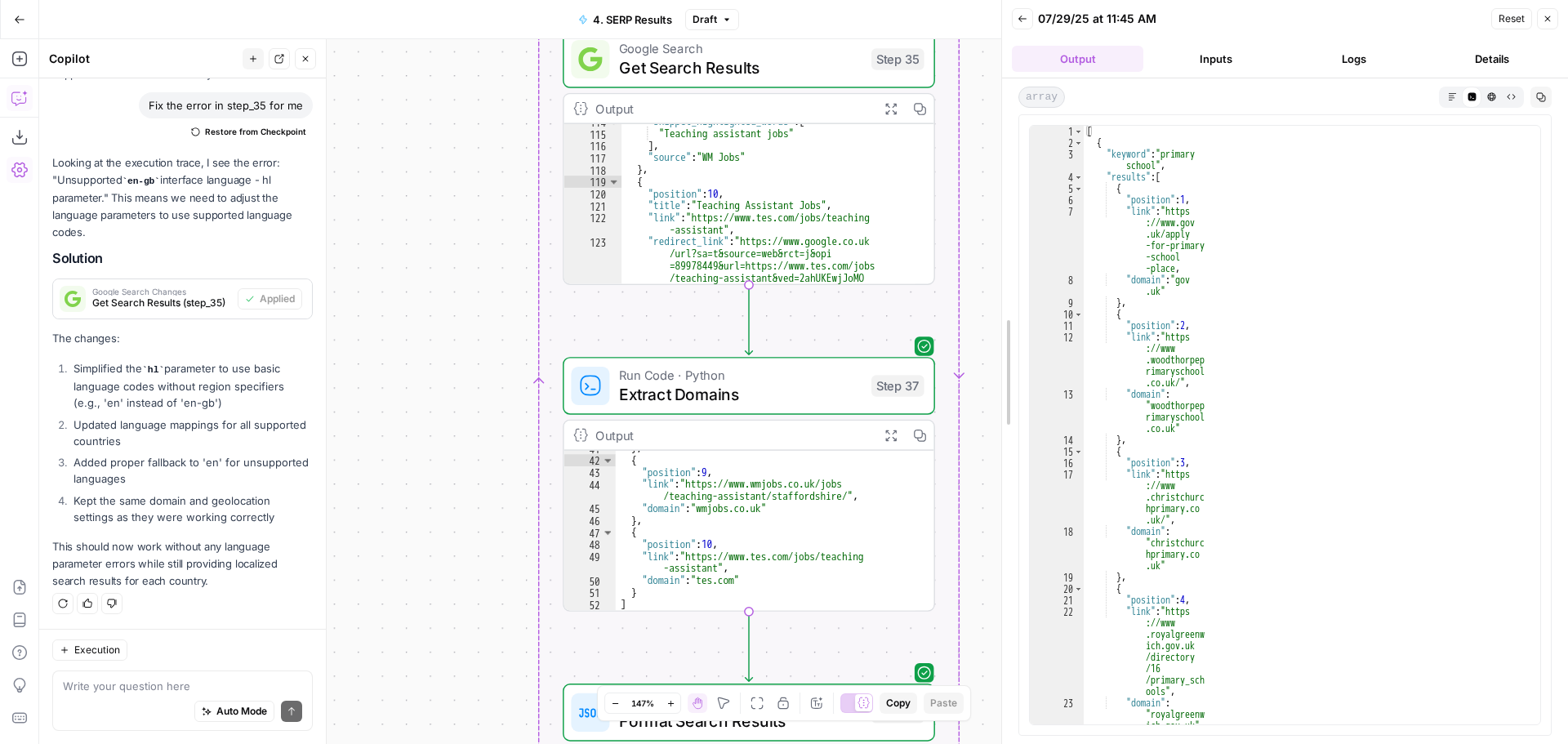 drag, startPoint x: 1308, startPoint y: 377, endPoint x: 1003, endPoint y: 386, distance: 305.13276 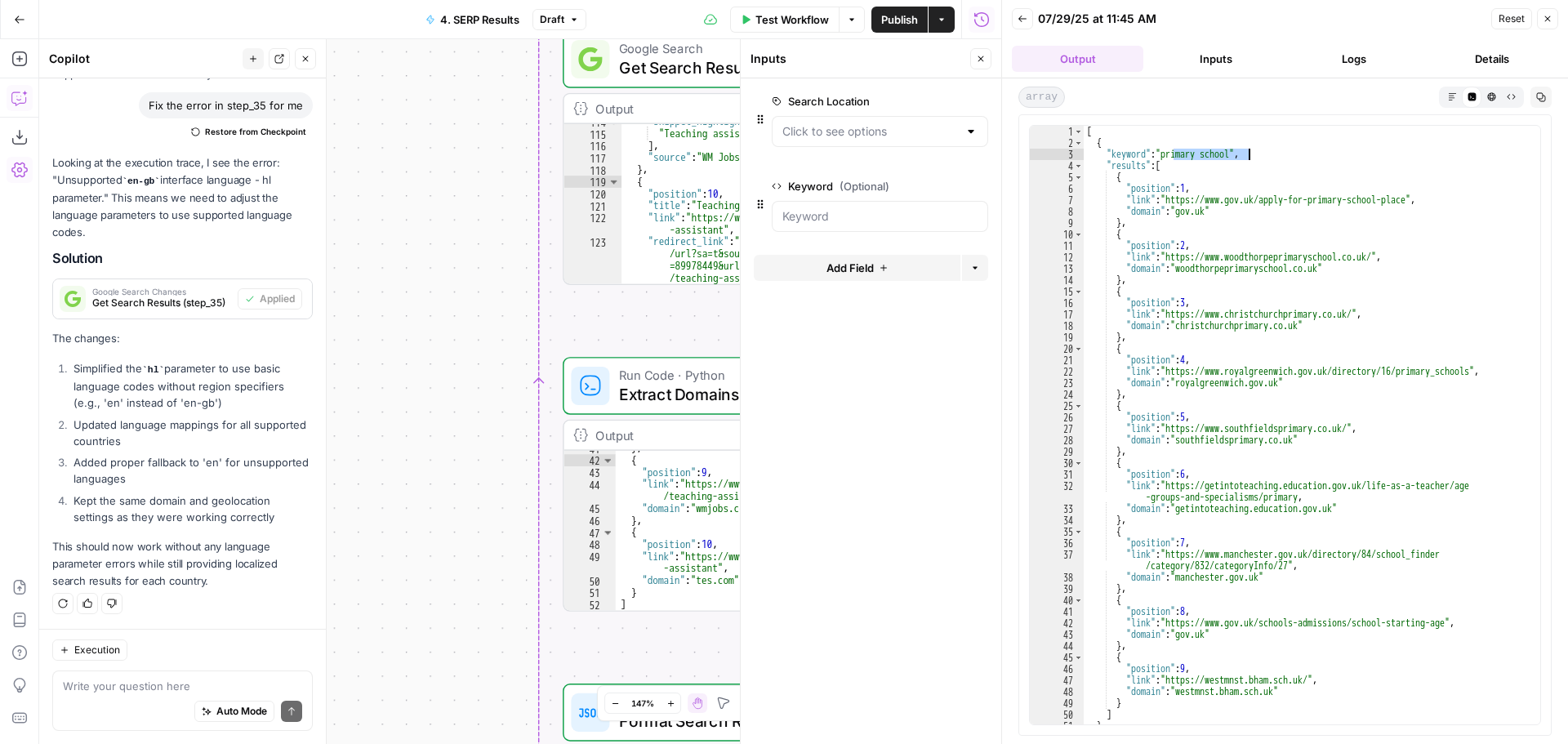 drag, startPoint x: 1175, startPoint y: 150, endPoint x: 1247, endPoint y: 153, distance: 72.062473 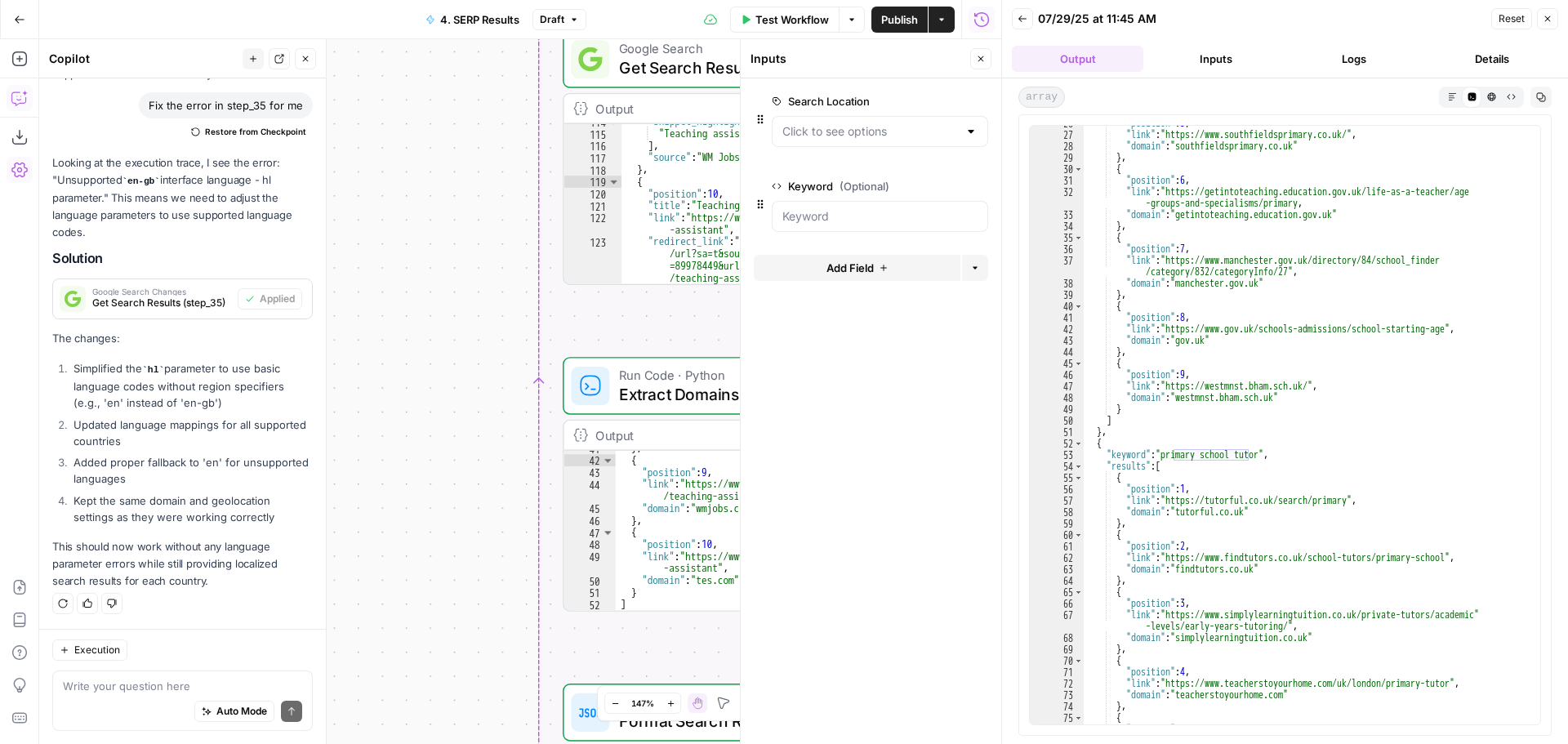scroll, scrollTop: 30, scrollLeft: 0, axis: vertical 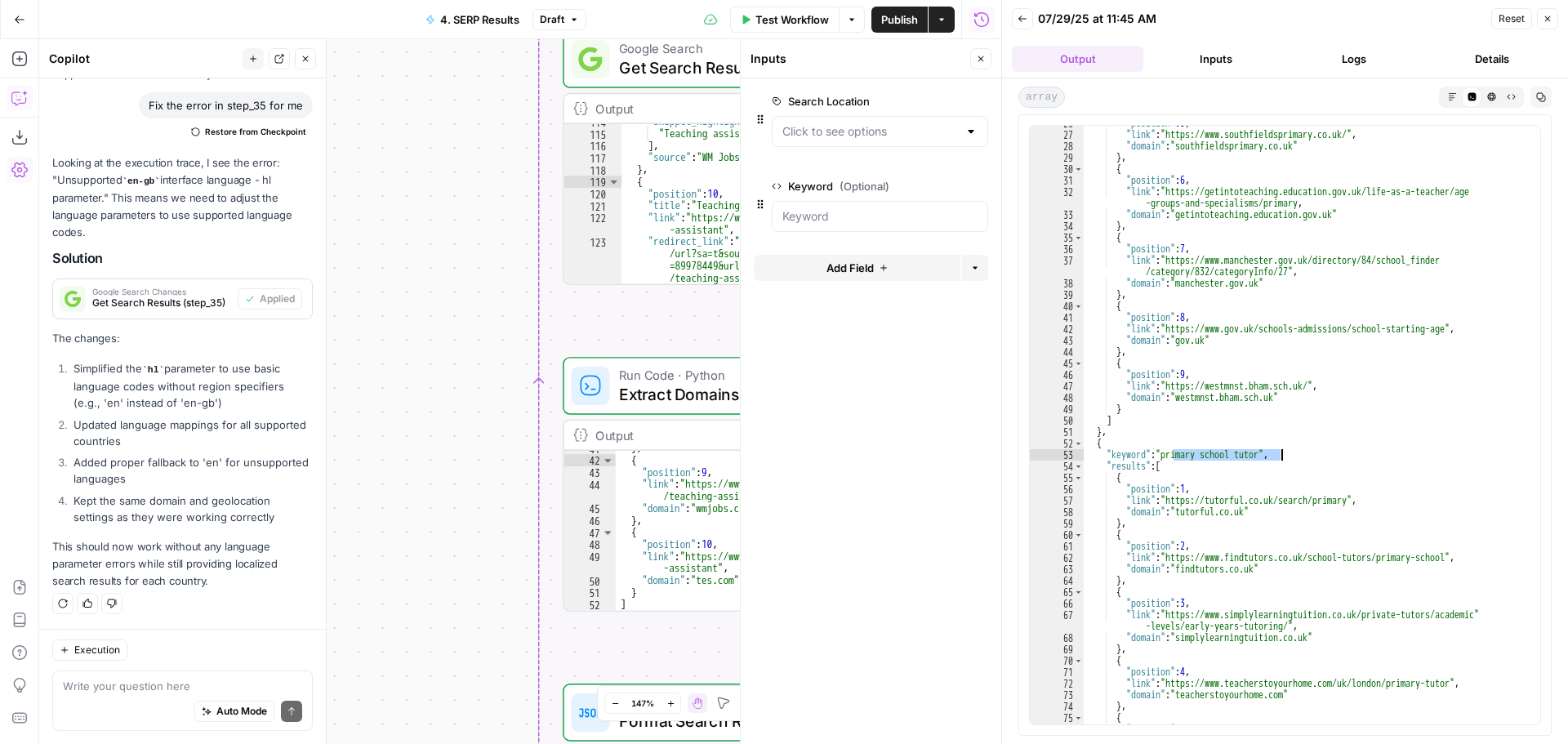 drag, startPoint x: 1174, startPoint y: 455, endPoint x: 1281, endPoint y: 452, distance: 107.042 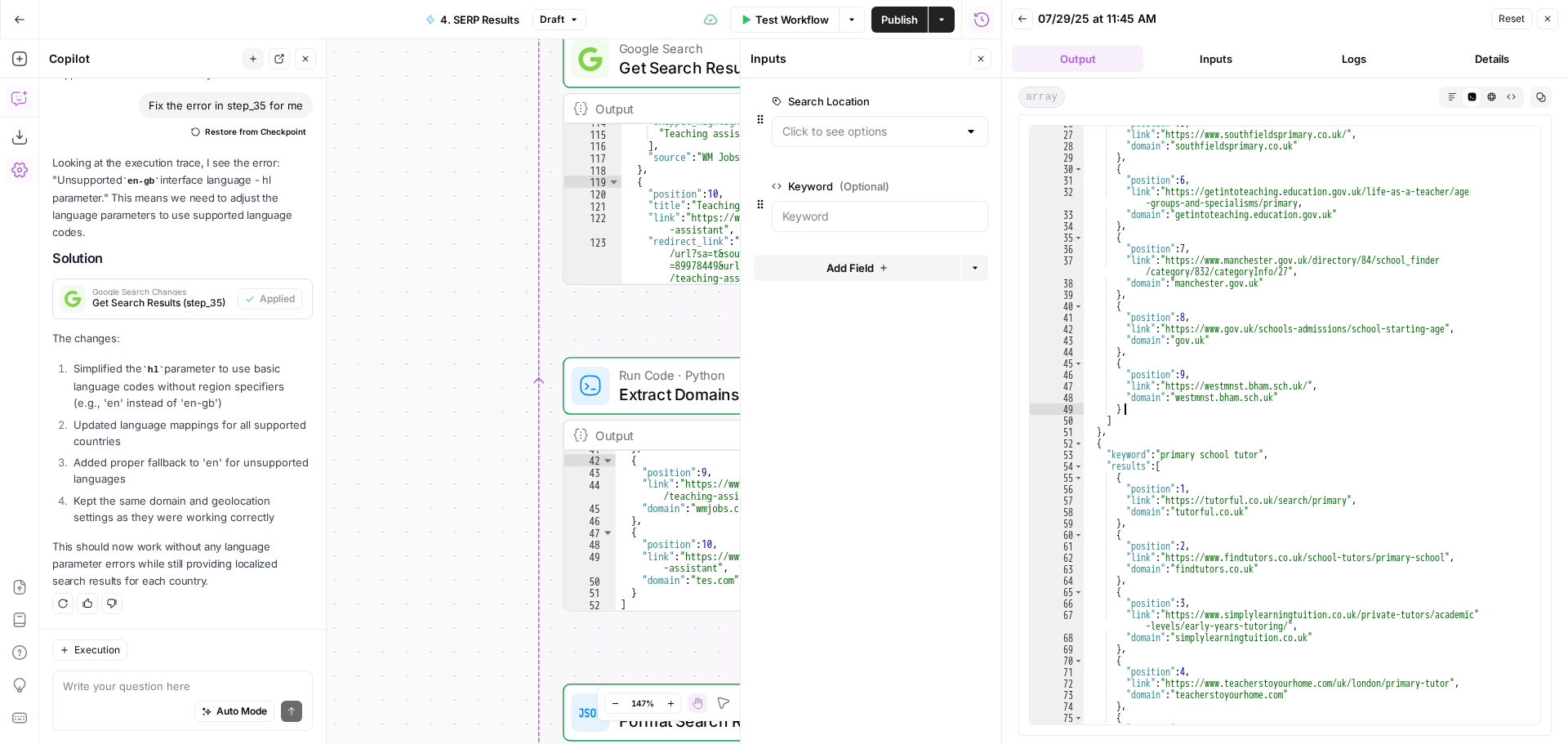 click on ""position" :  5 ,           "link" :  "https://www.southfieldsprimary.co.uk/" ,           "domain" :  "southfieldsprimary.co.uk"         } ,         {           "position" :  6 ,           "link" :  "https://getintoteaching.education.gov.uk/life-as-a-teacher/age              -groups-and-specialisms/primary" ,           "domain" :  "getintoteaching.education.gov.uk"         } ,         {           "position" :  7 ,           "link" :  "https://www.manchester.gov.uk/directory/84/school_finder              /category/832/categoryInfo/27" ,           "domain" :  "manchester.gov.uk"         } ,         {           "position" :  8 ,           "link" :  "https://www.gov.uk/schools-admissions/school-starting-age" ,           "domain" :  "gov.uk"         } ,         {           "position" :  9 ,           "link" :  "https://westmnst.bham.sch.uk/" ,           "domain" :  "westmnst.bham.sch.uk"         }      ]    } ,    {      "keyword" :  "primary school tutor" ,      "results" :  [" at bounding box center (1306, 428) 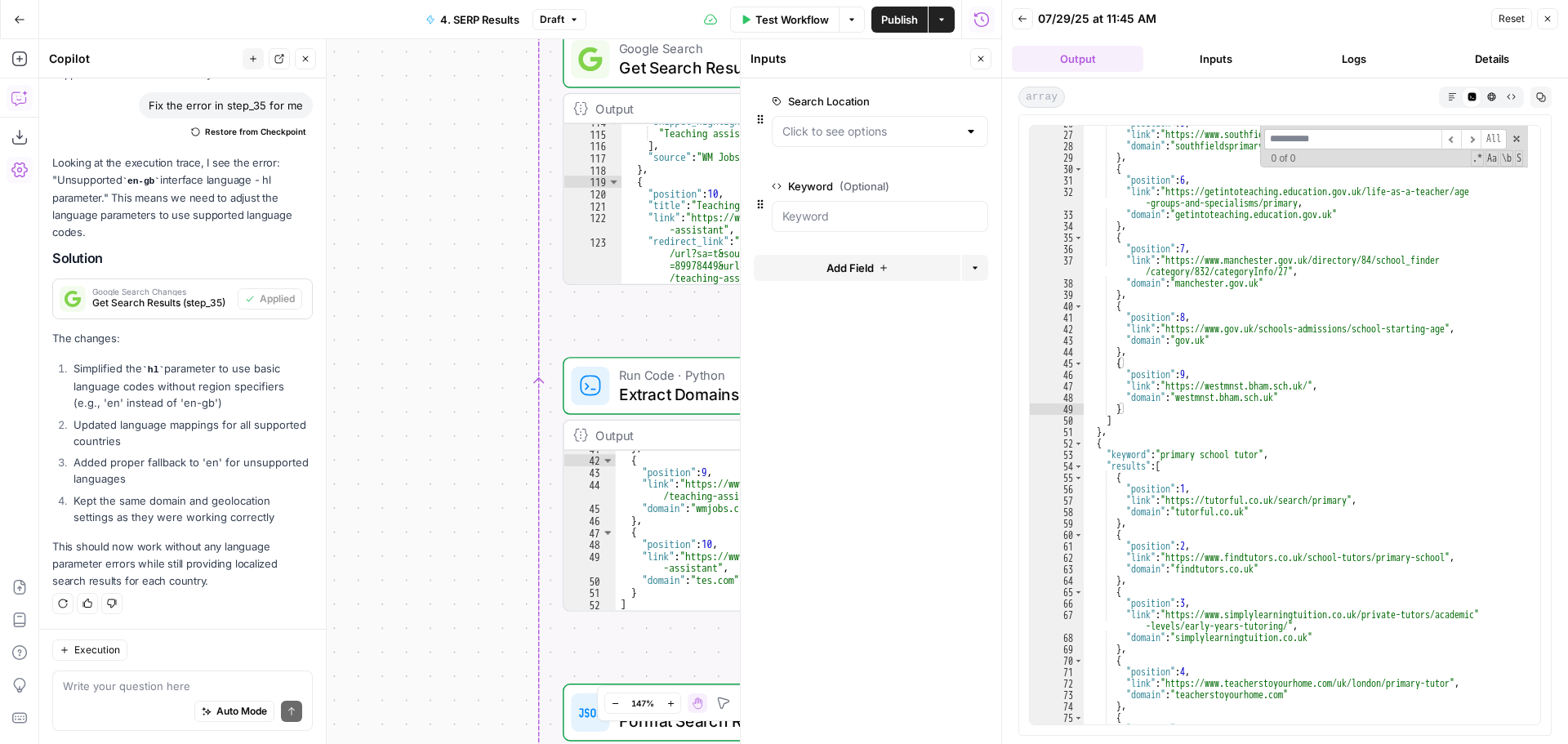 type on "*" 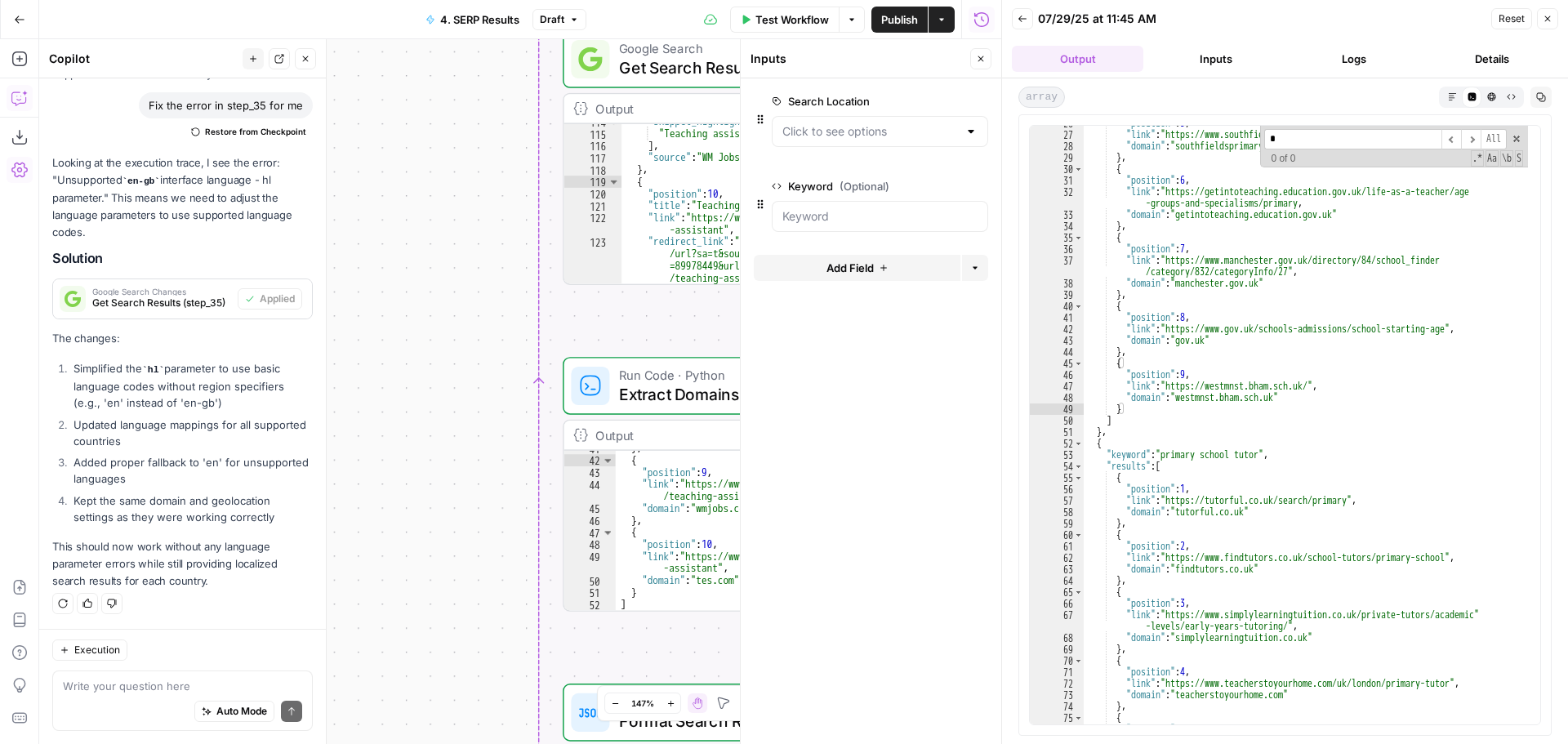type on "**********" 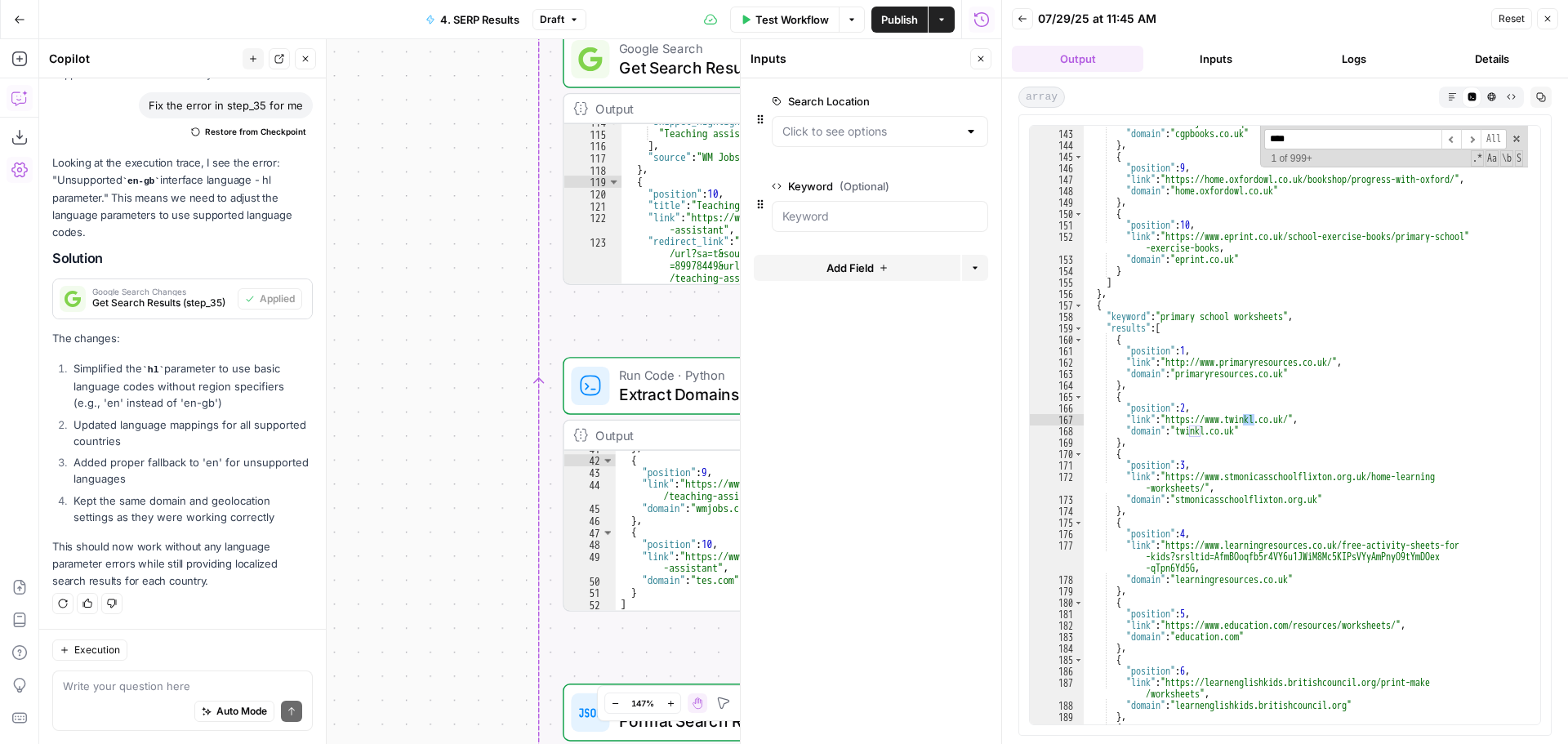 type on "*****" 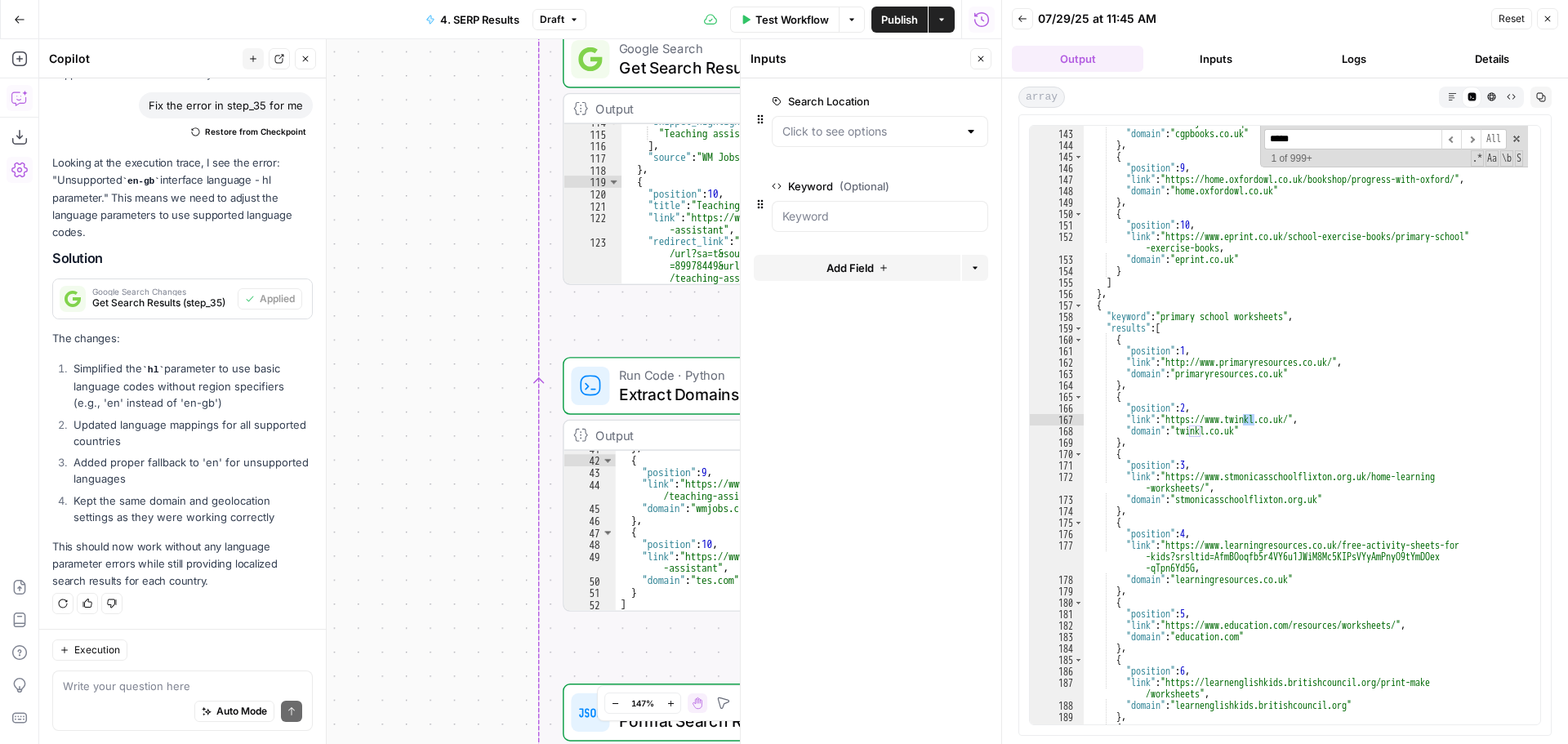 type on "**********" 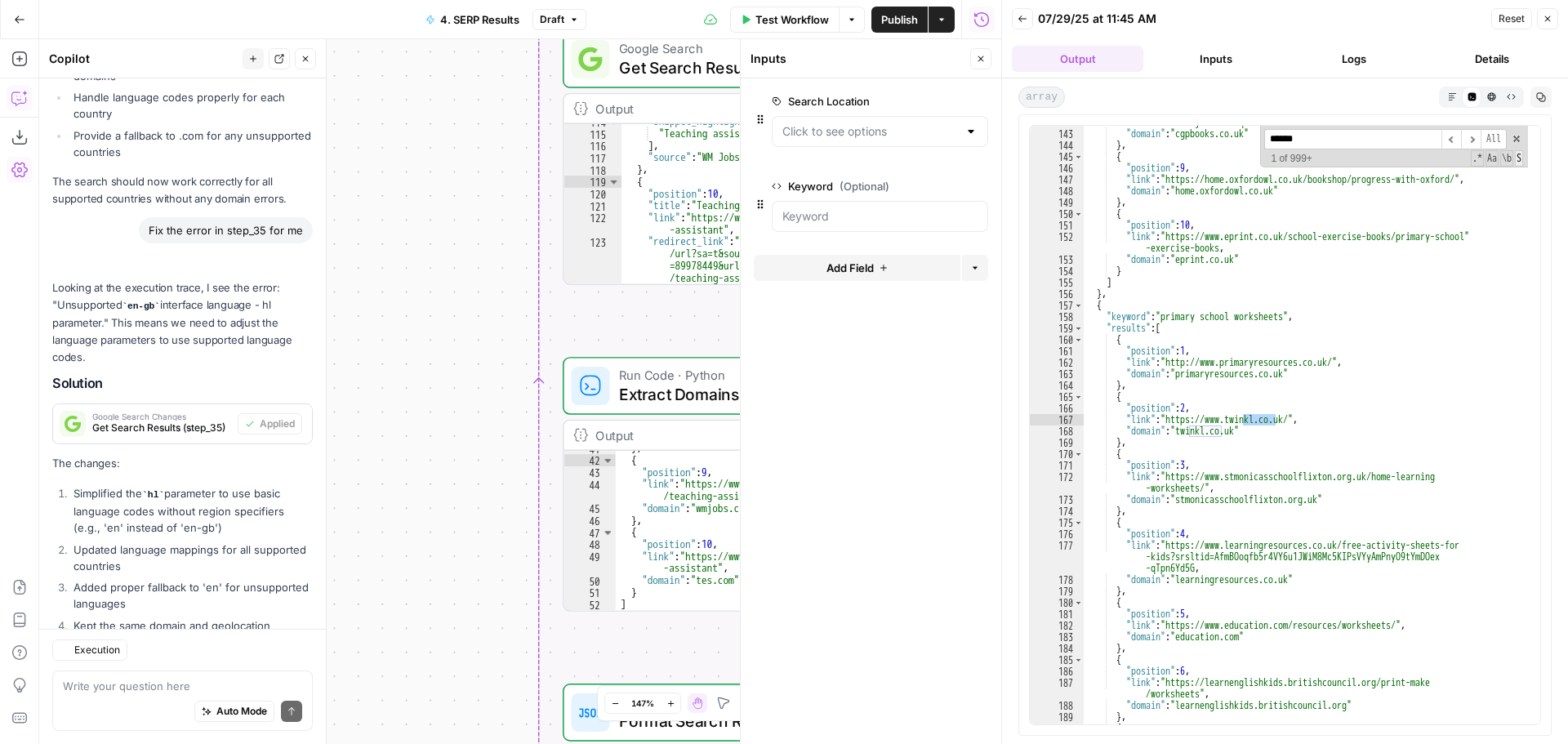 scroll, scrollTop: 5456, scrollLeft: 0, axis: vertical 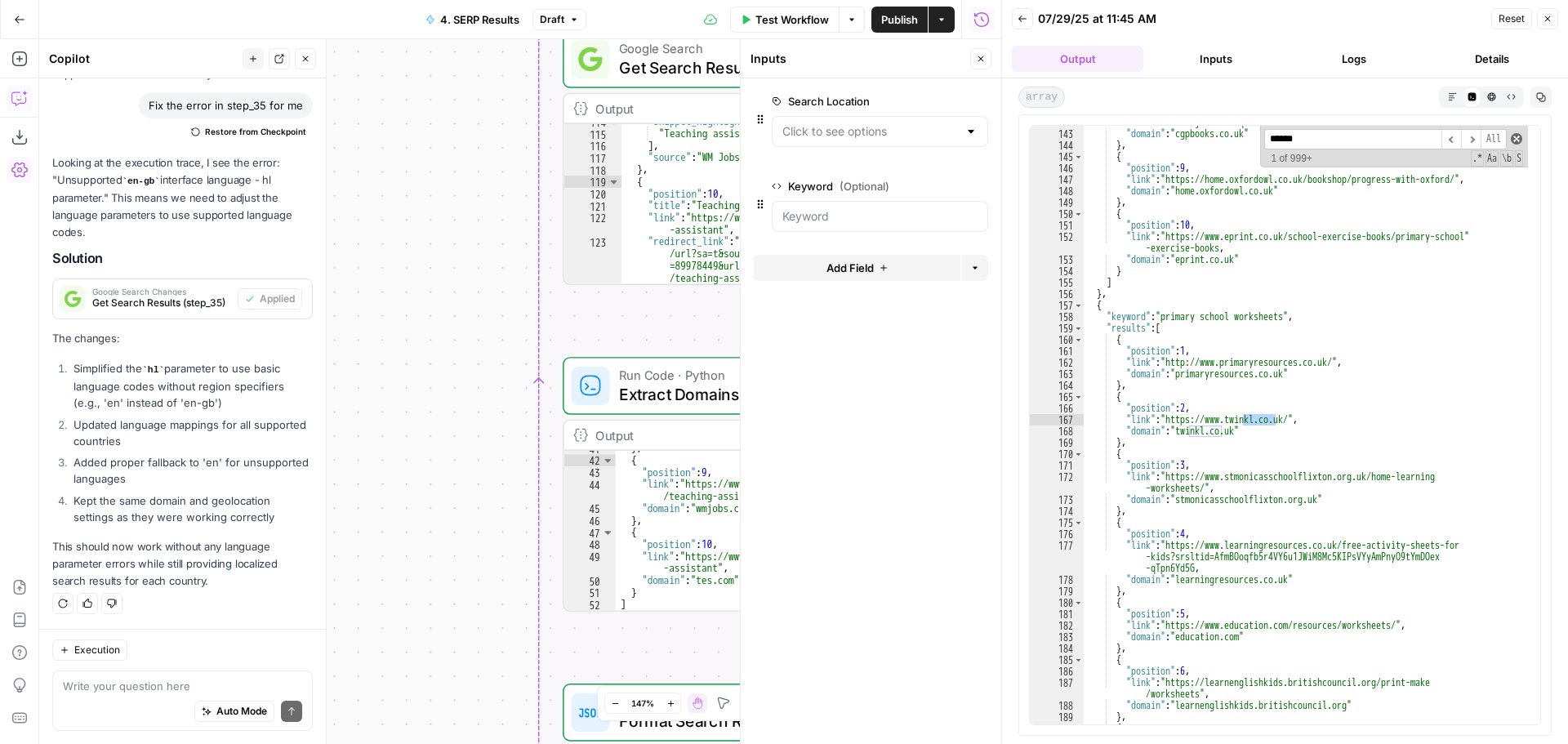 type on "******" 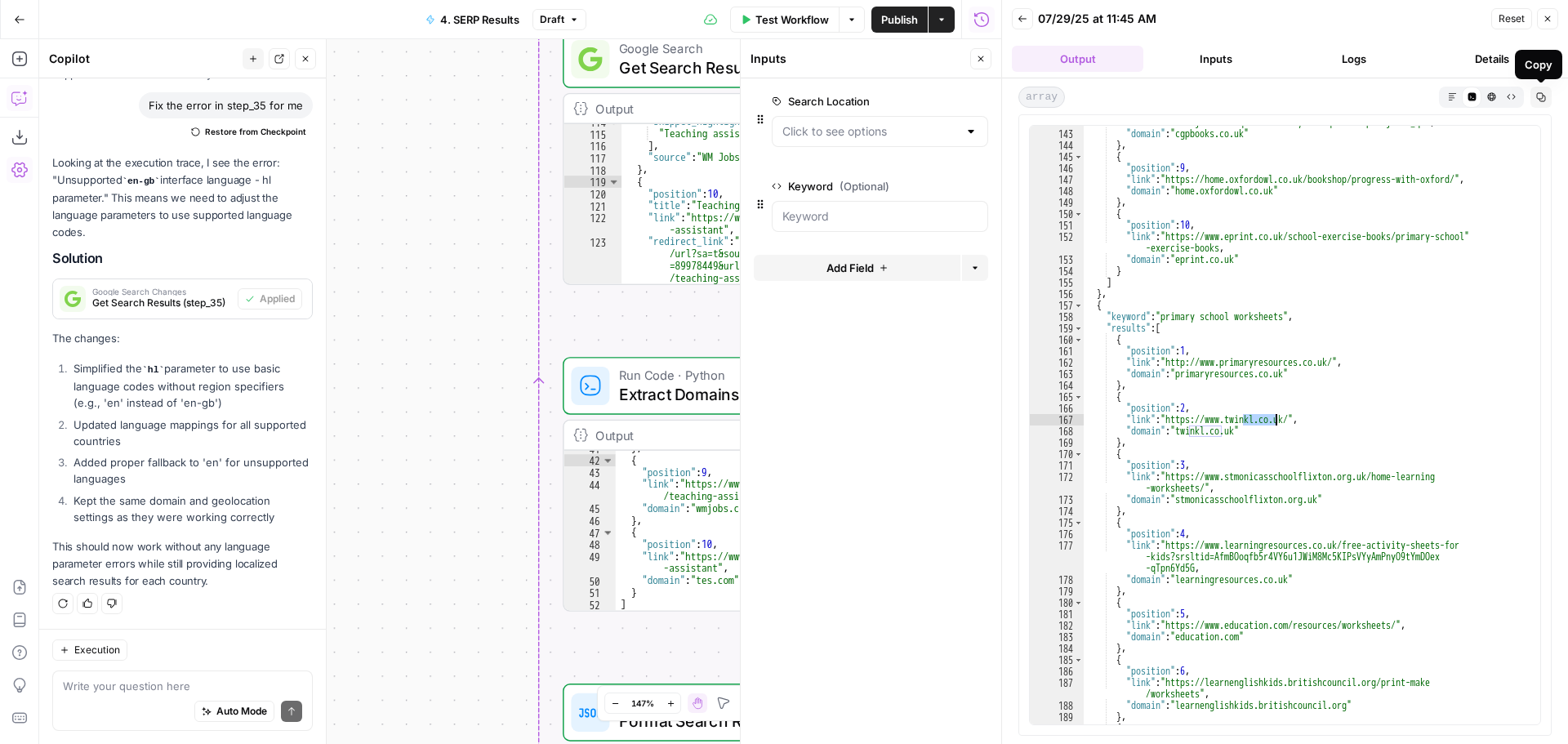 click 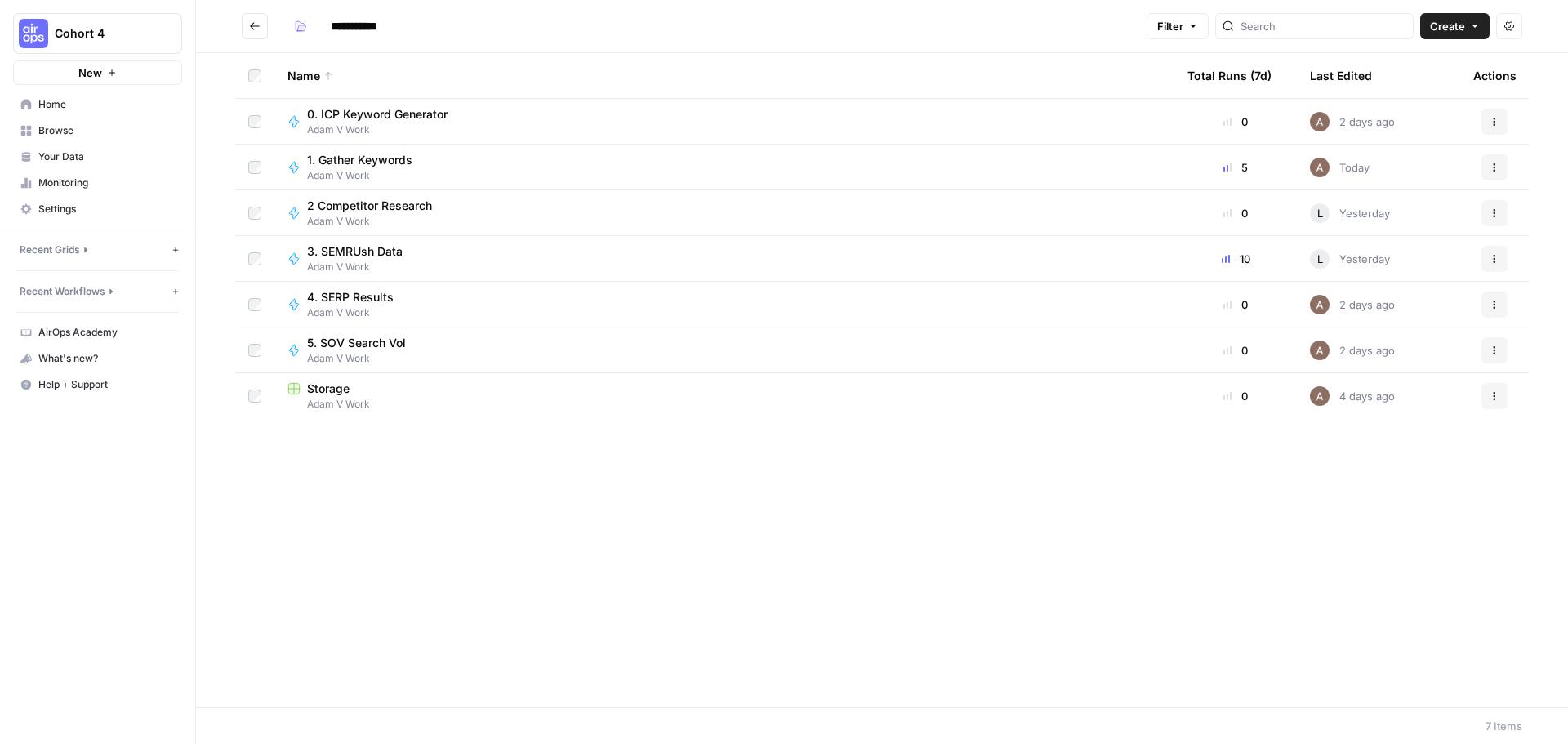 scroll, scrollTop: 0, scrollLeft: 0, axis: both 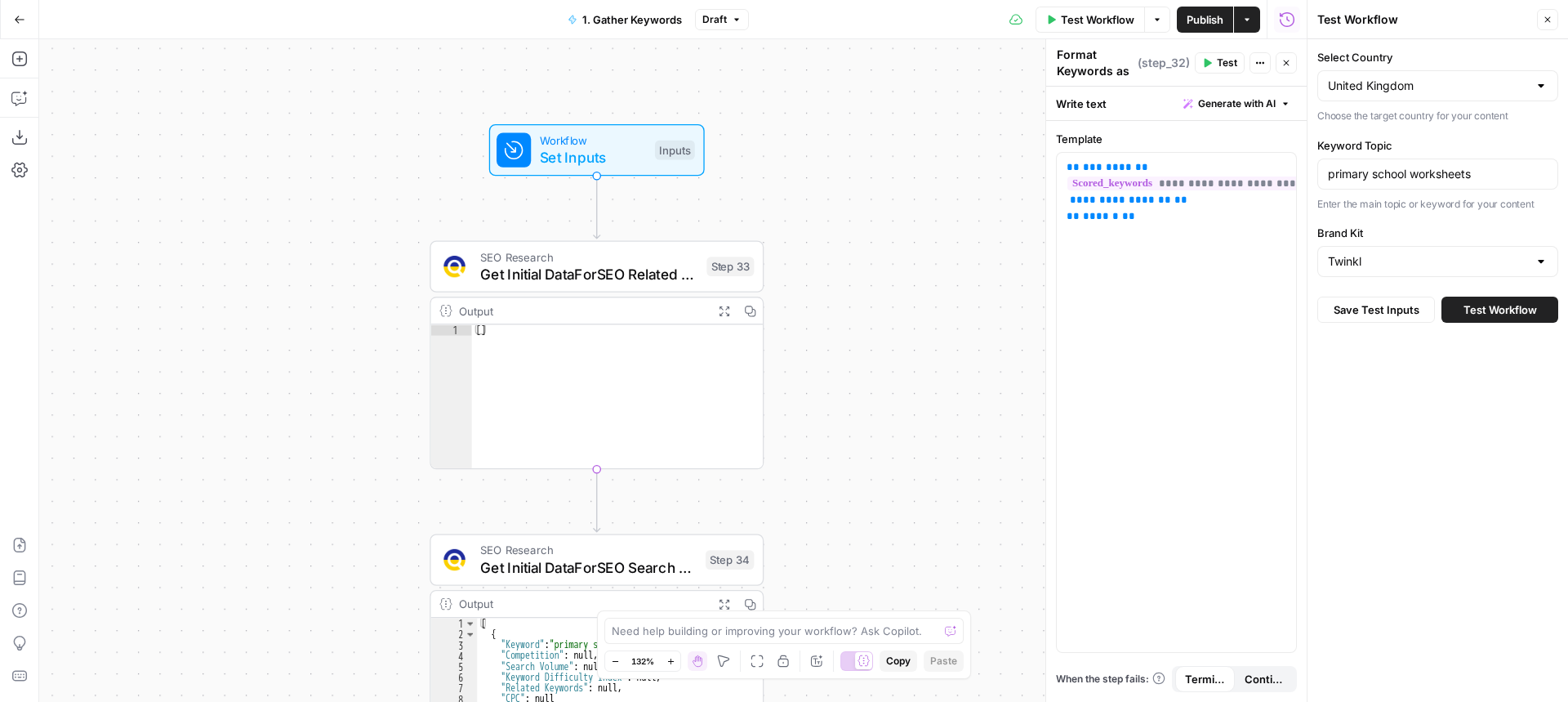 drag, startPoint x: 385, startPoint y: 336, endPoint x: 198, endPoint y: 297, distance: 191.0236 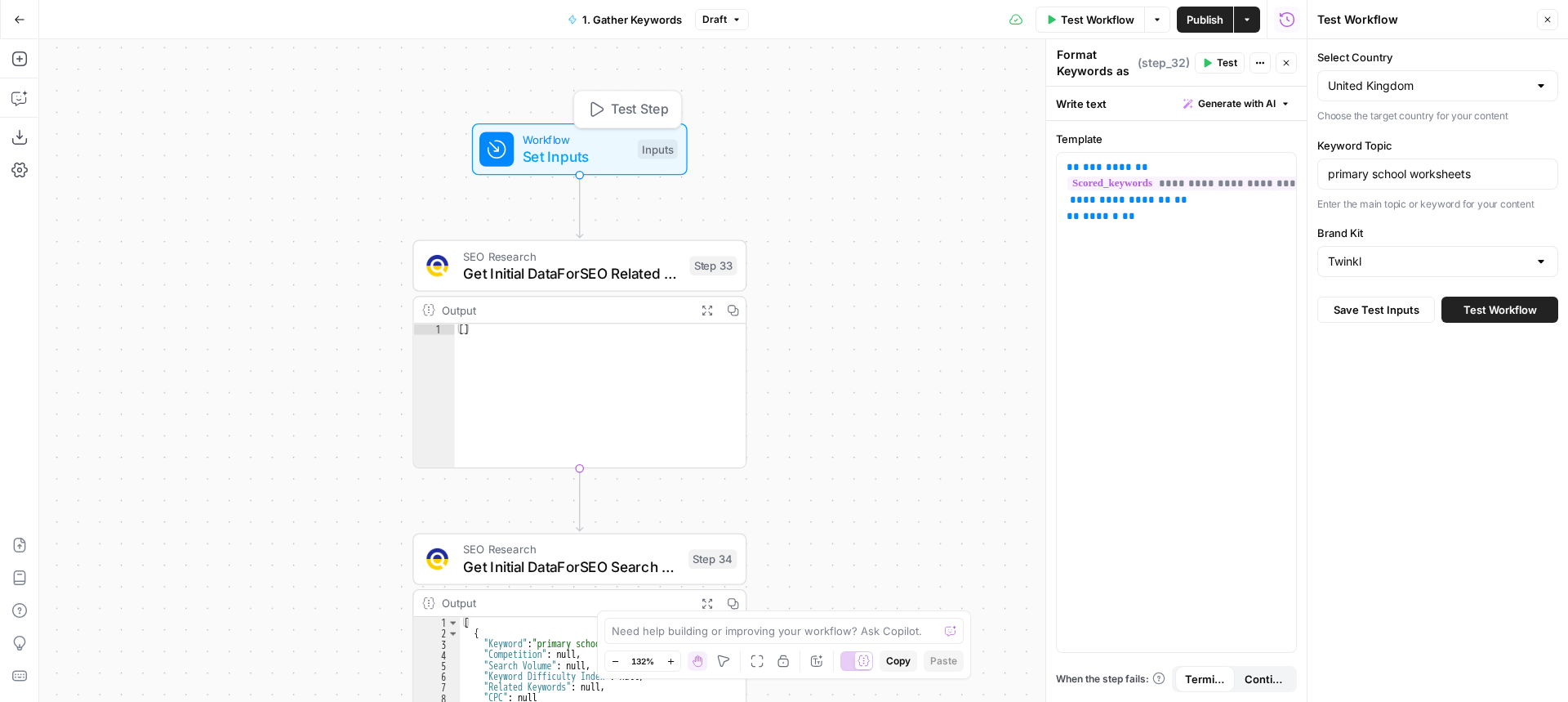 click on "Workflow" at bounding box center [576, 139] 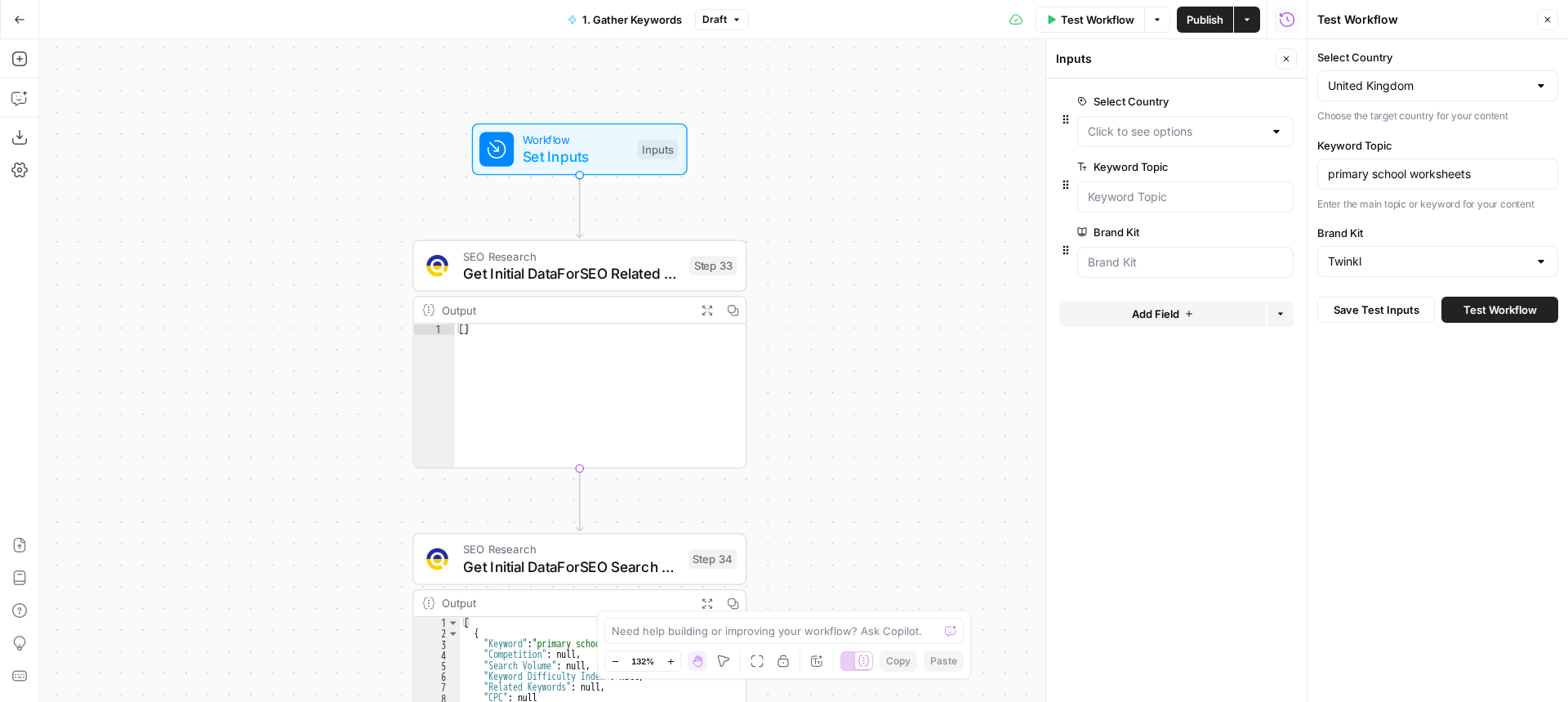 click at bounding box center [1276, 132] 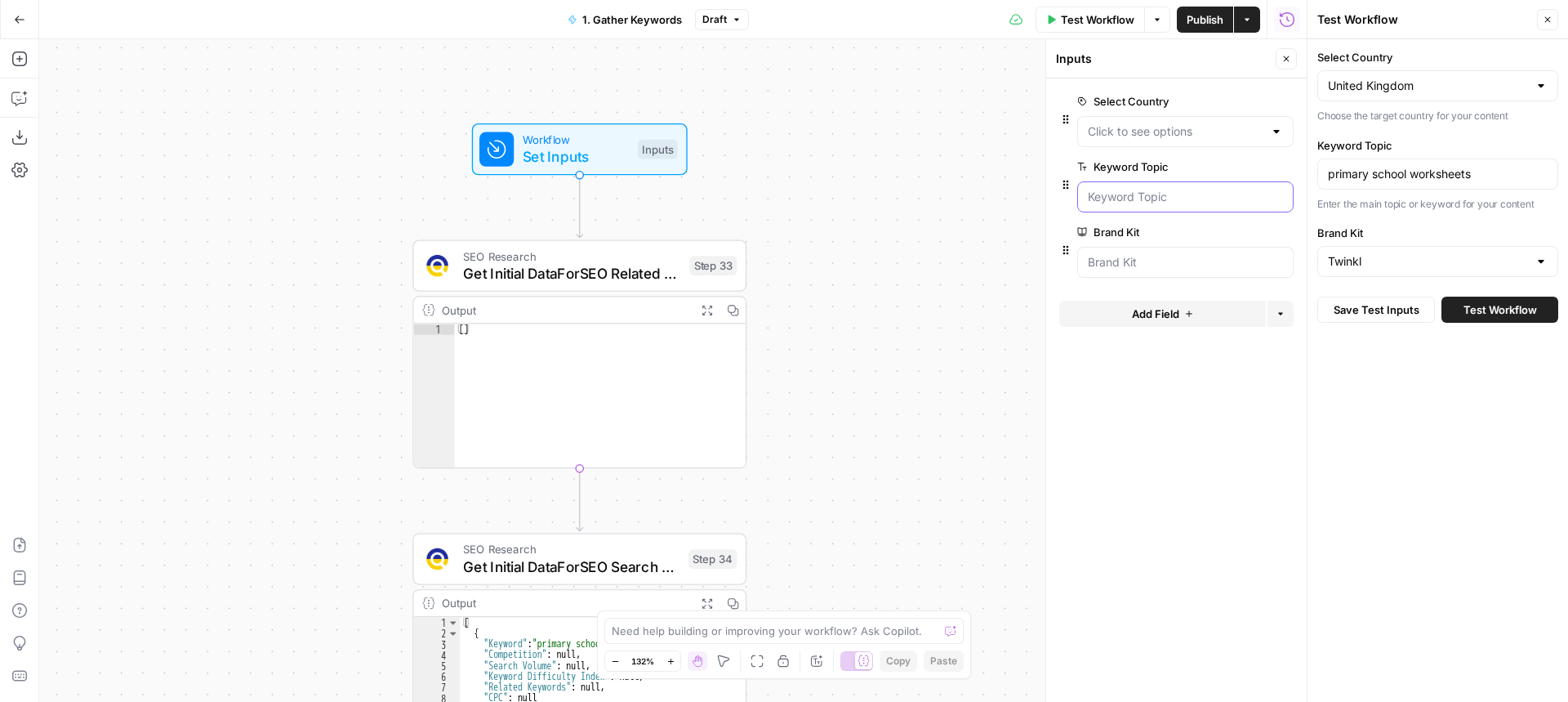 click on "Keyword Topic" at bounding box center [1185, 197] 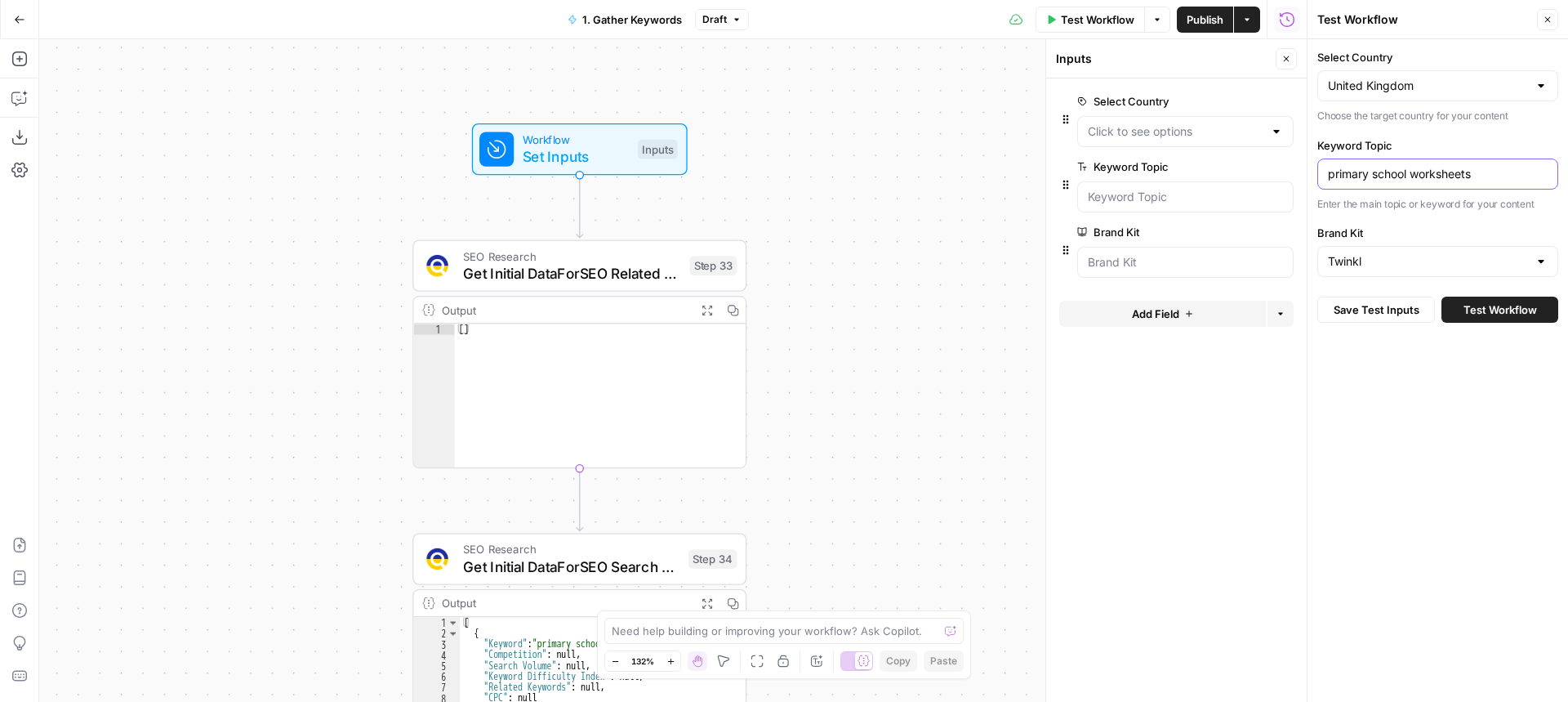 drag, startPoint x: 1344, startPoint y: 174, endPoint x: 1496, endPoint y: 188, distance: 152.64338 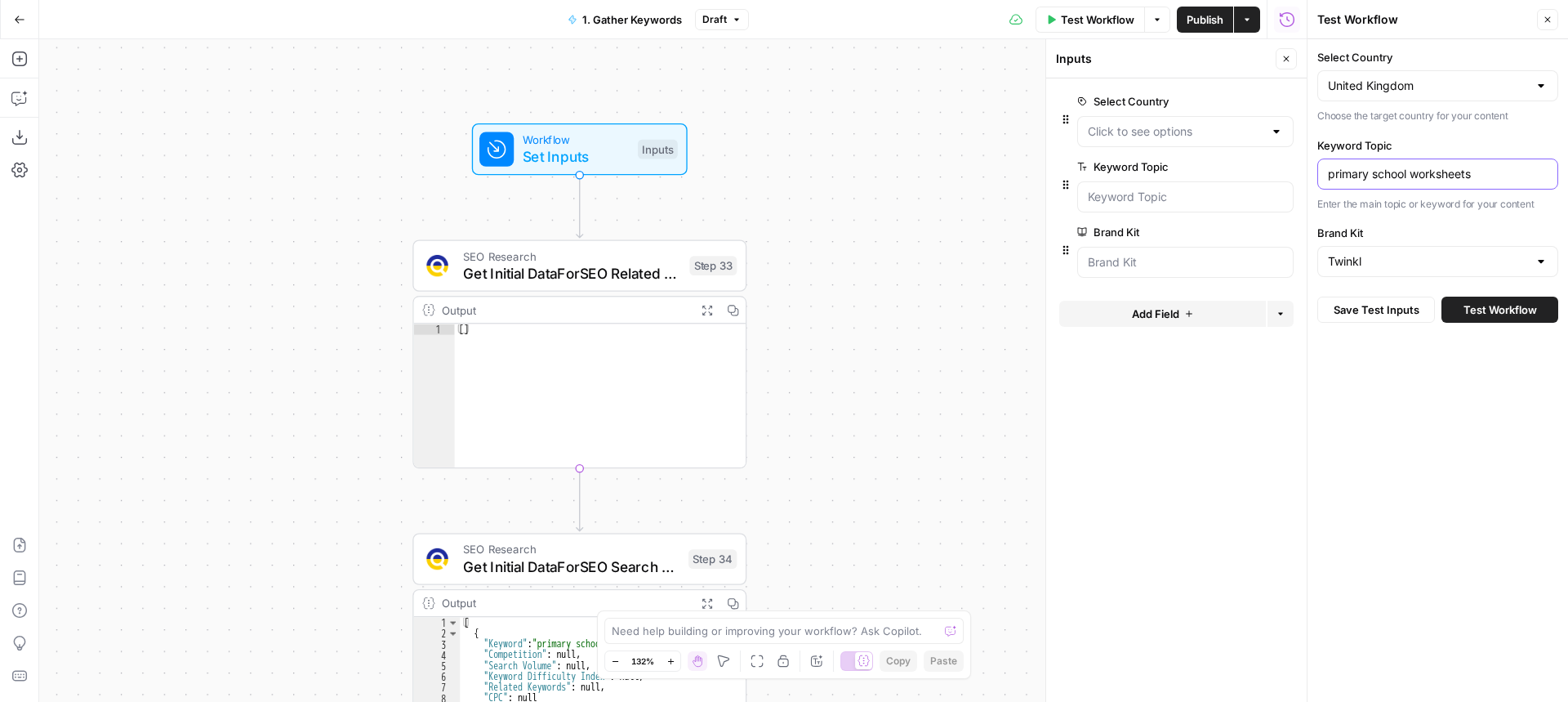 click on "primary school worksheets" at bounding box center [1437, 174] 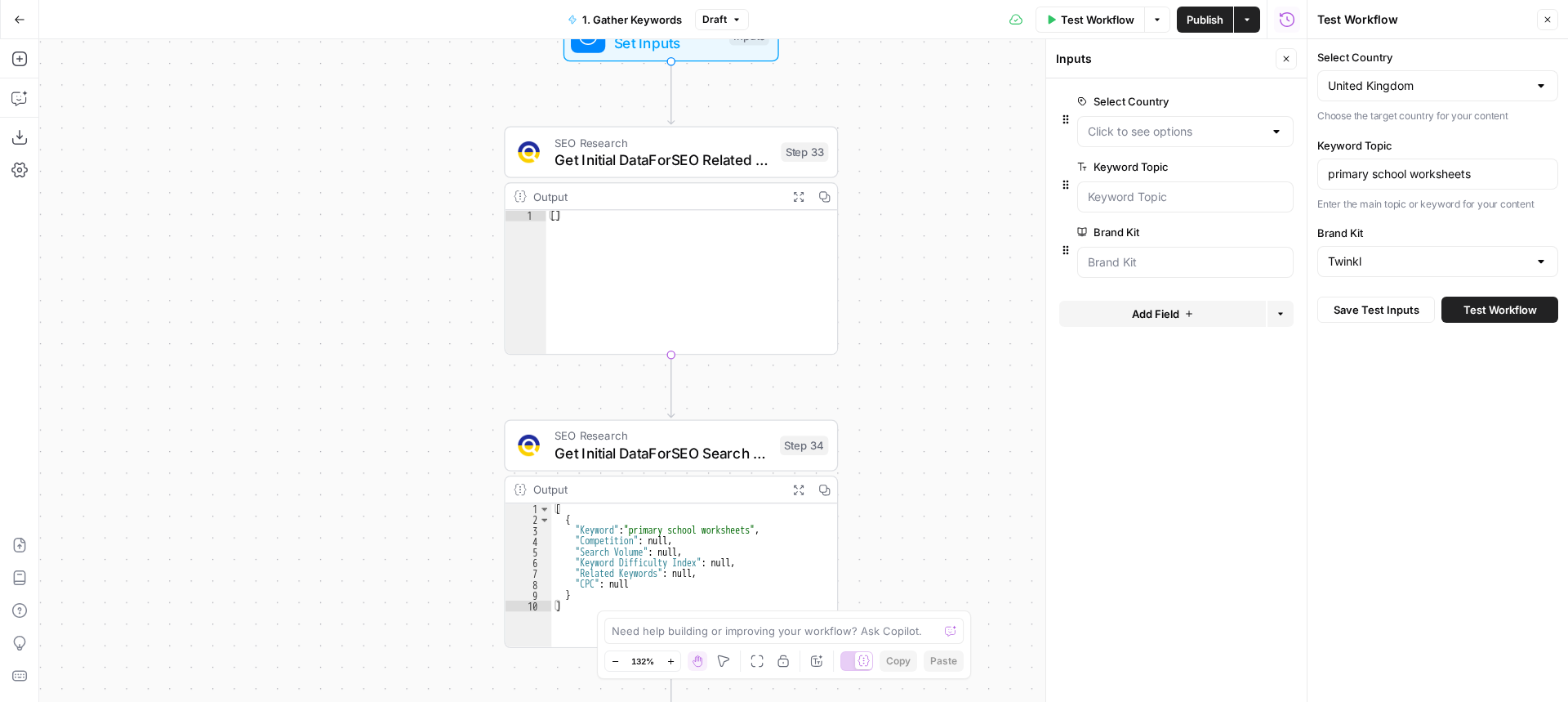 drag, startPoint x: 889, startPoint y: 316, endPoint x: 922, endPoint y: 207, distance: 113.88591 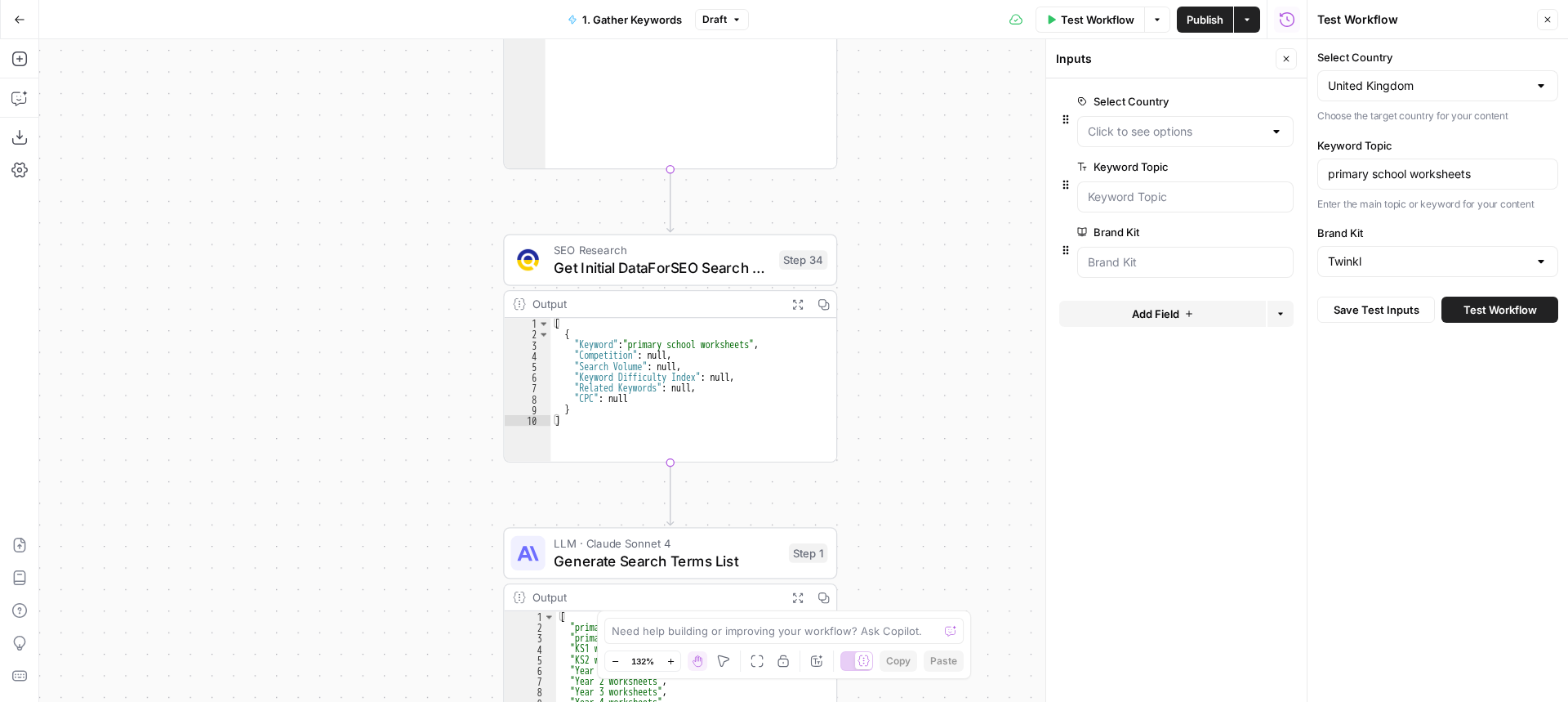 drag, startPoint x: 938, startPoint y: 354, endPoint x: 933, endPoint y: 156, distance: 198.06312 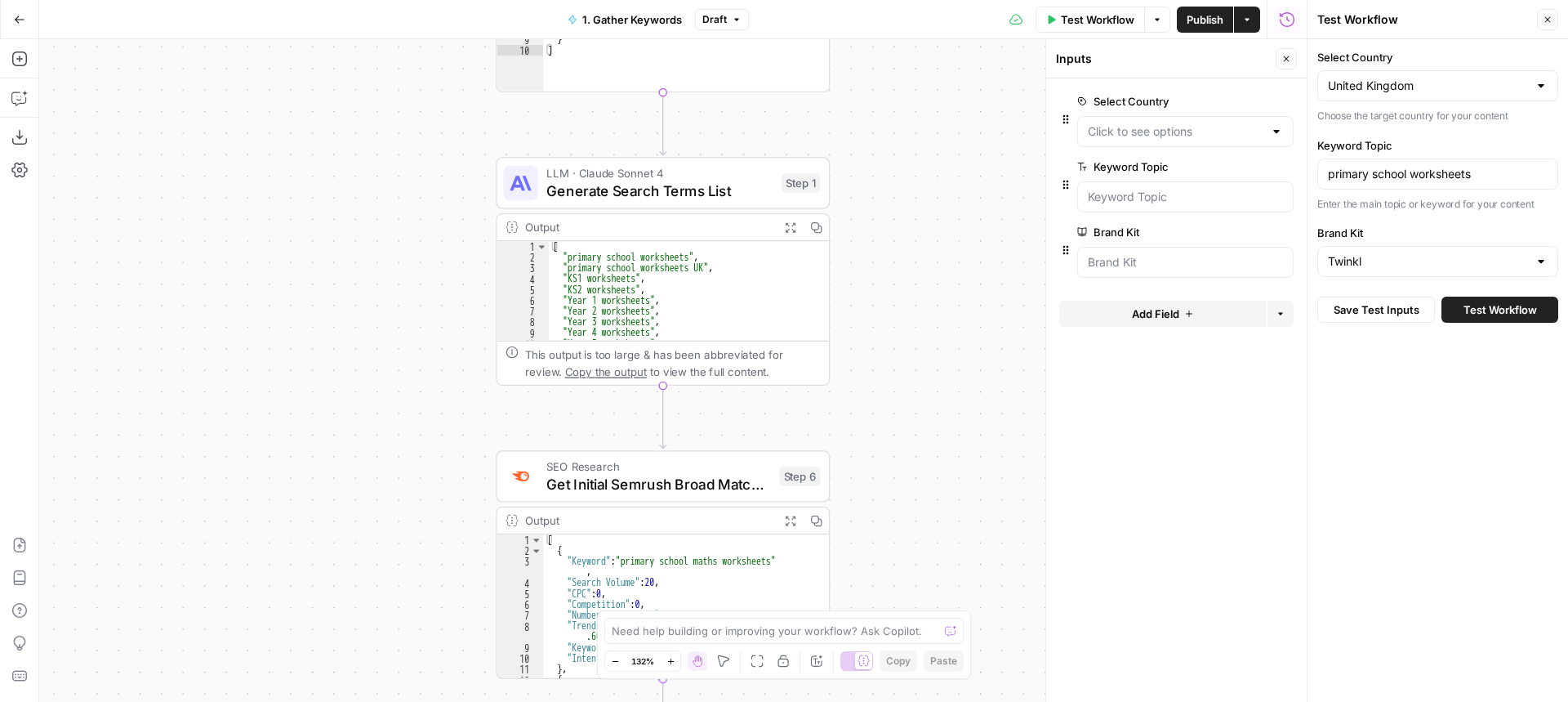 drag, startPoint x: 953, startPoint y: 467, endPoint x: 947, endPoint y: 114, distance: 353.05099 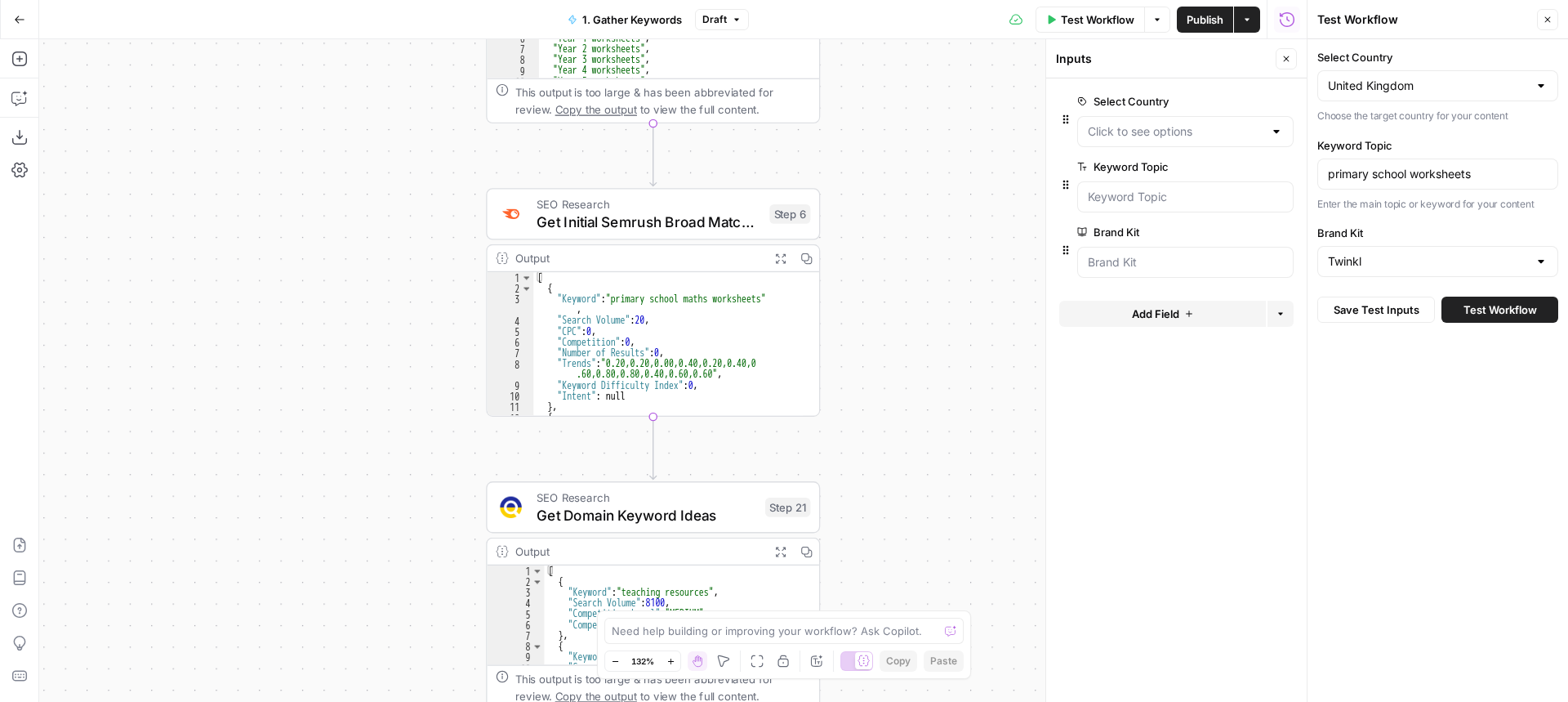 drag, startPoint x: 907, startPoint y: 450, endPoint x: 898, endPoint y: 194, distance: 256.15815 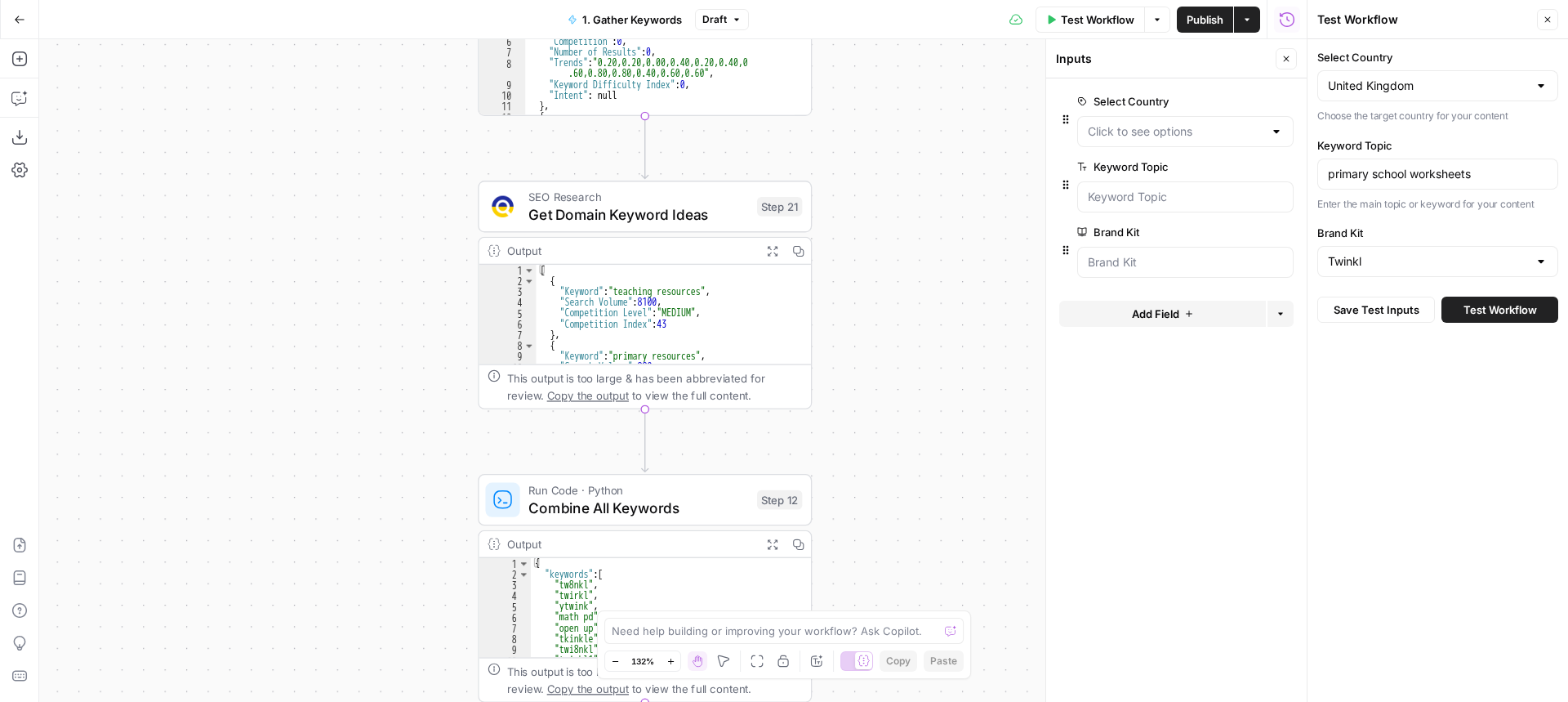 drag, startPoint x: 914, startPoint y: 406, endPoint x: 910, endPoint y: 230, distance: 176.04545 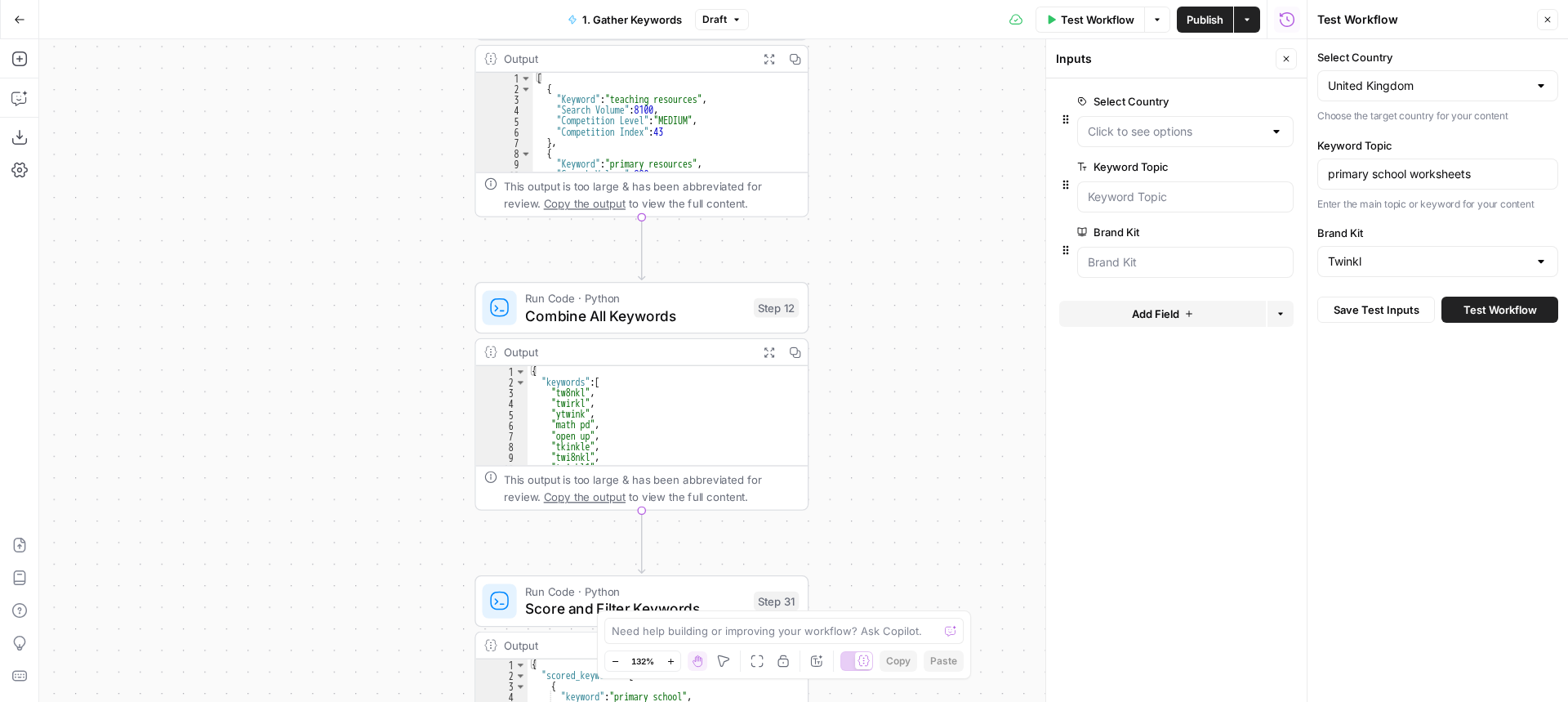 drag, startPoint x: 920, startPoint y: 400, endPoint x: 920, endPoint y: 124, distance: 276 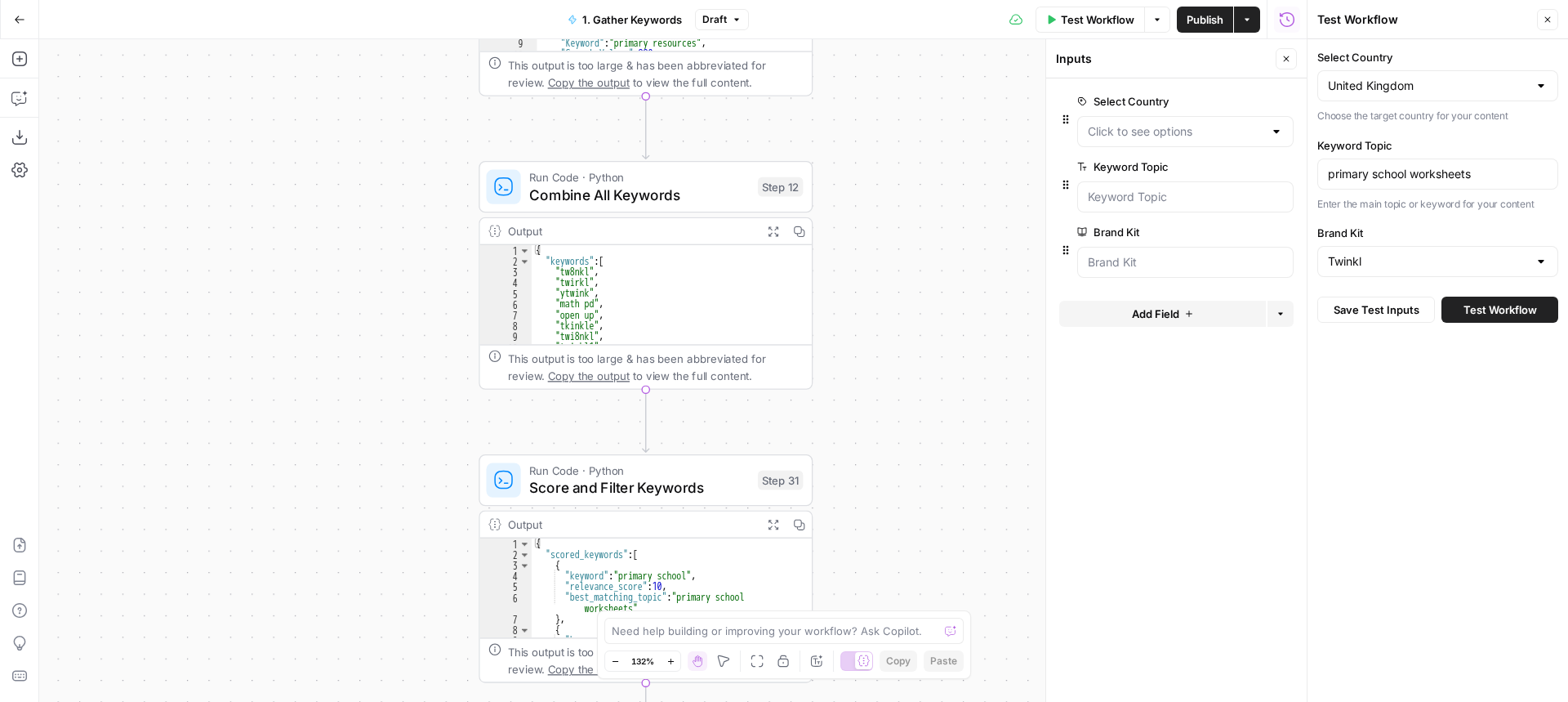 drag, startPoint x: 910, startPoint y: 392, endPoint x: 896, endPoint y: 284, distance: 108.9036 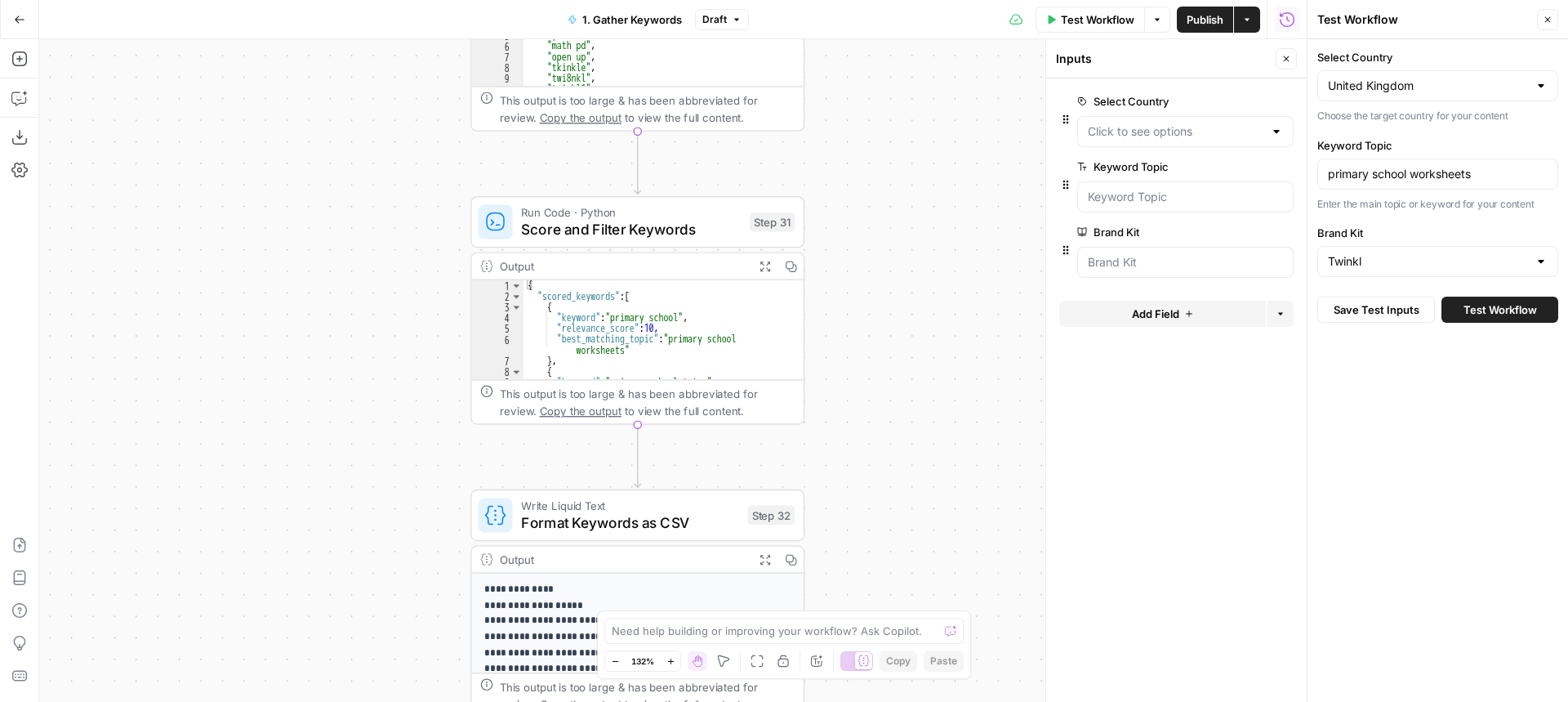 drag, startPoint x: 884, startPoint y: 344, endPoint x: 884, endPoint y: 150, distance: 194 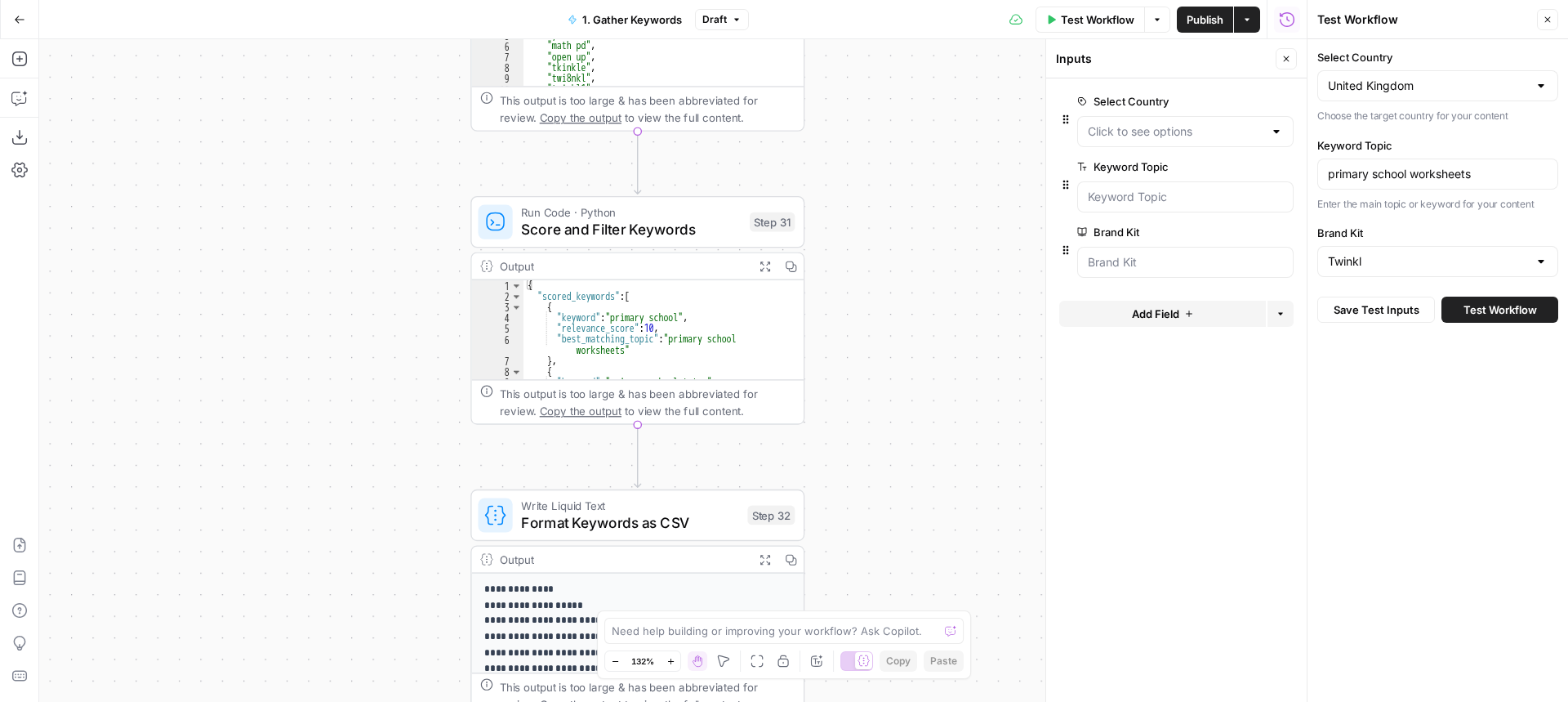 click on "Workflow Set Inputs Inputs SEO Research Get Initial DataForSEO Related Keywords Step 33 Output Expand Output Copy 1 [ ]     XXXXXXXXXXXXXXXXXXXXXXXXXXXXXXXXXXXXXXXXXXXXXXXXXXXXXXXXXXXXXXXXXXXXXXXXXXXXXXXXXXXXXXXXXXXXXXXXXXXXXXXXXXXXXXXXXXXXXXXXXXXXXXXXXXXXXXXXXXXXXXXXXXXXXXXXXXXXXXXXXXXXXXXXXXXXXXXXXXXXXXXXXXXXXXXXXXXXXXXXXXXXXXXXXXXXXXXXXXXXXXXXXXXXXXXXXXXXXXXXXXXXXXXXXXXXXXXXXXXXXXXXXXXXXXXXXXXXXXXXXXXXXXXXXXXXXXXXXXXXXXXXXXXXXXXXXXXXXXXXXXXXXXXXXXXXXXXXXXXXXXXXXXXXXXXXXXXXXXXXXXXXXXXXXXXXXXXXXXXXXXXXXXXXXXXXXXXXXXXXXXXXXXXXXXXXXXXXXXXXXXXXXXXXXXXXXXXXXXXXXXXXXXXXXXXXXXXXXXXXXXXXXXXXXXXXXXXXXXXXXXXXXXXXXXXXXXXXXXXXXXXXXXXXXXXX SEO Research Get Initial DataForSEO Search Suggestions Step 34 Output Expand Output Copy 1 2 3 4 5 6 7 8 9 10 [    {      "Keyword" :  "primary school worksheets" ,      "Competition" : null ,      "Search Volume" : null ,      "Keyword Difficulty Index" : null ,      "Related Keywords" : null ,      "CPC" : null    } ]     LLM · Claude Sonnet 4 Generate Search Terms List Step 1" at bounding box center [673, 370] 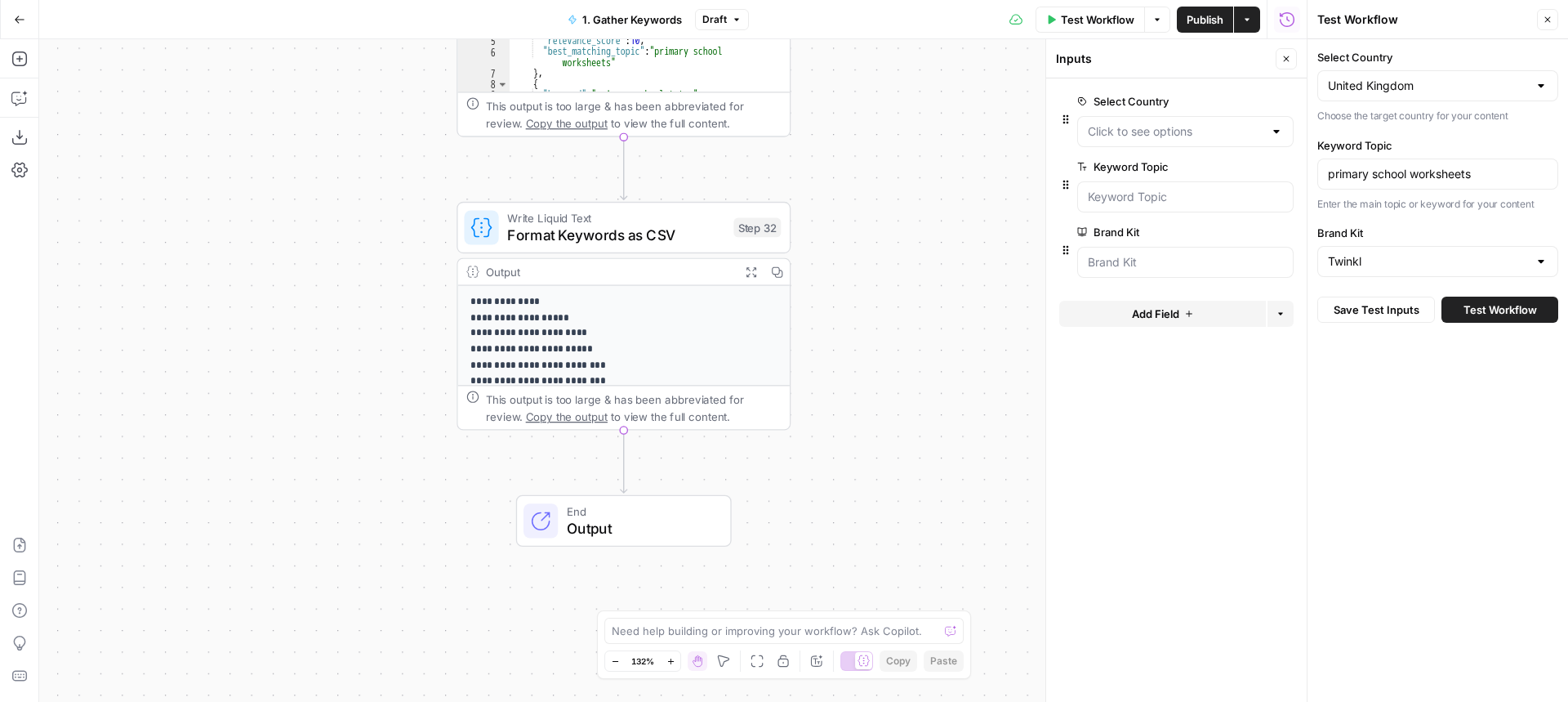 drag, startPoint x: 922, startPoint y: 487, endPoint x: 910, endPoint y: 200, distance: 287.25076 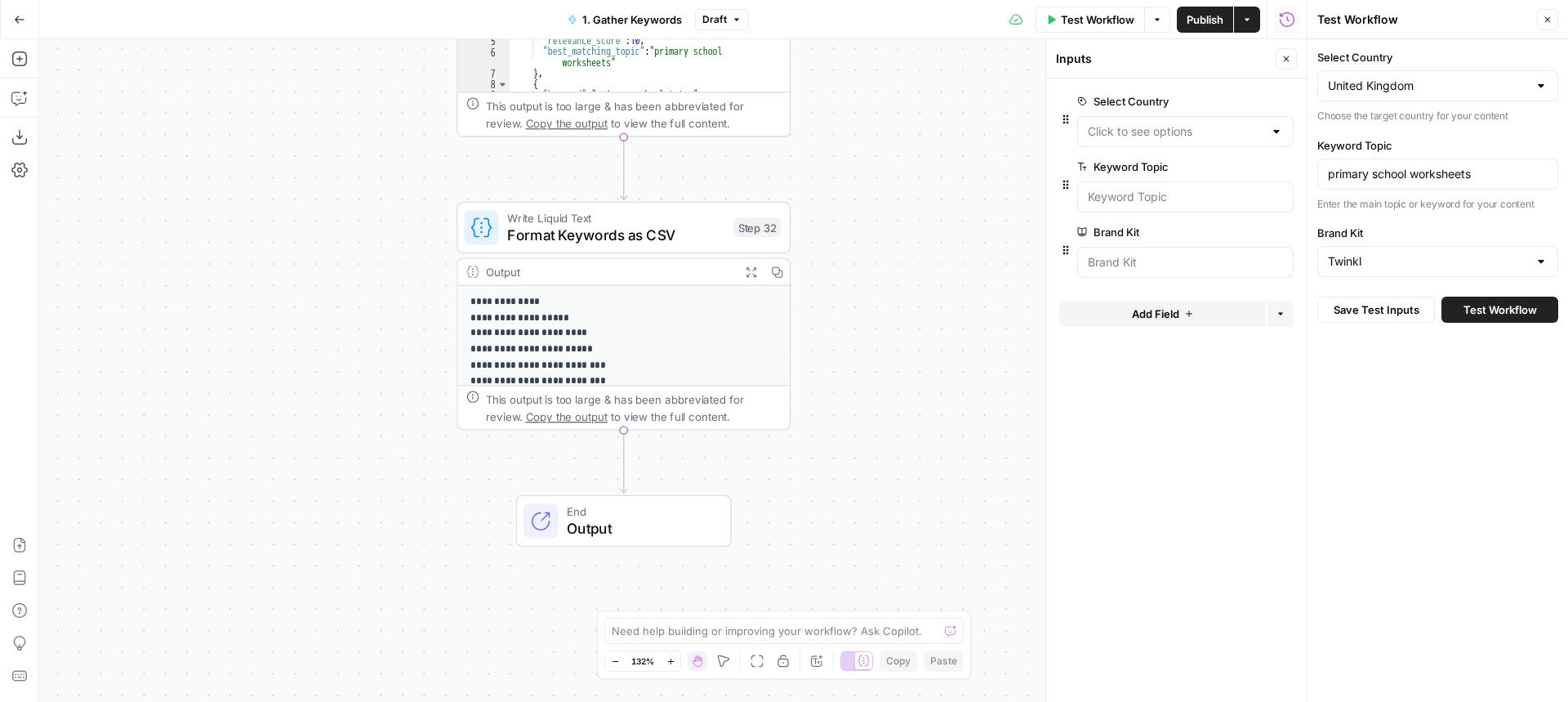click on "Workflow Set Inputs Inputs SEO Research Get Initial DataForSEO Related Keywords Step 33 Output Expand Output Copy 1 [ ]     XXXXXXXXXXXXXXXXXXXXXXXXXXXXXXXXXXXXXXXXXXXXXXXXXXXXXXXXXXXXXXXXXXXXXXXXXXXXXXXXXXXXXXXXXXXXXXXXXXXXXXXXXXXXXXXXXXXXXXXXXXXXXXXXXXXXXXXXXXXXXXXXXXXXXXXXXXXXXXXXXXXXXXXXXXXXXXXXXXXXXXXXXXXXXXXXXXXXXXXXXXXXXXXXXXXXXXXXXXXXXXXXXXXXXXXXXXXXXXXXXXXXXXXXXXXXXXXXXXXXXXXXXXXXXXXXXXXXXXXXXXXXXXXXXXXXXXXXXXXXXXXXXXXXXXXXXXXXXXXXXXXXXXXXXXXXXXXXXXXXXXXXXXXXXXXXXXXXXXXXXXXXXXXXXXXXXXXXXXXXXXXXXXXXXXXXXXXXXXXXXXXXXXXXXXXXXXXXXXXXXXXXXXXXXXXXXXXXXXXXXXXXXXXXXXXXXXXXXXXXXXXXXXXXXXXXXXXXXXXXXXXXXXXXXXXXXXXXXXXXXXXXXXXXXXXX SEO Research Get Initial DataForSEO Search Suggestions Step 34 Output Expand Output Copy 1 2 3 4 5 6 7 8 9 10 [    {      "Keyword" :  "primary school worksheets" ,      "Competition" : null ,      "Search Volume" : null ,      "Keyword Difficulty Index" : null ,      "Related Keywords" : null ,      "CPC" : null    } ]     LLM · Claude Sonnet 4 Generate Search Terms List Step 1" at bounding box center (673, 370) 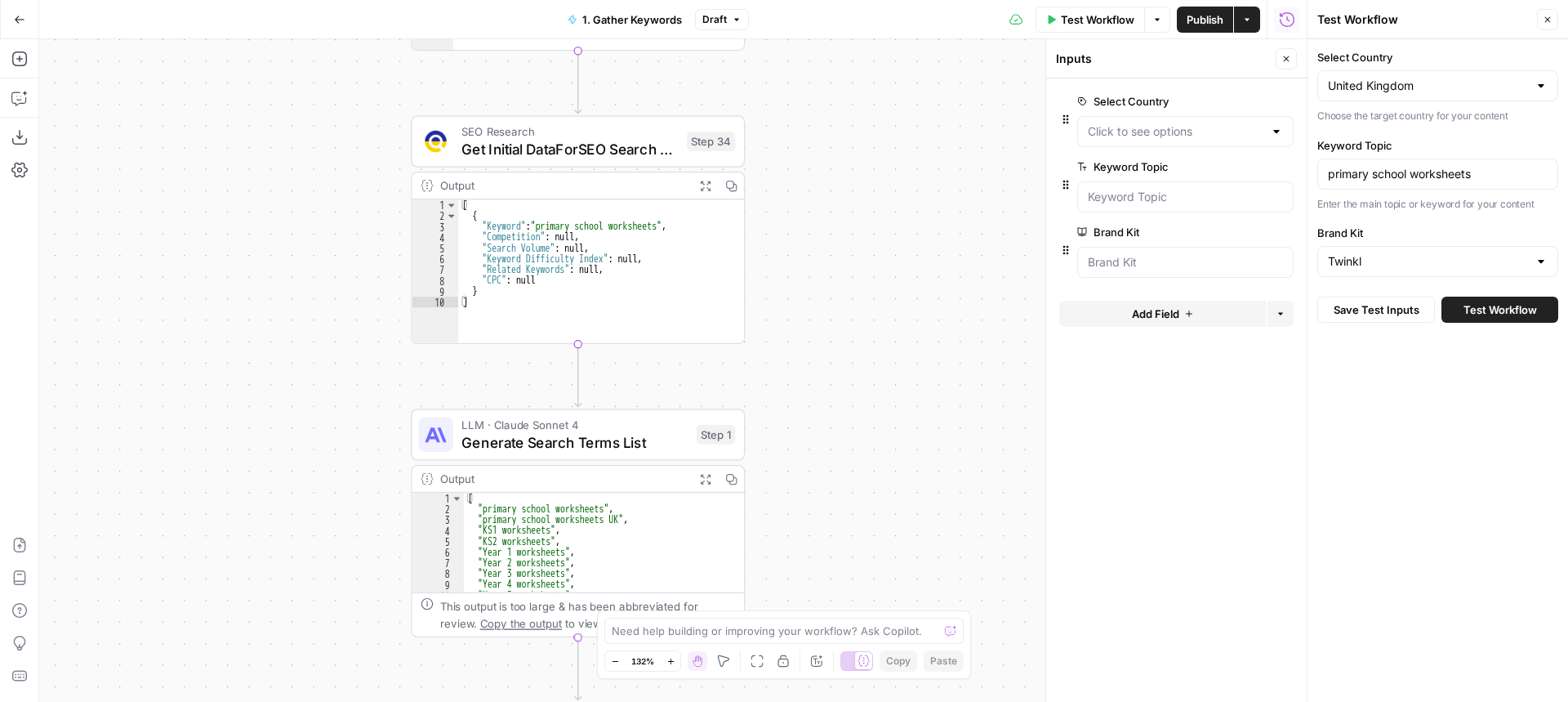 drag, startPoint x: 920, startPoint y: 506, endPoint x: 879, endPoint y: 150, distance: 358.35318 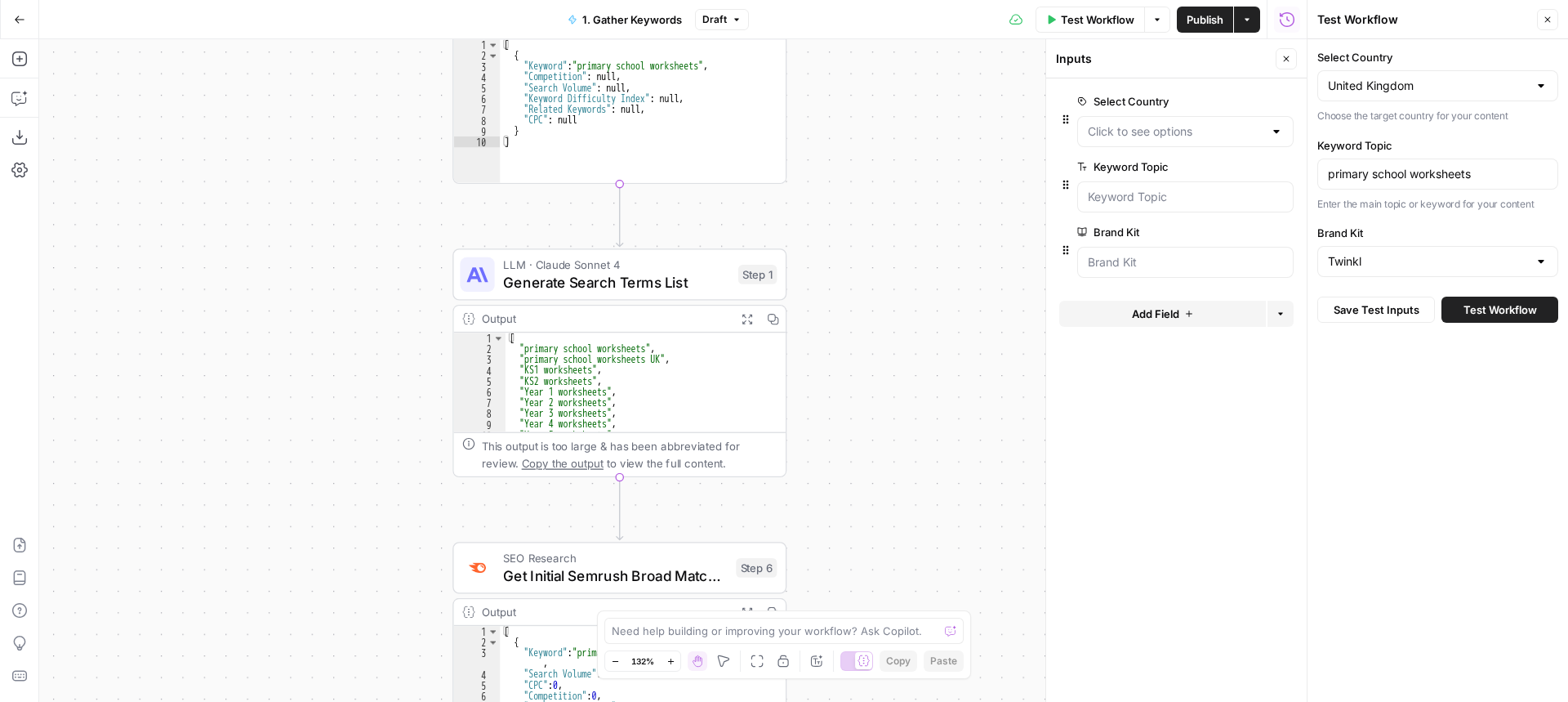 drag, startPoint x: 865, startPoint y: 374, endPoint x: 884, endPoint y: 268, distance: 107.68937 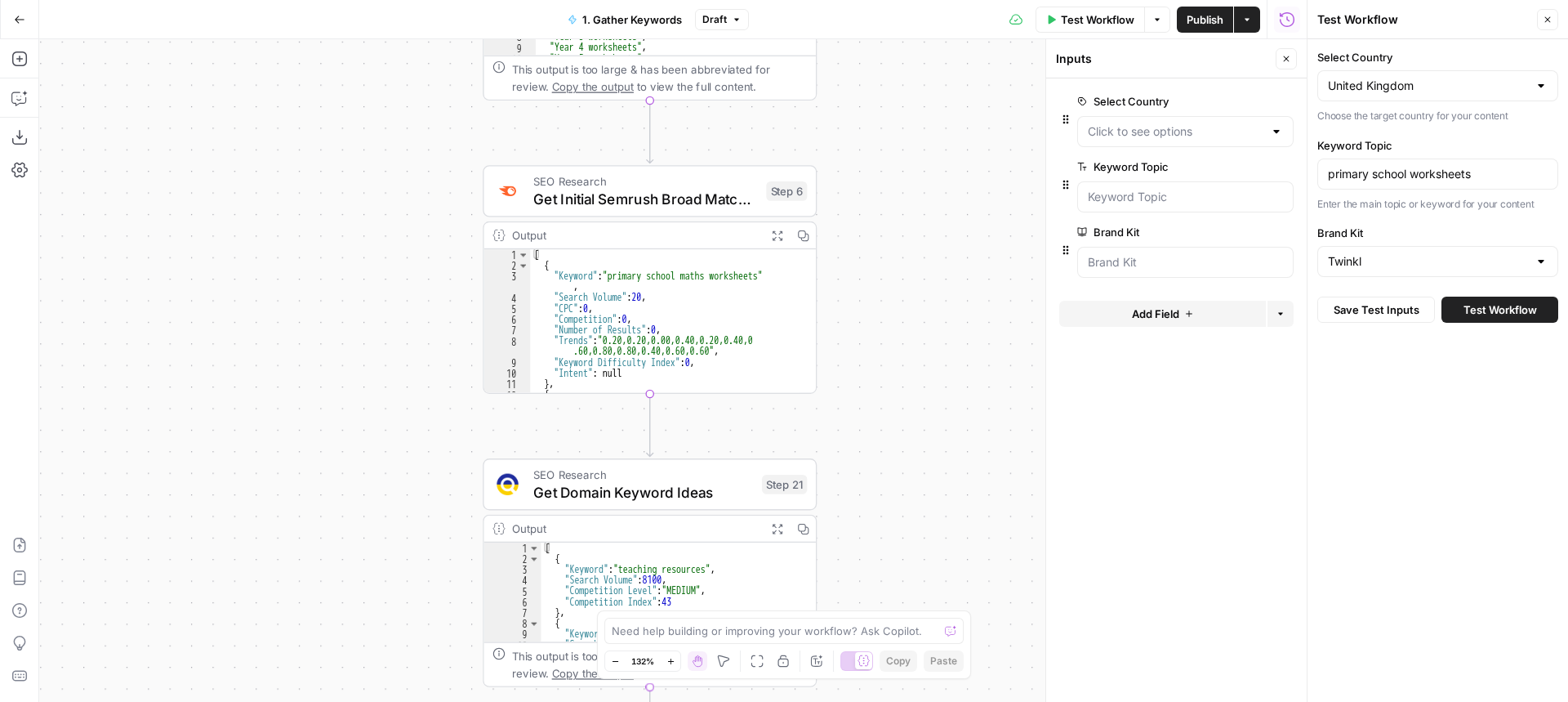 drag, startPoint x: 890, startPoint y: 476, endPoint x: 915, endPoint y: 168, distance: 309.0129 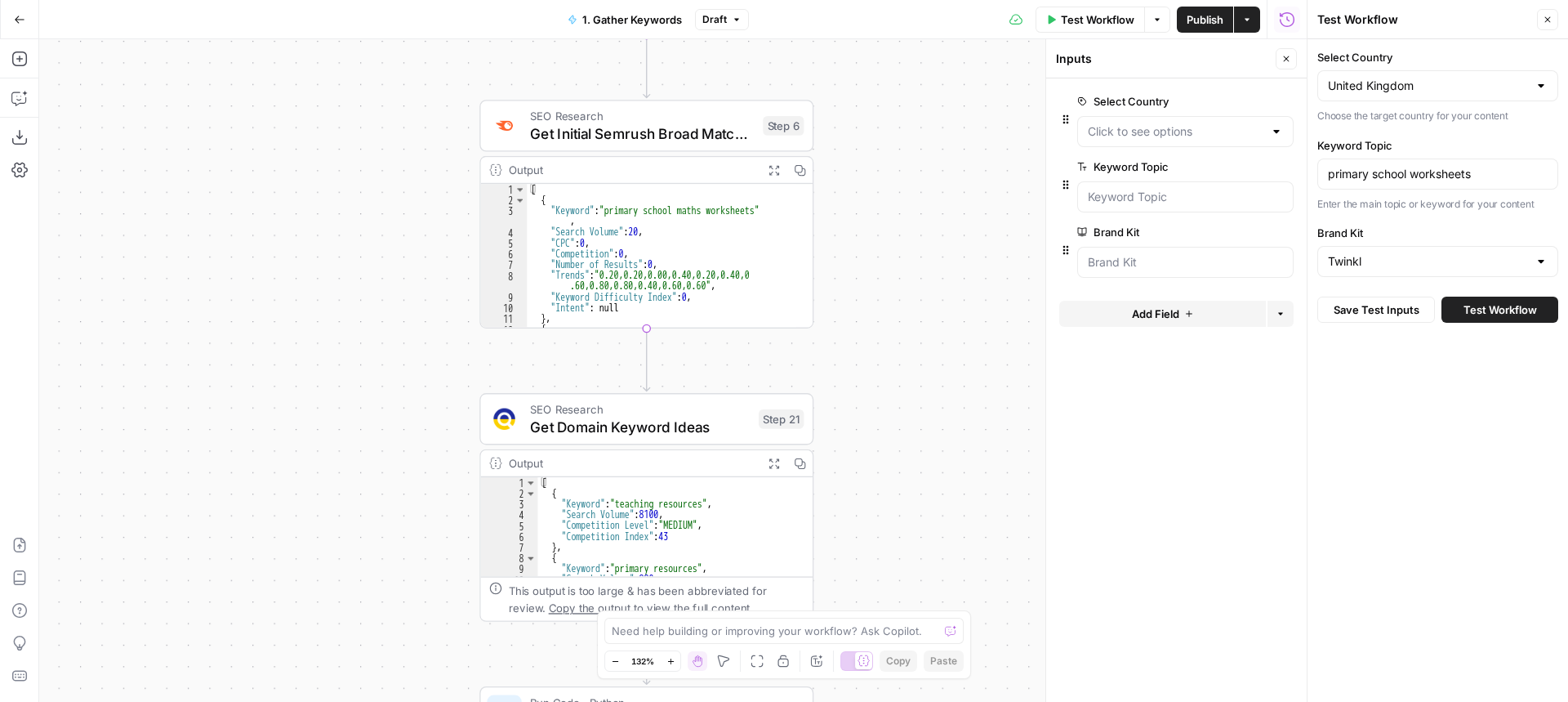 drag, startPoint x: 890, startPoint y: 338, endPoint x: 887, endPoint y: 273, distance: 65.06919 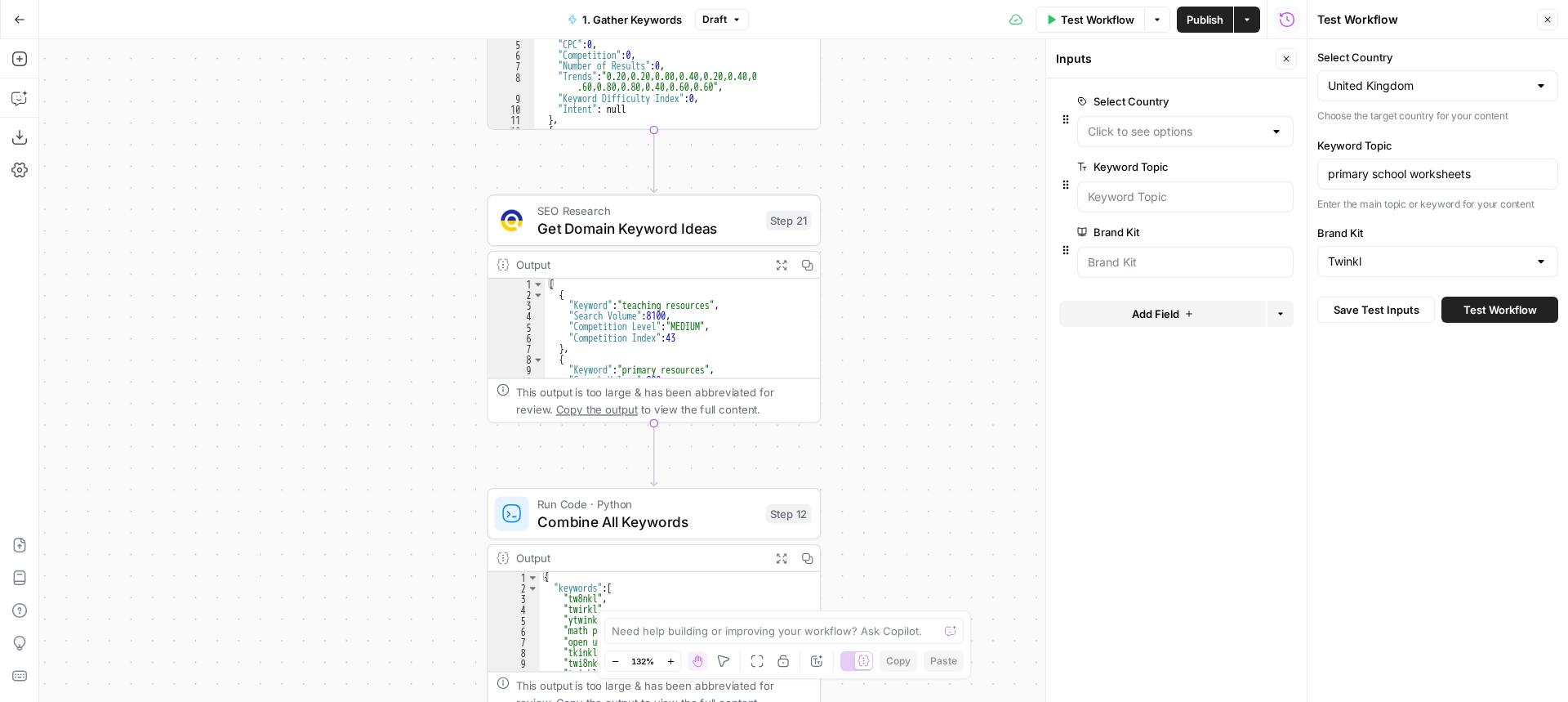drag, startPoint x: 895, startPoint y: 355, endPoint x: 902, endPoint y: 138, distance: 217.11287 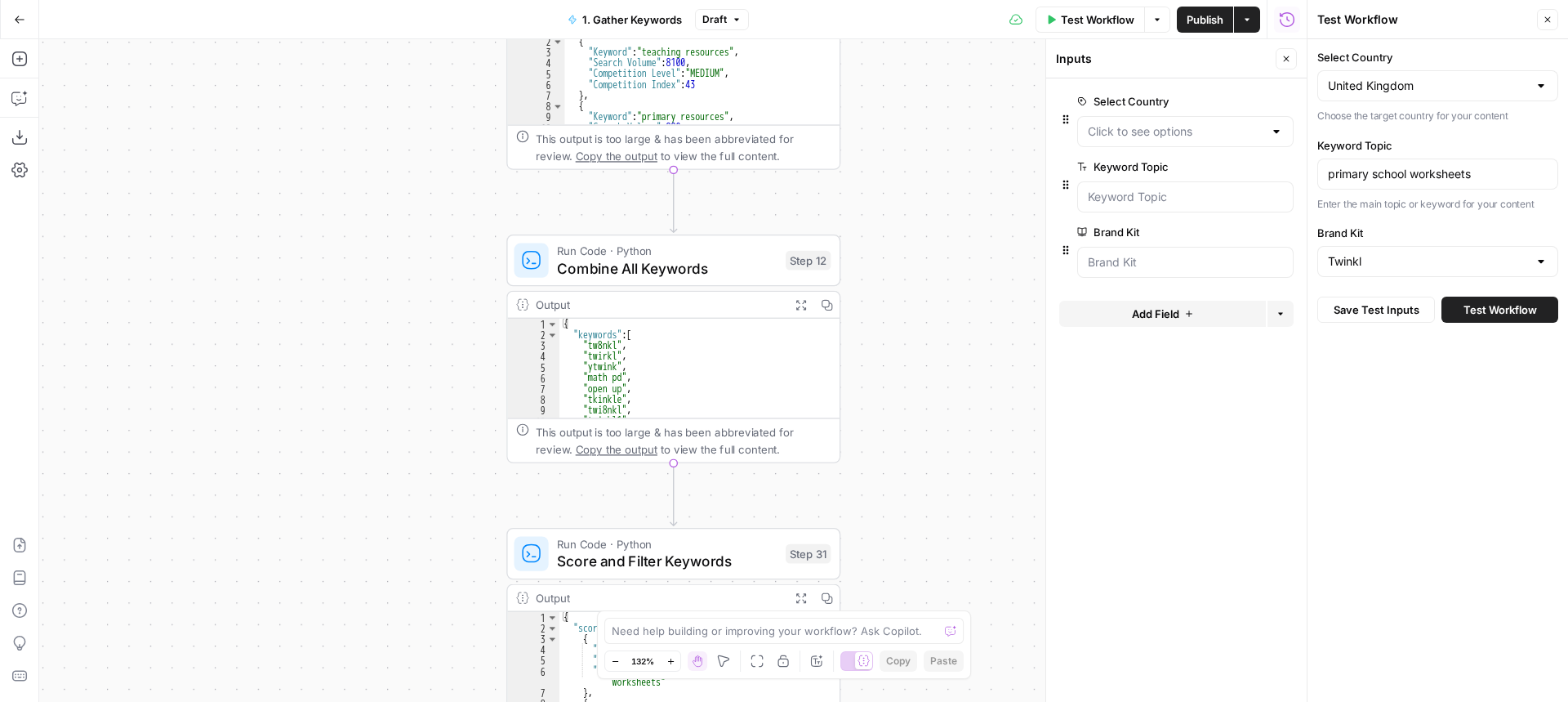 drag, startPoint x: 916, startPoint y: 353, endPoint x: 936, endPoint y: 110, distance: 243.82166 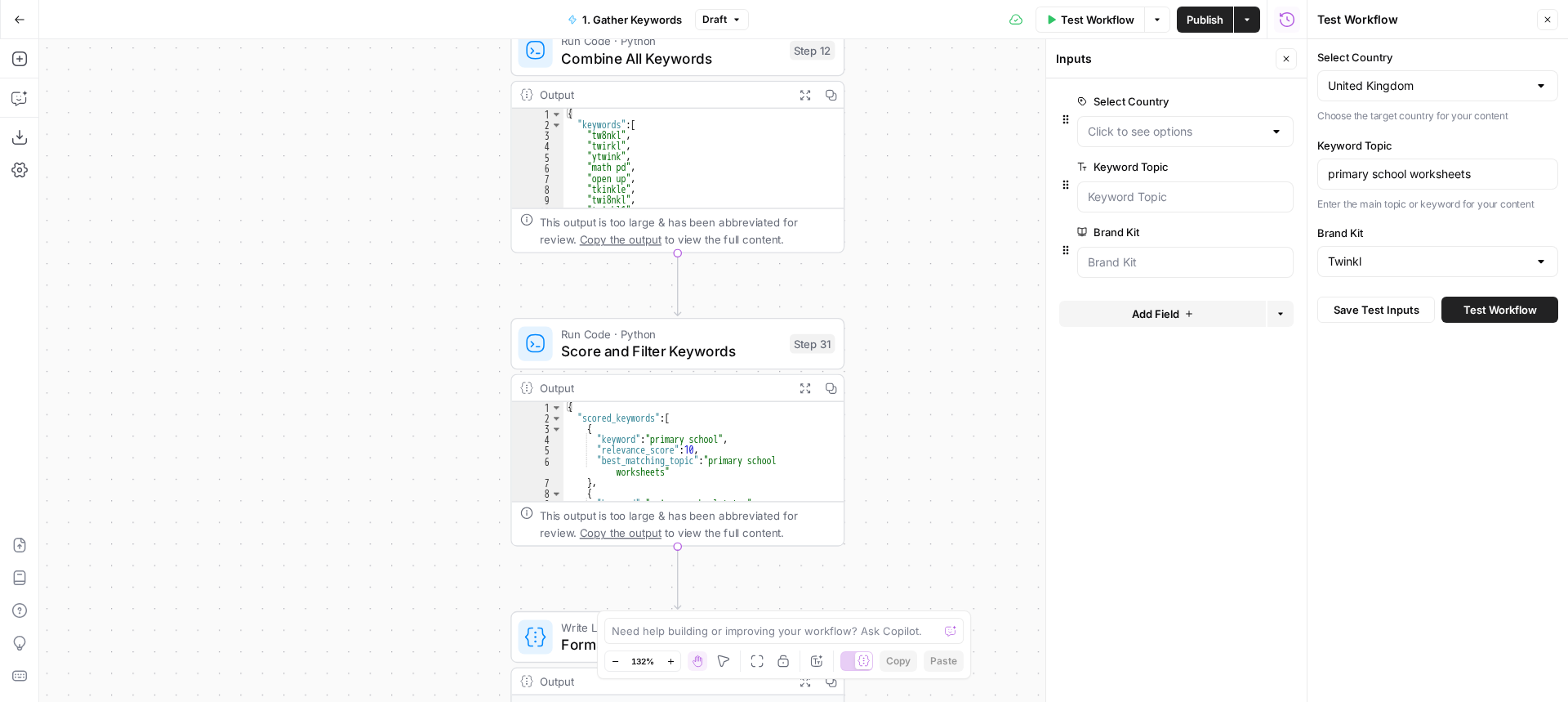 drag, startPoint x: 953, startPoint y: 386, endPoint x: 961, endPoint y: 133, distance: 253.12645 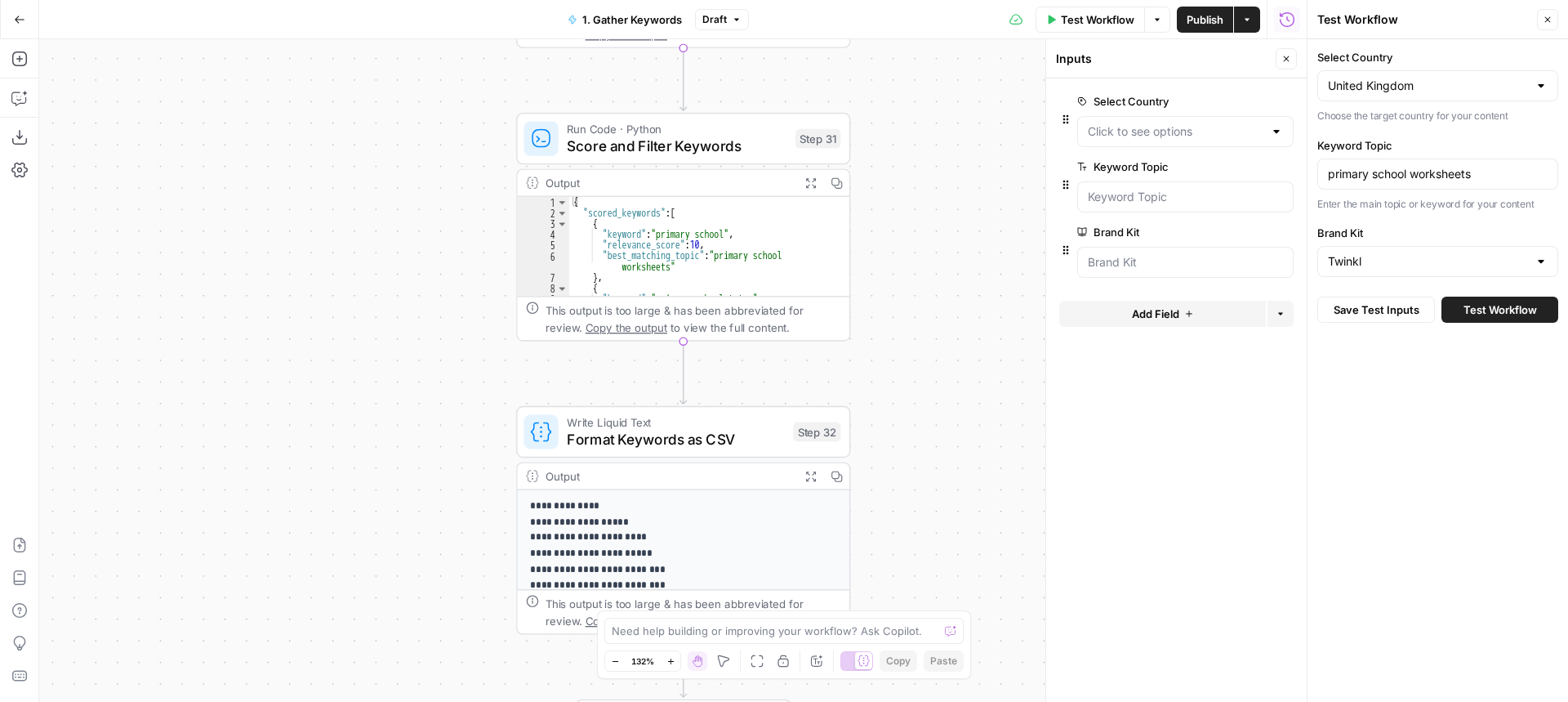 drag, startPoint x: 959, startPoint y: 431, endPoint x: 964, endPoint y: 287, distance: 144.08678 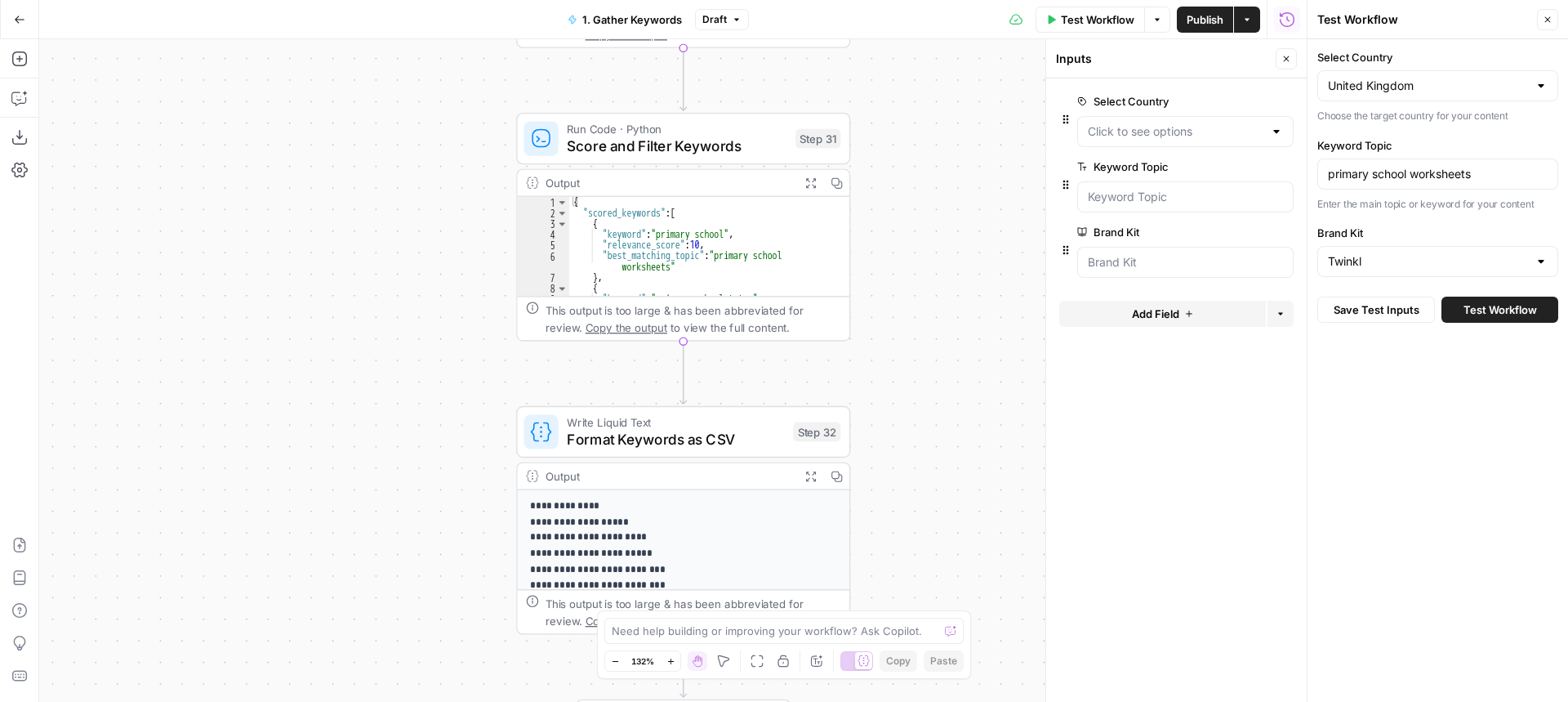 click on "Workflow Set Inputs Inputs SEO Research Get Initial DataForSEO Related Keywords Step 33 Output Expand Output Copy 1 [ ]     XXXXXXXXXXXXXXXXXXXXXXXXXXXXXXXXXXXXXXXXXXXXXXXXXXXXXXXXXXXXXXXXXXXXXXXXXXXXXXXXXXXXXXXXXXXXXXXXXXXXXXXXXXXXXXXXXXXXXXXXXXXXXXXXXXXXXXXXXXXXXXXXXXXXXXXXXXXXXXXXXXXXXXXXXXXXXXXXXXXXXXXXXXXXXXXXXXXXXXXXXXXXXXXXXXXXXXXXXXXXXXXXXXXXXXXXXXXXXXXXXXXXXXXXXXXXXXXXXXXXXXXXXXXXXXXXXXXXXXXXXXXXXXXXXXXXXXXXXXXXXXXXXXXXXXXXXXXXXXXXXXXXXXXXXXXXXXXXXXXXXXXXXXXXXXXXXXXXXXXXXXXXXXXXXXXXXXXXXXXXXXXXXXXXXXXXXXXXXXXXXXXXXXXXXXXXXXXXXXXXXXXXXXXXXXXXXXXXXXXXXXXXXXXXXXXXXXXXXXXXXXXXXXXXXXXXXXXXXXXXXXXXXXXXXXXXXXXXXXXXXXXXXXXXXXXX SEO Research Get Initial DataForSEO Search Suggestions Step 34 Output Expand Output Copy 1 2 3 4 5 6 7 8 9 10 [    {      "Keyword" :  "primary school worksheets" ,      "Competition" : null ,      "Search Volume" : null ,      "Keyword Difficulty Index" : null ,      "Related Keywords" : null ,      "CPC" : null    } ]     LLM · Claude Sonnet 4 Generate Search Terms List Step 1" at bounding box center [673, 370] 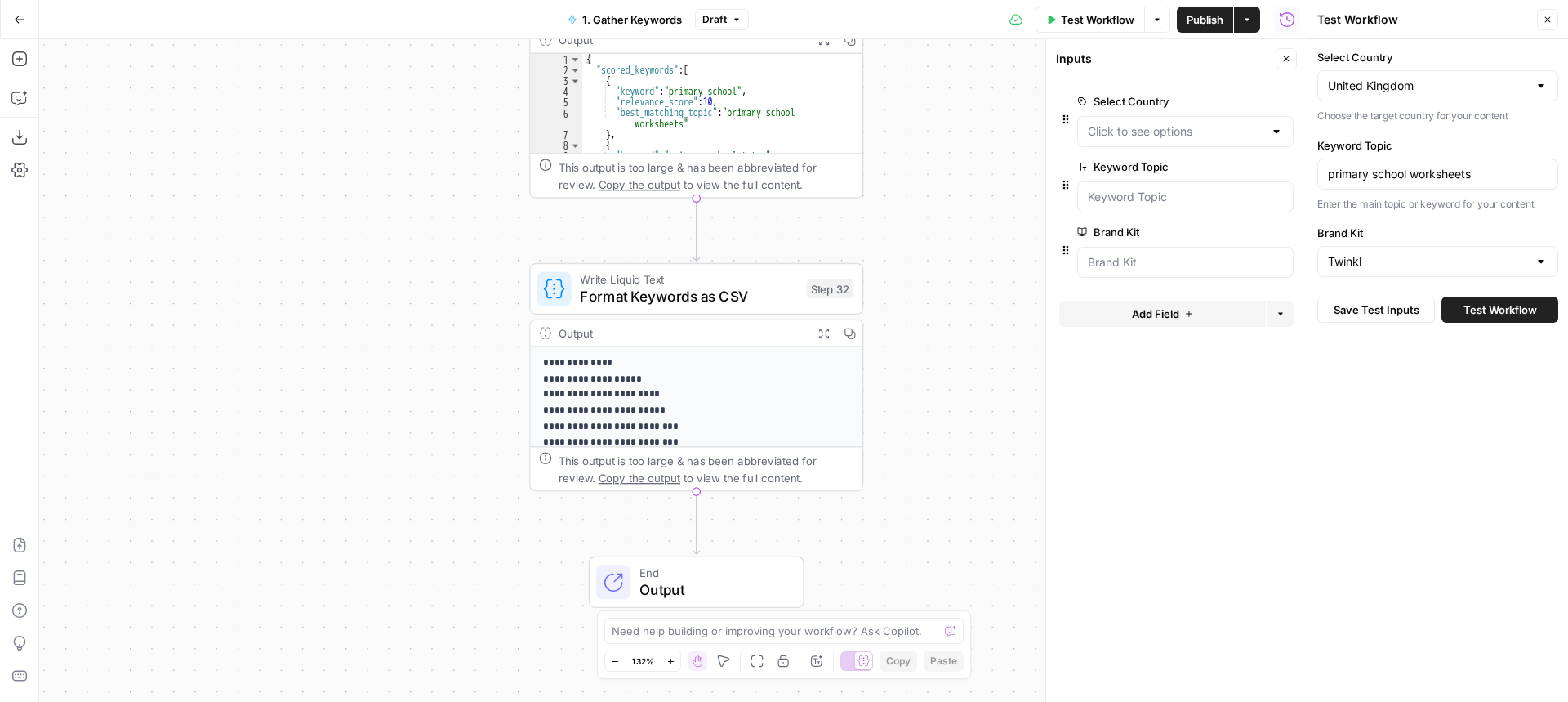 drag, startPoint x: 938, startPoint y: 306, endPoint x: 956, endPoint y: 110, distance: 196.8248 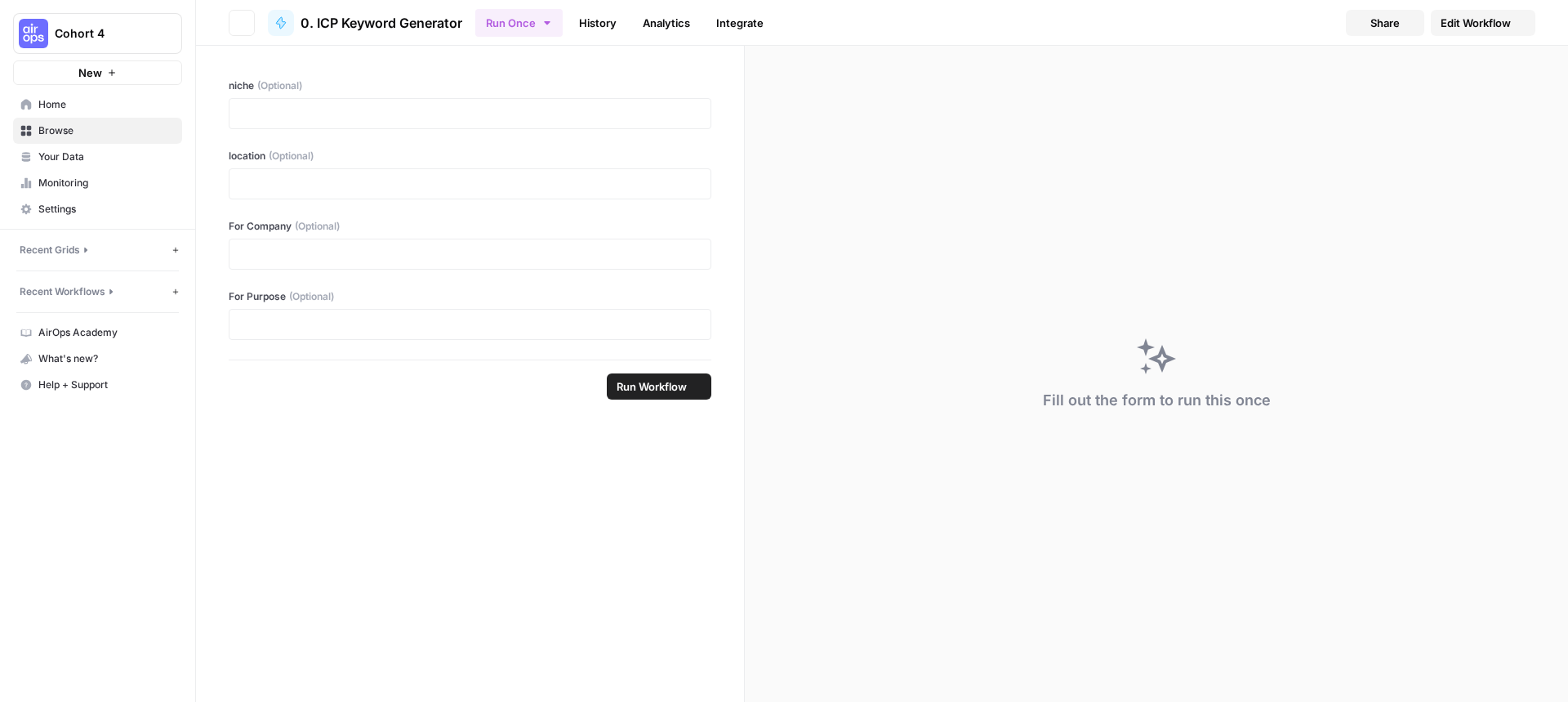 scroll, scrollTop: 0, scrollLeft: 0, axis: both 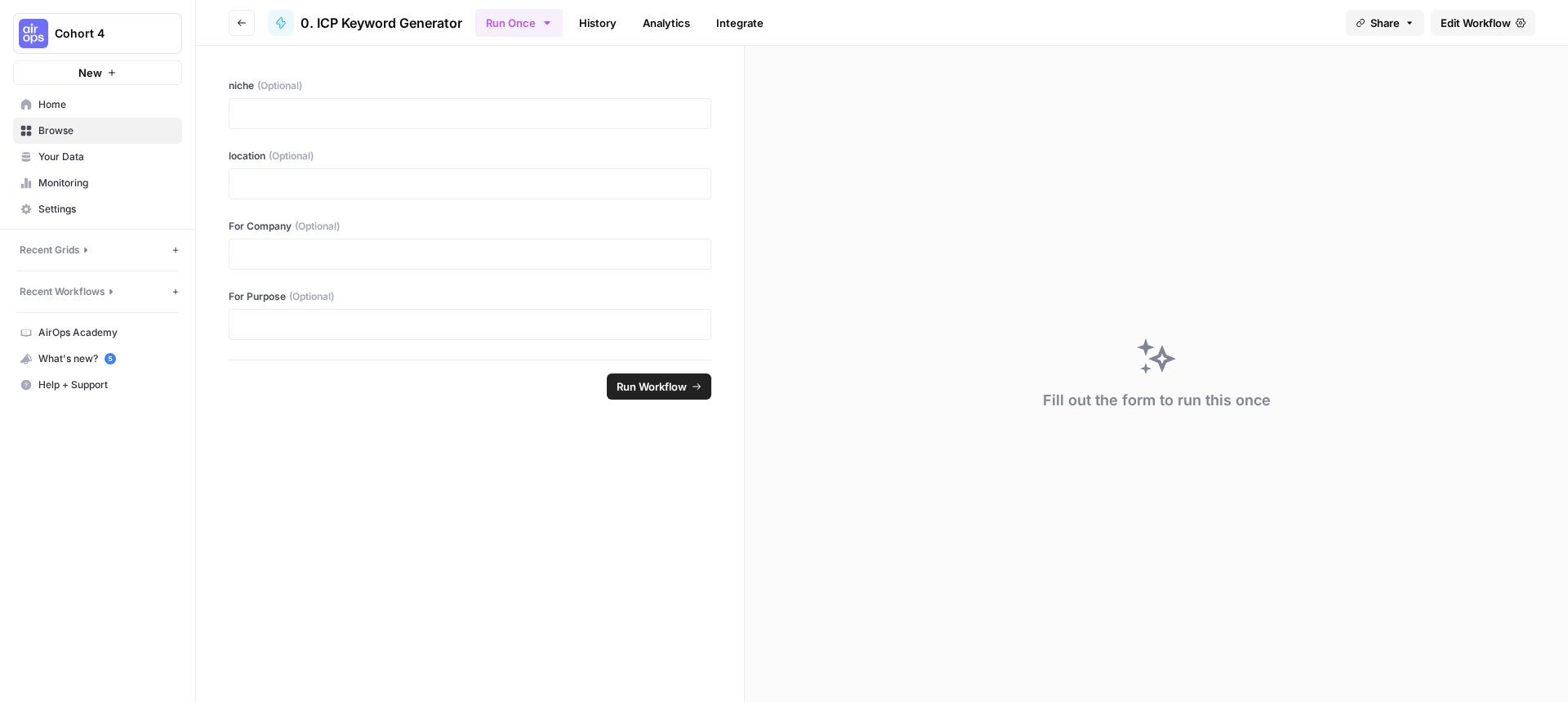 click on "Edit Workflow" at bounding box center [1476, 23] 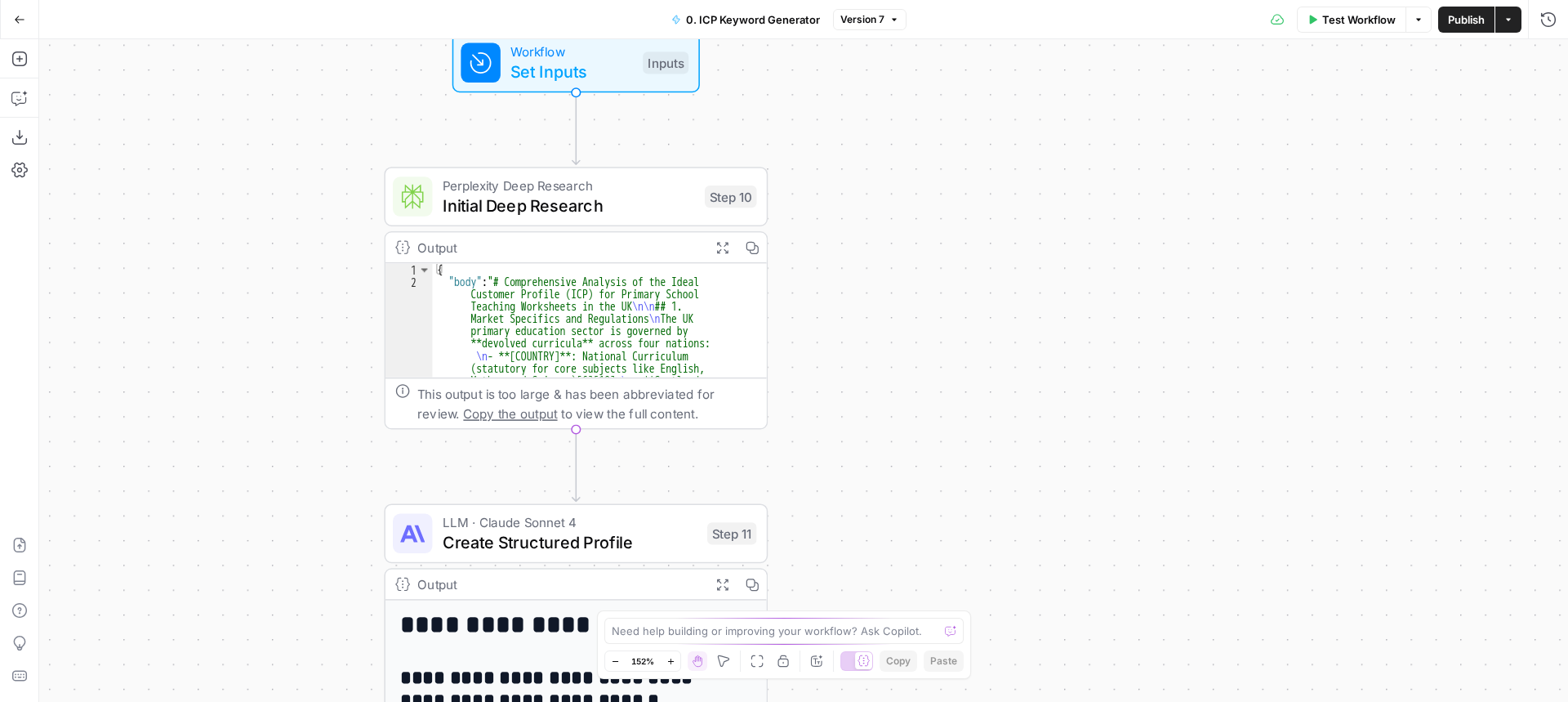 drag, startPoint x: 859, startPoint y: 178, endPoint x: 1220, endPoint y: 402, distance: 424.84939 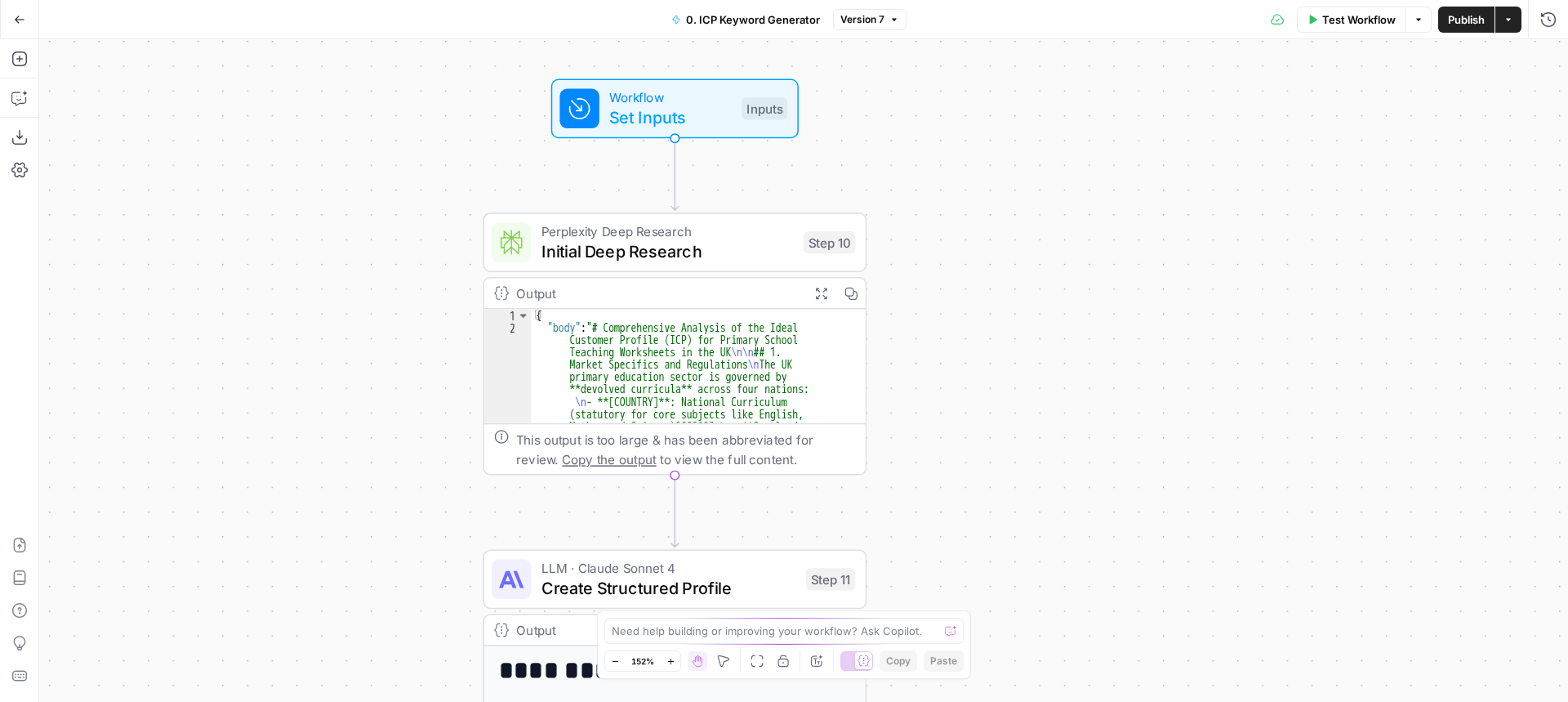 drag, startPoint x: 1122, startPoint y: 298, endPoint x: 1018, endPoint y: 225, distance: 127.06298 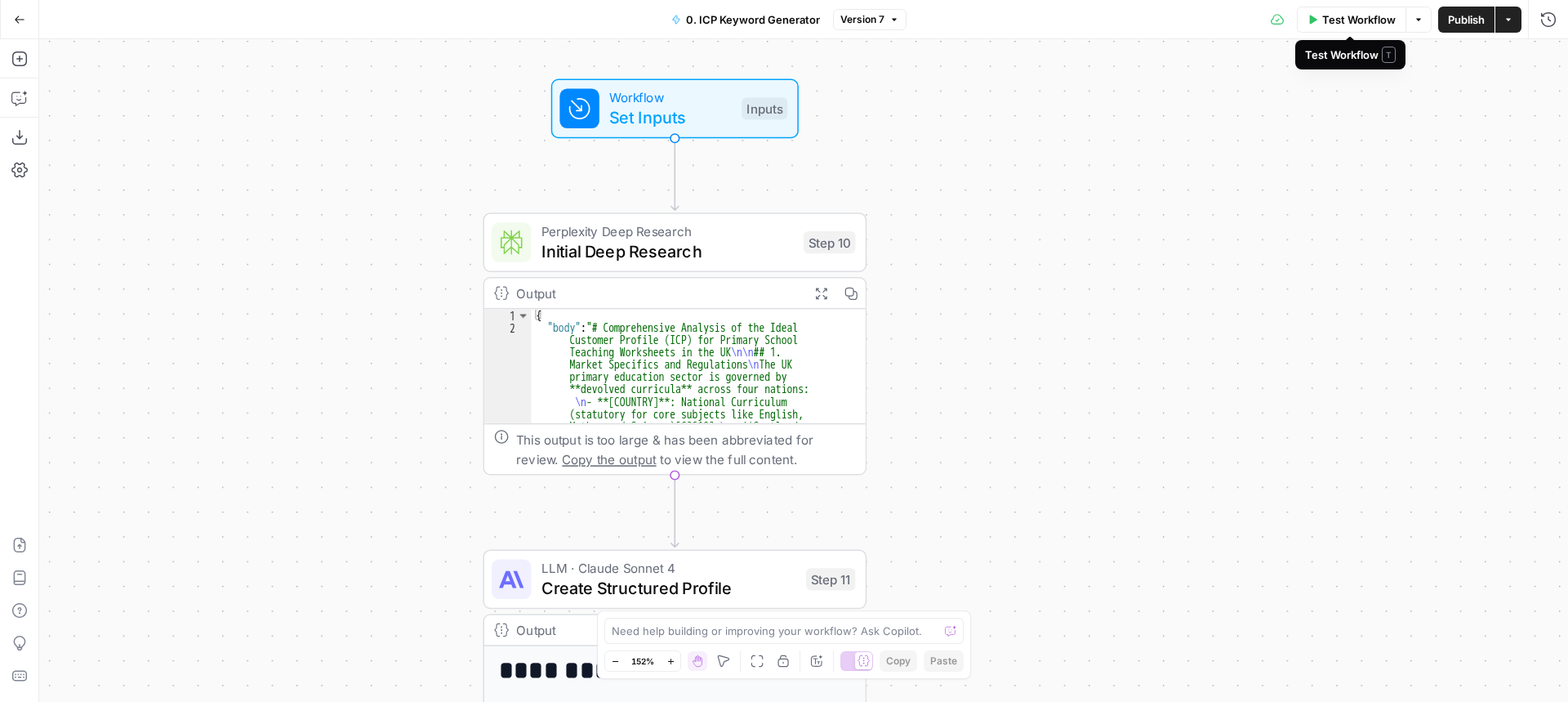 click on "Workflow" at bounding box center [670, 97] 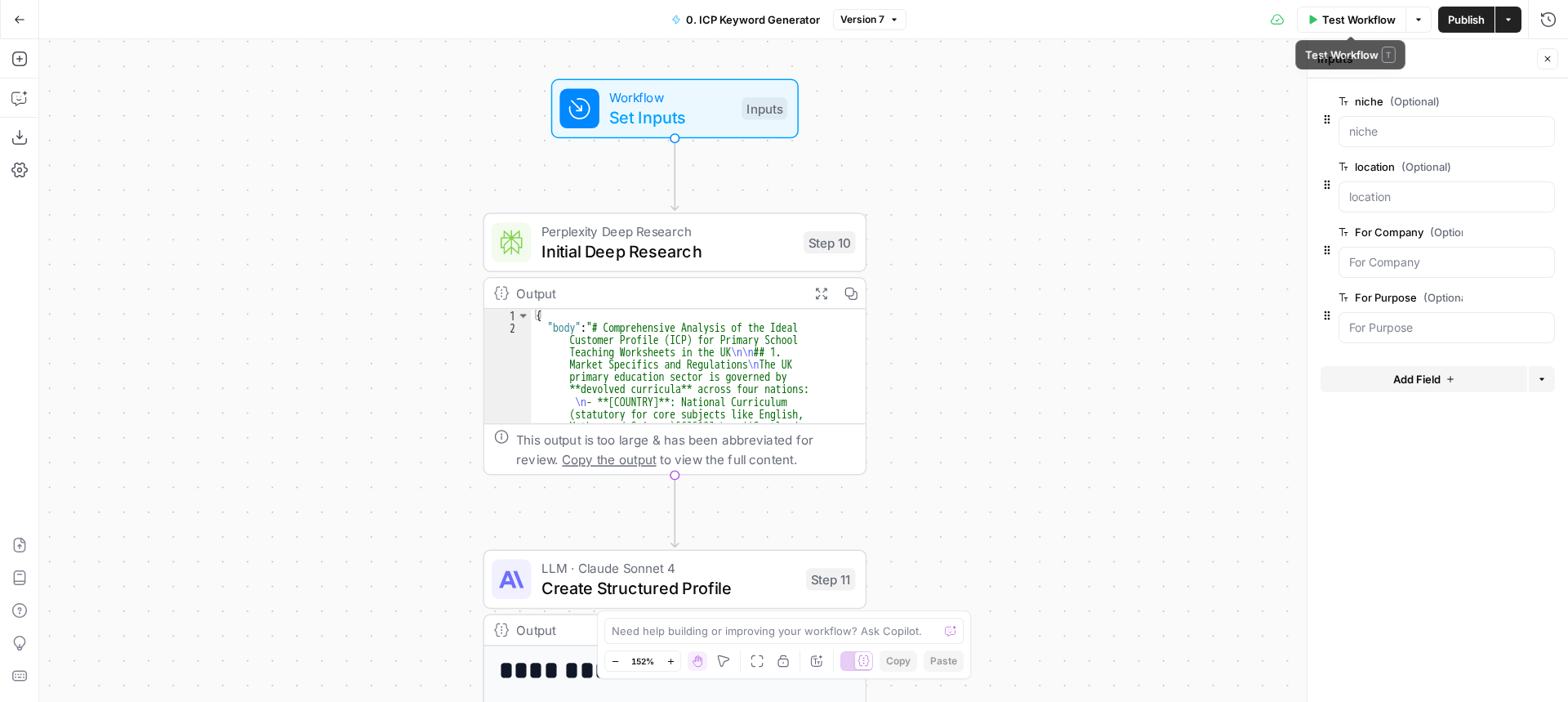 click on "Test Workflow" at bounding box center (1359, 20) 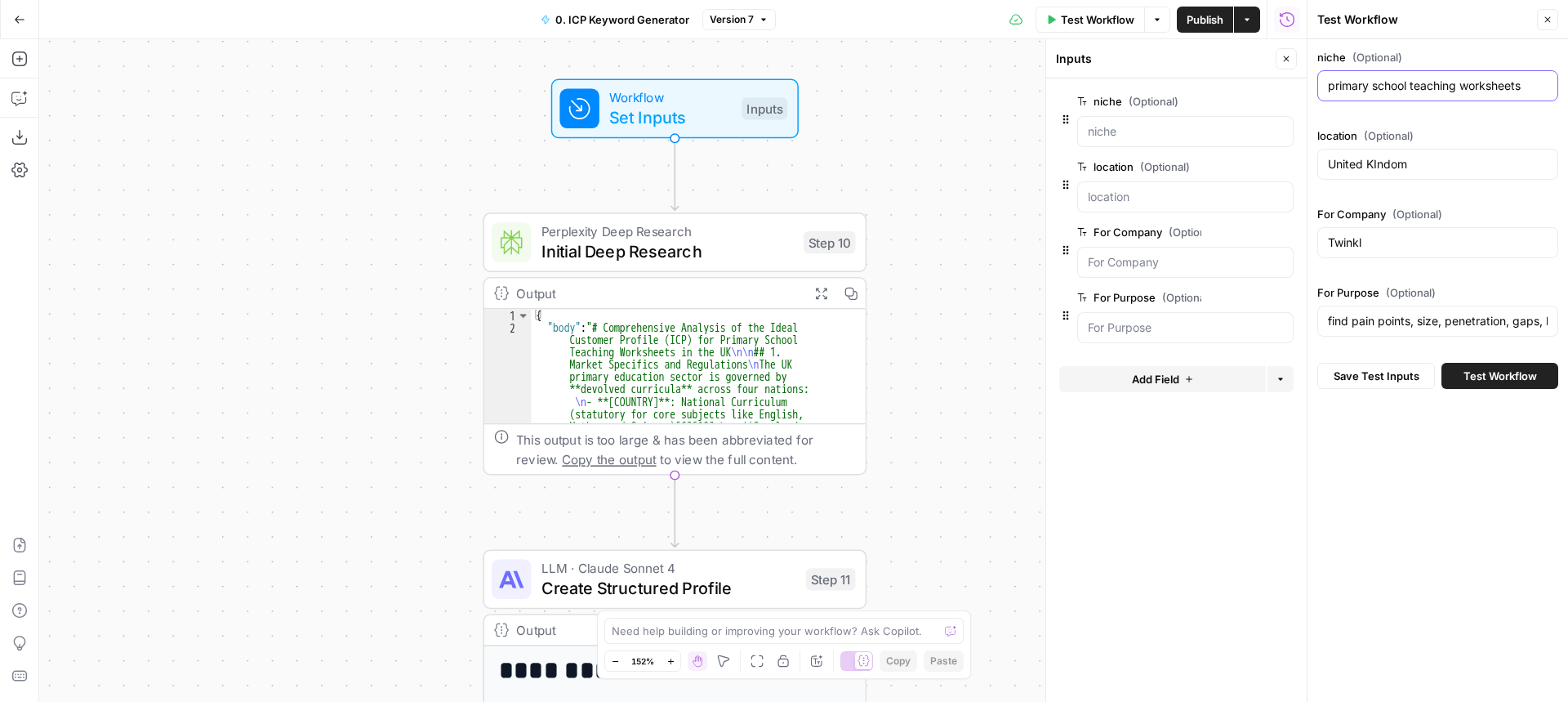 drag, startPoint x: 1526, startPoint y: 90, endPoint x: 1412, endPoint y: 80, distance: 114.43776 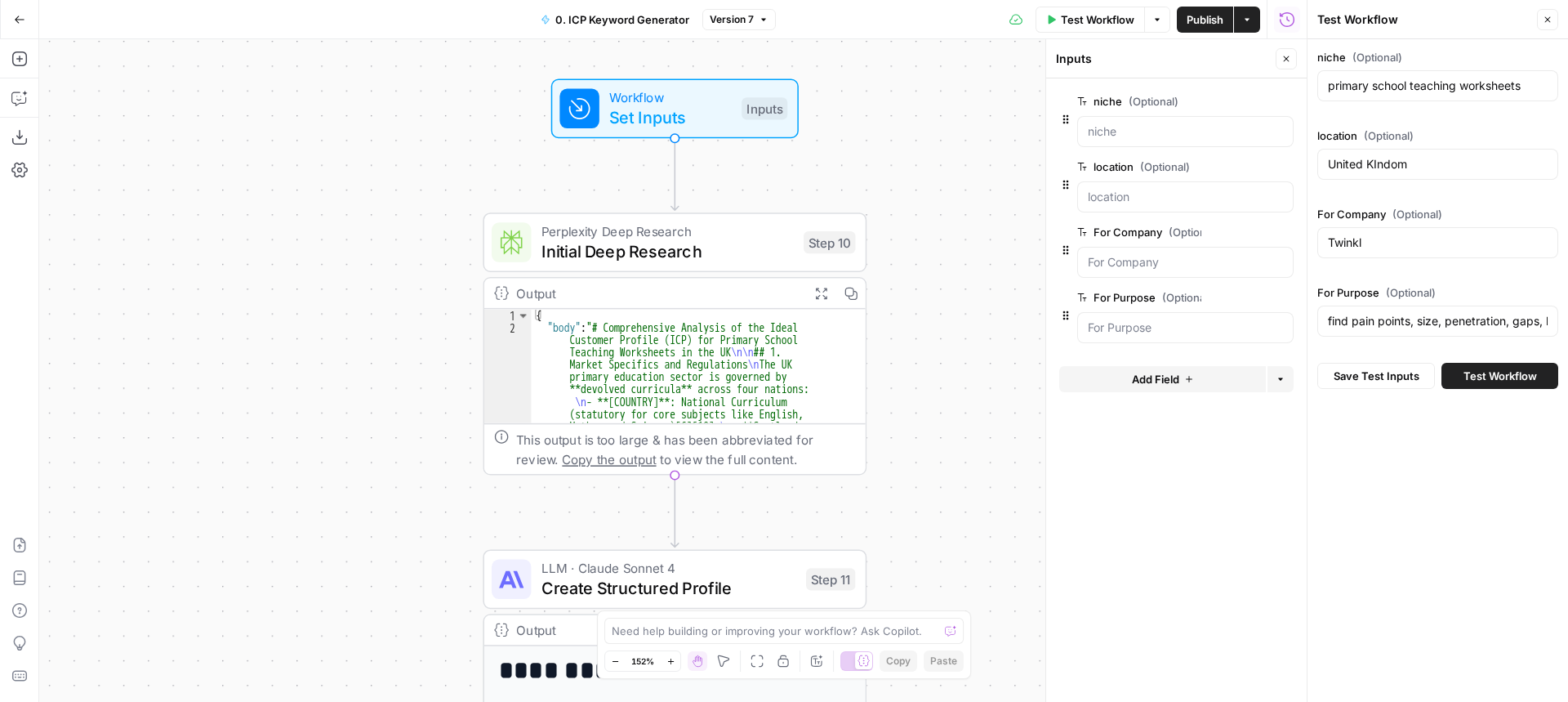 drag, startPoint x: 1324, startPoint y: 166, endPoint x: 1433, endPoint y: 166, distance: 109 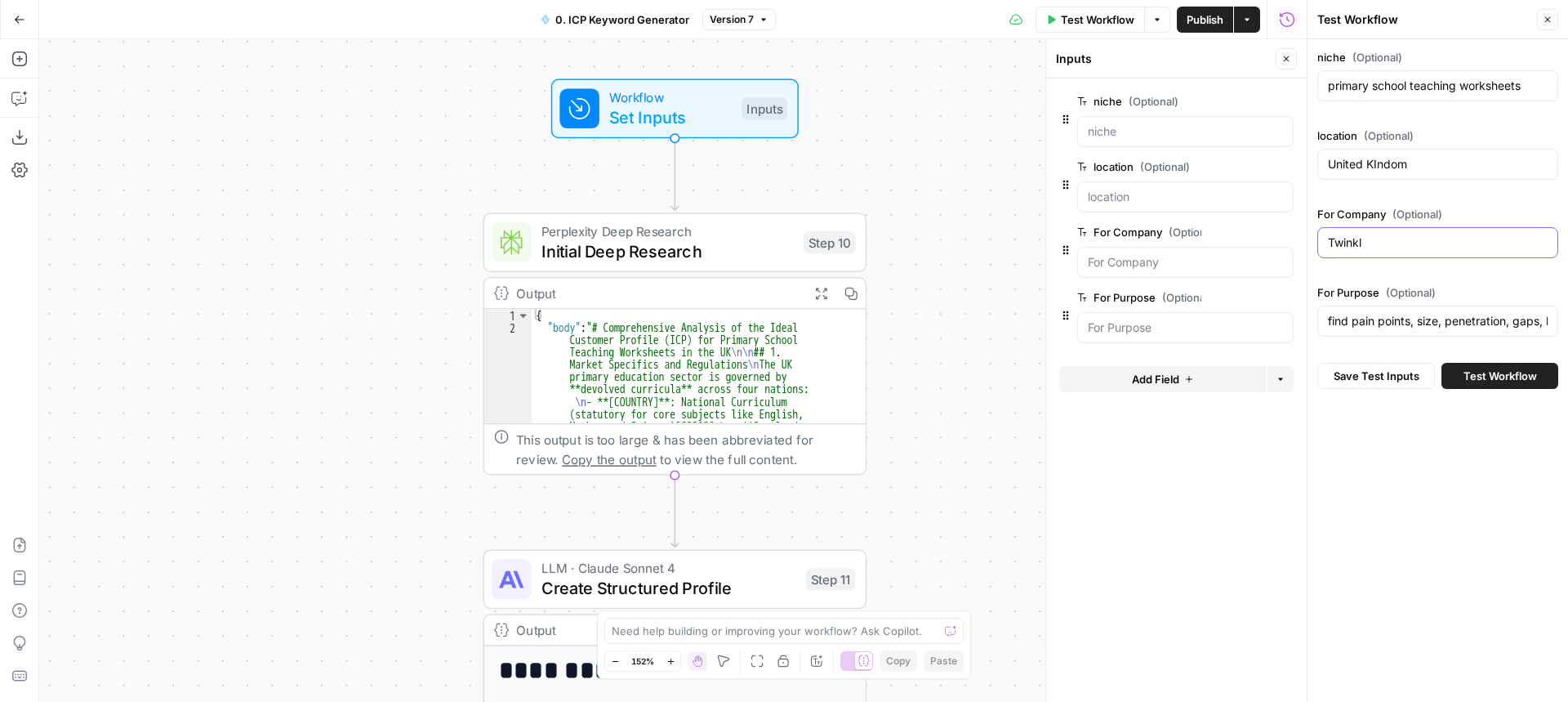 click on "Twinkl" at bounding box center [1437, 243] 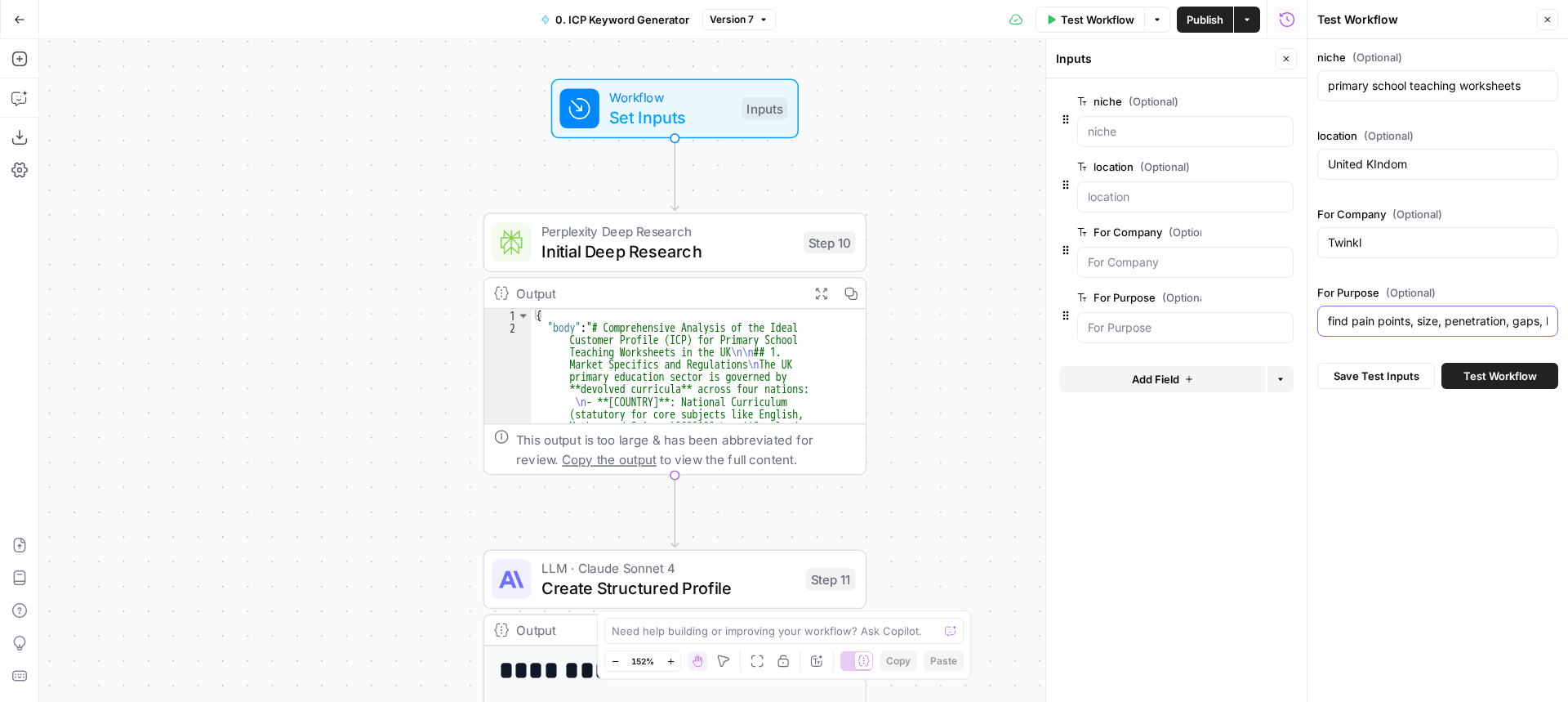 drag, startPoint x: 1345, startPoint y: 325, endPoint x: 1519, endPoint y: 325, distance: 174 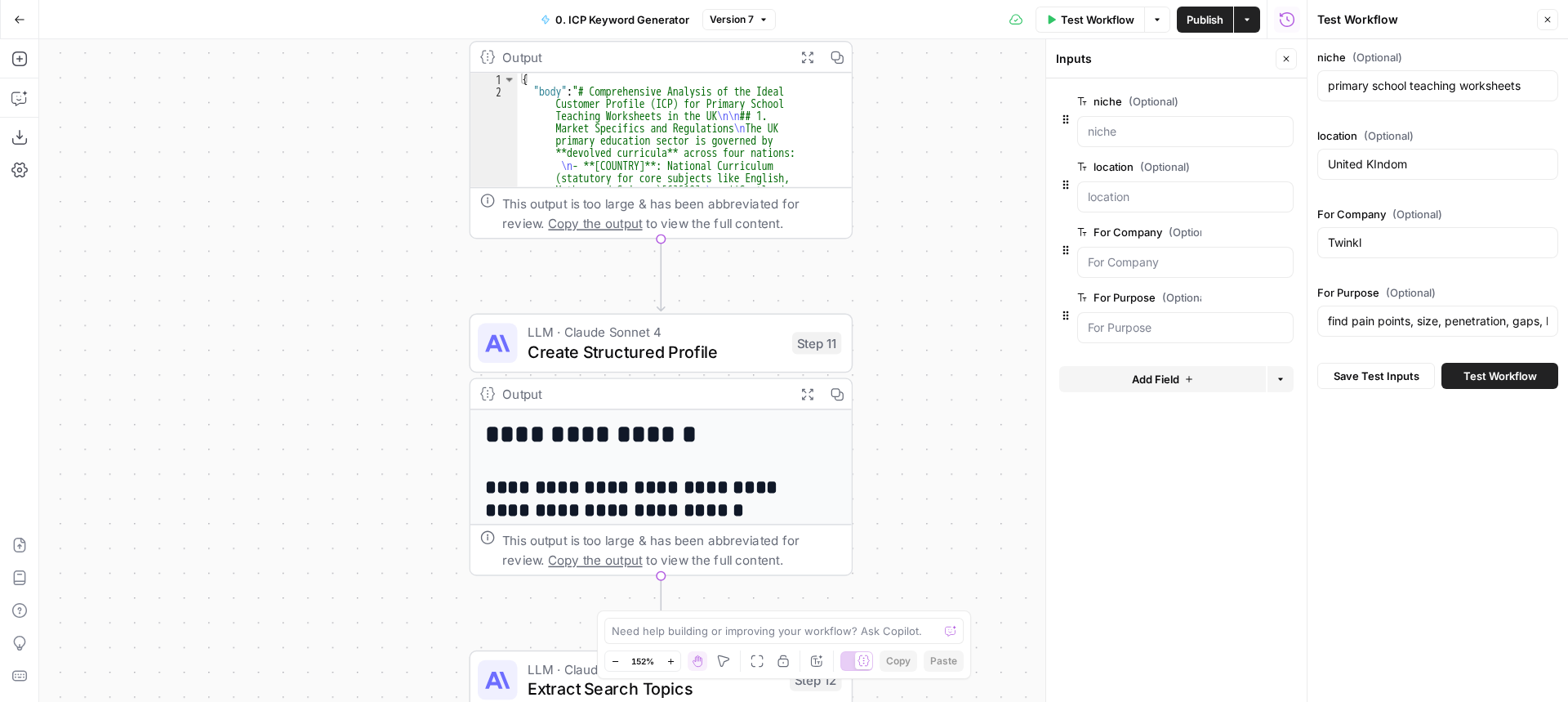 drag, startPoint x: 972, startPoint y: 534, endPoint x: 964, endPoint y: 274, distance: 260.12305 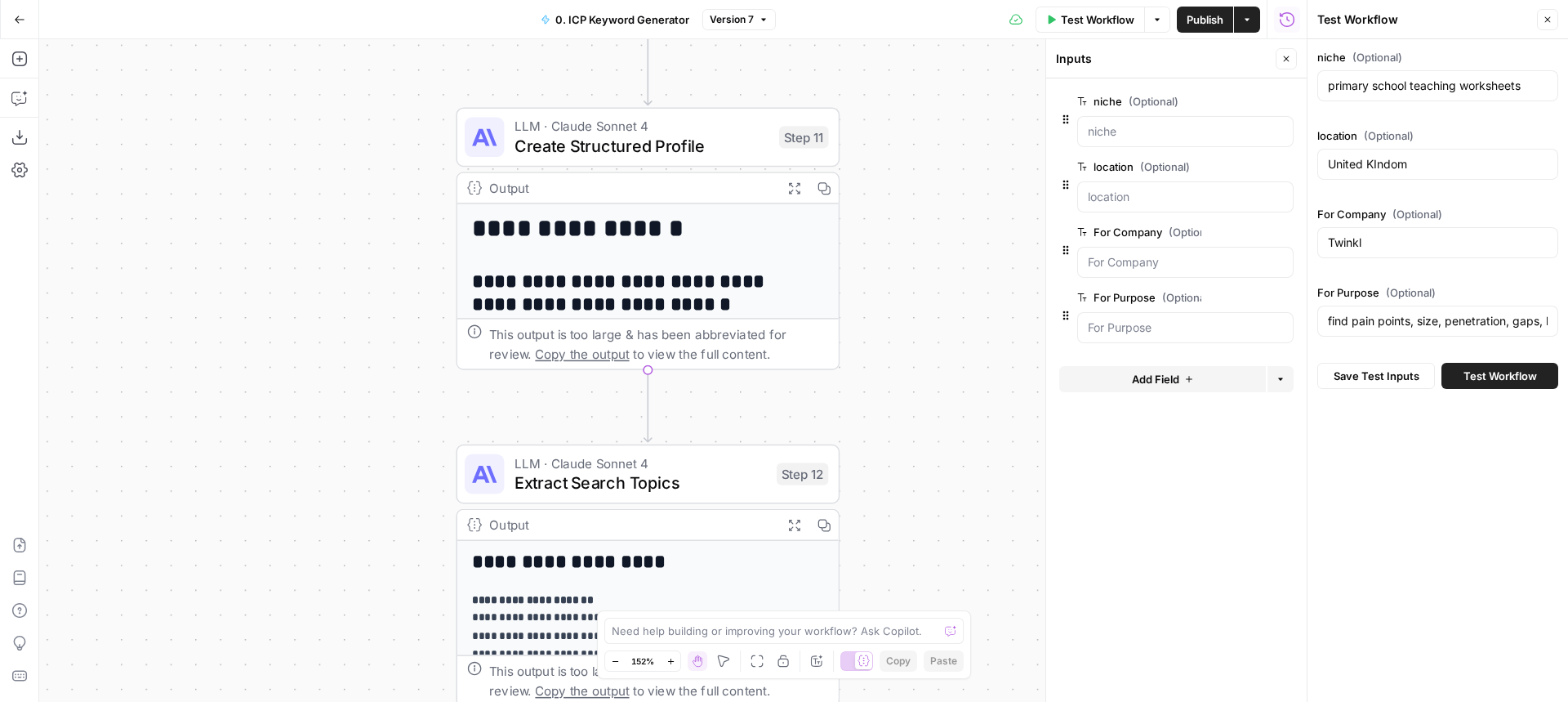 drag, startPoint x: 986, startPoint y: 393, endPoint x: 931, endPoint y: 276, distance: 129.2826 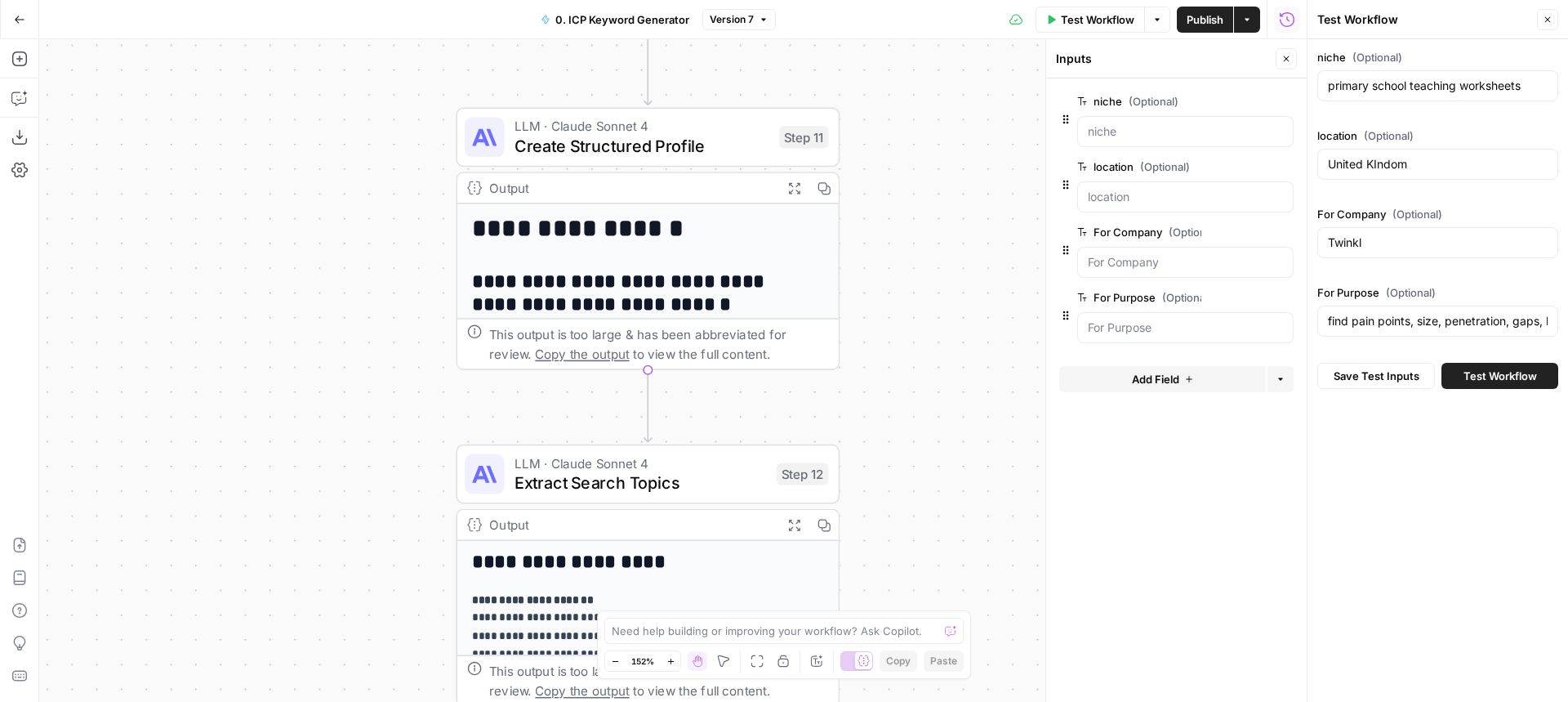 click on "# Comprehensive Analysis of the Ideal         Customer Profile (ICP) for Primary School         Teaching Worksheets in the [COUNTRY]   \n\n ## 1.         Market Specifics and Regulations   \n The [COUNTRY]         primary education sector is governed by         **devolved curricula** across four nations:           \n - **England**: National Curriculum         (statutory for core subjects like English,         Maths, and Science)[6][19].   \n - **Scotland        **: Curriculum for Excellence (focus on         interdisciplinary learning and four         capacities: confident individuals,         successful learners, responsible citizens,         effective contributors)[3][18].   \n -         **Wales**: Curriculum for Wales (emphasizes         bilingualism and  \" four purposes \"  of         \n \n\n \n" at bounding box center (673, 370) 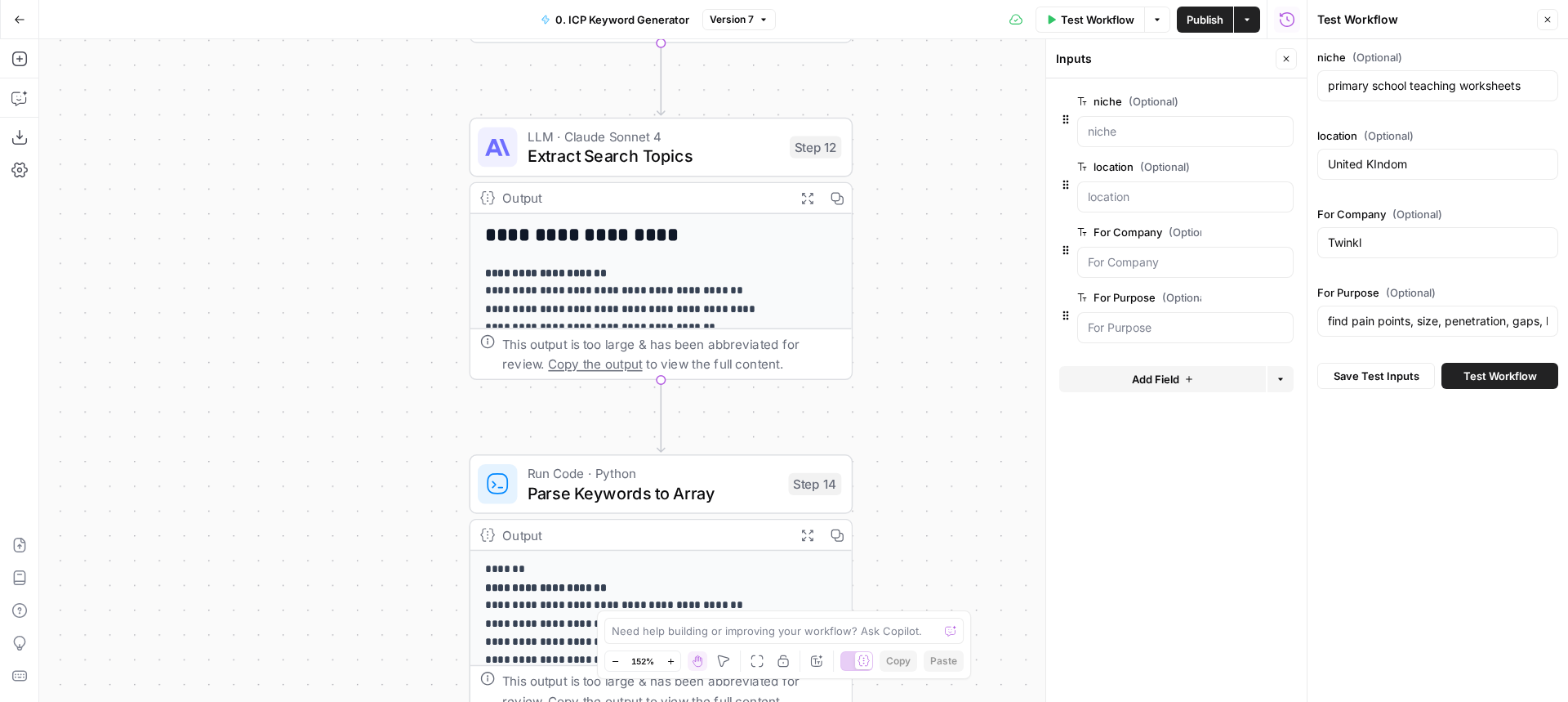 drag, startPoint x: 991, startPoint y: 480, endPoint x: 1006, endPoint y: 153, distance: 327.3439 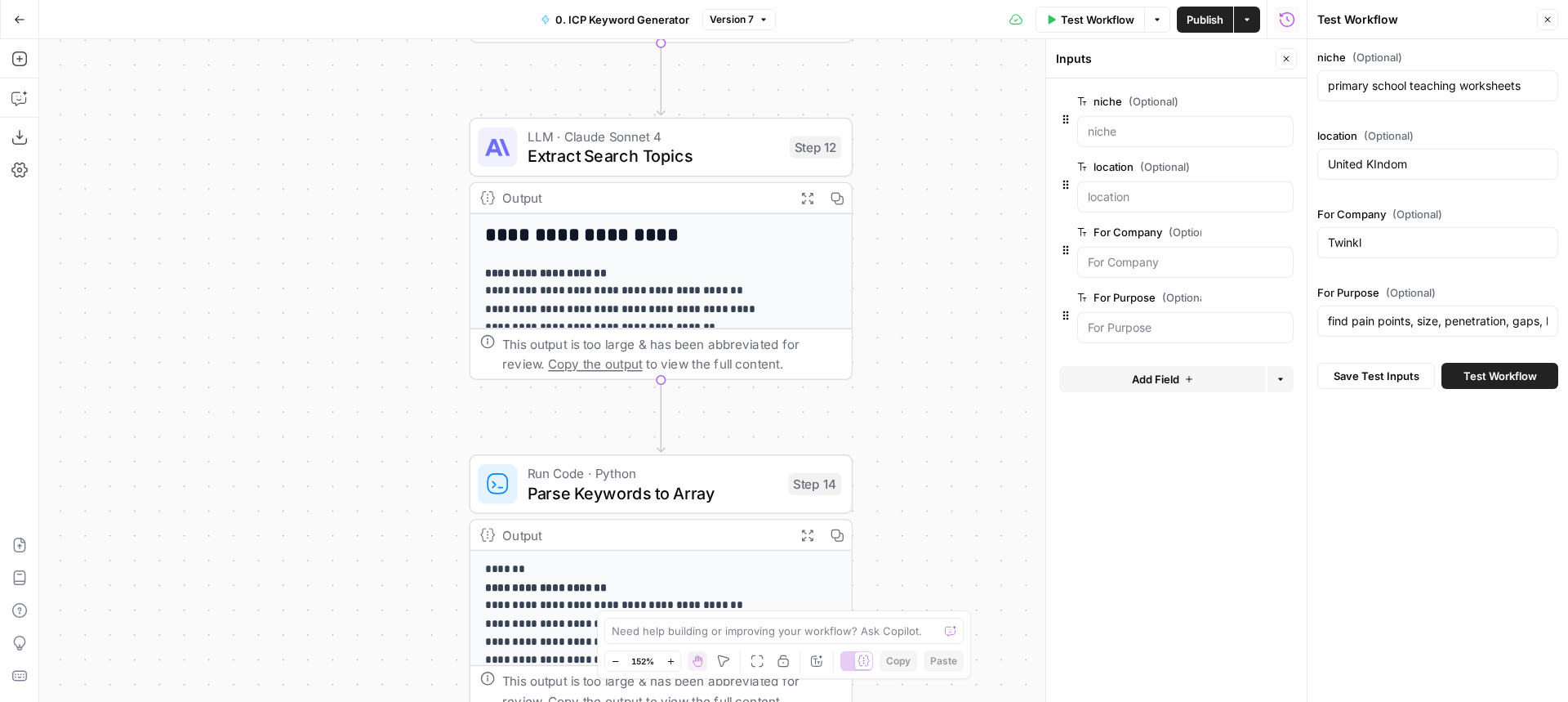 click on "Workflow Set Inputs Inputs Perplexity Deep Research Initial Deep Research Step 10 Output Expand Output Copy 1 2 {    "body" :  "# Comprehensive Analysis of the Ideal         Customer Profile (ICP) for Primary School         Teaching Worksheets in the UK   \n\n ## 1.         Market Specifics and Regulations   \n The UK         primary education sector is governed by         **devolved curricula** across four nations:           \n - **England**: National Curriculum         (statutory for core subjects like English,         Maths, and Science)[6][19].   \n - **Scotland        **: Curriculum for Excellence (focus on         interdisciplinary learning and four         capacities: confident individuals,         successful learners, responsible citizens,         effective contributors)[3][18].   \n -         **Wales**: Curriculum for Wales (emphasizes         bilingualism and  \" four purposes \"  of         \n \n\n \n" at bounding box center (673, 370) 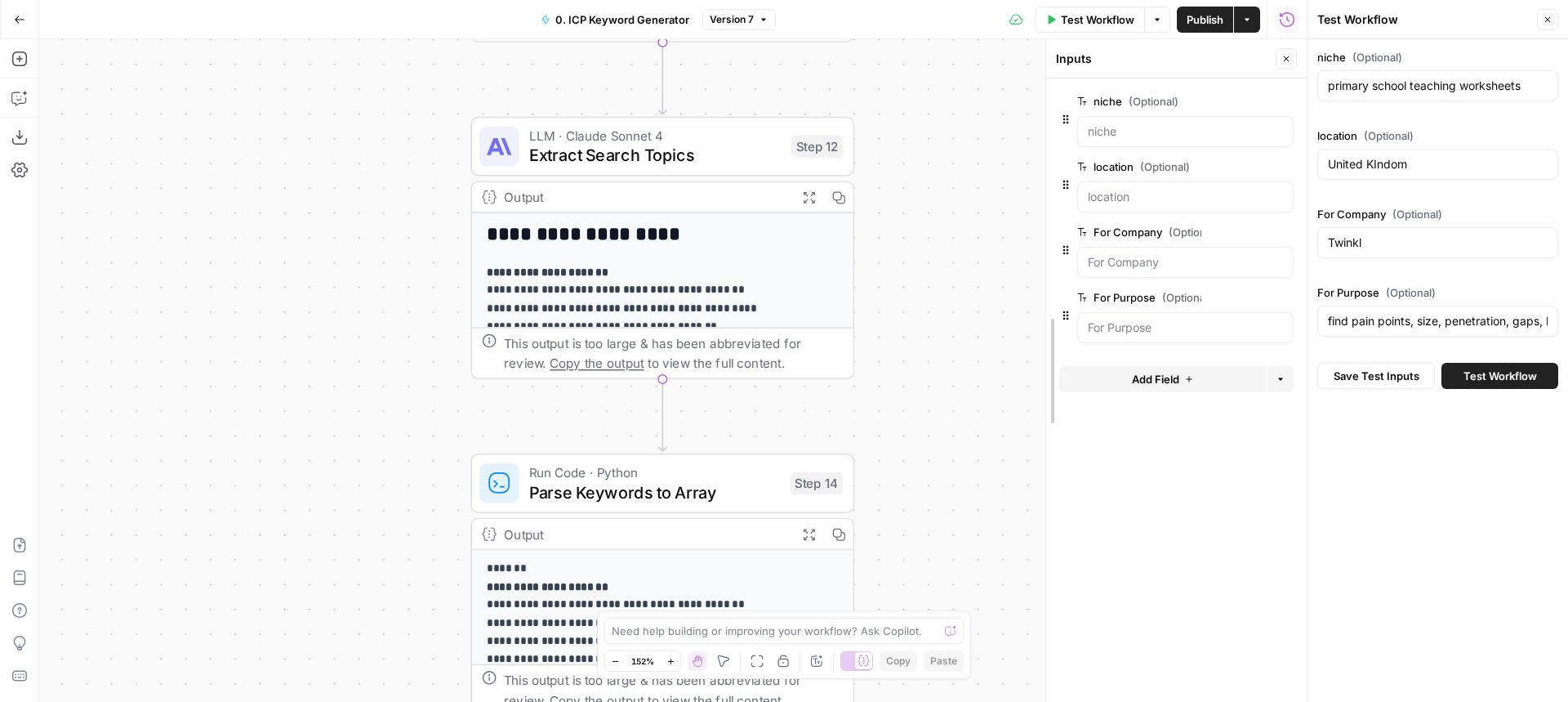 drag, startPoint x: 1053, startPoint y: 382, endPoint x: 1061, endPoint y: 325, distance: 57.55867 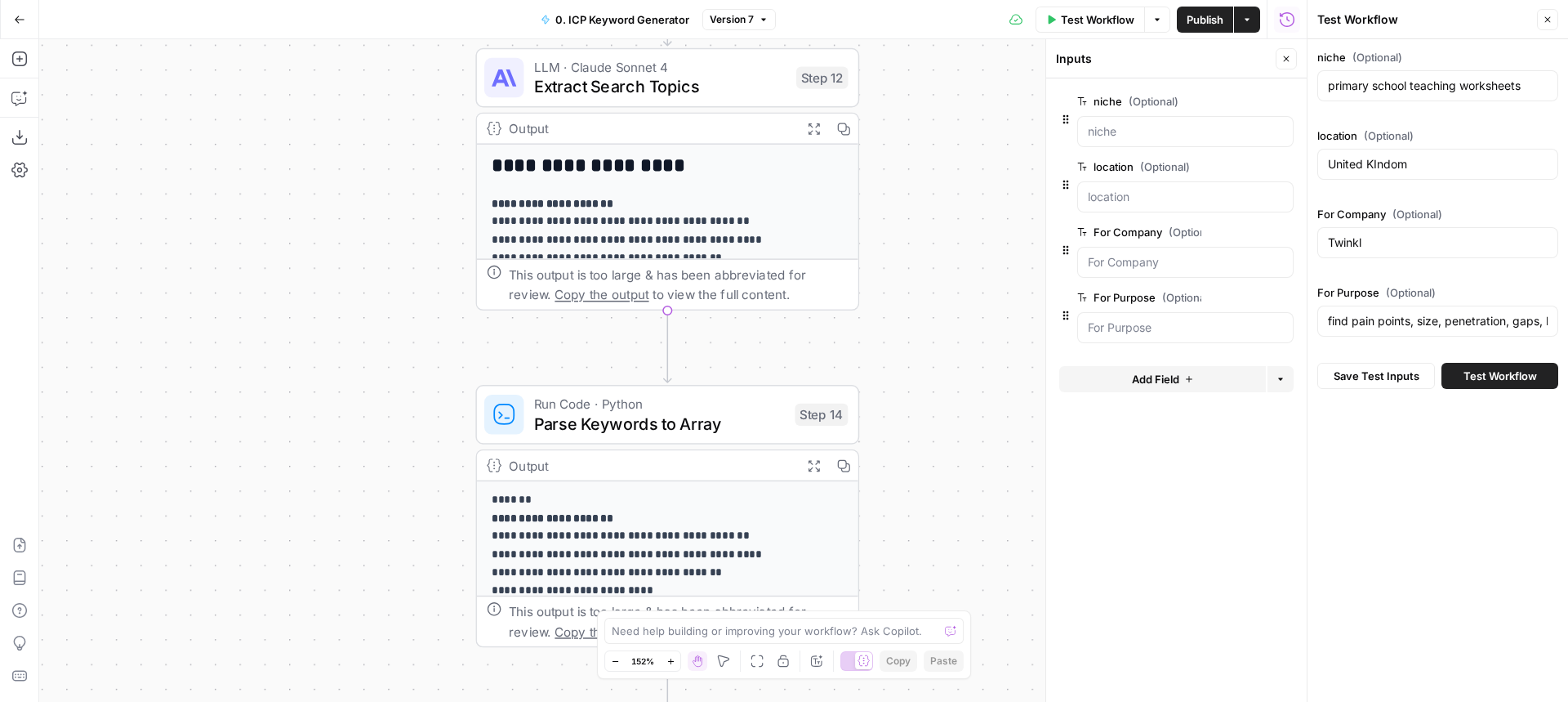 drag, startPoint x: 973, startPoint y: 405, endPoint x: 978, endPoint y: 327, distance: 78.160092 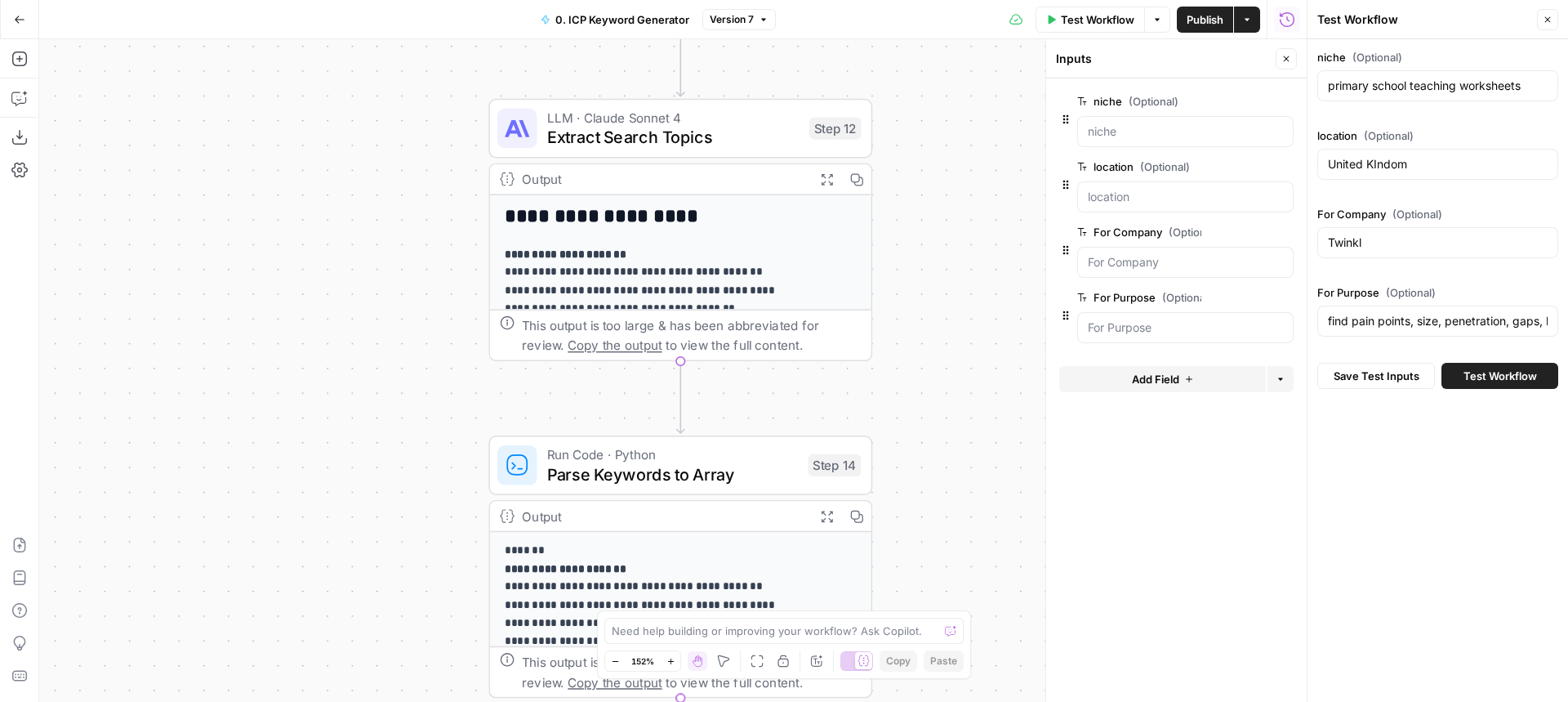 drag, startPoint x: 956, startPoint y: 272, endPoint x: 969, endPoint y: 327, distance: 56.51548 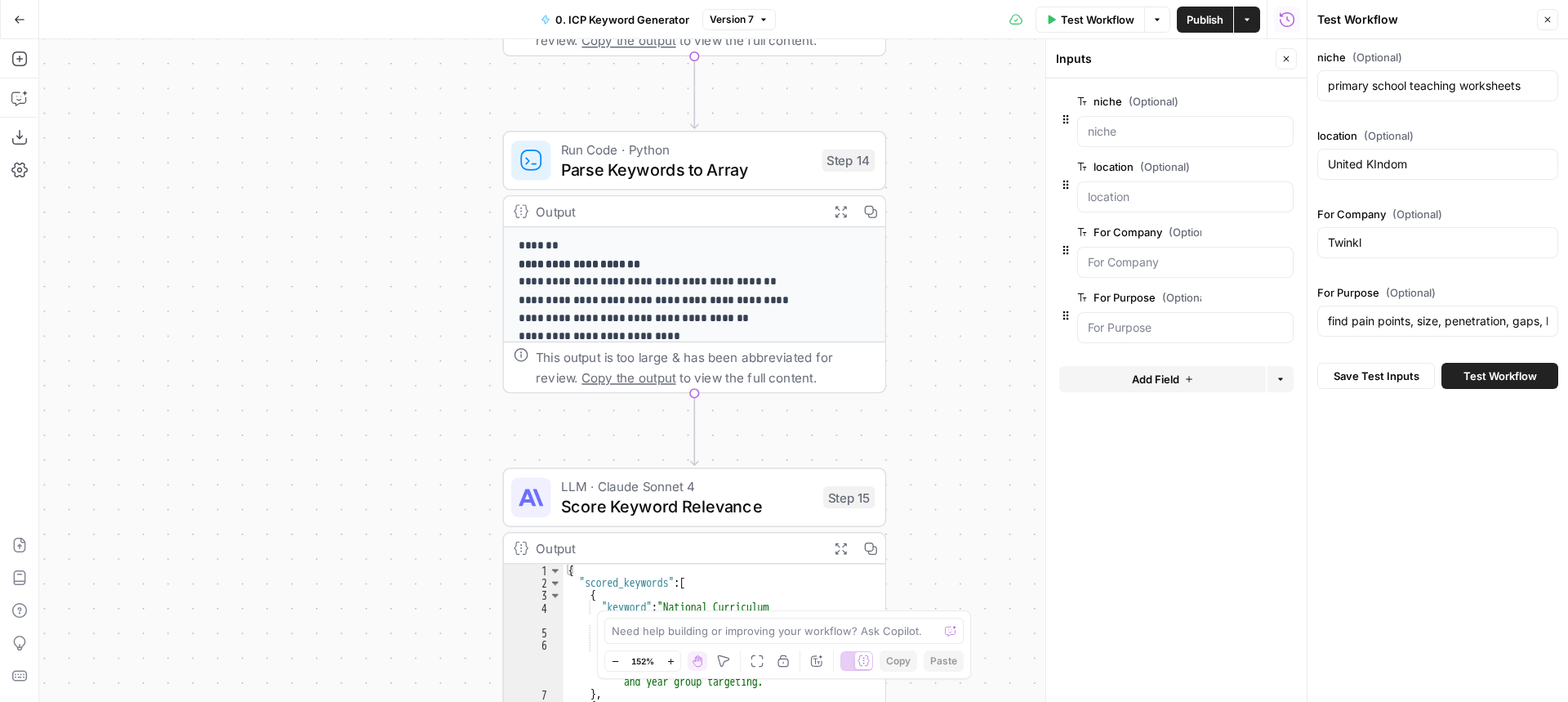 drag, startPoint x: 1012, startPoint y: 516, endPoint x: 1027, endPoint y: 208, distance: 308.36504 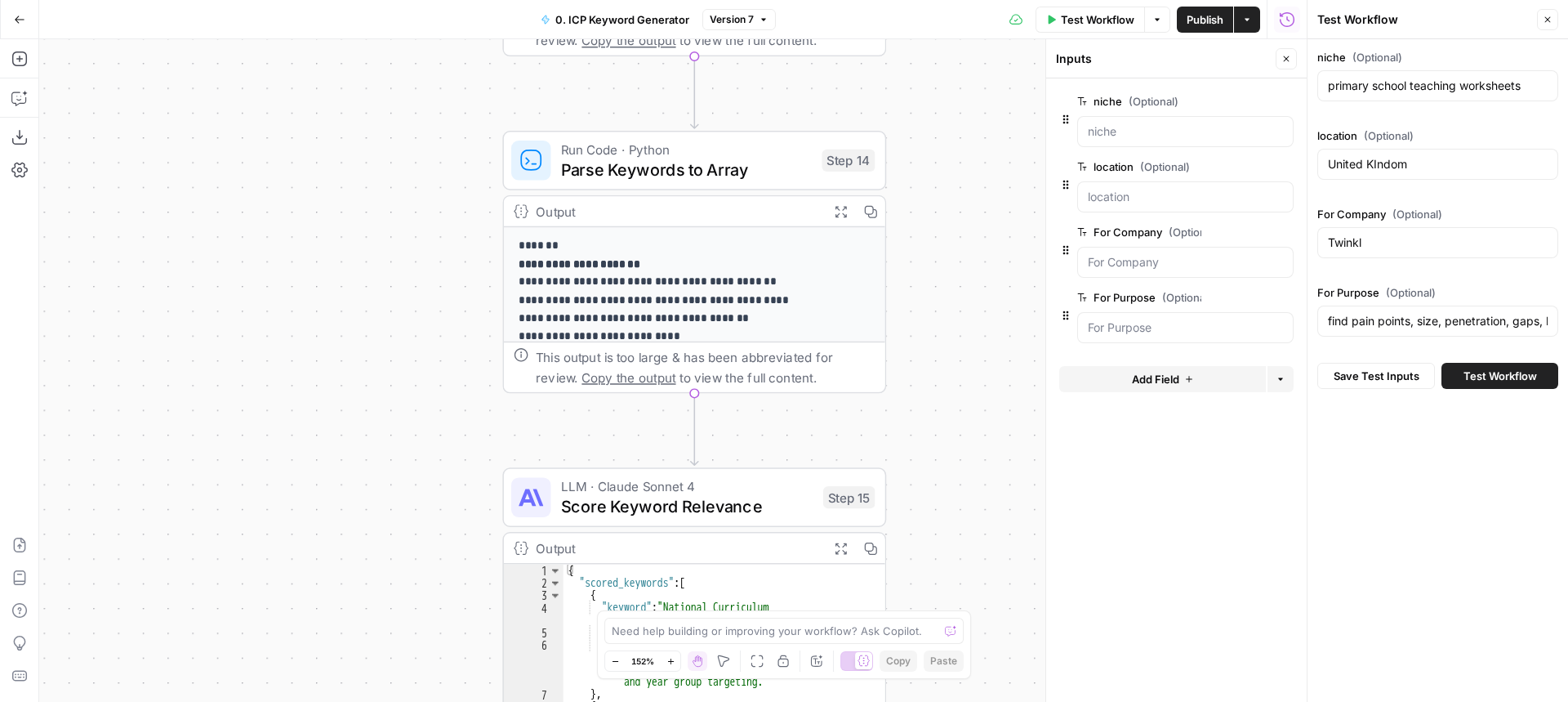 click on "Workflow Set Inputs Inputs Perplexity Deep Research Initial Deep Research Step 10 Output Expand Output Copy 1 2 {    "body" :  "# Comprehensive Analysis of the Ideal         Customer Profile (ICP) for Primary School         Teaching Worksheets in the UK   \n\n ## 1.         Market Specifics and Regulations   \n The UK         primary education sector is governed by         **devolved curricula** across four nations:           \n - **England**: National Curriculum         (statutory for core subjects like English,         Maths, and Science)[6][19].   \n - **Scotland        **: Curriculum for Excellence (focus on         interdisciplinary learning and four         capacities: confident individuals,         successful learners, responsible citizens,         effective contributors)[3][18].   \n -         **Wales**: Curriculum for Wales (emphasizes         bilingualism and  \" four purposes \"  of         \n \n\n \n" at bounding box center (673, 370) 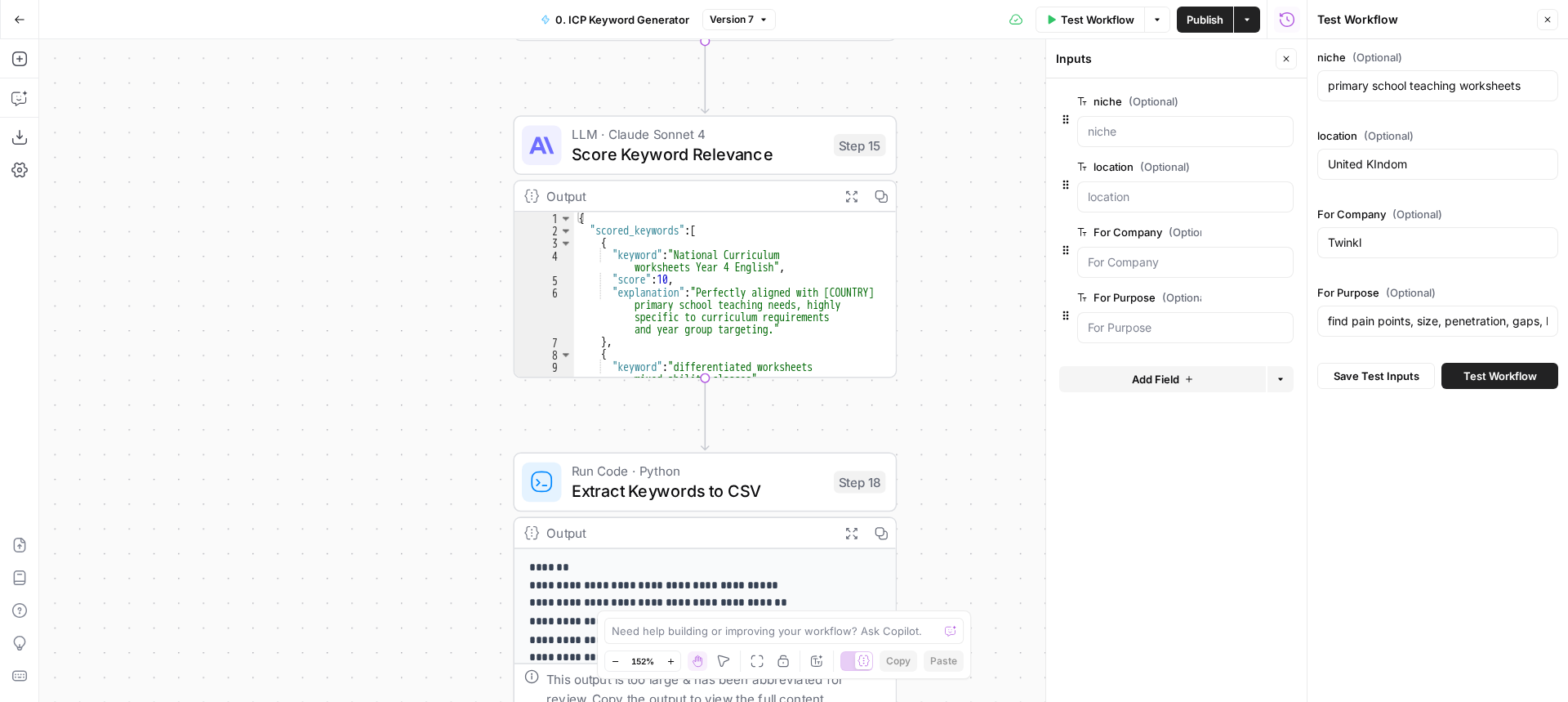 drag, startPoint x: 945, startPoint y: 430, endPoint x: 955, endPoint y: 80, distance: 350.14283 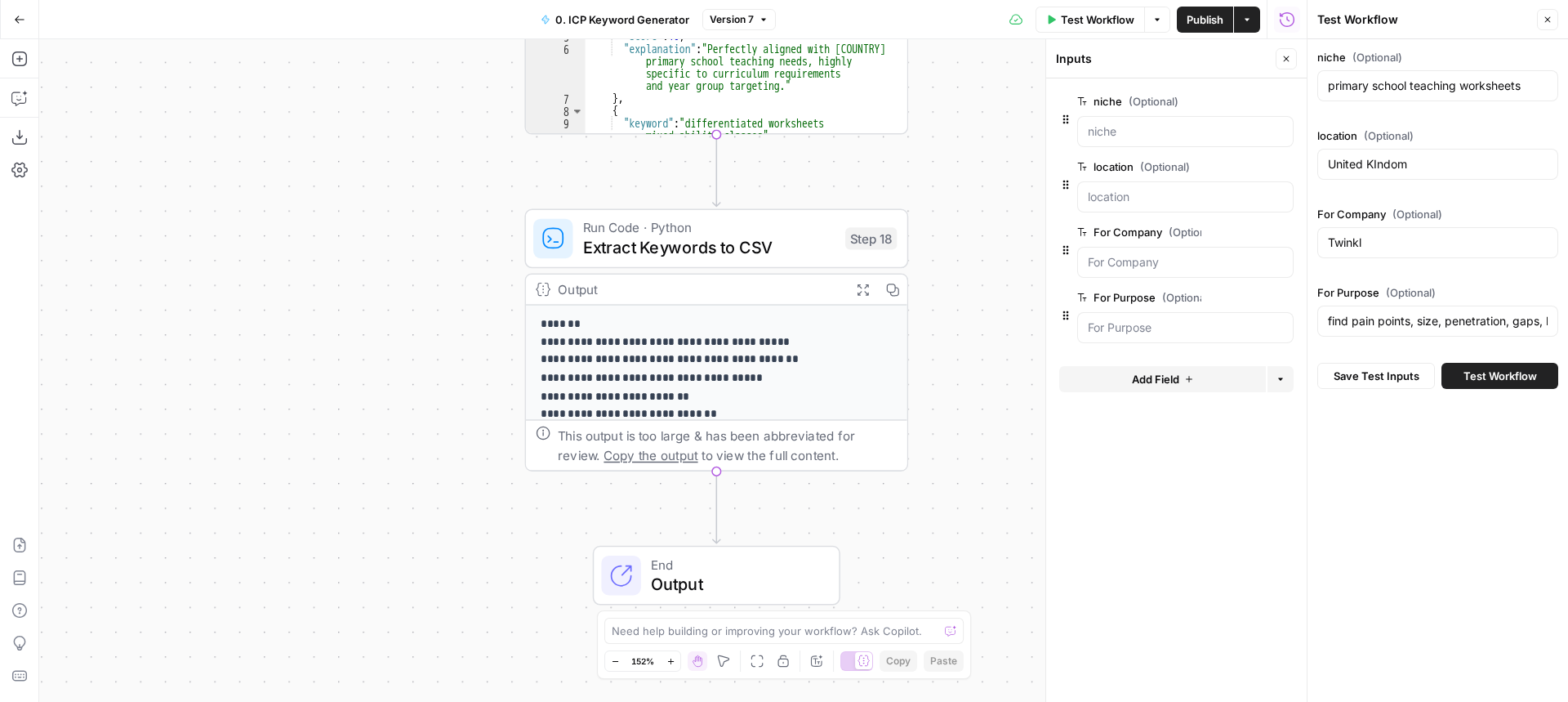 drag, startPoint x: 984, startPoint y: 436, endPoint x: 998, endPoint y: 186, distance: 250.39169 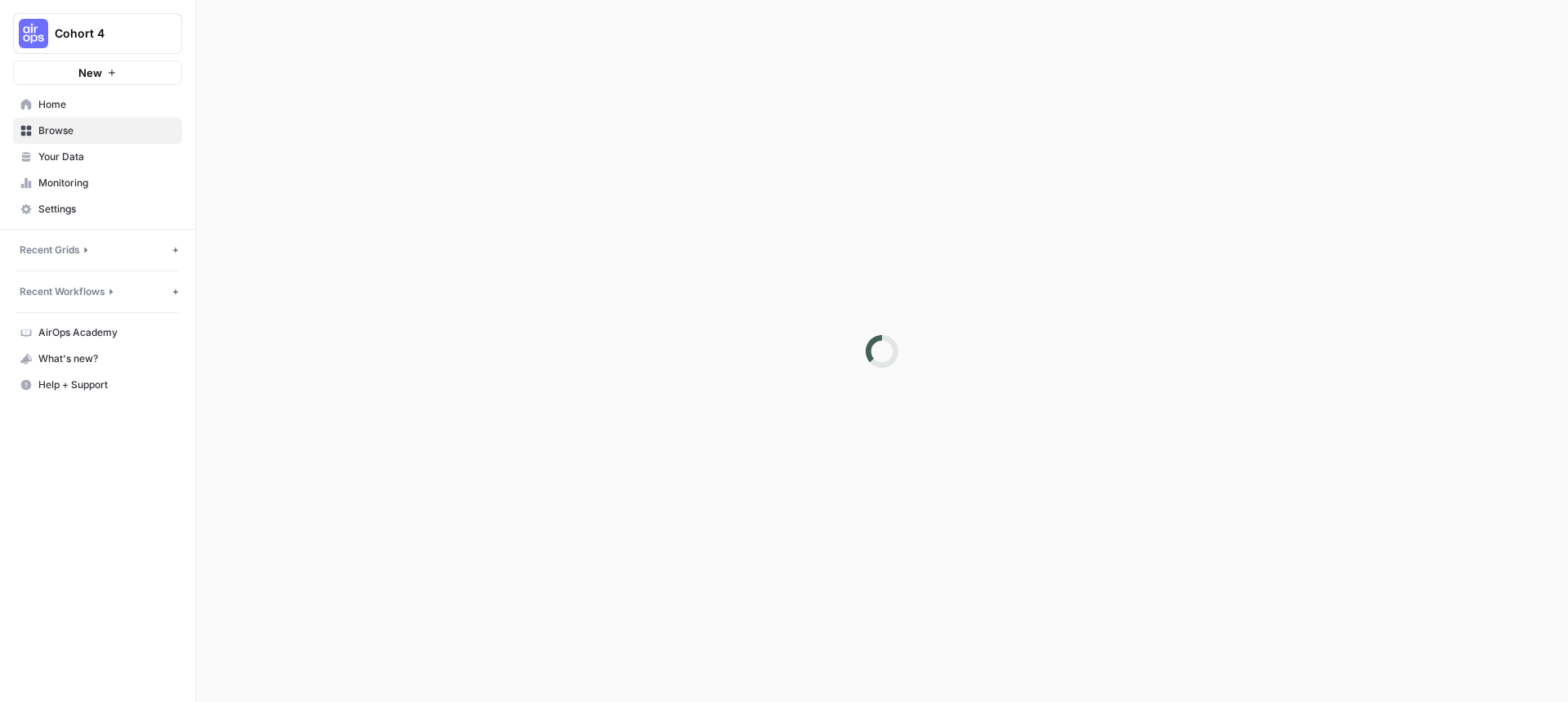 scroll, scrollTop: 0, scrollLeft: 0, axis: both 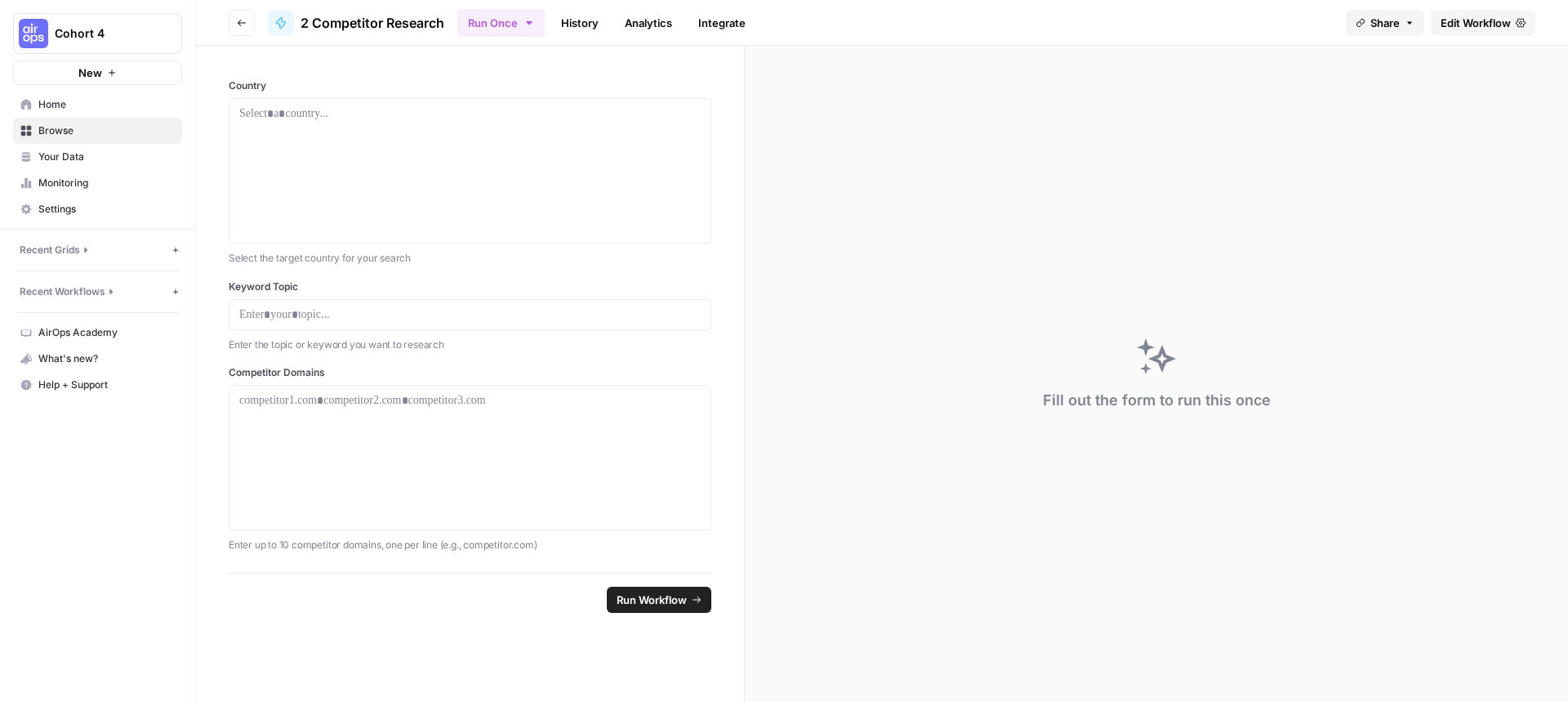 click on "Edit Workflow" at bounding box center [1476, 23] 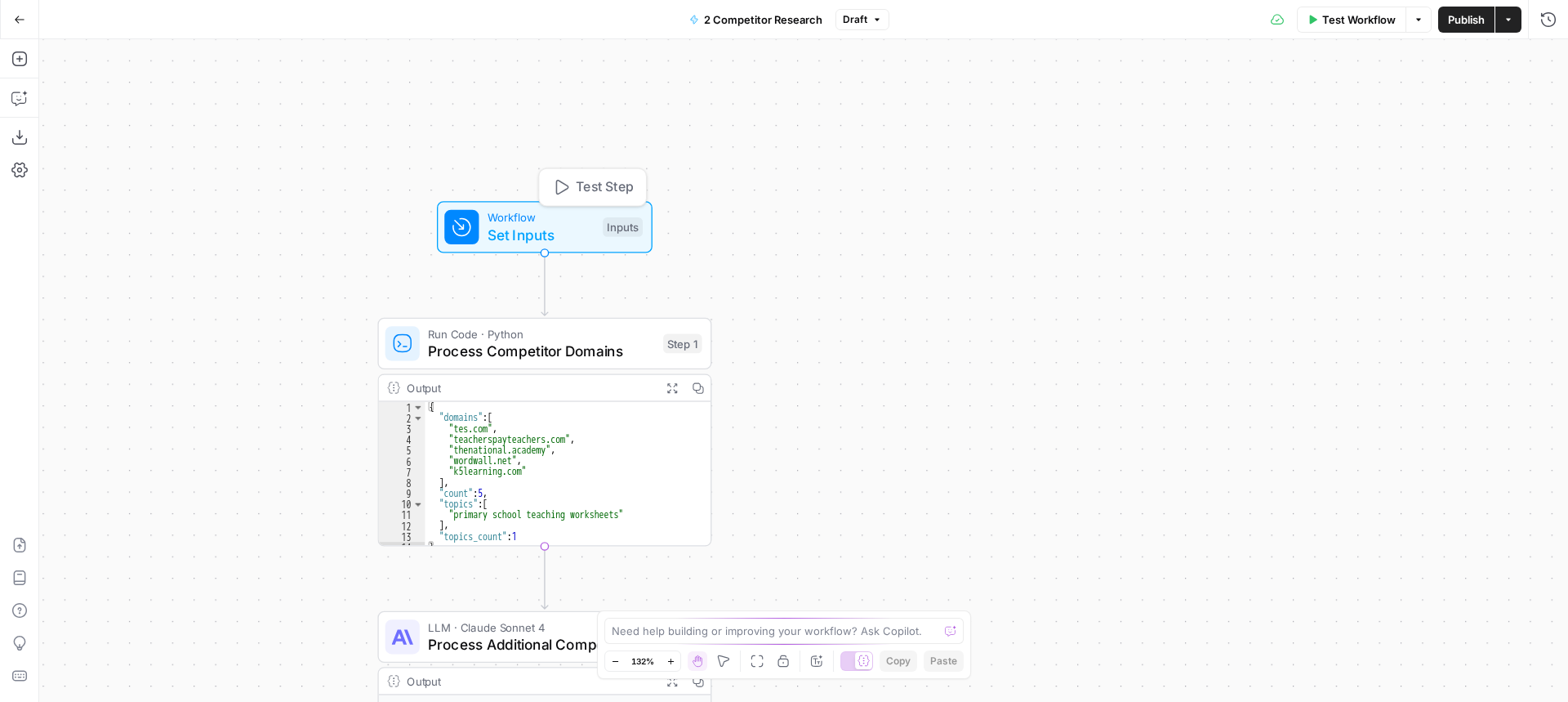 drag, startPoint x: 552, startPoint y: 218, endPoint x: 560, endPoint y: 221, distance: 8.544004 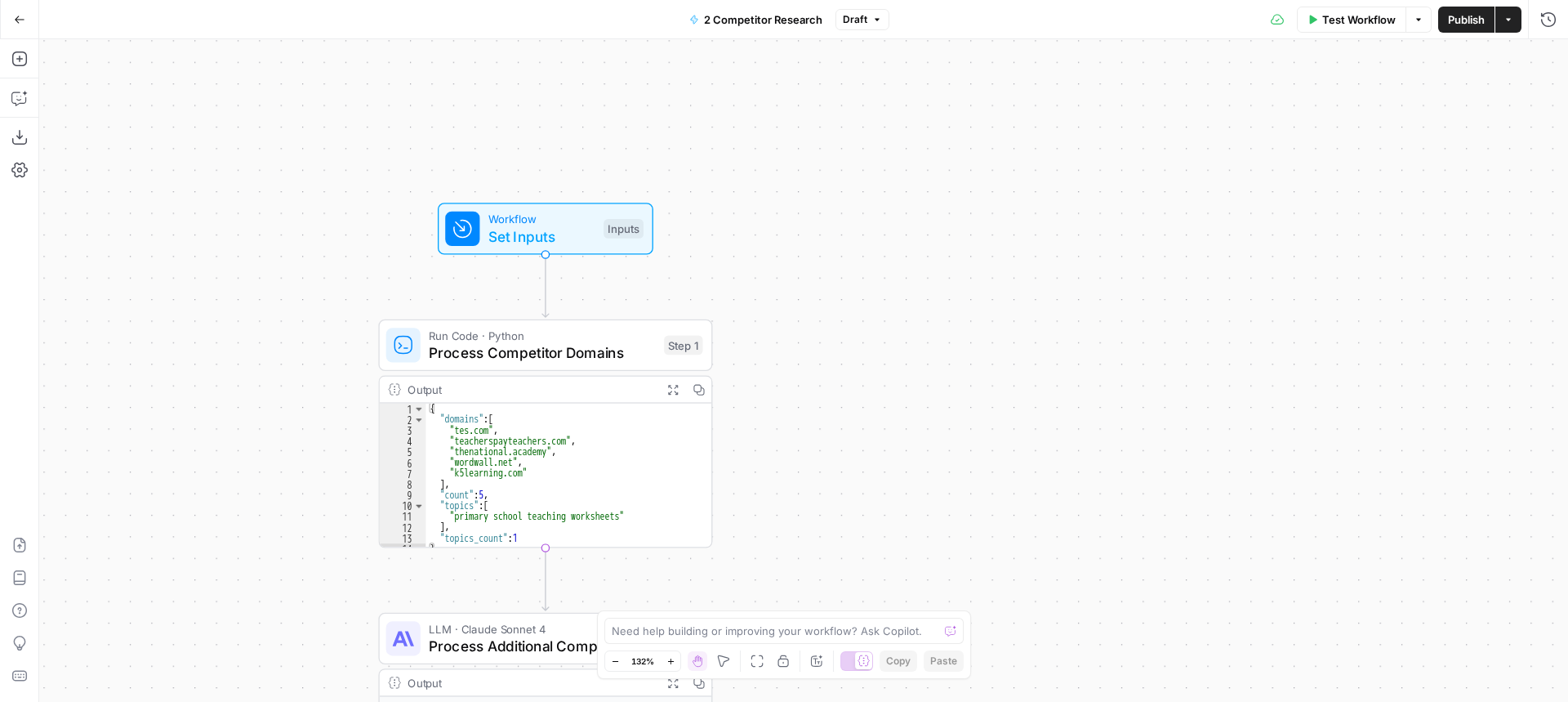 click on "Test Workflow" at bounding box center (1359, 20) 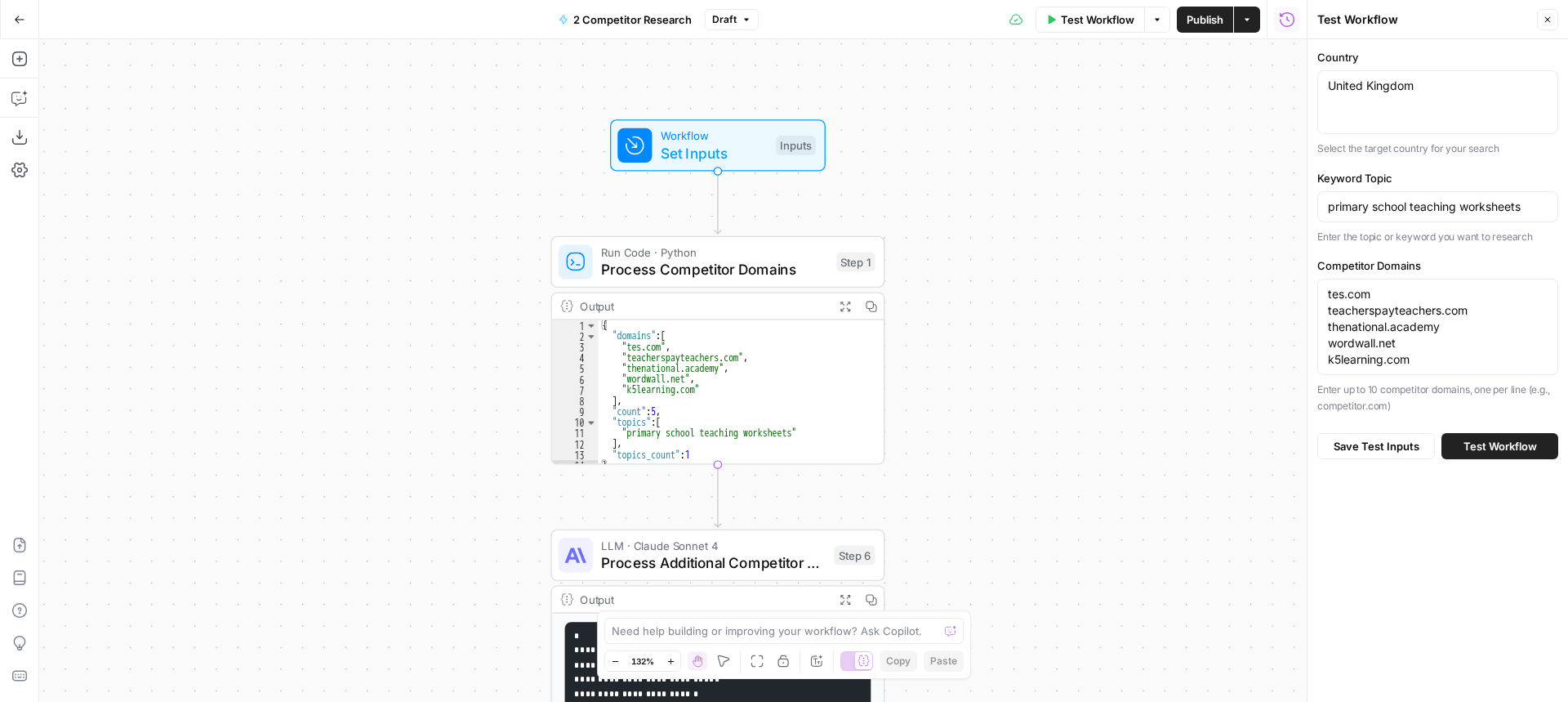 drag, startPoint x: 956, startPoint y: 328, endPoint x: 1259, endPoint y: 221, distance: 321.3378 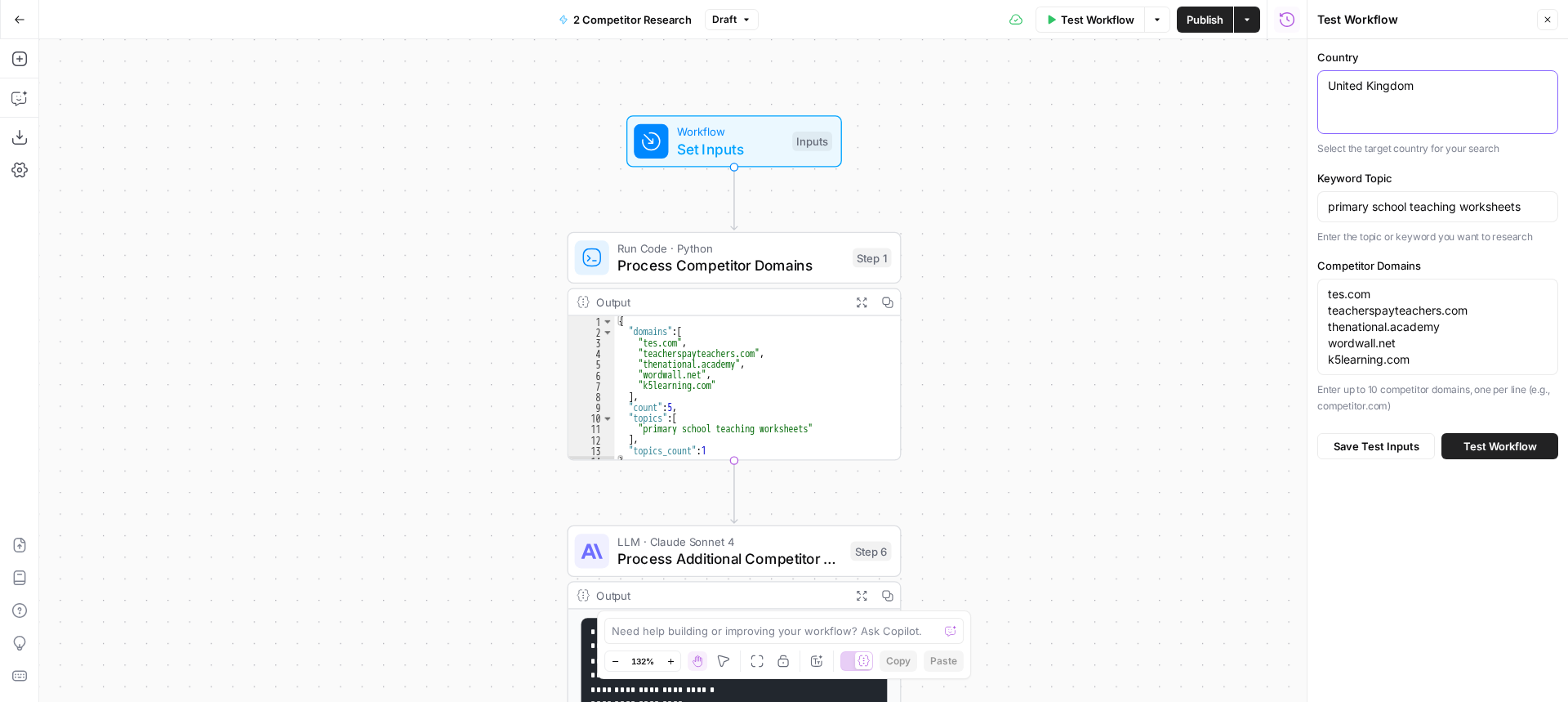 click on "United Kingdom" at bounding box center (1437, 86) 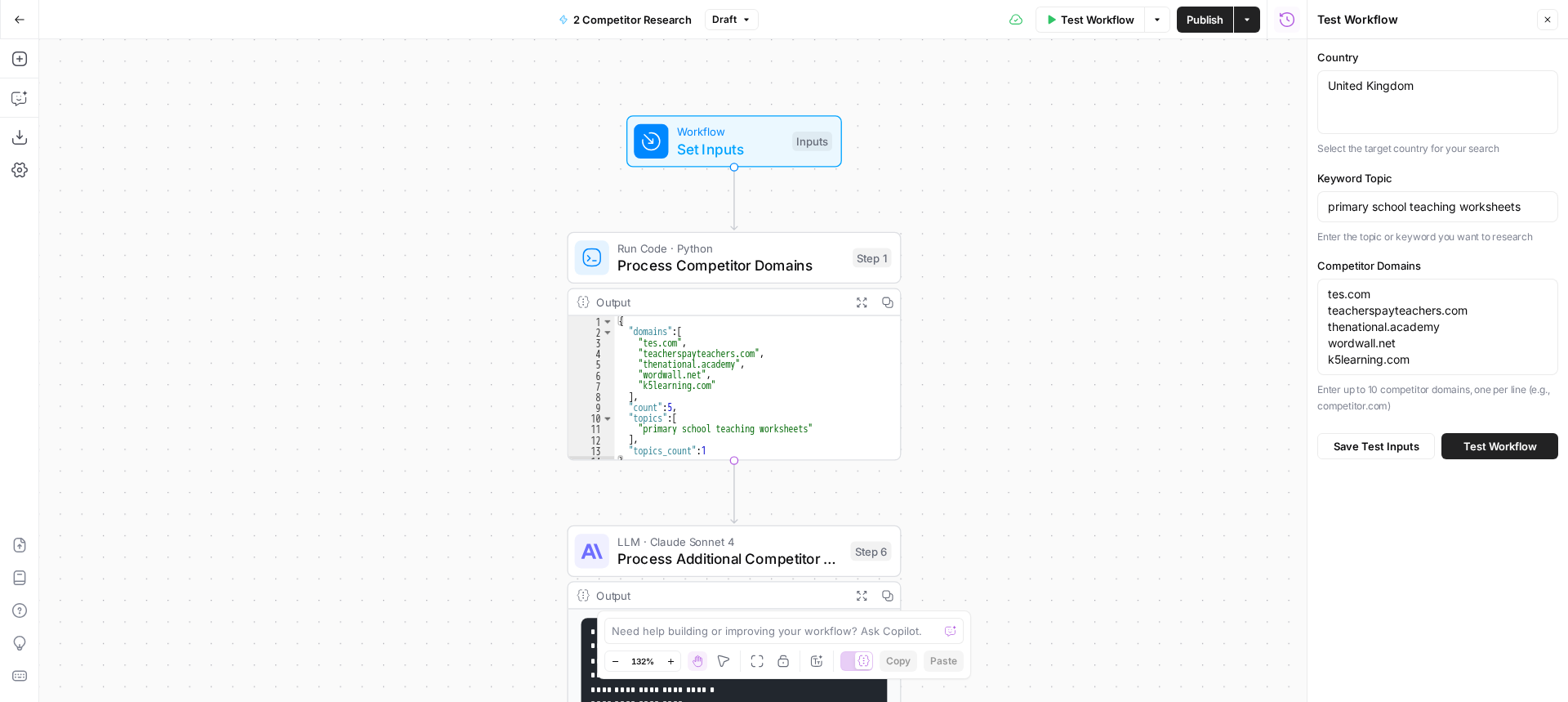 click on "Keyword Topic" at bounding box center [1437, 178] 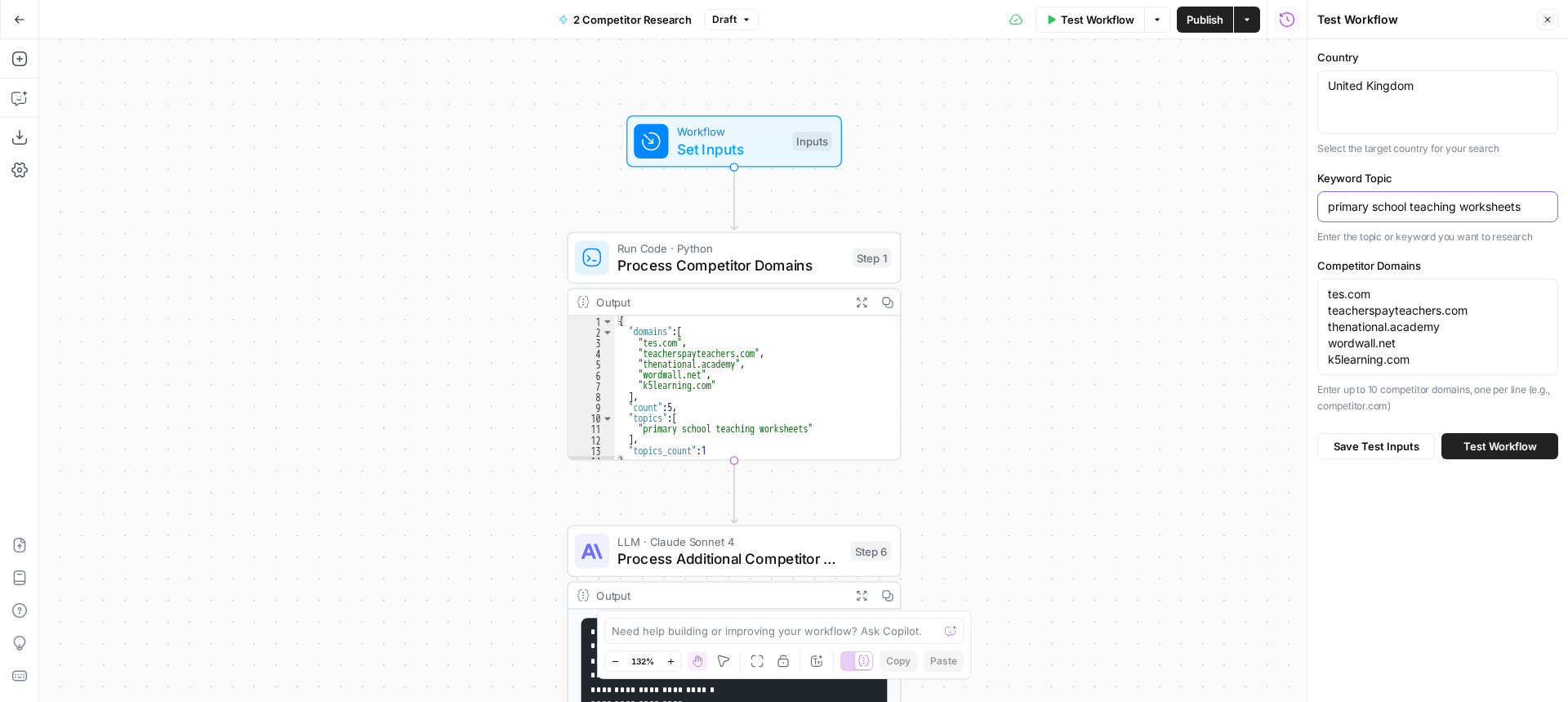 click on "primary school teaching worksheets" at bounding box center [1437, 207] 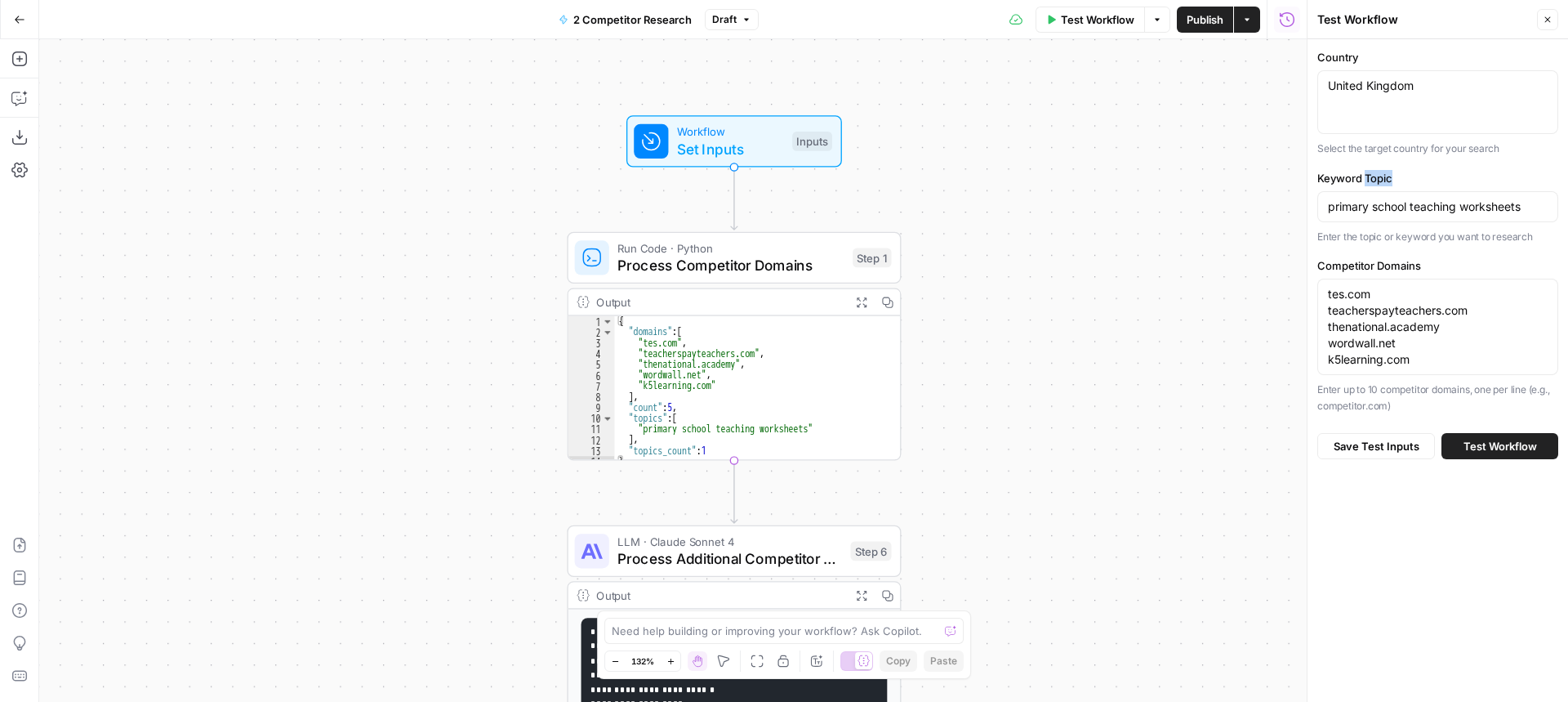 click on "Keyword Topic" at bounding box center (1437, 178) 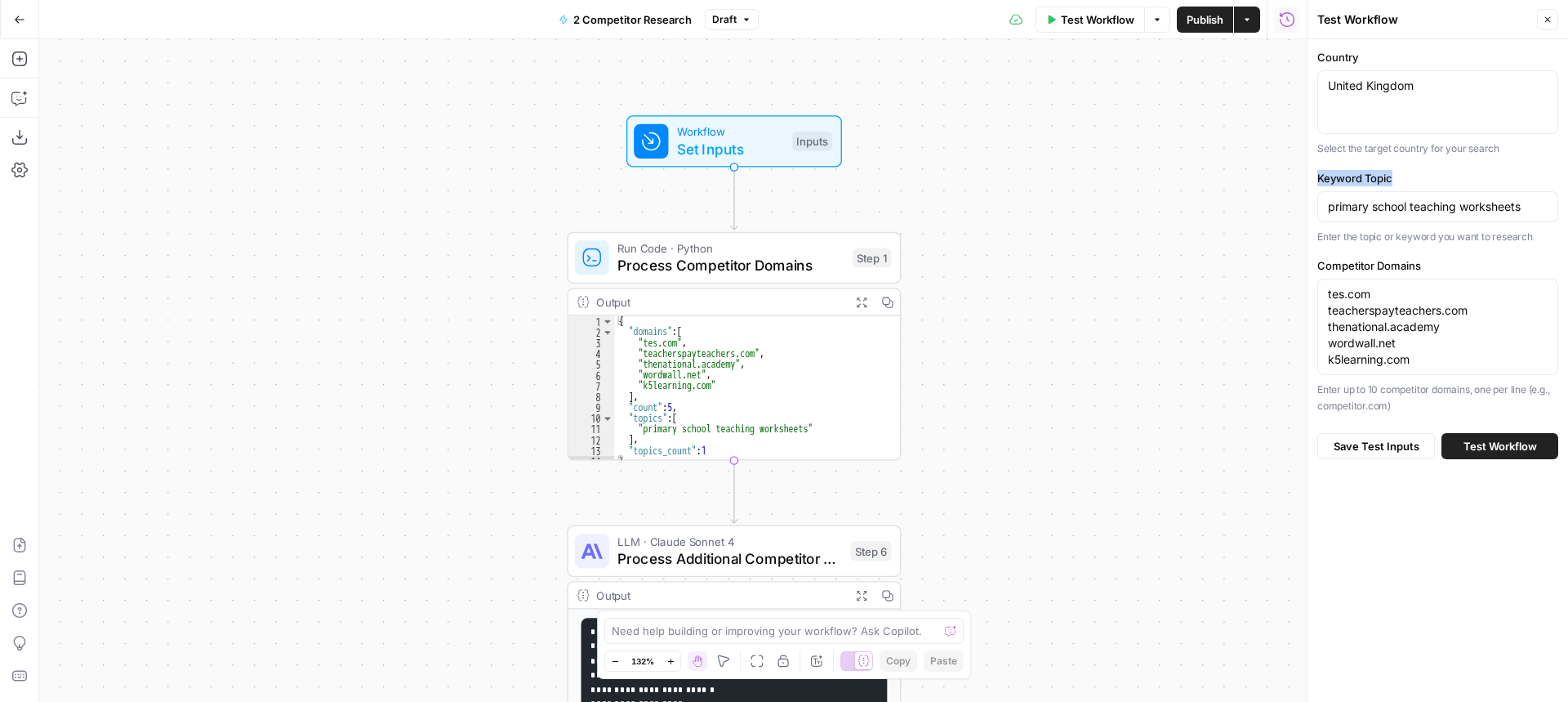click on "Keyword Topic" at bounding box center (1437, 178) 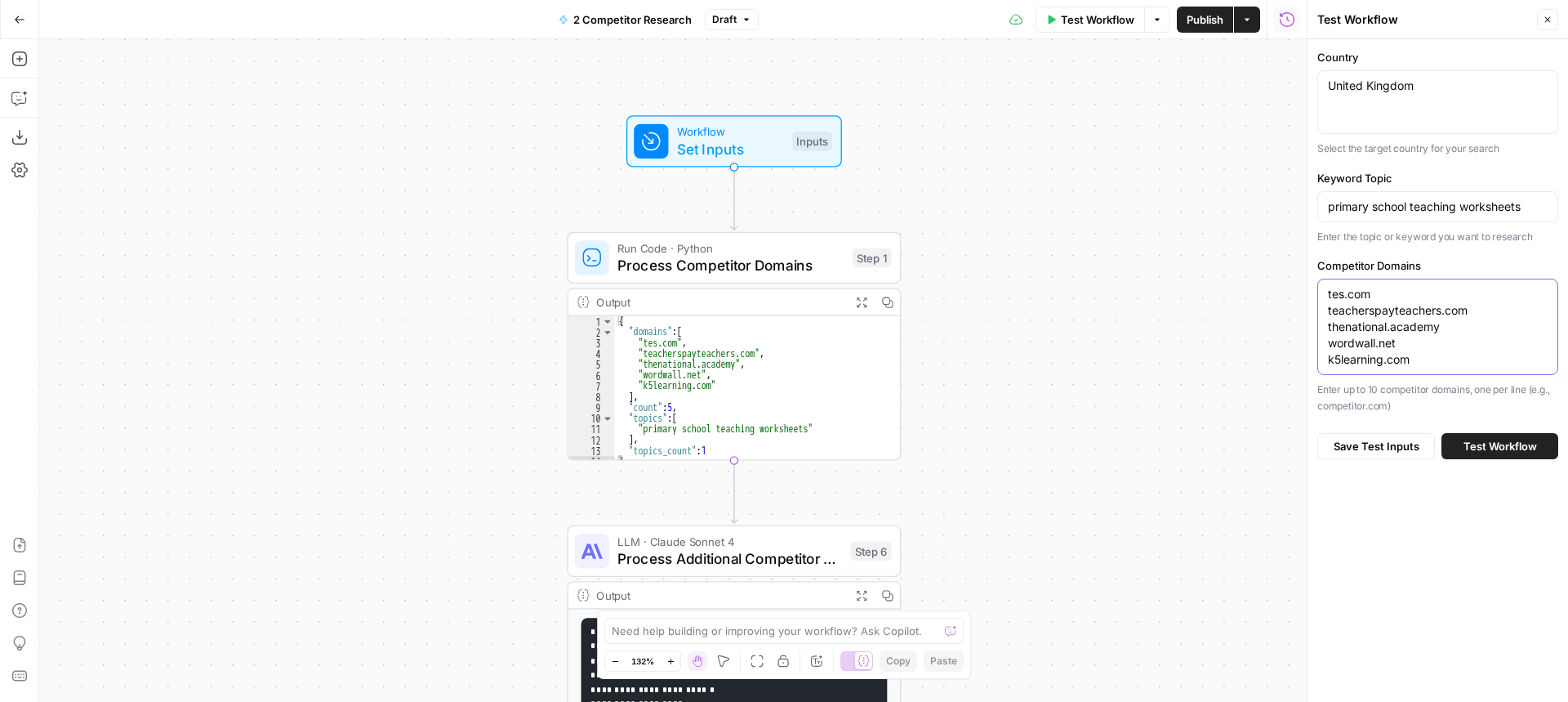 drag, startPoint x: 1336, startPoint y: 293, endPoint x: 1446, endPoint y: 366, distance: 132.0189 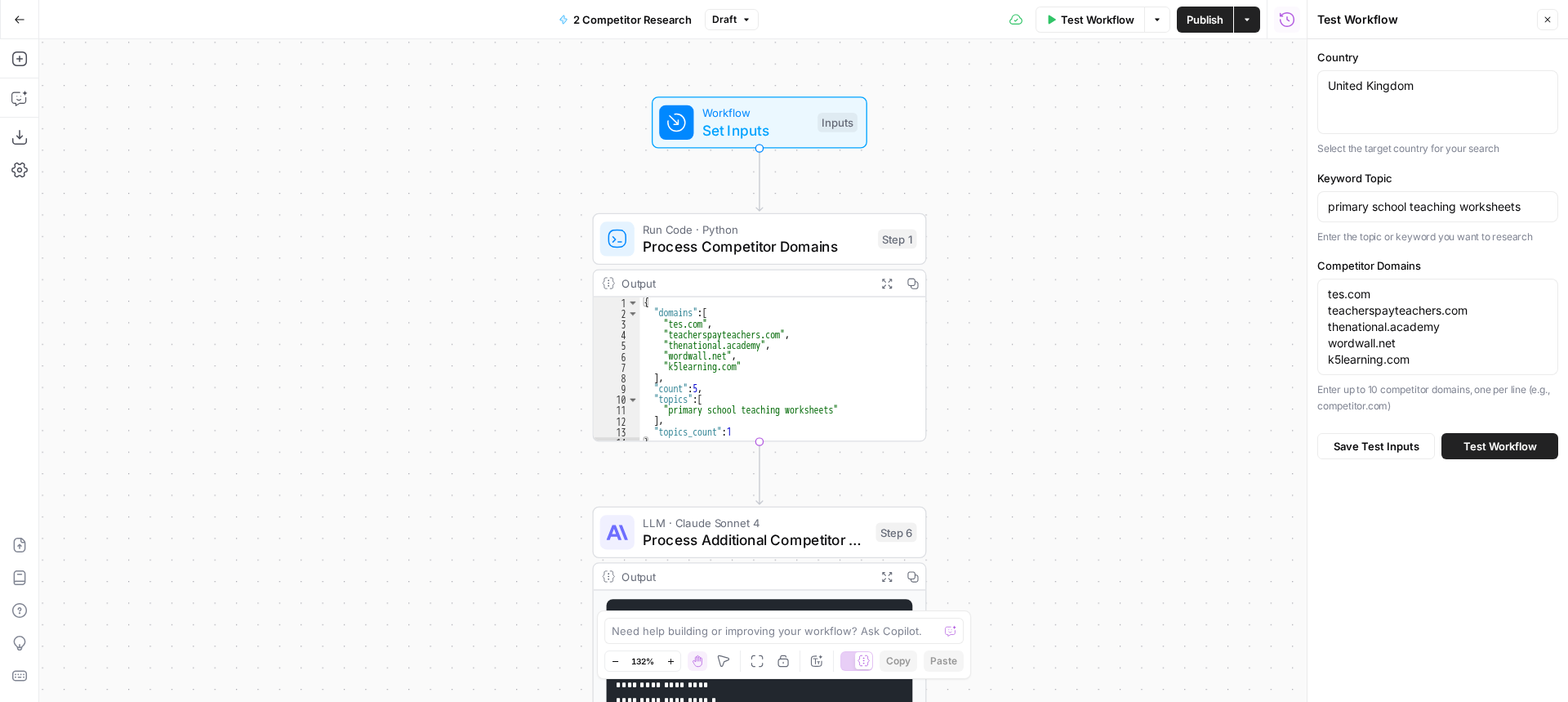 drag, startPoint x: 1009, startPoint y: 431, endPoint x: 1045, endPoint y: 394, distance: 51.6236 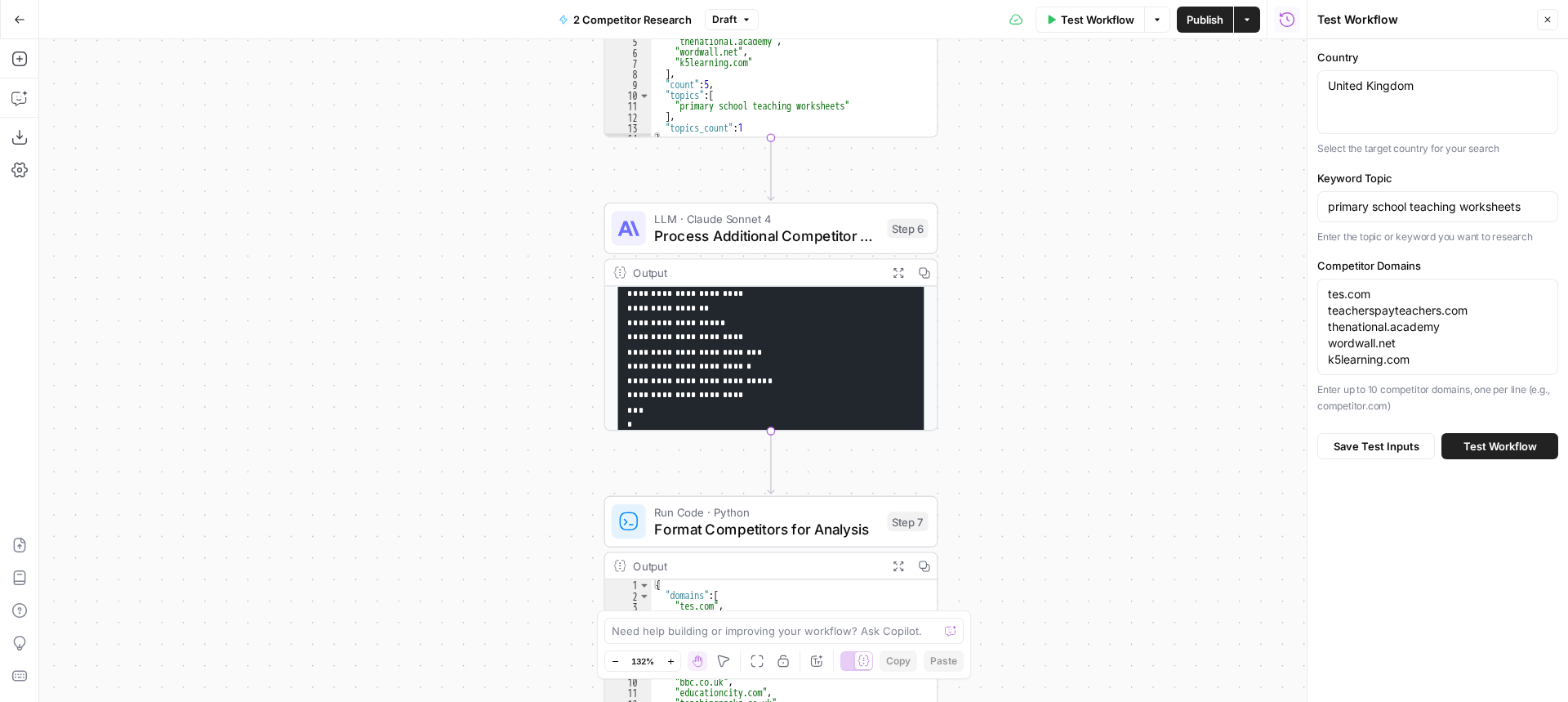scroll, scrollTop: 302, scrollLeft: 0, axis: vertical 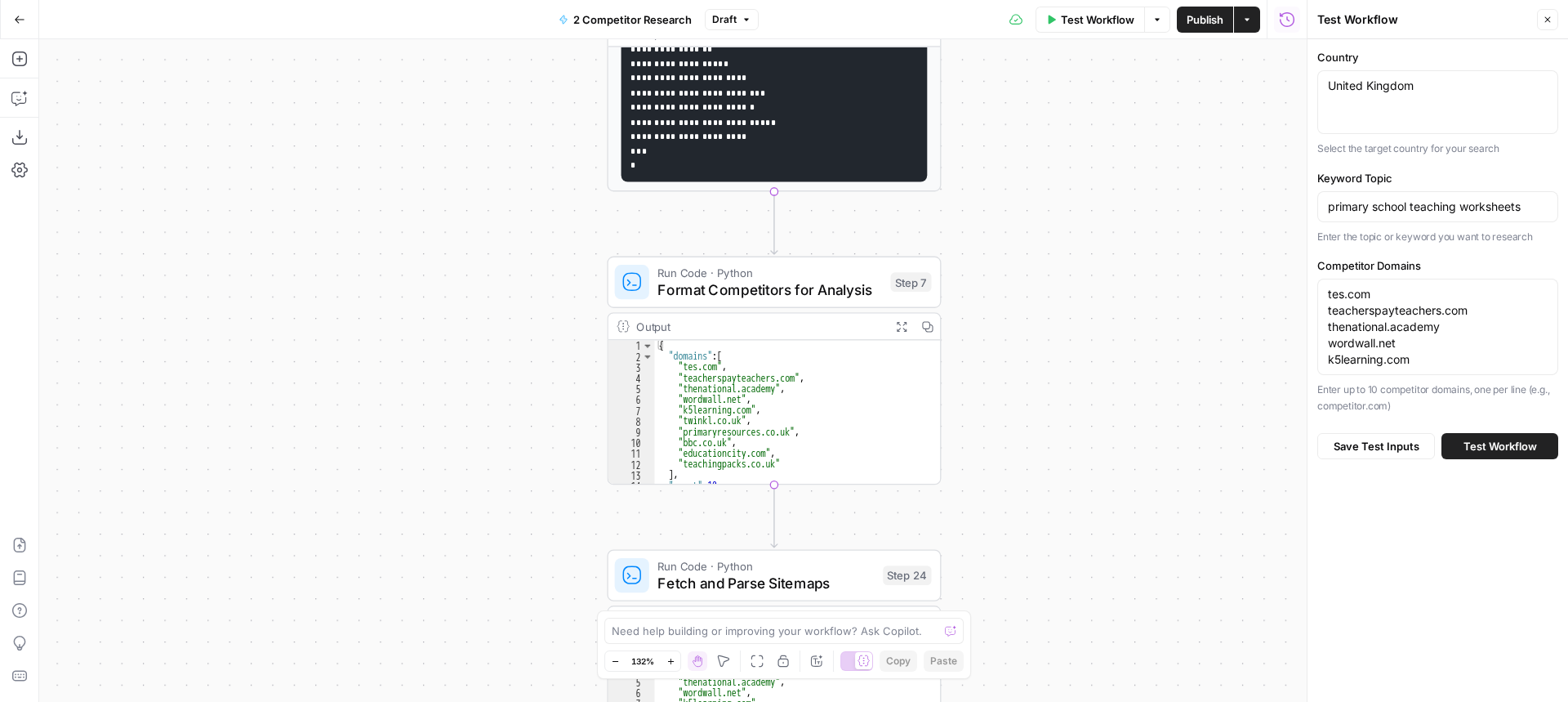 drag, startPoint x: 1111, startPoint y: 558, endPoint x: 1115, endPoint y: 301, distance: 257.0311 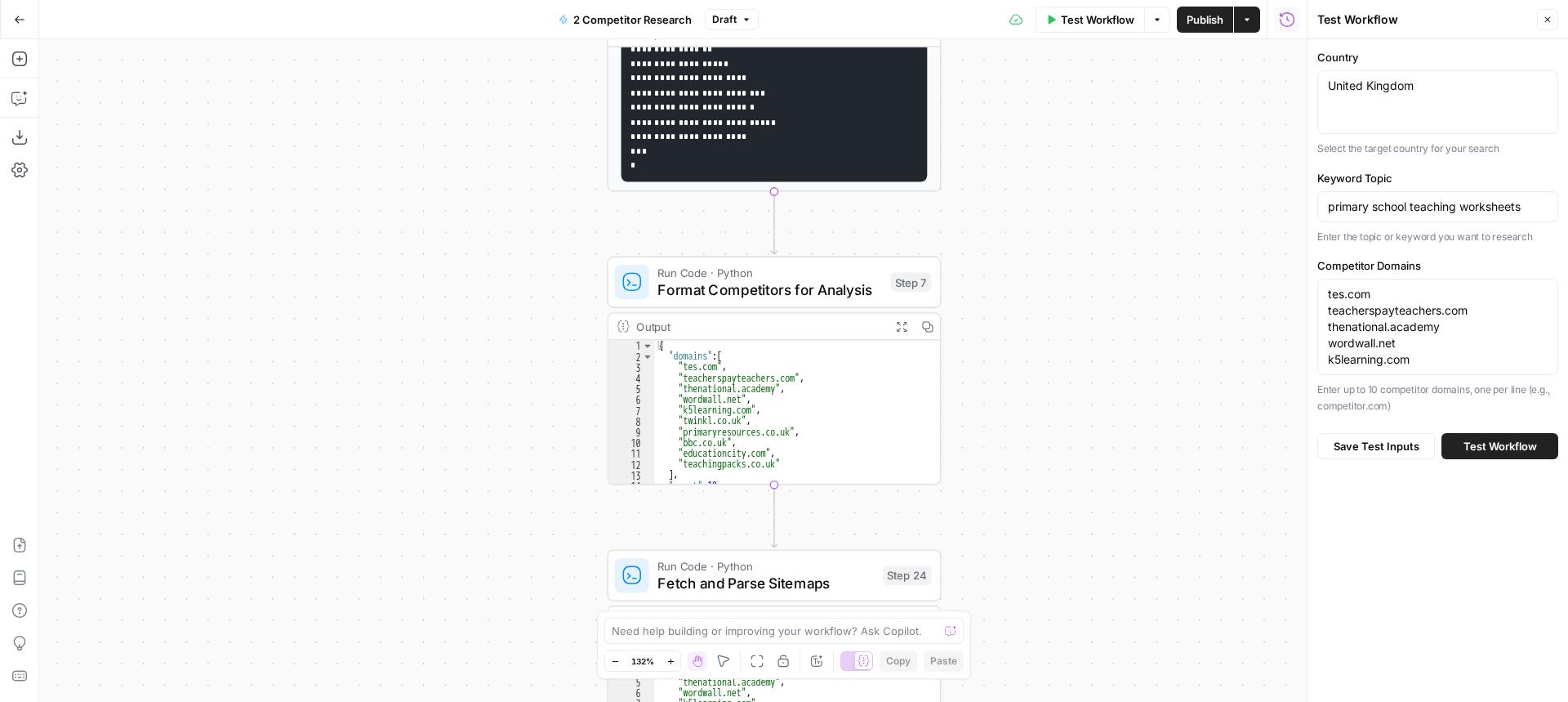 click on "Workflow Set Inputs Inputs Run Code · Python Process Competitor Domains Step 1 Output Expand Output Copy 1 2 3 4 5 6 7 8 9 10 11 12 13 14 {    "domains" :  [      "tes.com" ,      "teacherspayteachers.com" ,      "thenational.academy" ,      "wordwall.net" ,      "k5learning.com"    ] ,    "count" :  5 ,    "topics" :  [      "primary school teaching worksheets"    ] ,    "topics_count" :  1 }     XXXXXXXXXXXXXXXXXXXXXXXXXXXXXXXXXXXXXXXXXXXXXXXXXXXXXXXXXXXXXXXXXXXXXXXXXXXXXXXXXXXXXXXXXXXXXXXXXXXXXXXXXXXXXXXXXXXXXXXXXXXXXXXXXXXXXXXXXXXXXXXXXXXXXXXXXXXXXXXXXXXXXXXXXXXXXXXXXXXXXXXXXXXXXXXXXXXXXXXXXXXXXXXXXXXXXXXXXXXXXXXXXXXXXXXXXXXXXXXXXXXXXXXXXXXXXXXXXXXXXXXXXXXXXXXXXXXXXXXXXXXXXXXXXXXXXXXXXXXXXXXXXXXXXXXXXXXXXXXXXXXXXXXXXXXXXXXXXXXXXXXXXXXXXXXXXXXXXXXXXXXXXXXXXXXXXXXXXXXXXXXXXXXXXXXXXXXXXXXXXXXXXXXXXXXXXXXXXXXXXXXXXXXXXXXXXXXXXXXXXXXXXXXXXXXXXXXXXXXXXXXXXXXXXXXXXXXXXXXXXXXXXXXXXXXXXXXXXXXXXXXXXXXXXXXX LLM · Claude Sonnet 4 Process Additional Competitor Research Step 6 Output Expand Output Copy Step 7 Copy" at bounding box center [673, 370] 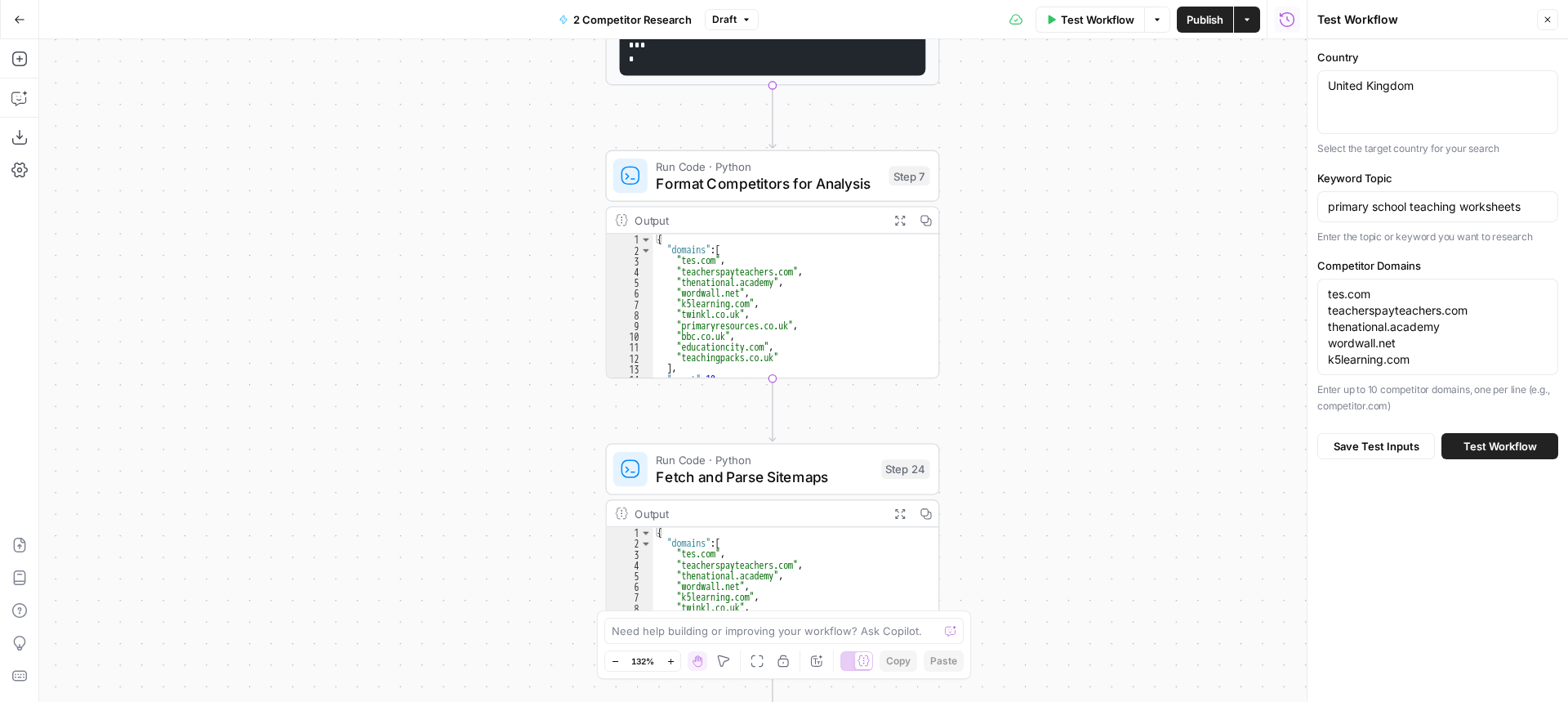 drag, startPoint x: 1124, startPoint y: 445, endPoint x: 1120, endPoint y: 351, distance: 94.08507 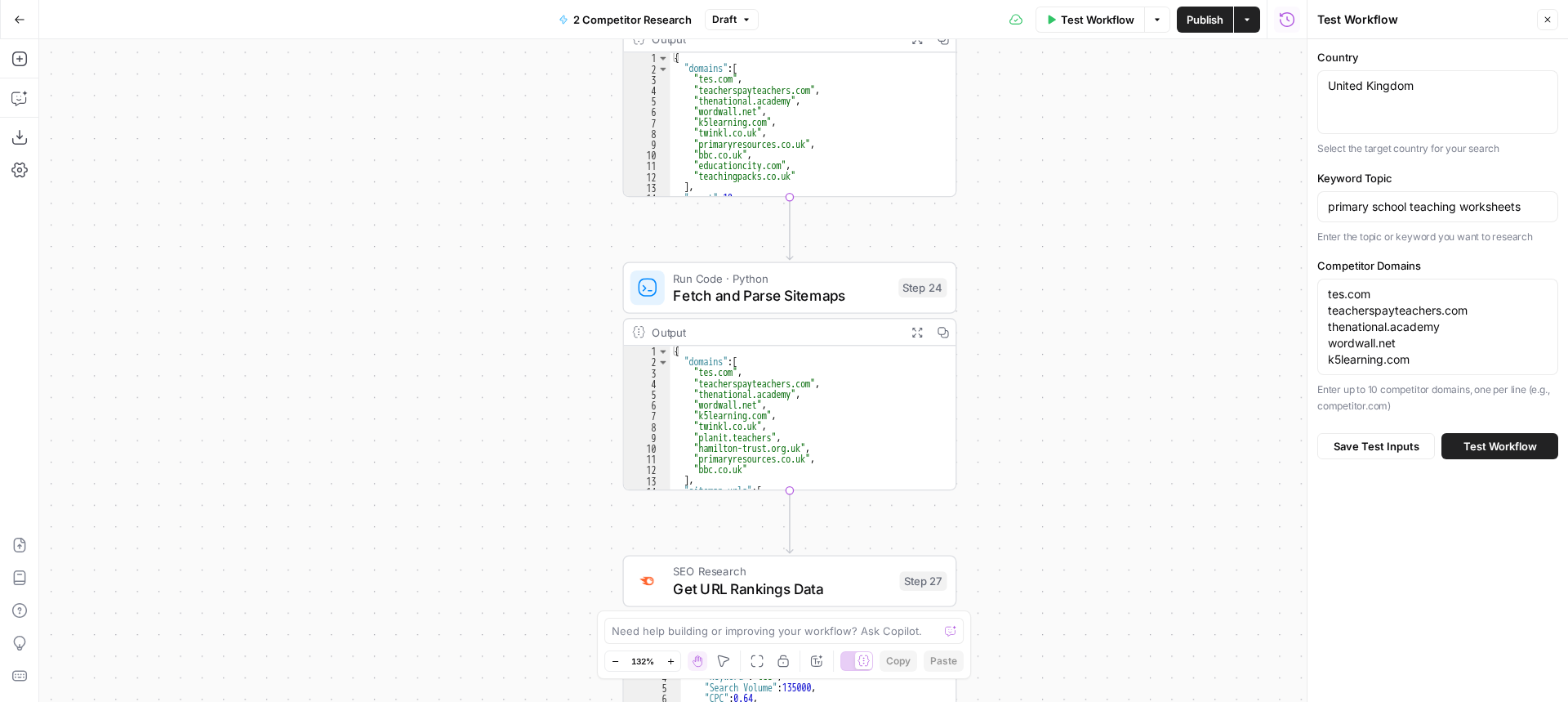 drag, startPoint x: 1123, startPoint y: 381, endPoint x: 1141, endPoint y: 190, distance: 191.84629 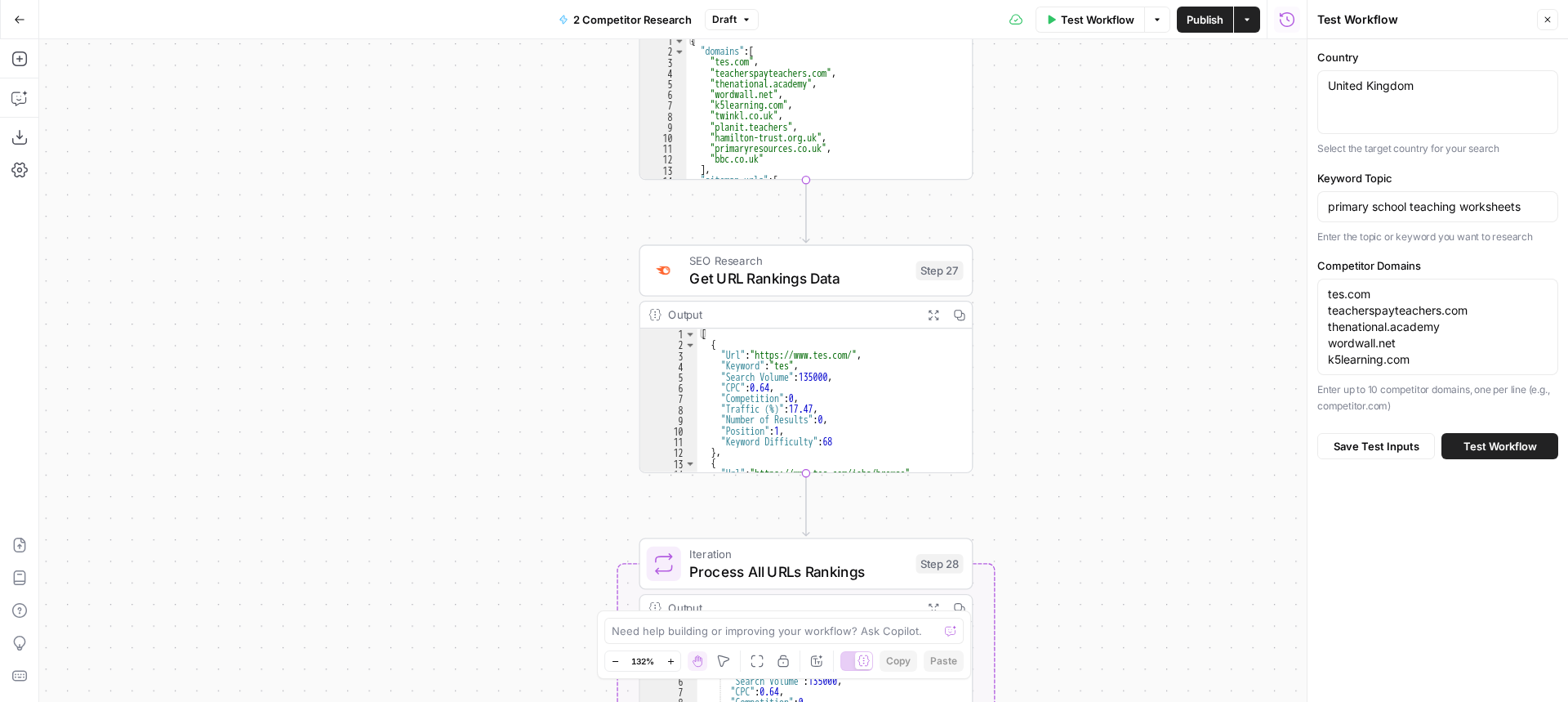 drag, startPoint x: 1108, startPoint y: 450, endPoint x: 1120, endPoint y: 144, distance: 306.2352 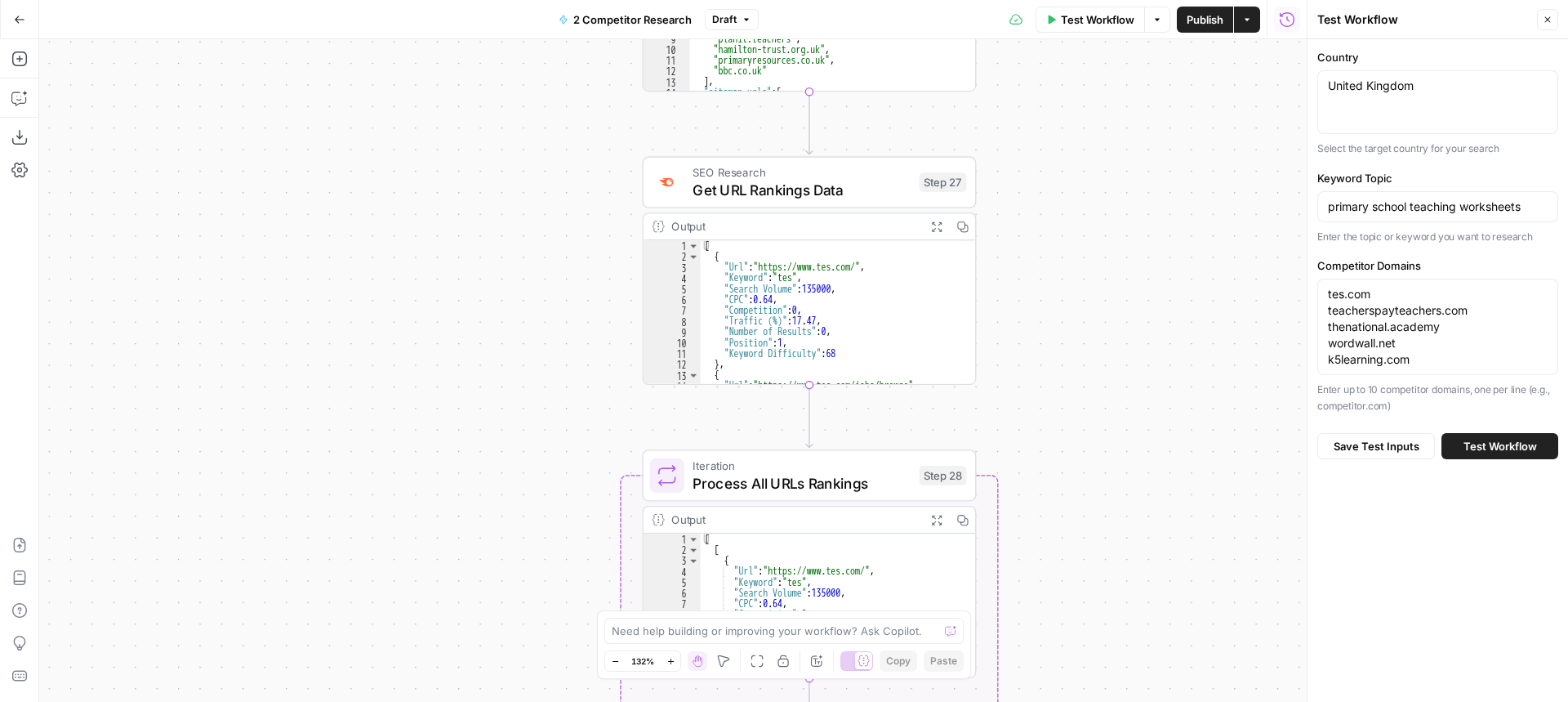 drag, startPoint x: 1098, startPoint y: 375, endPoint x: 1098, endPoint y: 261, distance: 114 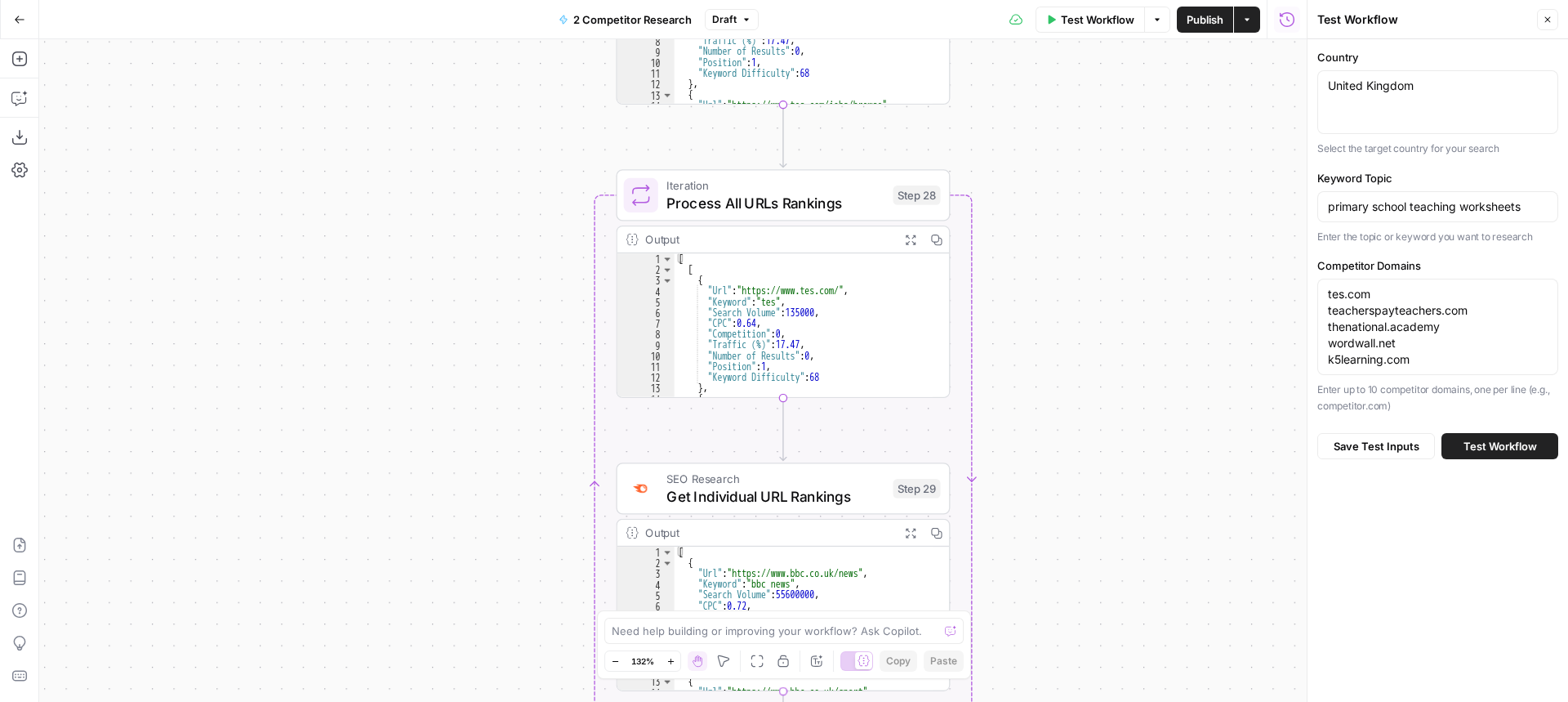 drag, startPoint x: 1080, startPoint y: 424, endPoint x: 1058, endPoint y: 179, distance: 245.98577 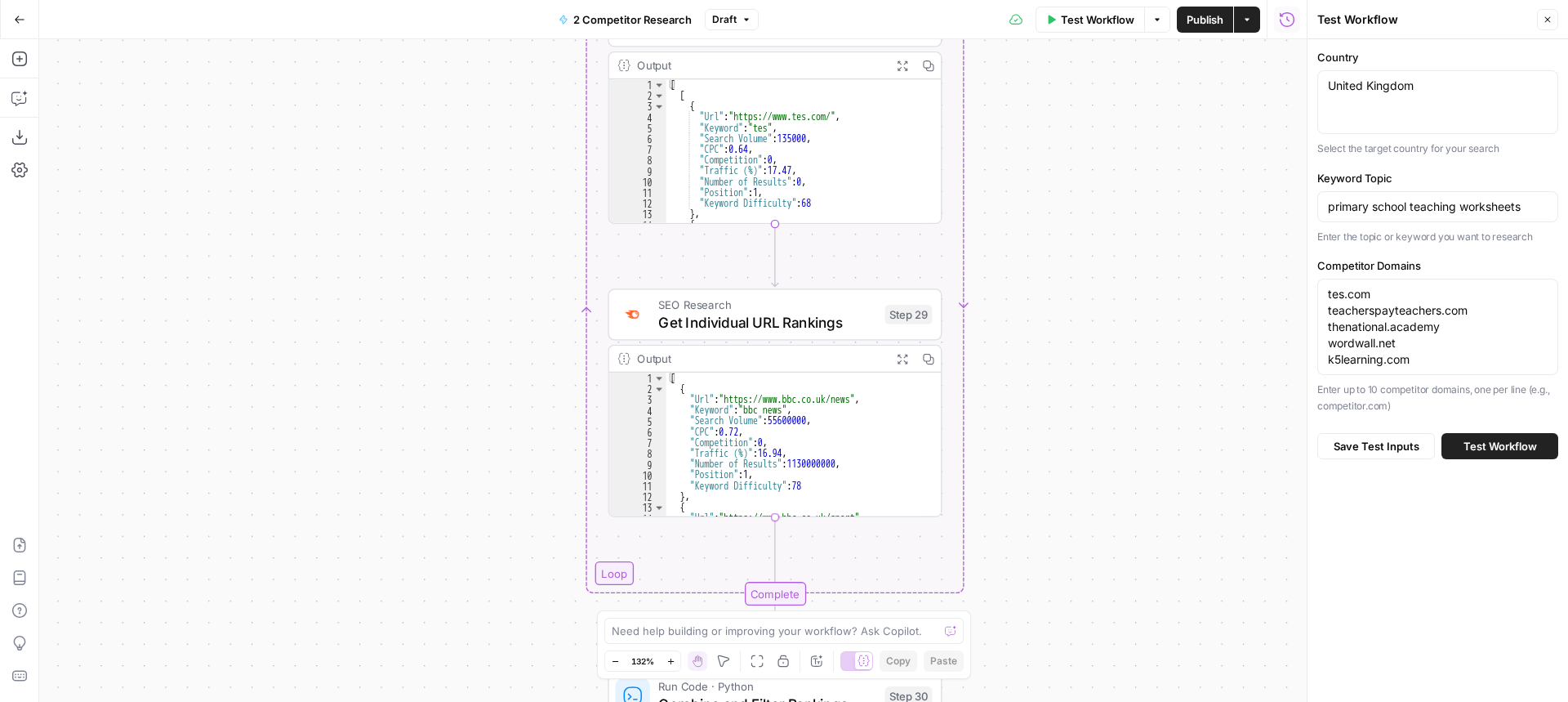drag, startPoint x: 1083, startPoint y: 458, endPoint x: 1061, endPoint y: 180, distance: 278.86914 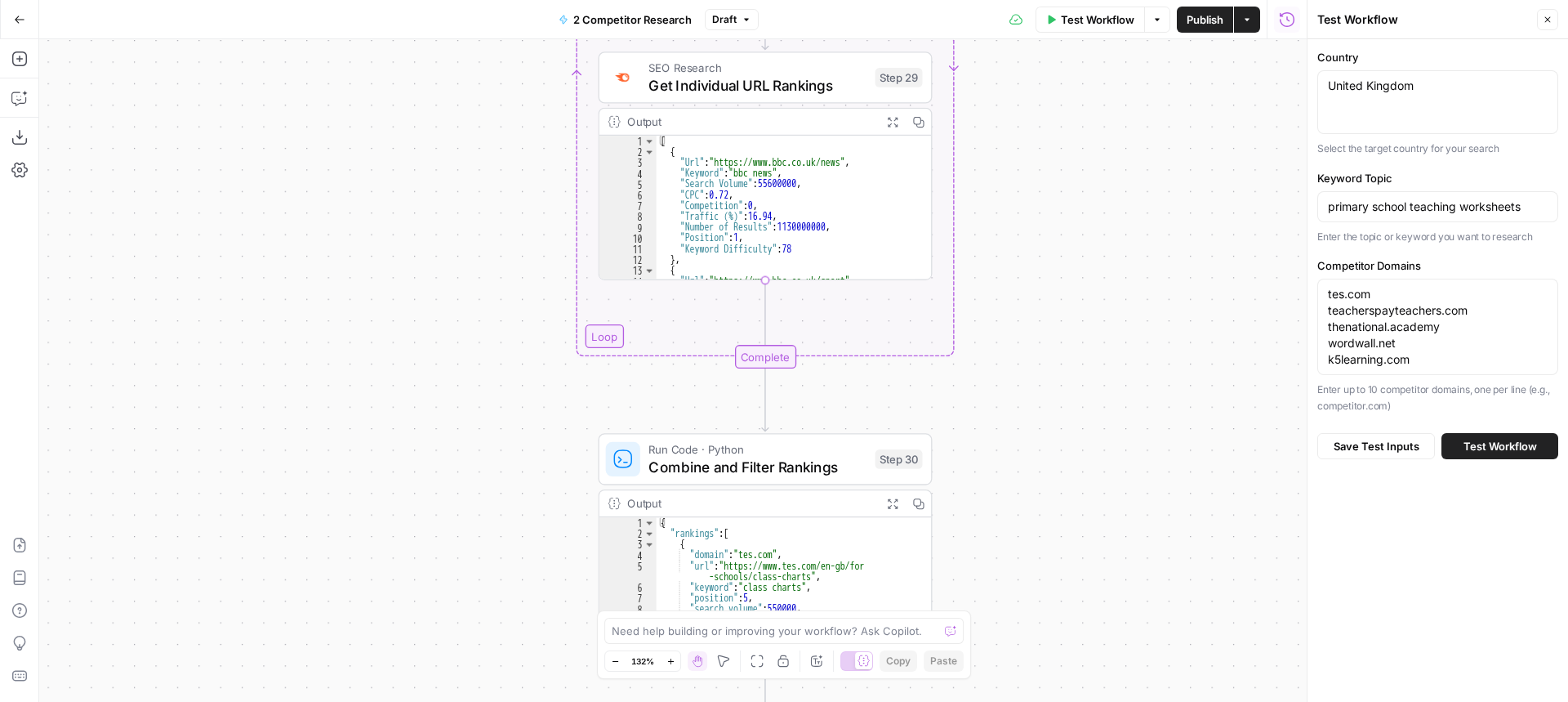 drag, startPoint x: 1066, startPoint y: 422, endPoint x: 1060, endPoint y: 184, distance: 238.07562 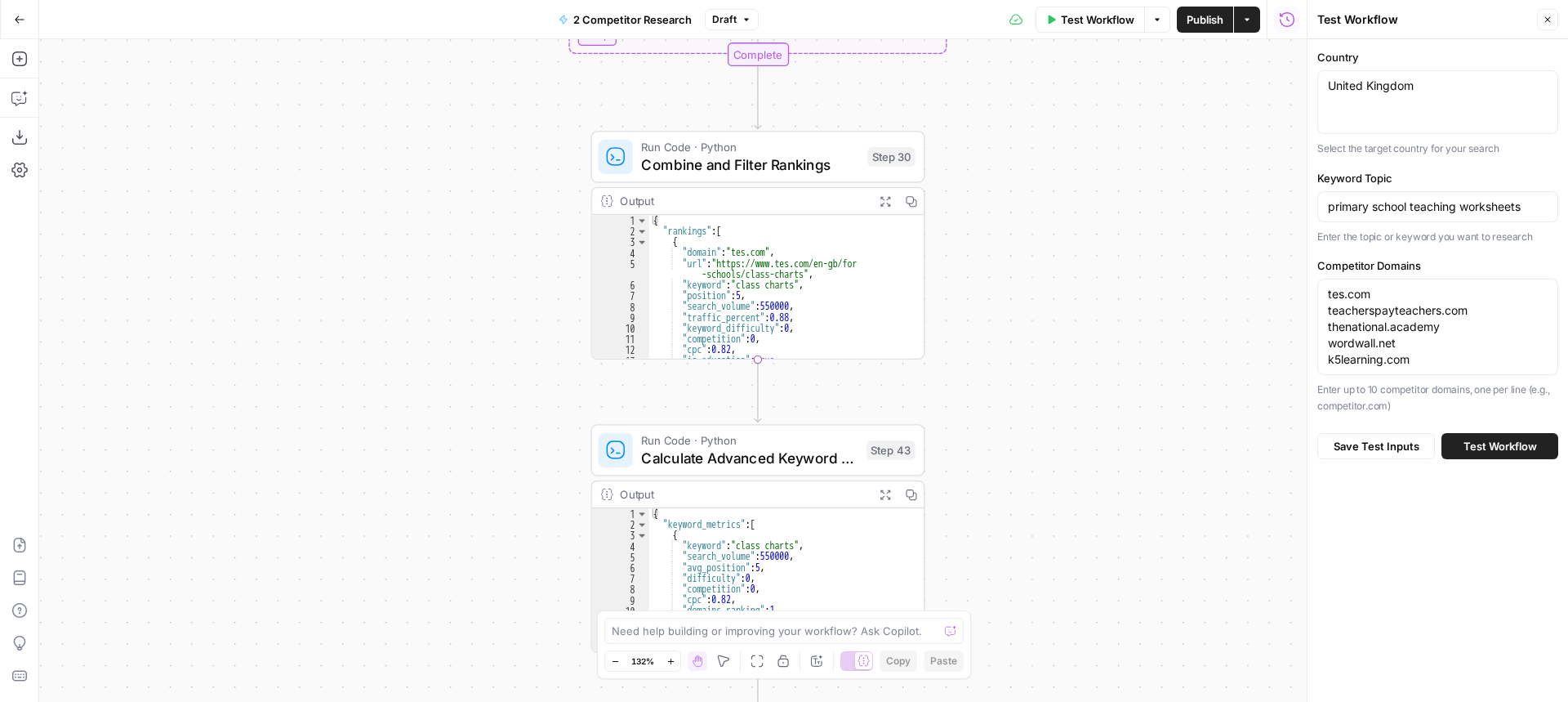 drag, startPoint x: 1055, startPoint y: 409, endPoint x: 1056, endPoint y: 207, distance: 202.00248 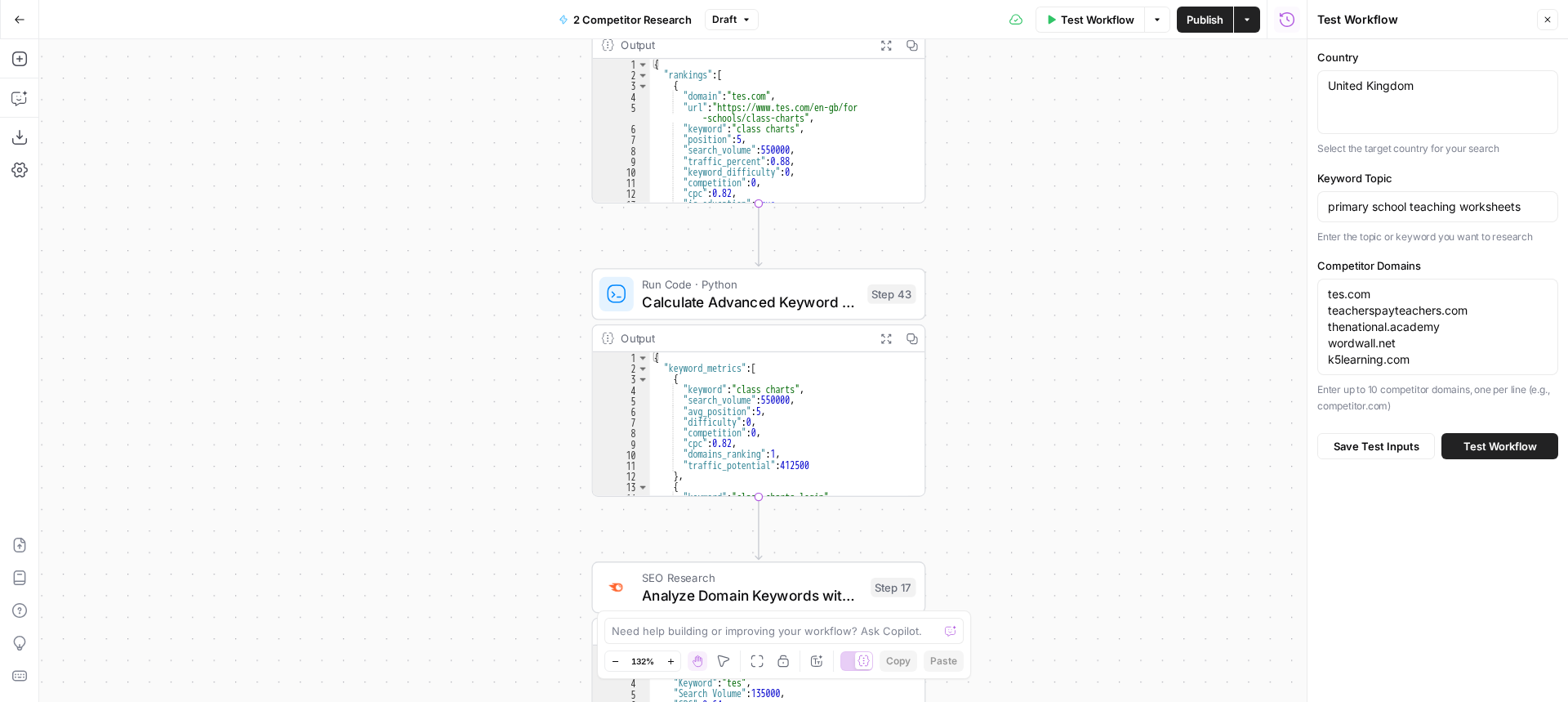 drag, startPoint x: 1066, startPoint y: 378, endPoint x: 1067, endPoint y: 149, distance: 229.0022 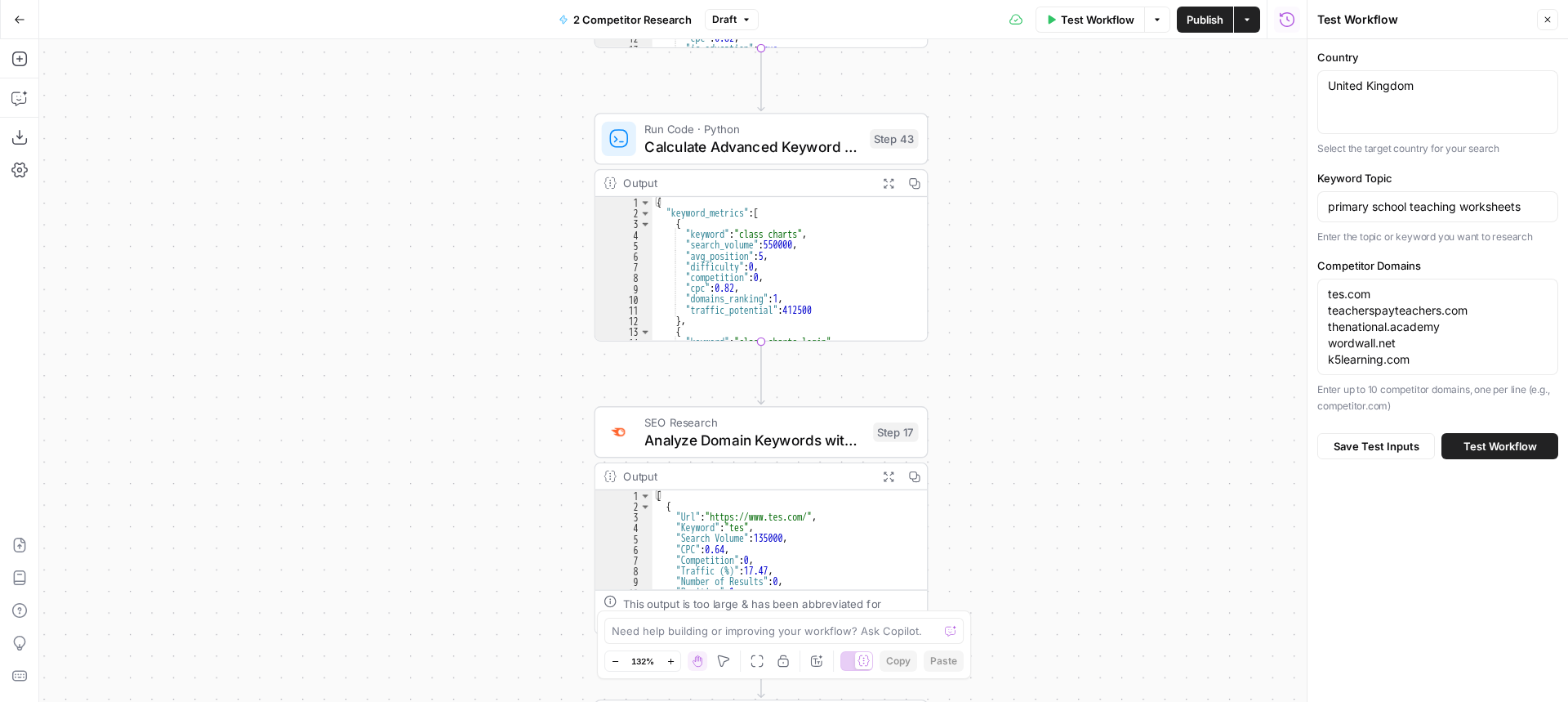 drag, startPoint x: 1076, startPoint y: 435, endPoint x: 1078, endPoint y: 350, distance: 85.02353 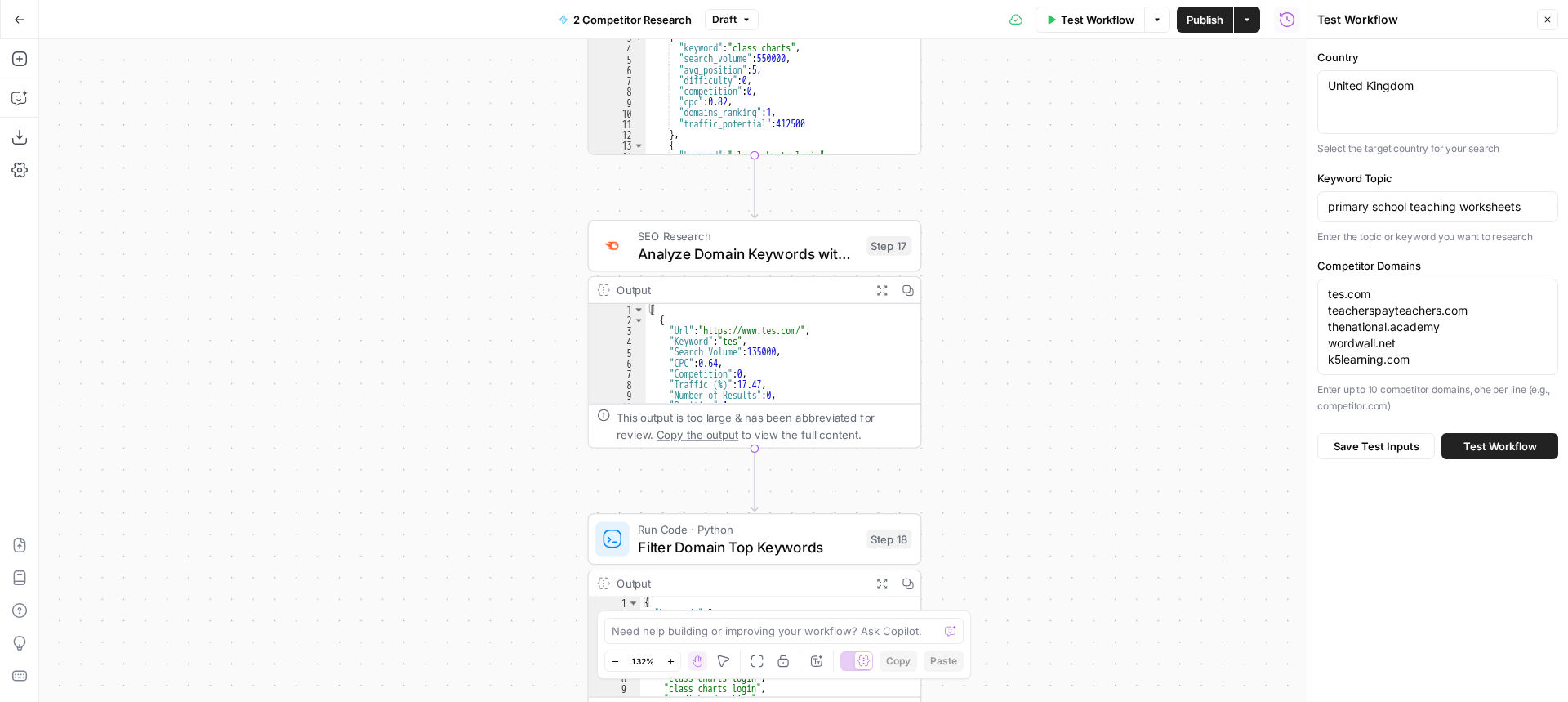 drag, startPoint x: 1086, startPoint y: 477, endPoint x: 1077, endPoint y: 254, distance: 223.18154 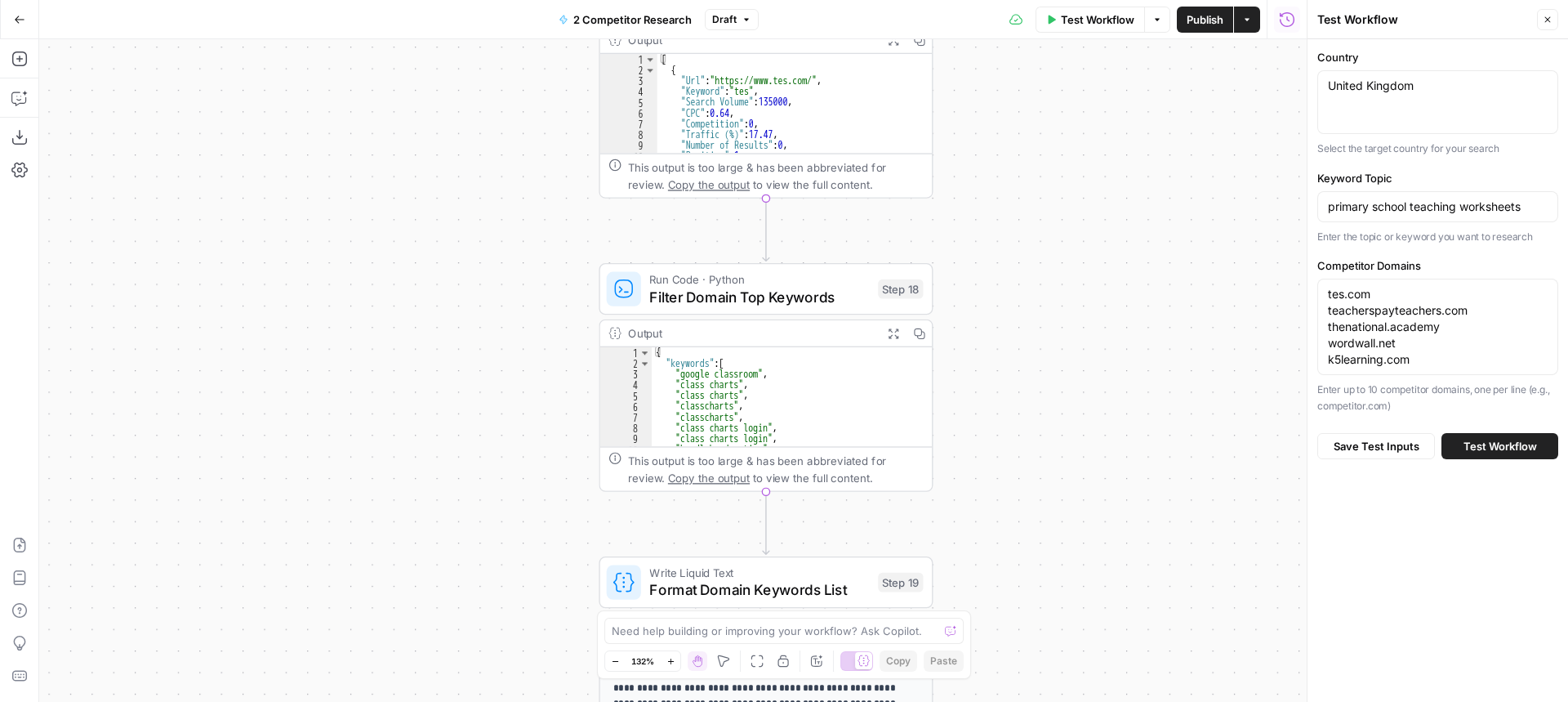 drag, startPoint x: 1073, startPoint y: 475, endPoint x: 1086, endPoint y: 259, distance: 216.3909 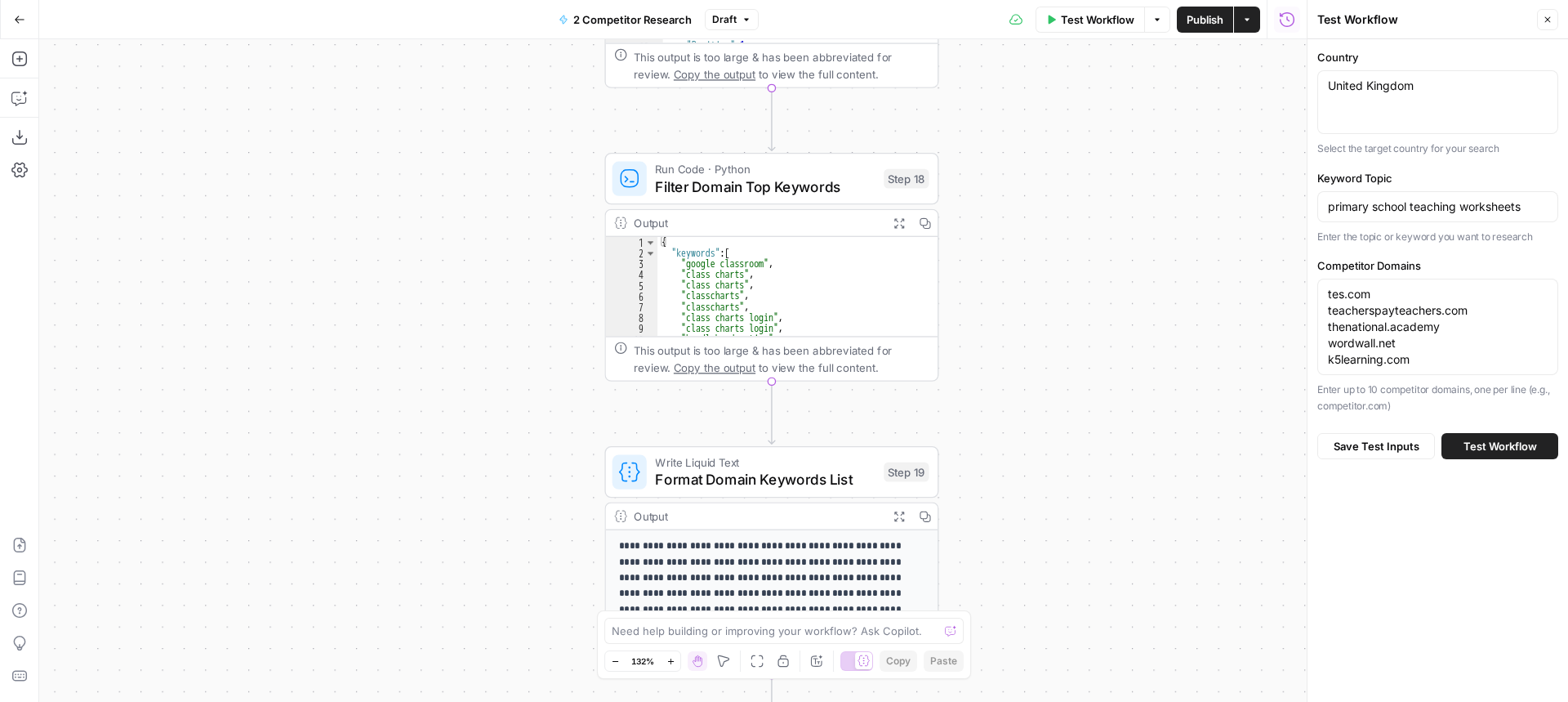 drag, startPoint x: 1092, startPoint y: 355, endPoint x: 1092, endPoint y: 316, distance: 39 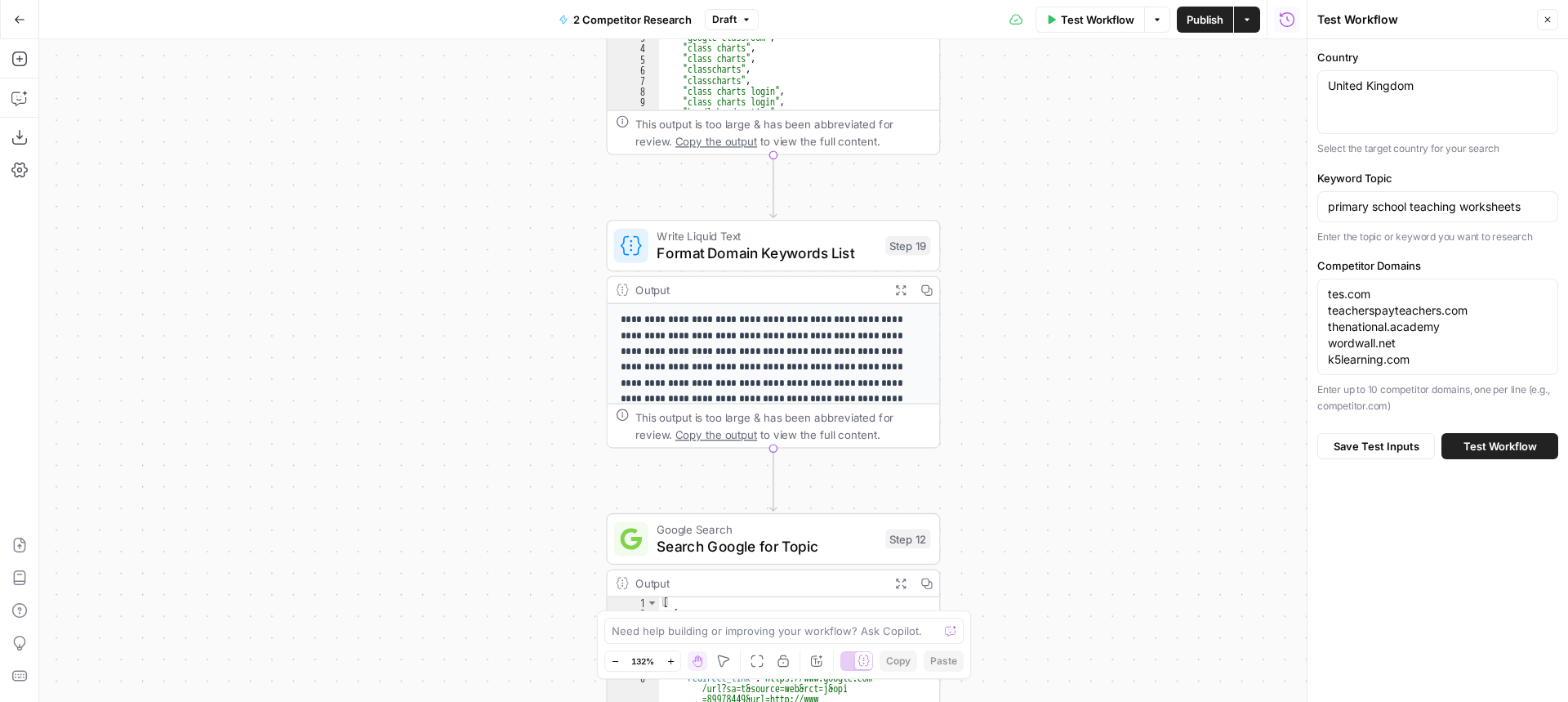 drag, startPoint x: 1079, startPoint y: 431, endPoint x: 1084, endPoint y: 312, distance: 119.105 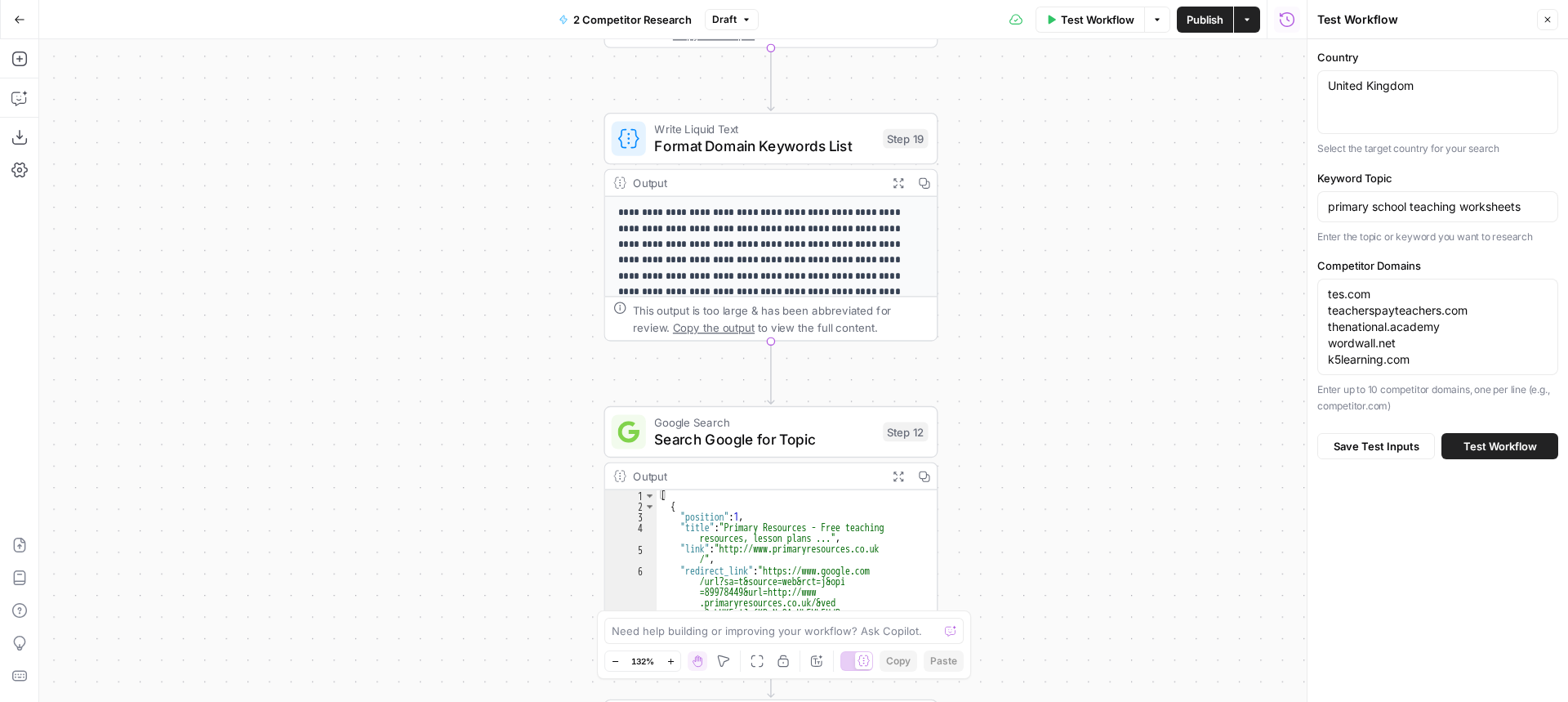 drag, startPoint x: 1066, startPoint y: 466, endPoint x: 1062, endPoint y: 284, distance: 182.04395 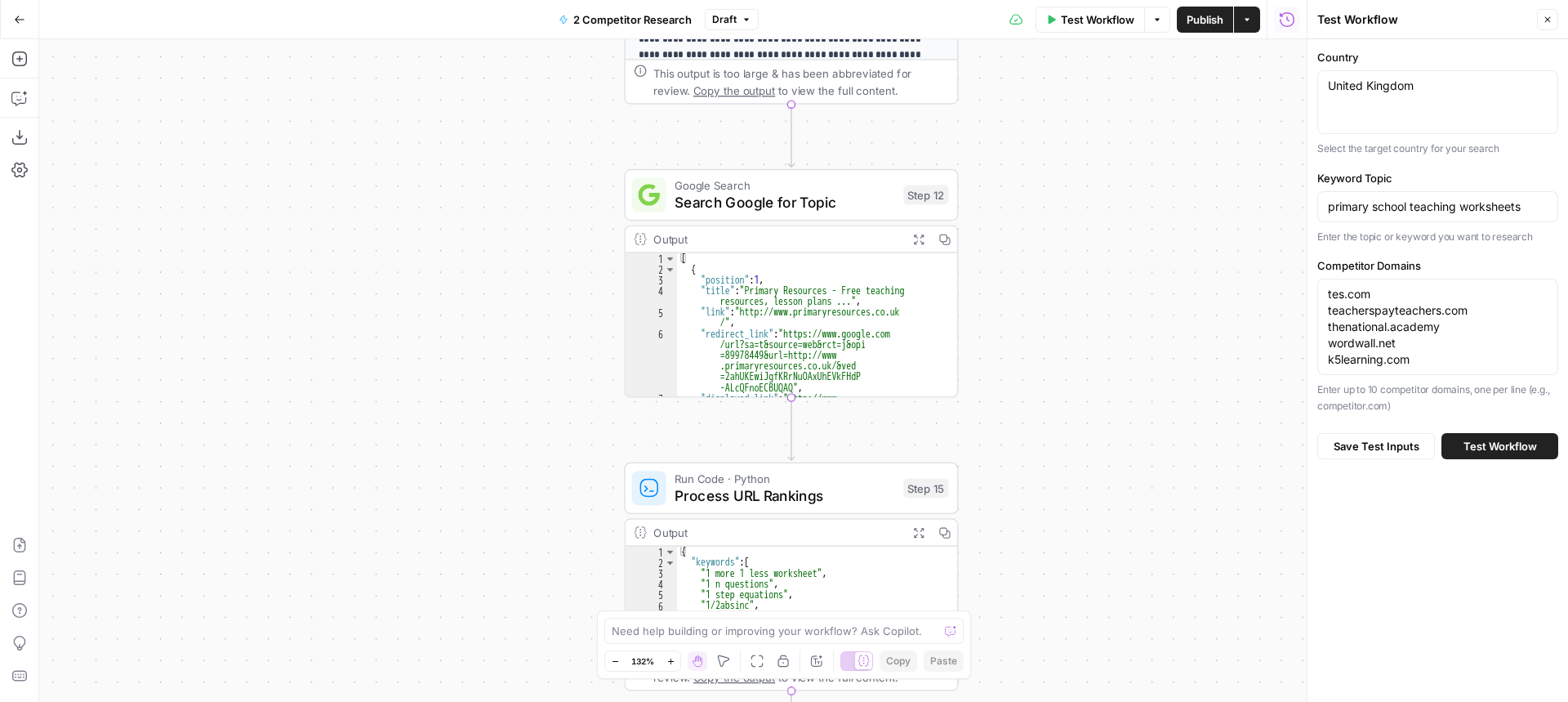 drag, startPoint x: 1064, startPoint y: 470, endPoint x: 1080, endPoint y: 282, distance: 188.67962 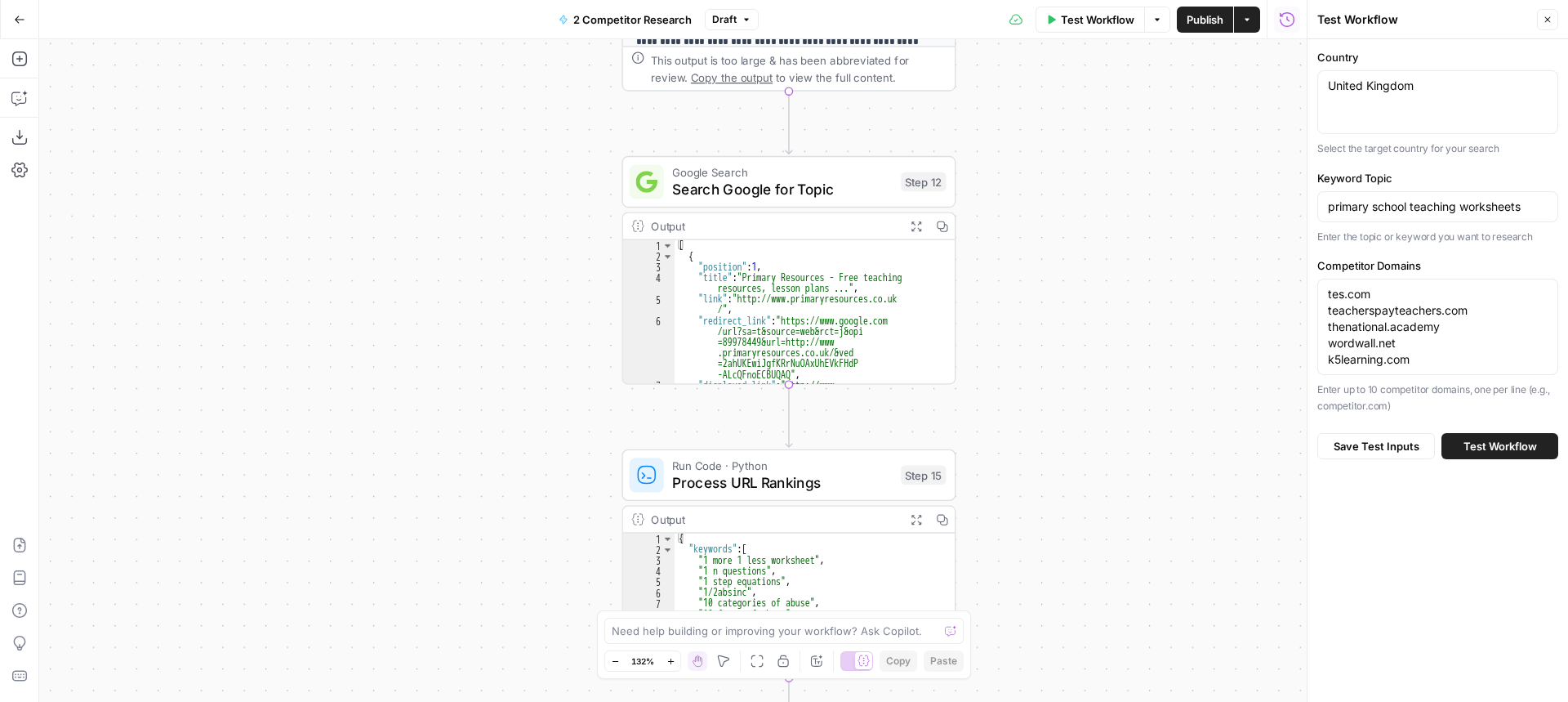 drag, startPoint x: 1073, startPoint y: 462, endPoint x: 1080, endPoint y: 105, distance: 357.0686 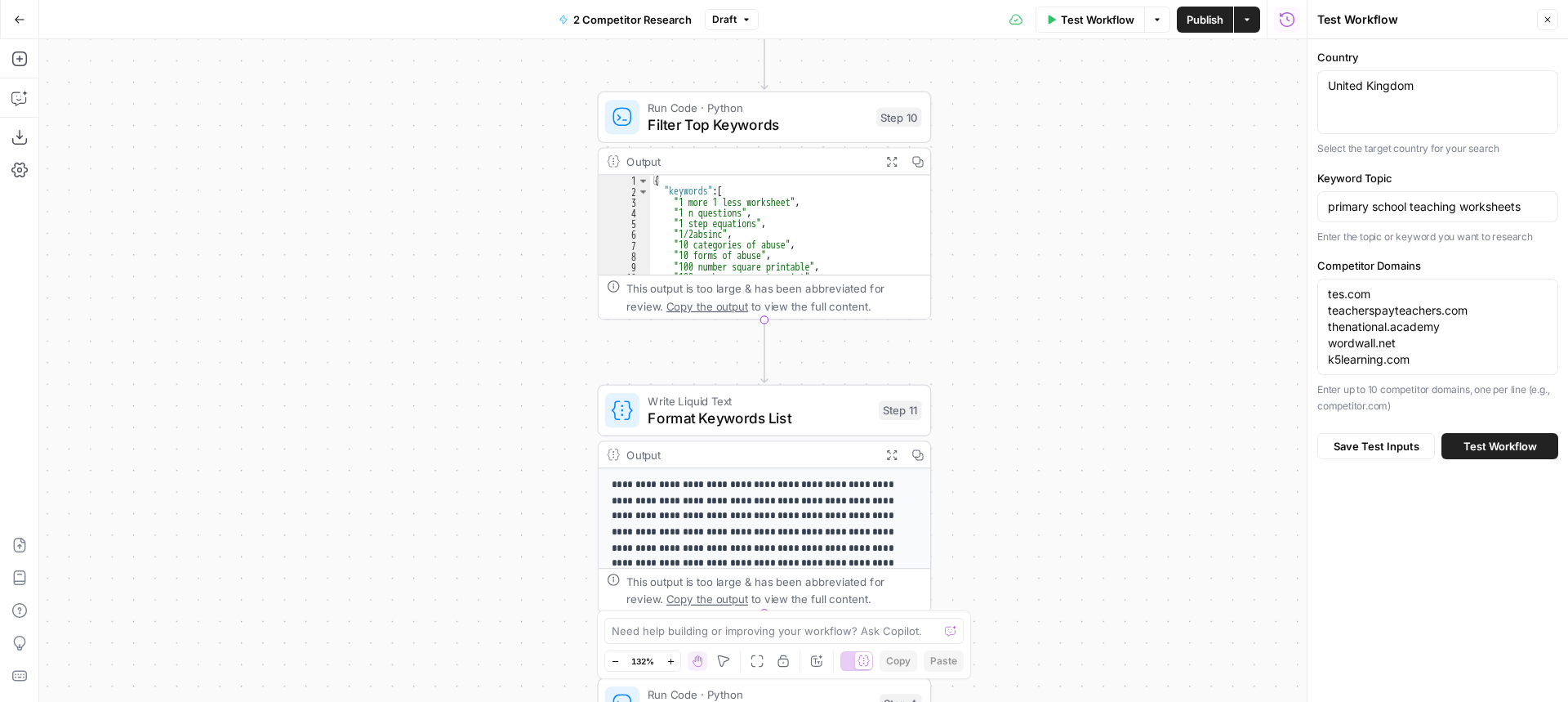 drag, startPoint x: 1076, startPoint y: 344, endPoint x: 1047, endPoint y: 25, distance: 320.31547 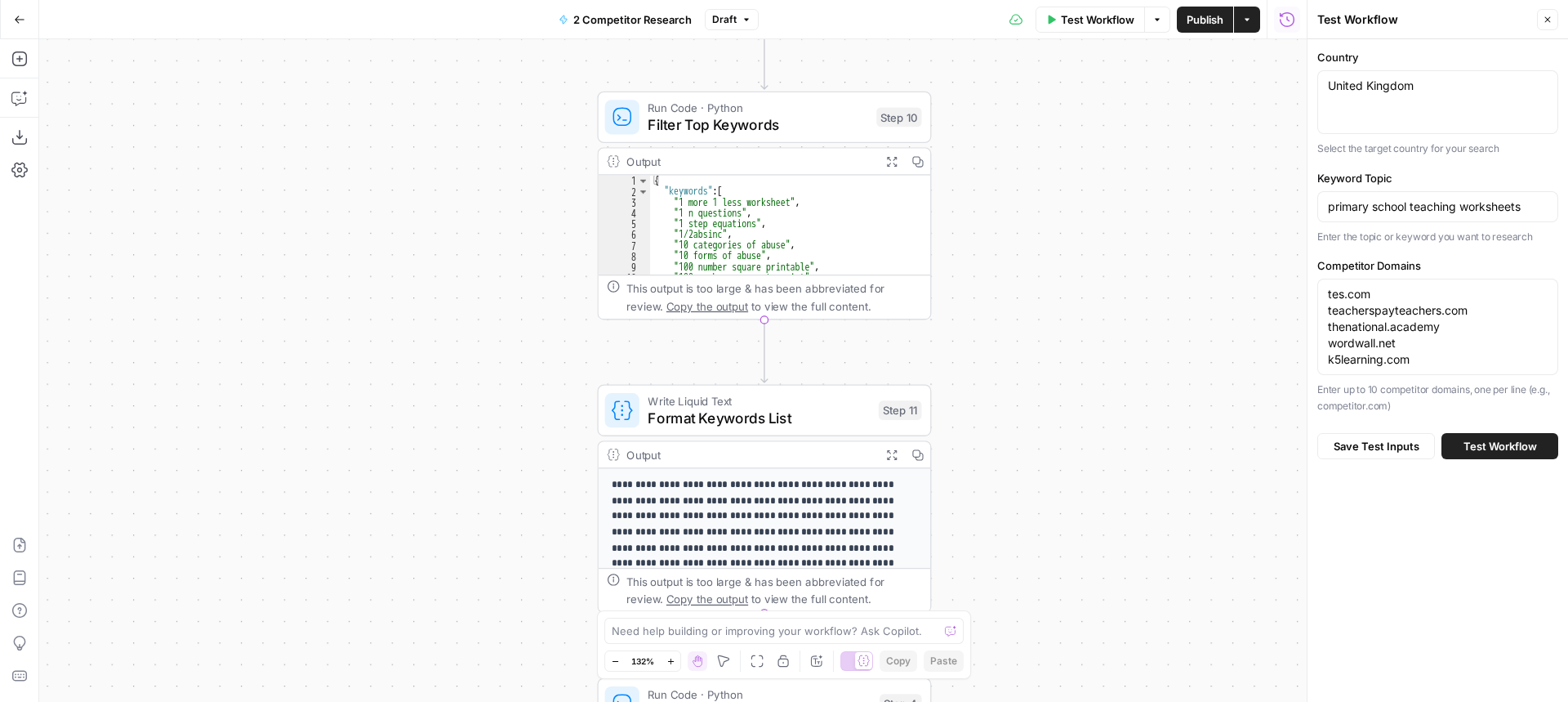 click on "Go Back 2 Competitor Research Draft Test Workflow Options Publish Actions Run History Add Steps Copilot Download as JSON Settings Import JSON AirOps Academy Help Give Feedback Shortcuts Workflow Set Inputs Inputs Run Code · Python Process Competitor Domains Step 1 Output Expand Output Copy 1 2 3 4 5 6 7 8 9 10 11 12 13 14 {    "domains" :  [      "tes.com" ,      "teacherspayteachers.com" ,      "thenational.academy" ,      "wordwall.net" ,      "k5learning.com"    ] ,    "count" :  5 ,    "topics" :  [      "primary school teaching worksheets"    ] ,    "topics_count" :  1 }     LLM · Claude Sonnet 4 Process Additional Competitor Research Step 6 Output Expand Output Copy Run Code · Python Format Competitors for Analysis Step 7 Output Expand Output Copy 1 2 3 4 5 6 7 8 9 10 11 12 13 14 15 {    "domains" :  [      "tes.com" ,      "teacherspayteachers.com" ,      "thenational.academy" ,      "wordwall.net" ,      "k5learning.com" ,      "twinkl.co.uk" ,      "primaryresources.co.uk" ,      "bbc.co.uk" , ," at bounding box center [653, 351] 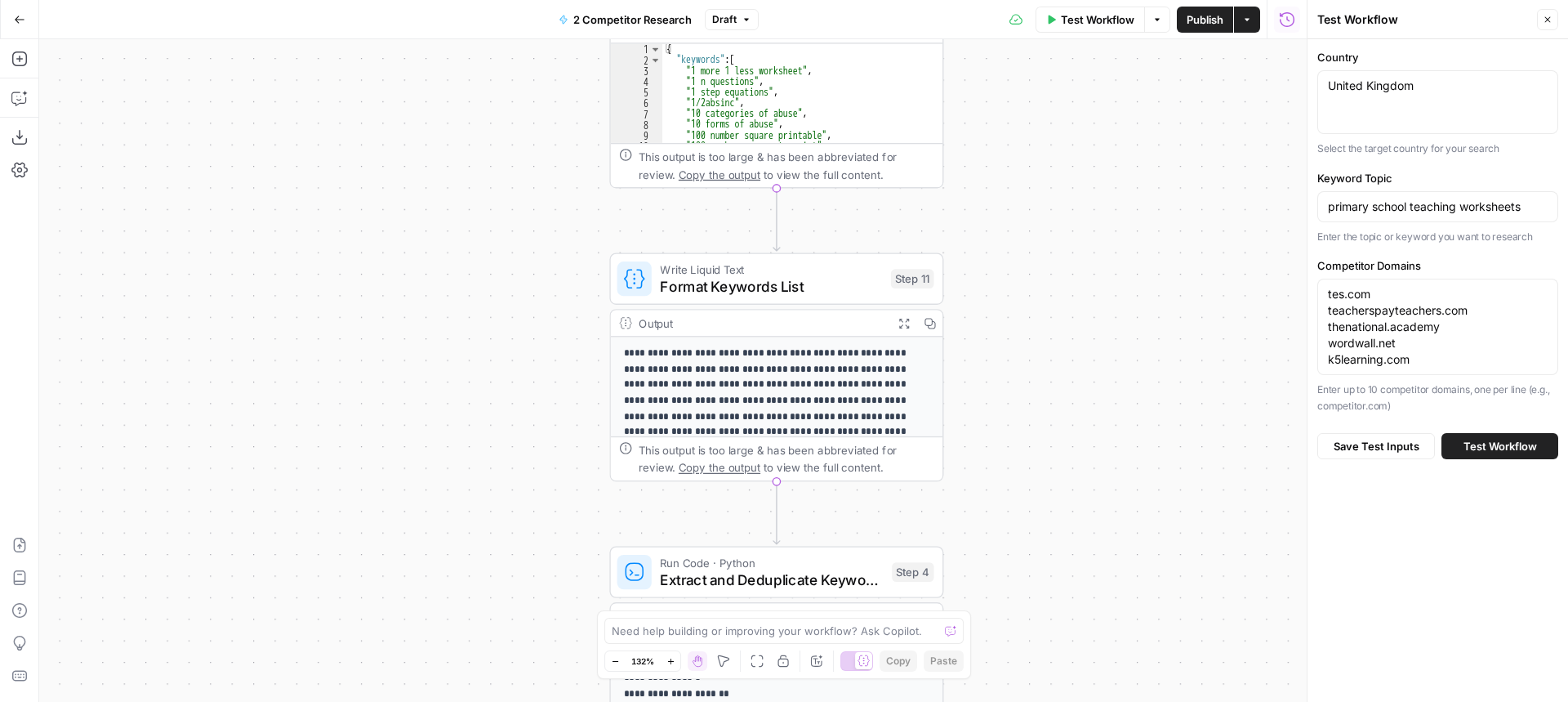 drag, startPoint x: 1072, startPoint y: 386, endPoint x: 1080, endPoint y: 261, distance: 125.25574 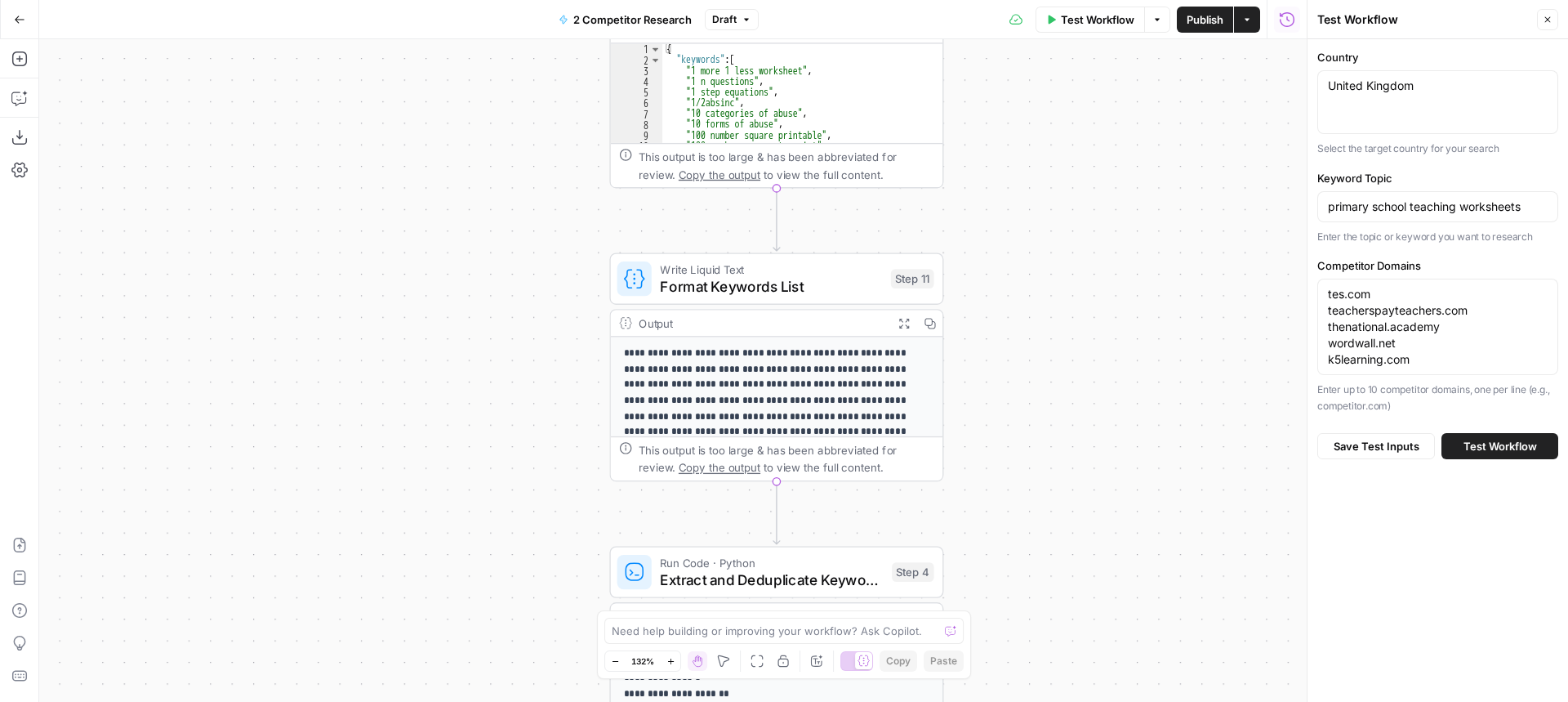 click on "Workflow Set Inputs Inputs Run Code · Python Process Competitor Domains Step 1 Output Expand Output Copy 1 2 3 4 5 6 7 8 9 10 11 12 13 14 {    "domains" :  [      "tes.com" ,      "teacherspayteachers.com" ,      "thenational.academy" ,      "wordwall.net" ,      "k5learning.com"    ] ,    "count" :  5 ,    "topics" :  [      "primary school teaching worksheets"    ] ,    "topics_count" :  1 }     XXXXXXXXXXXXXXXXXXXXXXXXXXXXXXXXXXXXXXXXXXXXXXXXXXXXXXXXXXXXXXXXXXXXXXXXXXXXXXXXXXXXXXXXXXXXXXXXXXXXXXXXXXXXXXXXXXXXXXXXXXXXXXXXXXXXXXXXXXXXXXXXXXXXXXXXXXXXXXXXXXXXXXXXXXXXXXXXXXXXXXXXXXXXXXXXXXXXXXXXXXXXXXXXXXXXXXXXXXXXXXXXXXXXXXXXXXXXXXXXXXXXXXXXXXXXXXXXXXXXXXXXXXXXXXXXXXXXXXXXXXXXXXXXXXXXXXXXXXXXXXXXXXXXXXXXXXXXXXXXXXXXXXXXXXXXXXXXXXXXXXXXXXXXXXXXXXXXXXXXXXXXXXXXXXXXXXXXXXXXXXXXXXXXXXXXXXXXXXXXXXXXXXXXXXXXXXXXXXXXXXXXXXXXXXXXXXXXXXXXXXXXXXXXXXXXXXXXXXXXXXXXXXXXXXXXXXXXXXXXXXXXXXXXXXXXXXXXXXXXXXXXXXXXXXXX LLM · Claude Sonnet 4 Process Additional Competitor Research Step 6 Output Expand Output Copy Step 7 Copy" at bounding box center (673, 370) 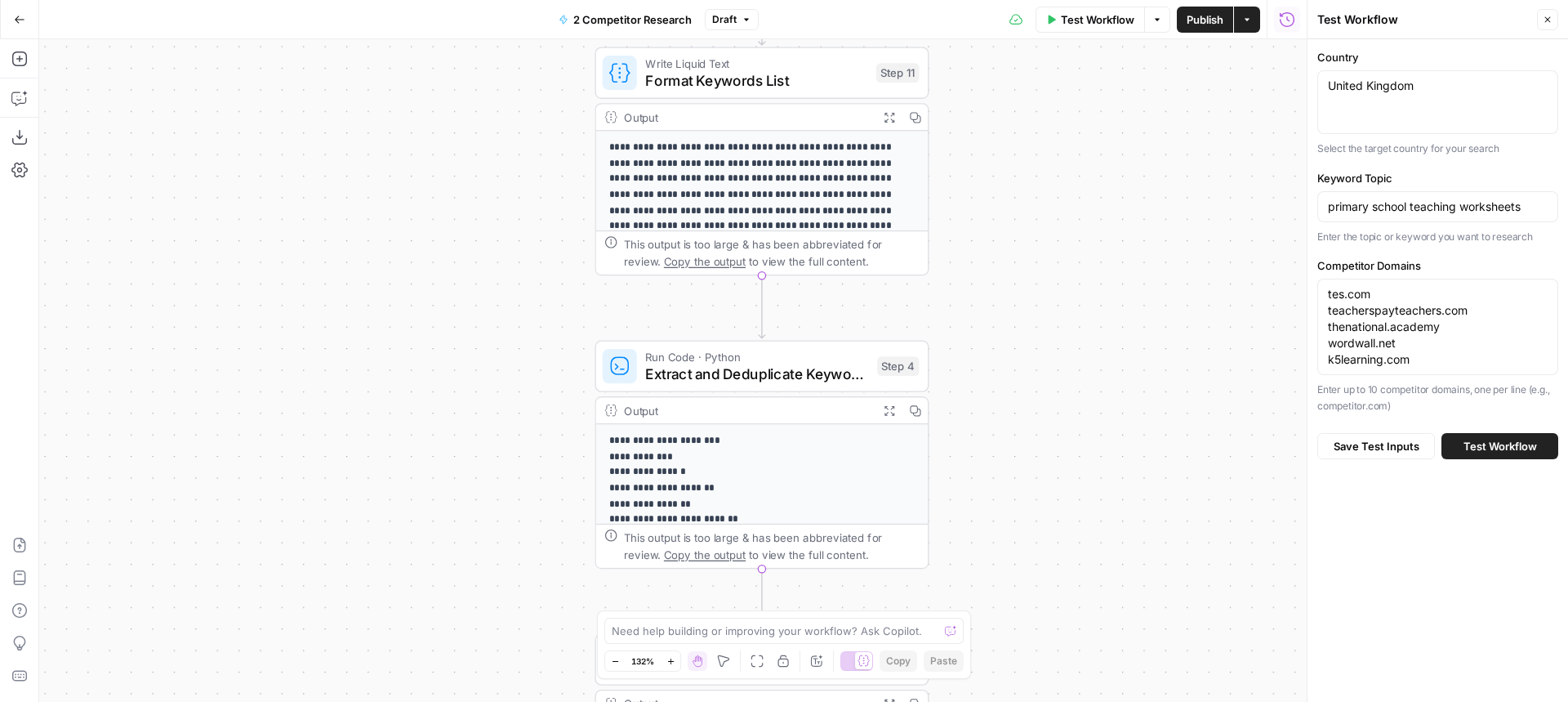 drag, startPoint x: 1059, startPoint y: 391, endPoint x: 1041, endPoint y: 165, distance: 226.71568 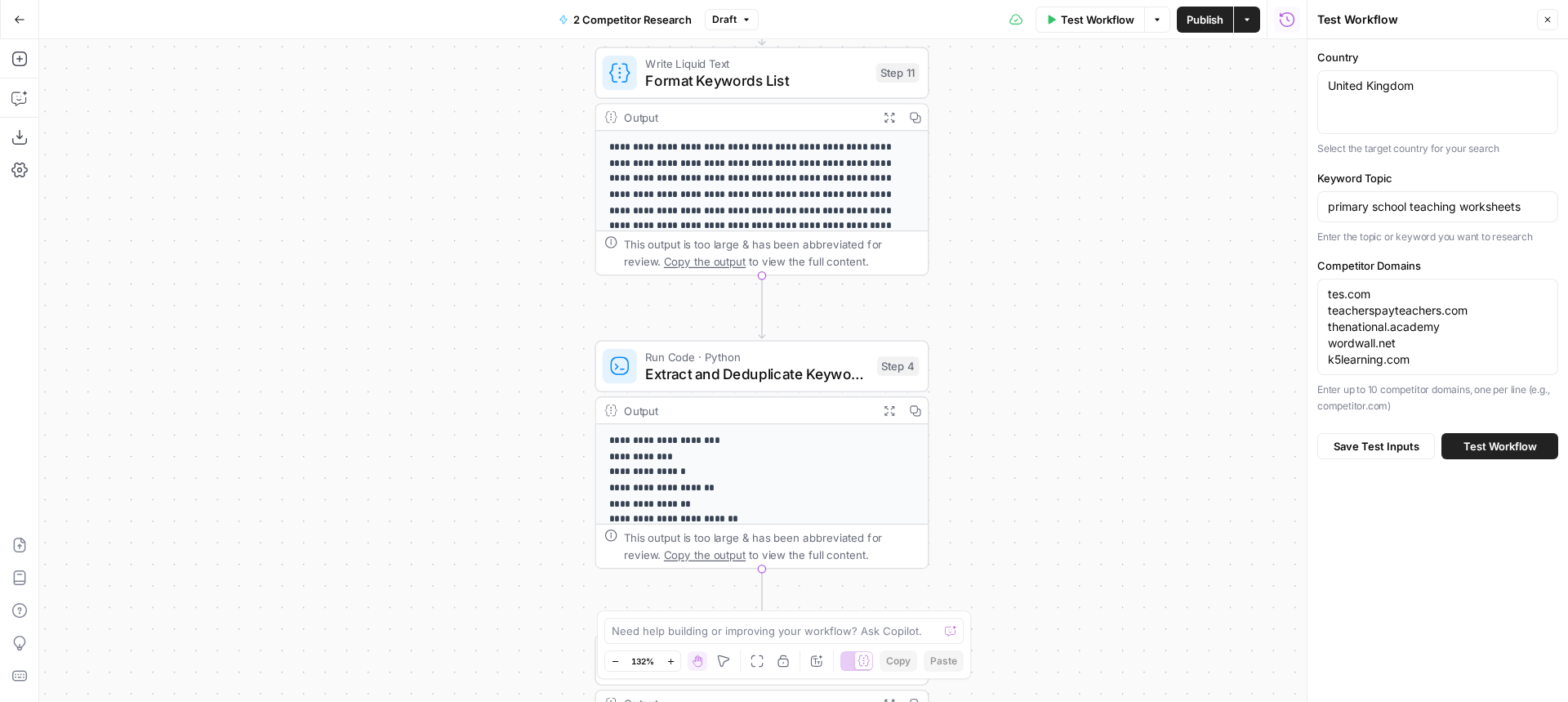 click on "Workflow Set Inputs Inputs Run Code · Python Process Competitor Domains Step 1 Output Expand Output Copy 1 2 3 4 5 6 7 8 9 10 11 12 13 14 {    "domains" :  [      "tes.com" ,      "teacherspayteachers.com" ,      "thenational.academy" ,      "wordwall.net" ,      "k5learning.com"    ] ,    "count" :  5 ,    "topics" :  [      "primary school teaching worksheets"    ] ,    "topics_count" :  1 }     XXXXXXXXXXXXXXXXXXXXXXXXXXXXXXXXXXXXXXXXXXXXXXXXXXXXXXXXXXXXXXXXXXXXXXXXXXXXXXXXXXXXXXXXXXXXXXXXXXXXXXXXXXXXXXXXXXXXXXXXXXXXXXXXXXXXXXXXXXXXXXXXXXXXXXXXXXXXXXXXXXXXXXXXXXXXXXXXXXXXXXXXXXXXXXXXXXXXXXXXXXXXXXXXXXXXXXXXXXXXXXXXXXXXXXXXXXXXXXXXXXXXXXXXXXXXXXXXXXXXXXXXXXXXXXXXXXXXXXXXXXXXXXXXXXXXXXXXXXXXXXXXXXXXXXXXXXXXXXXXXXXXXXXXXXXXXXXXXXXXXXXXXXXXXXXXXXXXXXXXXXXXXXXXXXXXXXXXXXXXXXXXXXXXXXXXXXXXXXXXXXXXXXXXXXXXXXXXXXXXXXXXXXXXXXXXXXXXXXXXXXXXXXXXXXXXXXXXXXXXXXXXXXXXXXXXXXXXXXXXXXXXXXXXXXXXXXXXXXXXXXXXXXXXXXXX LLM · Claude Sonnet 4 Process Additional Competitor Research Step 6 Output Expand Output Copy Step 7 Copy" at bounding box center [673, 370] 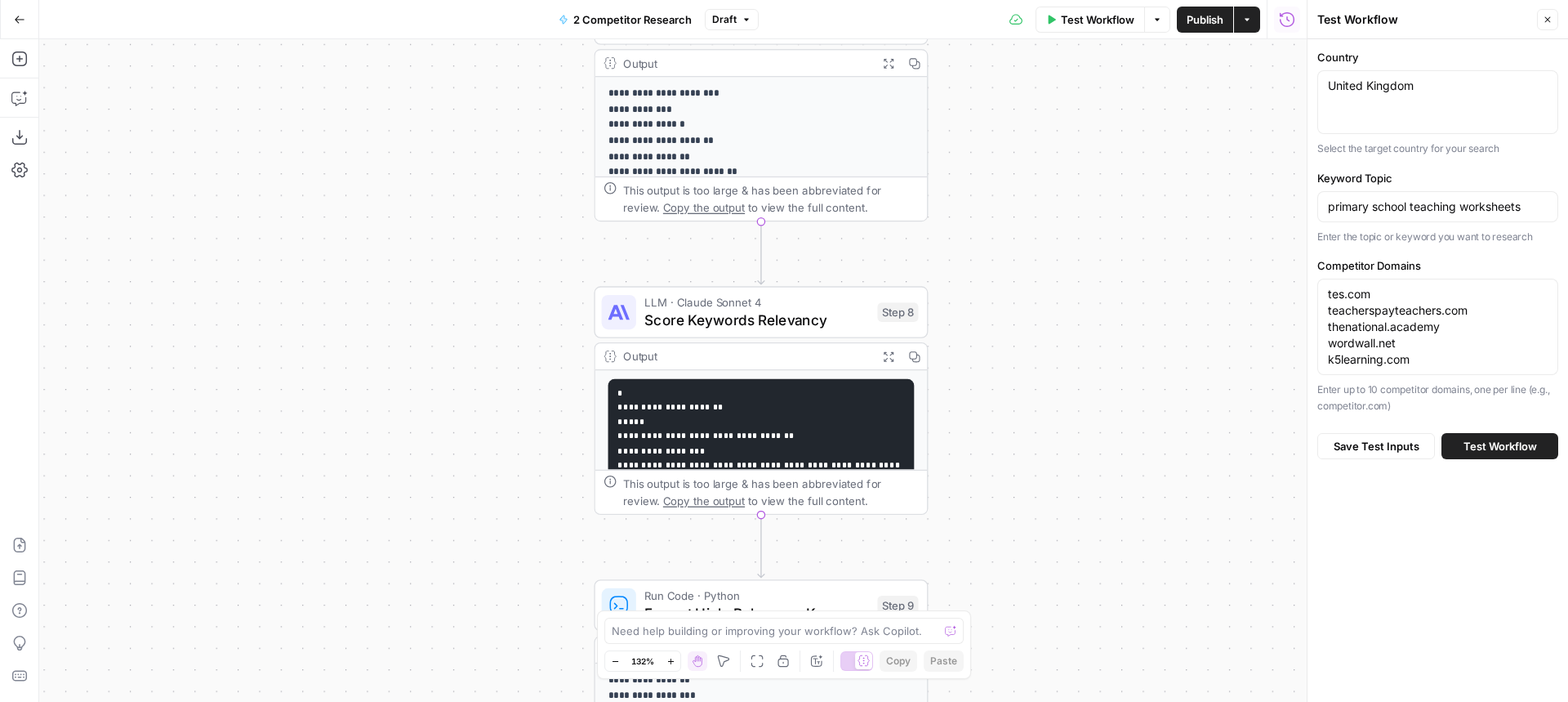 drag, startPoint x: 1039, startPoint y: 474, endPoint x: 1046, endPoint y: 221, distance: 253.0968 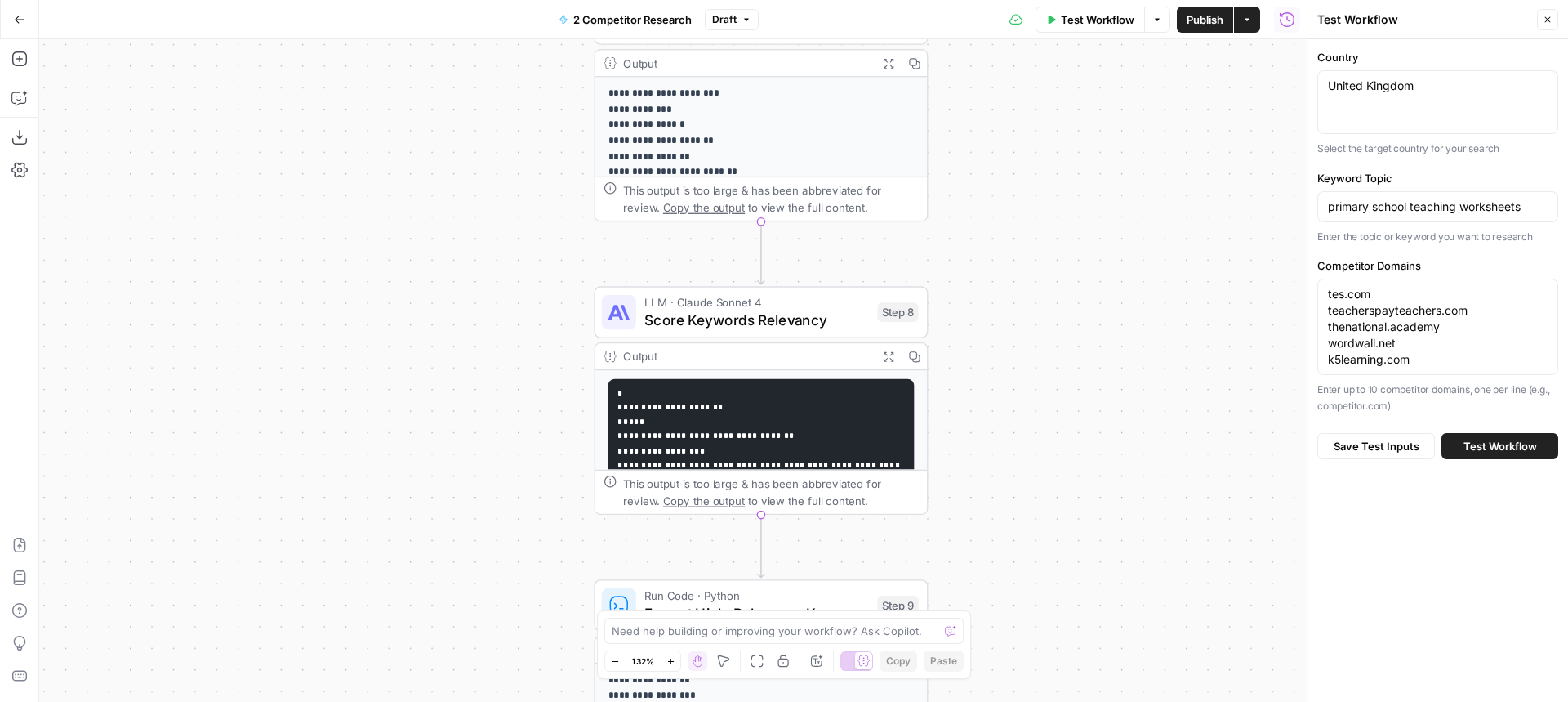 click on "Workflow Set Inputs Inputs Run Code · Python Process Competitor Domains Step 1 Output Expand Output Copy 1 2 3 4 5 6 7 8 9 10 11 12 13 14 {    "domains" :  [      "tes.com" ,      "teacherspayteachers.com" ,      "thenational.academy" ,      "wordwall.net" ,      "k5learning.com"    ] ,    "count" :  5 ,    "topics" :  [      "primary school teaching worksheets"    ] ,    "topics_count" :  1 }     XXXXXXXXXXXXXXXXXXXXXXXXXXXXXXXXXXXXXXXXXXXXXXXXXXXXXXXXXXXXXXXXXXXXXXXXXXXXXXXXXXXXXXXXXXXXXXXXXXXXXXXXXXXXXXXXXXXXXXXXXXXXXXXXXXXXXXXXXXXXXXXXXXXXXXXXXXXXXXXXXXXXXXXXXXXXXXXXXXXXXXXXXXXXXXXXXXXXXXXXXXXXXXXXXXXXXXXXXXXXXXXXXXXXXXXXXXXXXXXXXXXXXXXXXXXXXXXXXXXXXXXXXXXXXXXXXXXXXXXXXXXXXXXXXXXXXXXXXXXXXXXXXXXXXXXXXXXXXXXXXXXXXXXXXXXXXXXXXXXXXXXXXXXXXXXXXXXXXXXXXXXXXXXXXXXXXXXXXXXXXXXXXXXXXXXXXXXXXXXXXXXXXXXXXXXXXXXXXXXXXXXXXXXXXXXXXXXXXXXXXXXXXXXXXXXXXXXXXXXXXXXXXXXXXXXXXXXXXXXXXXXXXXXXXXXXXXXXXXXXXXXXXXXXXXXX LLM · Claude Sonnet 4 Process Additional Competitor Research Step 6 Output Expand Output Copy Step 7 Copy" at bounding box center [673, 370] 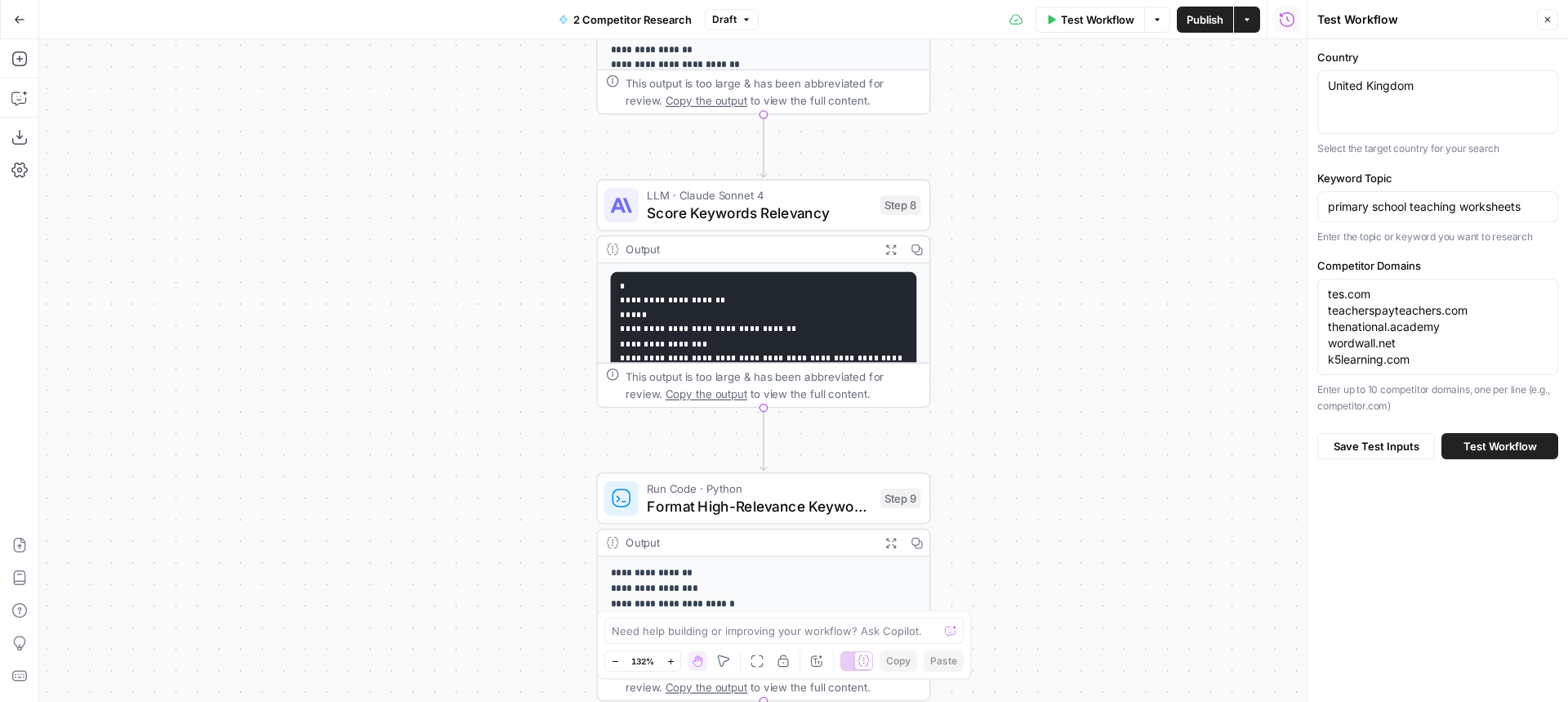 drag, startPoint x: 1031, startPoint y: 395, endPoint x: 1033, endPoint y: 338, distance: 57.035077 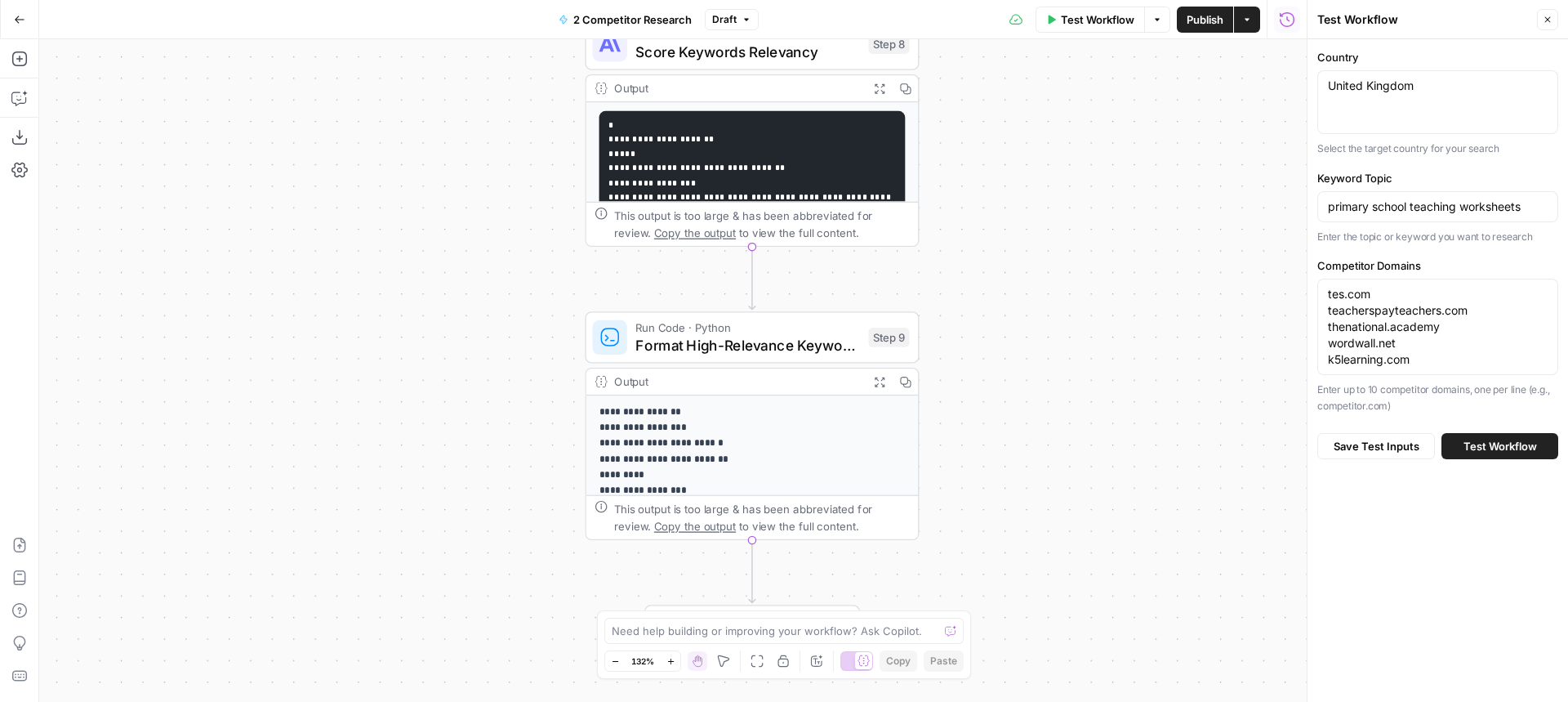 drag, startPoint x: 1047, startPoint y: 463, endPoint x: 1035, endPoint y: 221, distance: 242.29734 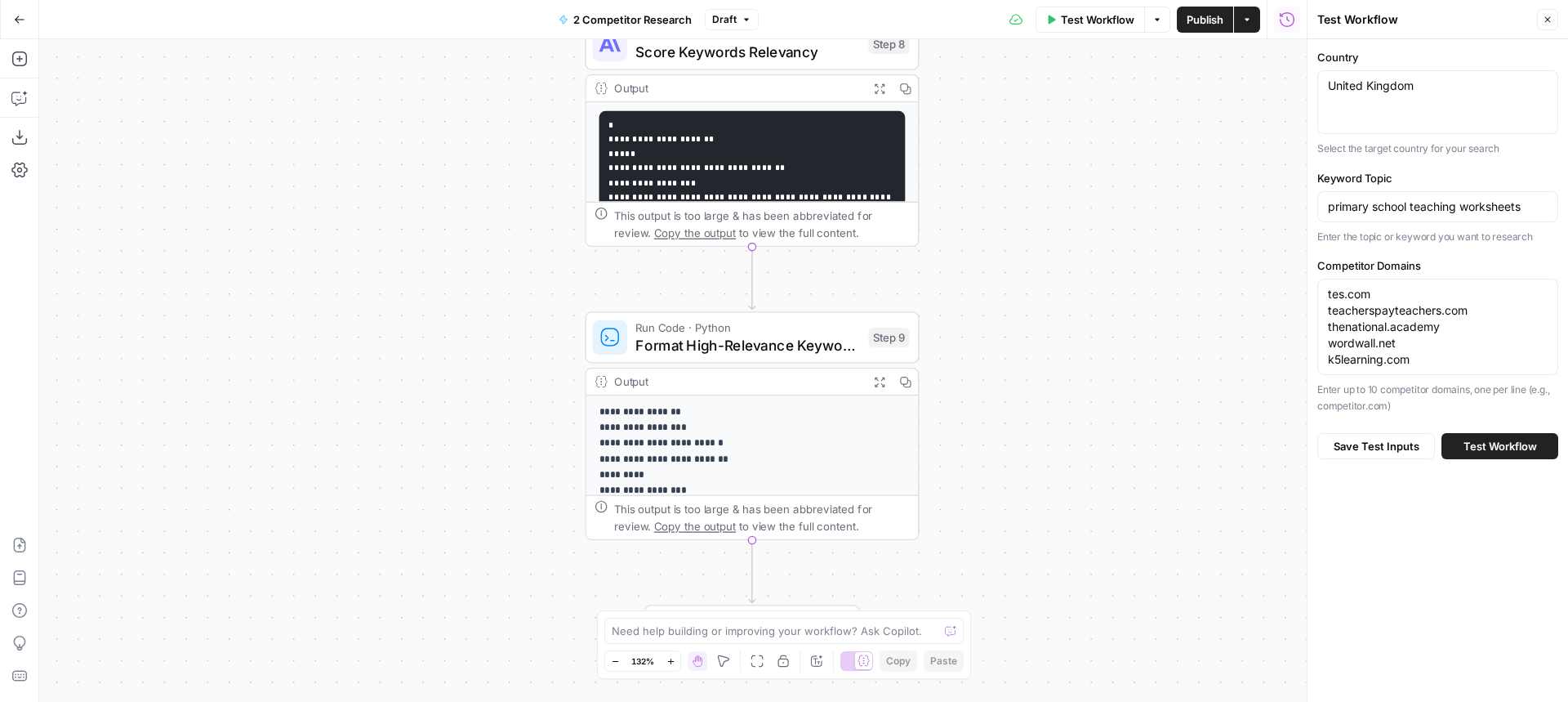 click on "Workflow Set Inputs Inputs Run Code · Python Process Competitor Domains Step 1 Output Expand Output Copy 1 2 3 4 5 6 7 8 9 10 11 12 13 14 {    "domains" :  [      "tes.com" ,      "teacherspayteachers.com" ,      "thenational.academy" ,      "wordwall.net" ,      "k5learning.com"    ] ,    "count" :  5 ,    "topics" :  [      "primary school teaching worksheets"    ] ,    "topics_count" :  1 }     XXXXXXXXXXXXXXXXXXXXXXXXXXXXXXXXXXXXXXXXXXXXXXXXXXXXXXXXXXXXXXXXXXXXXXXXXXXXXXXXXXXXXXXXXXXXXXXXXXXXXXXXXXXXXXXXXXXXXXXXXXXXXXXXXXXXXXXXXXXXXXXXXXXXXXXXXXXXXXXXXXXXXXXXXXXXXXXXXXXXXXXXXXXXXXXXXXXXXXXXXXXXXXXXXXXXXXXXXXXXXXXXXXXXXXXXXXXXXXXXXXXXXXXXXXXXXXXXXXXXXXXXXXXXXXXXXXXXXXXXXXXXXXXXXXXXXXXXXXXXXXXXXXXXXXXXXXXXXXXXXXXXXXXXXXXXXXXXXXXXXXXXXXXXXXXXXXXXXXXXXXXXXXXXXXXXXXXXXXXXXXXXXXXXXXXXXXXXXXXXXXXXXXXXXXXXXXXXXXXXXXXXXXXXXXXXXXXXXXXXXXXXXXXXXXXXXXXXXXXXXXXXXXXXXXXXXXXXXXXXXXXXXXXXXXXXXXXXXXXXXXXXXXXXXXXX LLM · Claude Sonnet 4 Process Additional Competitor Research Step 6 Output Expand Output Copy Step 7 Copy" at bounding box center [673, 370] 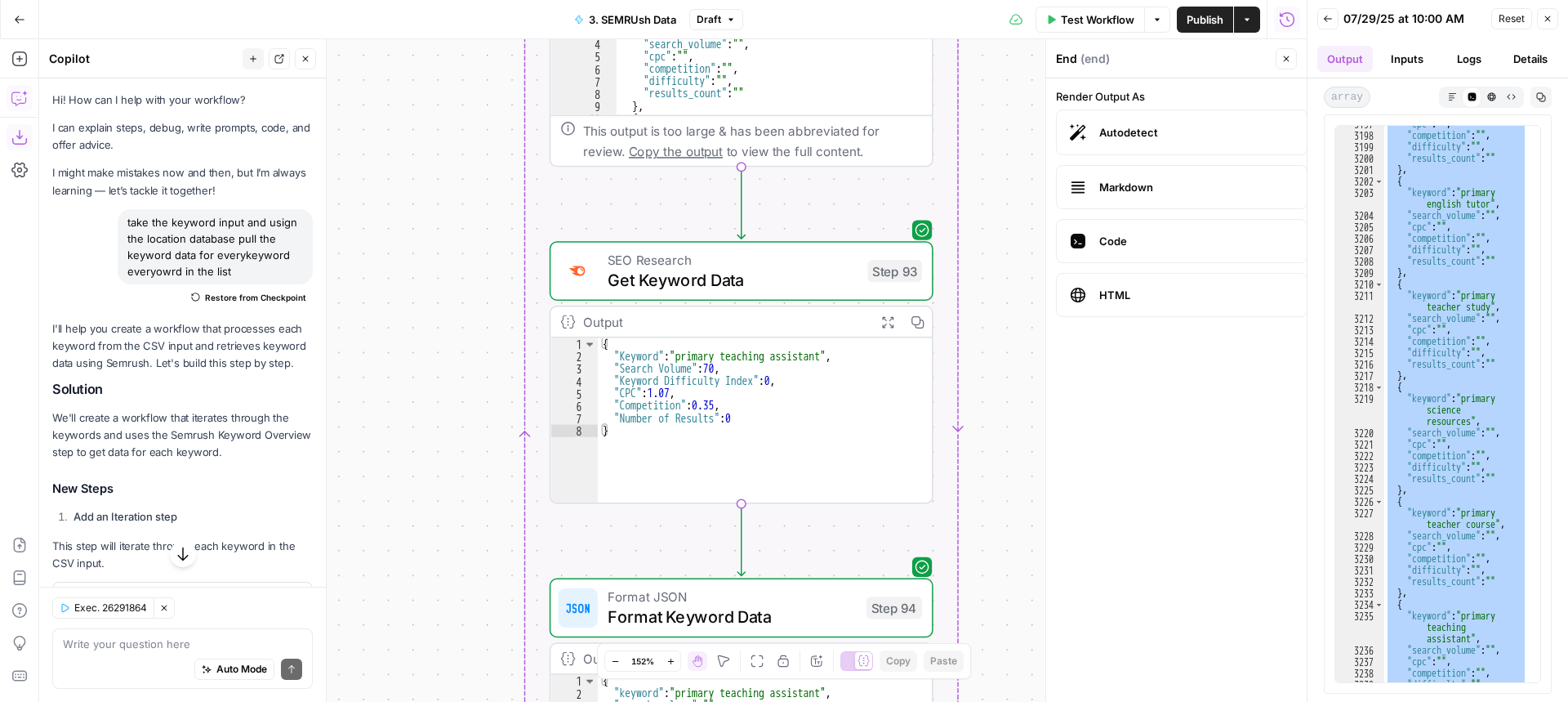 scroll, scrollTop: 0, scrollLeft: 0, axis: both 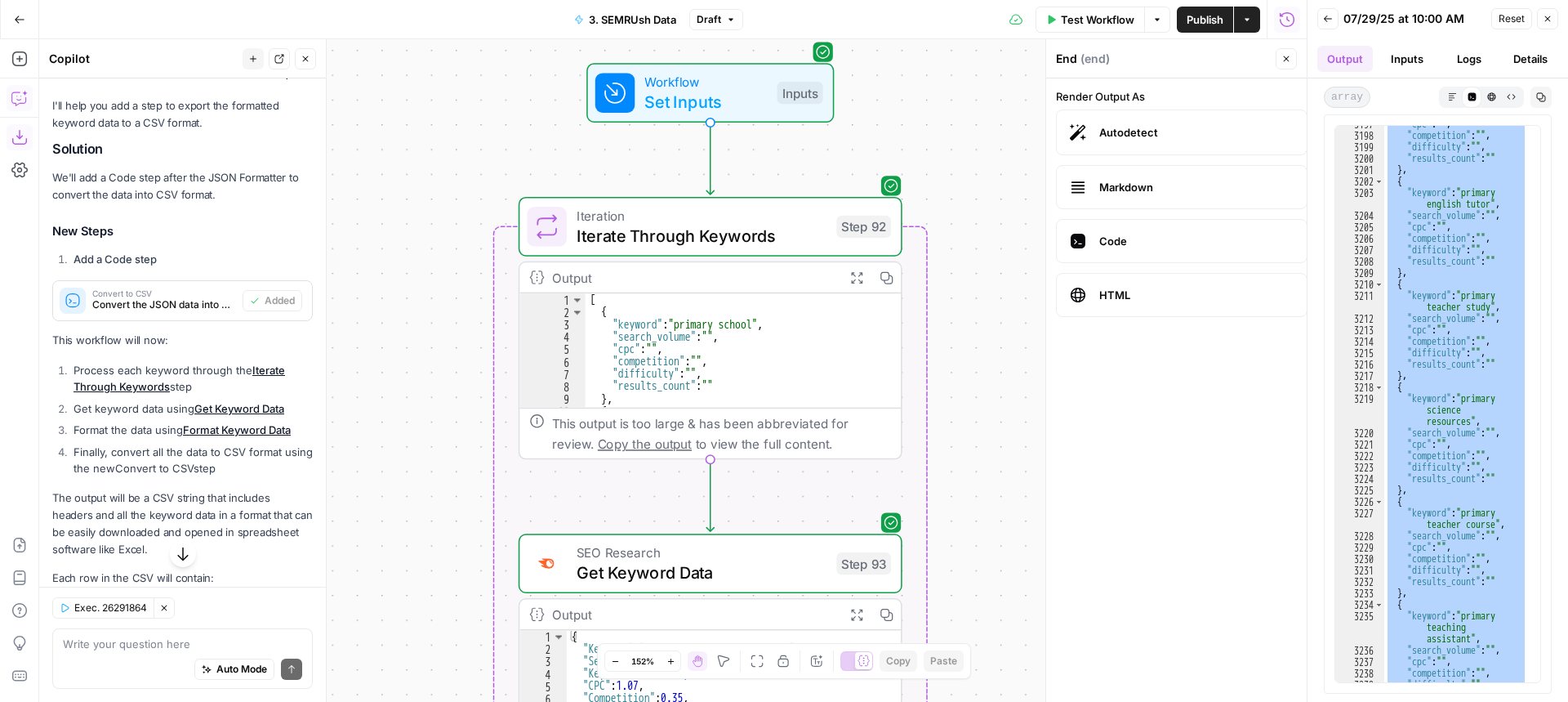 drag, startPoint x: 986, startPoint y: 69, endPoint x: 955, endPoint y: 362, distance: 294.6354 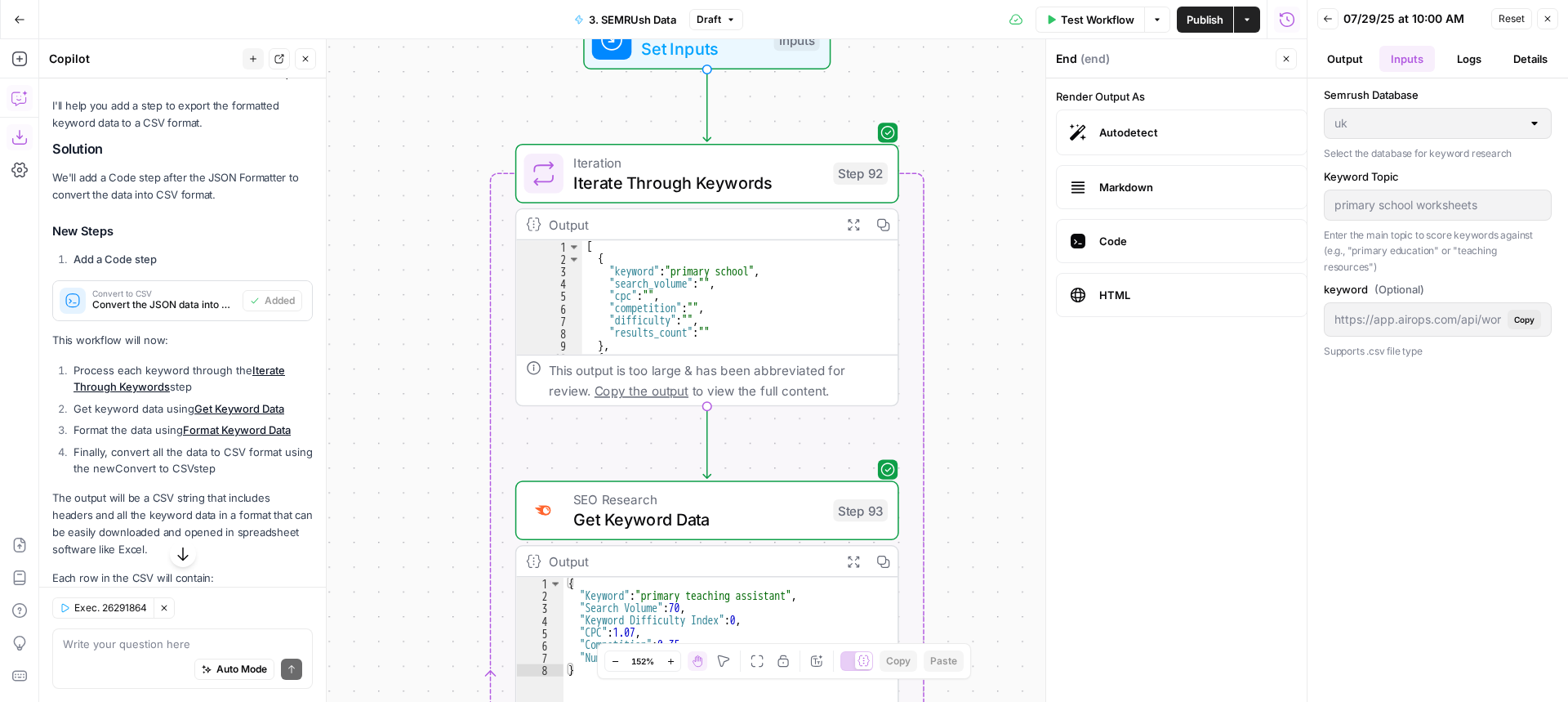 drag, startPoint x: 983, startPoint y: 201, endPoint x: 986, endPoint y: 142, distance: 59.07622 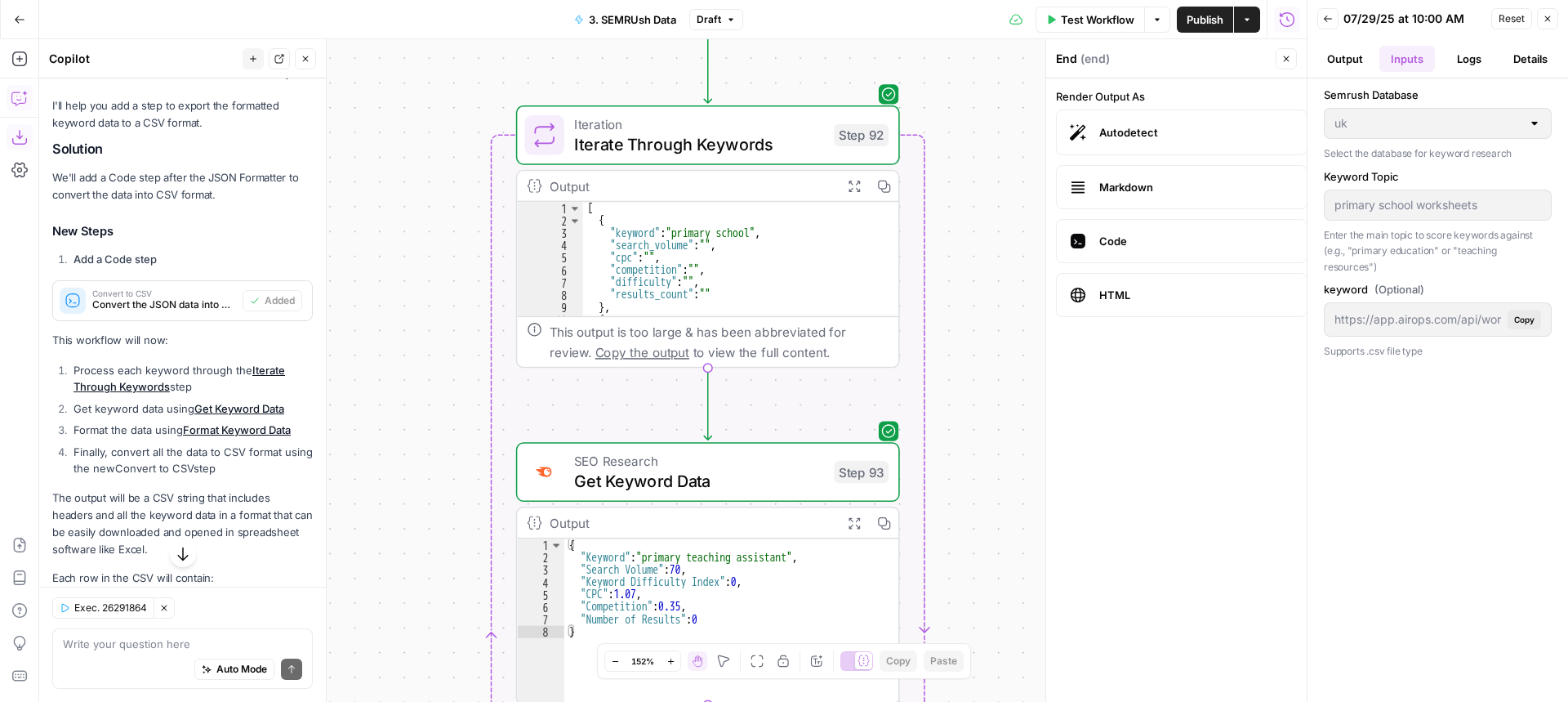 drag, startPoint x: 1010, startPoint y: 327, endPoint x: 1009, endPoint y: 253, distance: 74.00676 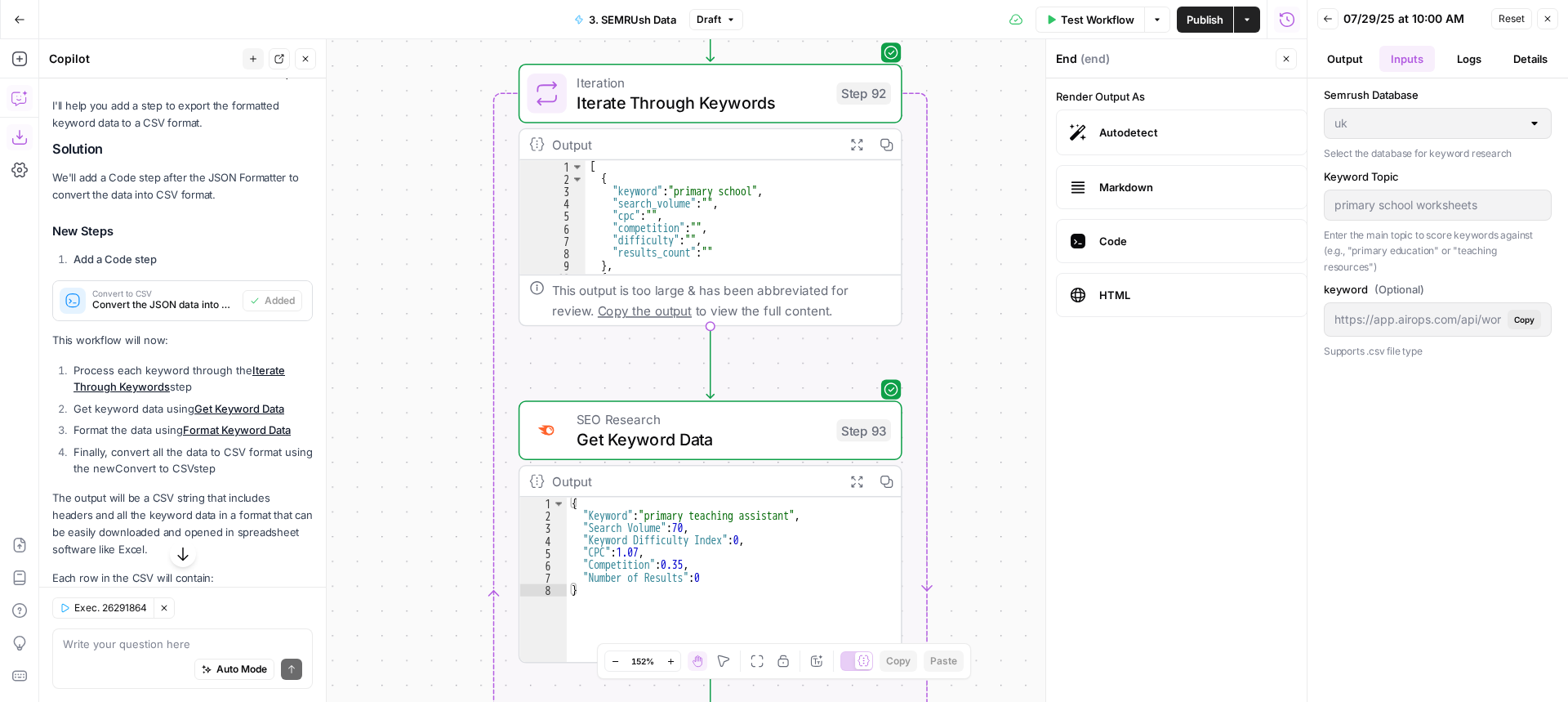 type on "**********" 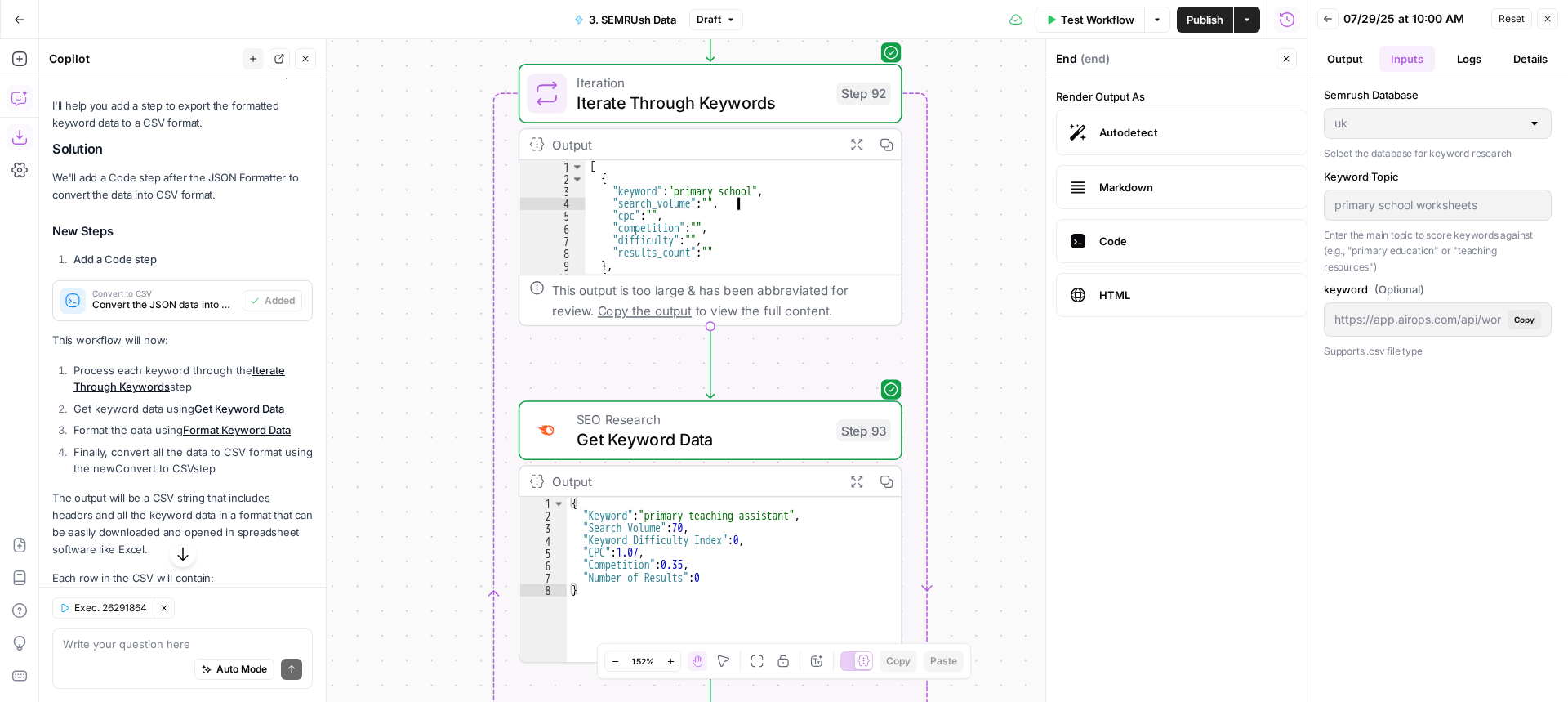 drag, startPoint x: 688, startPoint y: 190, endPoint x: 773, endPoint y: 190, distance: 85 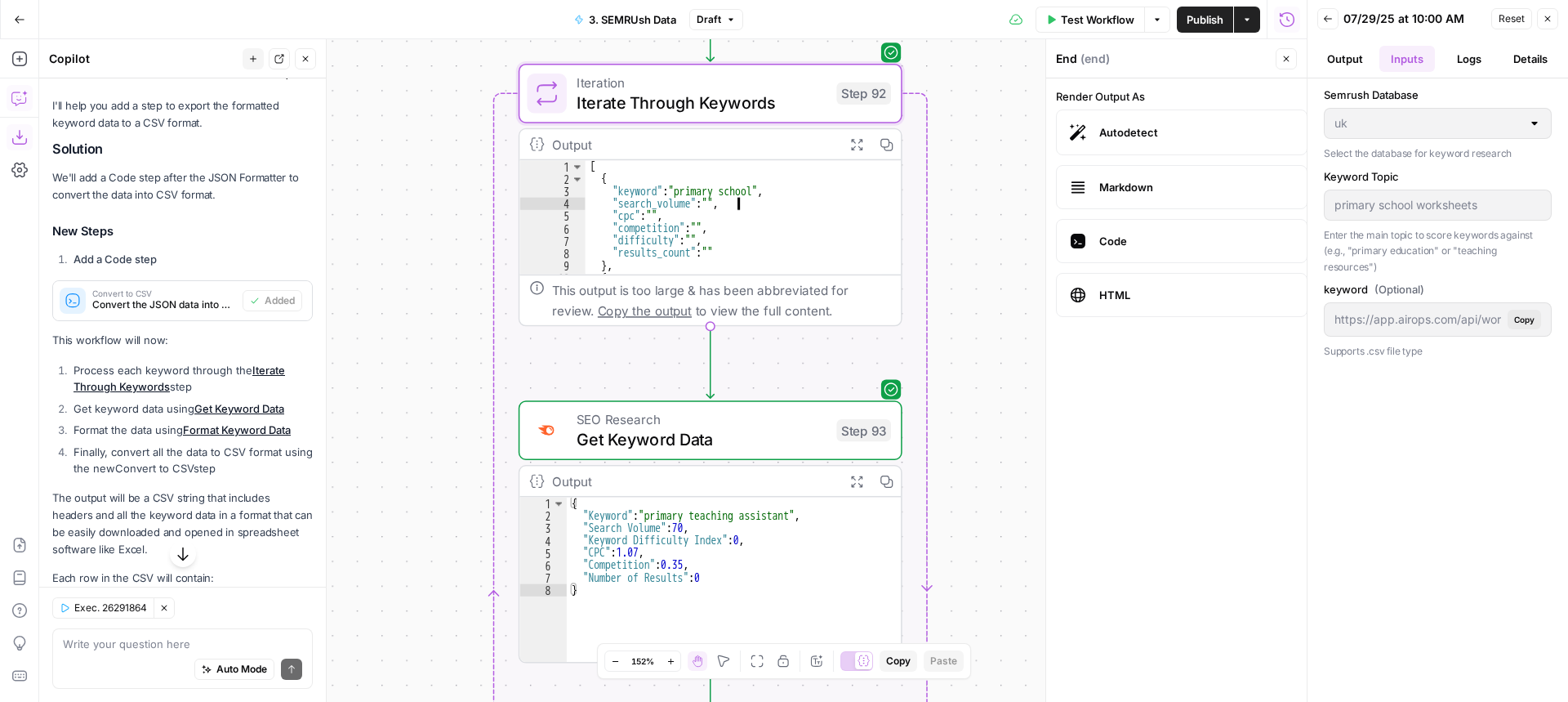 scroll, scrollTop: 49, scrollLeft: 0, axis: vertical 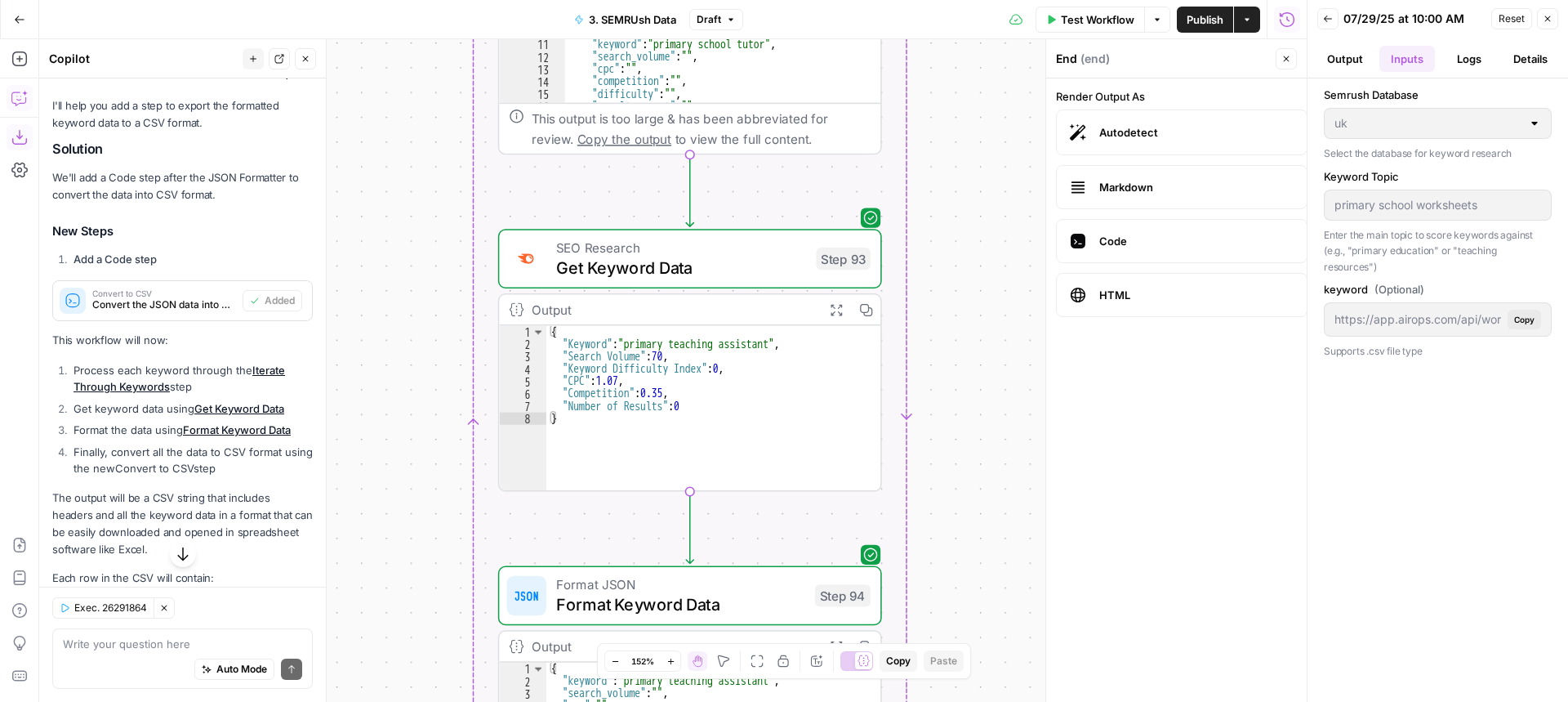drag, startPoint x: 987, startPoint y: 456, endPoint x: 972, endPoint y: 205, distance: 251.44781 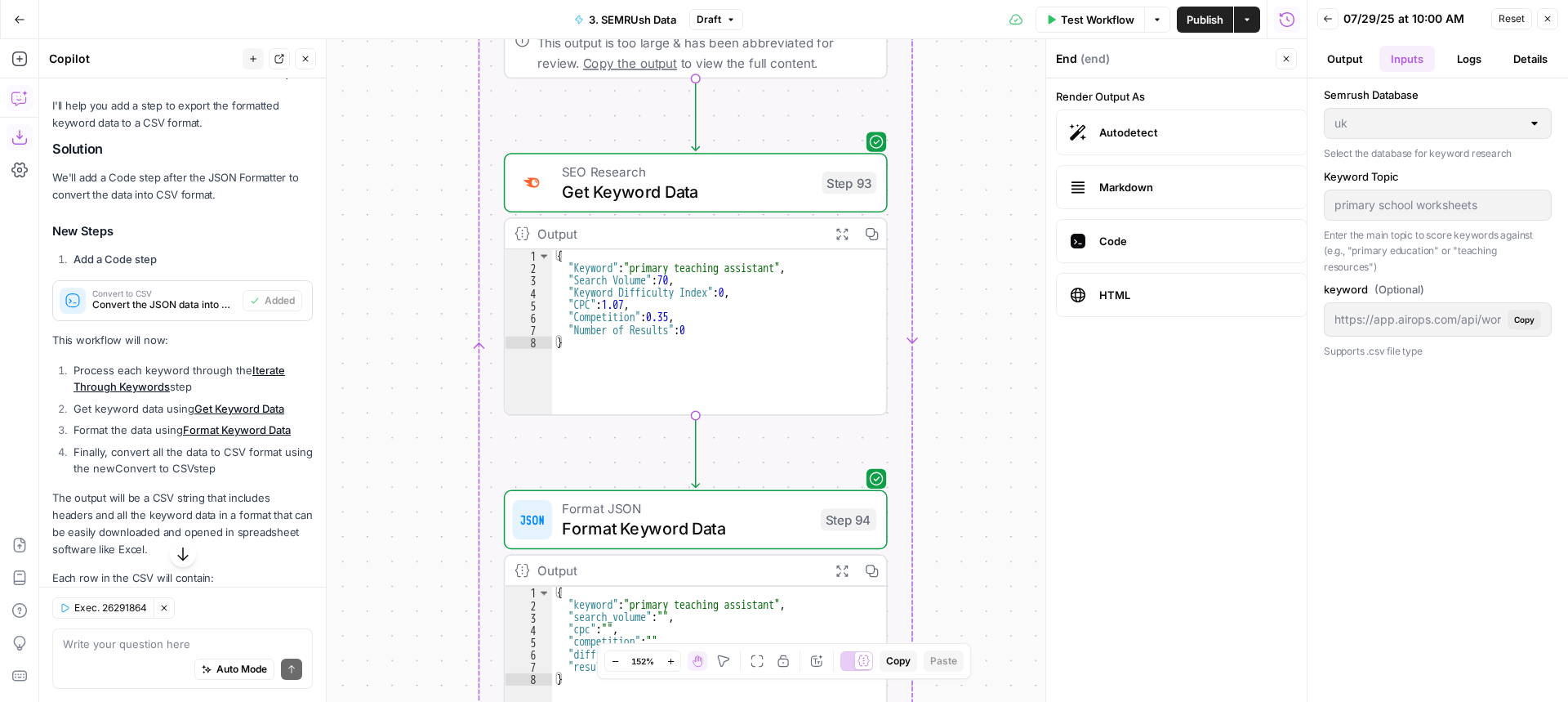 type on "**********" 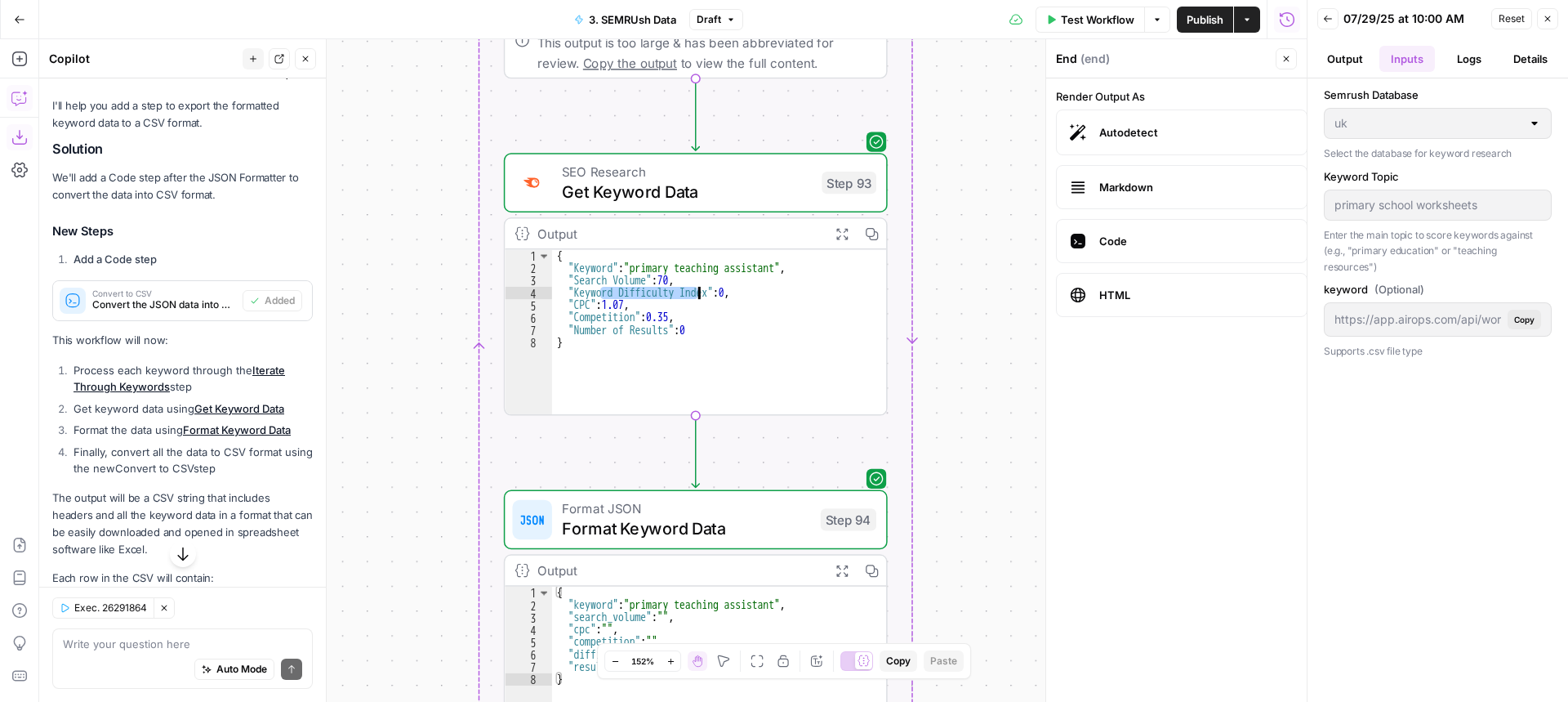 drag, startPoint x: 583, startPoint y: 279, endPoint x: 650, endPoint y: 278, distance: 67.00746 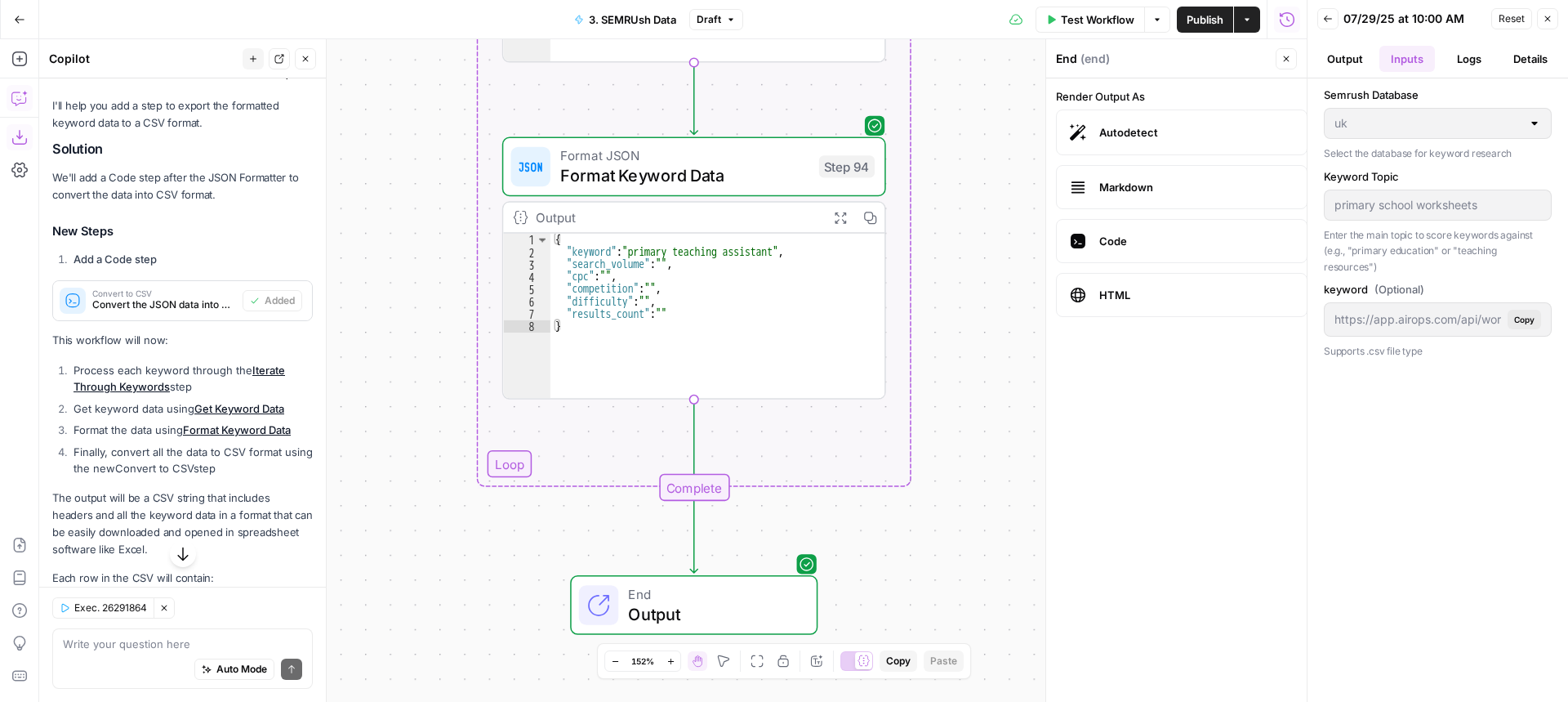 drag, startPoint x: 998, startPoint y: 500, endPoint x: 998, endPoint y: 145, distance: 355 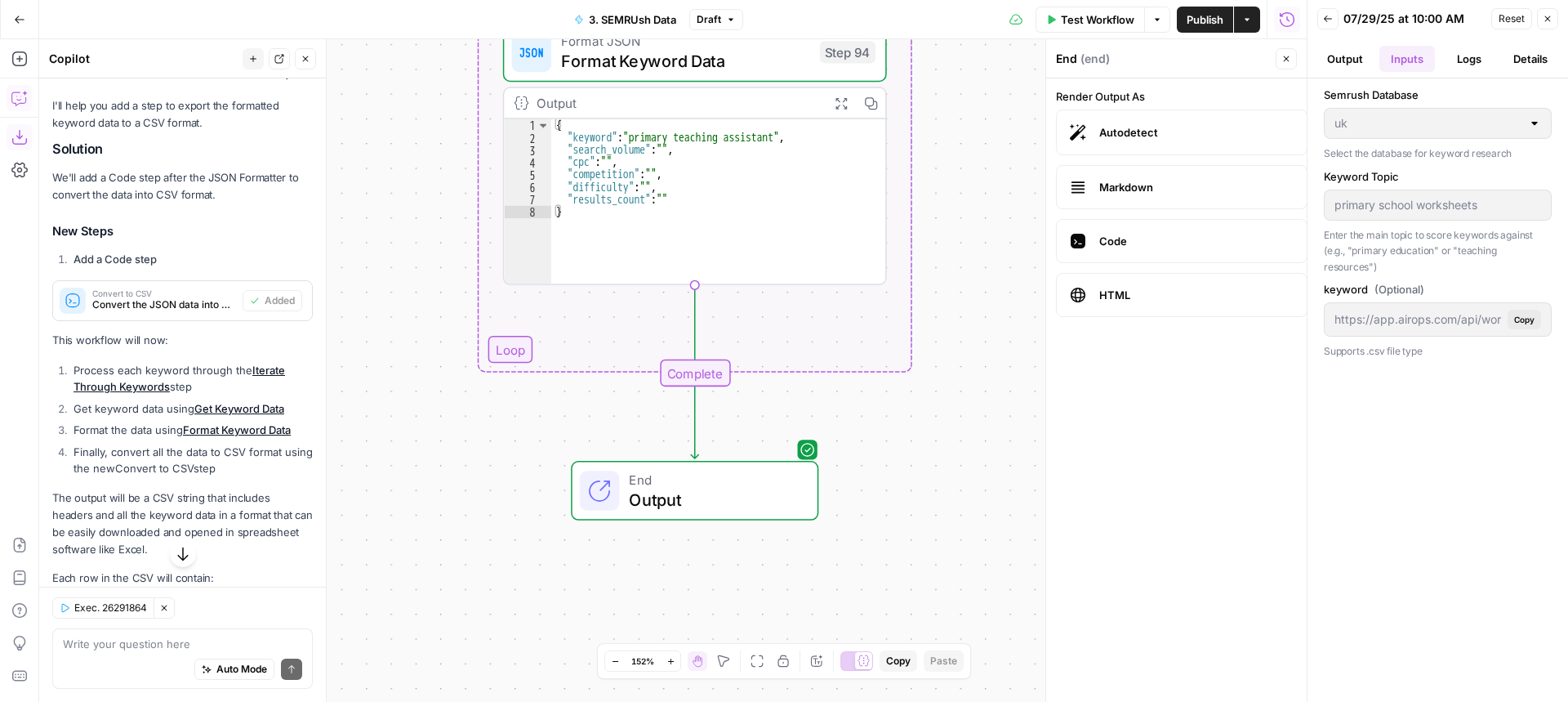 drag, startPoint x: 975, startPoint y: 482, endPoint x: 971, endPoint y: 322, distance: 160.04999 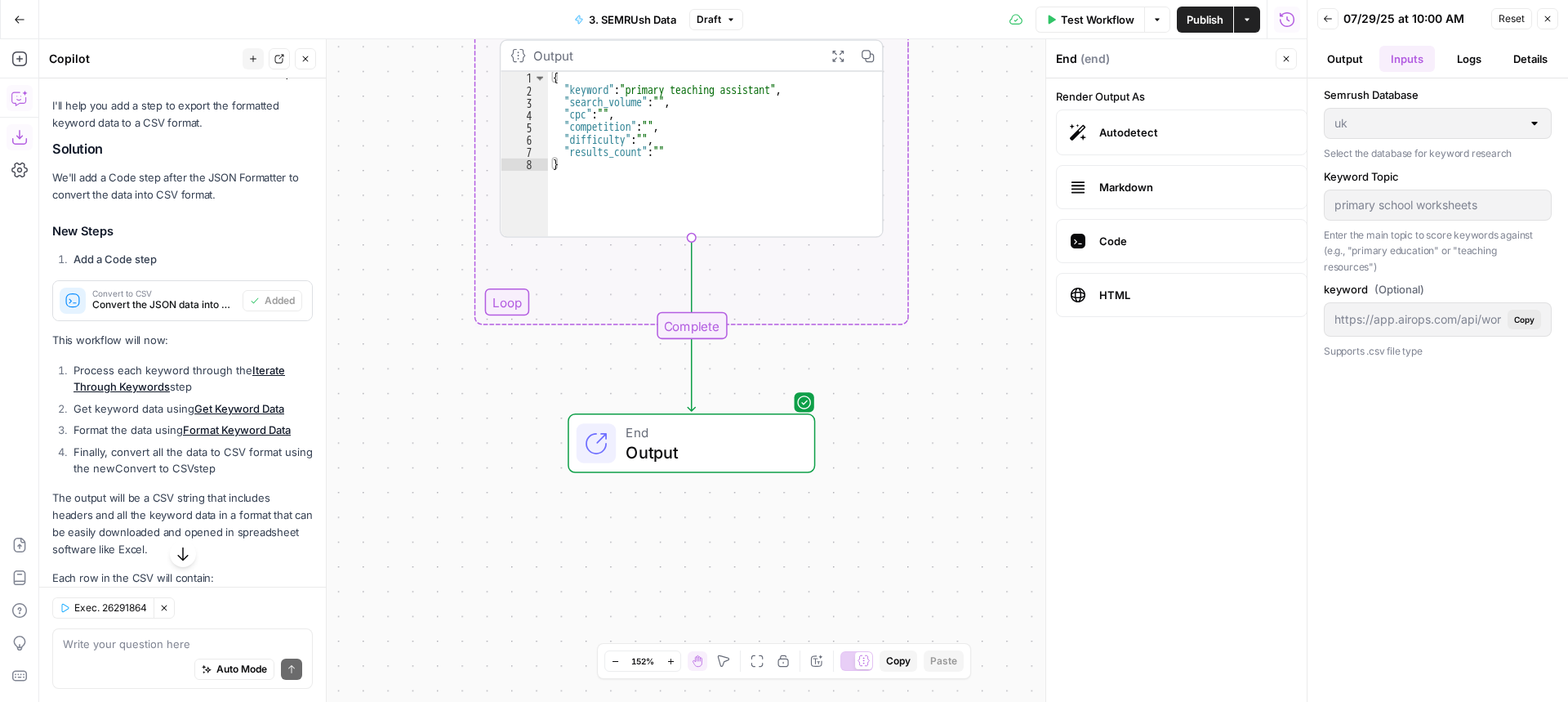click on "Output" at bounding box center (1345, 59) 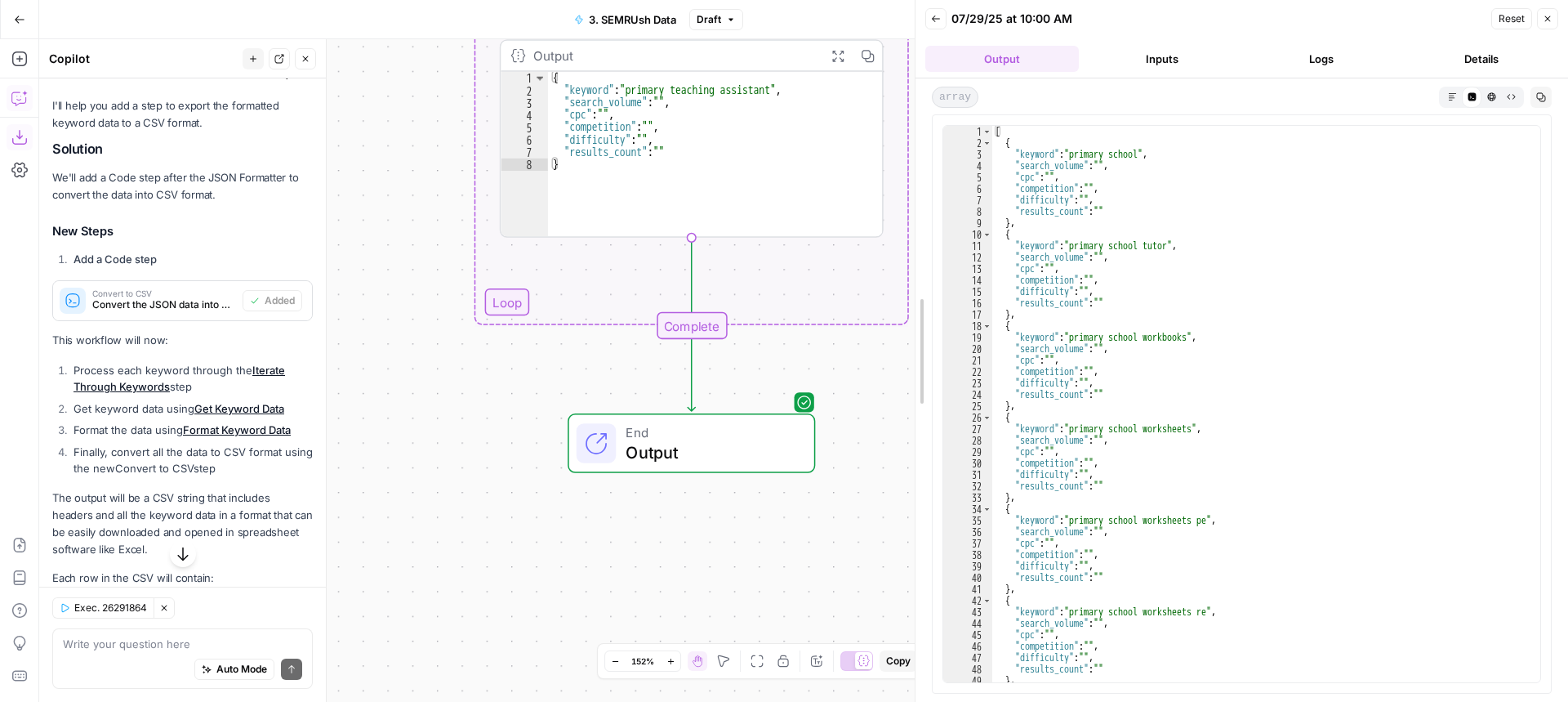 drag, startPoint x: 1310, startPoint y: 295, endPoint x: 850, endPoint y: 351, distance: 463.3962 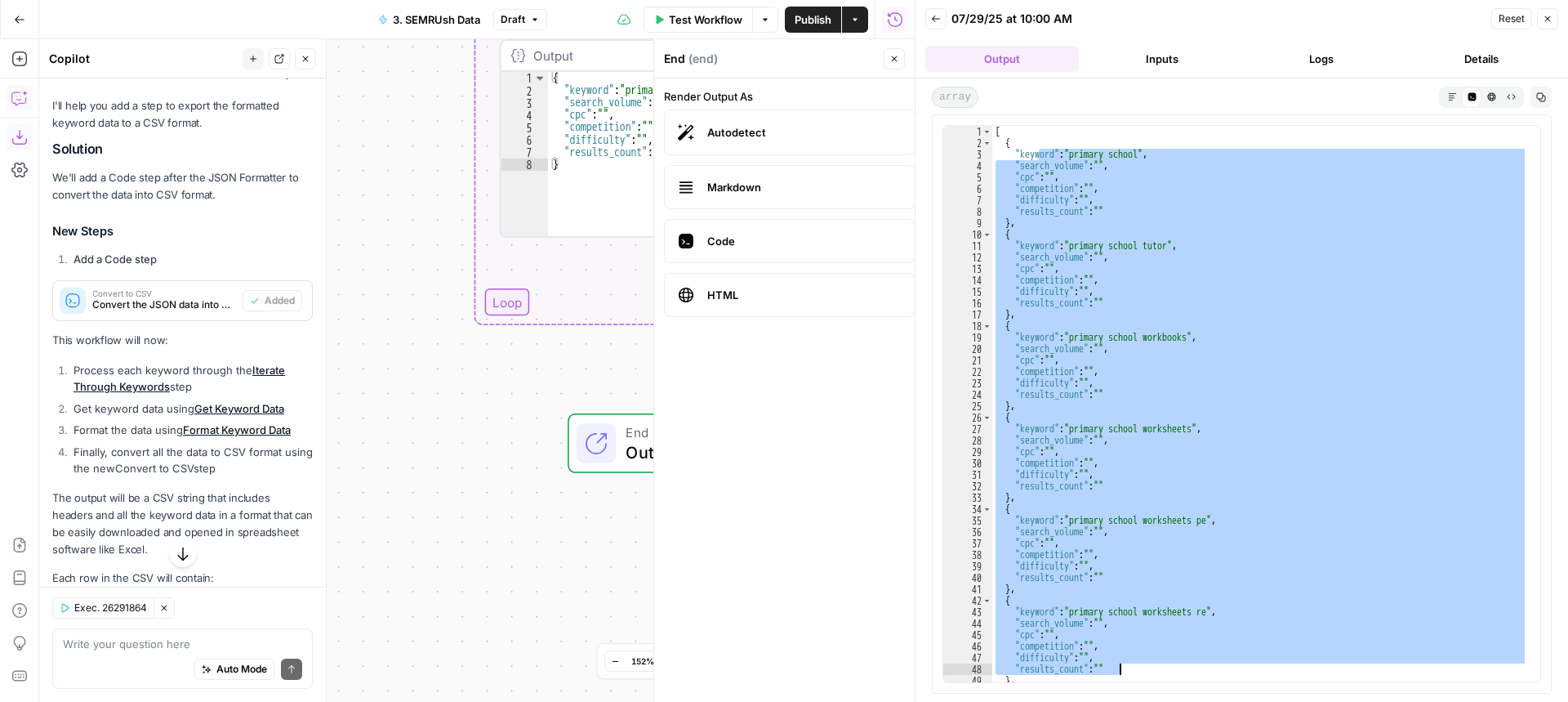 drag, startPoint x: 1040, startPoint y: 154, endPoint x: 1152, endPoint y: 670, distance: 528.0152 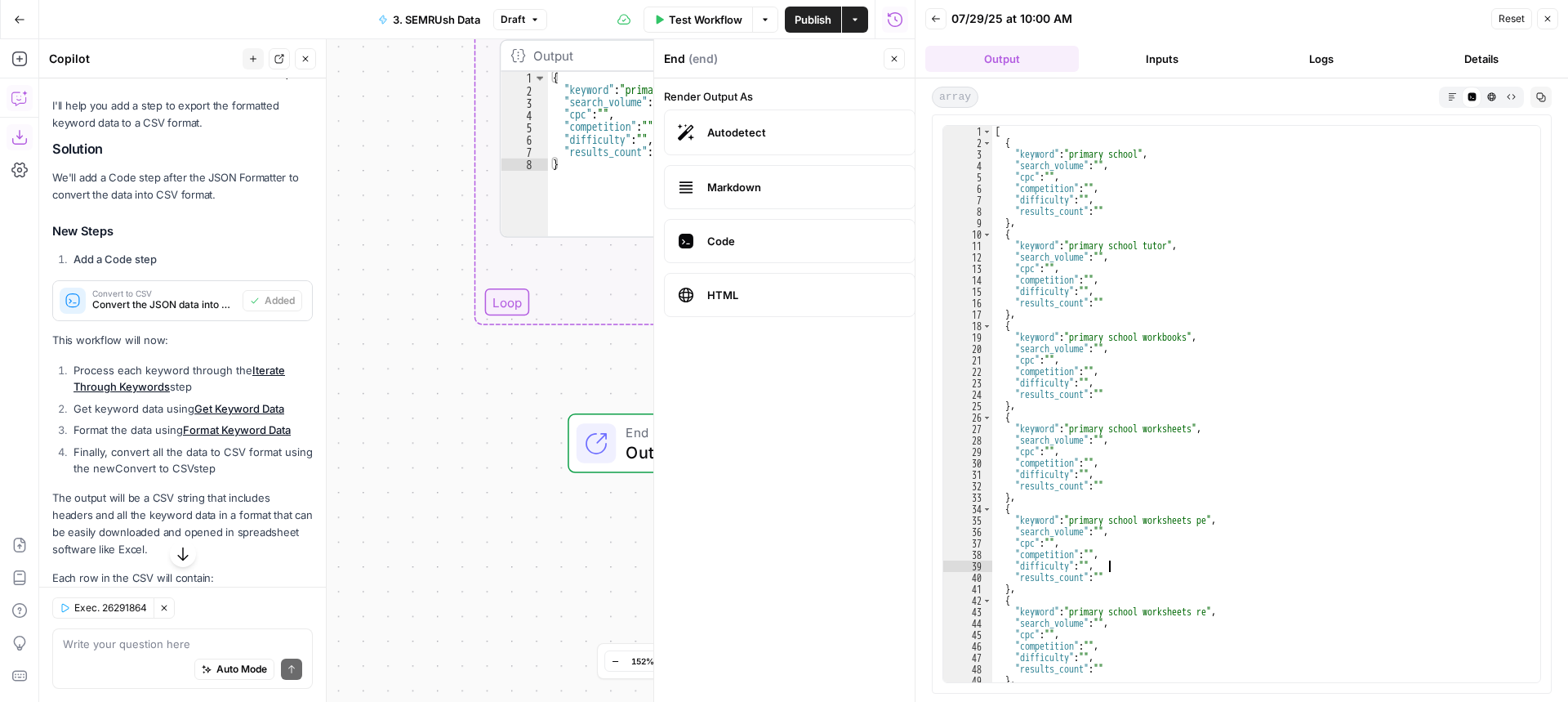 click on "[    {      "keyword" :  "primary school" ,      "search_volume" :  "" ,      "cpc" :  "" ,      "competition" :  "" ,      "difficulty" :  "" ,      "results_count" :  ""    } ,    {      "keyword" :  "primary school tutor" ,      "search_volume" :  "" ,      "cpc" :  "" ,      "competition" :  "" ,      "difficulty" :  "" ,      "results_count" :  ""    } ,    {      "keyword" :  "primary school workbooks" ,      "search_volume" :  "" ,      "cpc" :  "" ,      "competition" :  "" ,      "difficulty" :  "" ,      "results_count" :  ""    } ,    {      "keyword" :  "primary school worksheets" ,      "search_volume" :  "" ,      "cpc" :  "" ,      "competition" :  "" ,      "difficulty" :  "" ,      "results_count" :  ""    } ,    {      "keyword" :  "primary school worksheets pe" ,      "search_volume" :  "" ,      "cpc" :  "" ,      "competition" :  "" ,      "difficulty" :  "" ,      "results_count" :  ""    } ,    {      "keyword" :  "primary school worksheets re" ,      "search_volume" :  "" ,      "cpc"" at bounding box center (1260, 415) 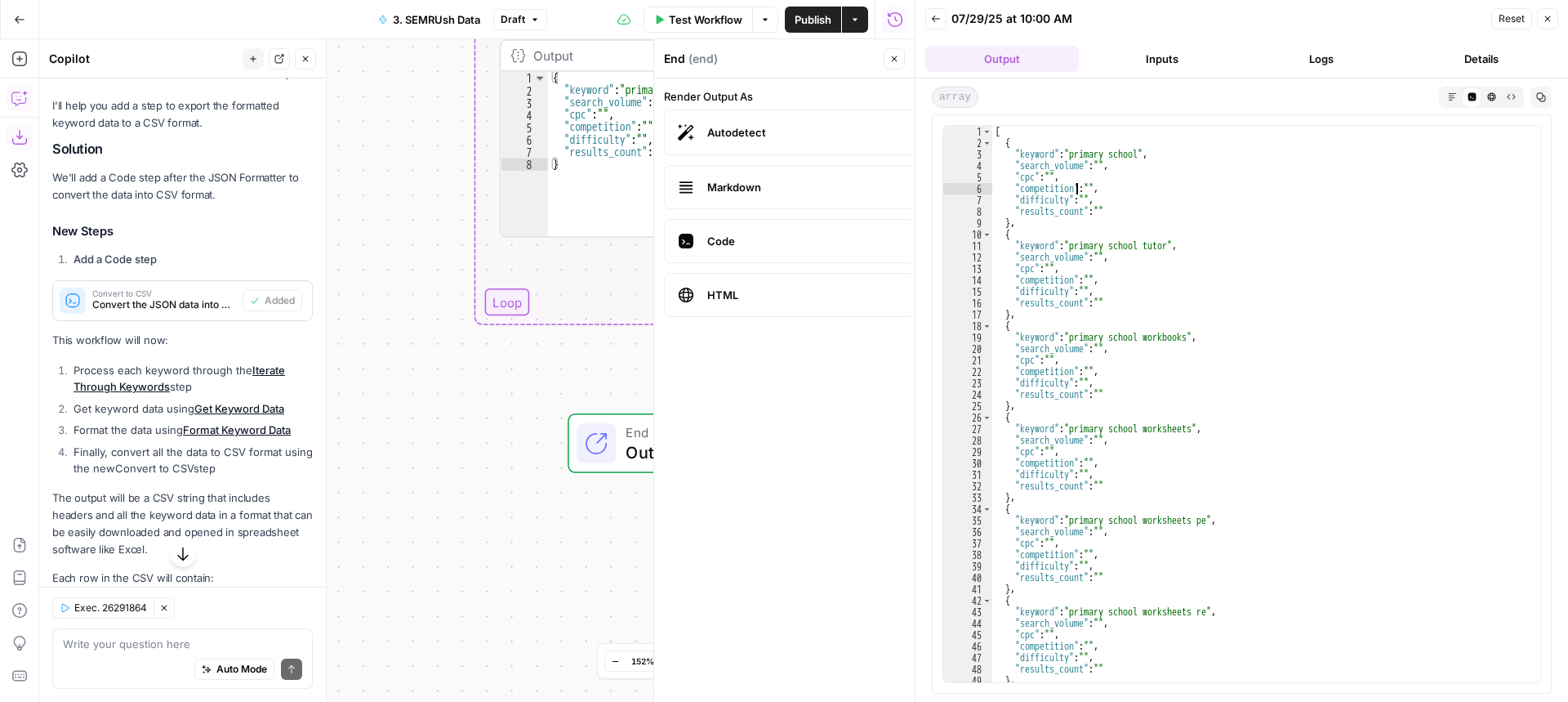 drag, startPoint x: 1074, startPoint y: 193, endPoint x: 1080, endPoint y: 264, distance: 71.25307 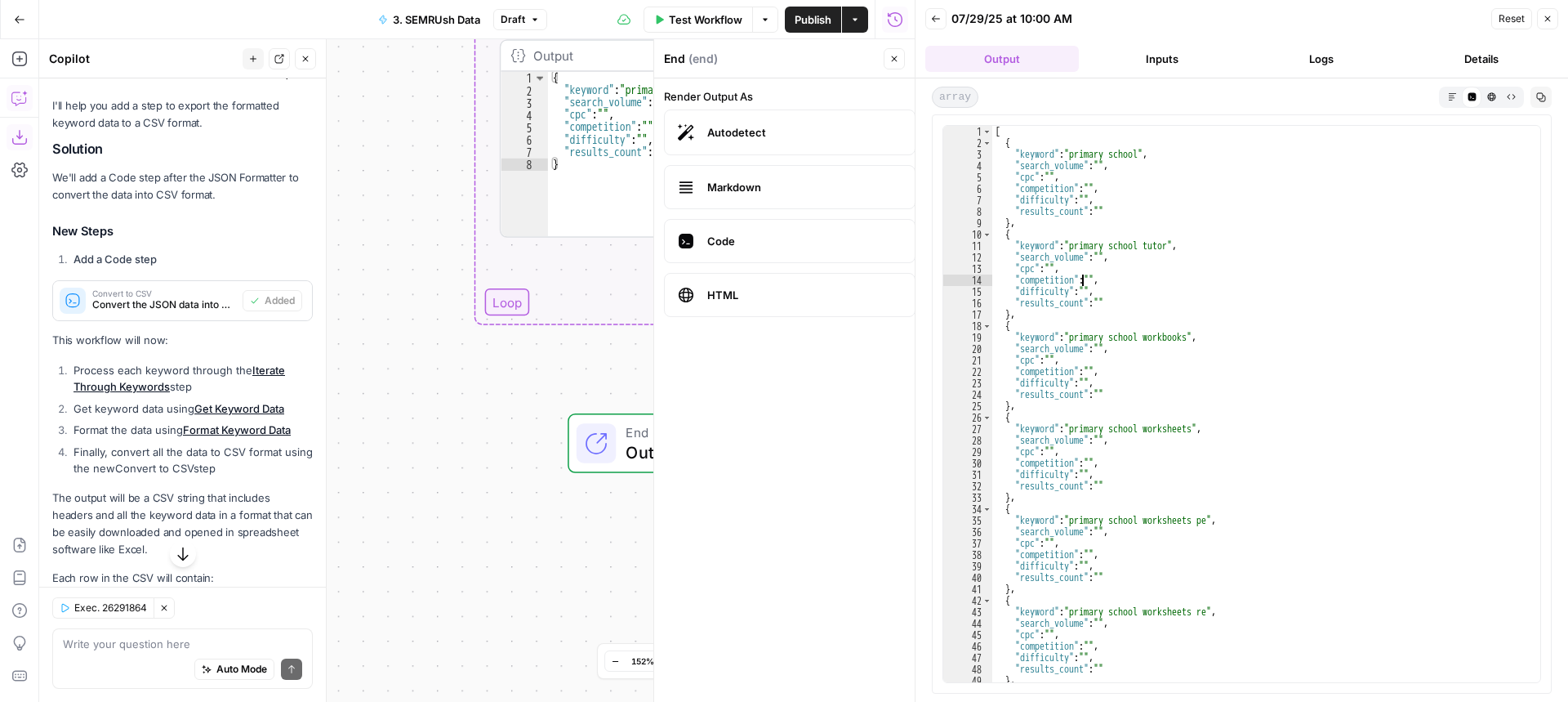 click on "[    {      "keyword" :  "primary school" ,      "search_volume" :  "" ,      "cpc" :  "" ,      "competition" :  "" ,      "difficulty" :  "" ,      "results_count" :  ""    } ,    {      "keyword" :  "primary school tutor" ,      "search_volume" :  "" ,      "cpc" :  "" ,      "competition" :  "" ,      "difficulty" :  "" ,      "results_count" :  ""    } ,    {      "keyword" :  "primary school workbooks" ,      "search_volume" :  "" ,      "cpc" :  "" ,      "competition" :  "" ,      "difficulty" :  "" ,      "results_count" :  ""    } ,    {      "keyword" :  "primary school worksheets" ,      "search_volume" :  "" ,      "cpc" :  "" ,      "competition" :  "" ,      "difficulty" :  "" ,      "results_count" :  ""    } ,    {      "keyword" :  "primary school worksheets pe" ,      "search_volume" :  "" ,      "cpc" :  "" ,      "competition" :  "" ,      "difficulty" :  "" ,      "results_count" :  ""    } ,    {      "keyword" :  "primary school worksheets re" ,      "search_volume" :  "" ,      "cpc"" at bounding box center (1260, 415) 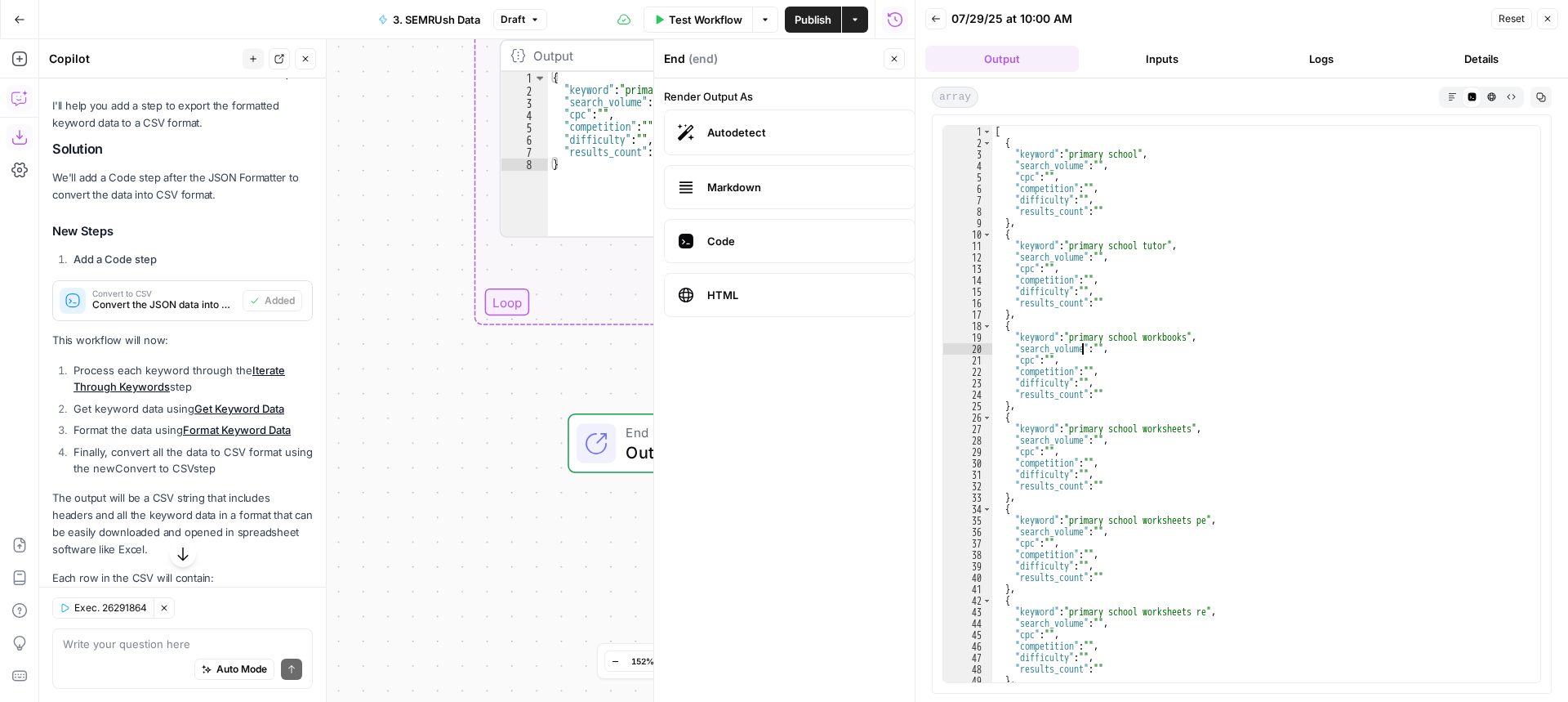 click on "[    {      "keyword" :  "primary school" ,      "search_volume" :  "" ,      "cpc" :  "" ,      "competition" :  "" ,      "difficulty" :  "" ,      "results_count" :  ""    } ,    {      "keyword" :  "primary school tutor" ,      "search_volume" :  "" ,      "cpc" :  "" ,      "competition" :  "" ,      "difficulty" :  "" ,      "results_count" :  ""    } ,    {      "keyword" :  "primary school workbooks" ,      "search_volume" :  "" ,      "cpc" :  "" ,      "competition" :  "" ,      "difficulty" :  "" ,      "results_count" :  ""    } ,    {      "keyword" :  "primary school worksheets" ,      "search_volume" :  "" ,      "cpc" :  "" ,      "competition" :  "" ,      "difficulty" :  "" ,      "results_count" :  ""    } ,    {      "keyword" :  "primary school worksheets pe" ,      "search_volume" :  "" ,      "cpc" :  "" ,      "competition" :  "" ,      "difficulty" :  "" ,      "results_count" :  ""    } ,    {      "keyword" :  "primary school worksheets re" ,      "search_volume" :  "" ,      "cpc"" at bounding box center [1260, 415] 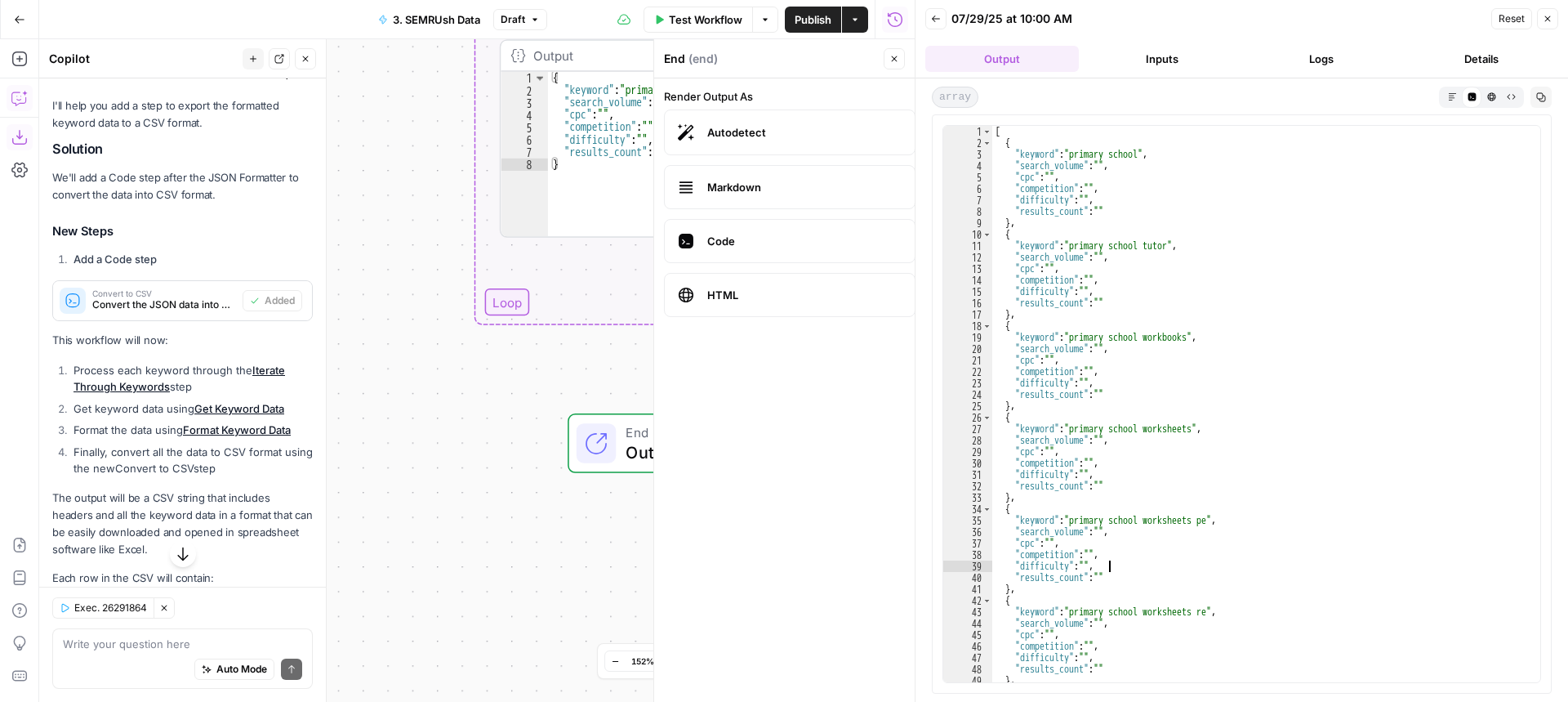 click on "[    {      "keyword" :  "primary school" ,      "search_volume" :  "" ,      "cpc" :  "" ,      "competition" :  "" ,      "difficulty" :  "" ,      "results_count" :  ""    } ,    {      "keyword" :  "primary school tutor" ,      "search_volume" :  "" ,      "cpc" :  "" ,      "competition" :  "" ,      "difficulty" :  "" ,      "results_count" :  ""    } ,    {      "keyword" :  "primary school workbooks" ,      "search_volume" :  "" ,      "cpc" :  "" ,      "competition" :  "" ,      "difficulty" :  "" ,      "results_count" :  ""    } ,    {      "keyword" :  "primary school worksheets" ,      "search_volume" :  "" ,      "cpc" :  "" ,      "competition" :  "" ,      "difficulty" :  "" ,      "results_count" :  ""    } ,    {      "keyword" :  "primary school worksheets pe" ,      "search_volume" :  "" ,      "cpc" :  "" ,      "competition" :  "" ,      "difficulty" :  "" ,      "results_count" :  ""    } ,    {      "keyword" :  "primary school worksheets re" ,      "search_volume" :  "" ,      "cpc"" at bounding box center (1260, 415) 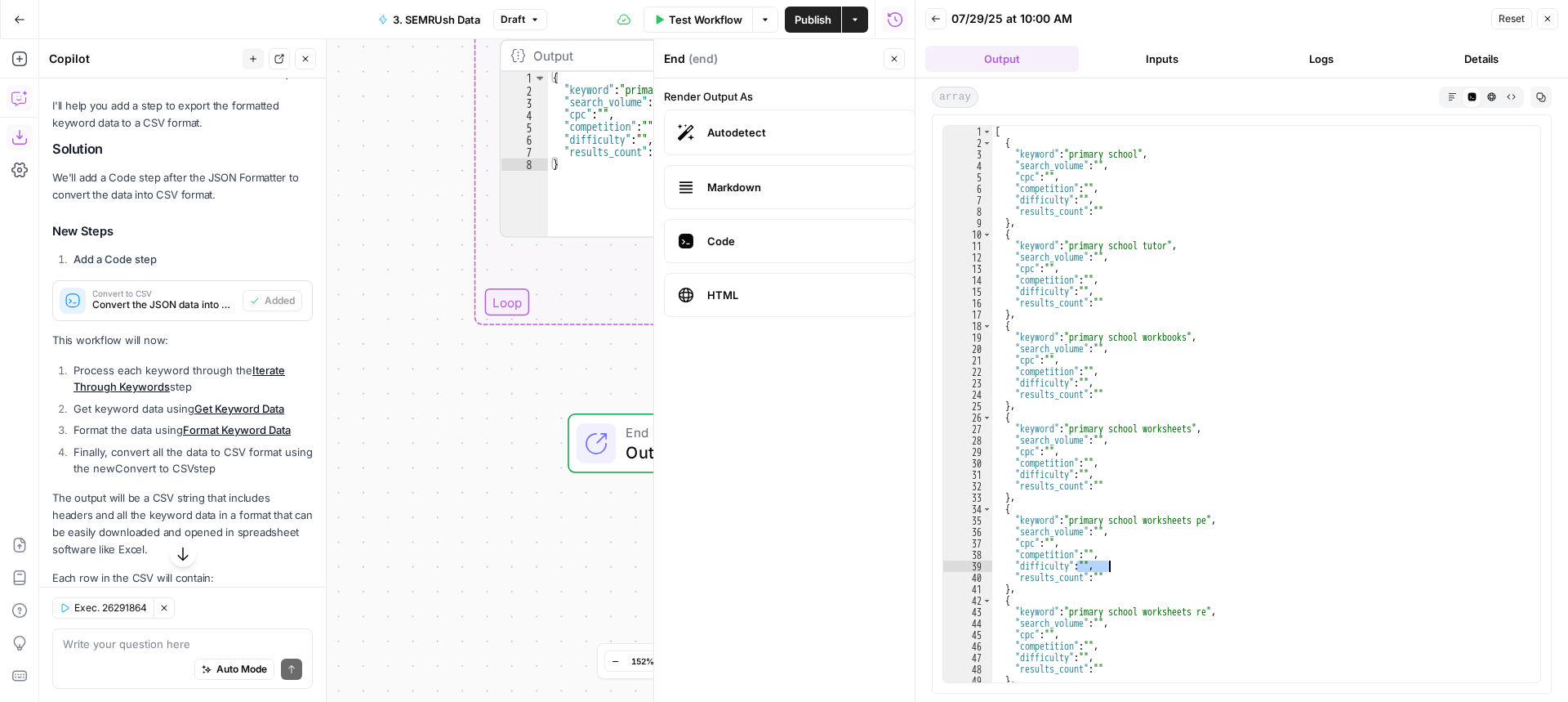 click on "[    {      "keyword" :  "primary school" ,      "search_volume" :  "" ,      "cpc" :  "" ,      "competition" :  "" ,      "difficulty" :  "" ,      "results_count" :  ""    } ,    {      "keyword" :  "primary school tutor" ,      "search_volume" :  "" ,      "cpc" :  "" ,      "competition" :  "" ,      "difficulty" :  "" ,      "results_count" :  ""    } ,    {      "keyword" :  "primary school workbooks" ,      "search_volume" :  "" ,      "cpc" :  "" ,      "competition" :  "" ,      "difficulty" :  "" ,      "results_count" :  ""    } ,    {      "keyword" :  "primary school worksheets" ,      "search_volume" :  "" ,      "cpc" :  "" ,      "competition" :  "" ,      "difficulty" :  "" ,      "results_count" :  ""    } ,    {      "keyword" :  "primary school worksheets pe" ,      "search_volume" :  "" ,      "cpc" :  "" ,      "competition" :  "" ,      "difficulty" :  "" ,      "results_count" :  ""    } ,    {      "keyword" :  "primary school worksheets re" ,      "search_volume" :  "" ,      "cpc"" at bounding box center (1260, 415) 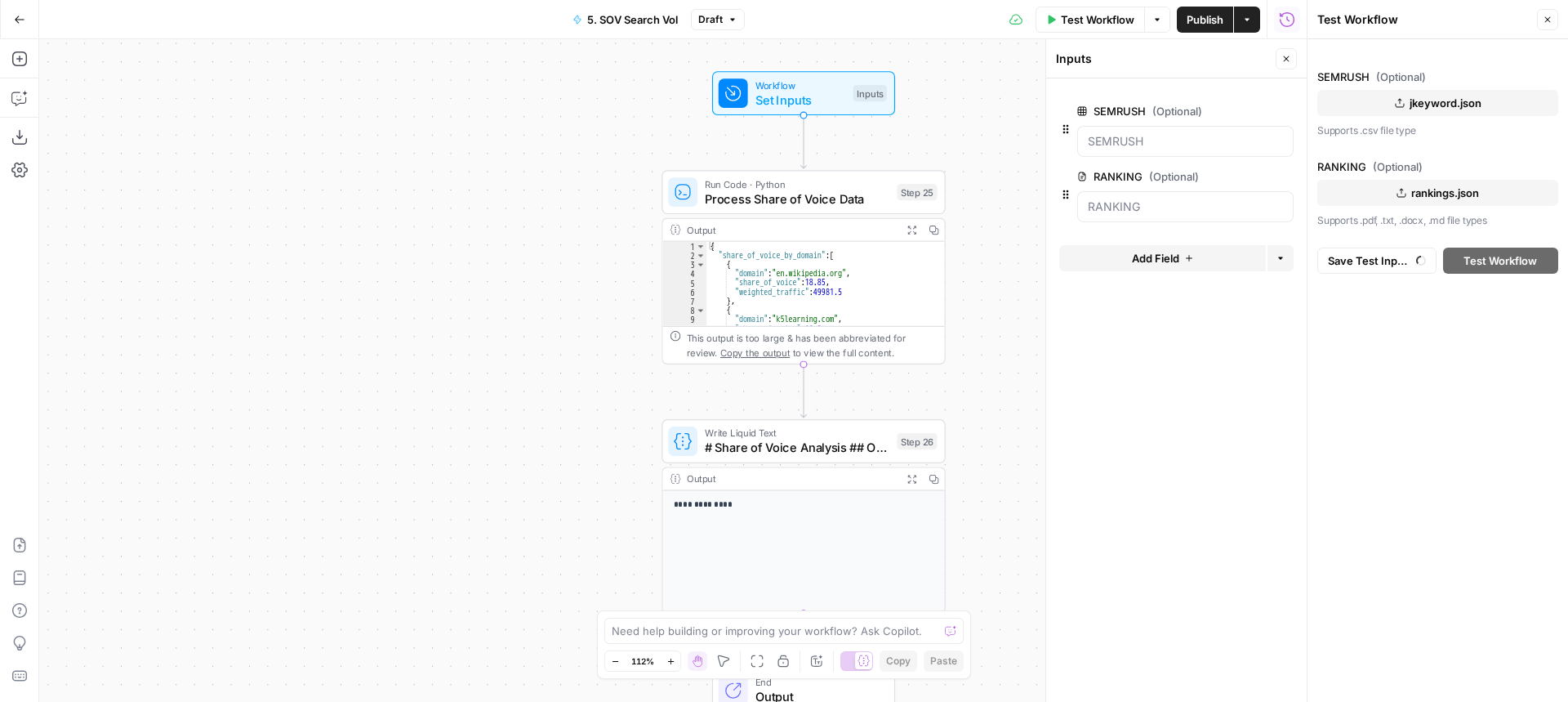 scroll, scrollTop: 0, scrollLeft: 0, axis: both 